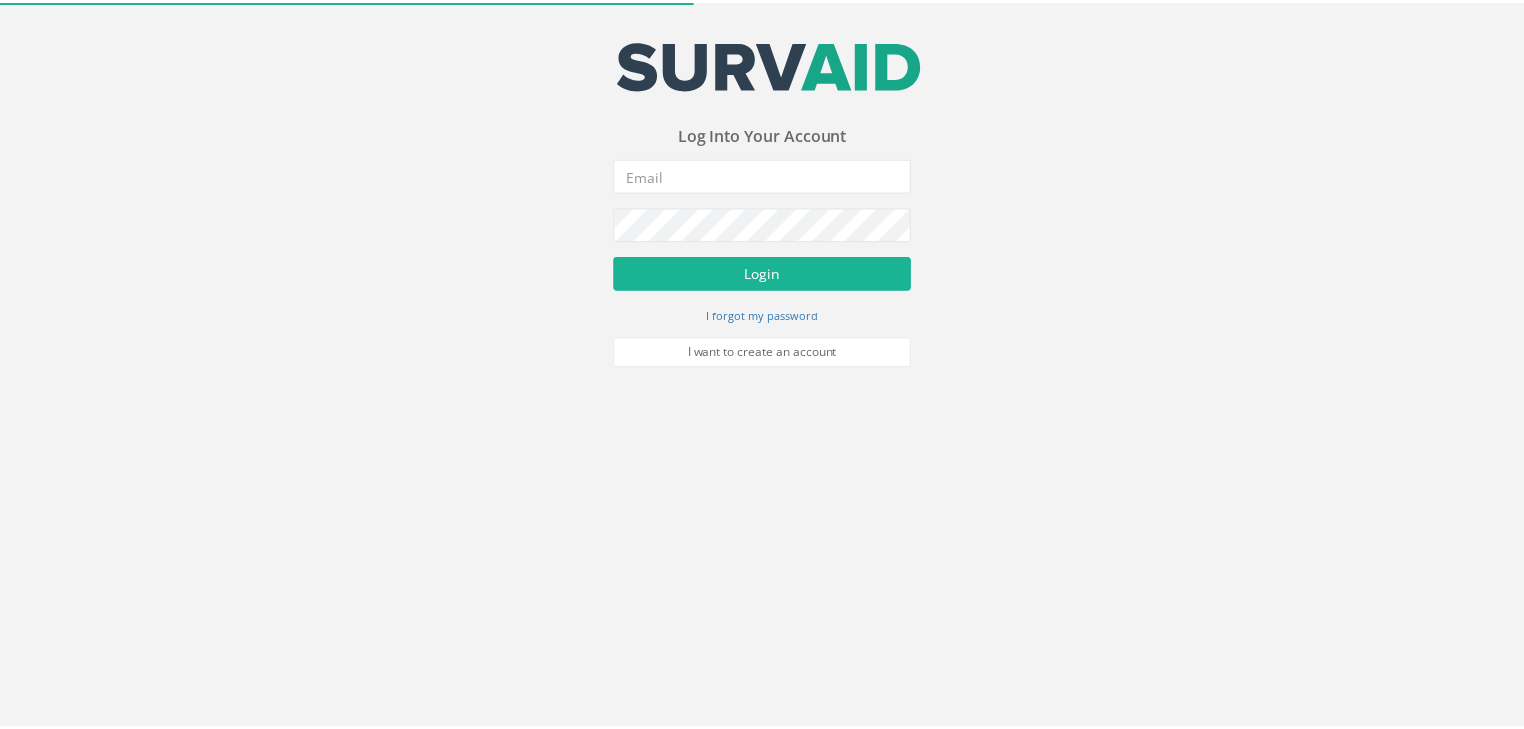scroll, scrollTop: 0, scrollLeft: 0, axis: both 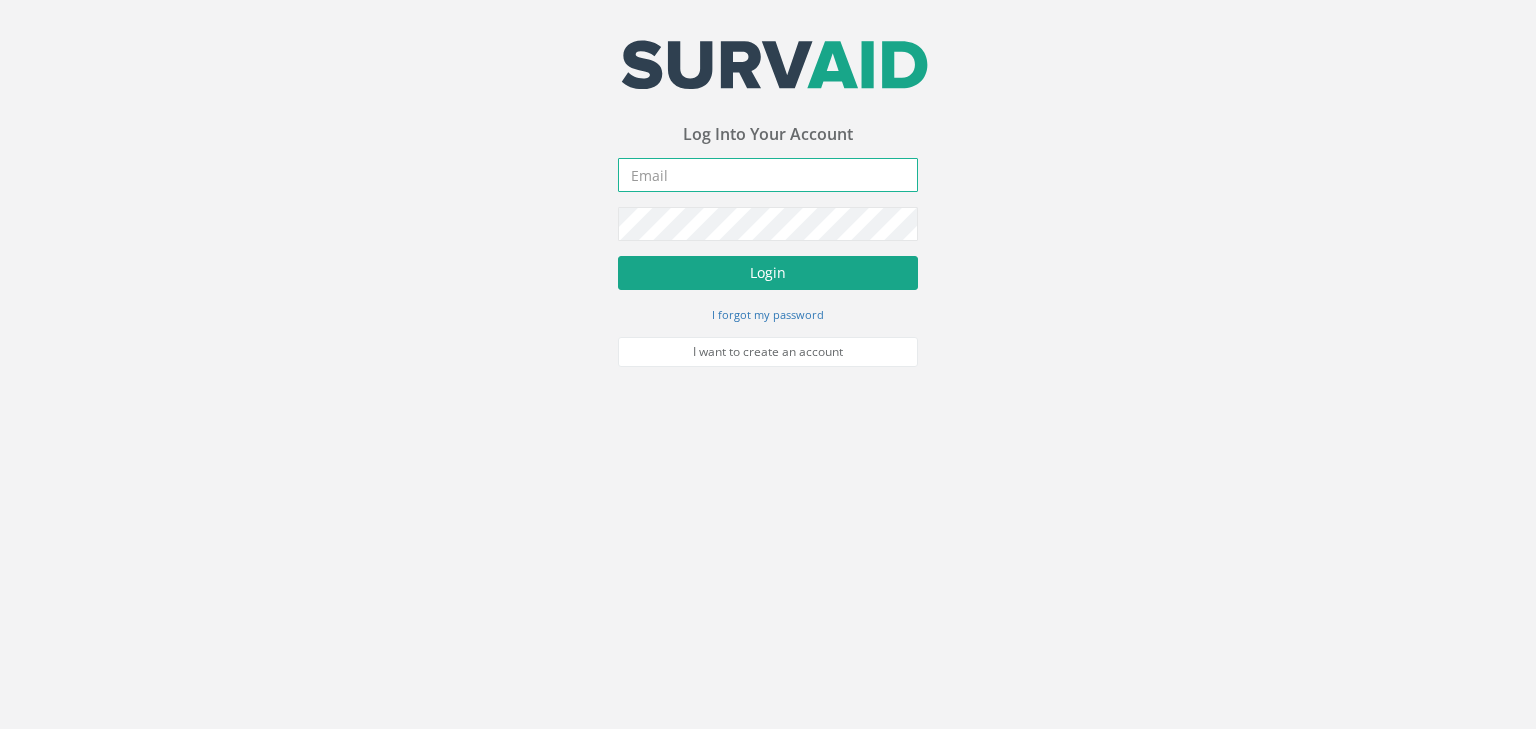 type on "[PERSON_NAME][EMAIL_ADDRESS][PERSON_NAME][DOMAIN_NAME]" 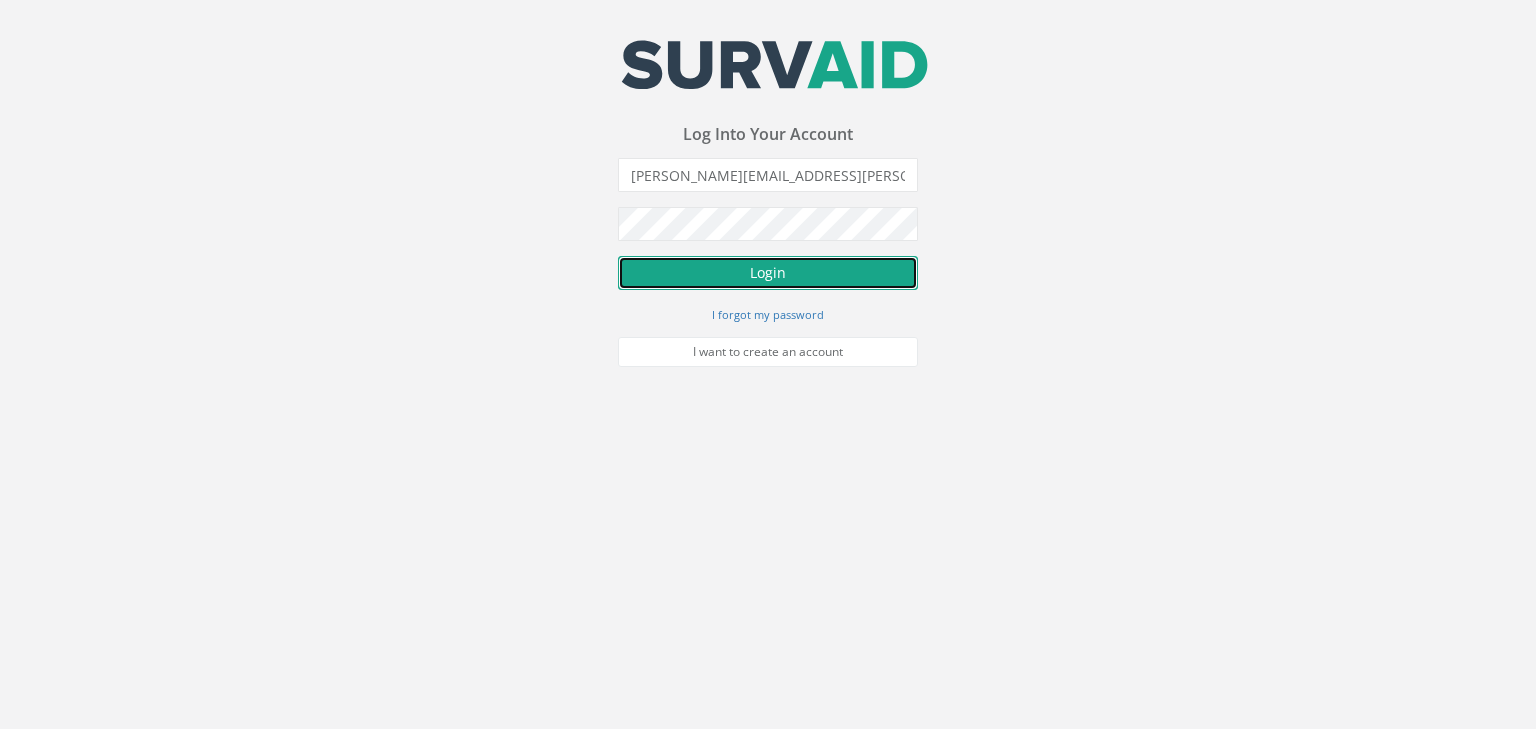 click on "Login" at bounding box center [768, 273] 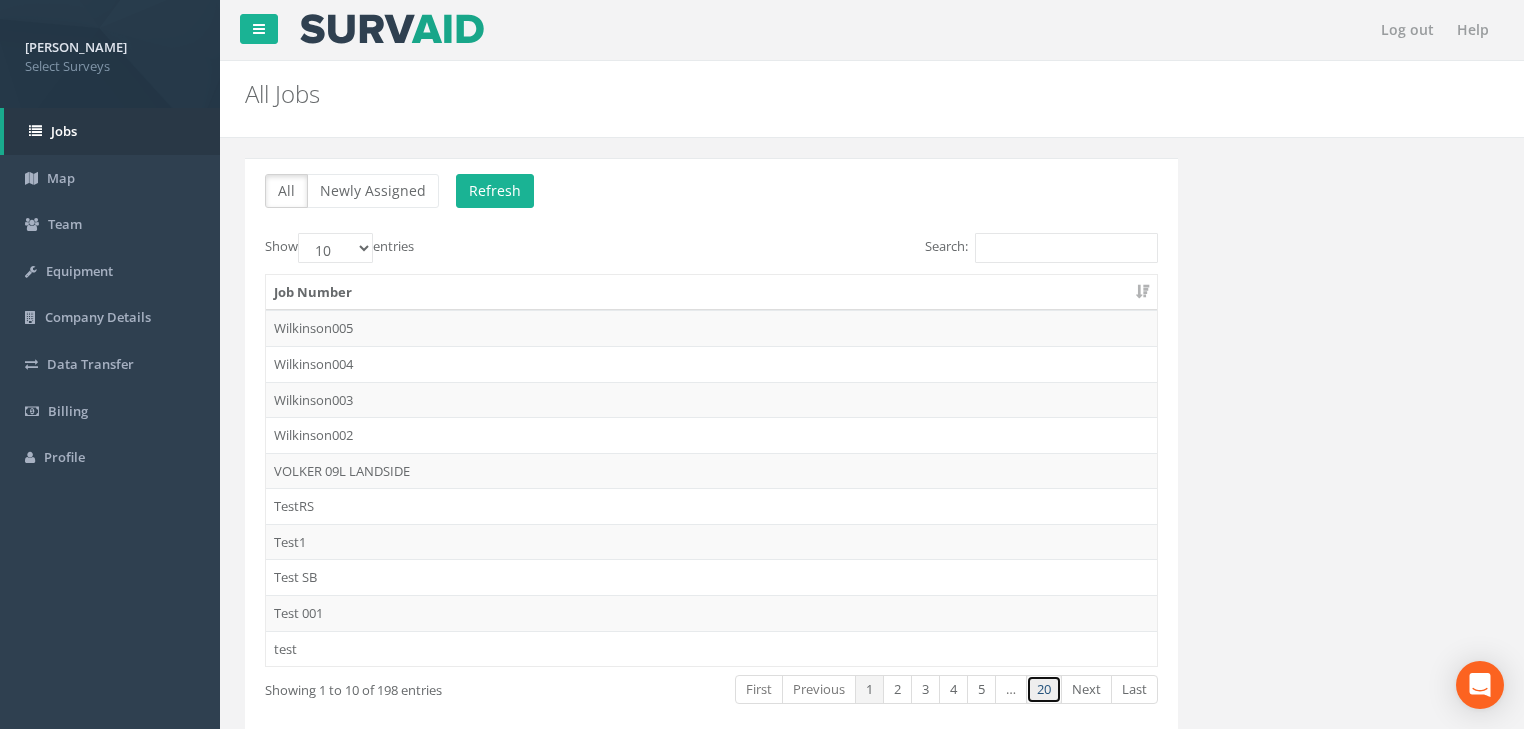 click on "20" at bounding box center [1044, 689] 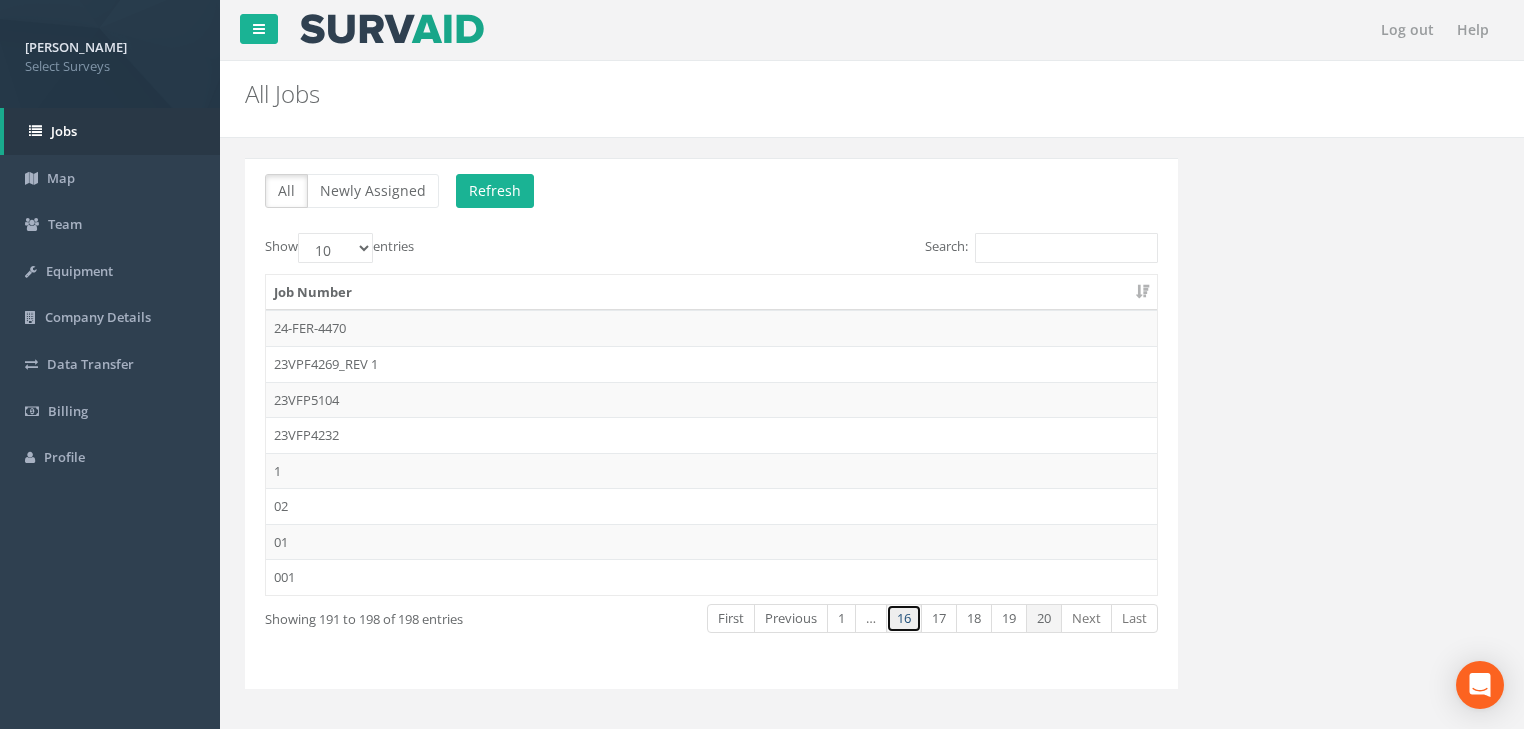 click on "16" at bounding box center [904, 618] 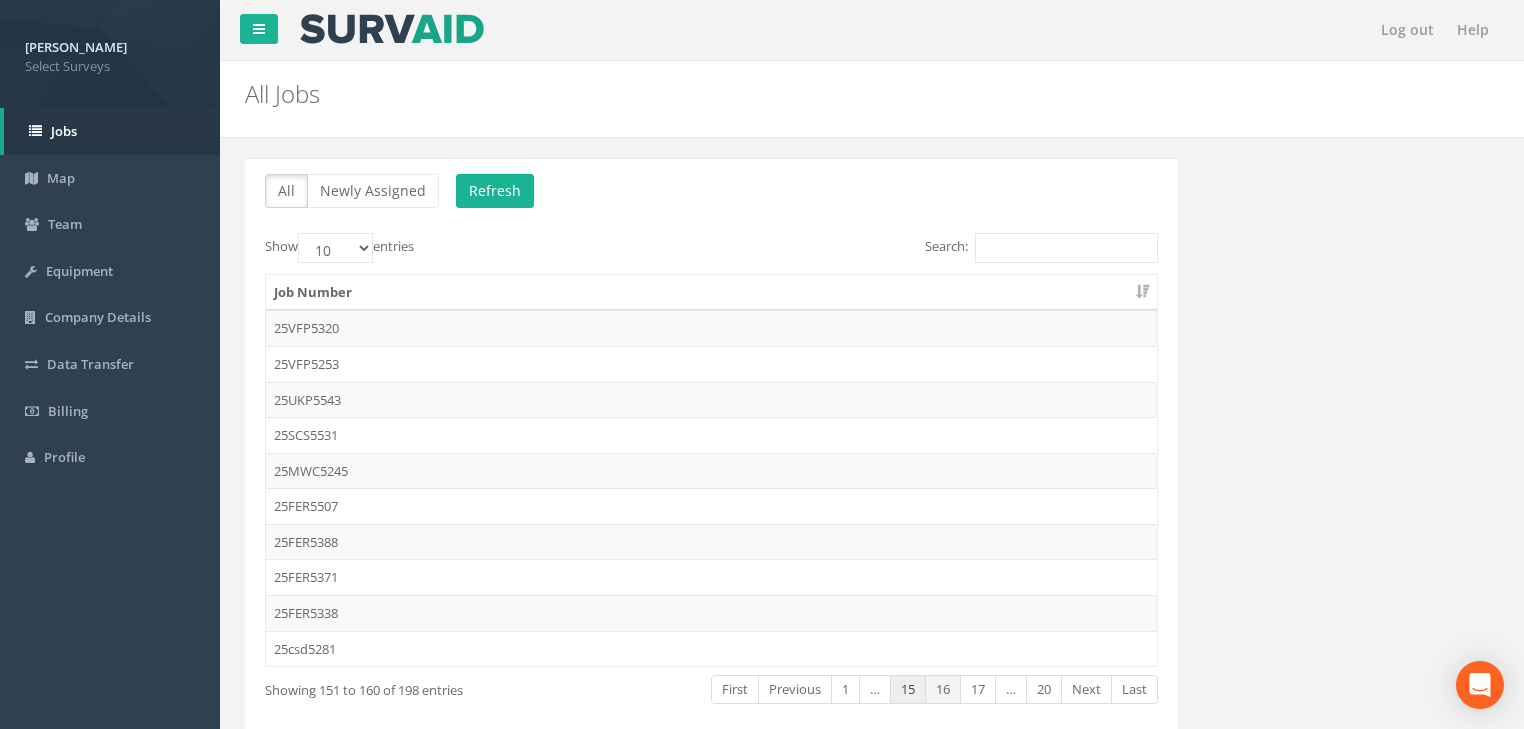 click on "15" at bounding box center [908, 689] 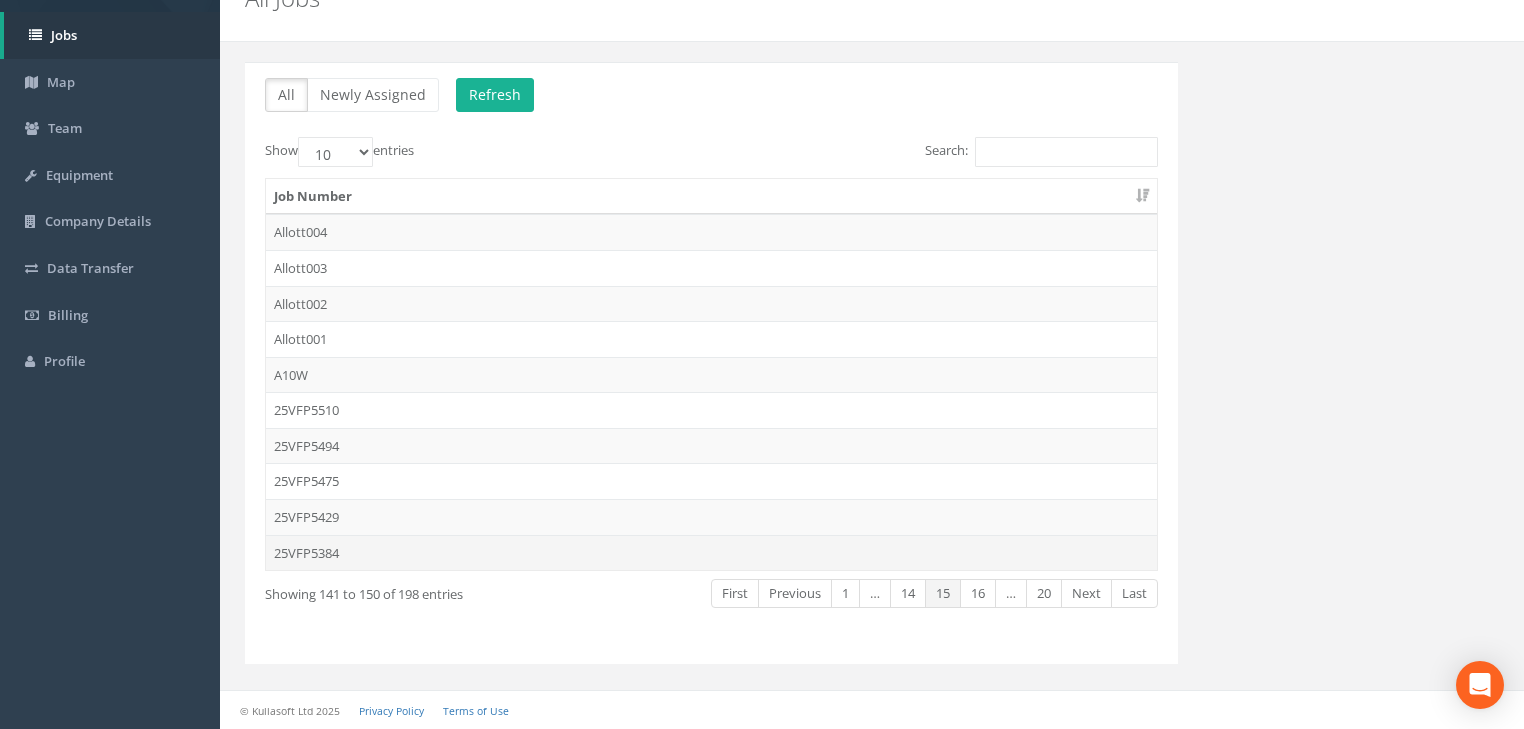 scroll, scrollTop: 92, scrollLeft: 0, axis: vertical 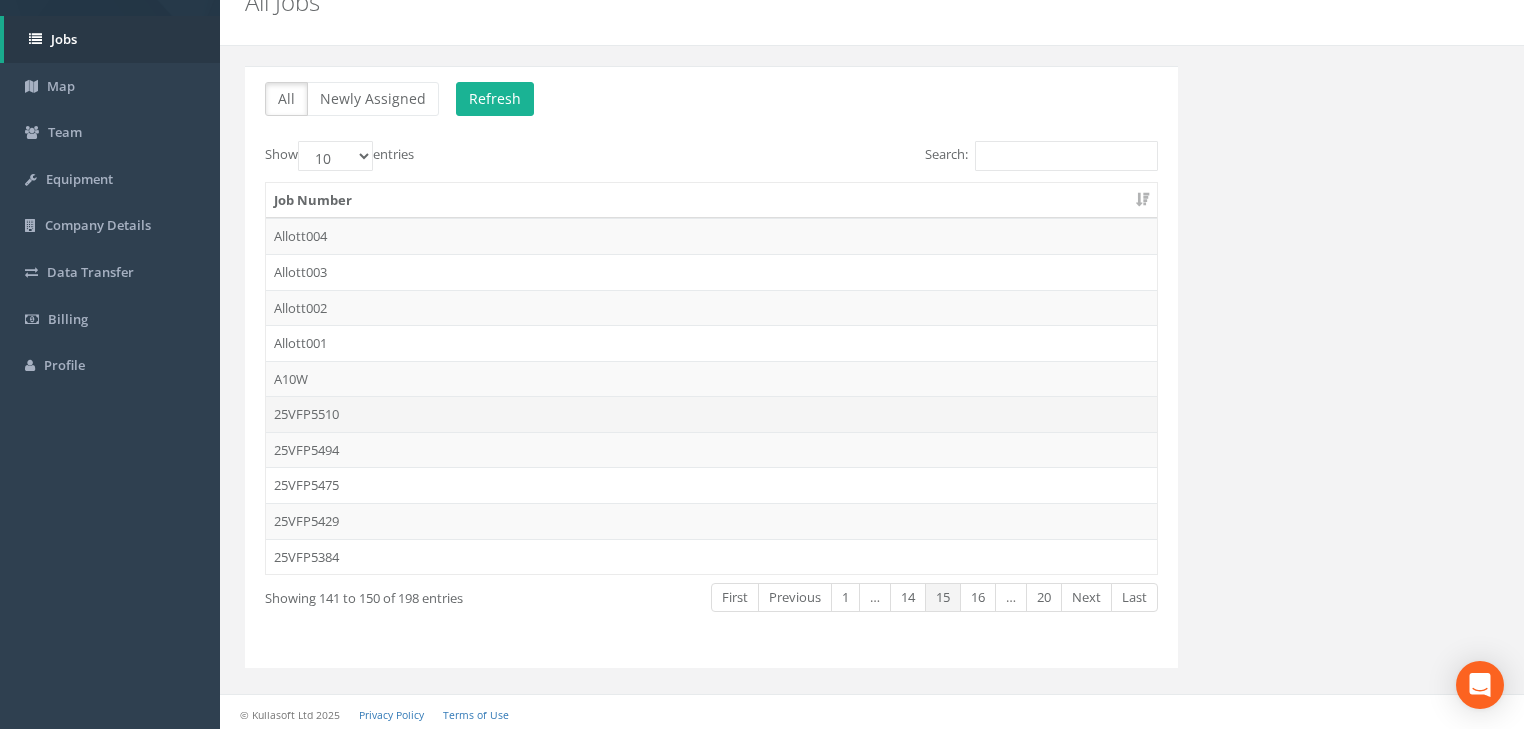click on "25VFP5510" at bounding box center [711, 414] 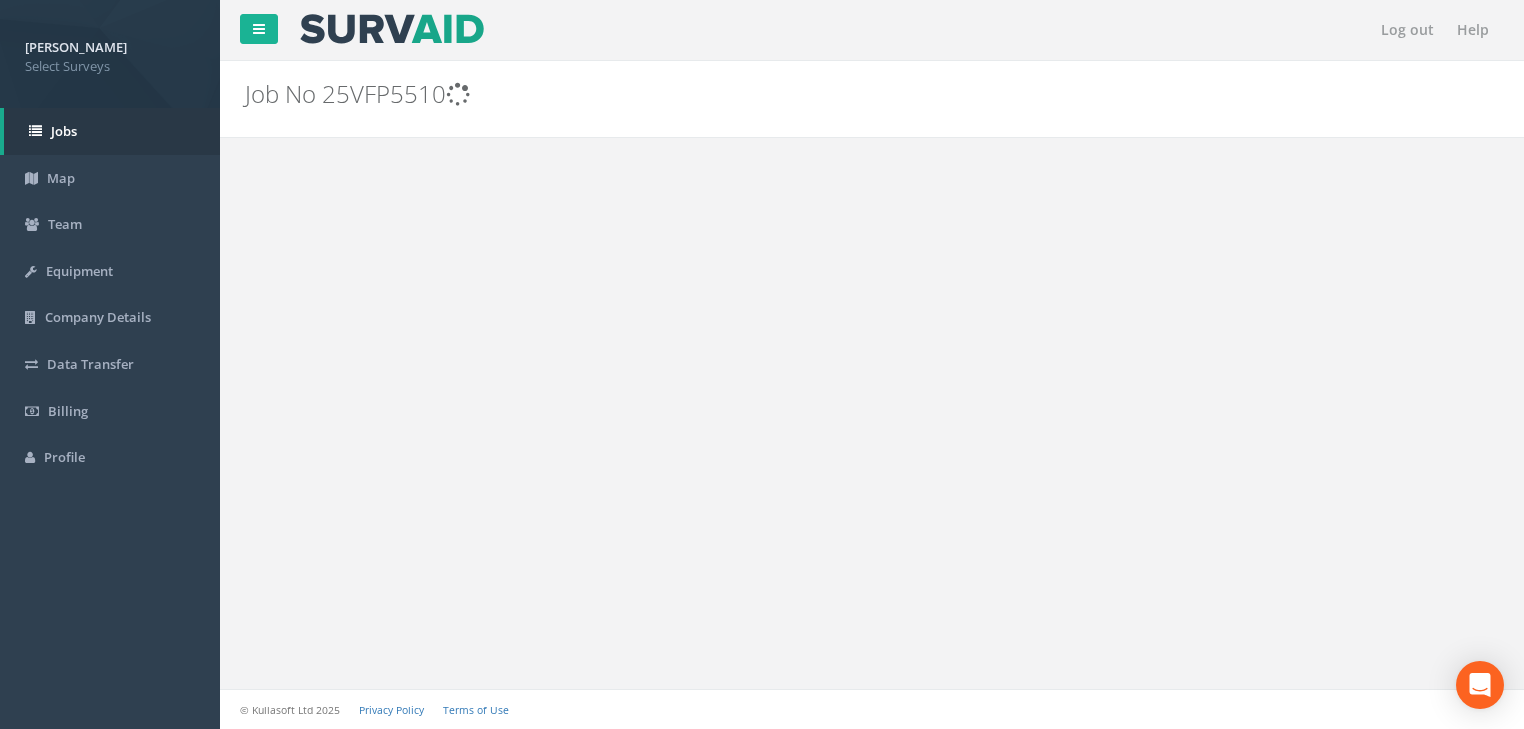 scroll, scrollTop: 0, scrollLeft: 0, axis: both 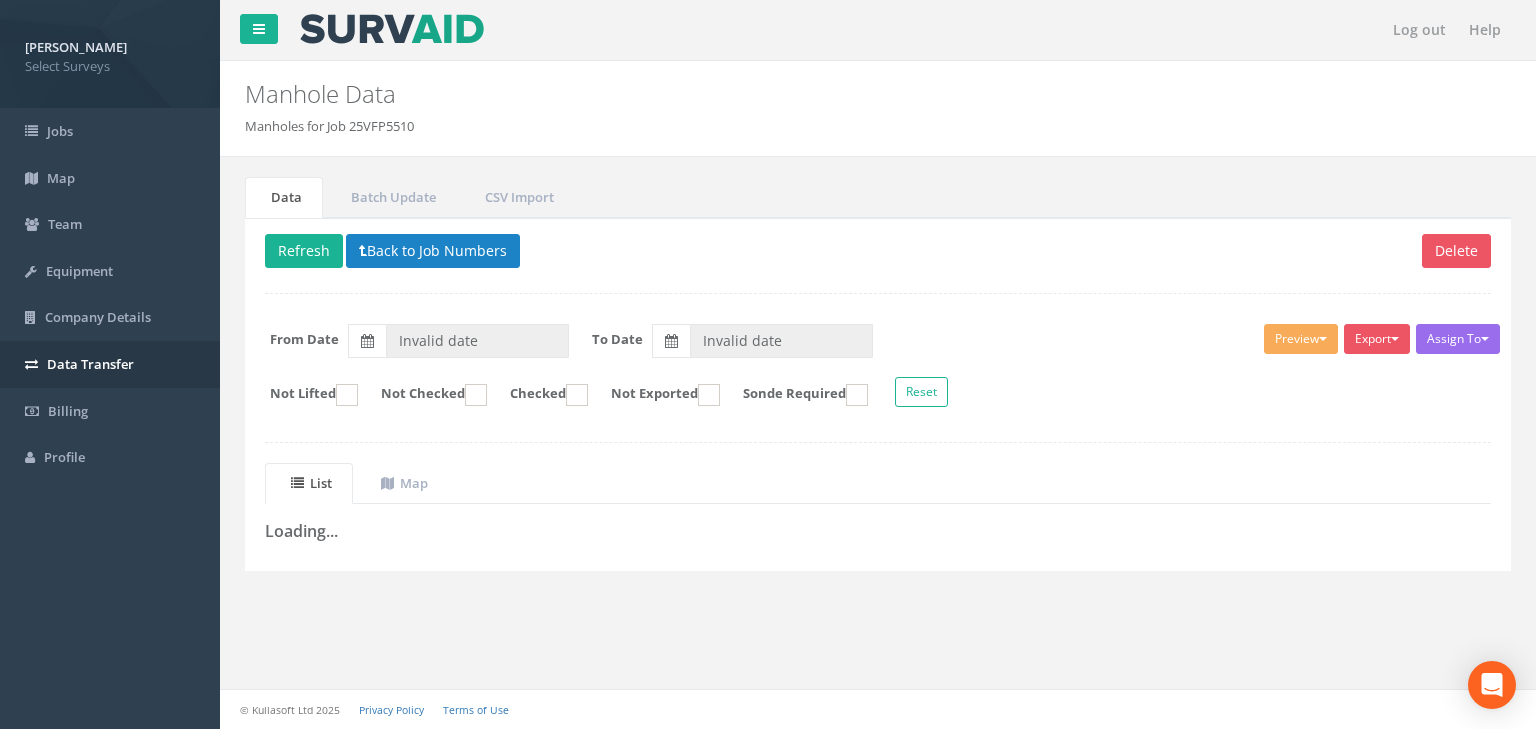 type on "[DATE]" 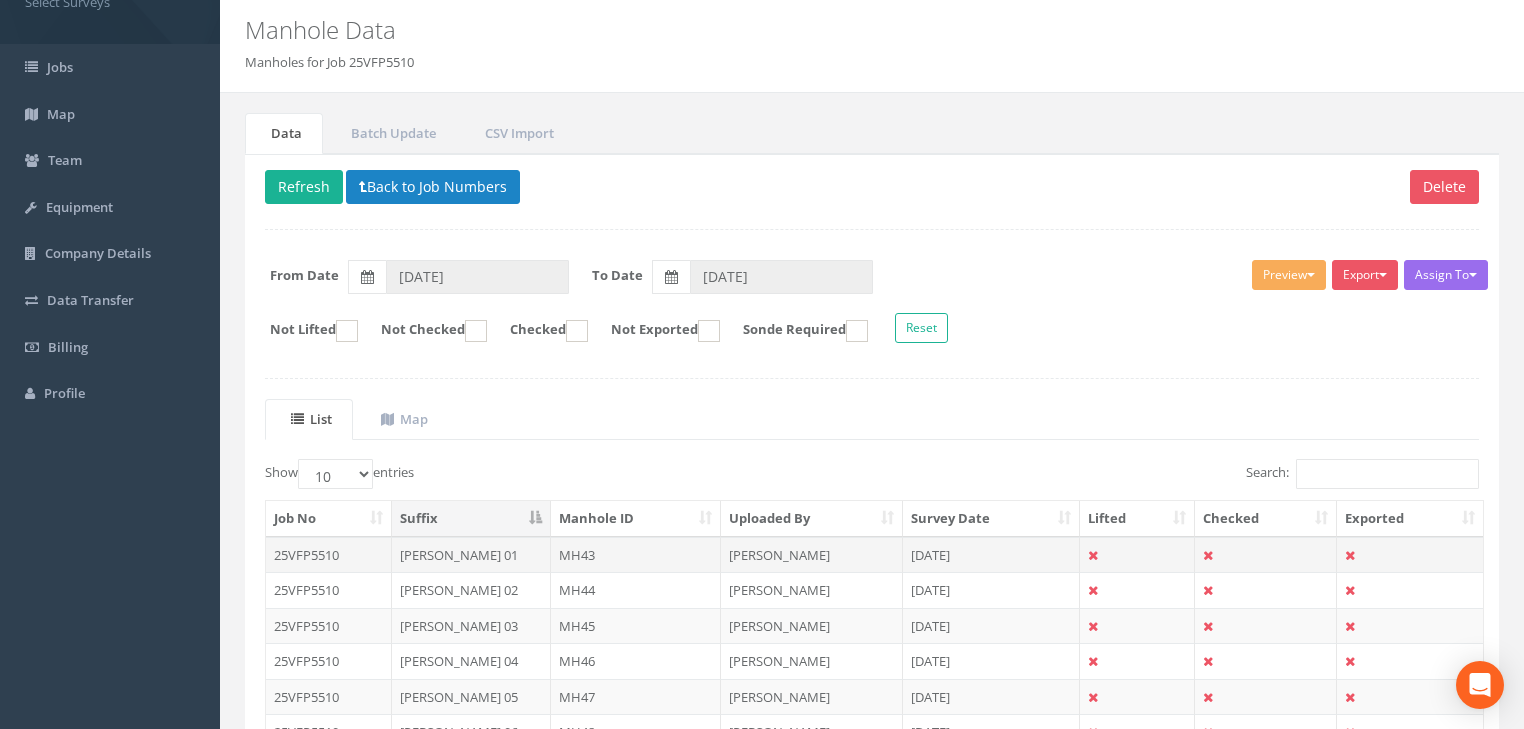 scroll, scrollTop: 381, scrollLeft: 0, axis: vertical 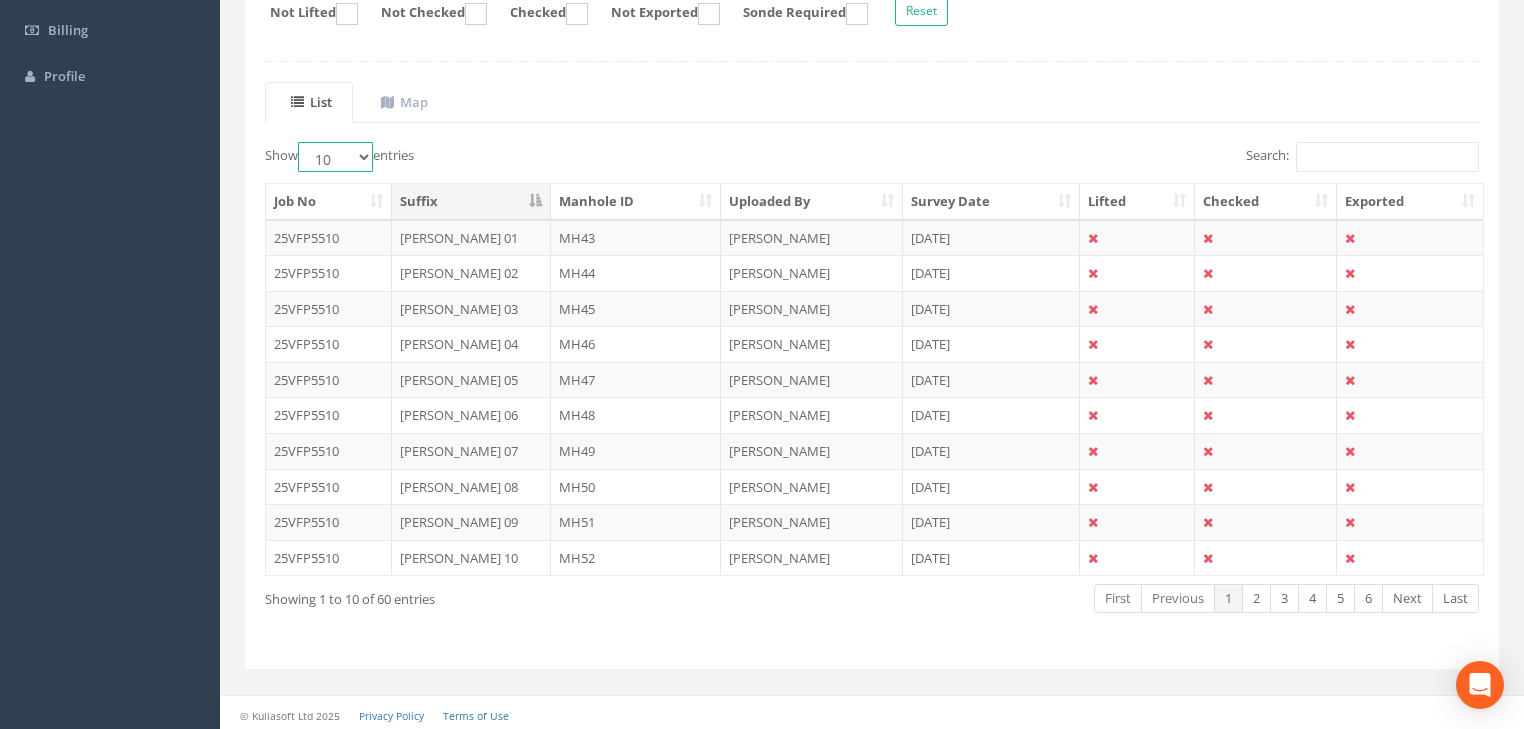 click on "10 25 50 100" at bounding box center (335, 157) 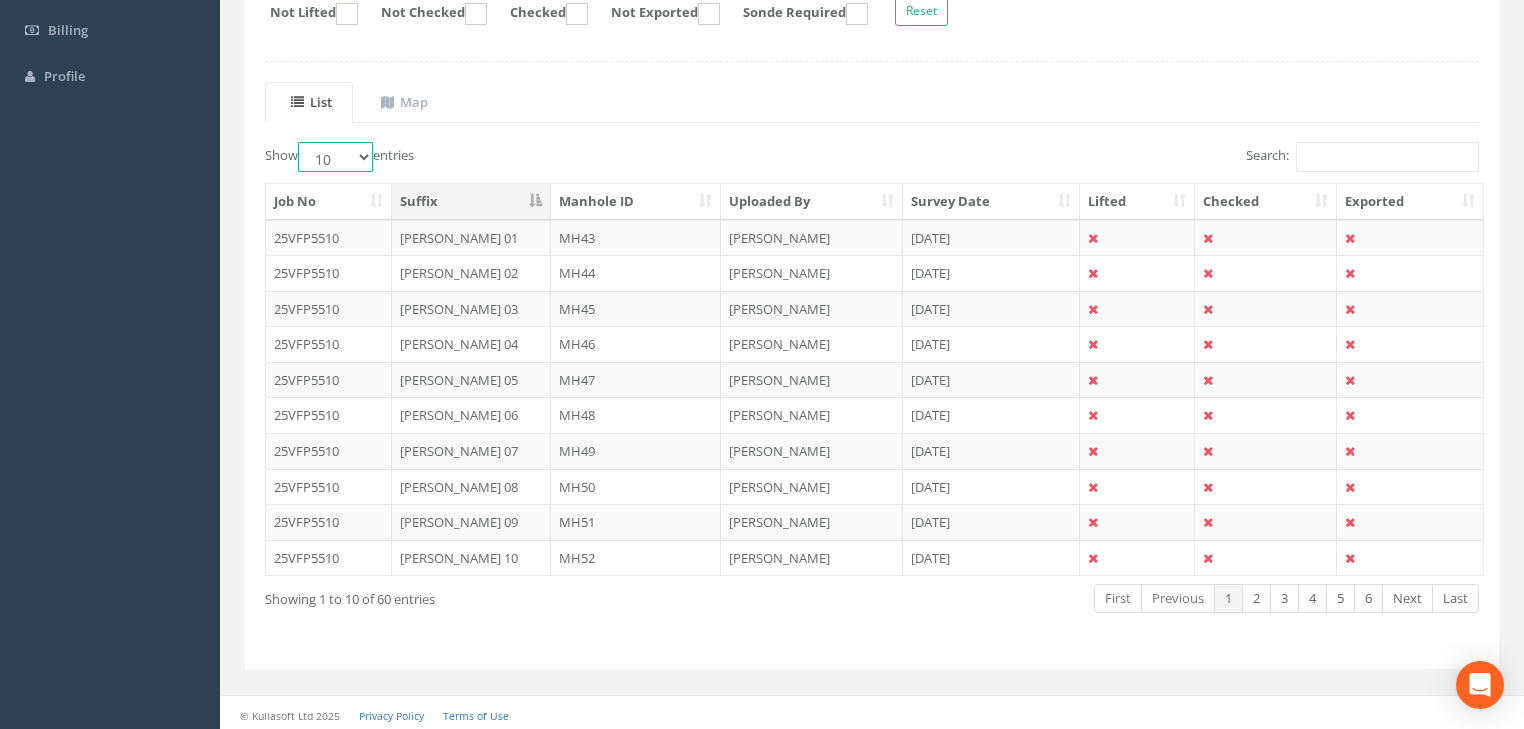 select on "100" 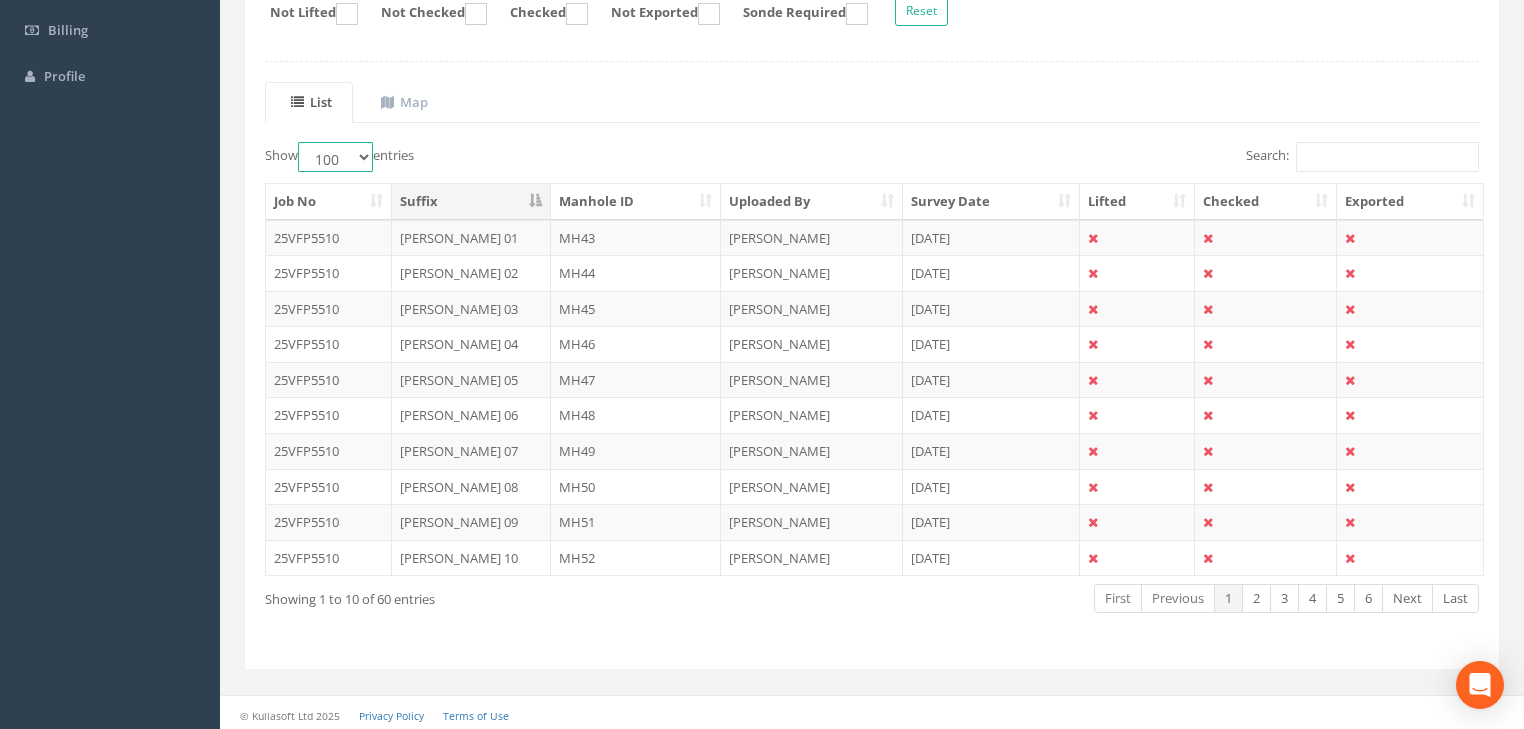 click on "10 25 50 100" at bounding box center (335, 157) 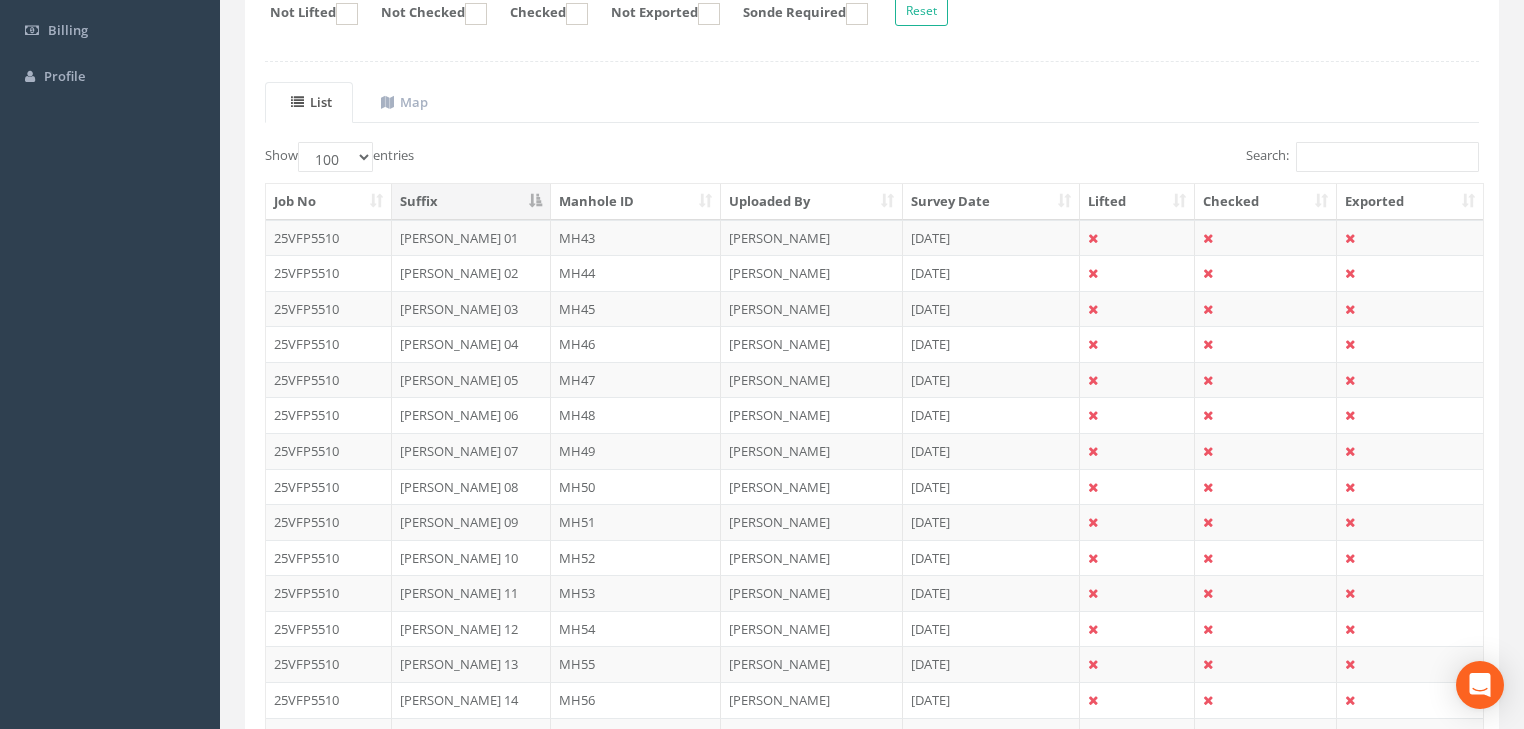 click on "Manhole ID" at bounding box center (636, 202) 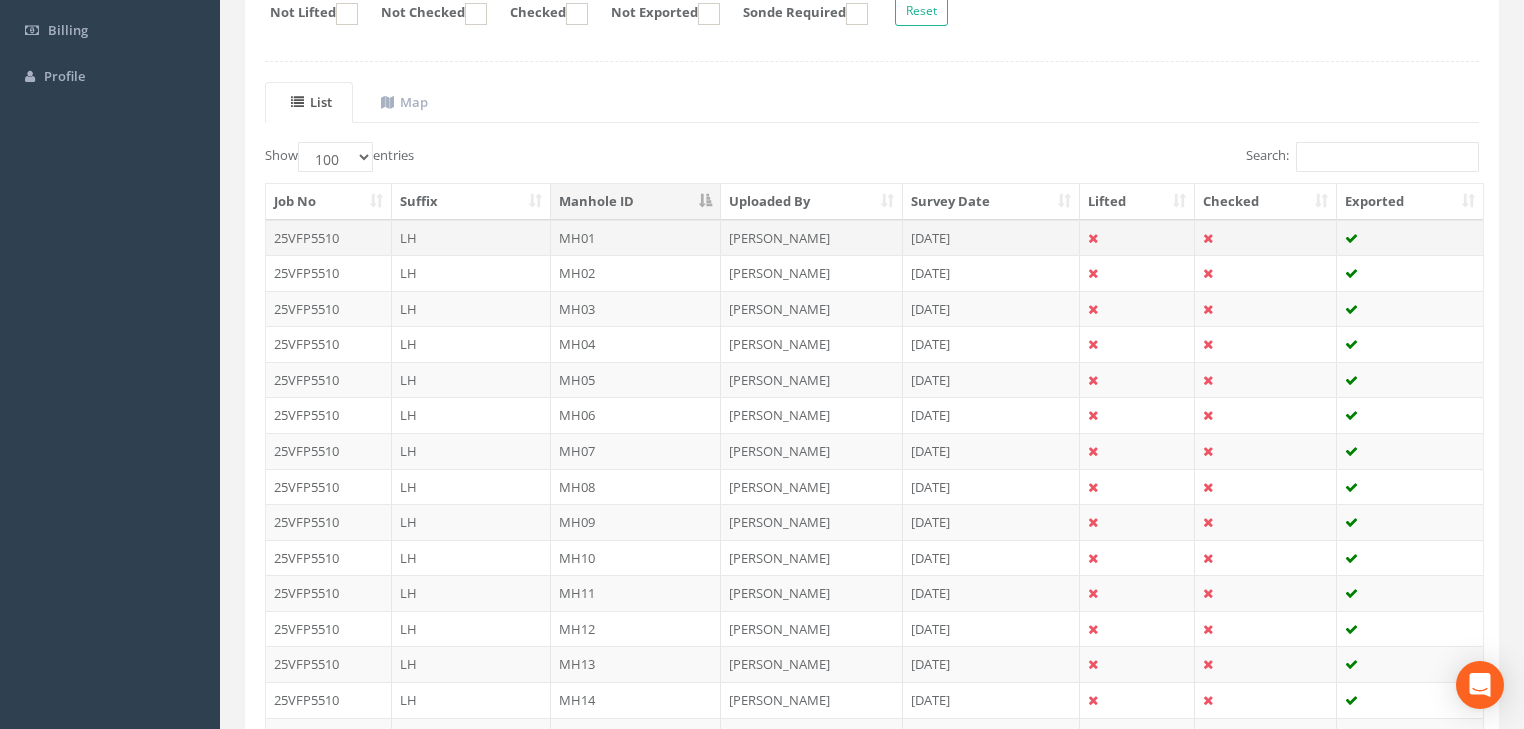 click on "MH01" at bounding box center [636, 238] 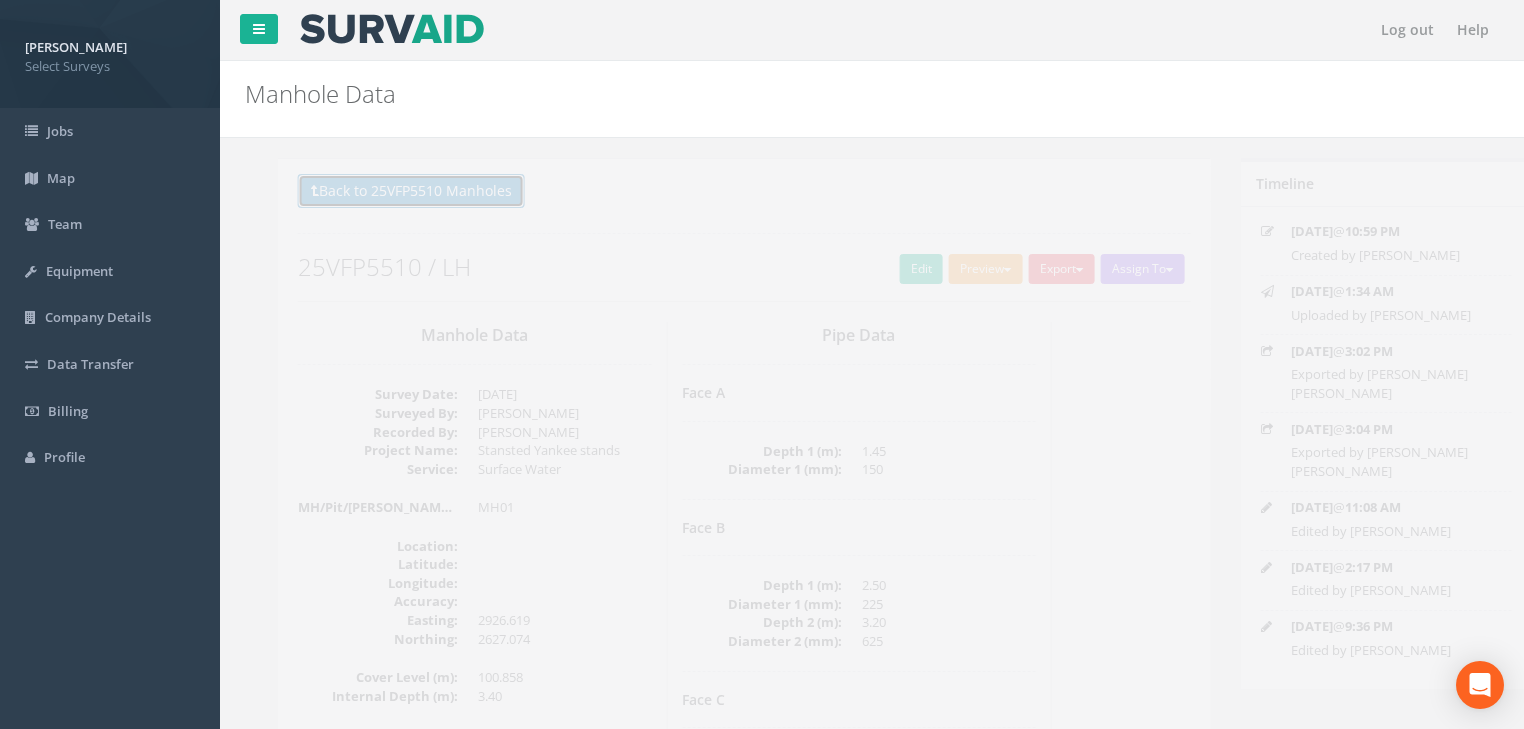 click on "Back to 25VFP5510 Manholes" at bounding box center [378, 191] 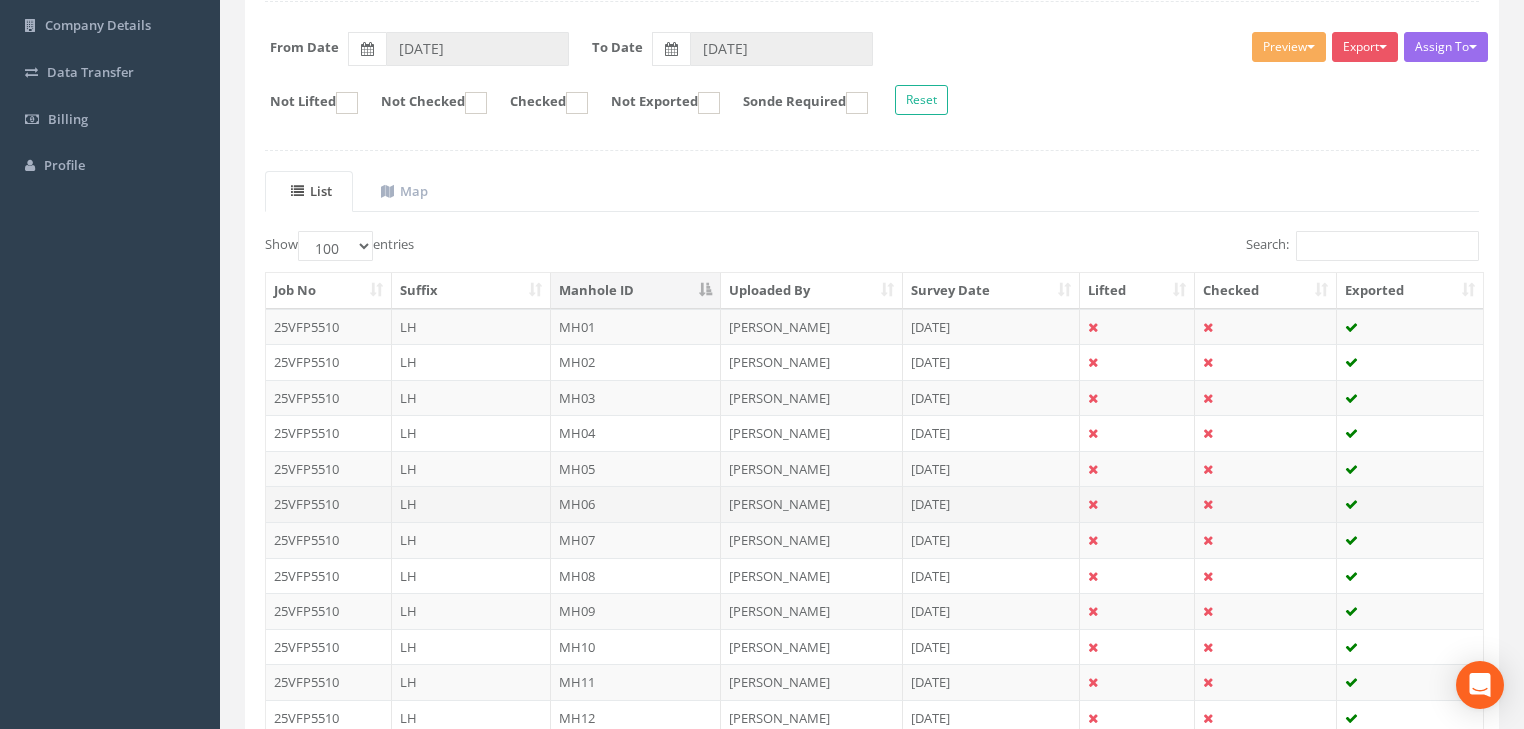 scroll, scrollTop: 400, scrollLeft: 0, axis: vertical 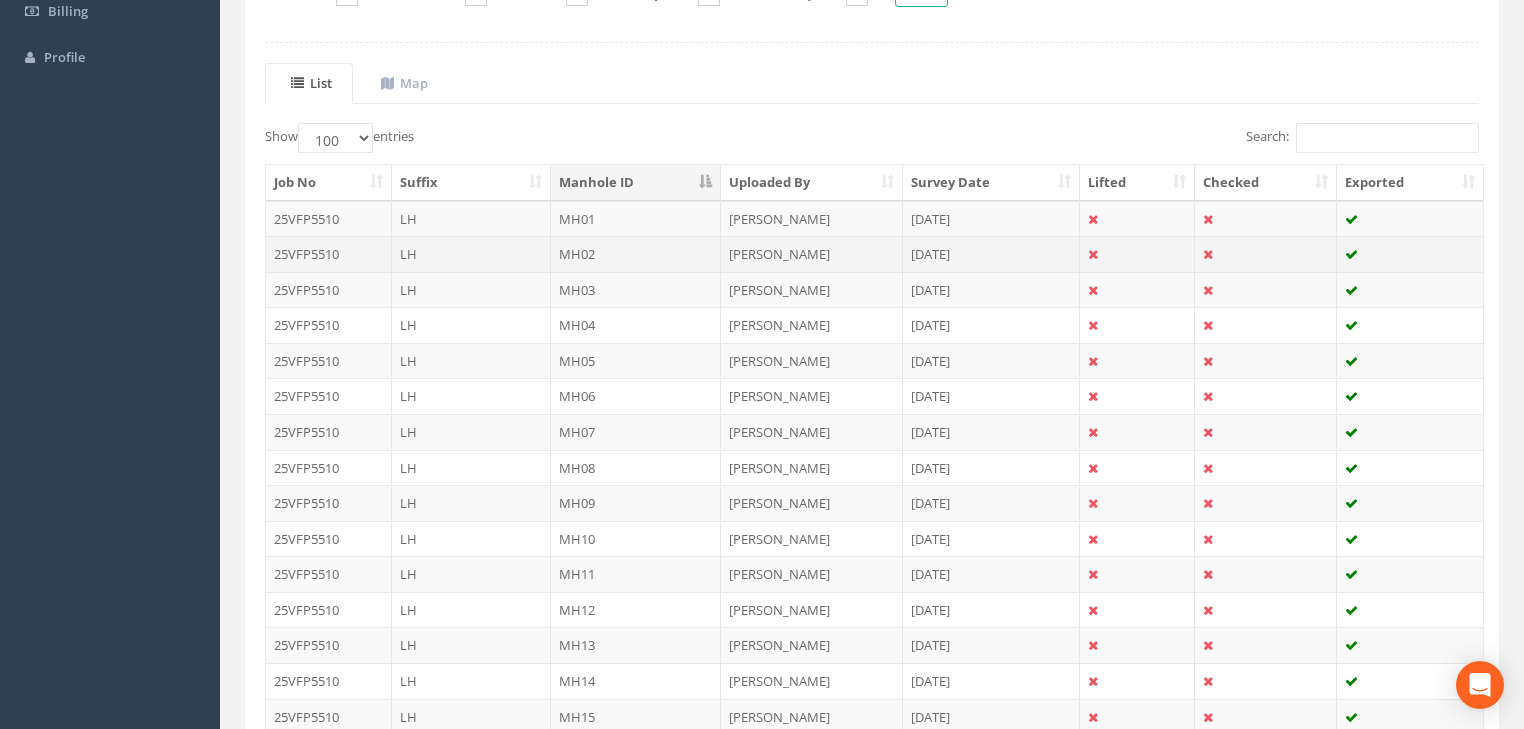 click on "MH02" at bounding box center (636, 254) 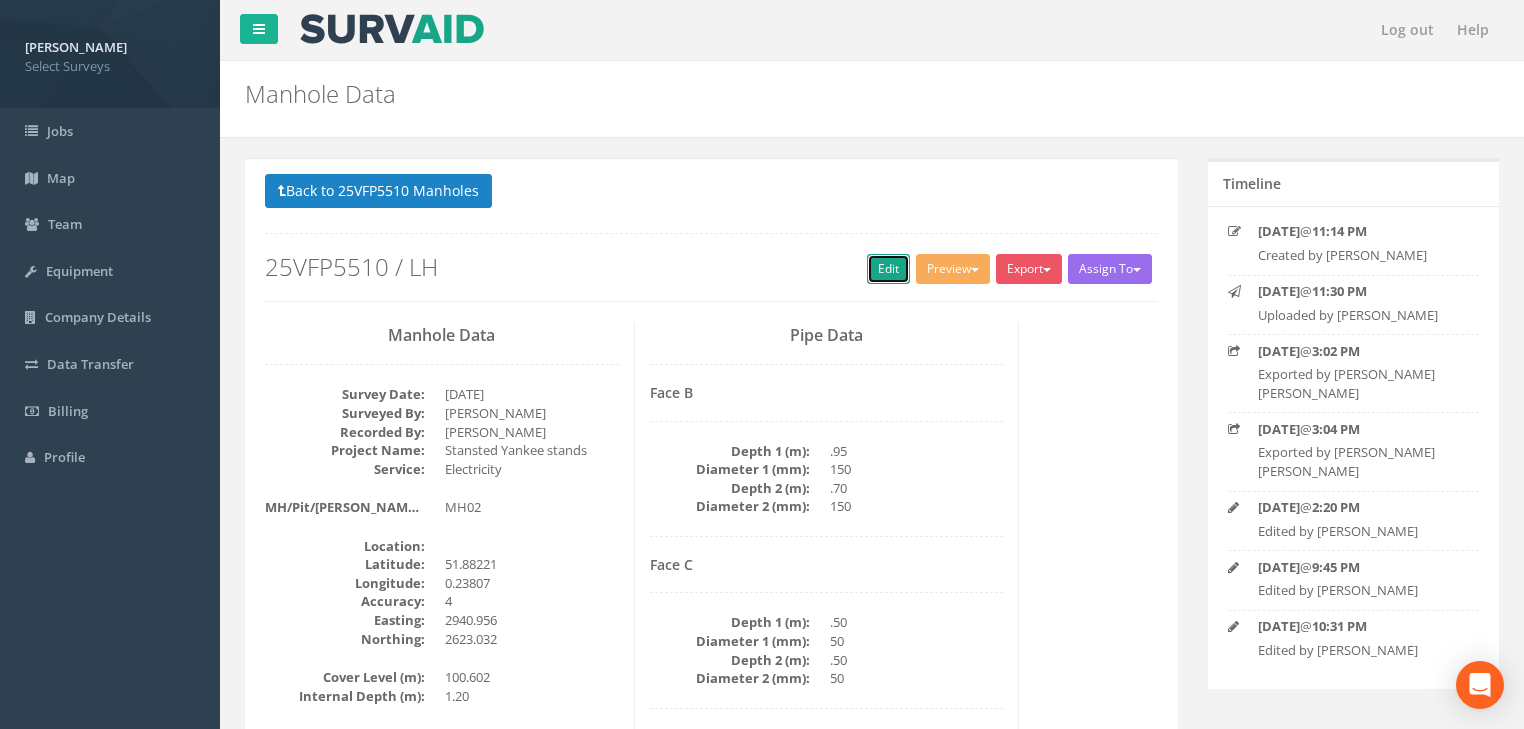click on "Edit" at bounding box center [888, 269] 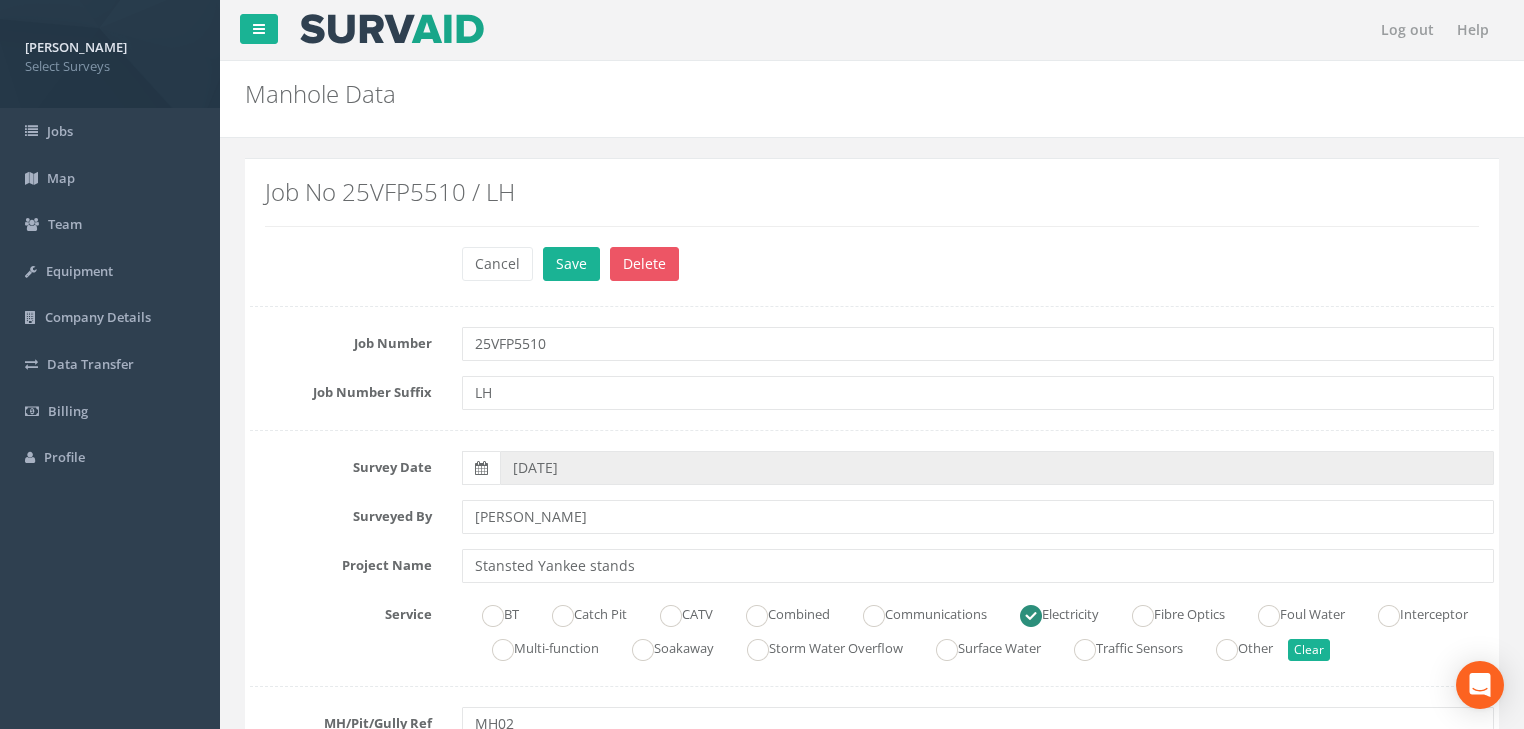scroll, scrollTop: 560, scrollLeft: 0, axis: vertical 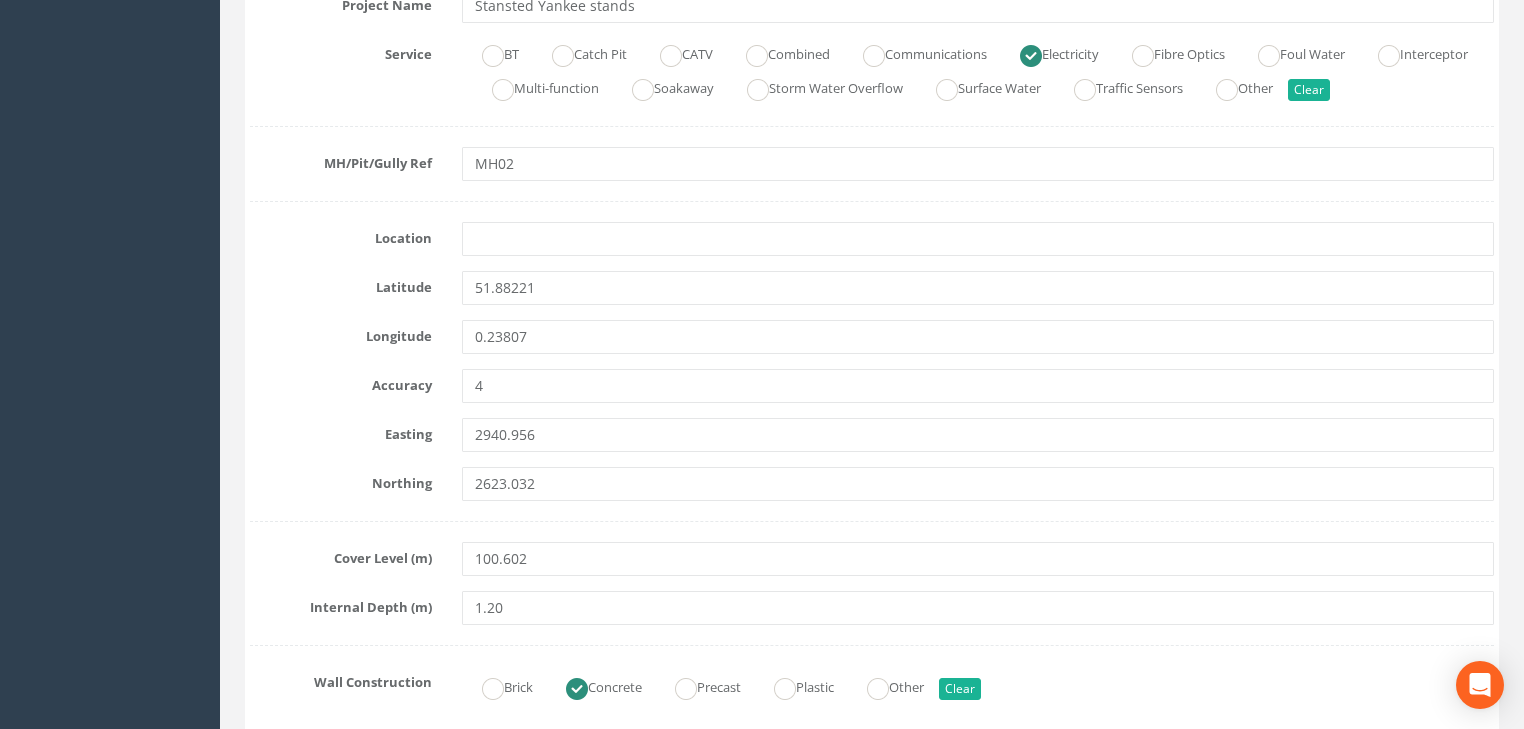 click on "Latitude   51.88221" at bounding box center [872, 288] 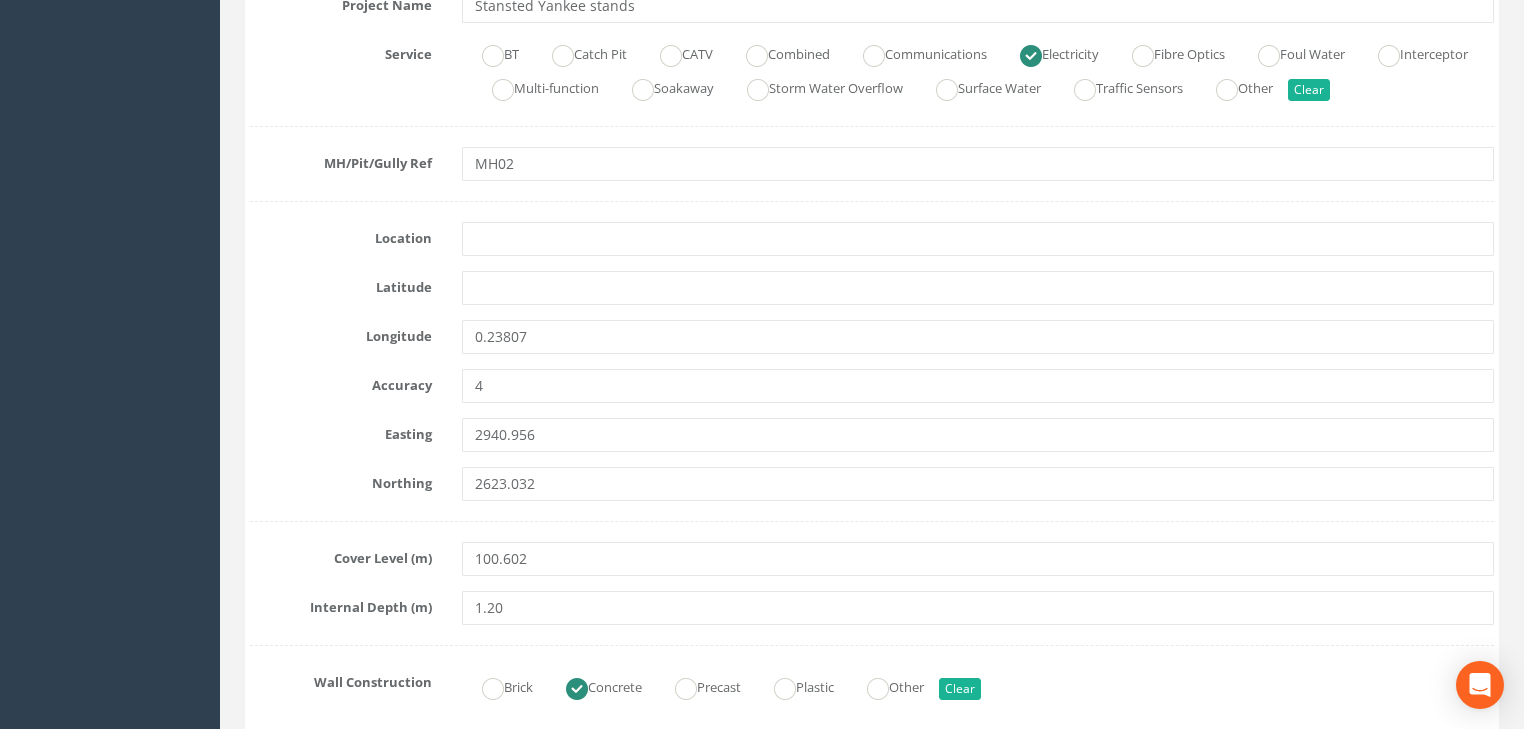 type 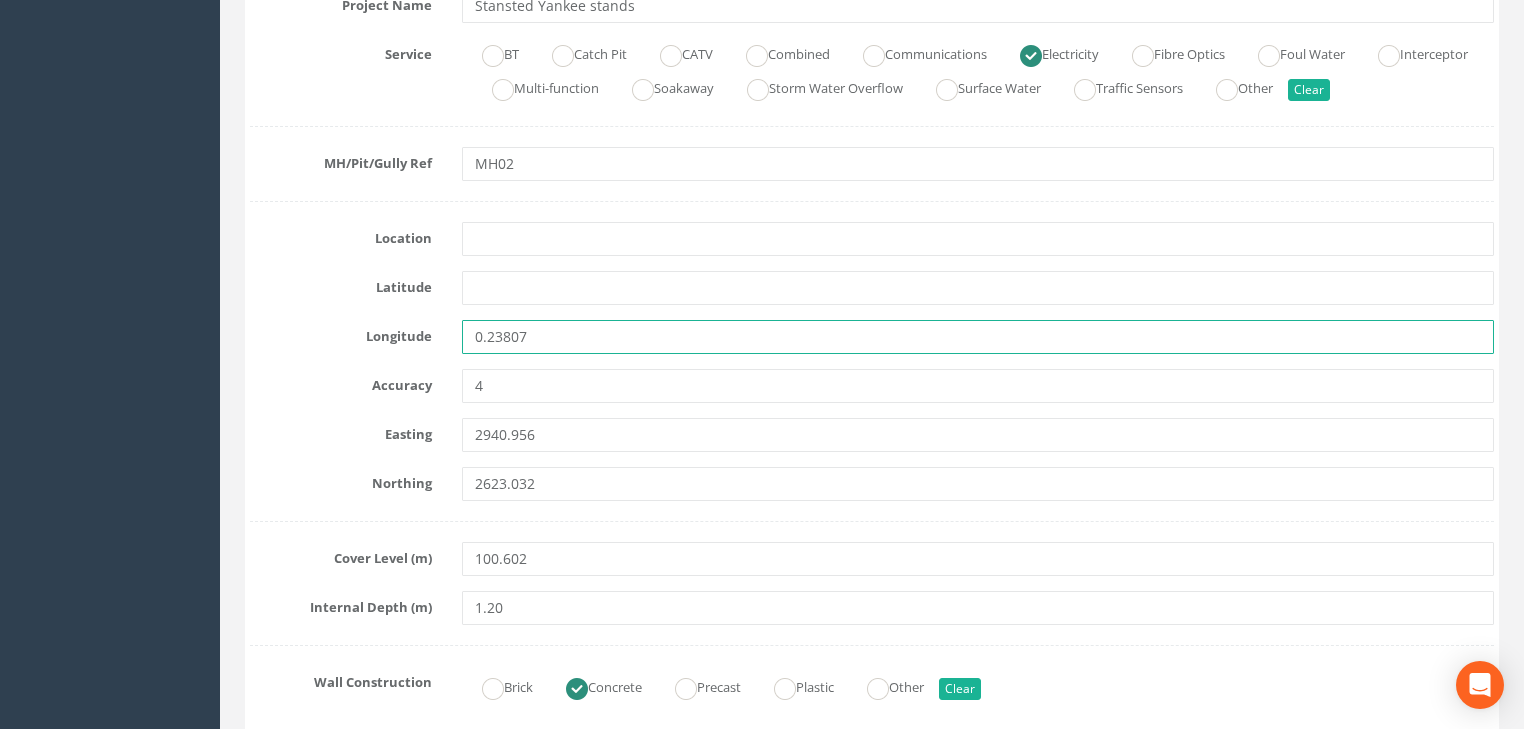 drag, startPoint x: 553, startPoint y: 339, endPoint x: 440, endPoint y: 339, distance: 113 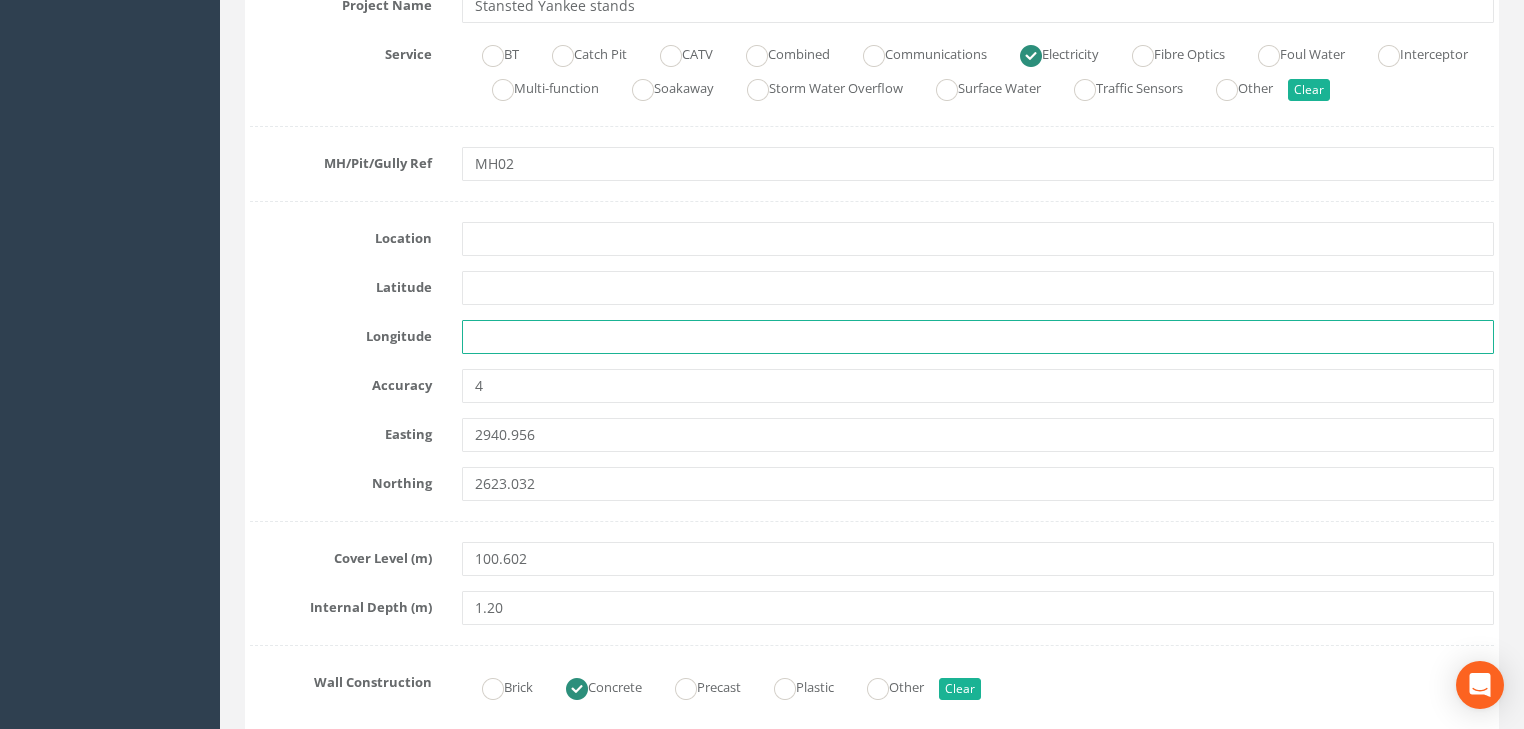 type 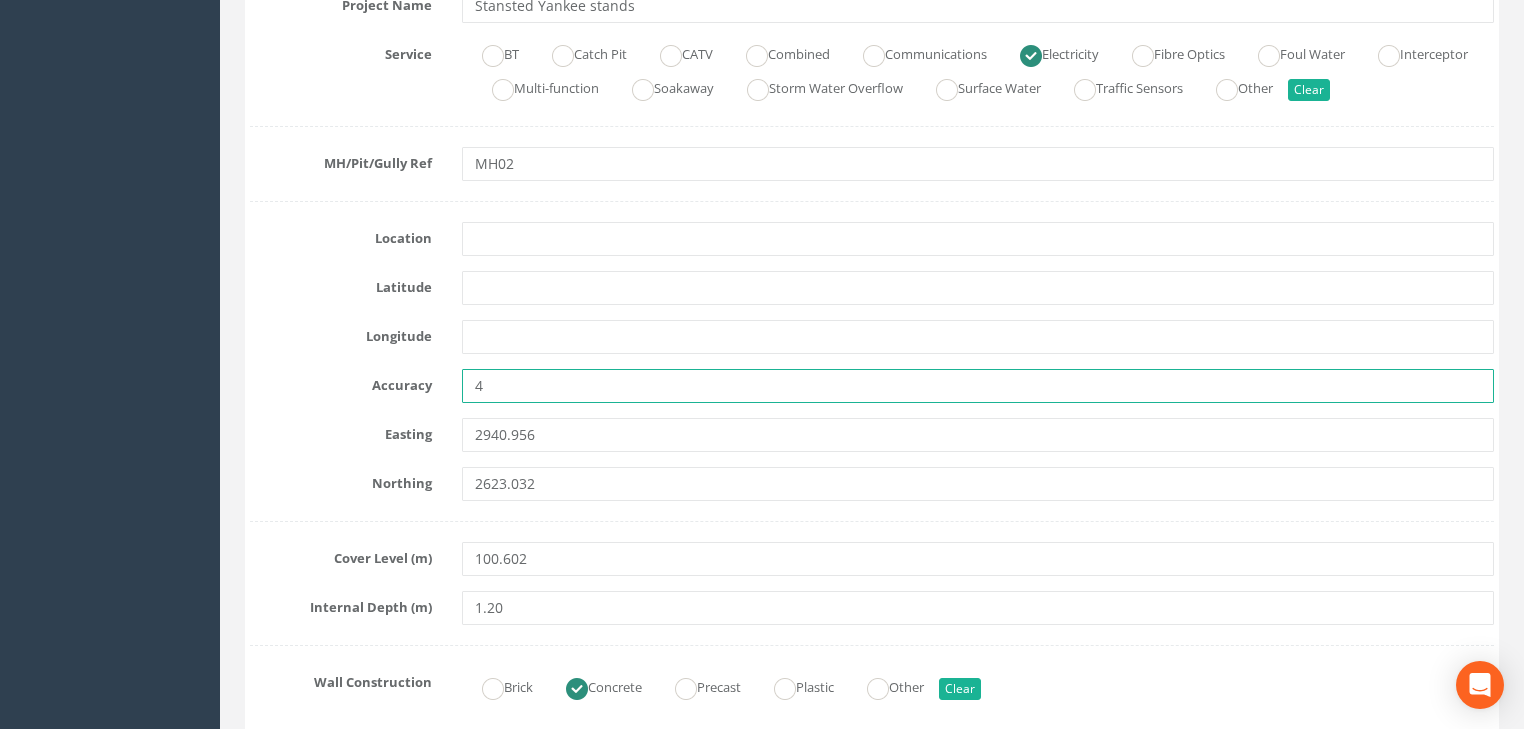 drag, startPoint x: 491, startPoint y: 383, endPoint x: 458, endPoint y: 385, distance: 33.06055 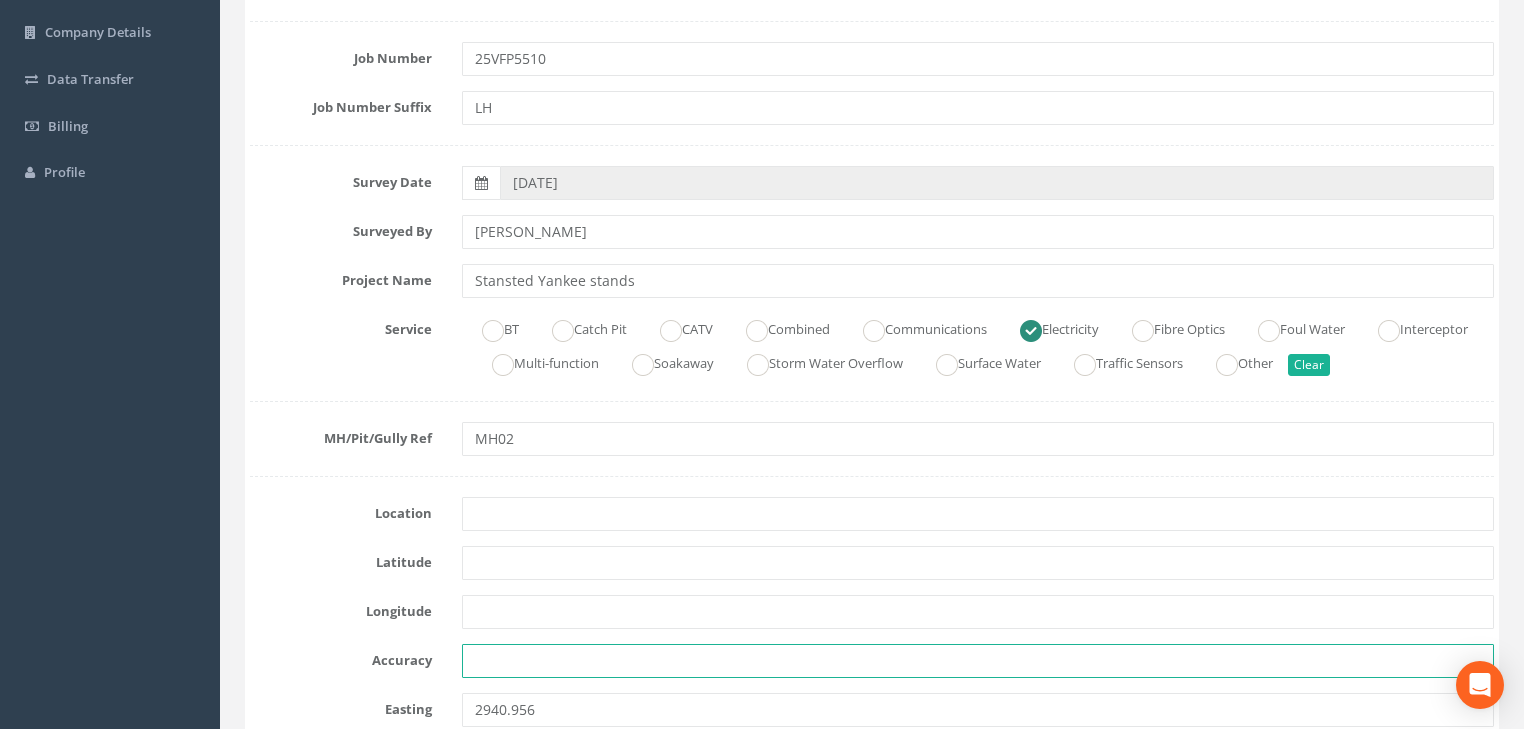 scroll, scrollTop: 160, scrollLeft: 0, axis: vertical 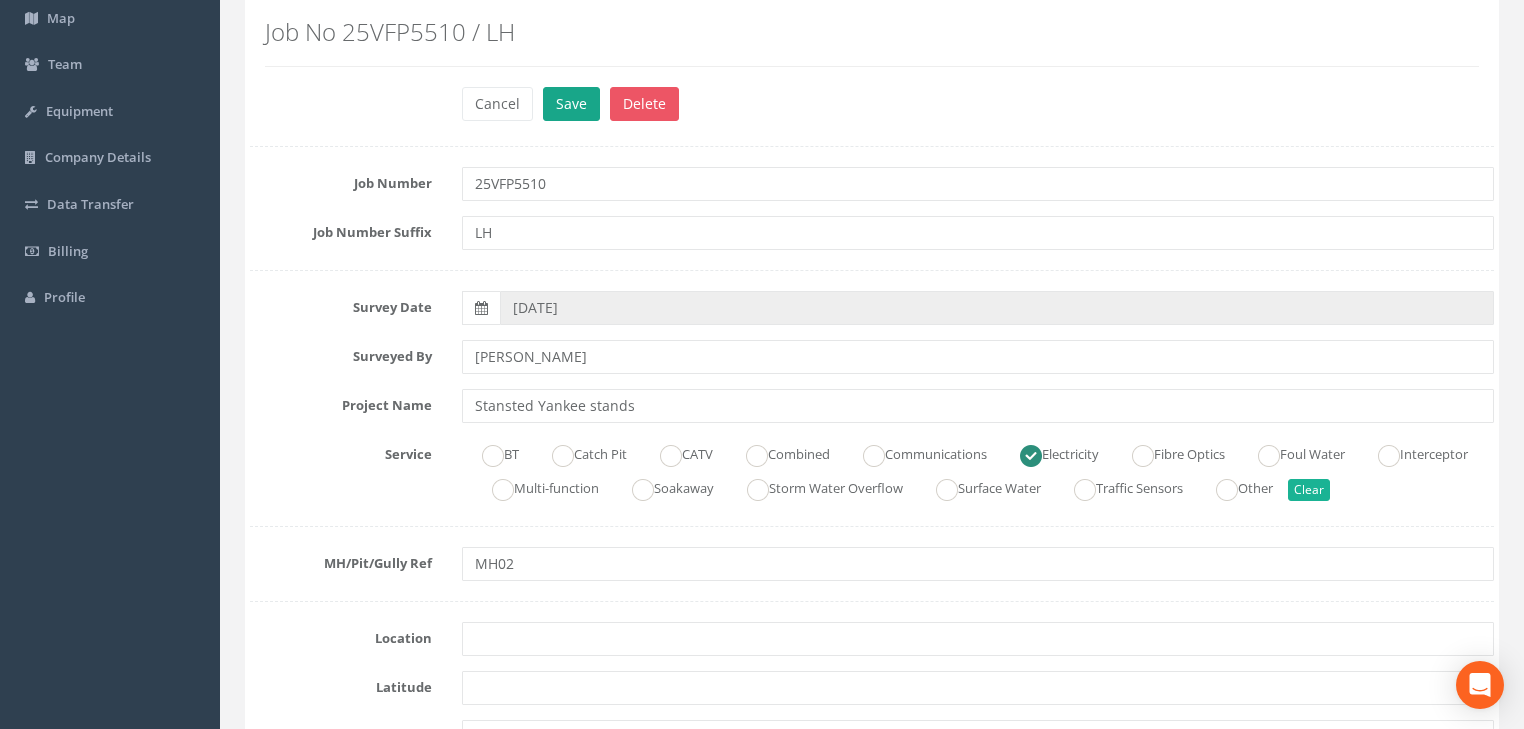 type 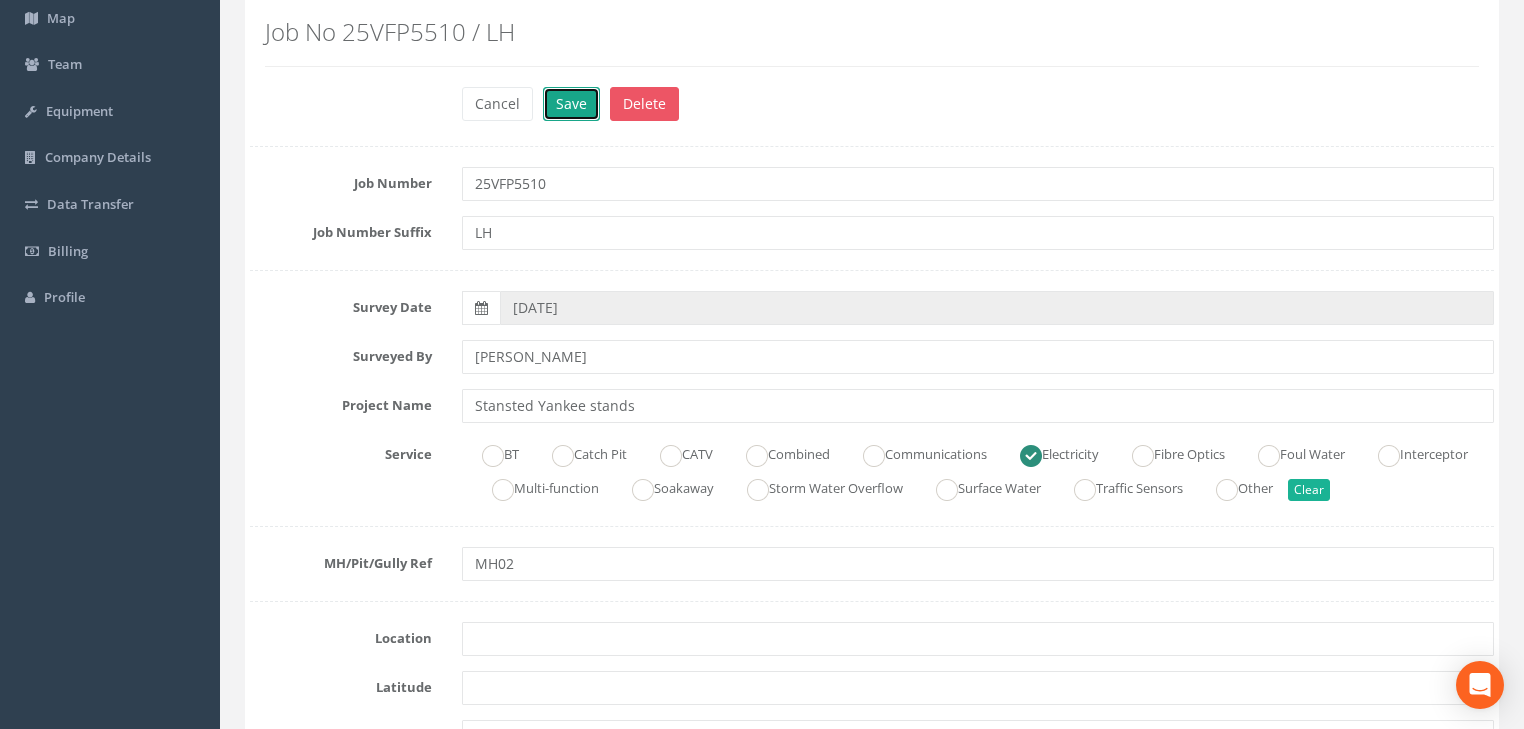 click on "Save" at bounding box center [571, 104] 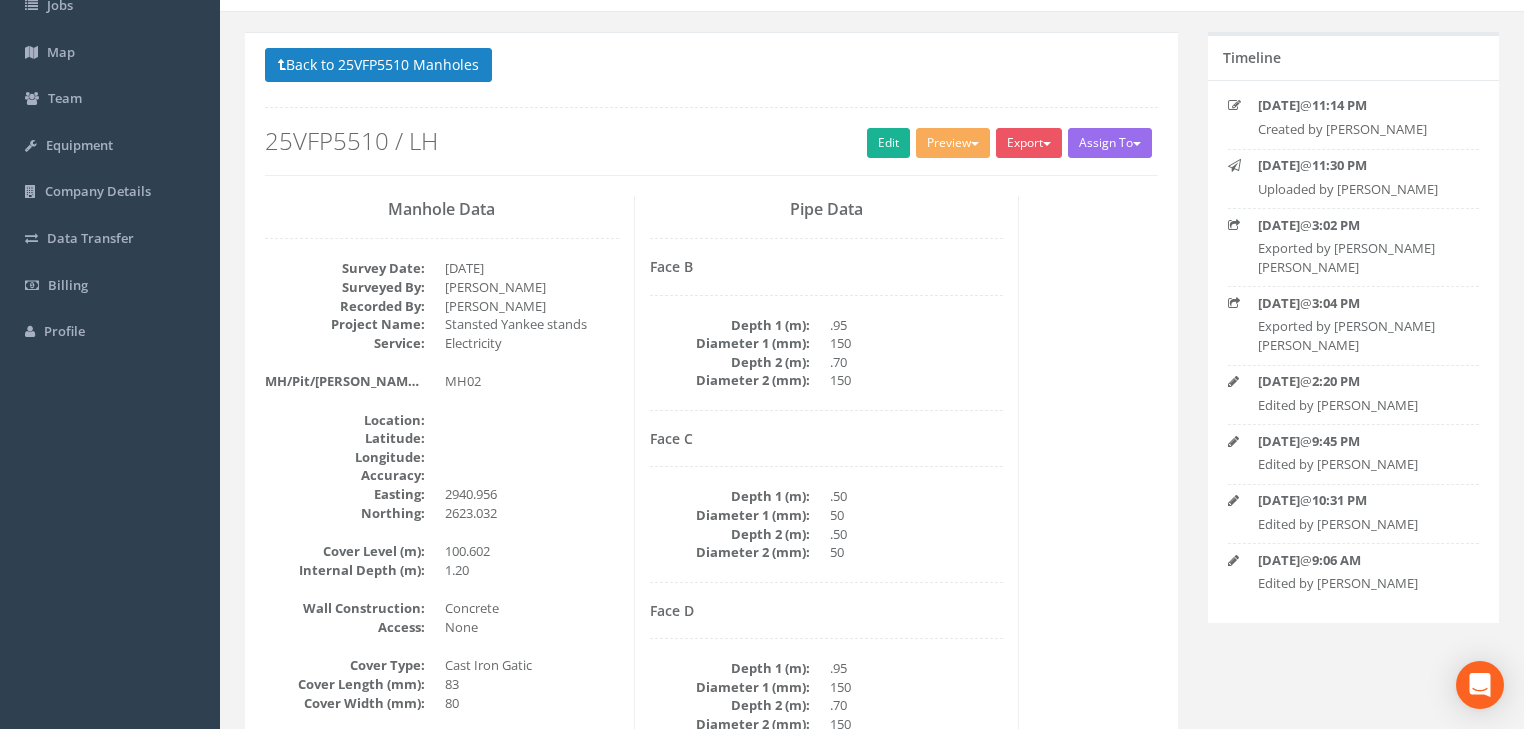 scroll, scrollTop: 0, scrollLeft: 0, axis: both 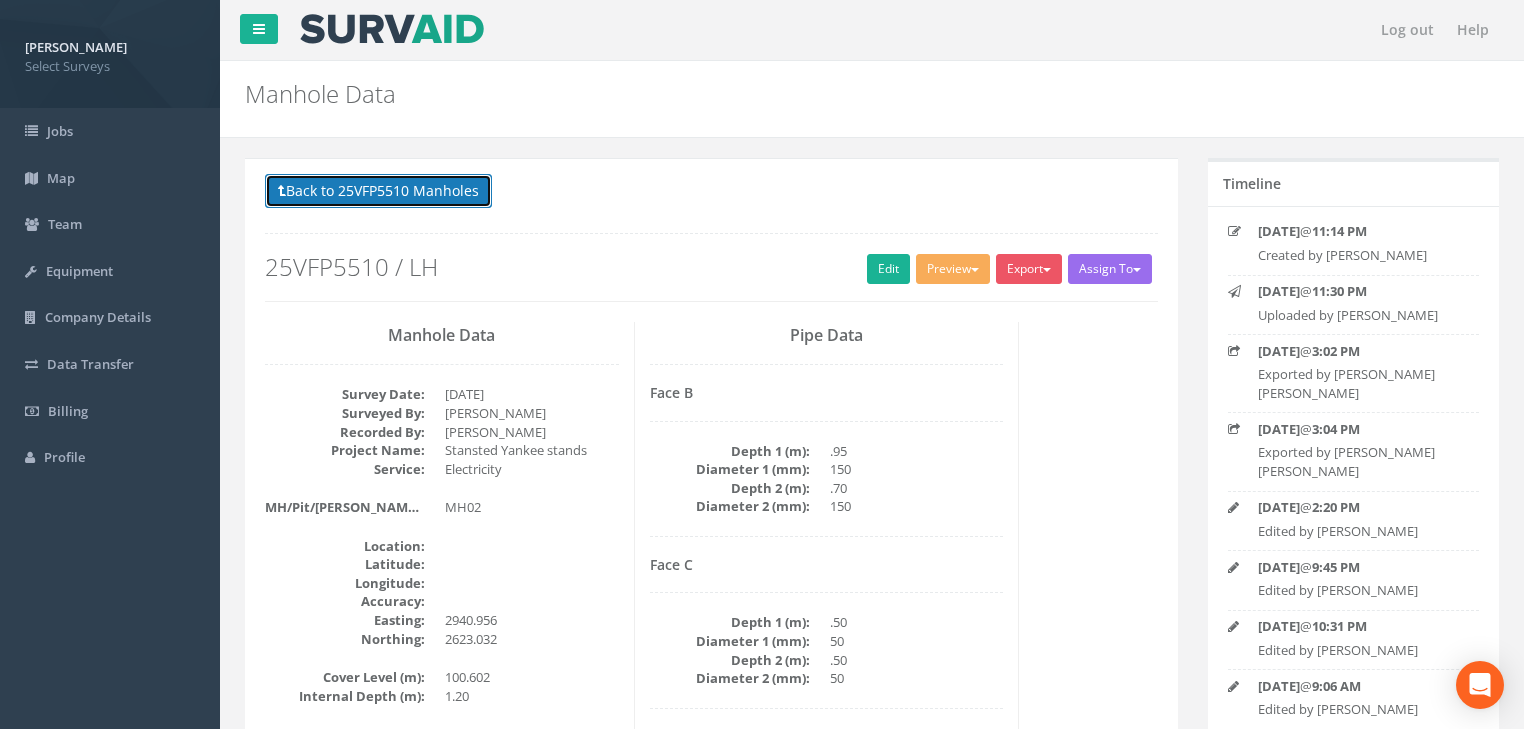 click on "Back to 25VFP5510 Manholes" at bounding box center (378, 191) 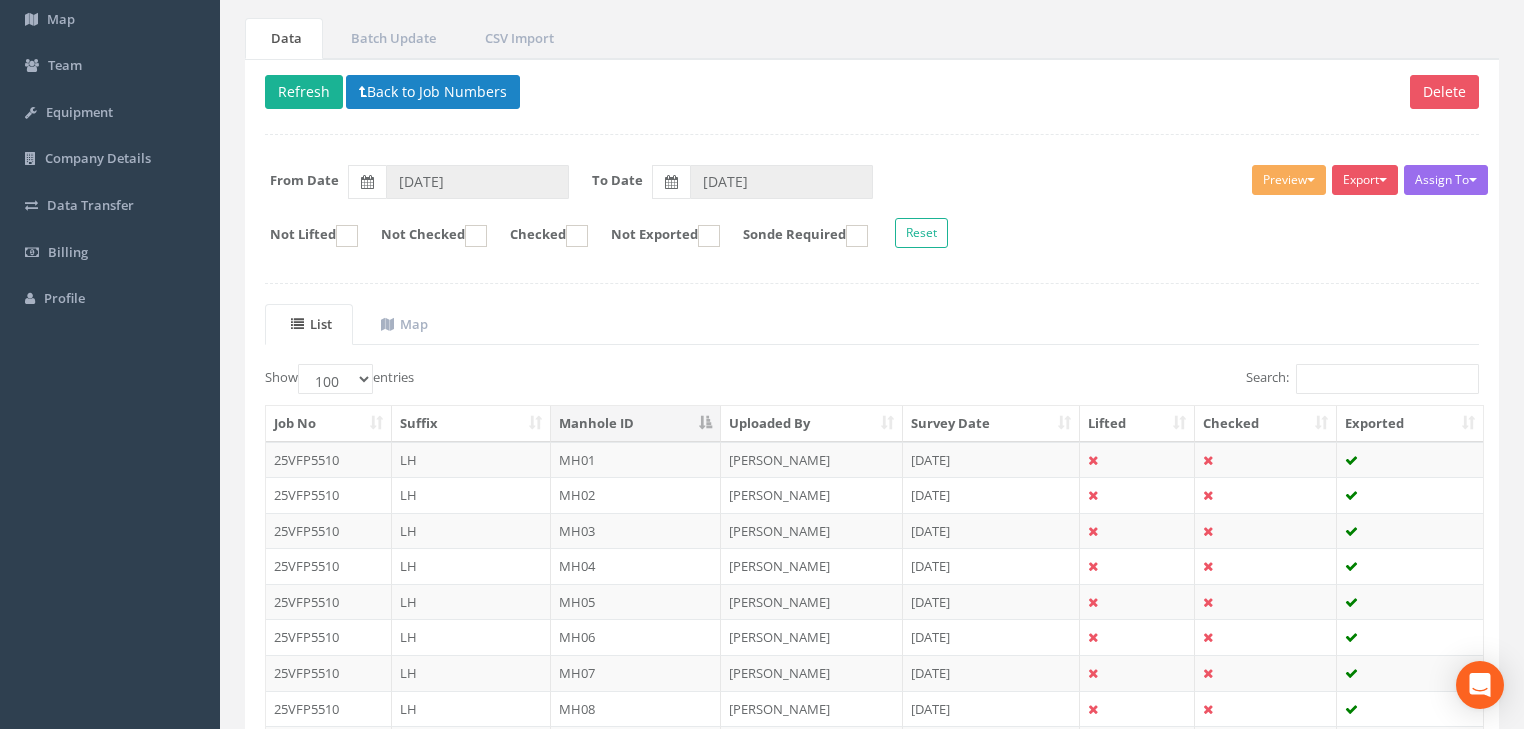 scroll, scrollTop: 400, scrollLeft: 0, axis: vertical 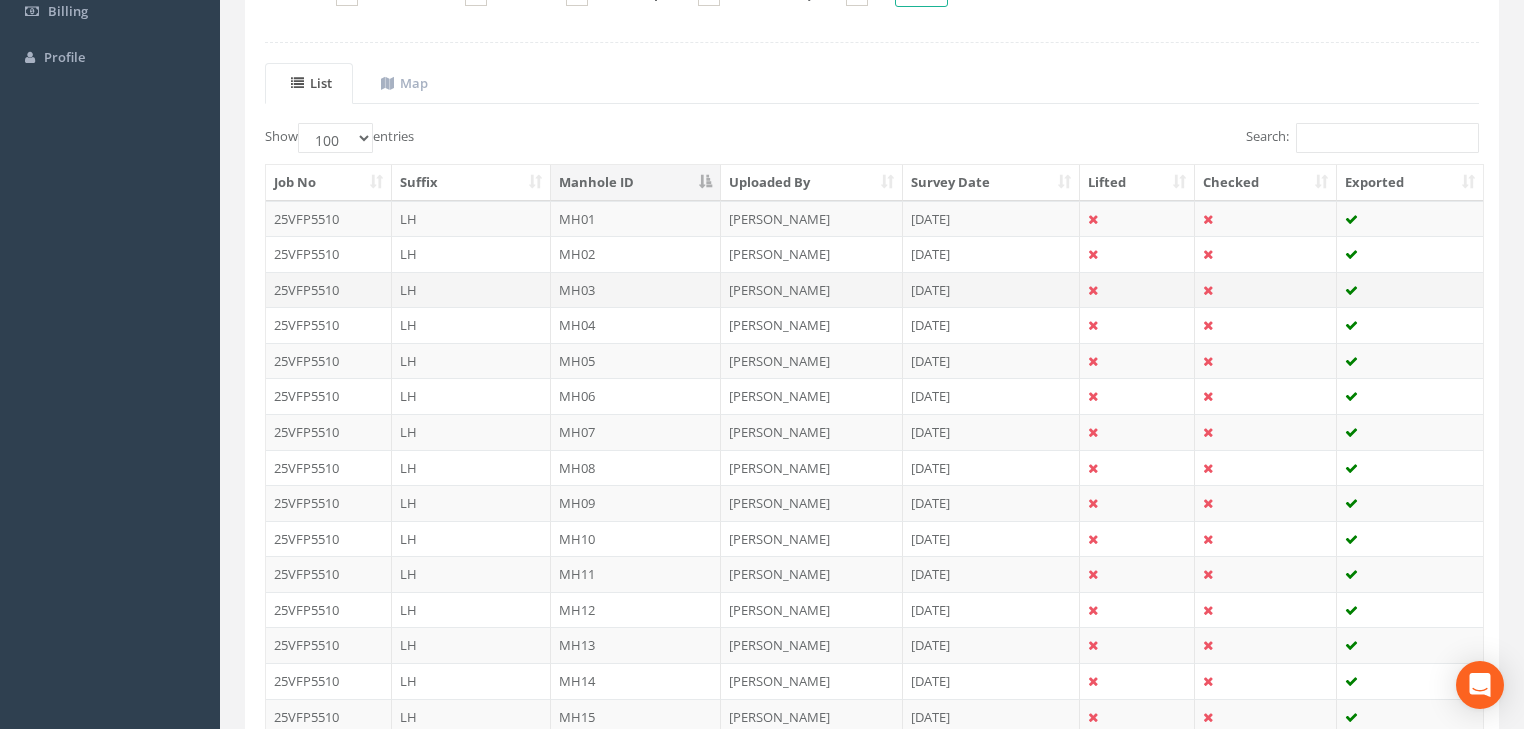 click on "MH03" at bounding box center (636, 290) 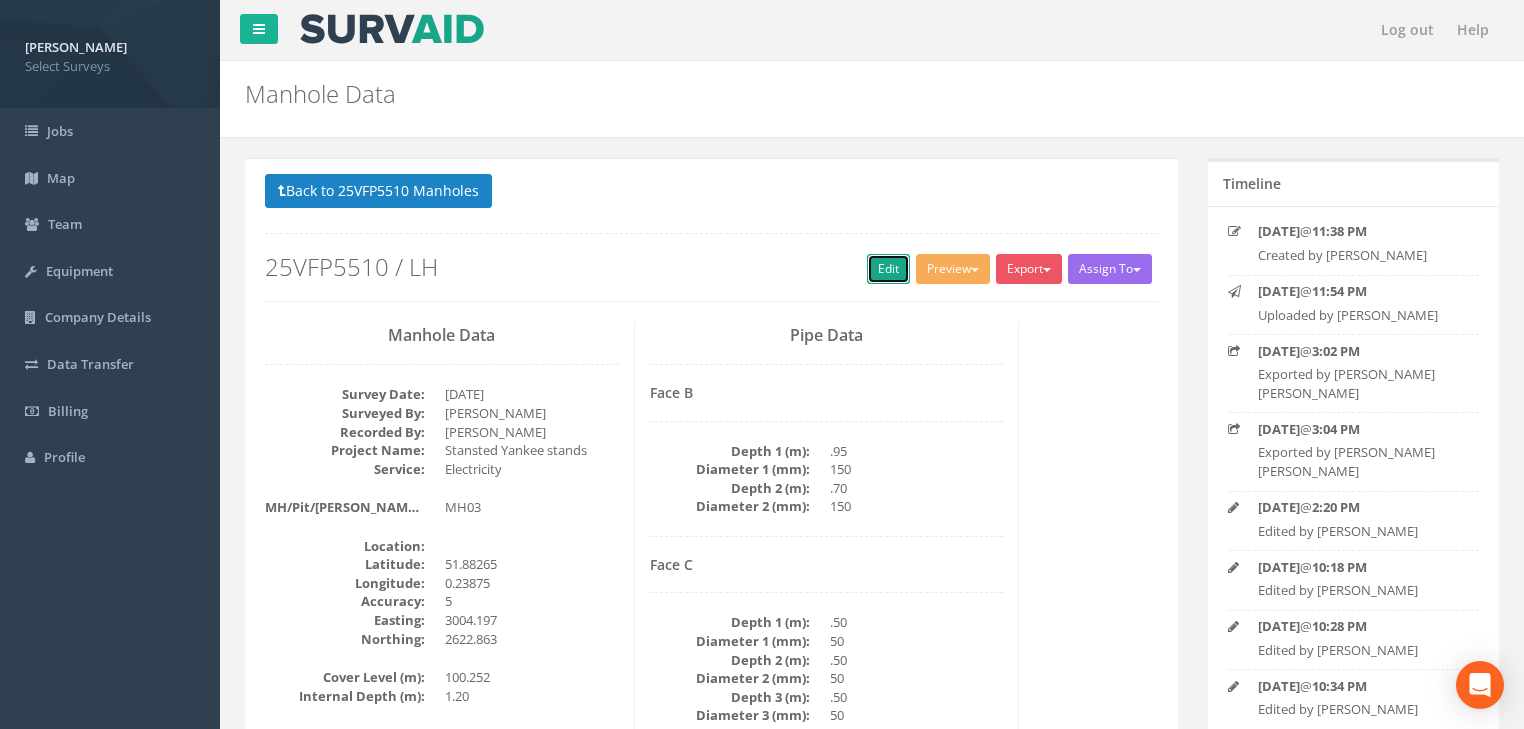 click on "Edit" at bounding box center [888, 269] 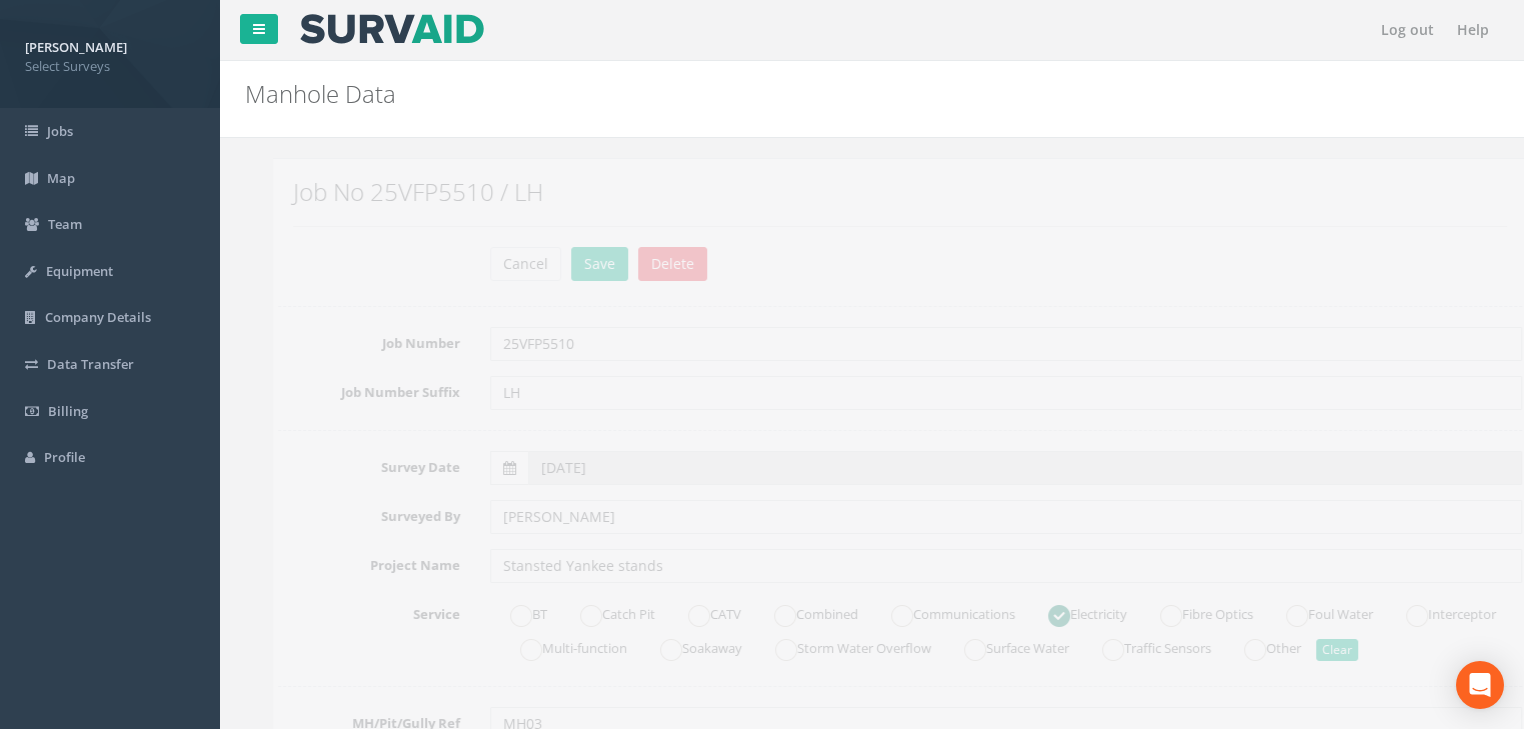 scroll, scrollTop: 560, scrollLeft: 0, axis: vertical 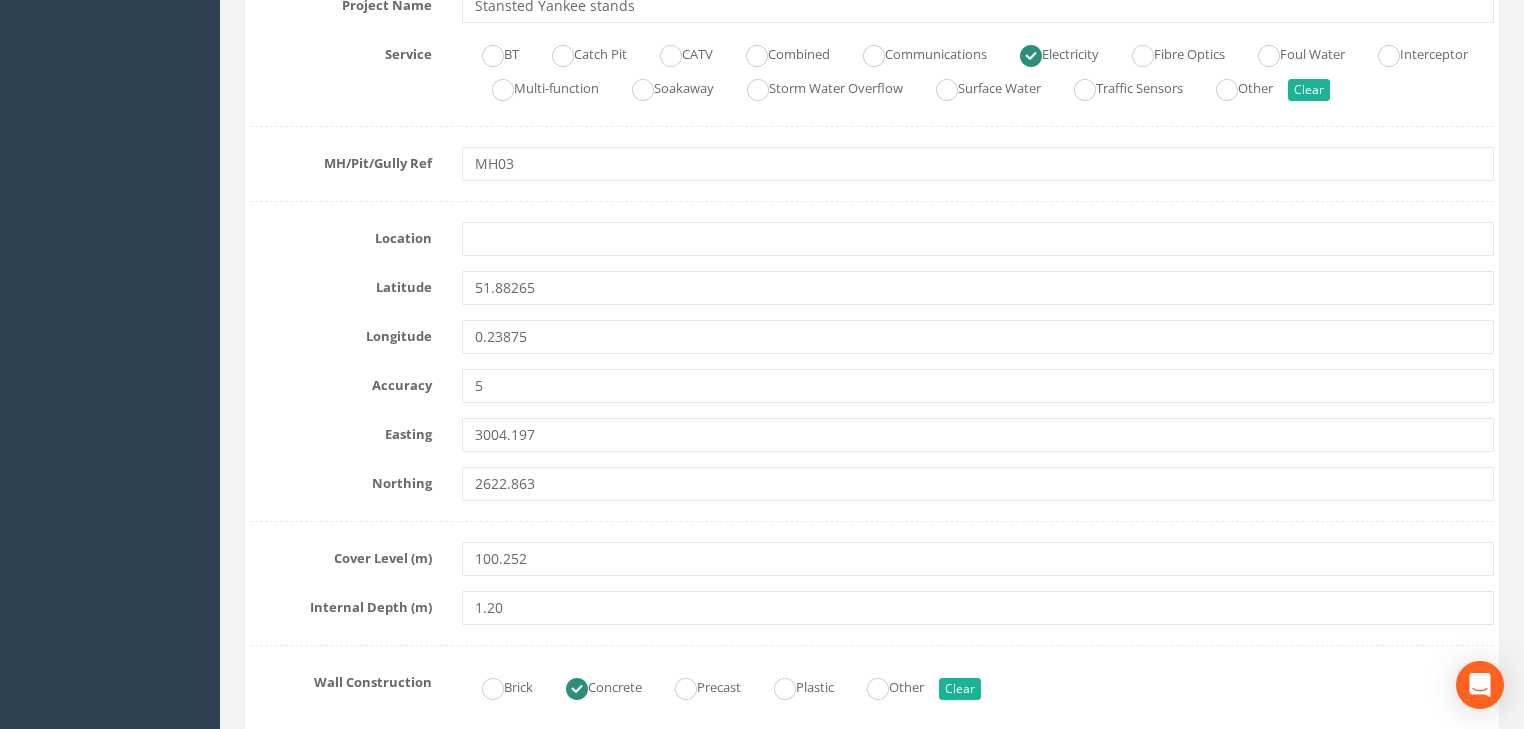 click on "Latitude   51.88265" at bounding box center [872, 288] 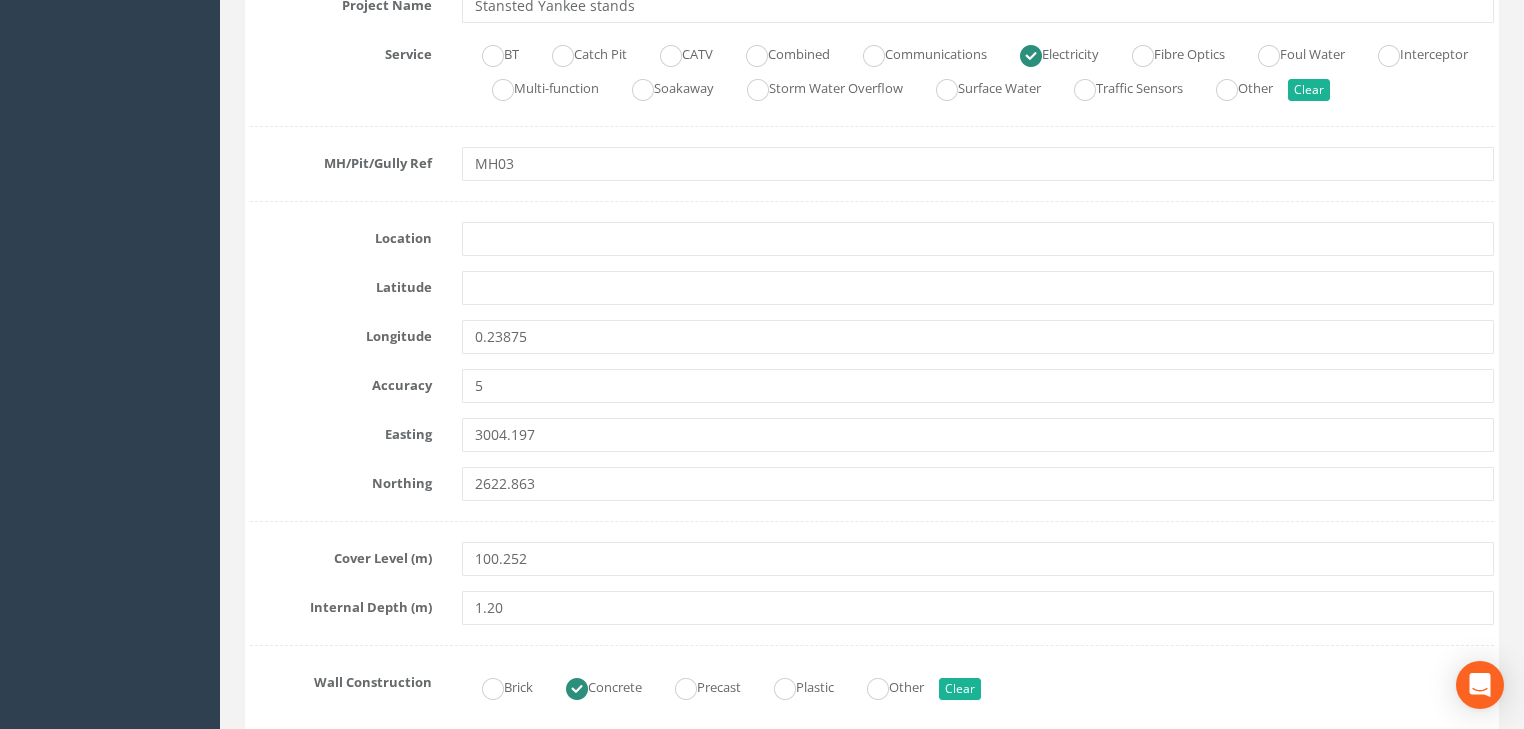 type 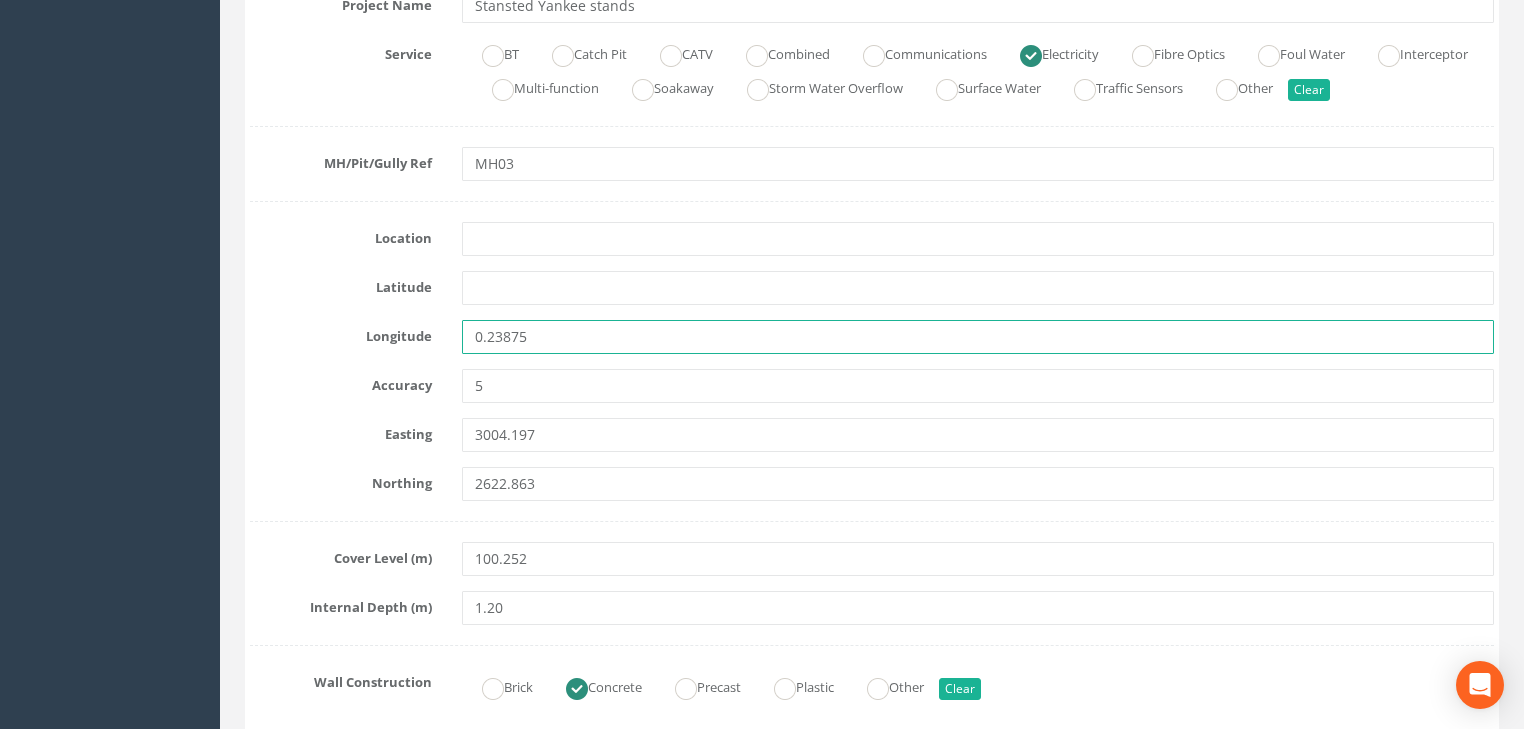 drag, startPoint x: 520, startPoint y: 335, endPoint x: 450, endPoint y: 339, distance: 70.11419 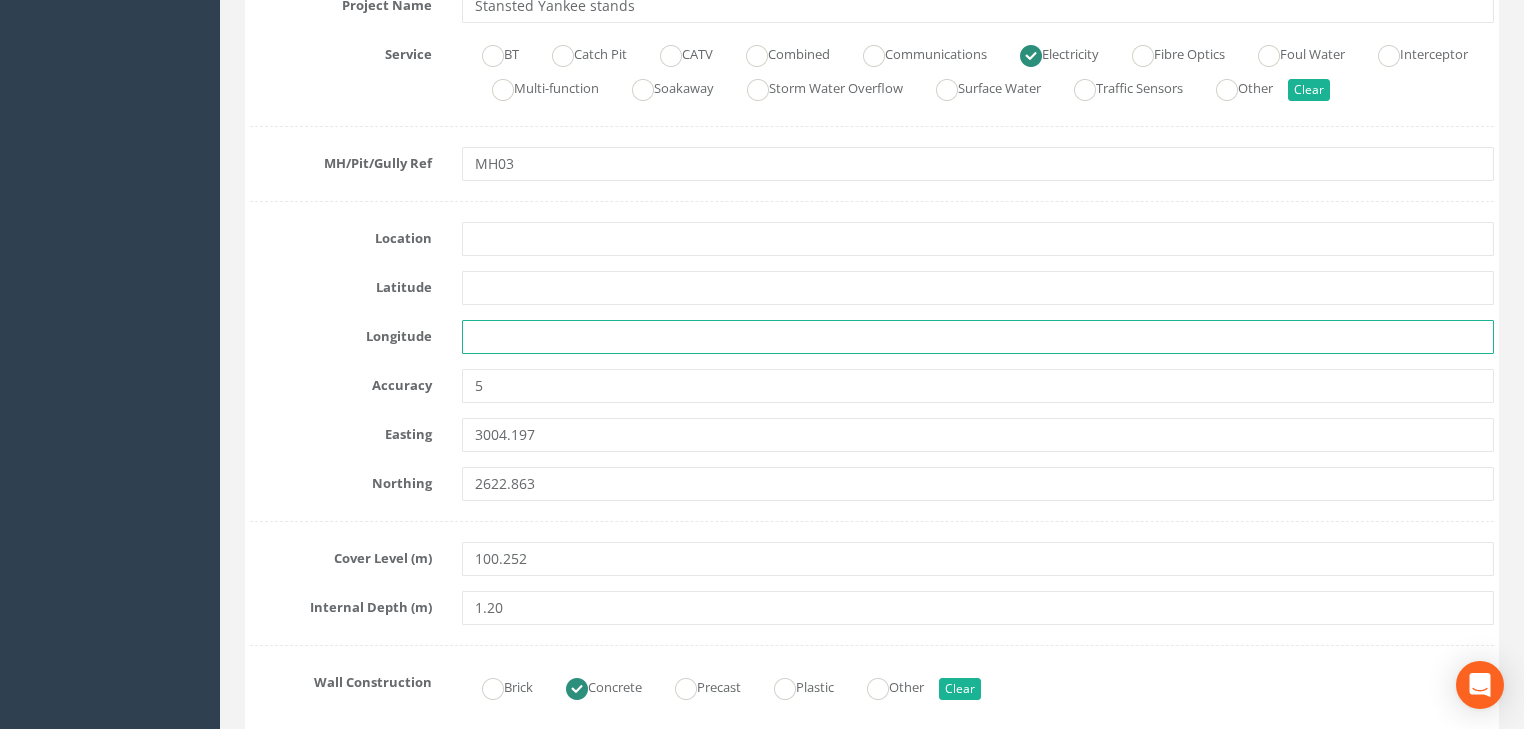type 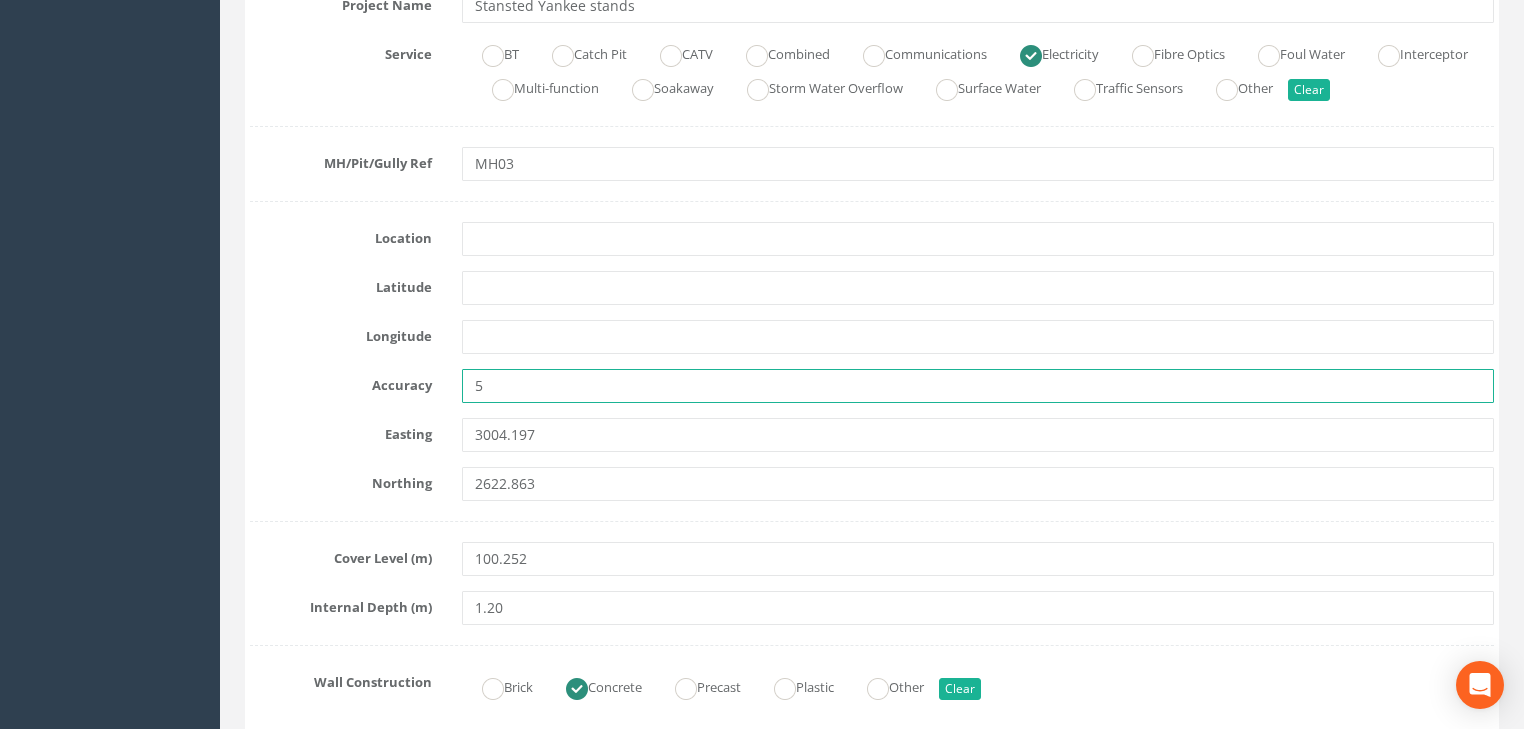 click on "5" at bounding box center [978, 386] 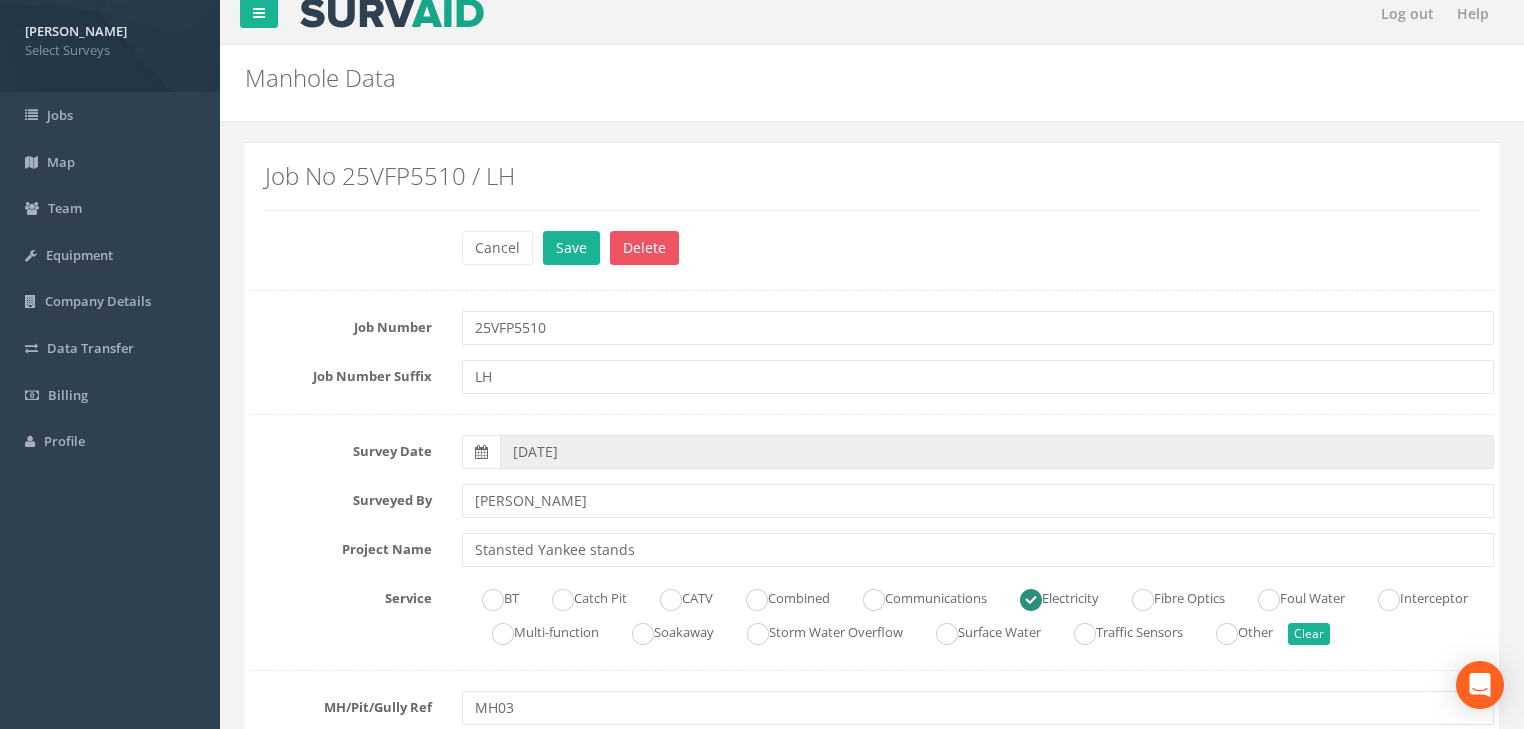 scroll, scrollTop: 0, scrollLeft: 0, axis: both 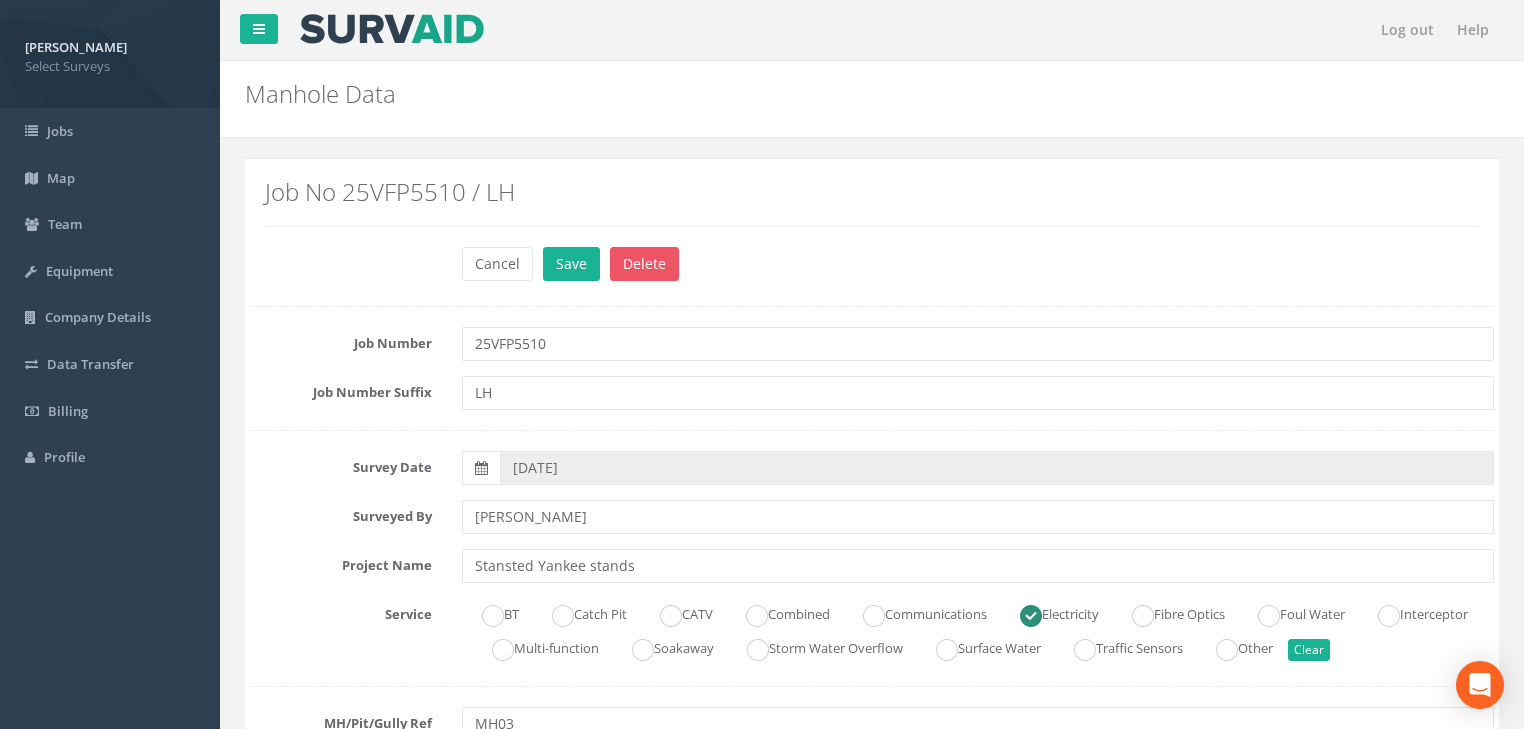 type 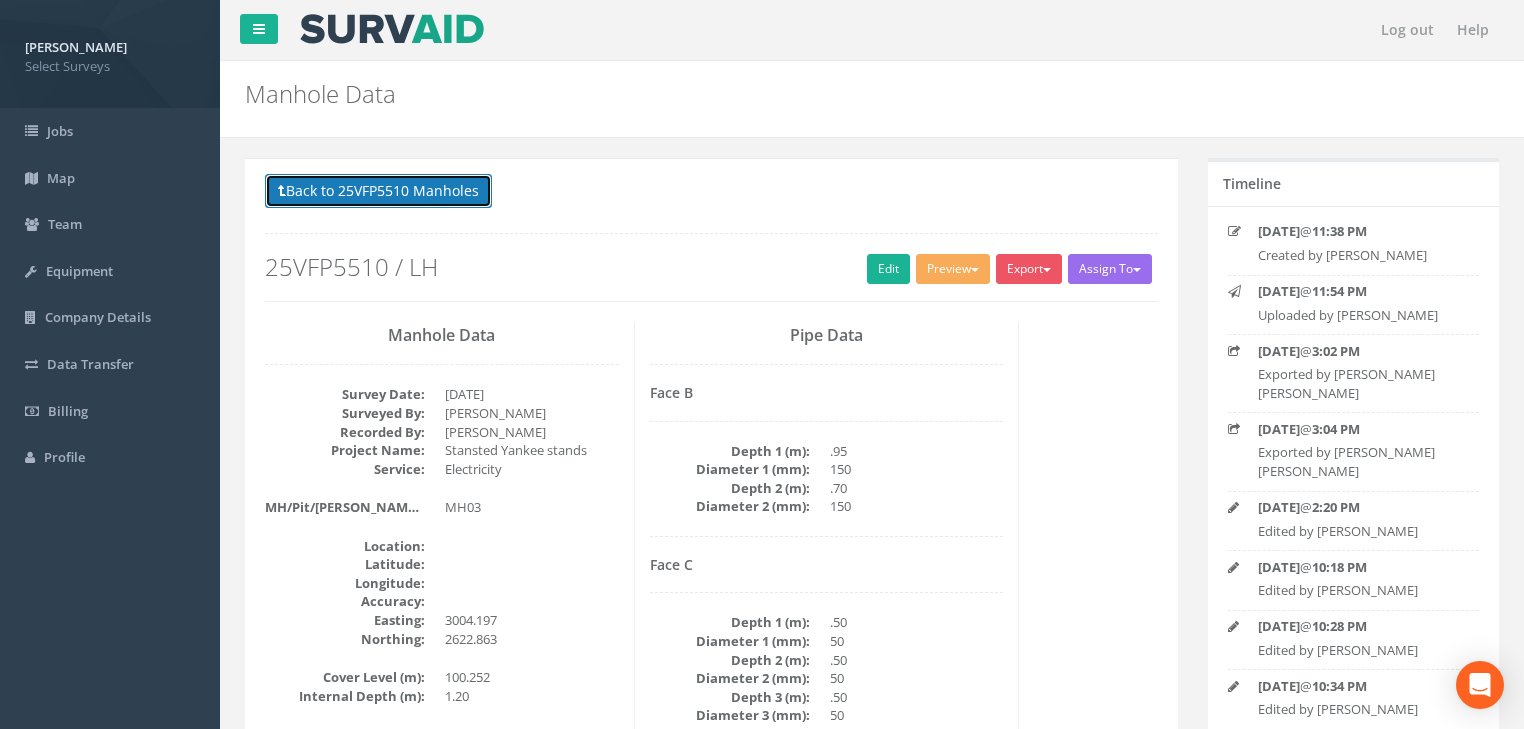 click on "Back to 25VFP5510 Manholes" at bounding box center [378, 191] 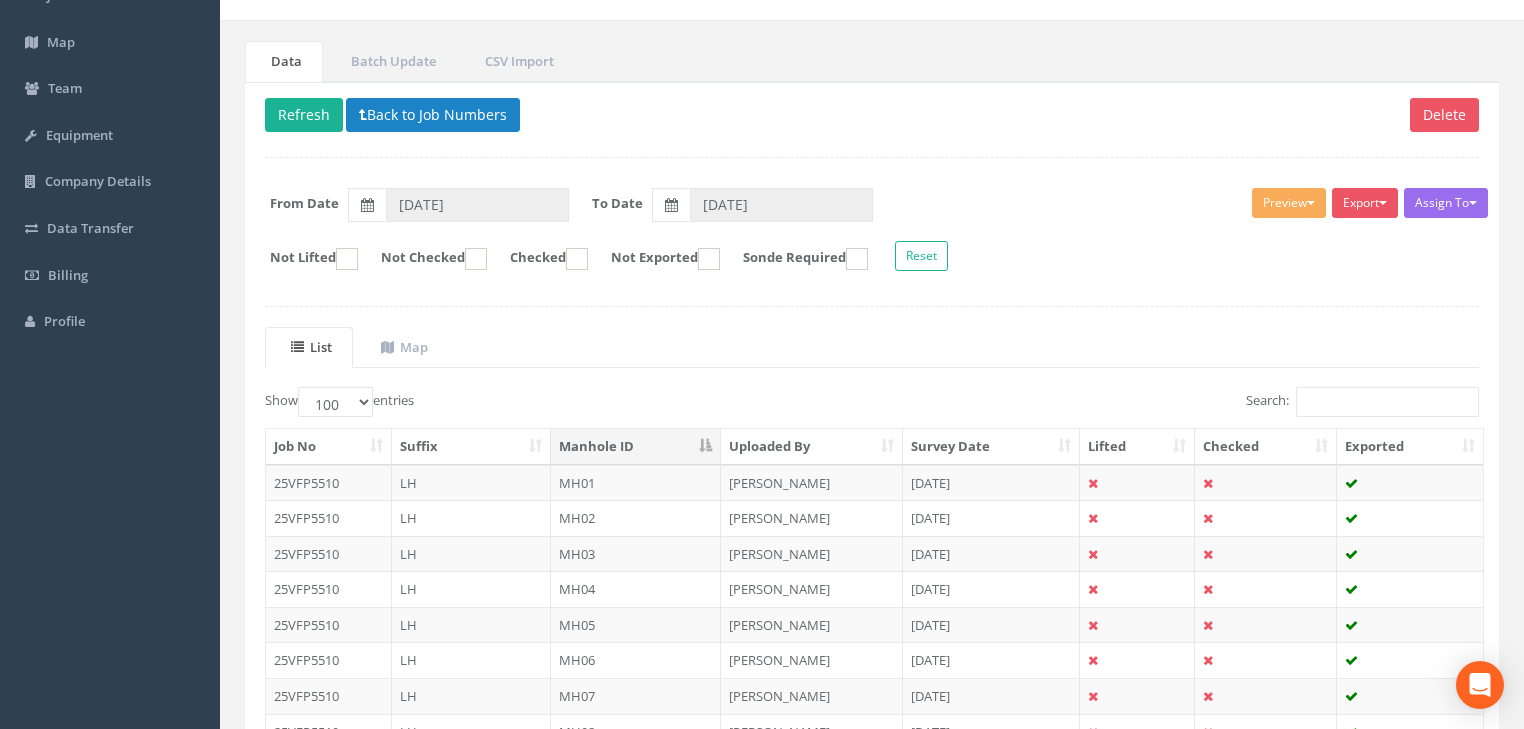 scroll, scrollTop: 400, scrollLeft: 0, axis: vertical 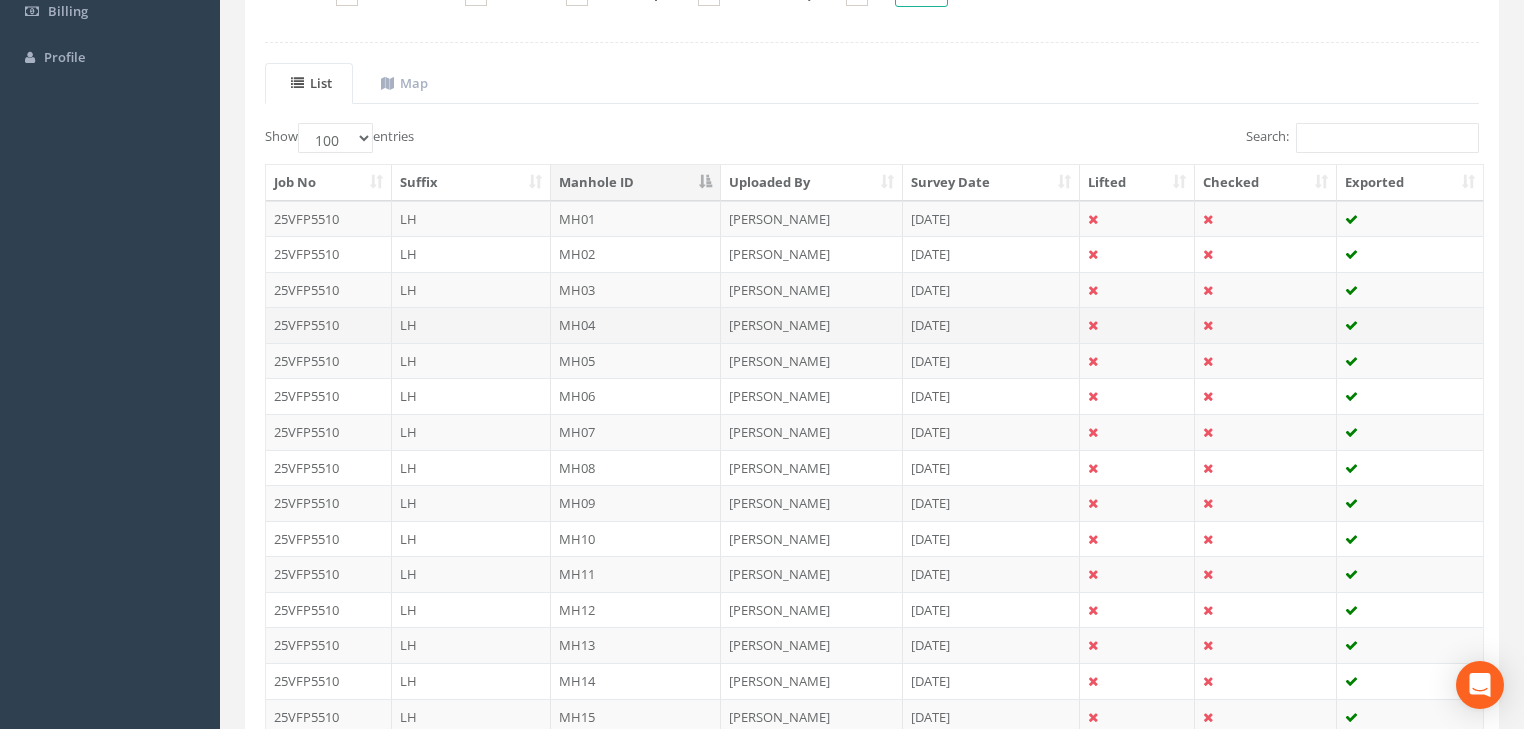 click on "MH04" at bounding box center (636, 325) 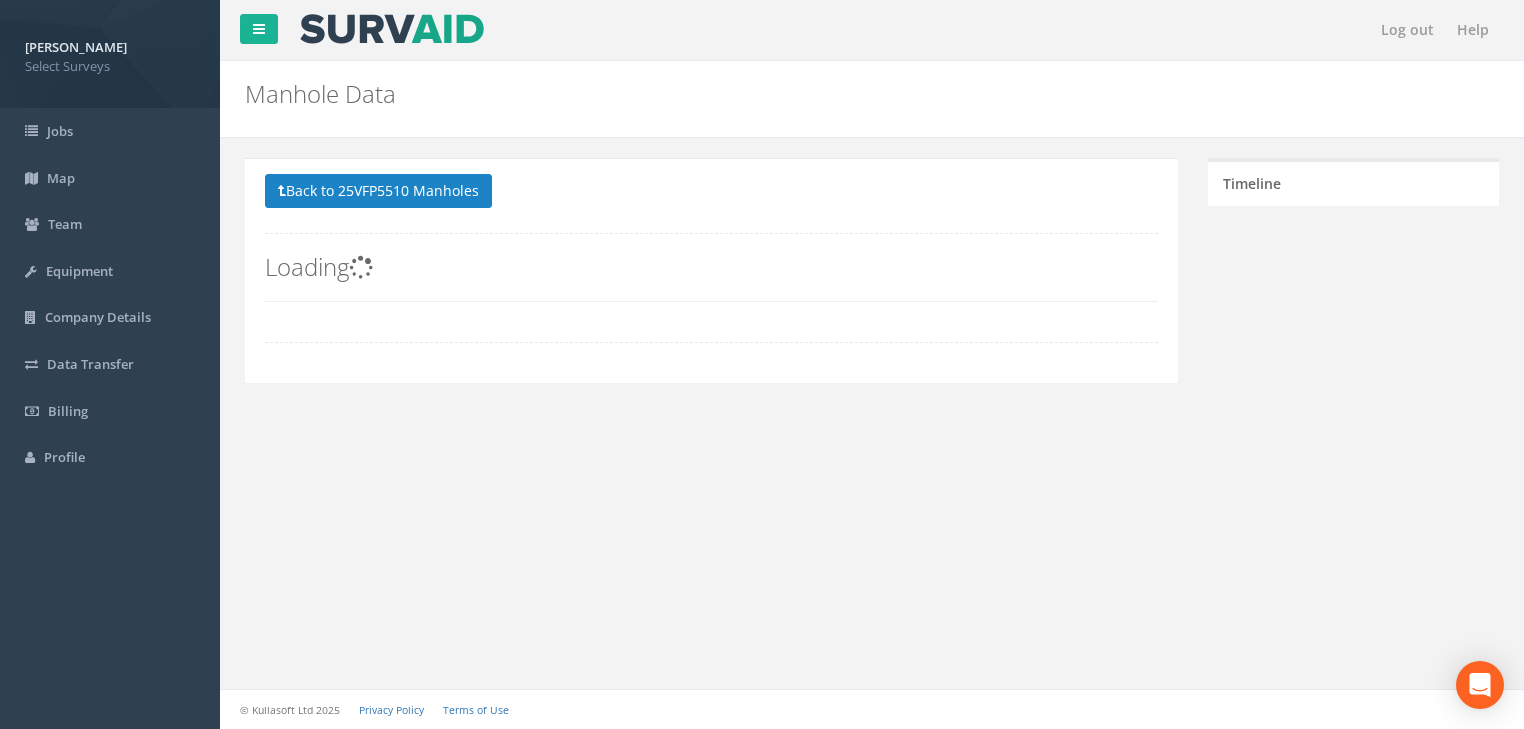 scroll, scrollTop: 0, scrollLeft: 0, axis: both 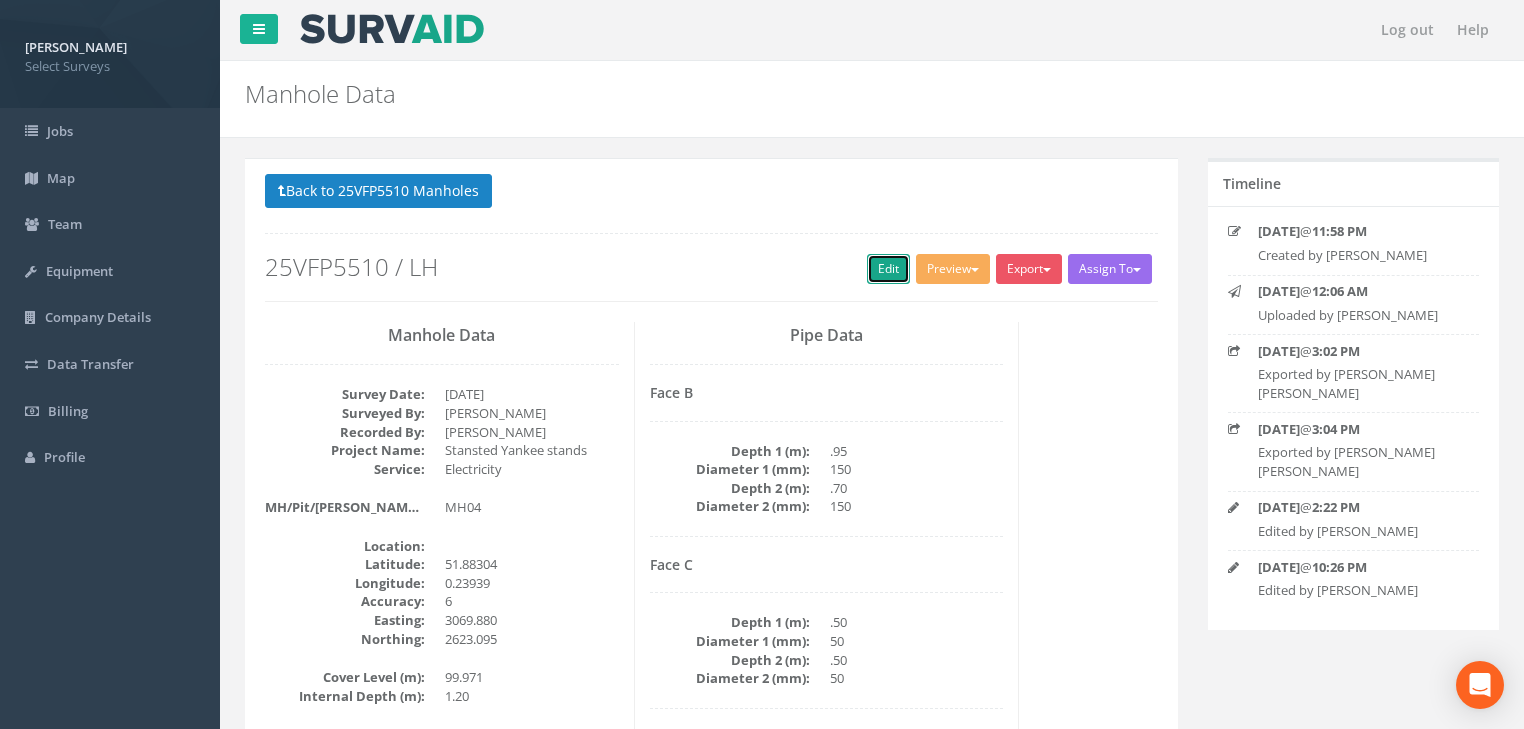 click on "Edit" at bounding box center [888, 269] 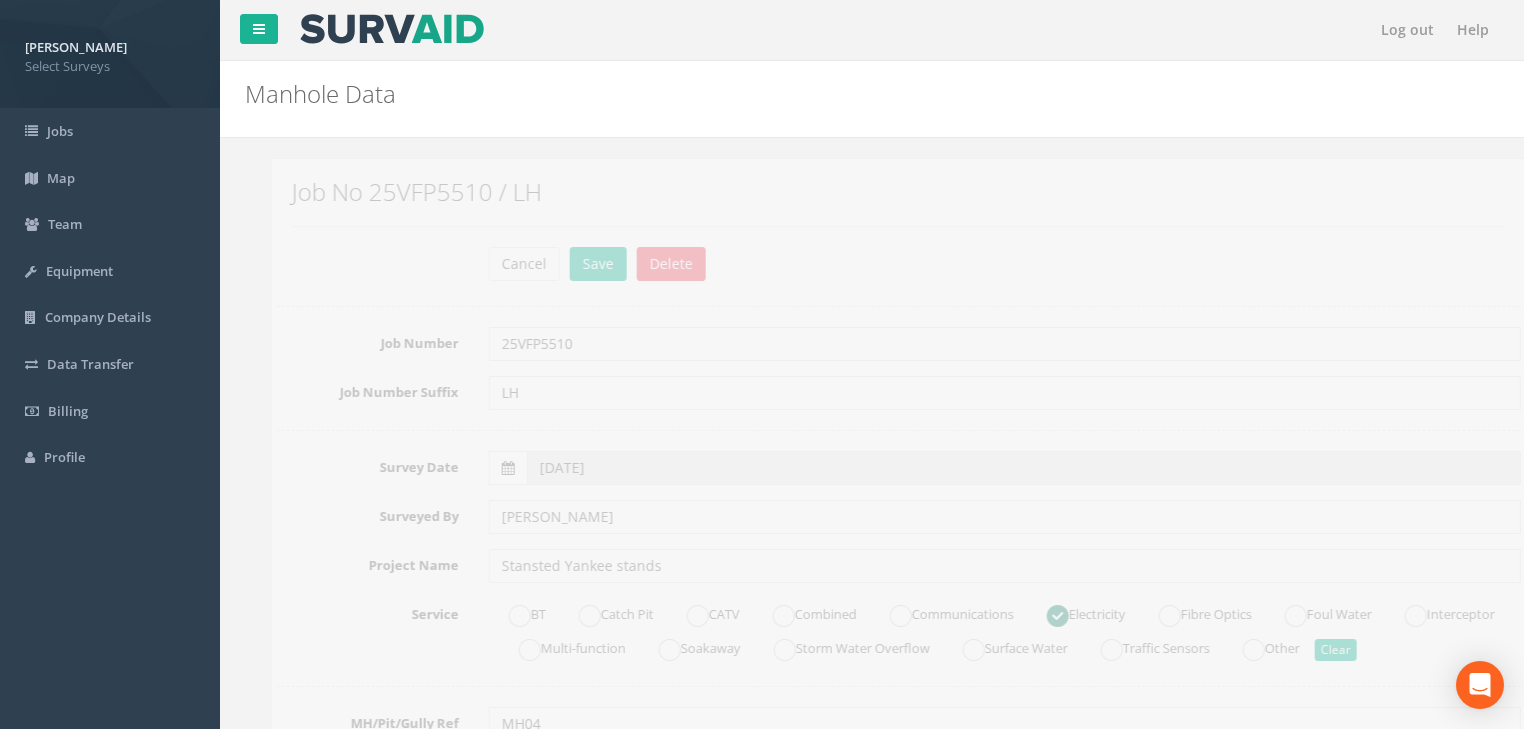 scroll, scrollTop: 560, scrollLeft: 0, axis: vertical 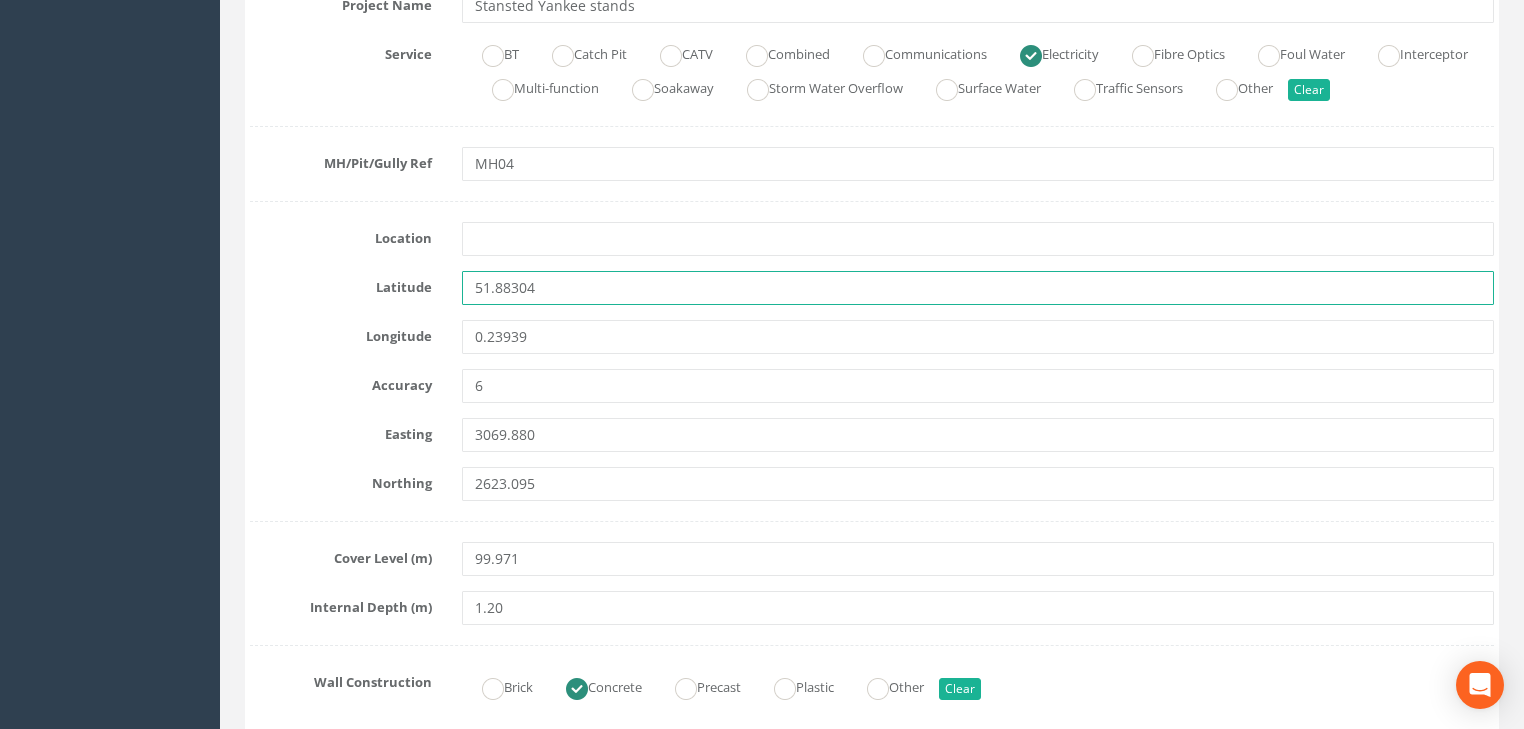 drag, startPoint x: 523, startPoint y: 292, endPoint x: 379, endPoint y: 300, distance: 144.22205 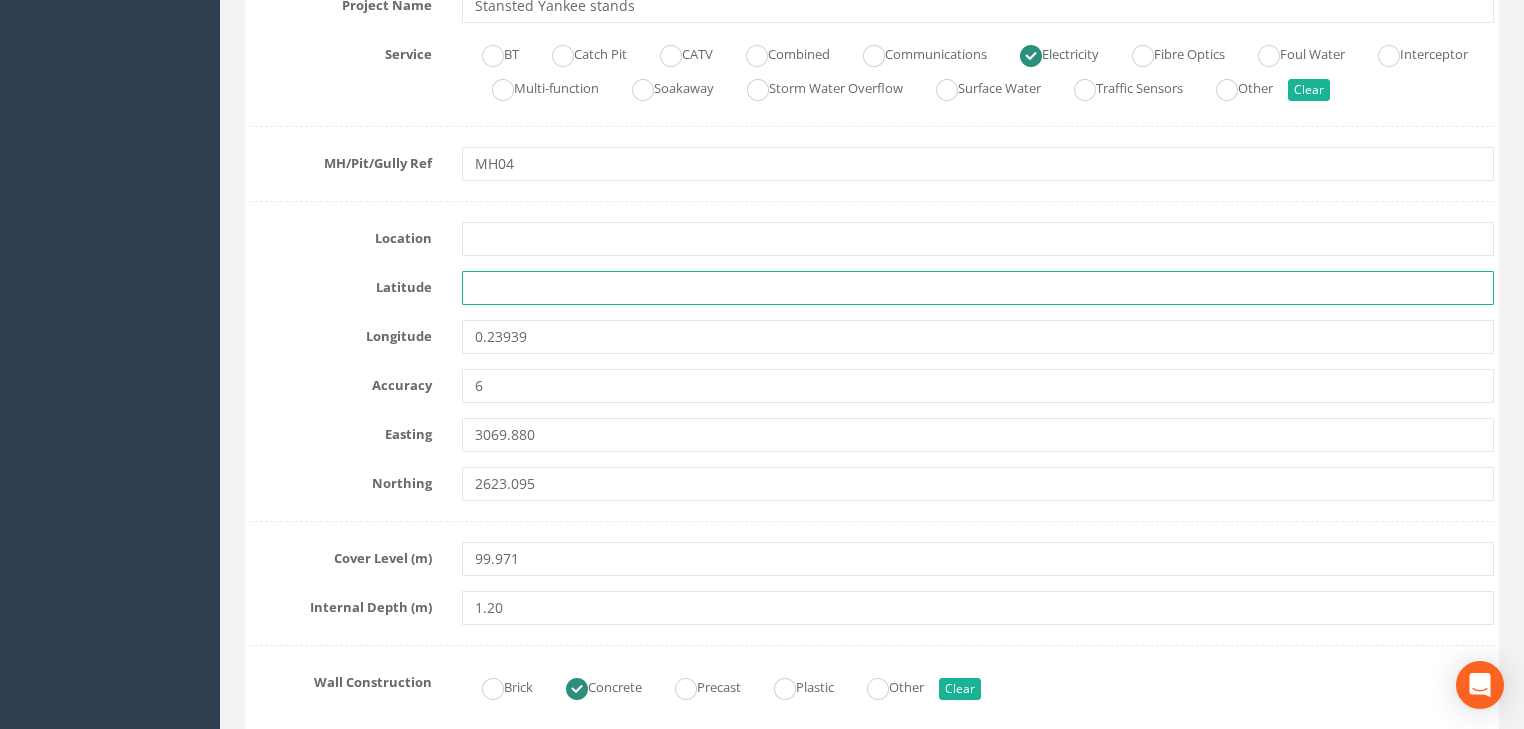 type 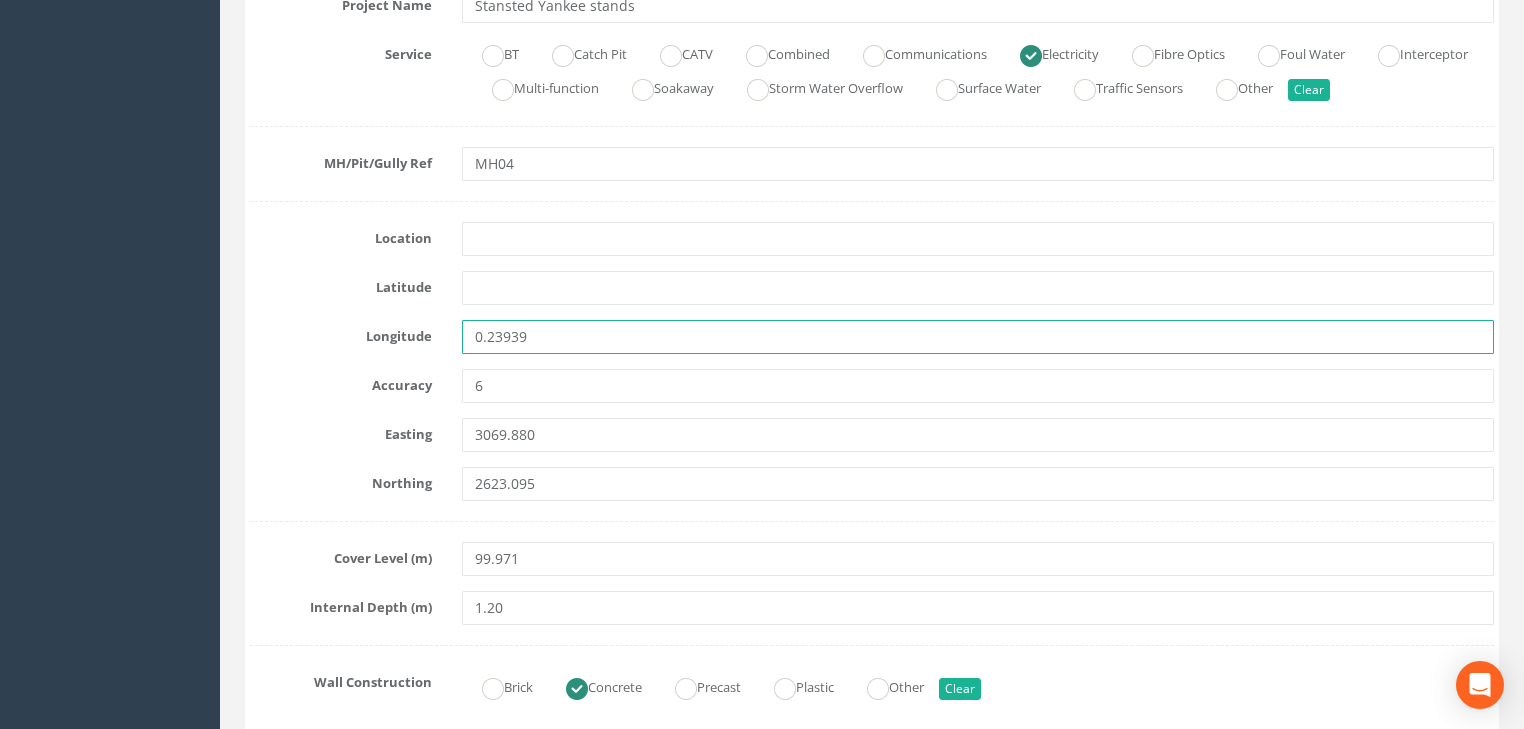 drag, startPoint x: 501, startPoint y: 339, endPoint x: 436, endPoint y: 344, distance: 65.192024 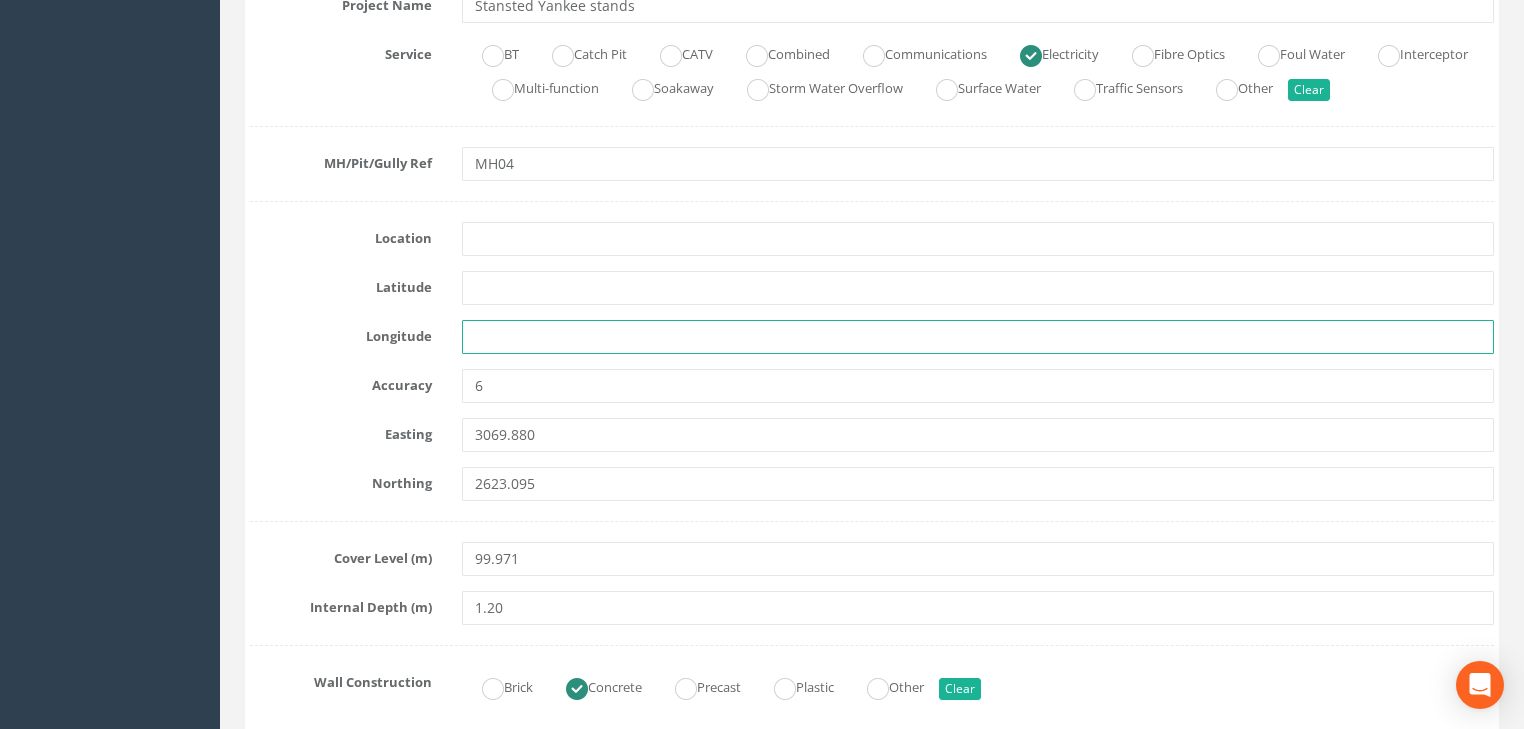 type 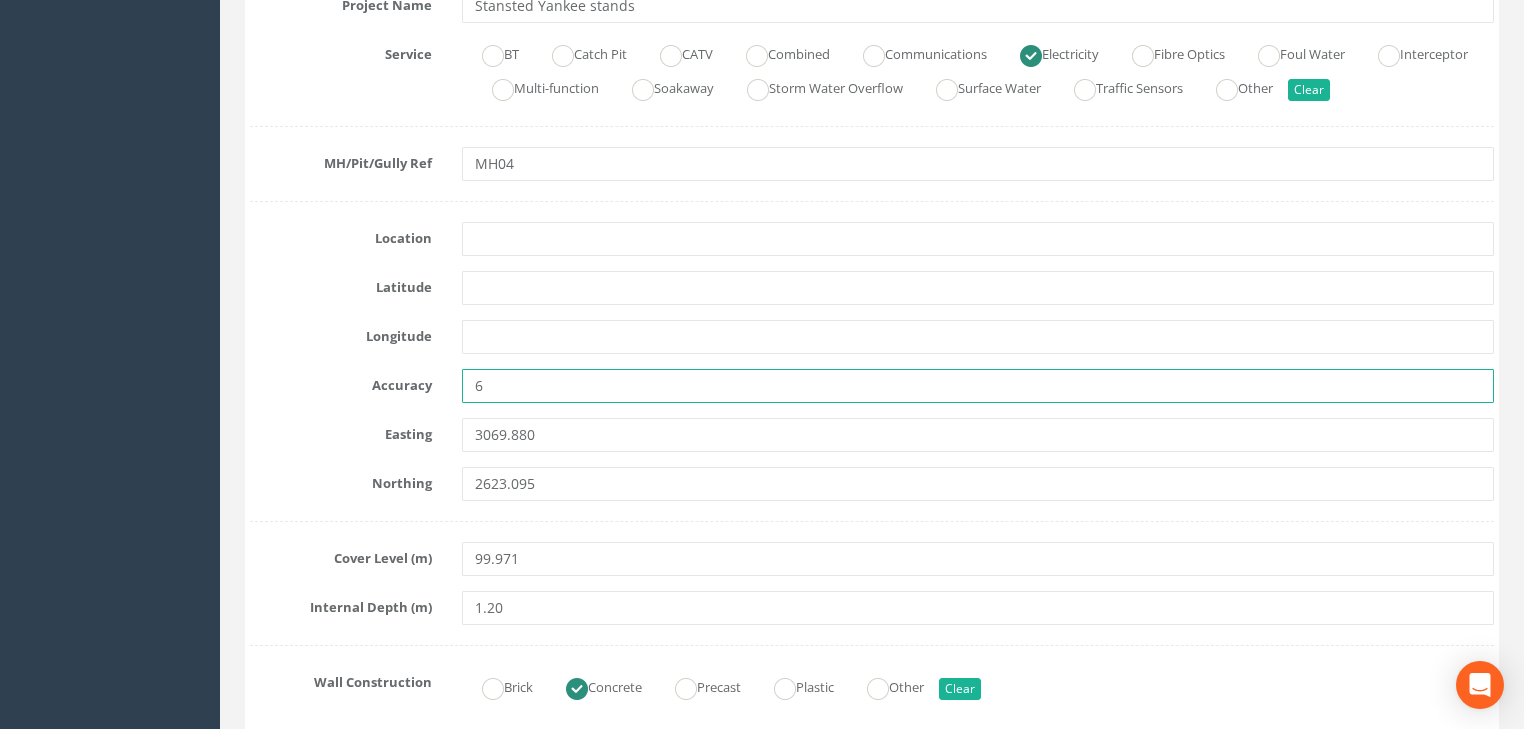 drag, startPoint x: 475, startPoint y: 384, endPoint x: 441, endPoint y: 388, distance: 34.234486 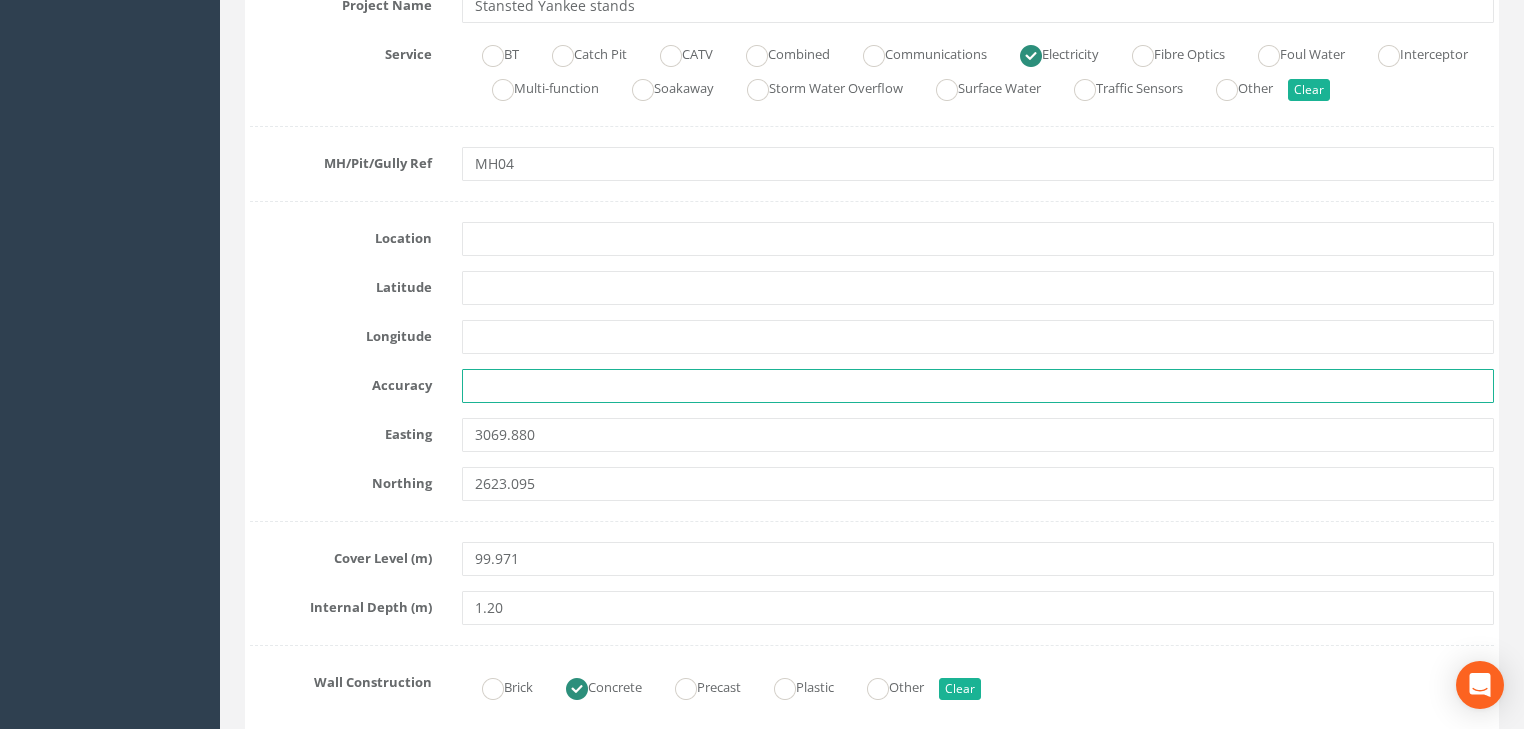 type 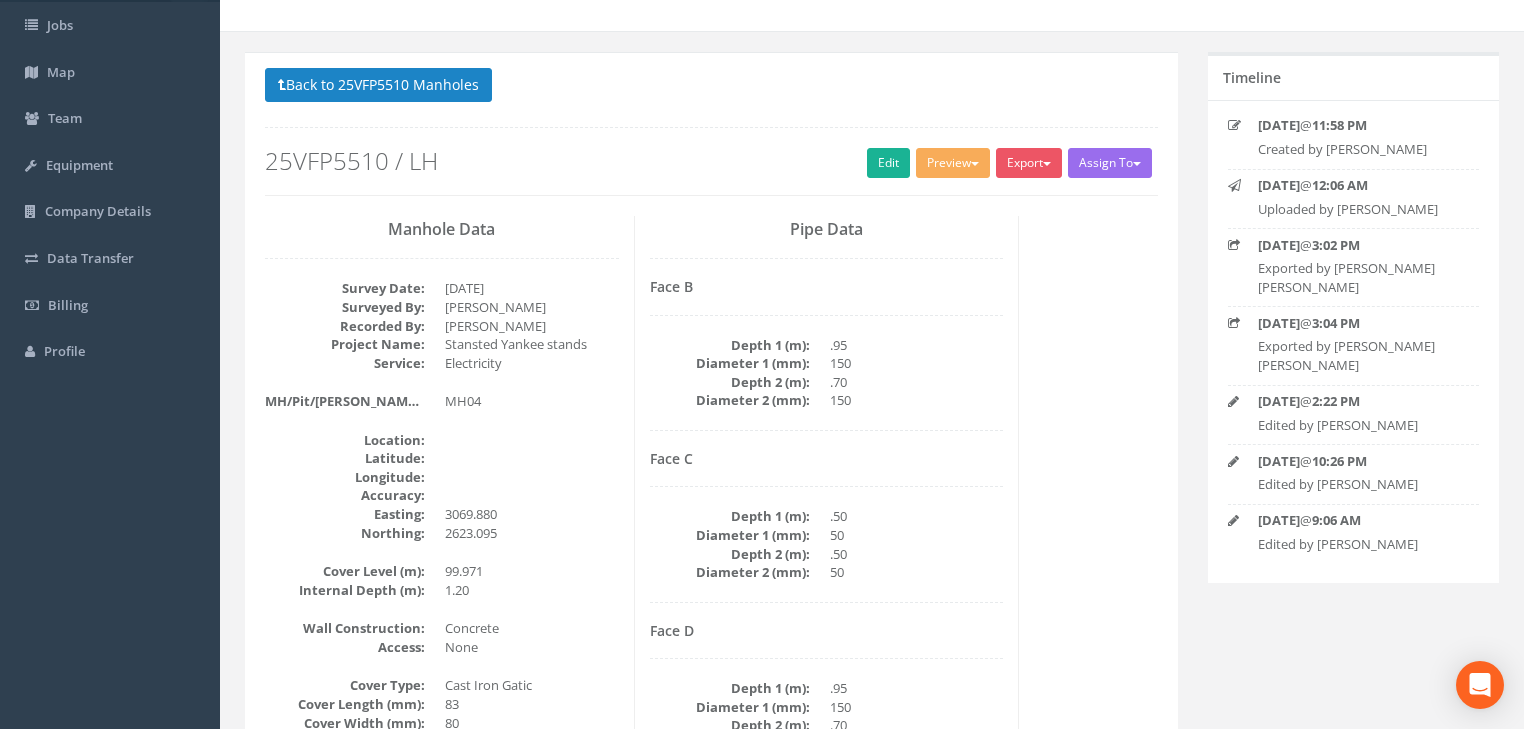 scroll, scrollTop: 88, scrollLeft: 0, axis: vertical 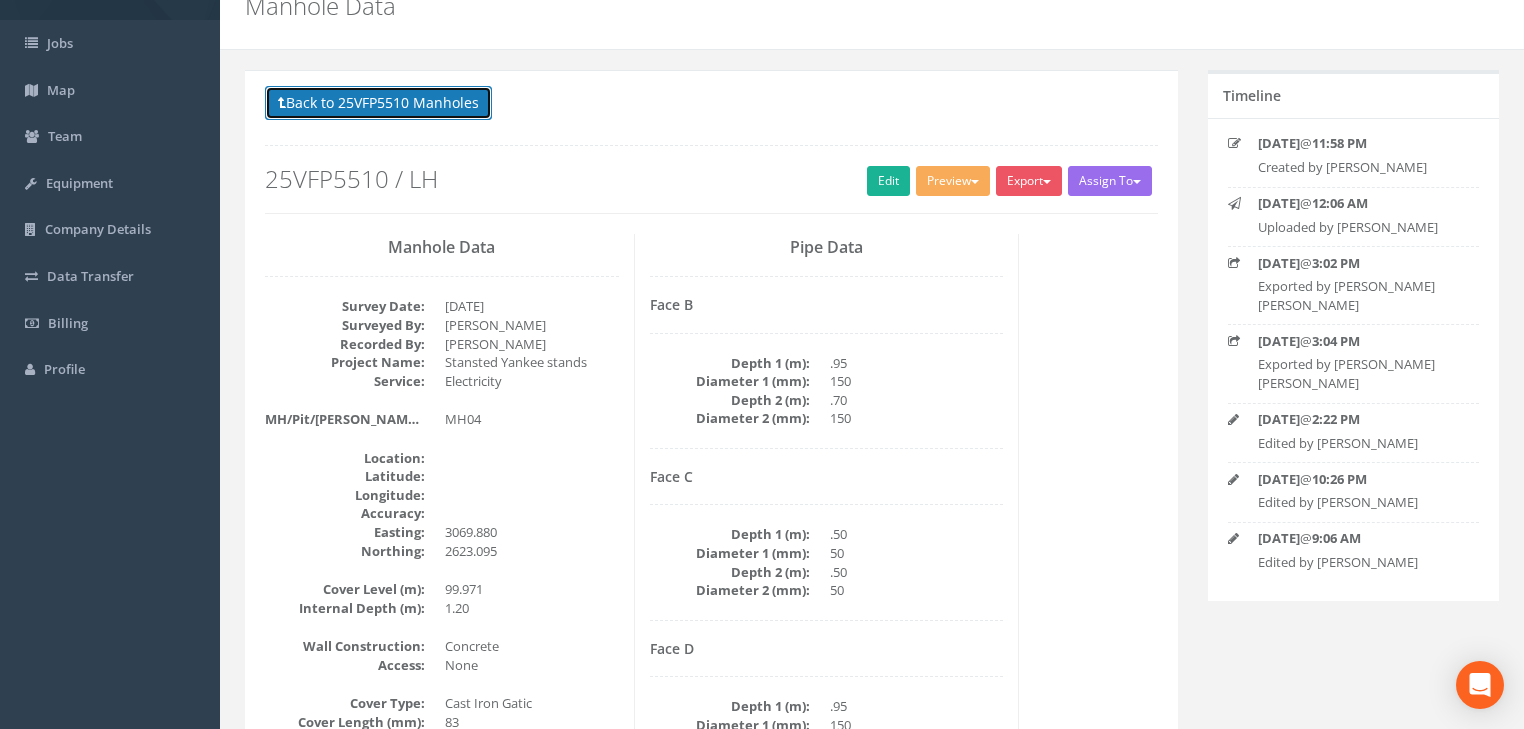click on "Back to 25VFP5510 Manholes" at bounding box center [378, 103] 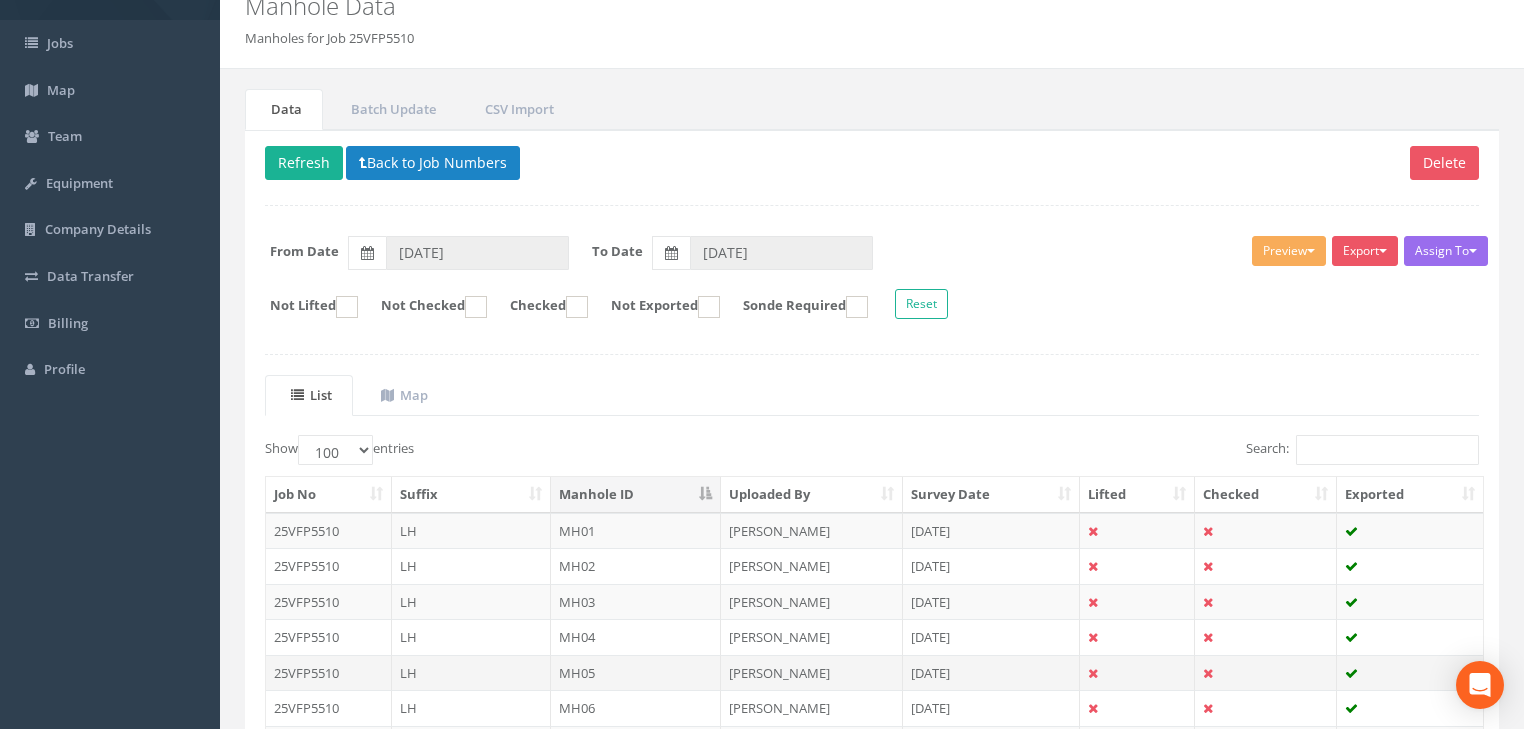 click on "MH05" at bounding box center (636, 673) 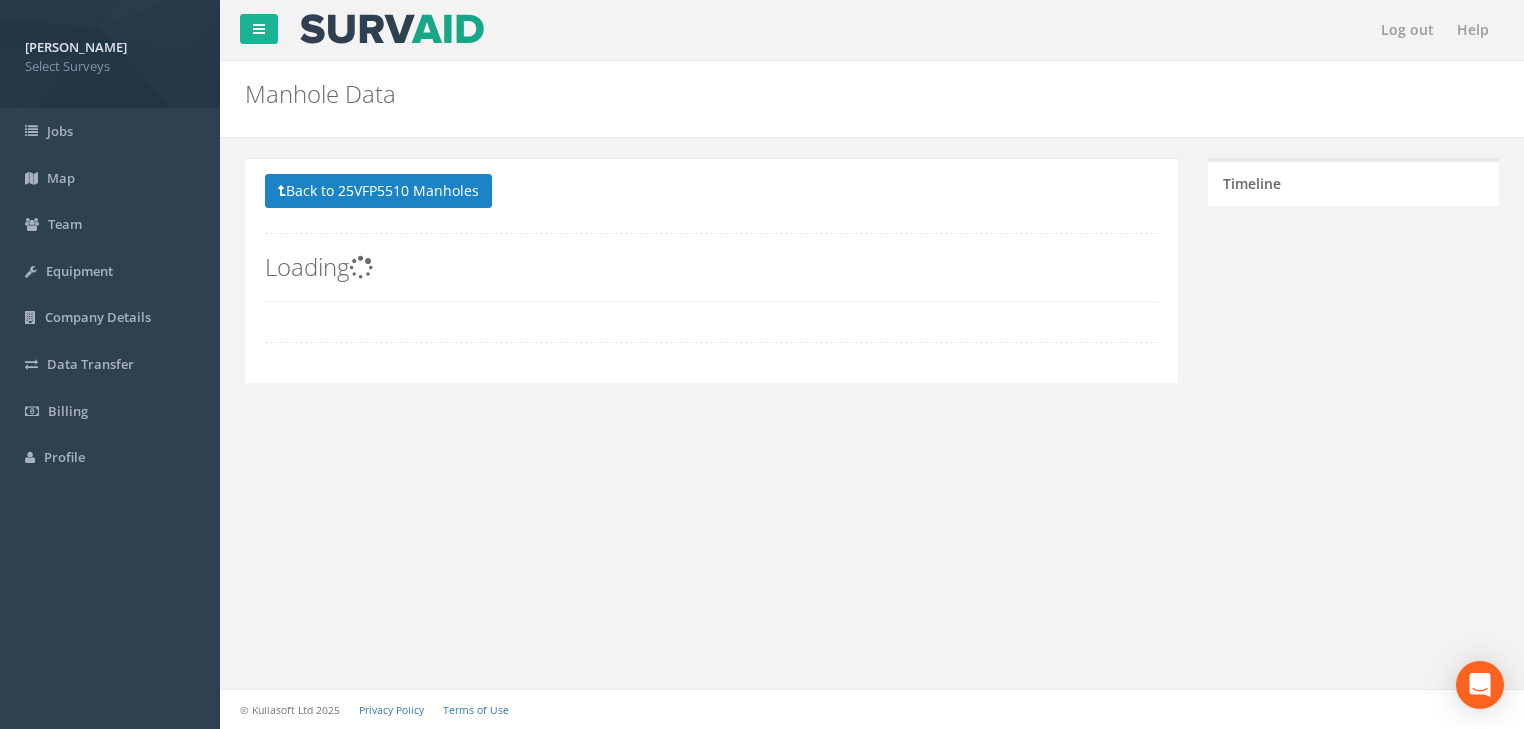 scroll, scrollTop: 0, scrollLeft: 0, axis: both 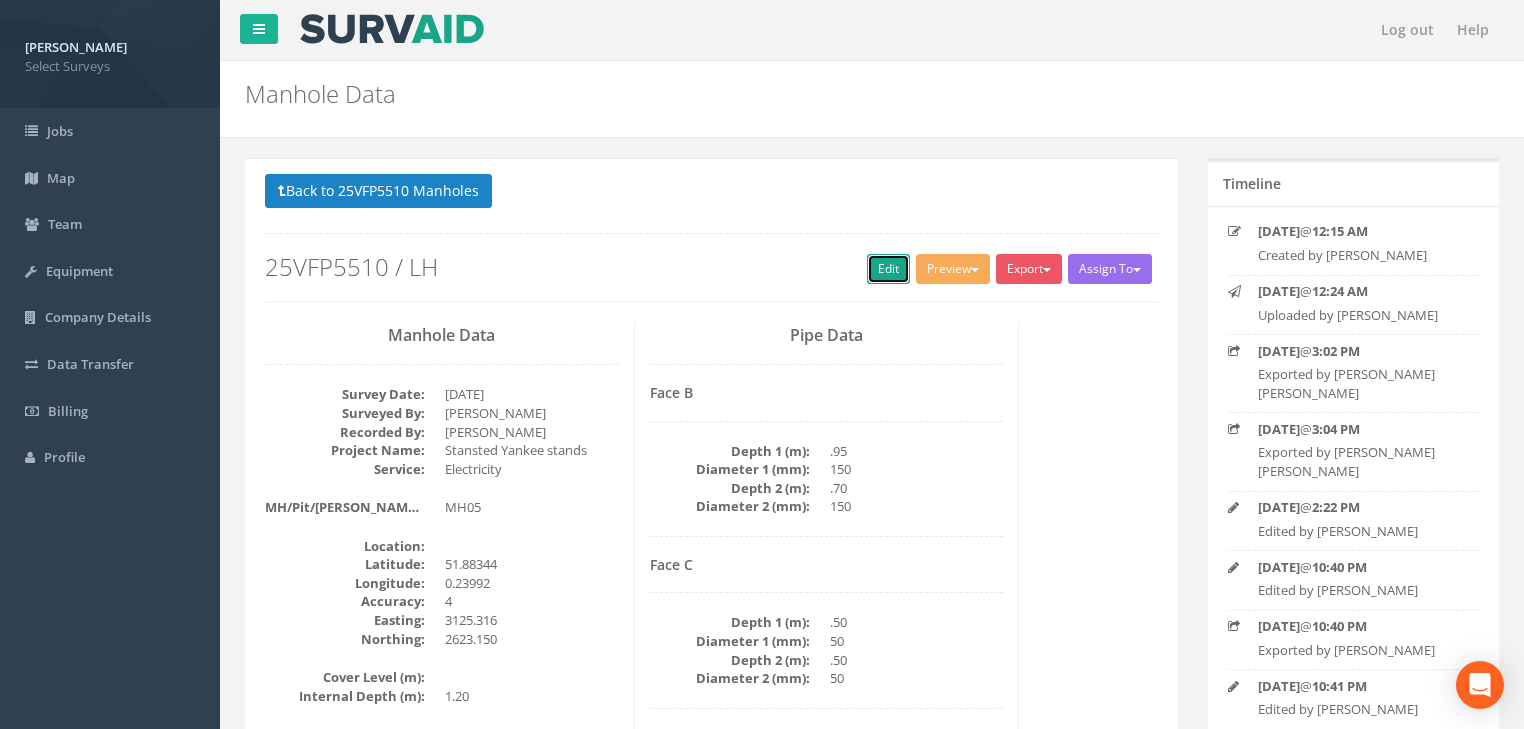 click on "Edit" at bounding box center (888, 269) 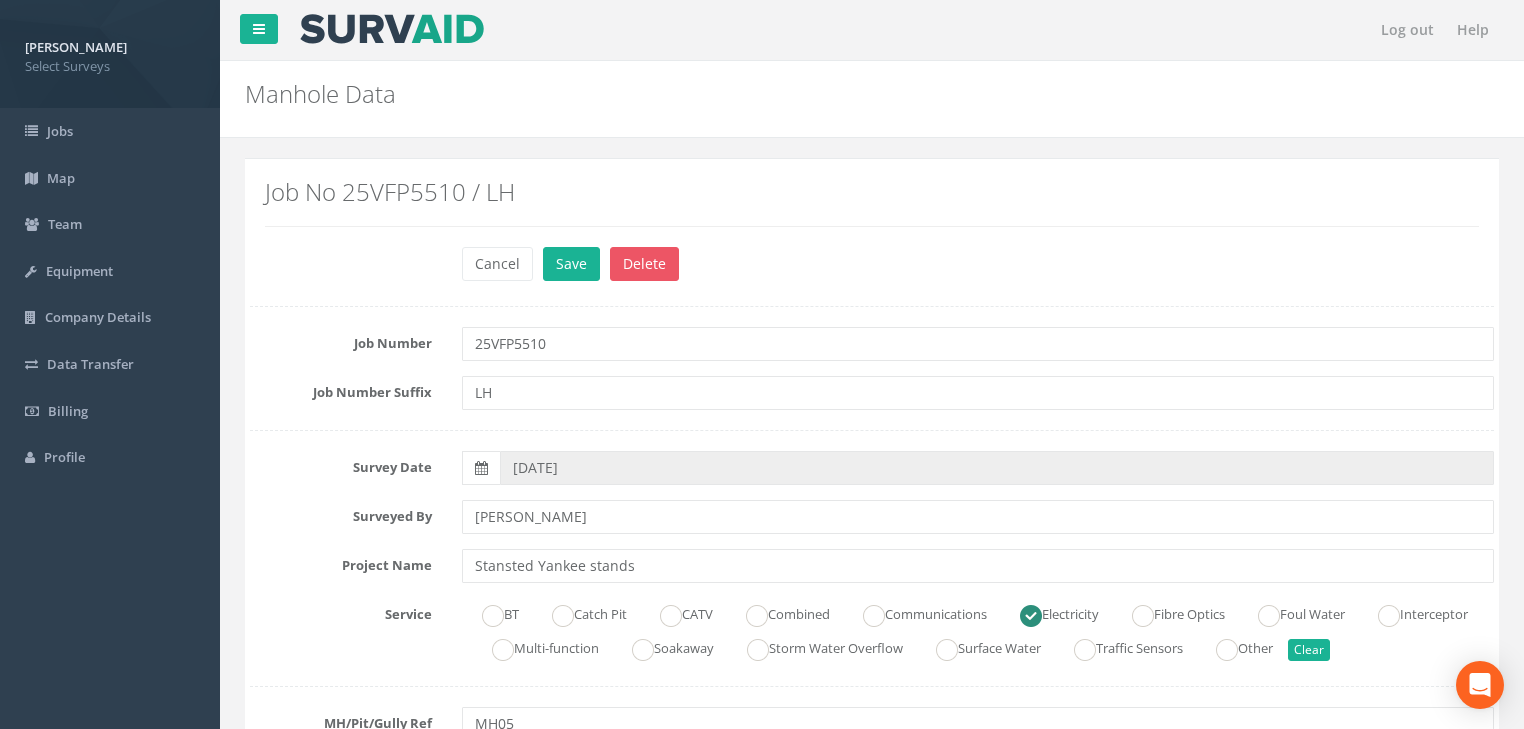 scroll, scrollTop: 560, scrollLeft: 0, axis: vertical 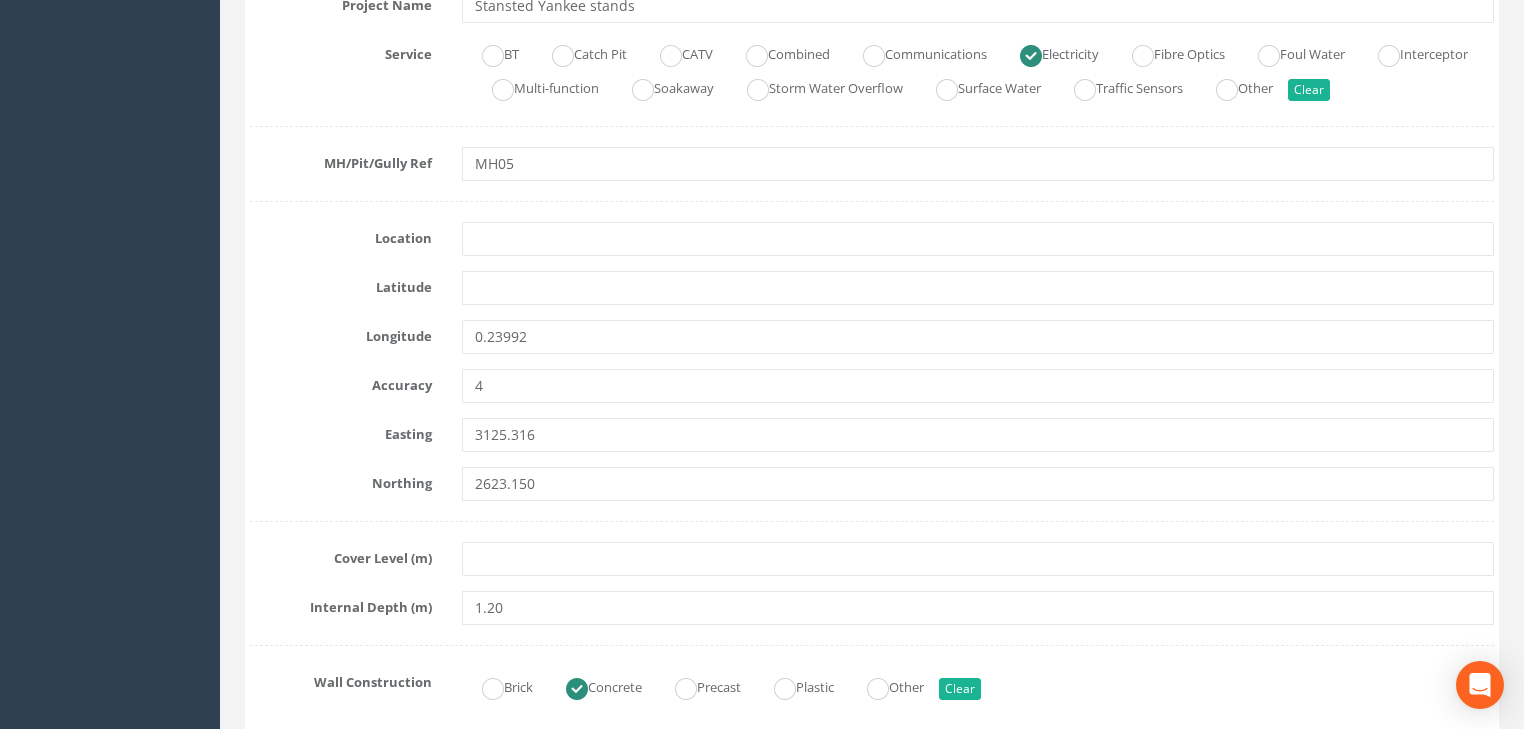 type 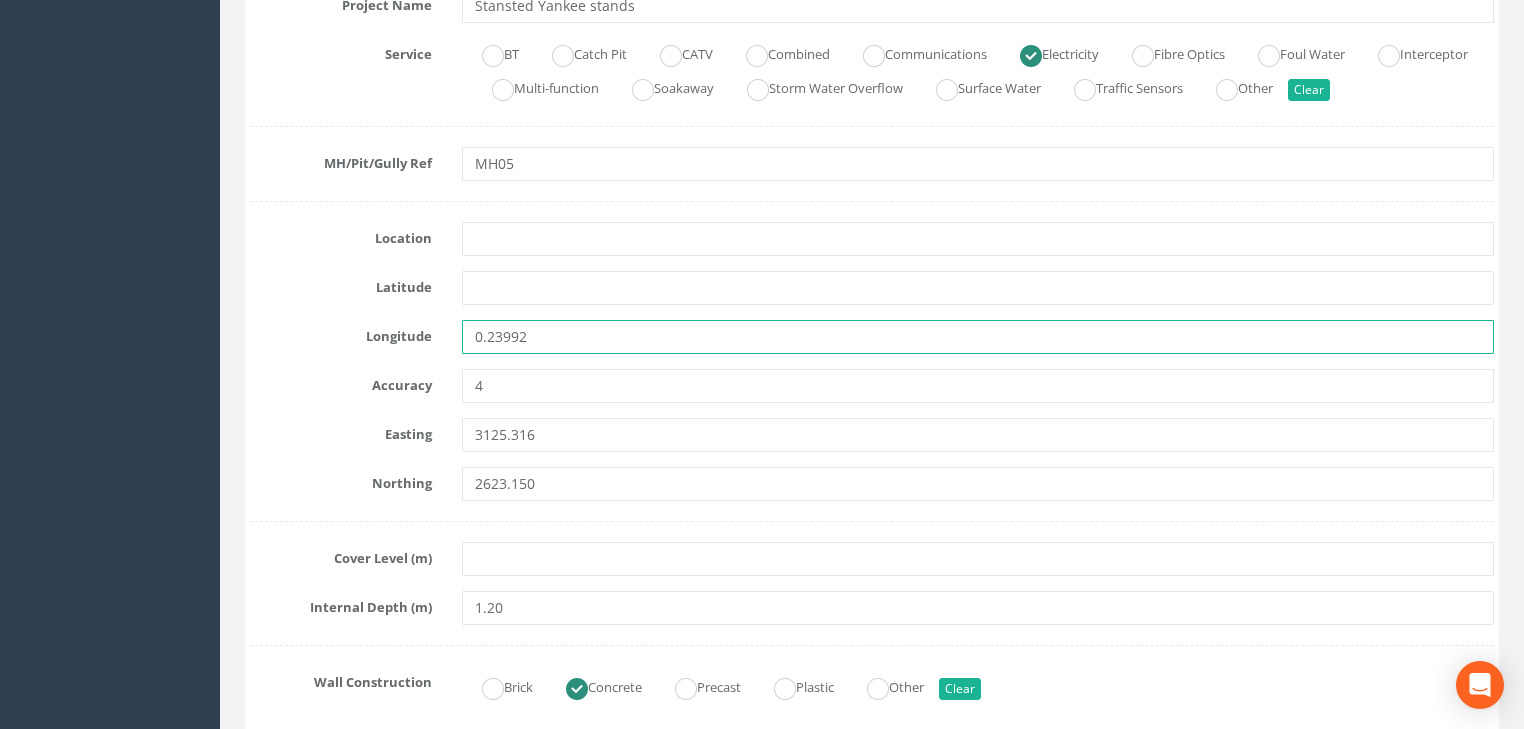 drag, startPoint x: 539, startPoint y: 332, endPoint x: 466, endPoint y: 336, distance: 73.109505 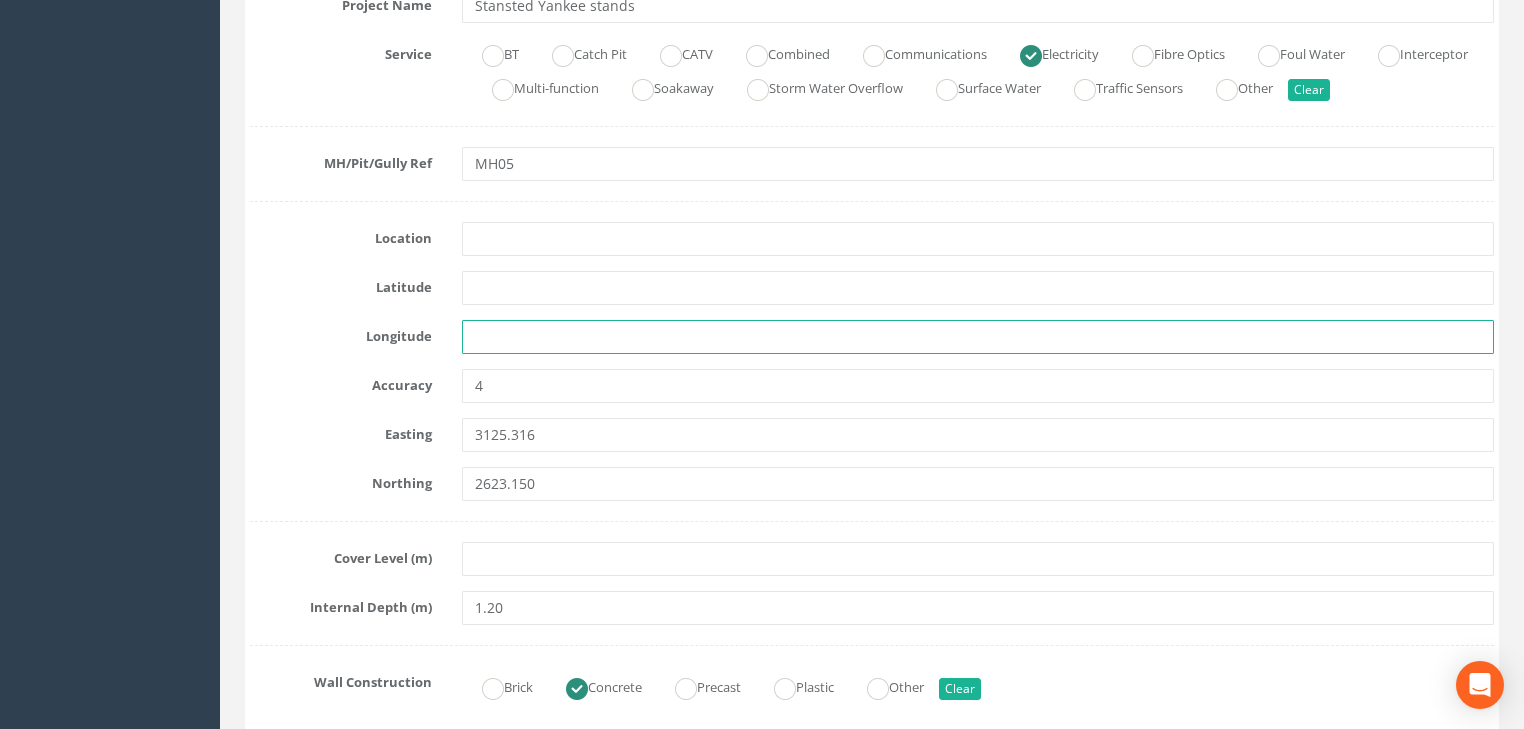 type 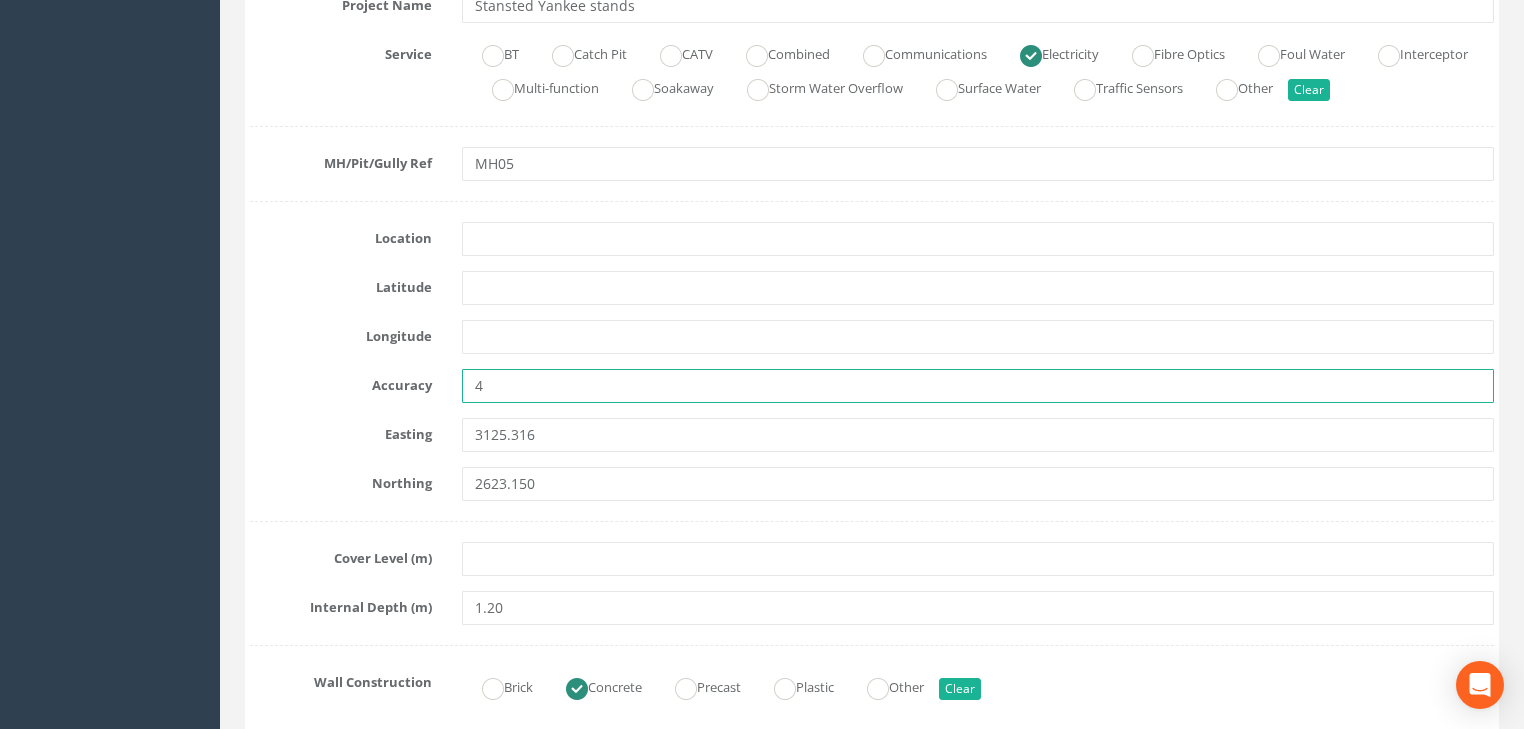 click on "4" at bounding box center [978, 386] 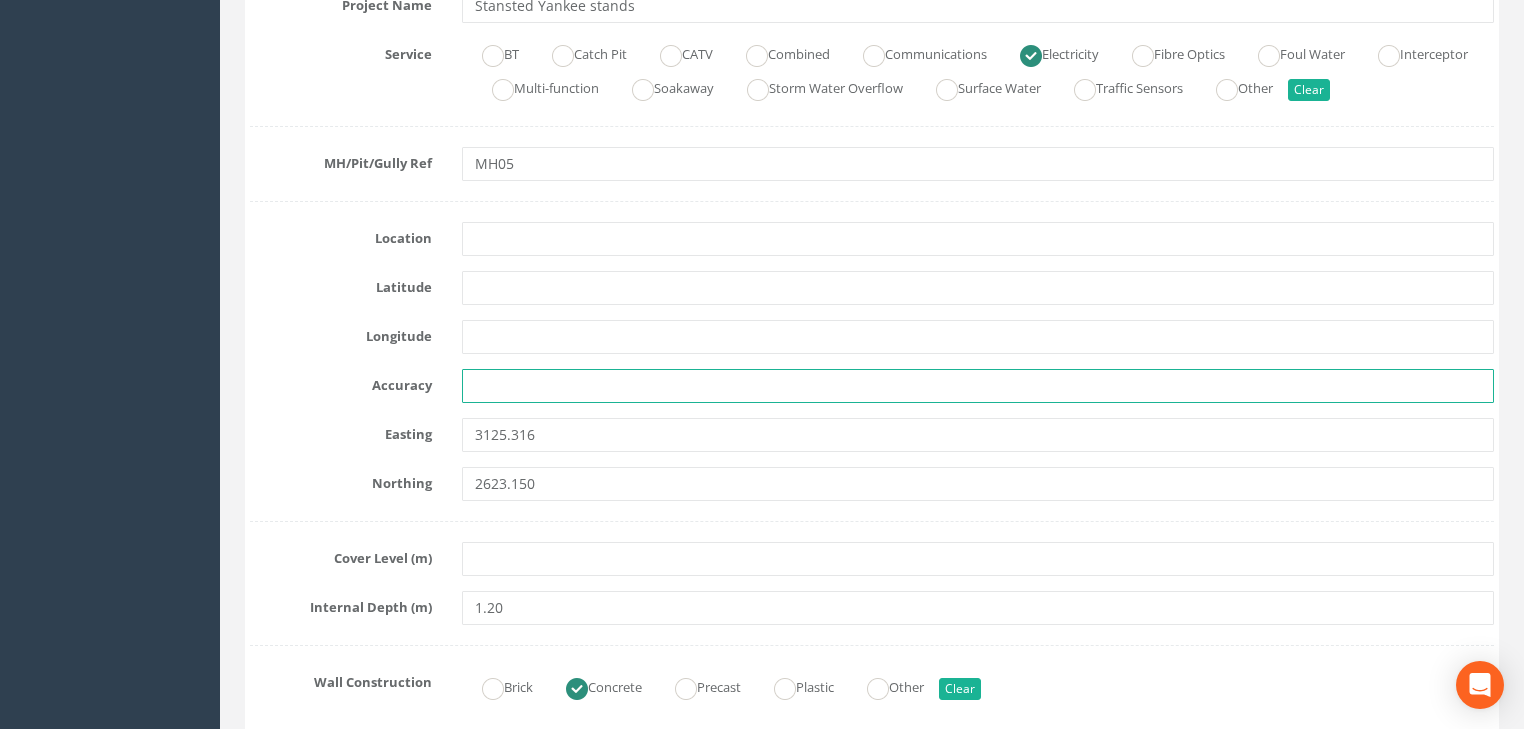type 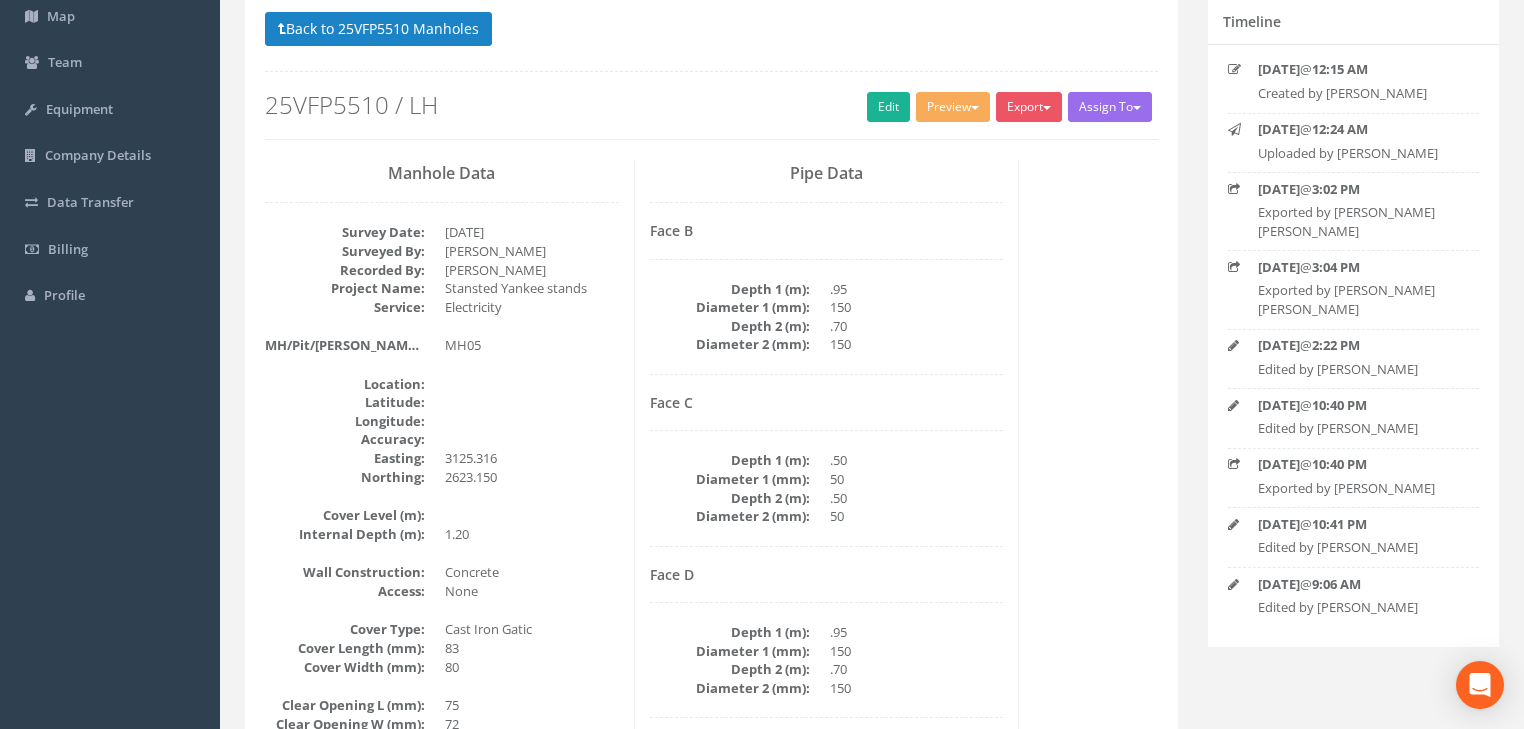 scroll, scrollTop: 88, scrollLeft: 0, axis: vertical 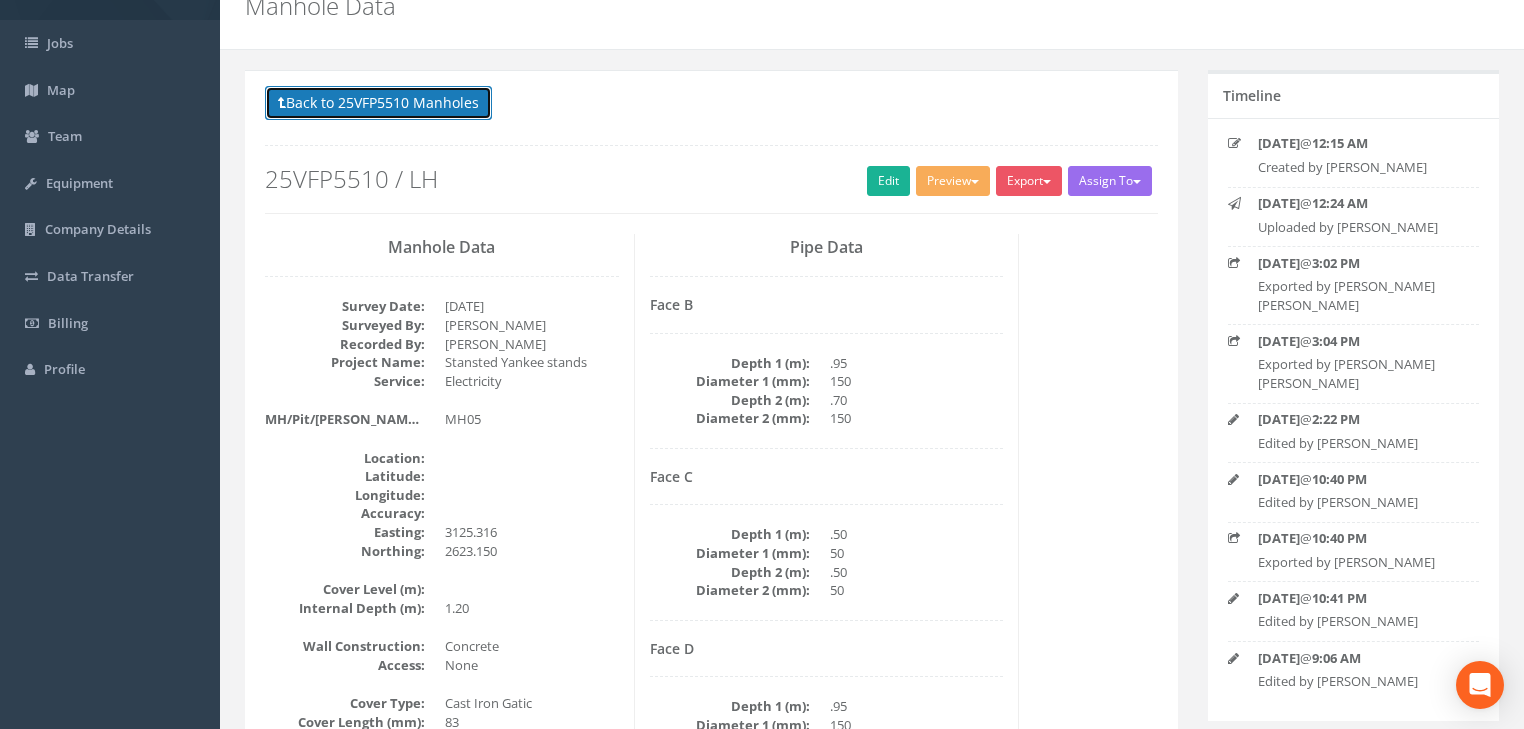 click on "Back to 25VFP5510 Manholes" at bounding box center [378, 103] 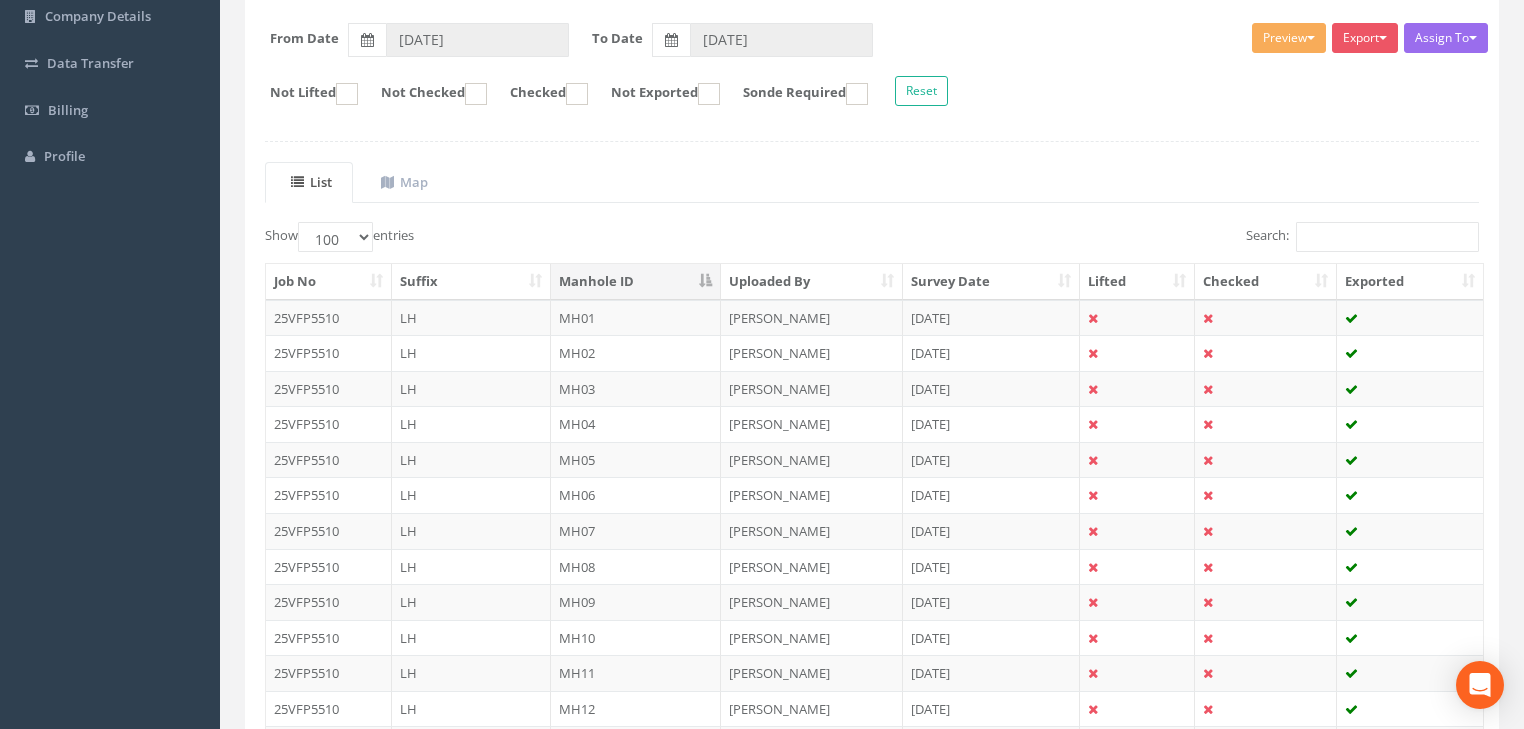 scroll, scrollTop: 408, scrollLeft: 0, axis: vertical 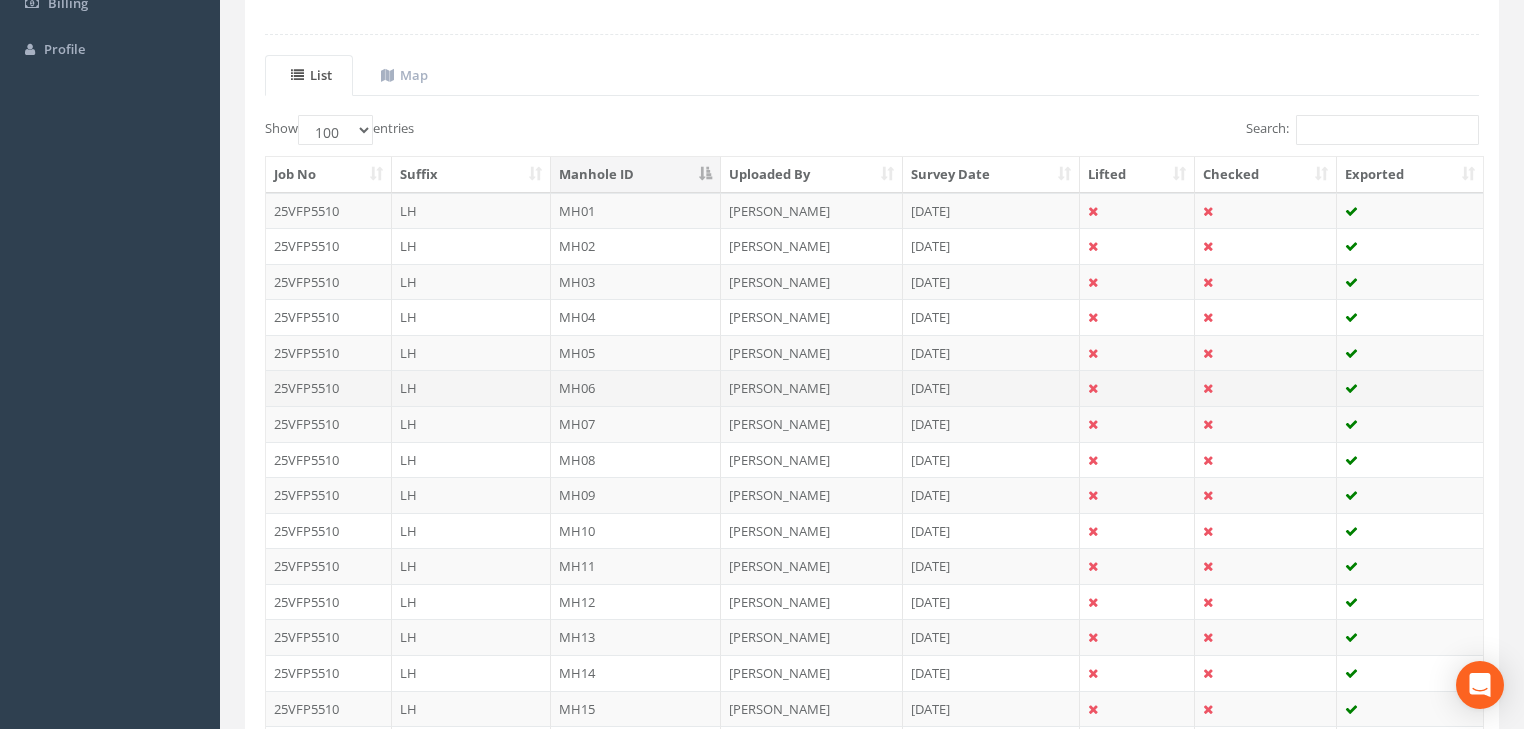 click on "MH06" at bounding box center [636, 388] 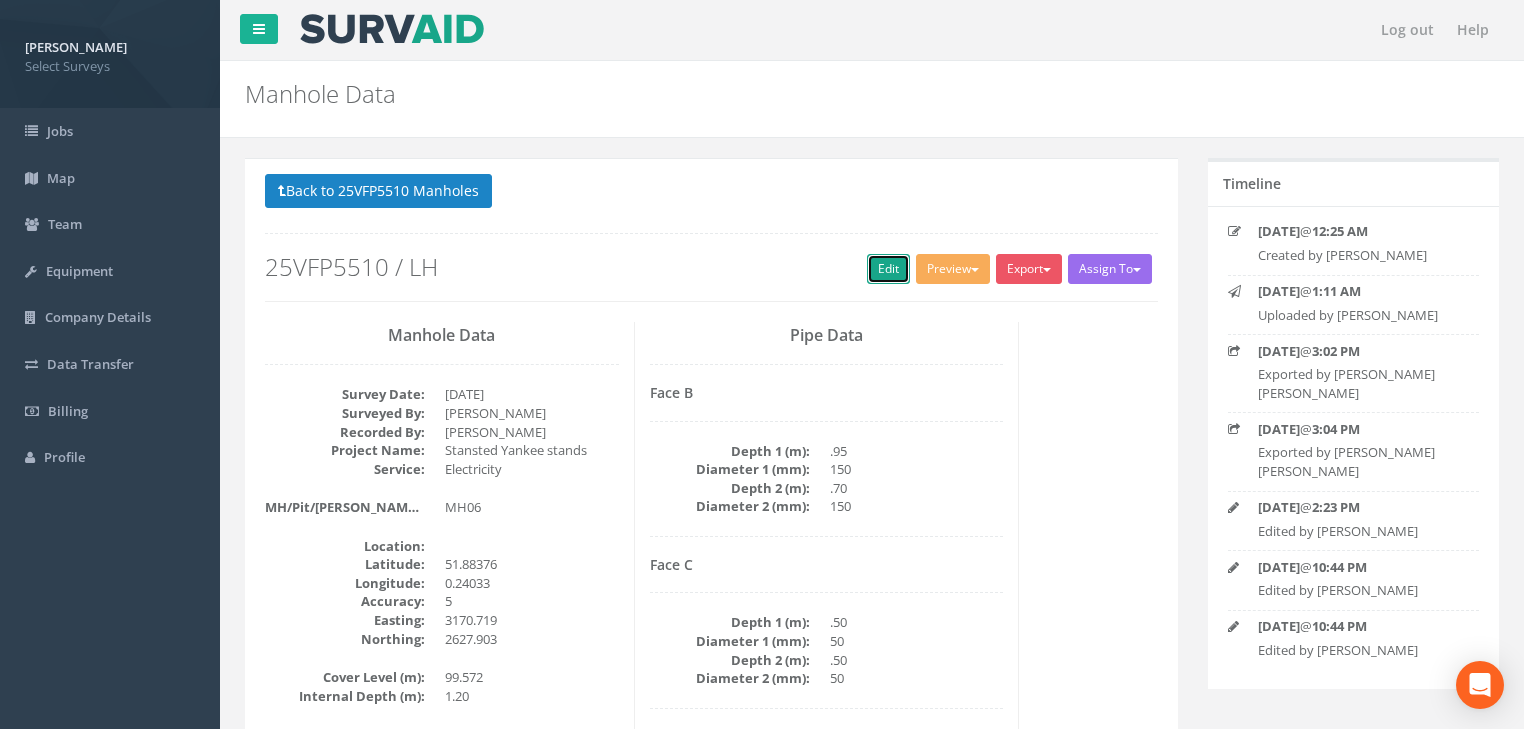 click on "Edit" at bounding box center (888, 269) 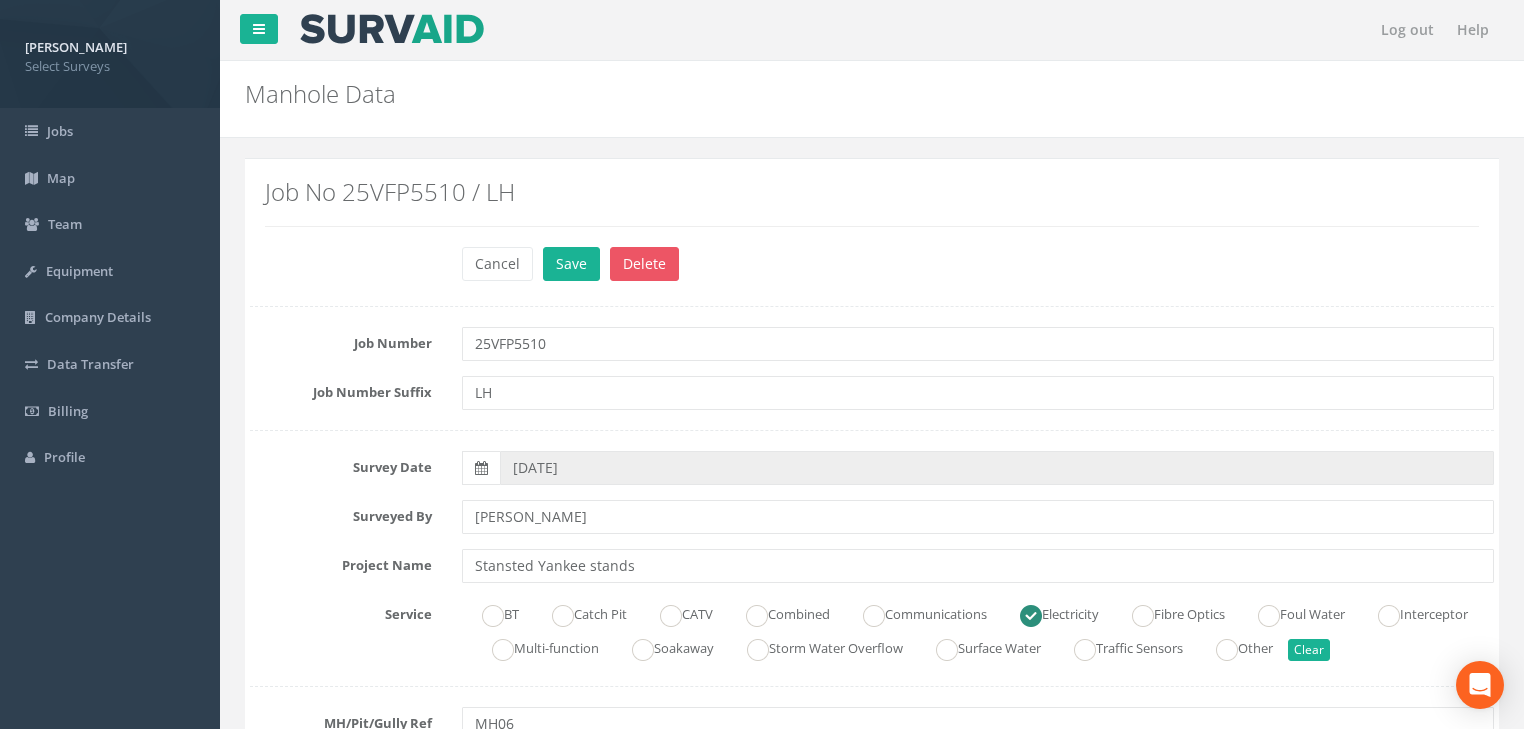 scroll, scrollTop: 560, scrollLeft: 0, axis: vertical 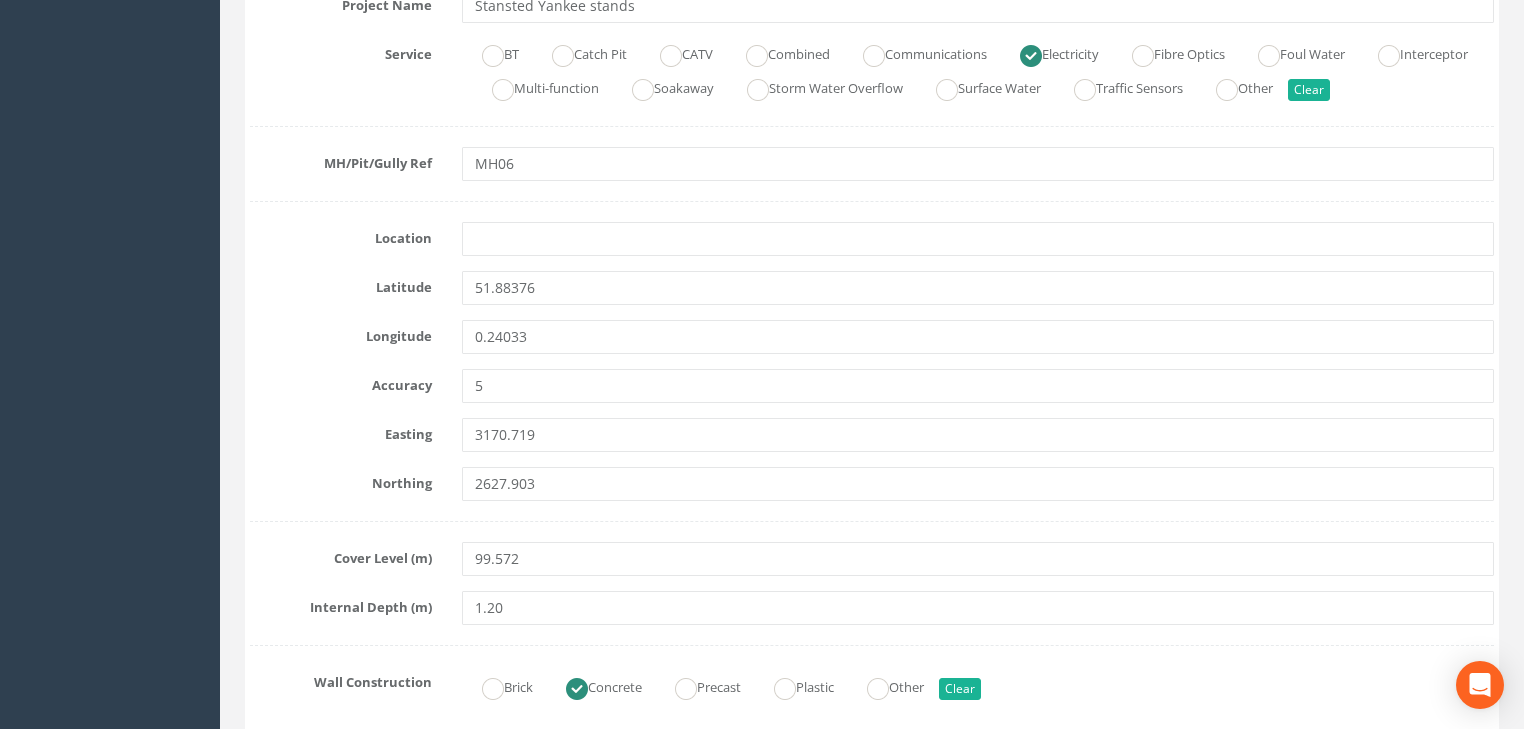 click on "Job Number   25VFP5510       Job Number Suffix   LH           Survey Date         [DATE]           Surveyed By   [PERSON_NAME]       Project Name   Stansted Yankee stands       Service        BT       Catch Pit       CATV       Combined       Communications       Electricity       Fibre Optics       Foul Water       Interceptor       Multi-function       Soakaway       Storm Water Overflow       Surface Water       Traffic Sensors       Other    Clear           MH/Pit/Gully Ref   MH06         Location           [GEOGRAPHIC_DATA]       Accuracy   5       Easting   3170.719       Northing   2627.903         Cover Level (m)   99.572       Internal Depth (m)   1.20         Wall Construction        Brick       Concrete       Precast       Plastic       Other    Clear         Access        Step Irons       Ladder       None    Clear           Cover Type        Aluminium       Block Paving Infill       Cast Iron        Cast Iron Gatic" at bounding box center (872, 1588) 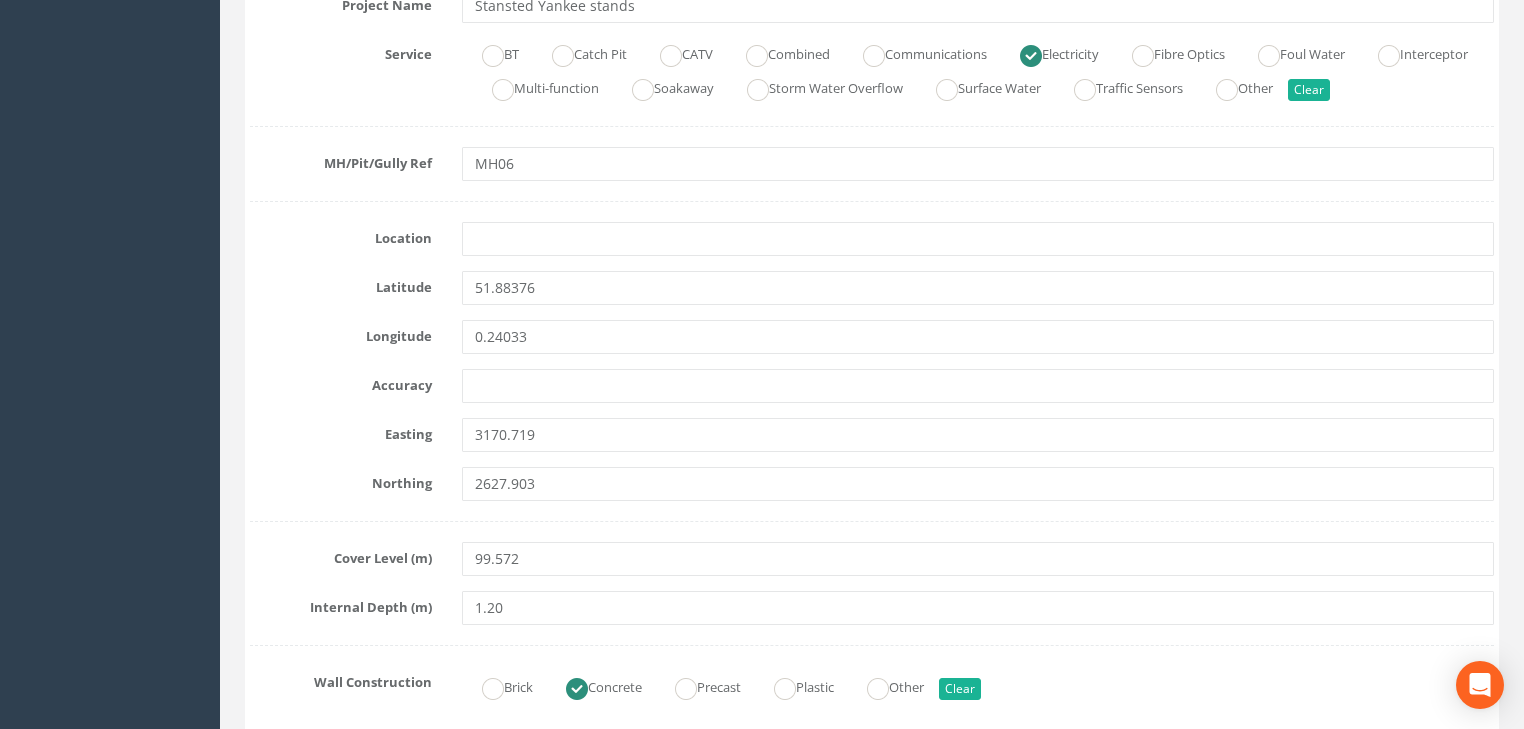 type 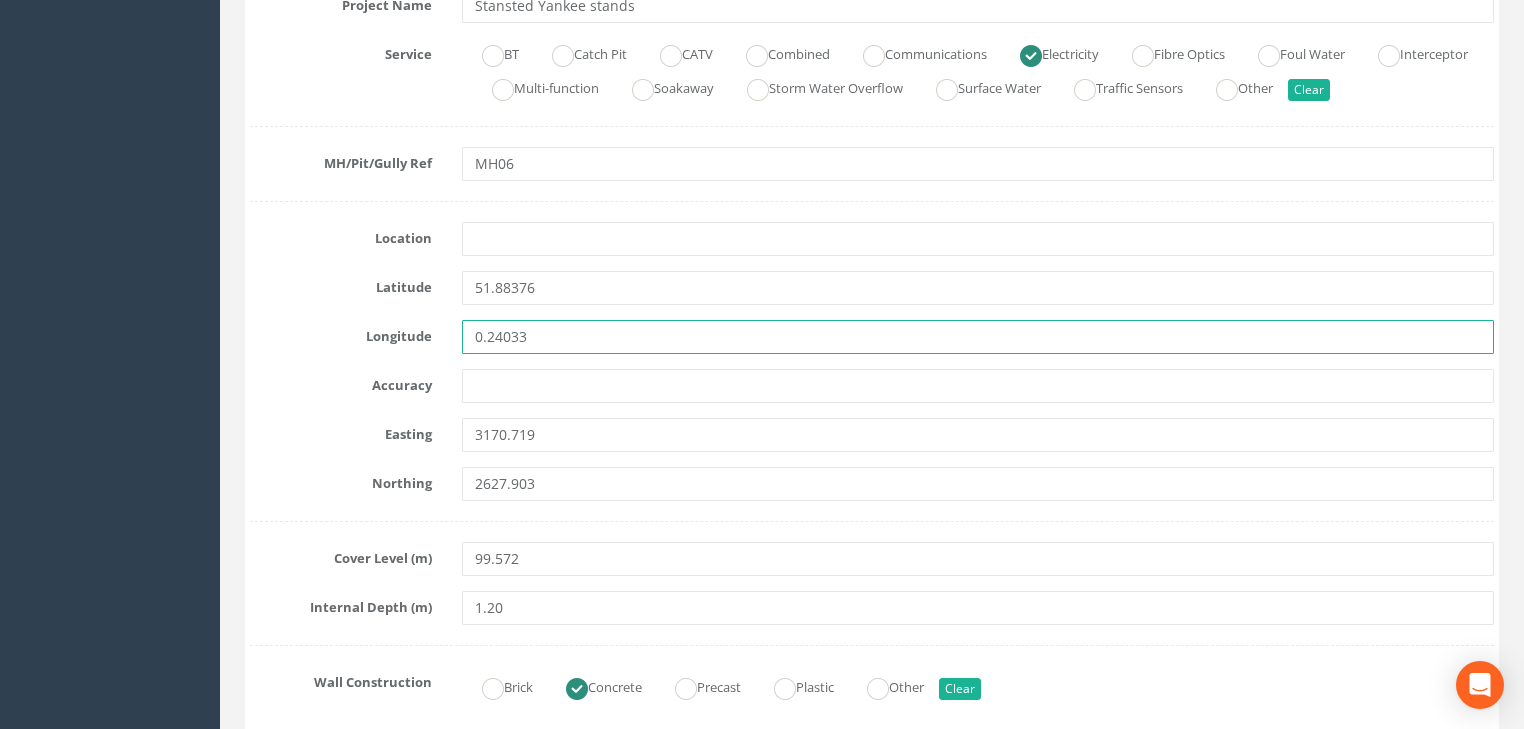 drag, startPoint x: 542, startPoint y: 336, endPoint x: 436, endPoint y: 341, distance: 106.11786 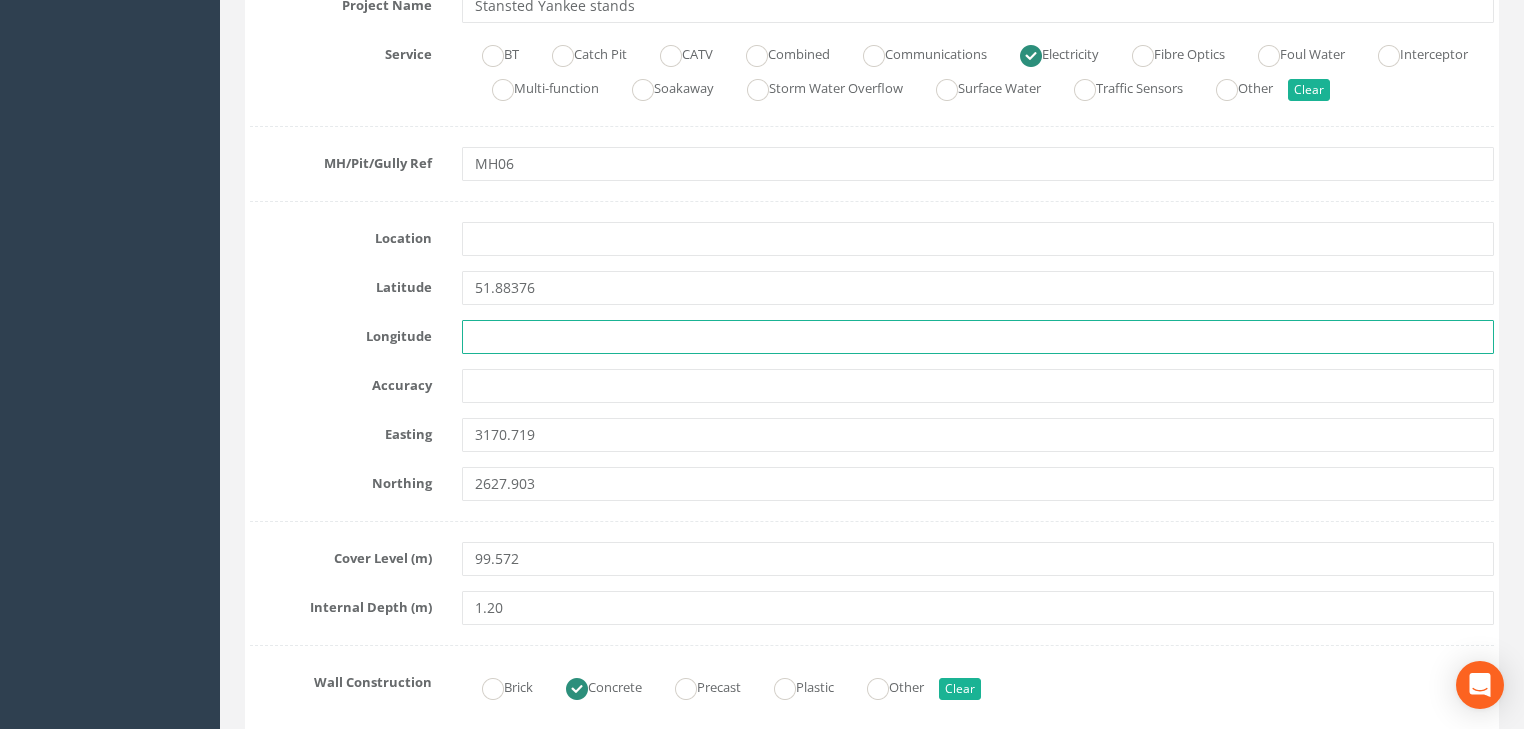 type 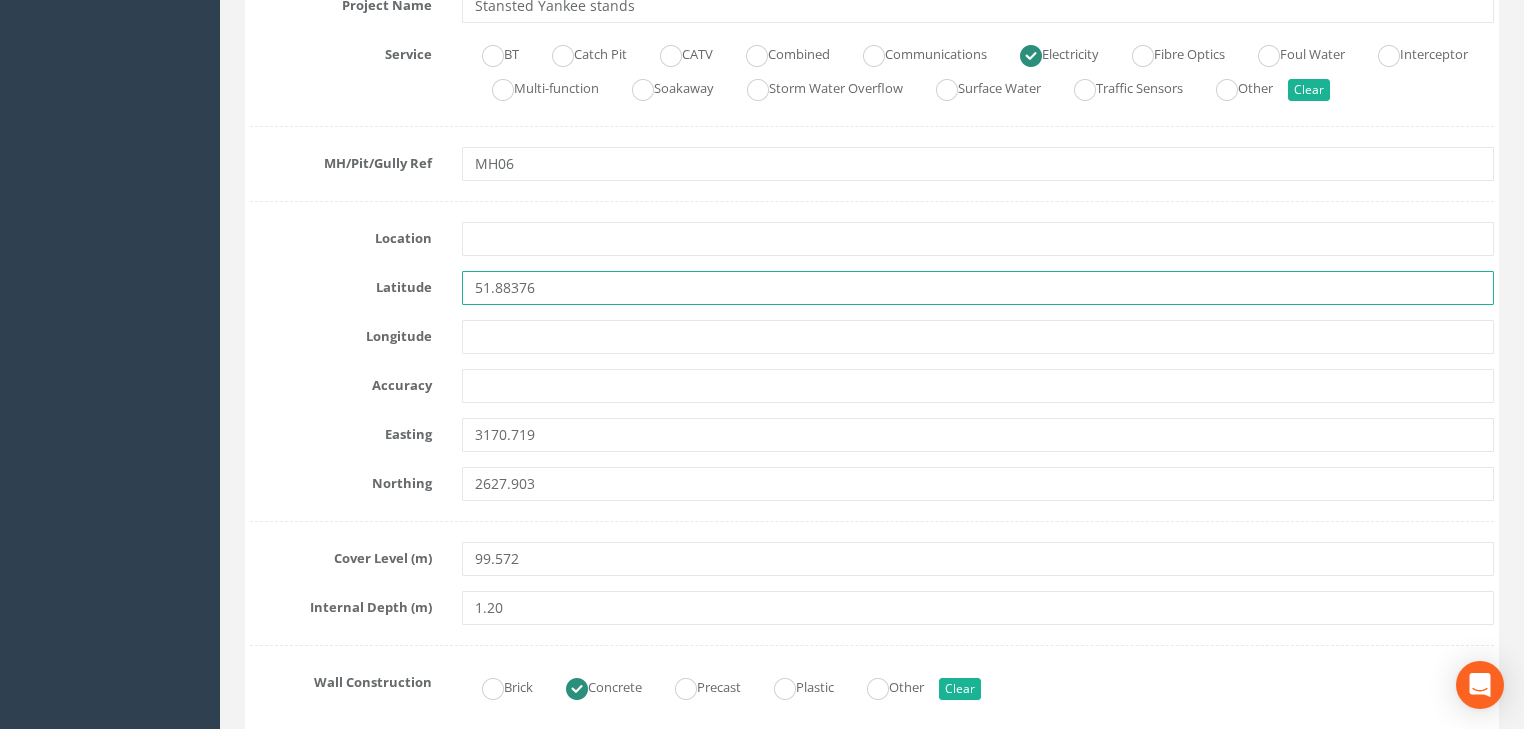 drag, startPoint x: 555, startPoint y: 275, endPoint x: 428, endPoint y: 300, distance: 129.43724 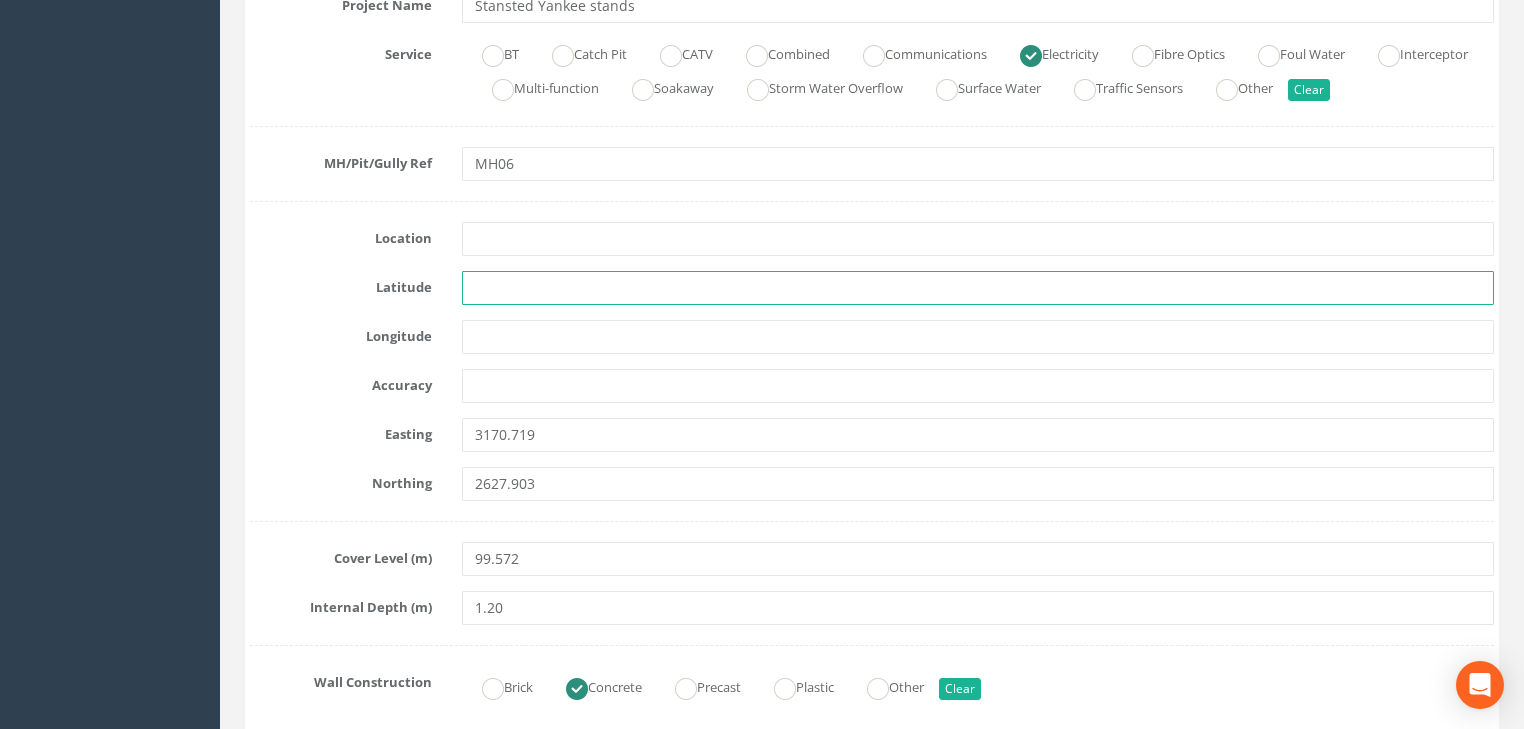 type 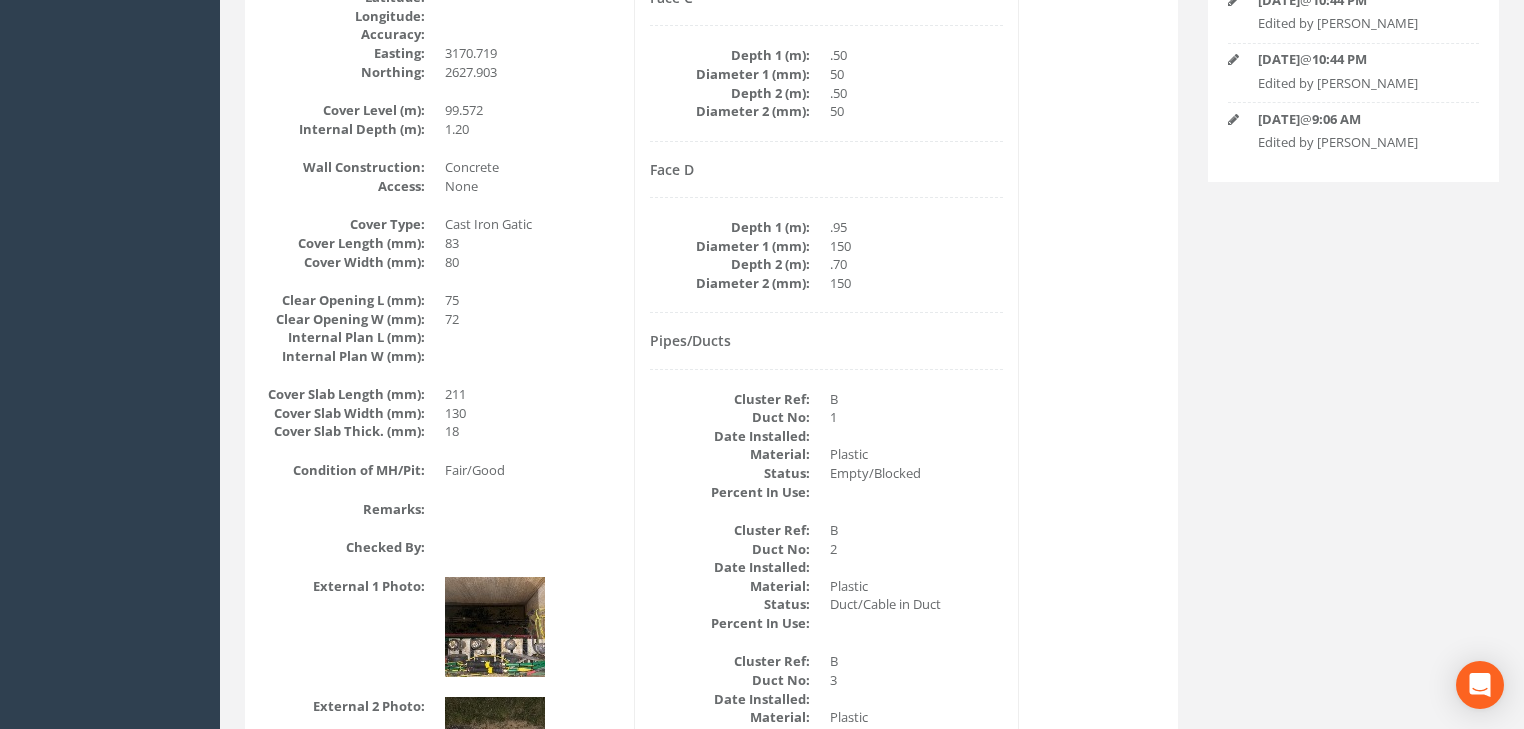 scroll, scrollTop: 168, scrollLeft: 0, axis: vertical 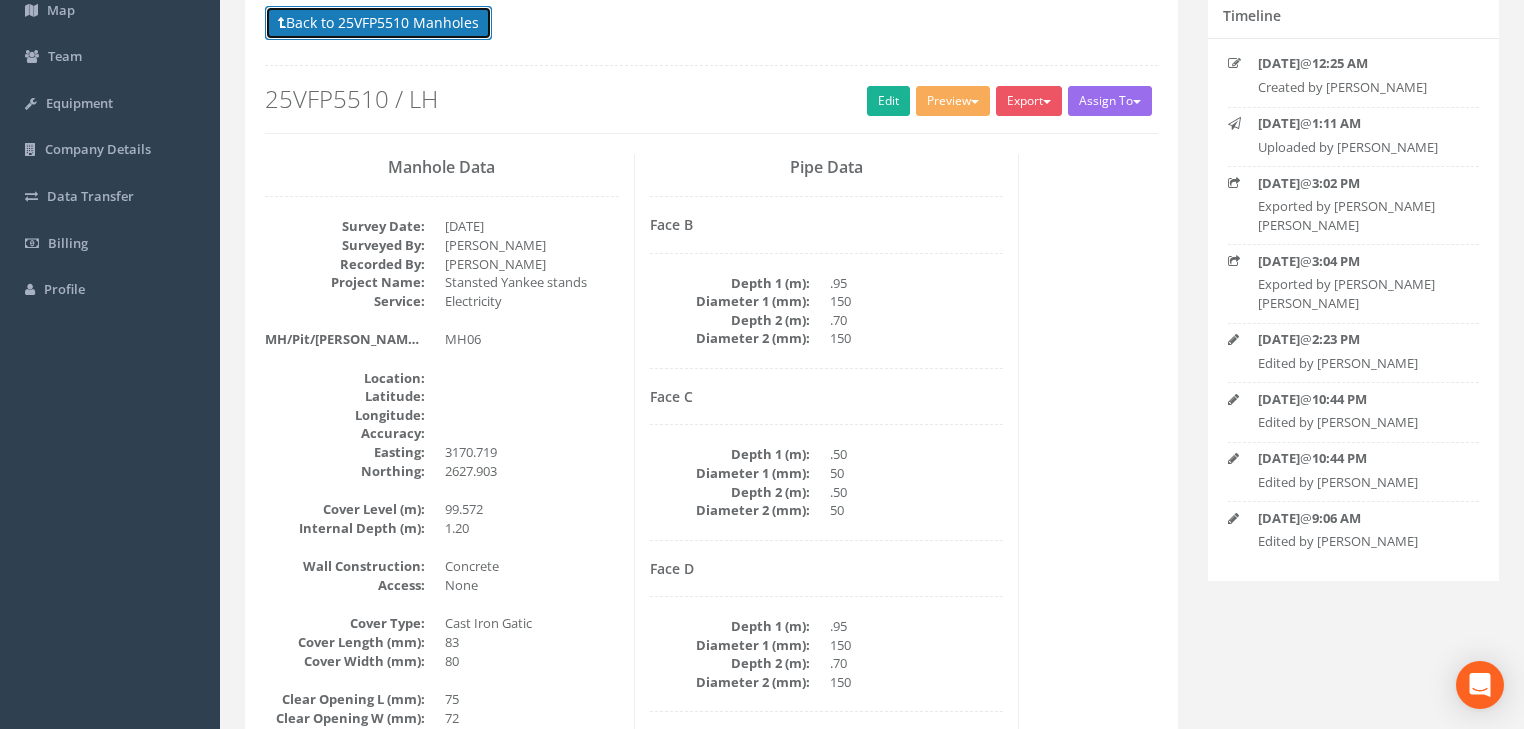 drag, startPoint x: 435, startPoint y: 26, endPoint x: 456, endPoint y: 44, distance: 27.658634 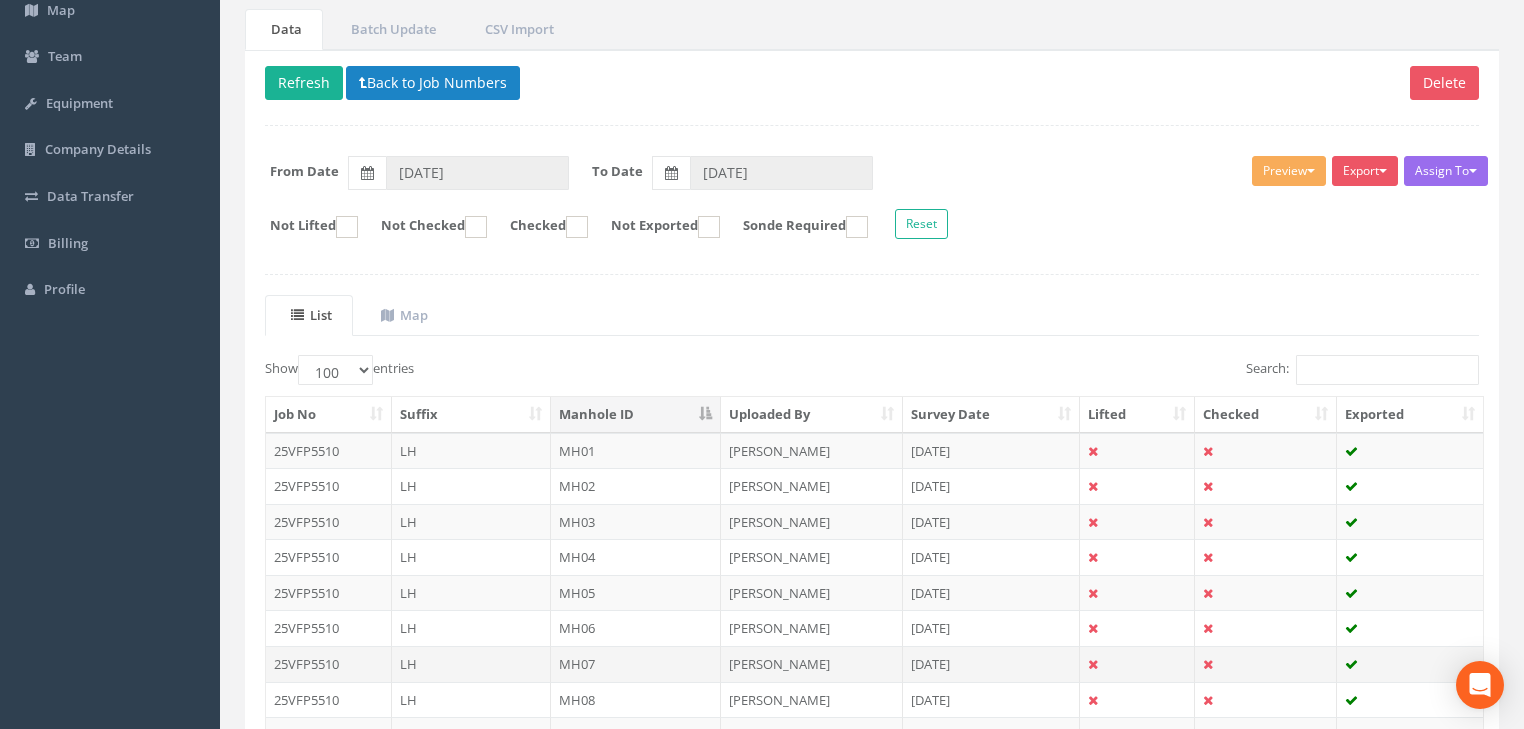 click on "MH07" at bounding box center (636, 664) 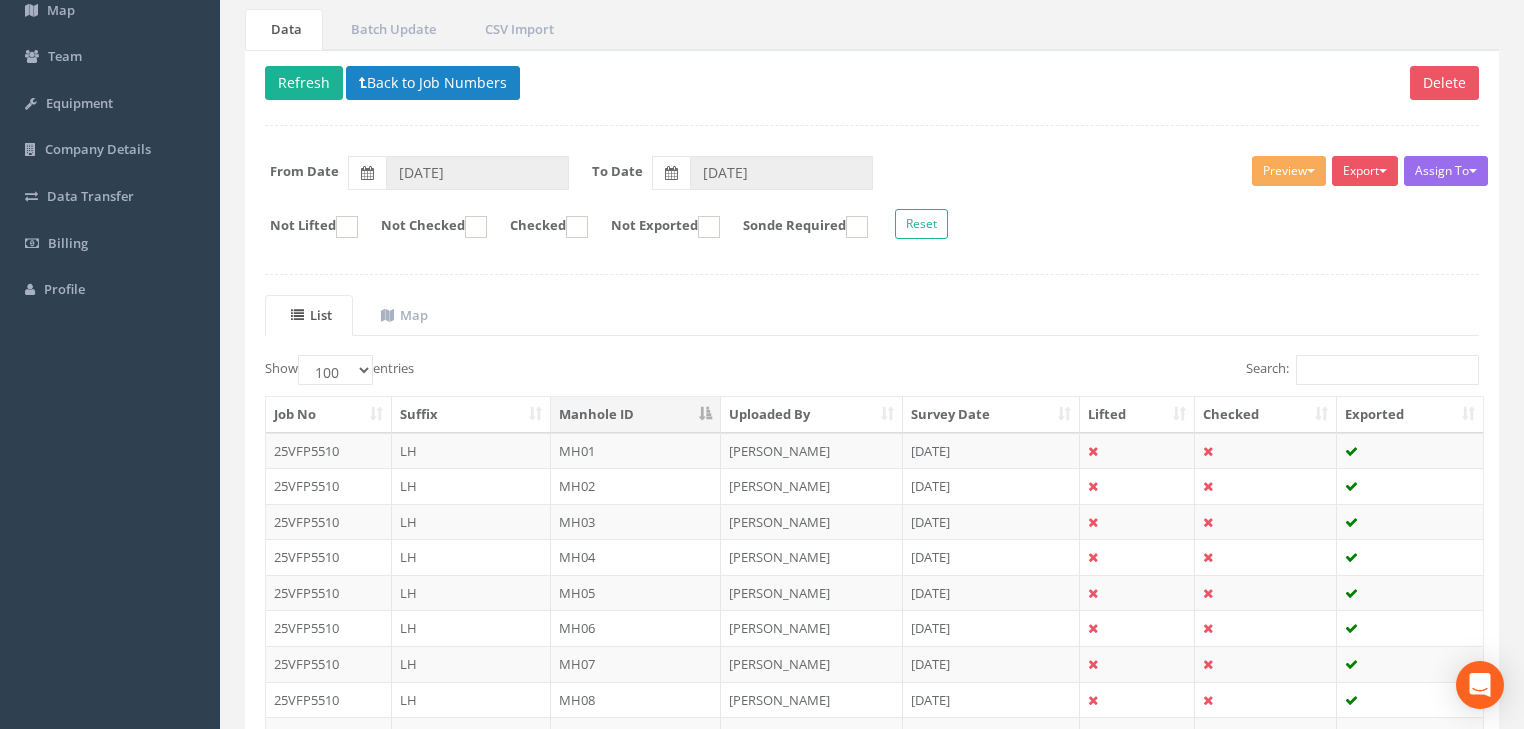 scroll, scrollTop: 0, scrollLeft: 0, axis: both 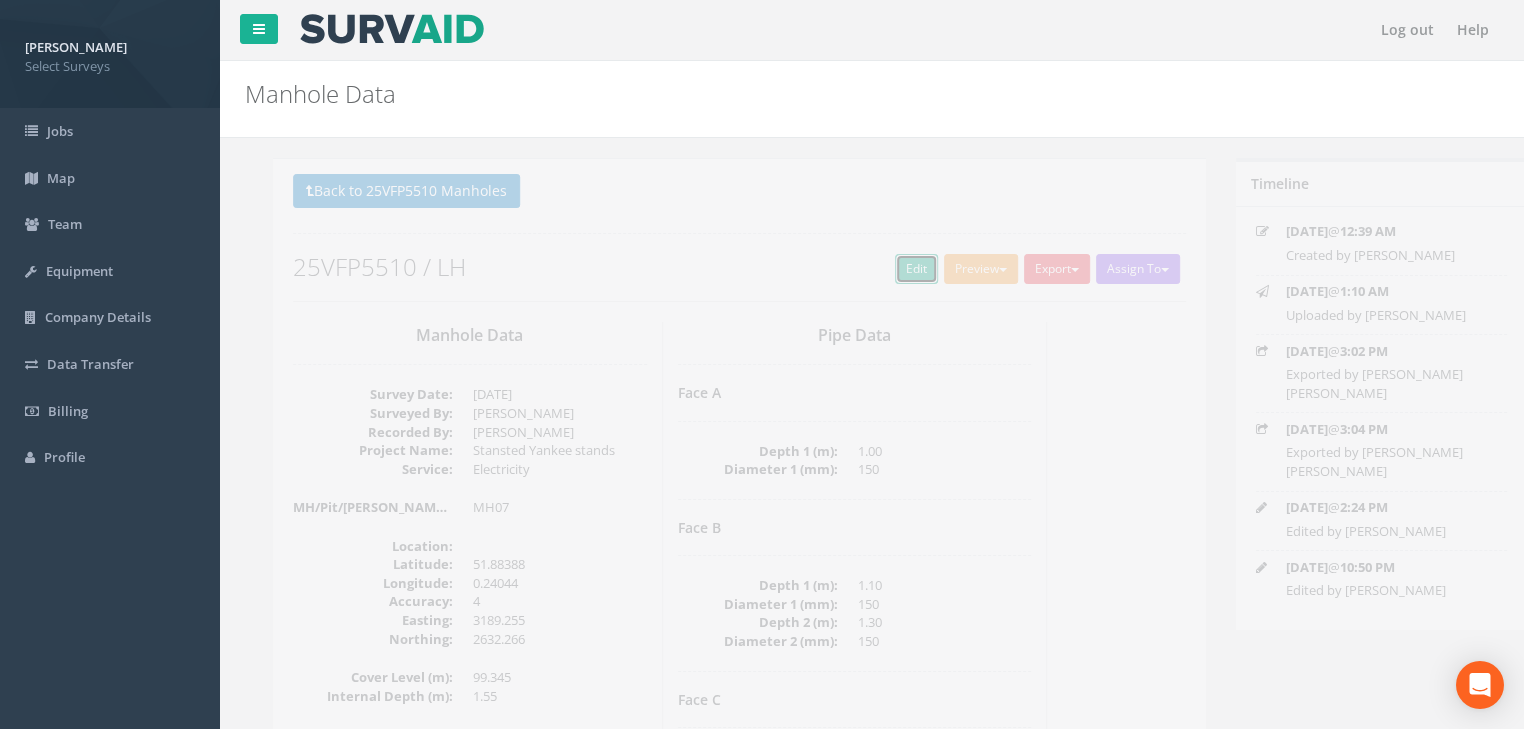 click on "Edit" at bounding box center (888, 269) 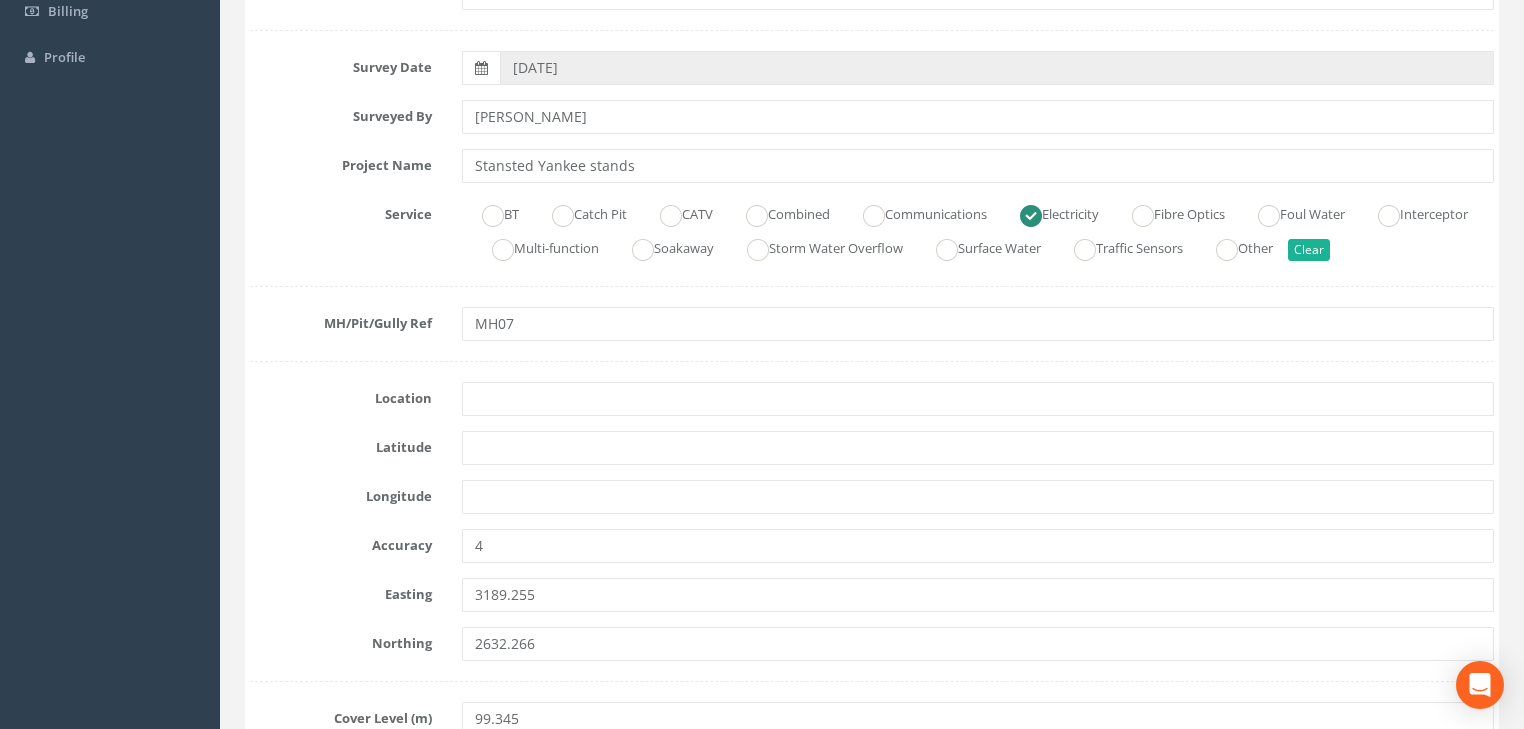 type 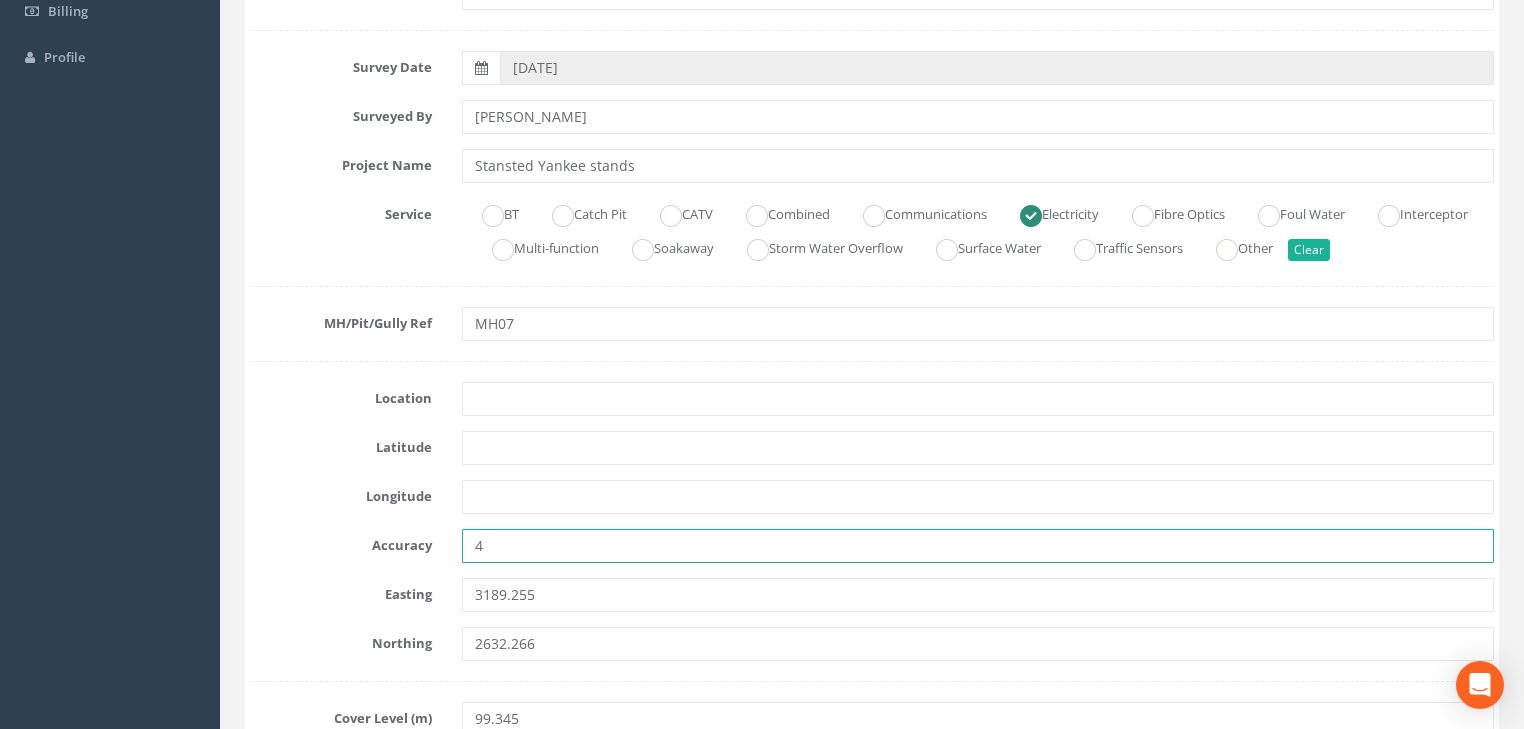 drag, startPoint x: 513, startPoint y: 539, endPoint x: 465, endPoint y: 548, distance: 48.83646 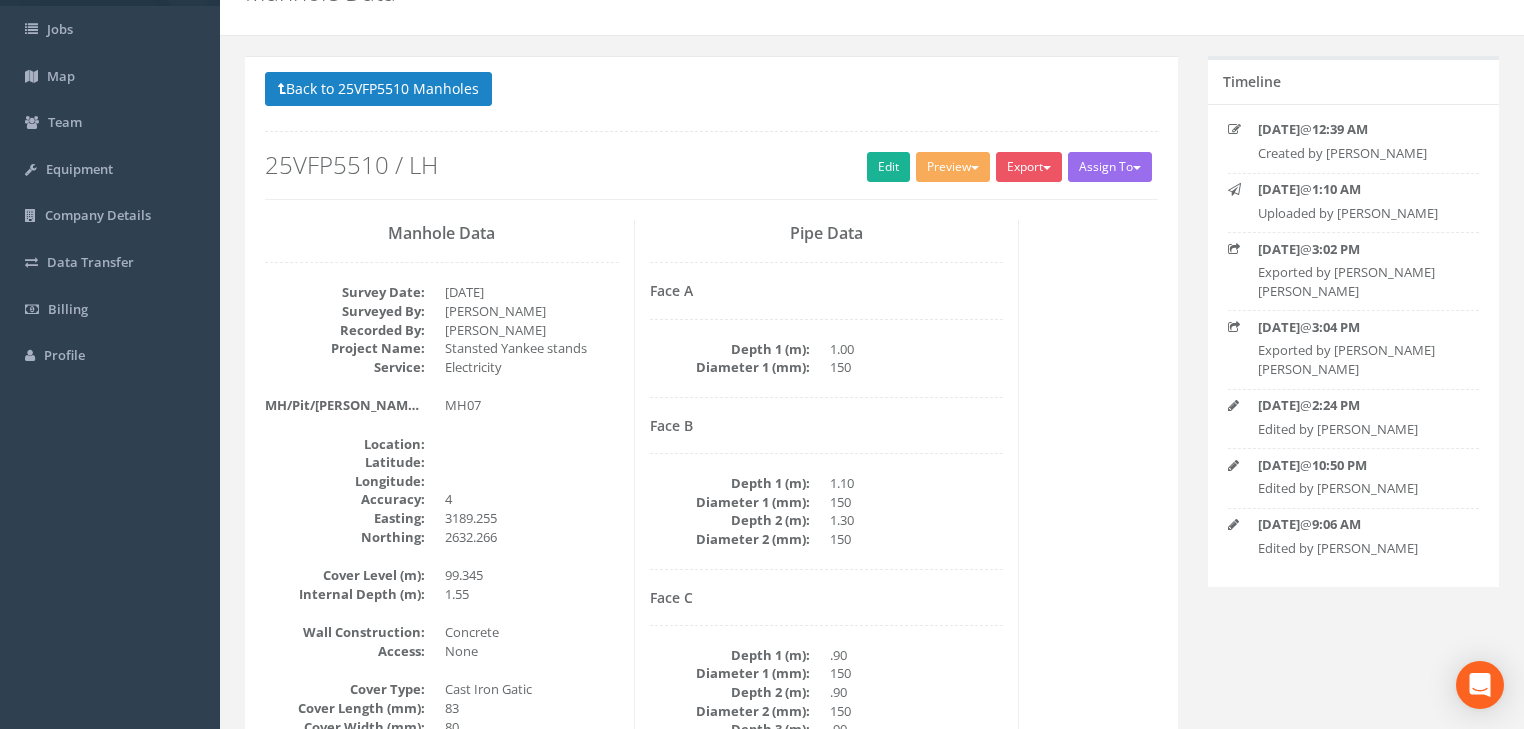 scroll, scrollTop: 88, scrollLeft: 0, axis: vertical 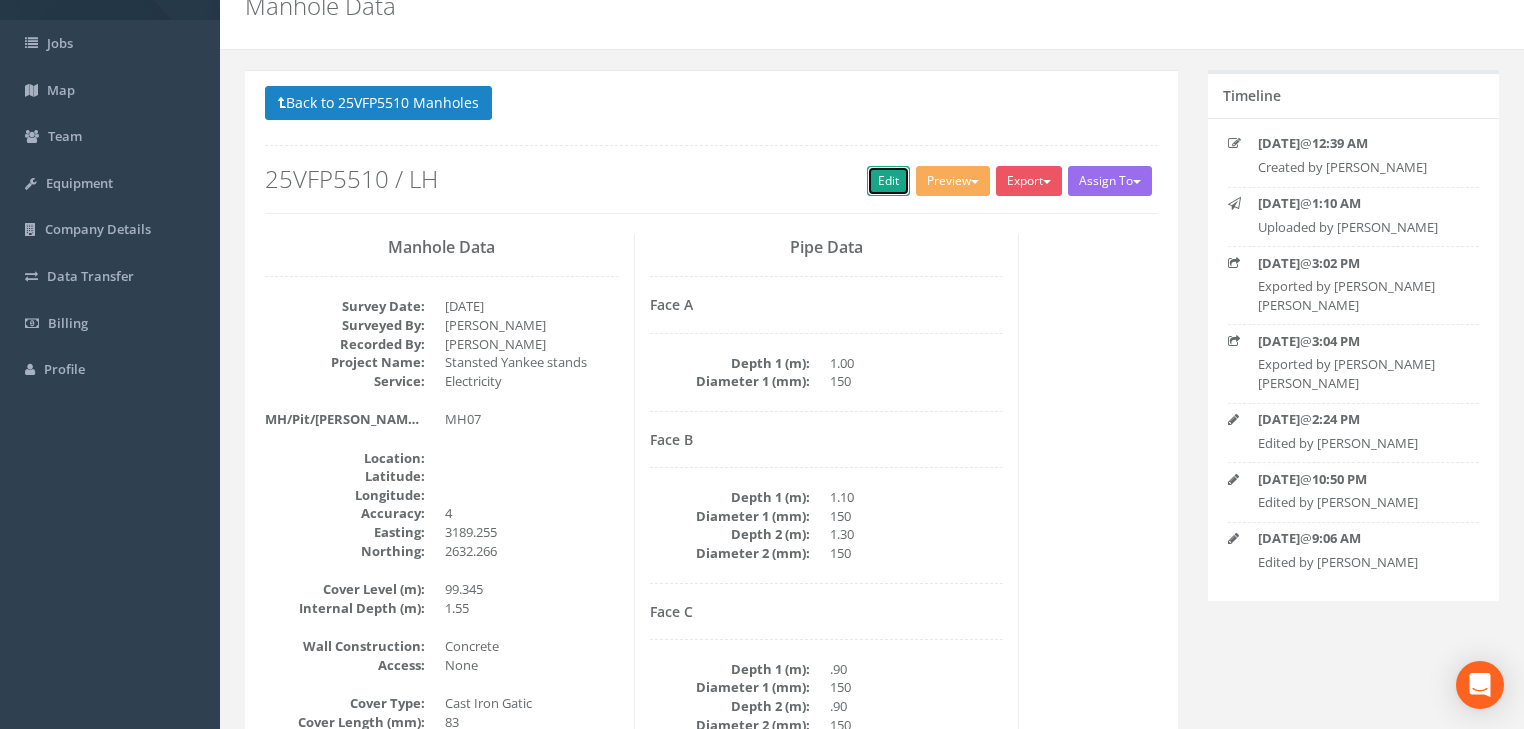 click on "Edit" at bounding box center [888, 181] 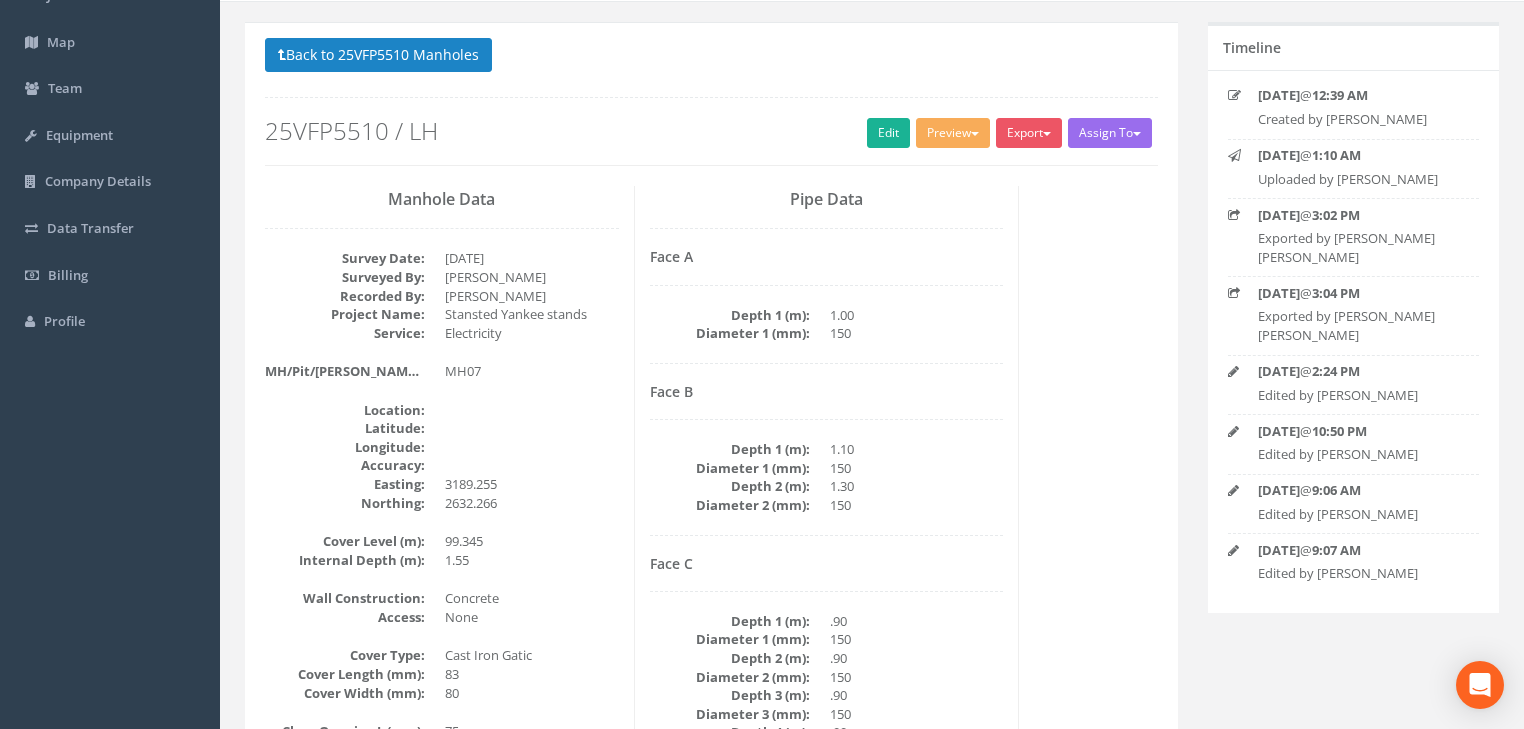 scroll, scrollTop: 97, scrollLeft: 0, axis: vertical 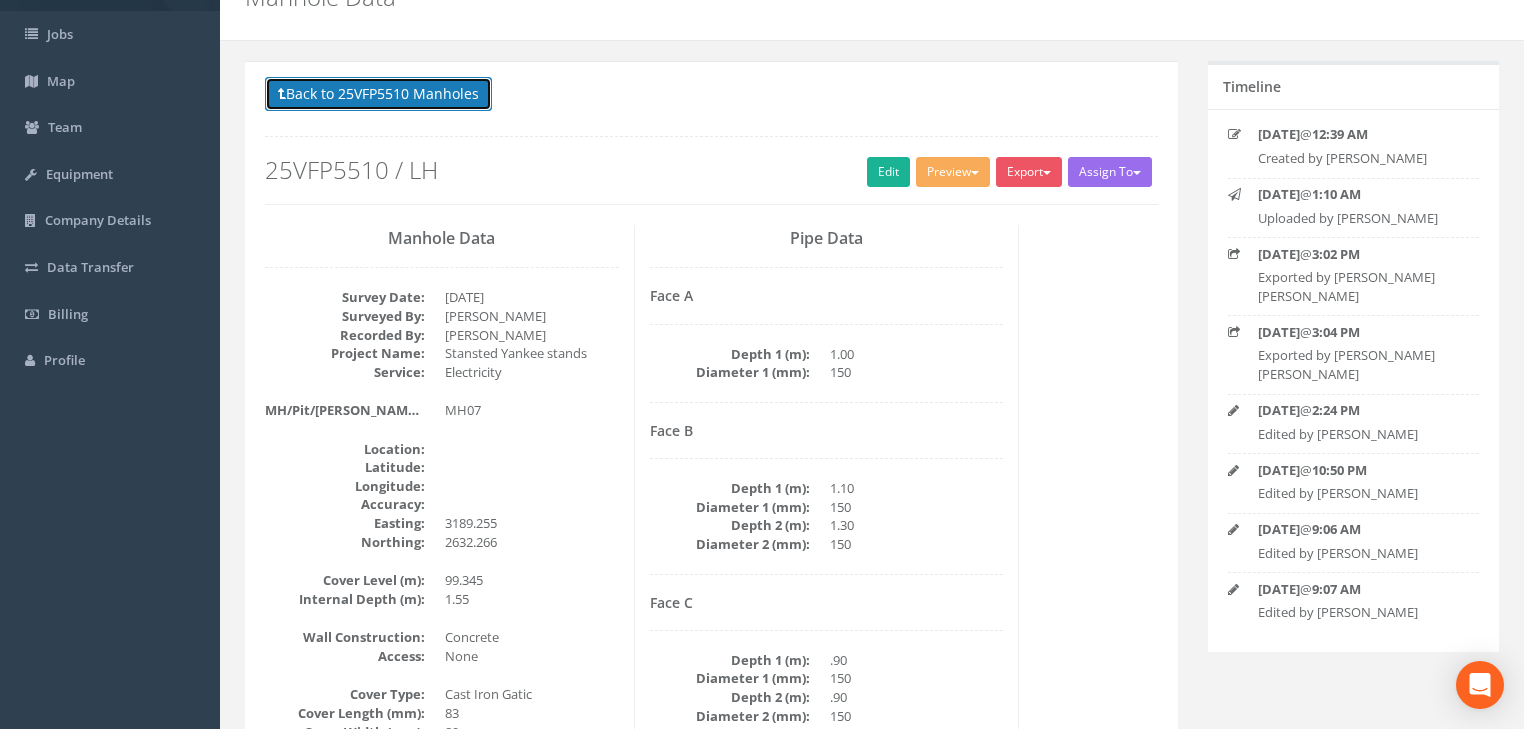 click on "Back to 25VFP5510 Manholes" at bounding box center [378, 94] 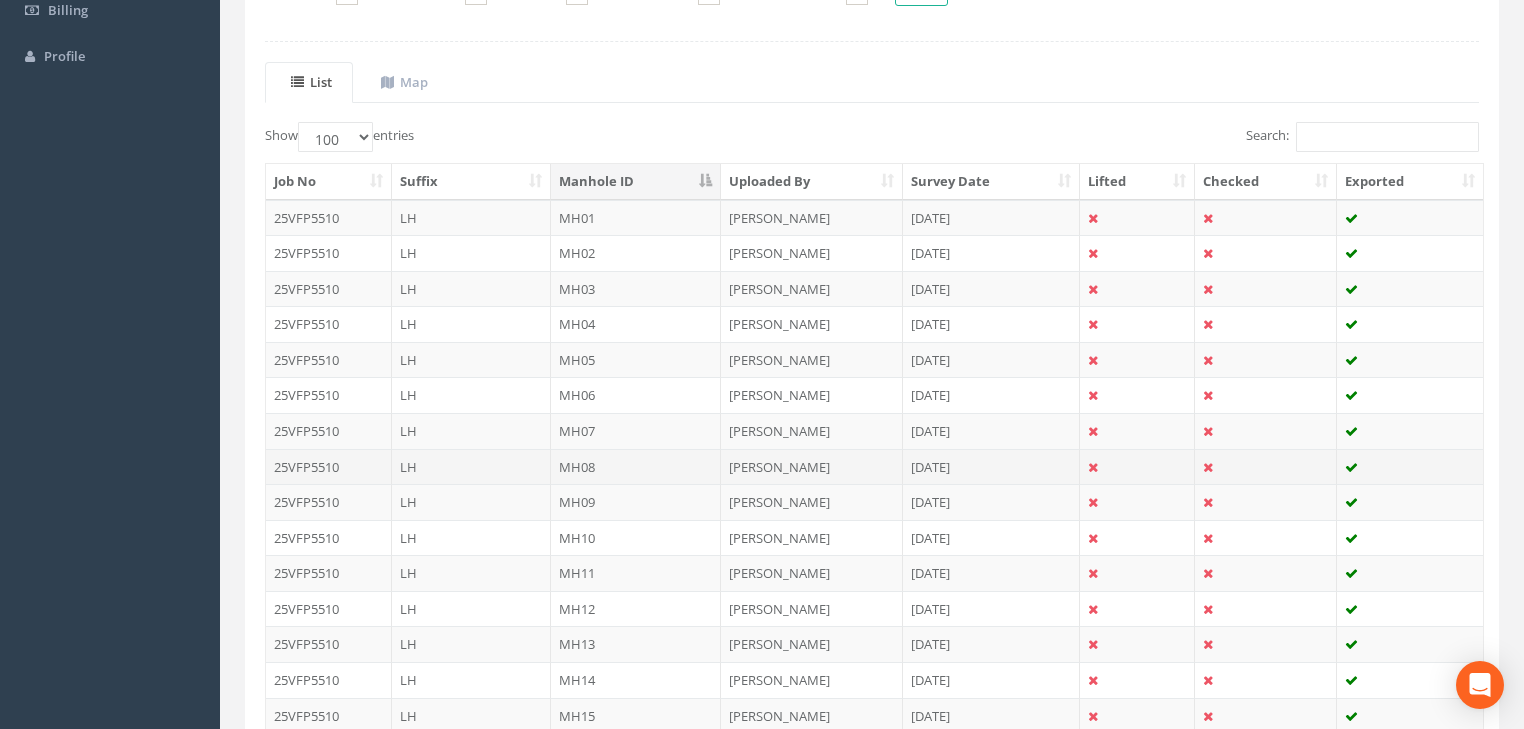 scroll, scrollTop: 497, scrollLeft: 0, axis: vertical 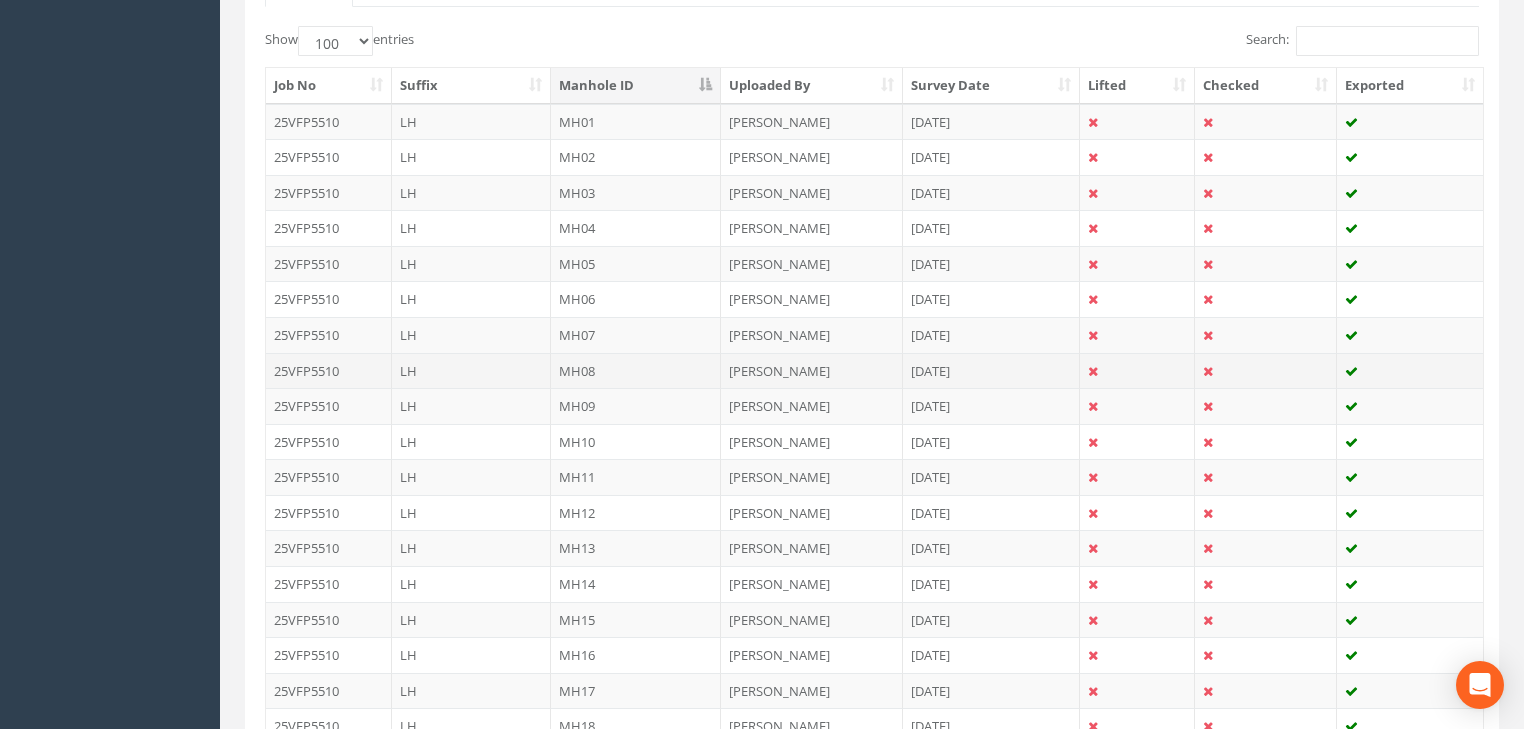 click on "MH08" at bounding box center (636, 371) 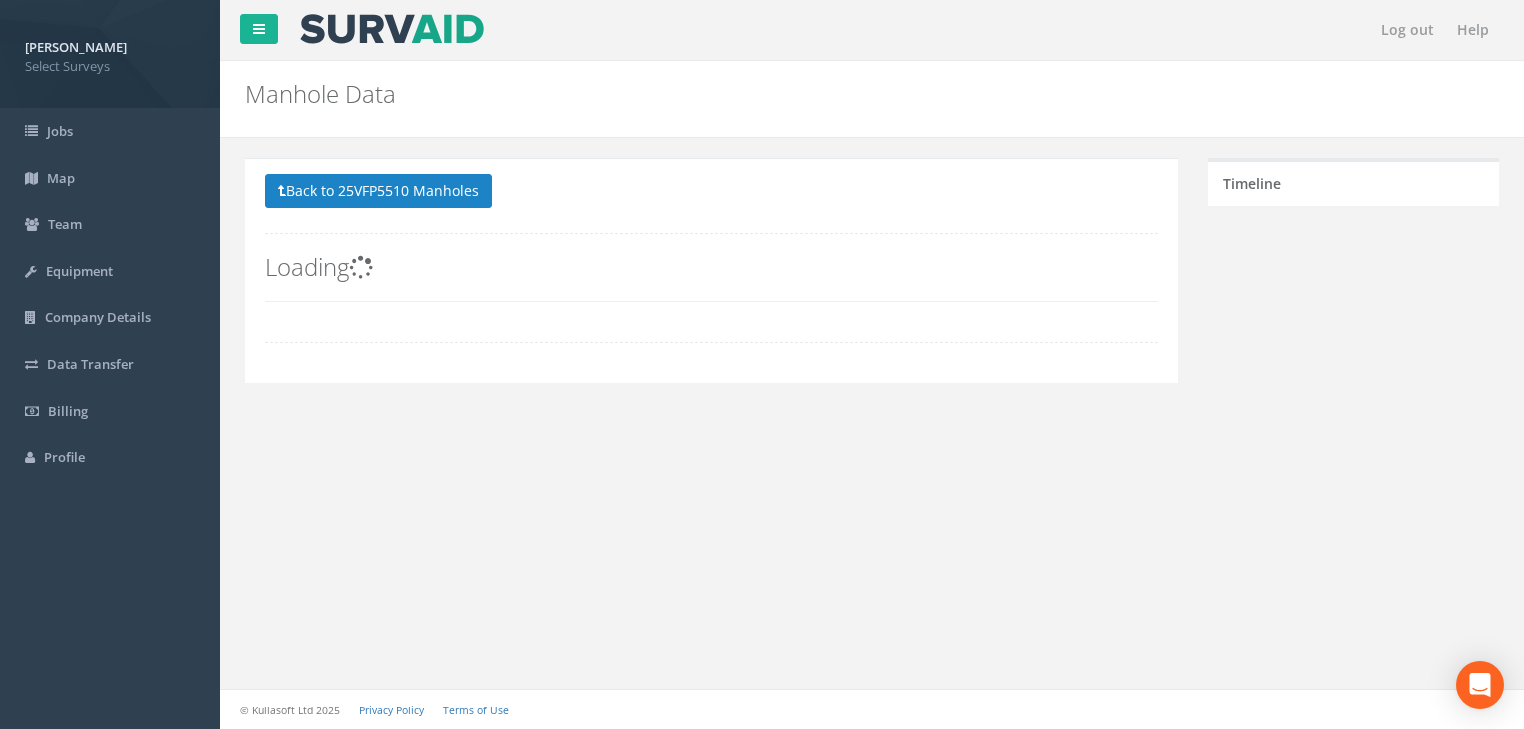 scroll, scrollTop: 0, scrollLeft: 0, axis: both 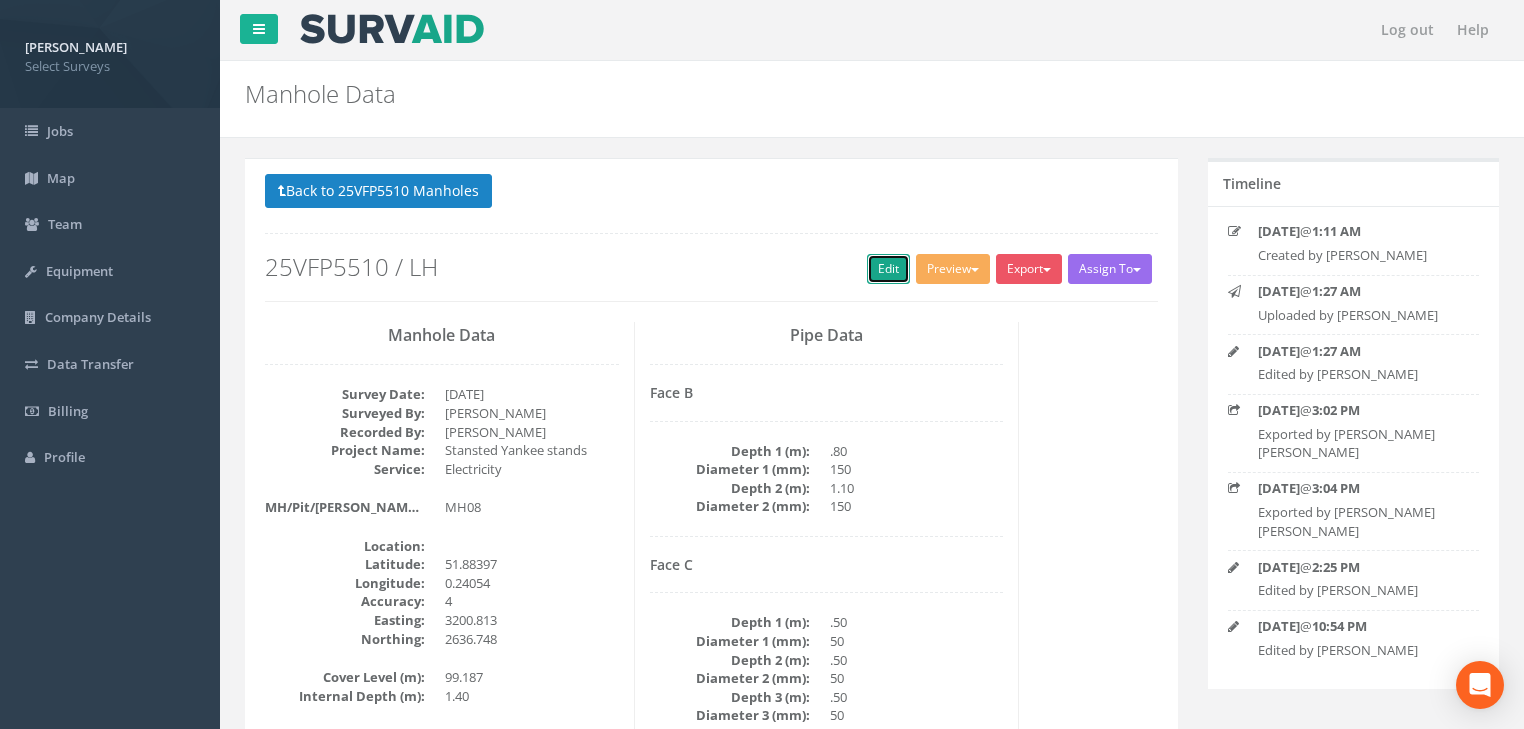 click on "Edit" at bounding box center (888, 269) 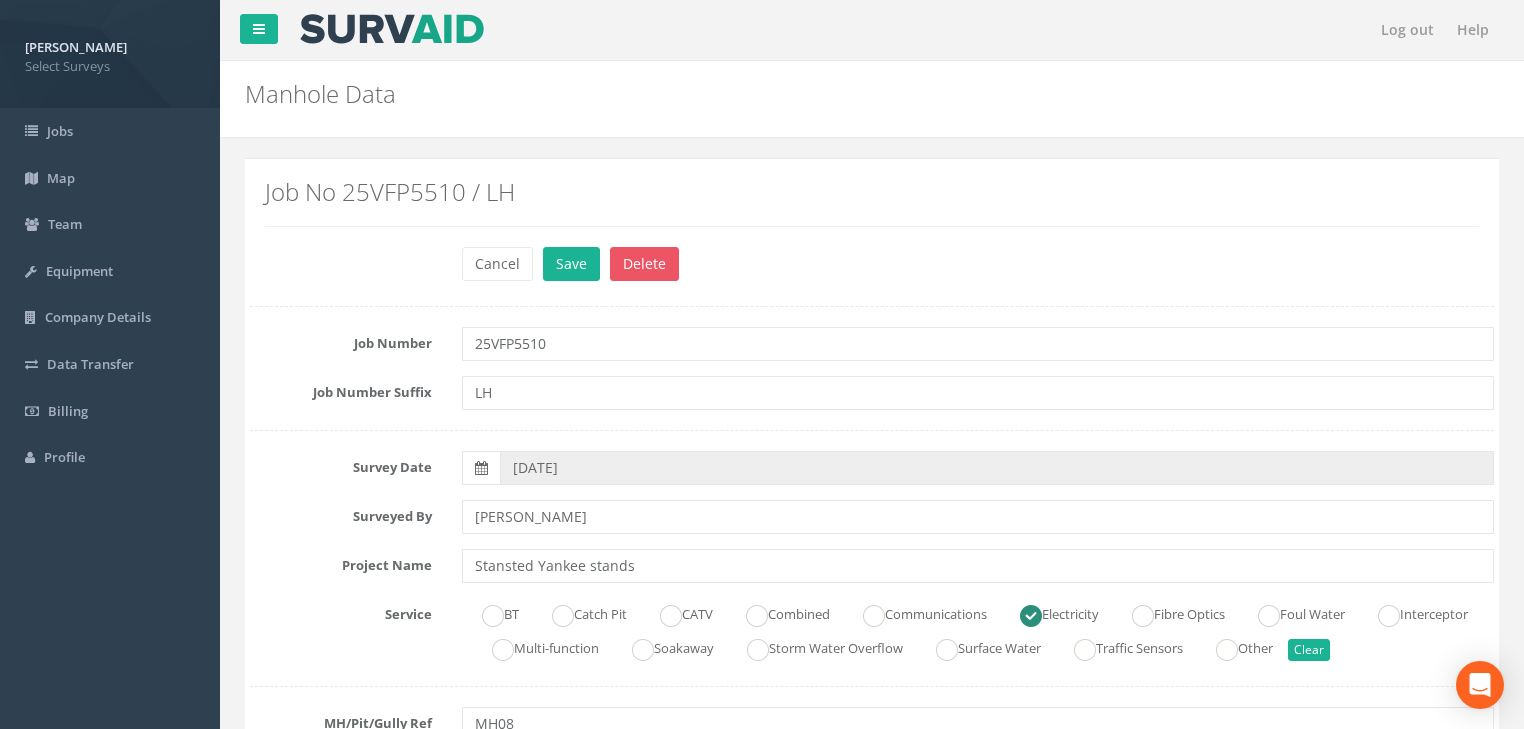 scroll, scrollTop: 480, scrollLeft: 0, axis: vertical 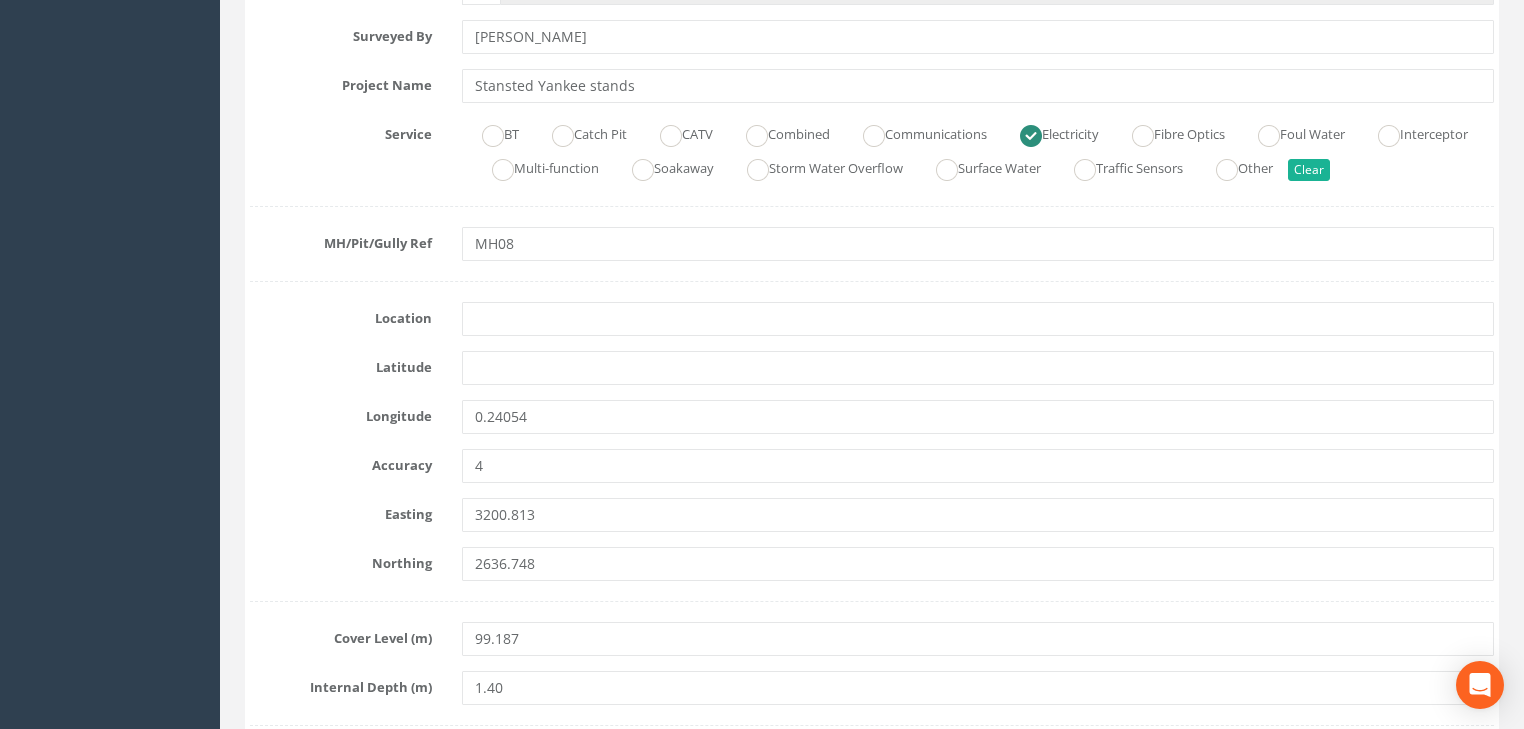 click on "0.24054" at bounding box center [978, 417] 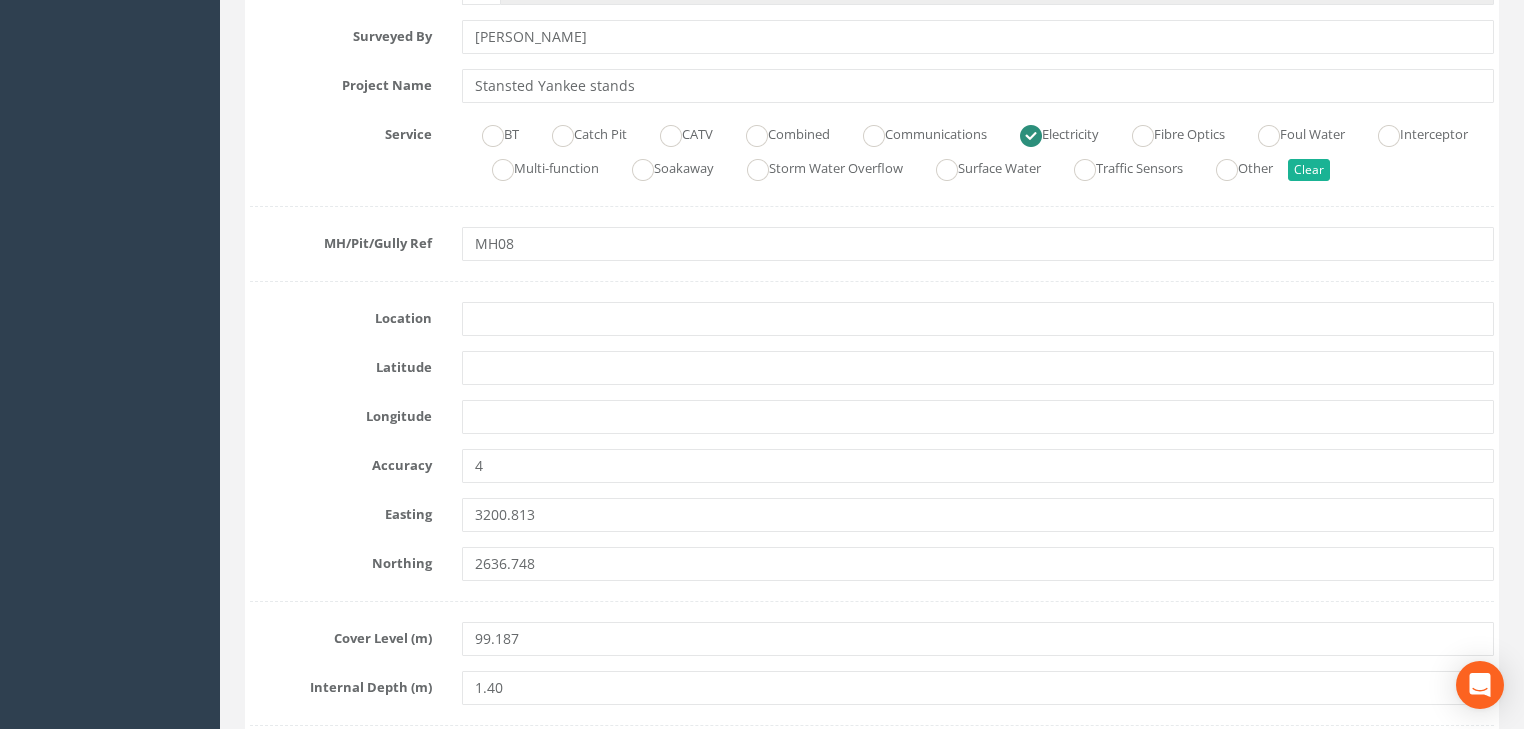 type 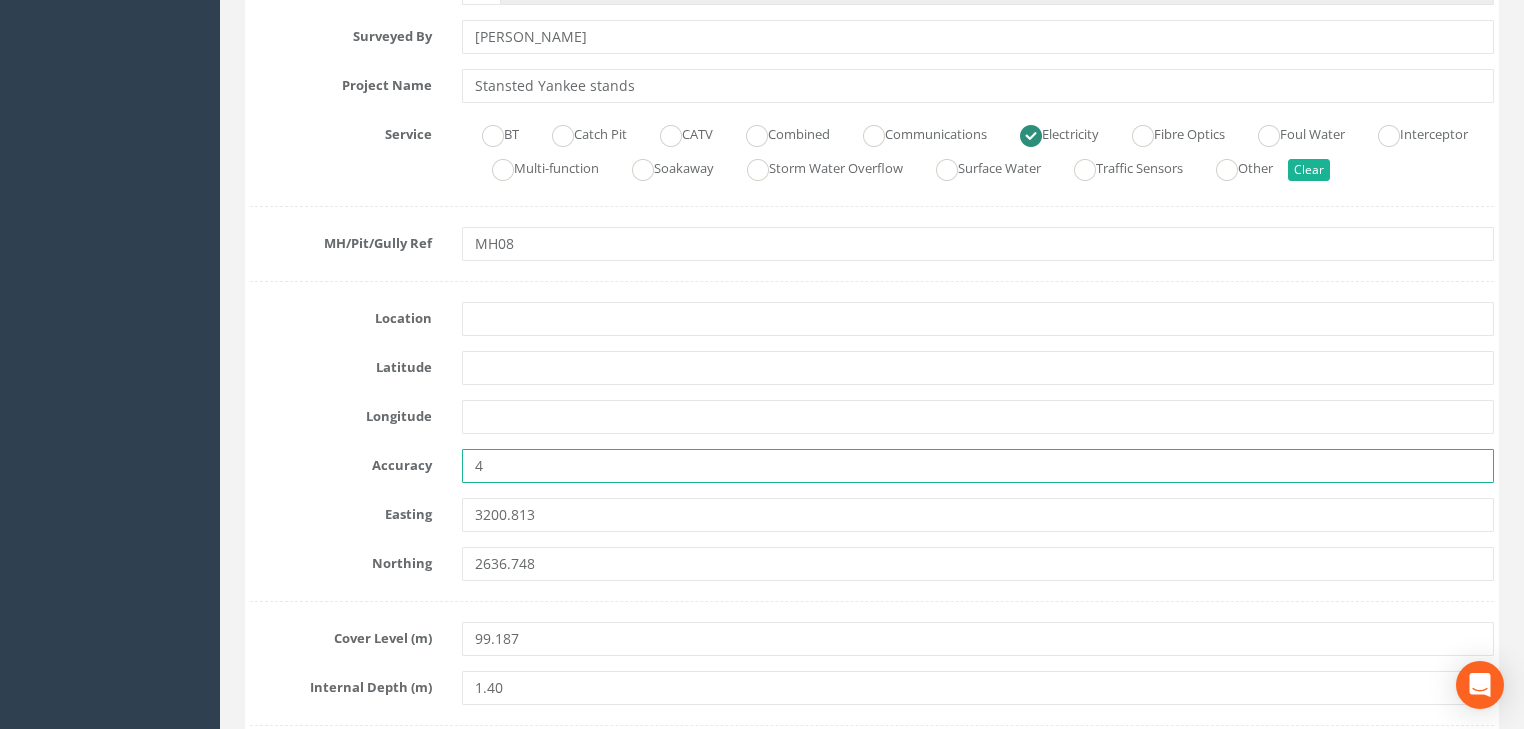 click on "4" at bounding box center (978, 466) 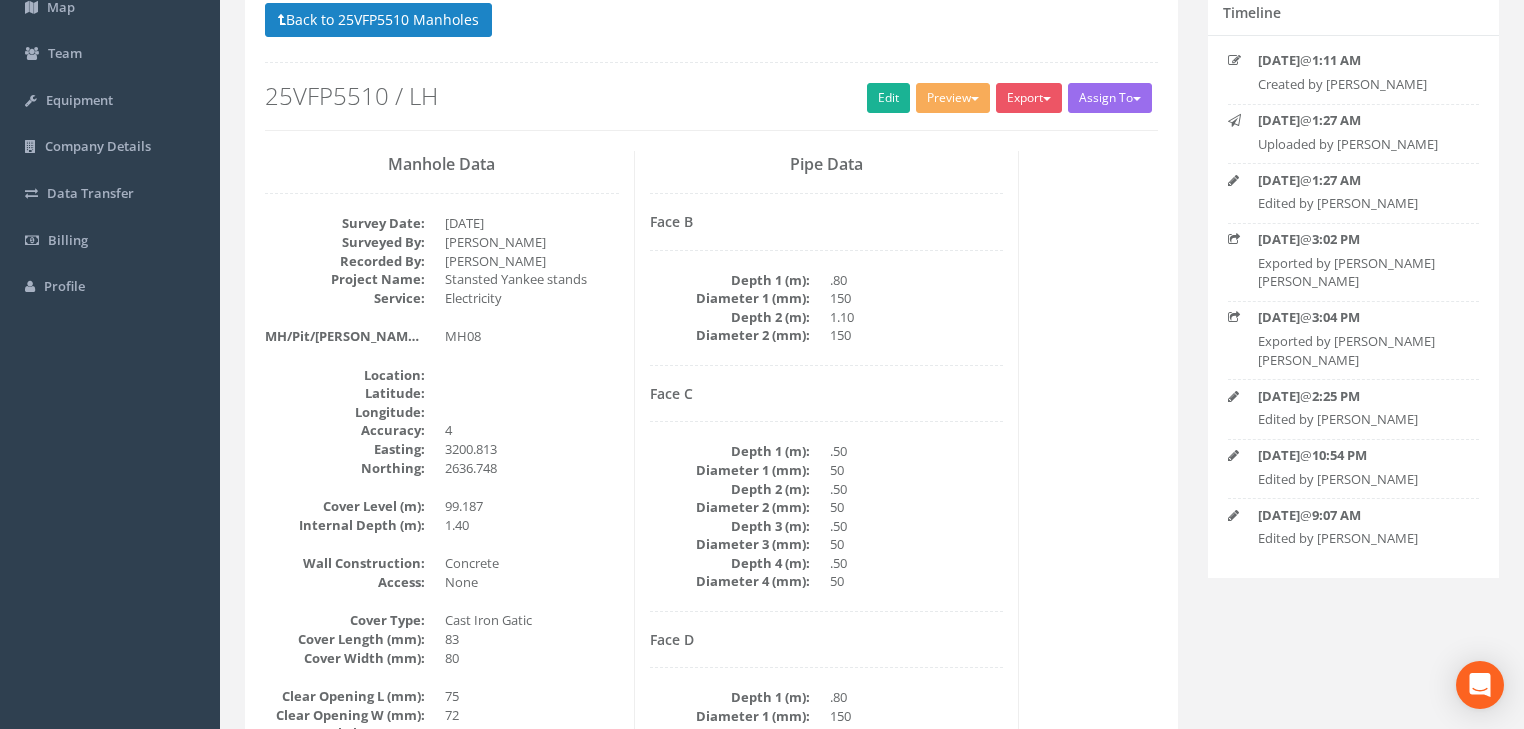 scroll, scrollTop: 168, scrollLeft: 0, axis: vertical 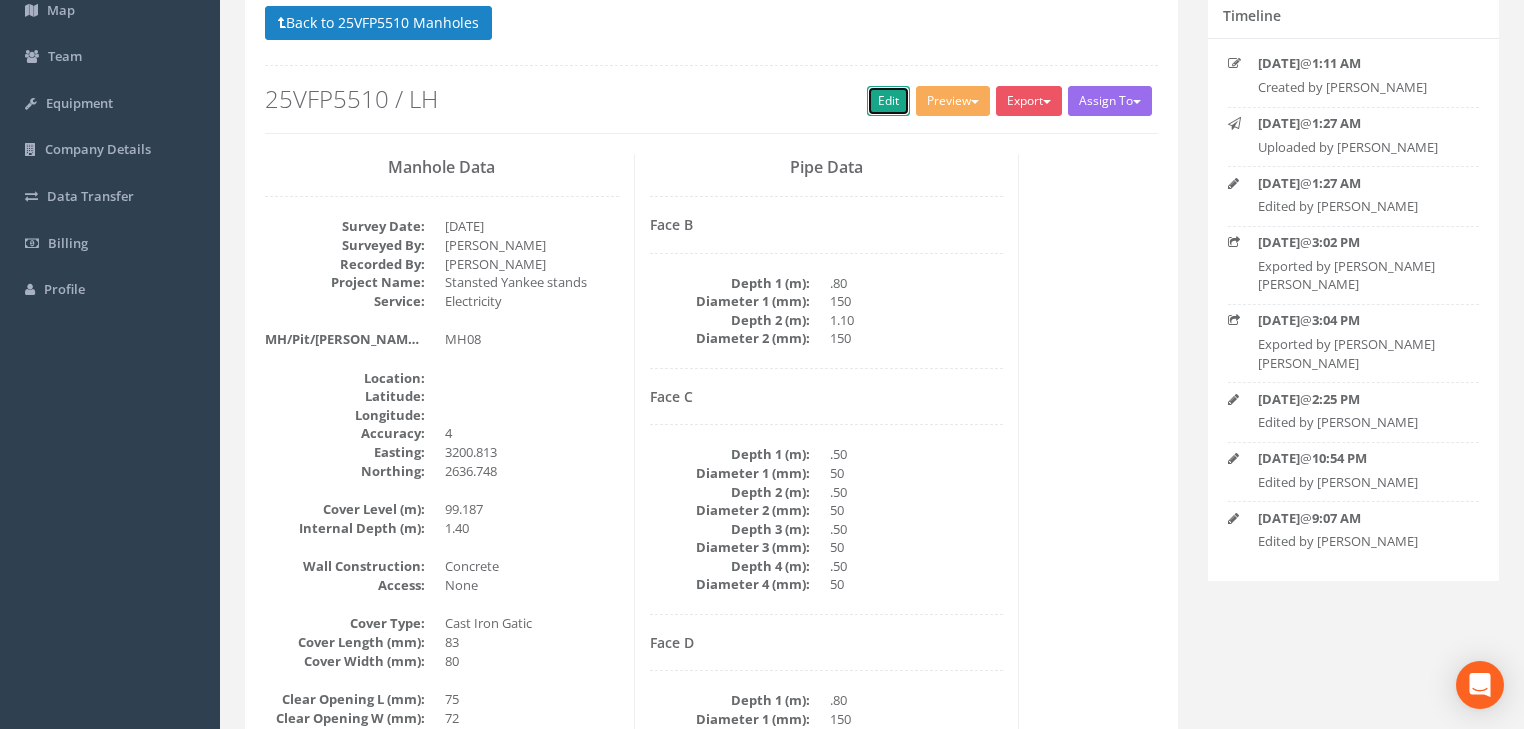 click on "Edit" at bounding box center (888, 101) 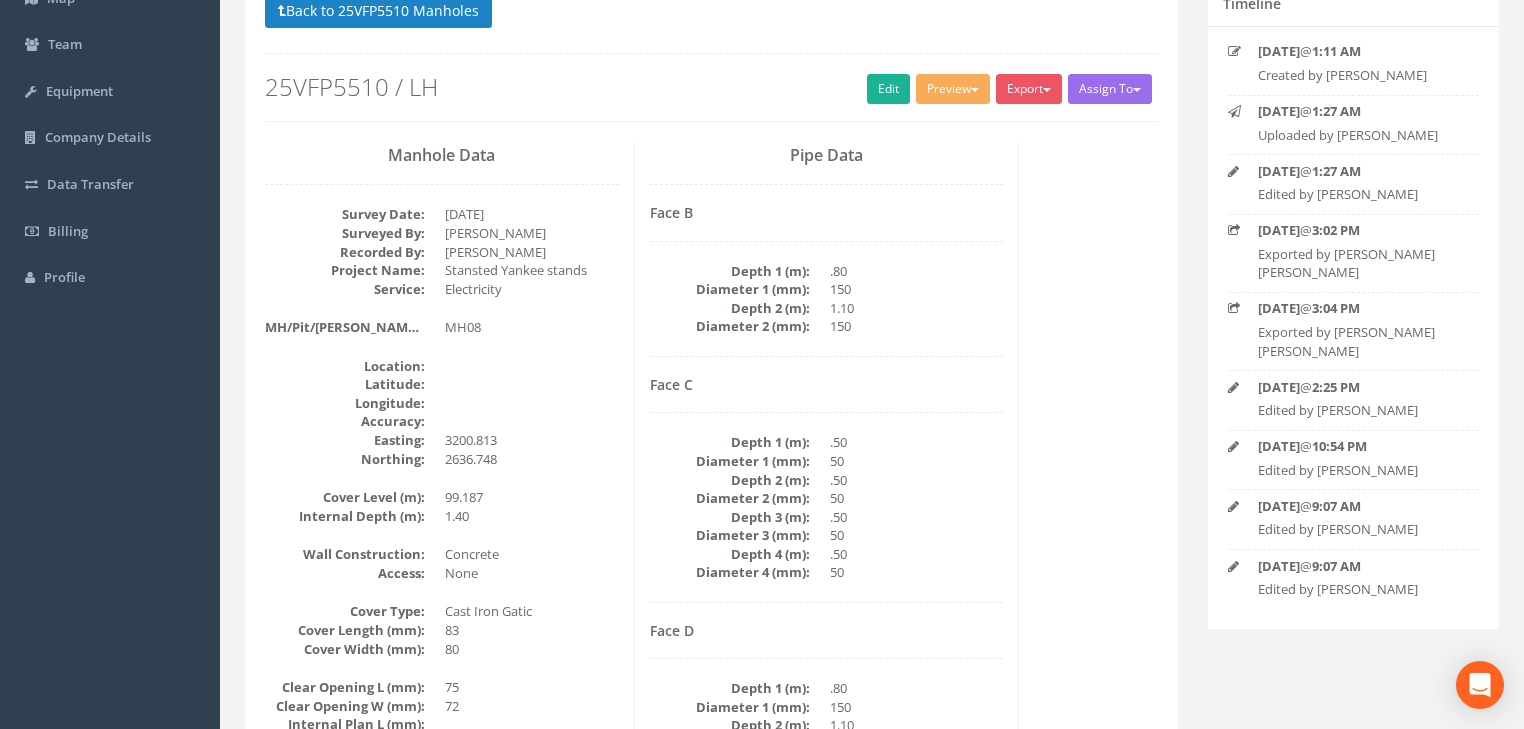 scroll, scrollTop: 177, scrollLeft: 0, axis: vertical 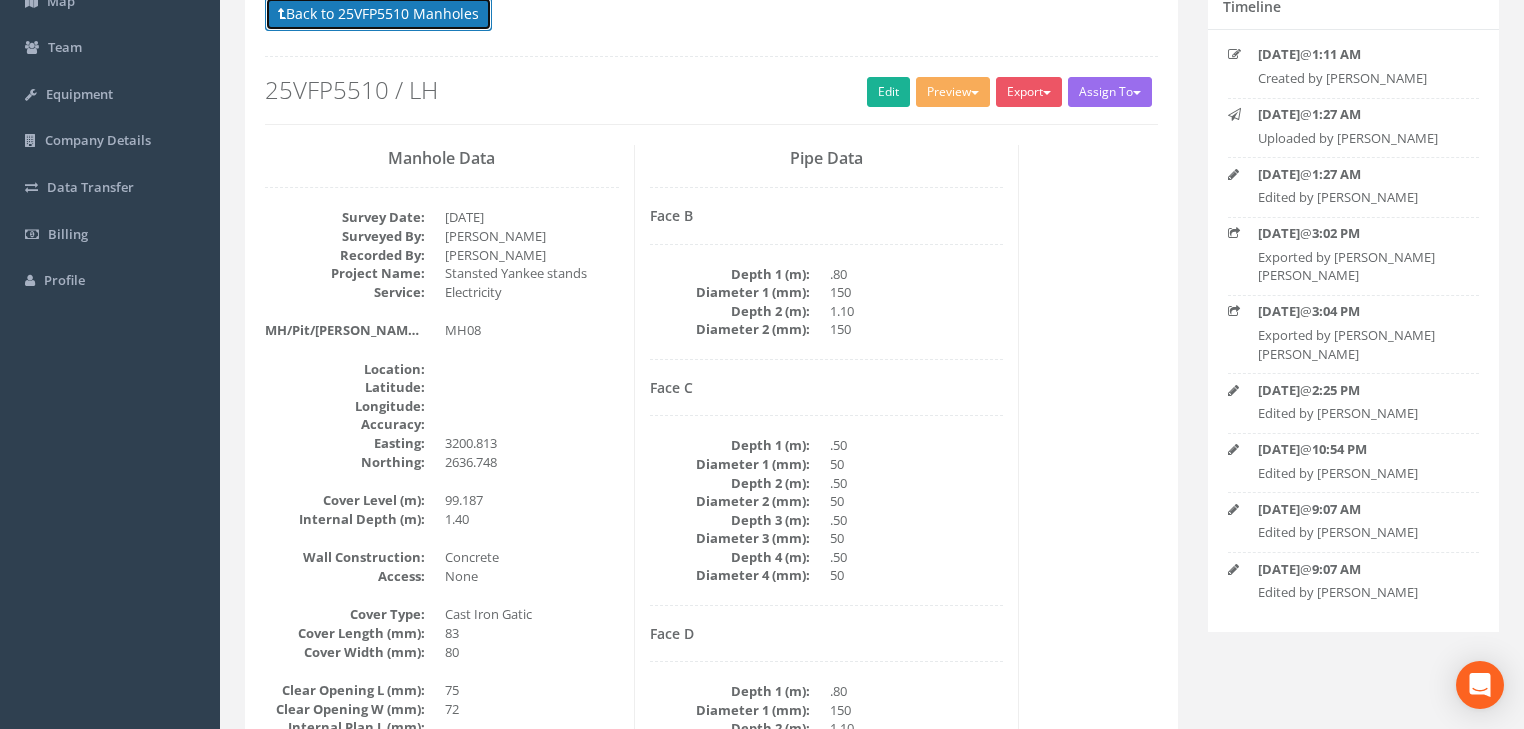 click on "Back to 25VFP5510 Manholes" at bounding box center (378, 14) 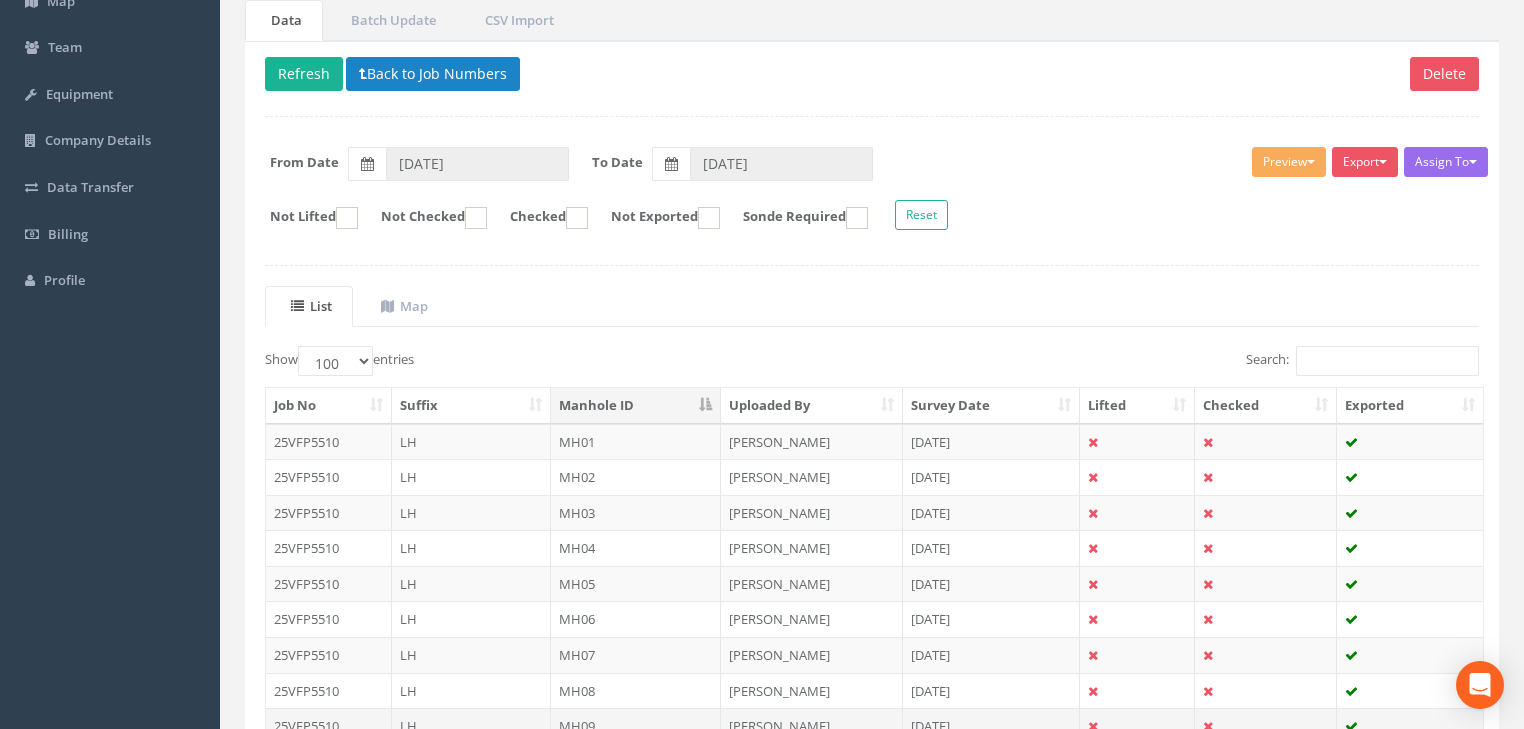 click on "MH09" at bounding box center (636, 726) 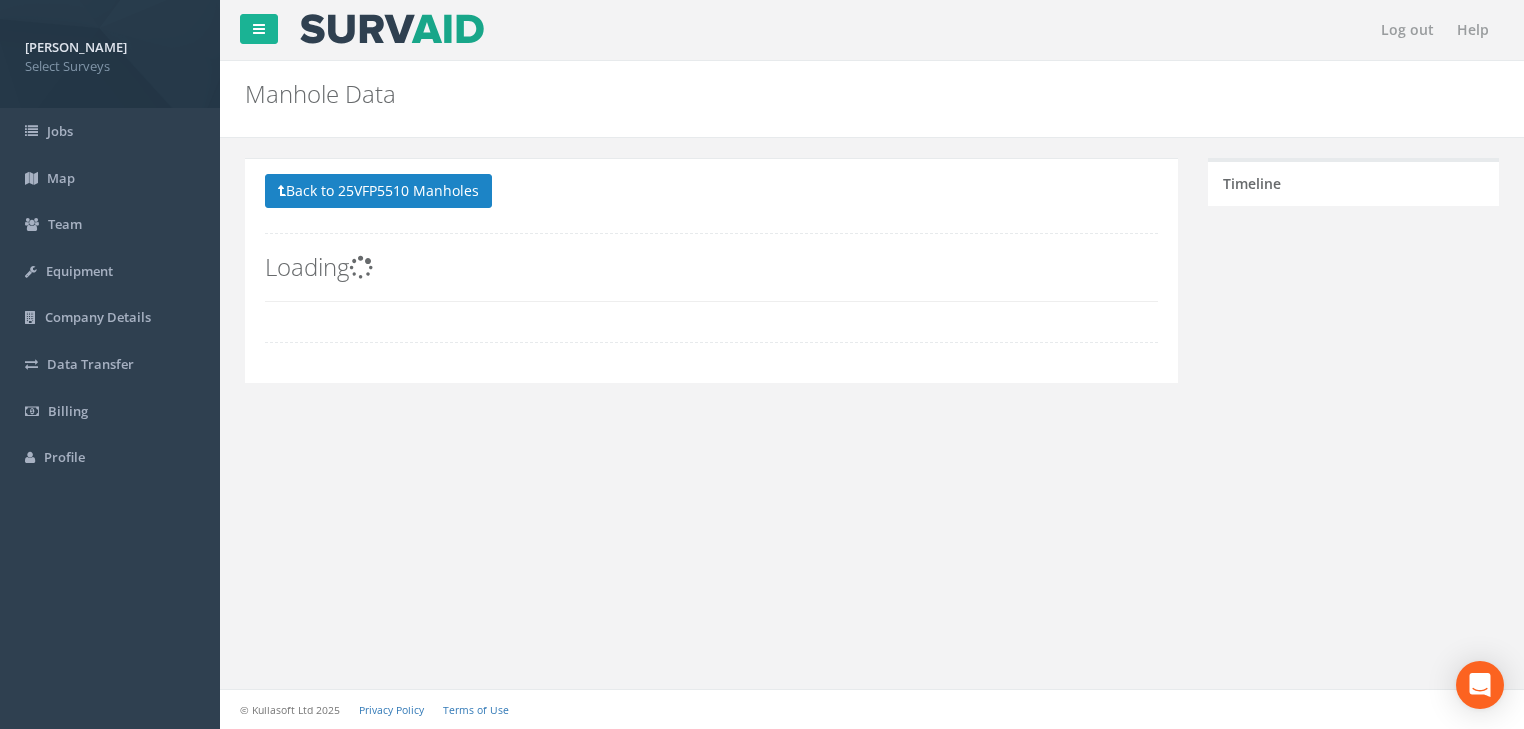 scroll, scrollTop: 0, scrollLeft: 0, axis: both 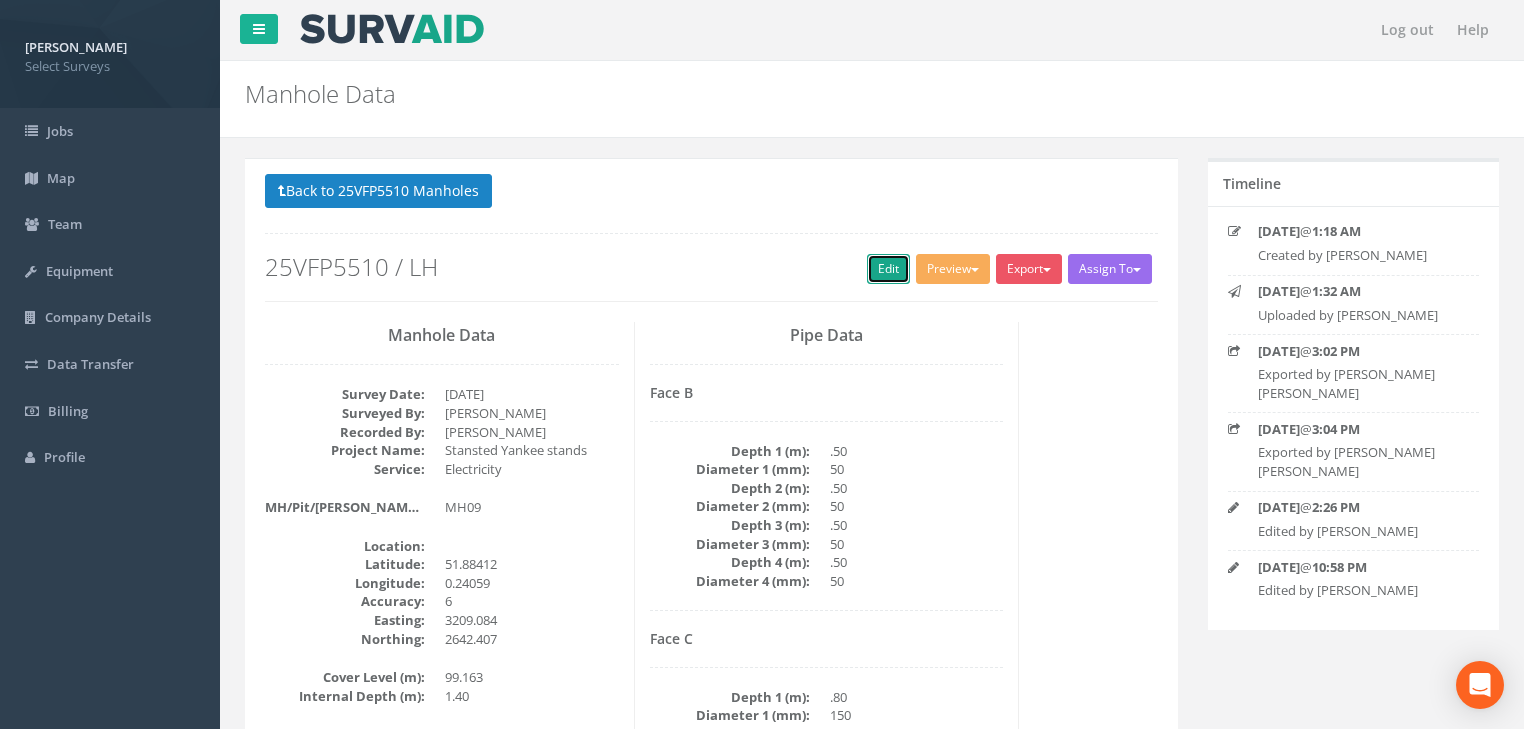 click on "Edit" at bounding box center (888, 269) 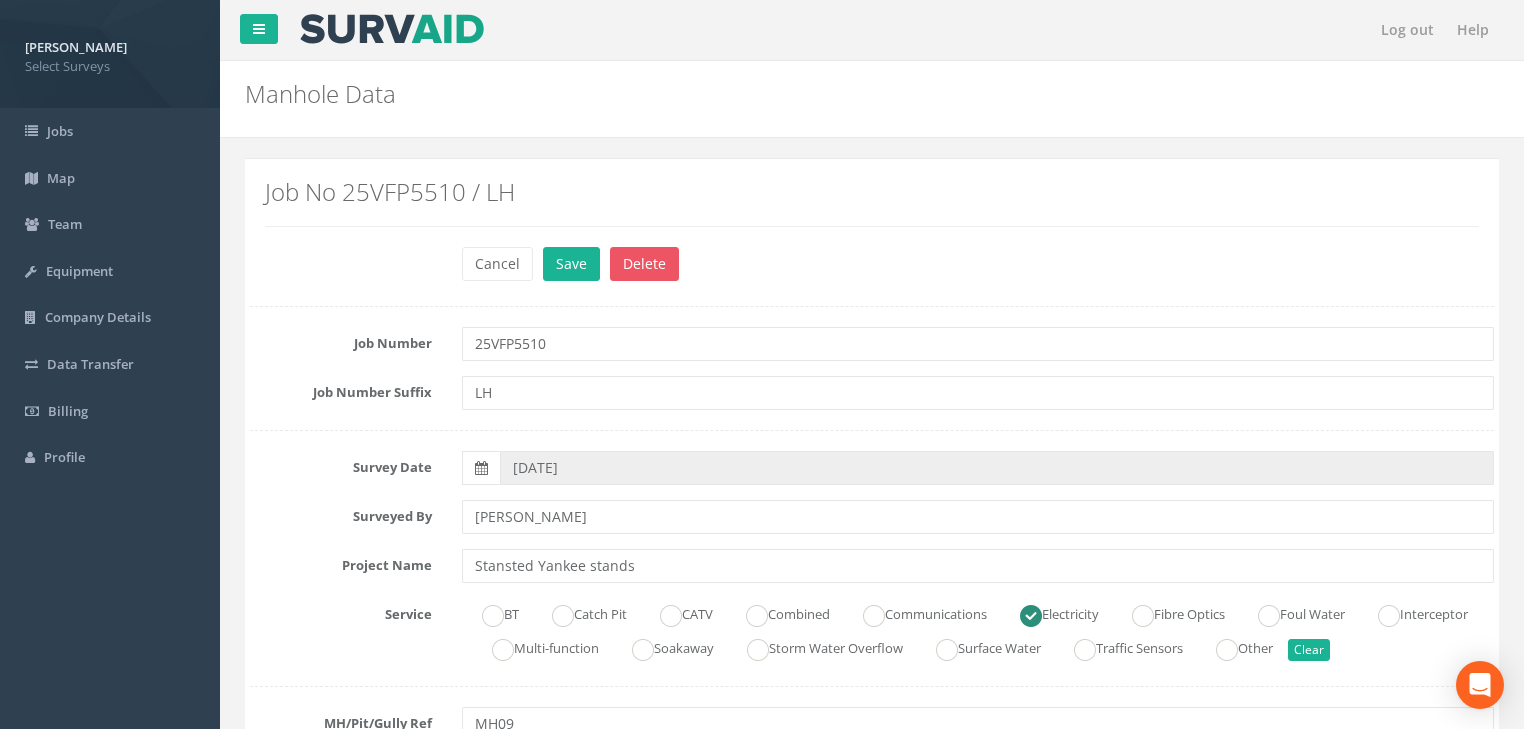 scroll, scrollTop: 480, scrollLeft: 0, axis: vertical 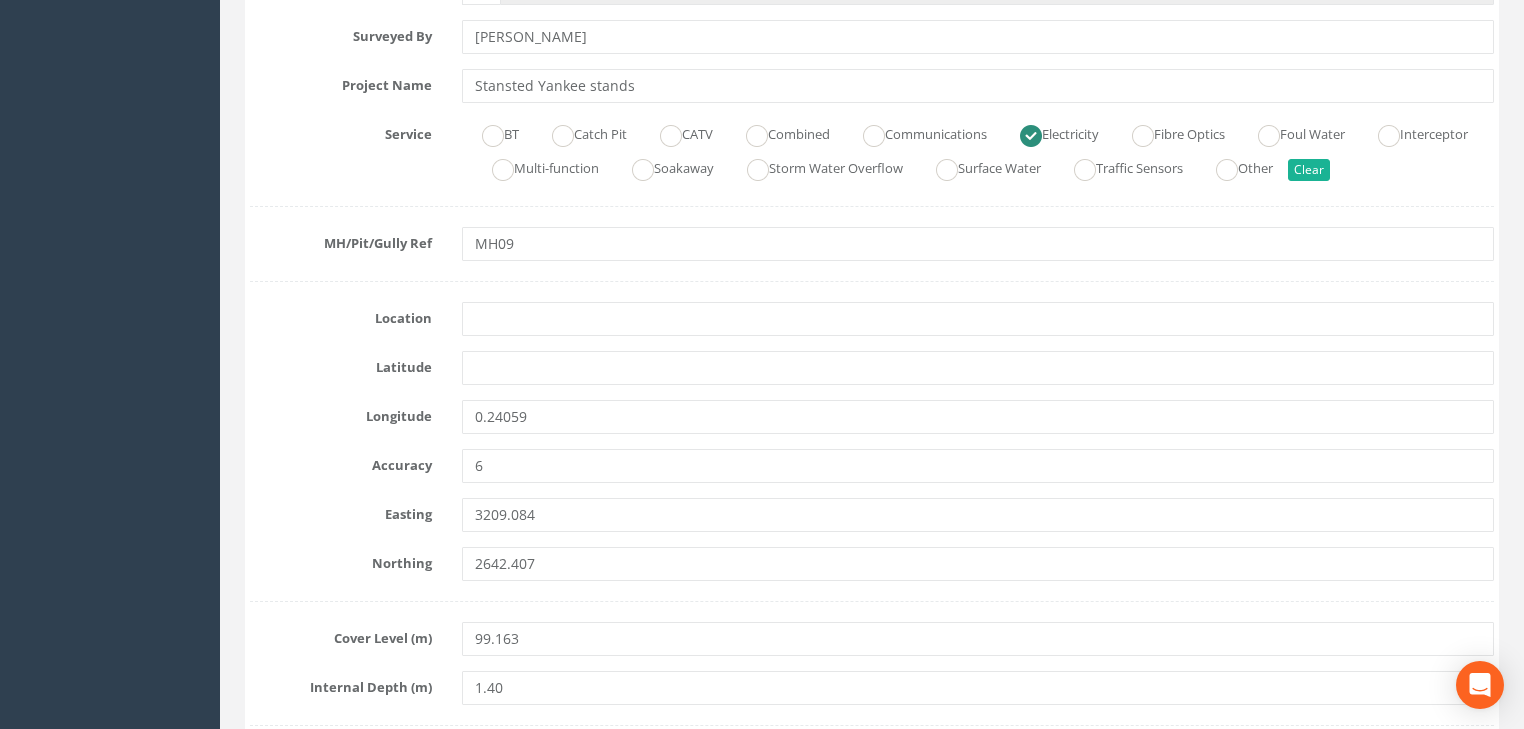 click on "Longitude   0.24059" at bounding box center (872, 417) 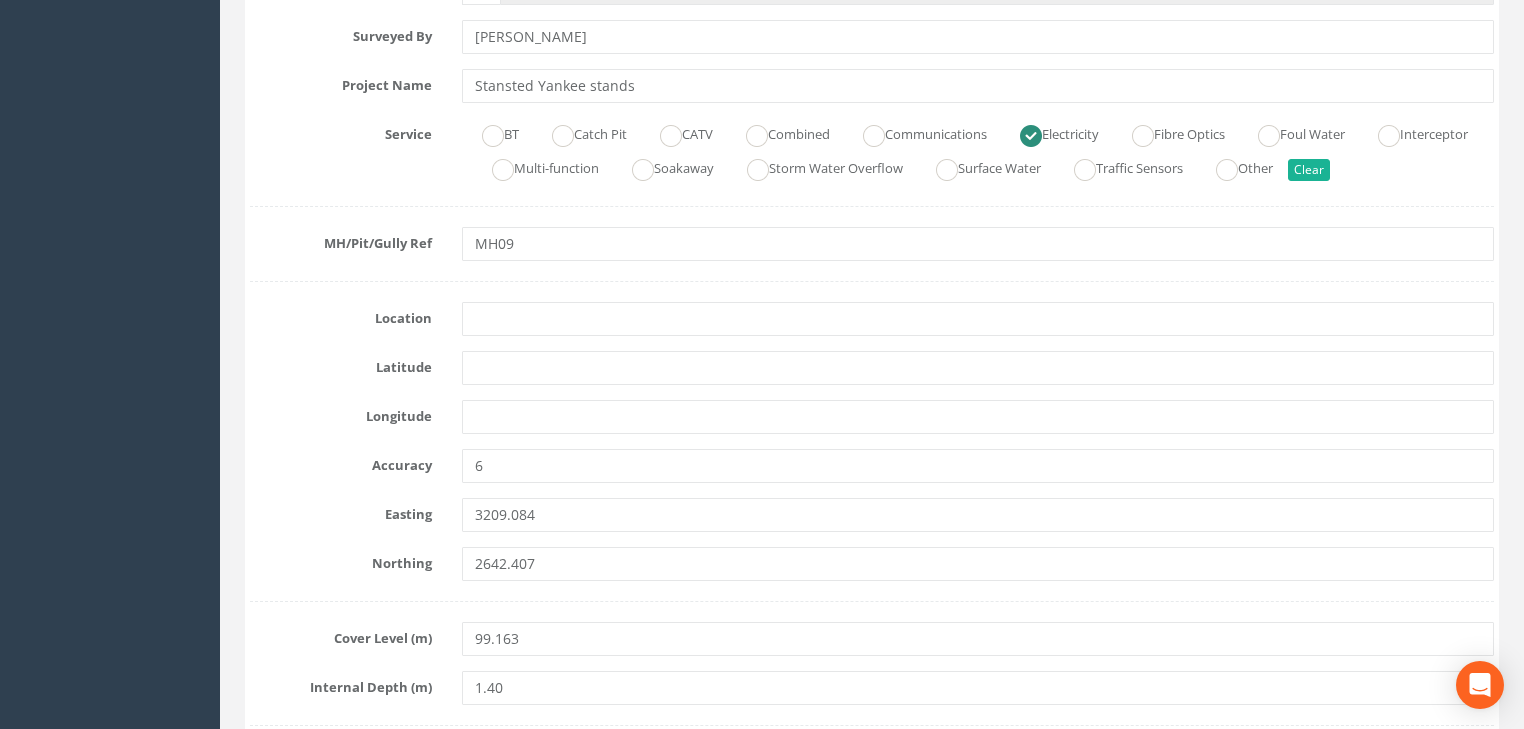 type 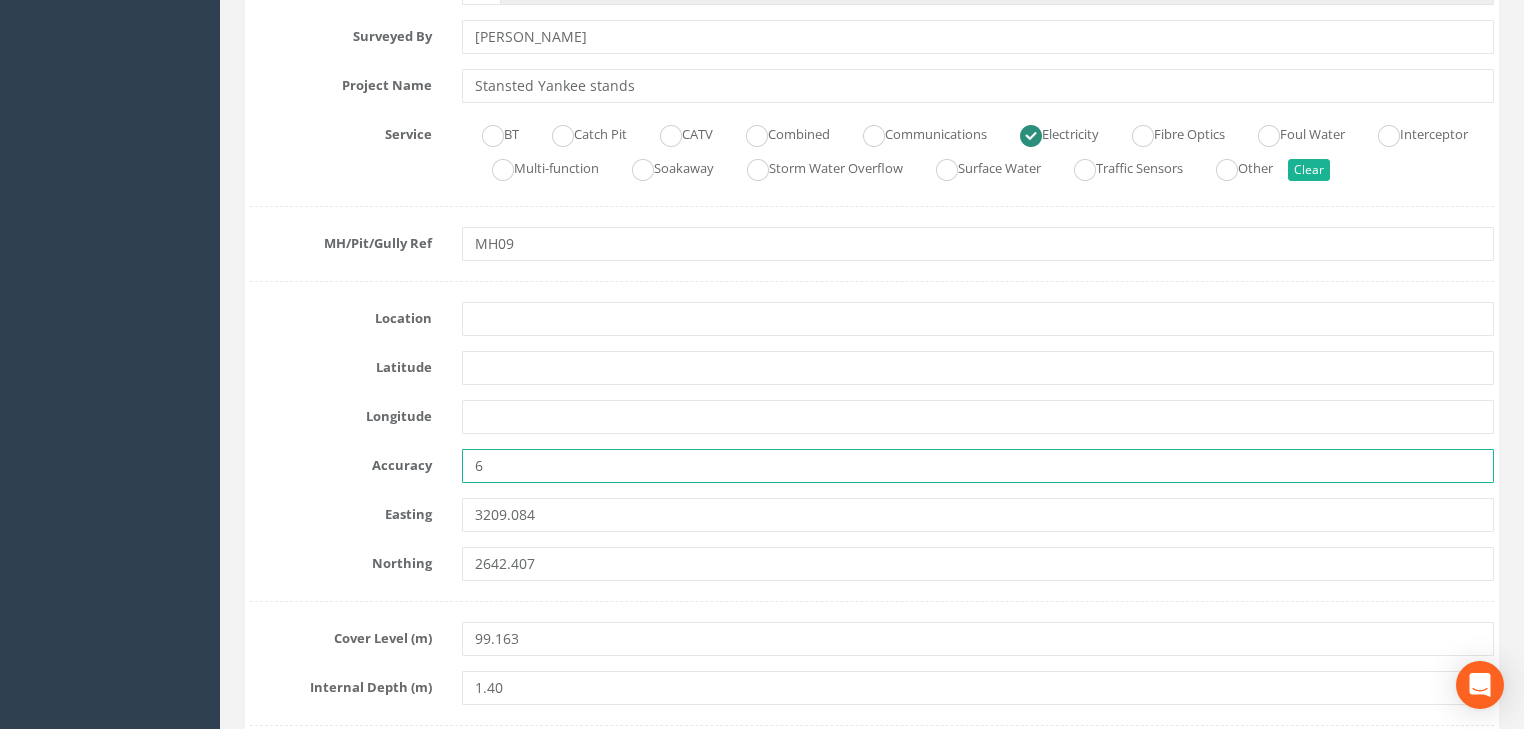 drag, startPoint x: 491, startPoint y: 452, endPoint x: 463, endPoint y: 461, distance: 29.410883 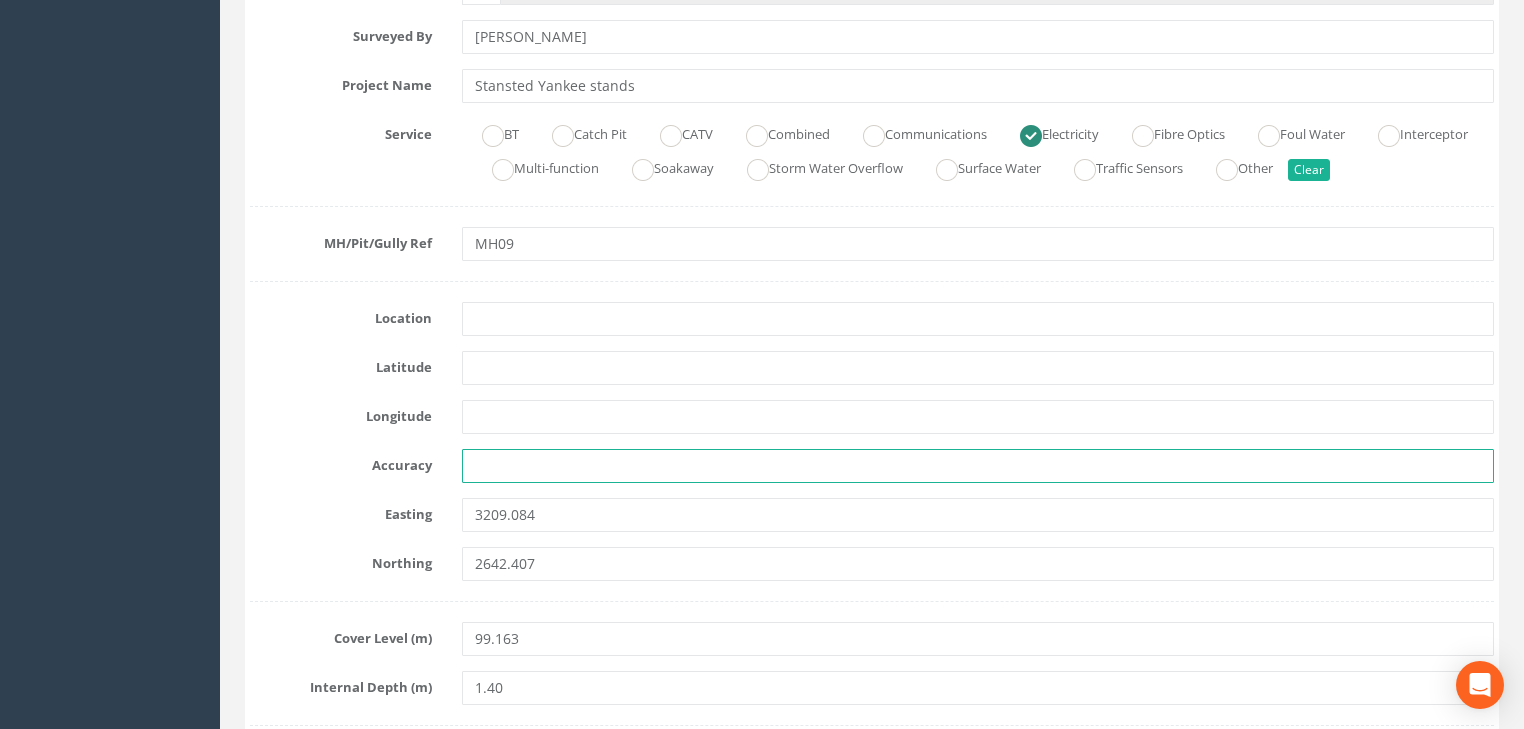 type 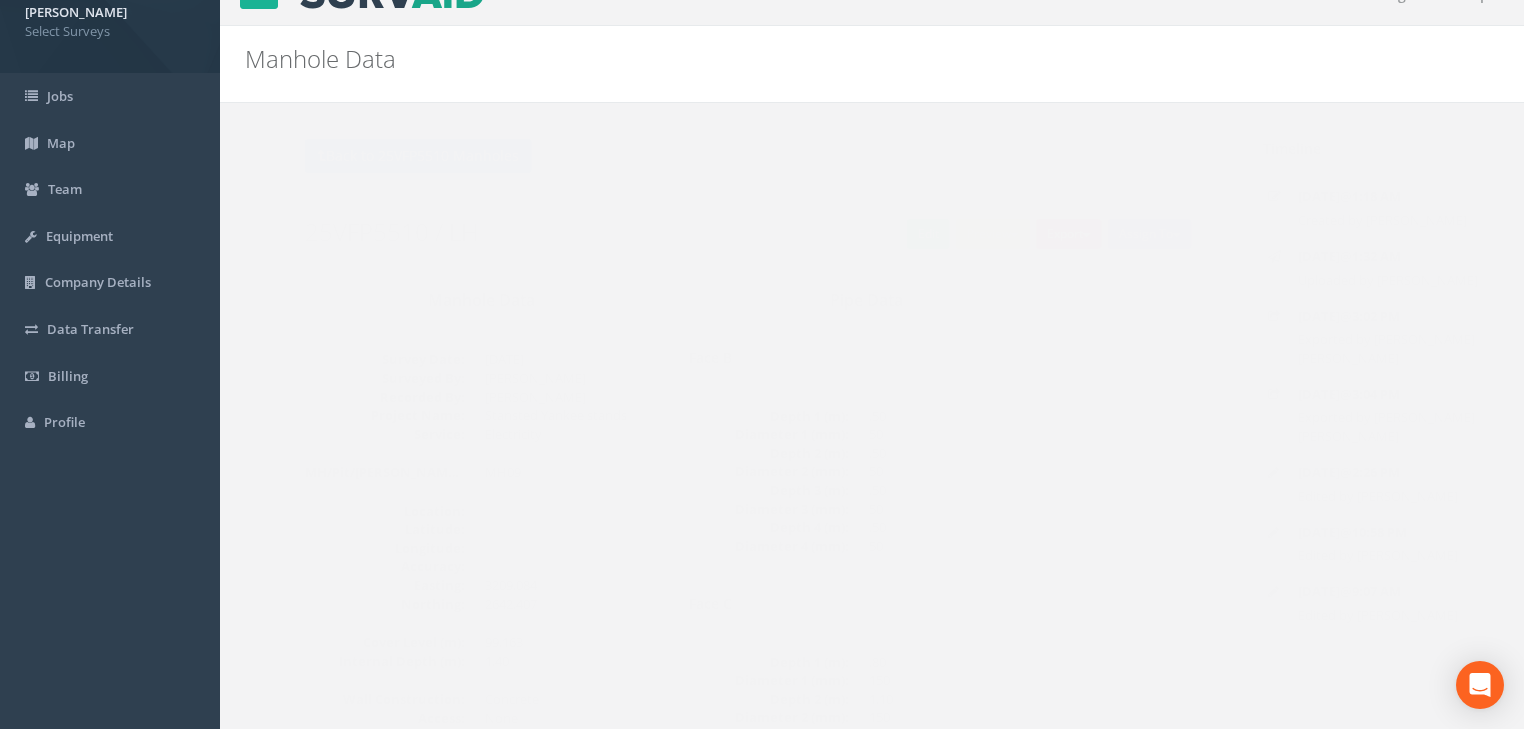 scroll, scrollTop: 8, scrollLeft: 0, axis: vertical 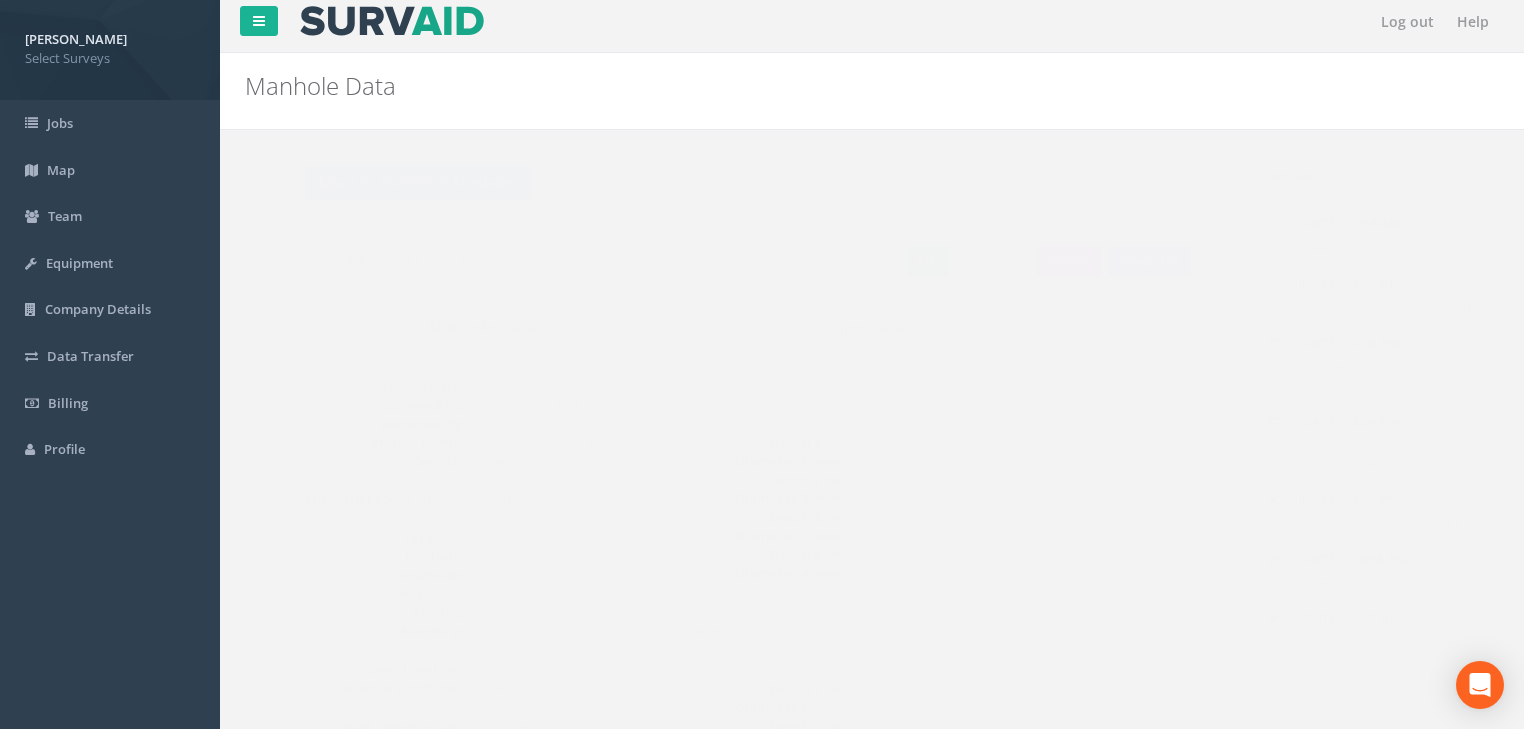 click on "Back to 25VFP5510 Manholes       Back to Map           Assign To            No Companies Added          Export        Select Surveys Heathrow       Heathrow   United Utilities       SurvAid IC   SurvAid Manhole            Preview        Select Surveys [GEOGRAPHIC_DATA]   United Utilities       SurvAid IC   SurvAid Manhole         Edit   25VFP5510 / LH                                                  Manhole Data       Survey Date:  [DATE]  Surveyed By:  [PERSON_NAME]  Recorded By:  [PERSON_NAME]  Project Name:  [PERSON_NAME] stands  Service:  Electricity      MH/Pit/[PERSON_NAME] Ref:  MH09      Location:    Latitude:    Longitude:    Accuracy:    Easting:  3209.084  Northing:  2642.407      Cover Level (m):  99.163  Internal Depth (m):  1.40      Wall Construction:  Concrete  Access:  None      Cover Type:  Cast Iron Gatic  Cover Length (mm):  83  Cover Width (mm):  80      Clear Opening L (mm):  75  Clear Opening W (mm):  72  Internal Plan L (mm):    Internal Plan W (mm):        211  130" at bounding box center (711, 1414) 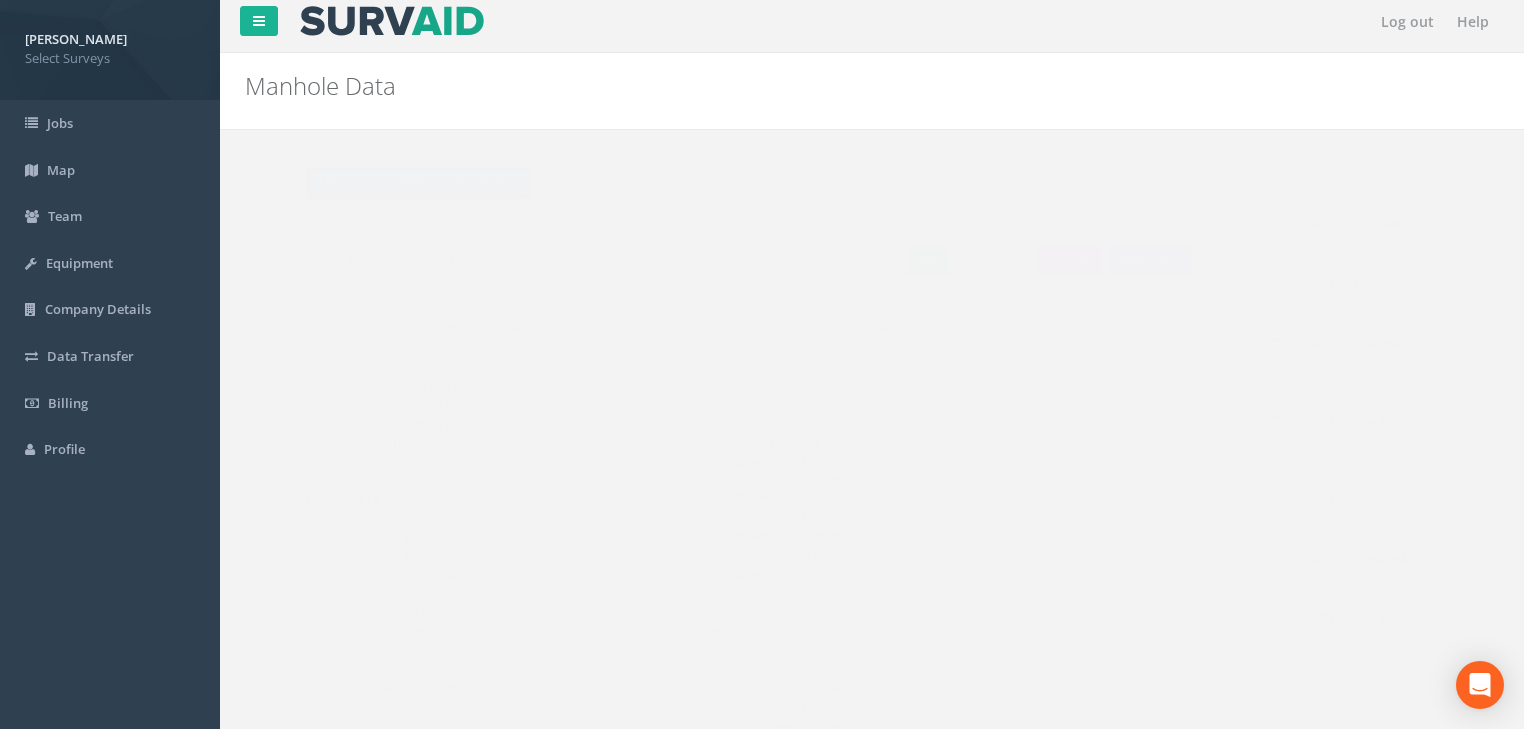 click on "Back to 25VFP5510 Manholes" at bounding box center (378, 183) 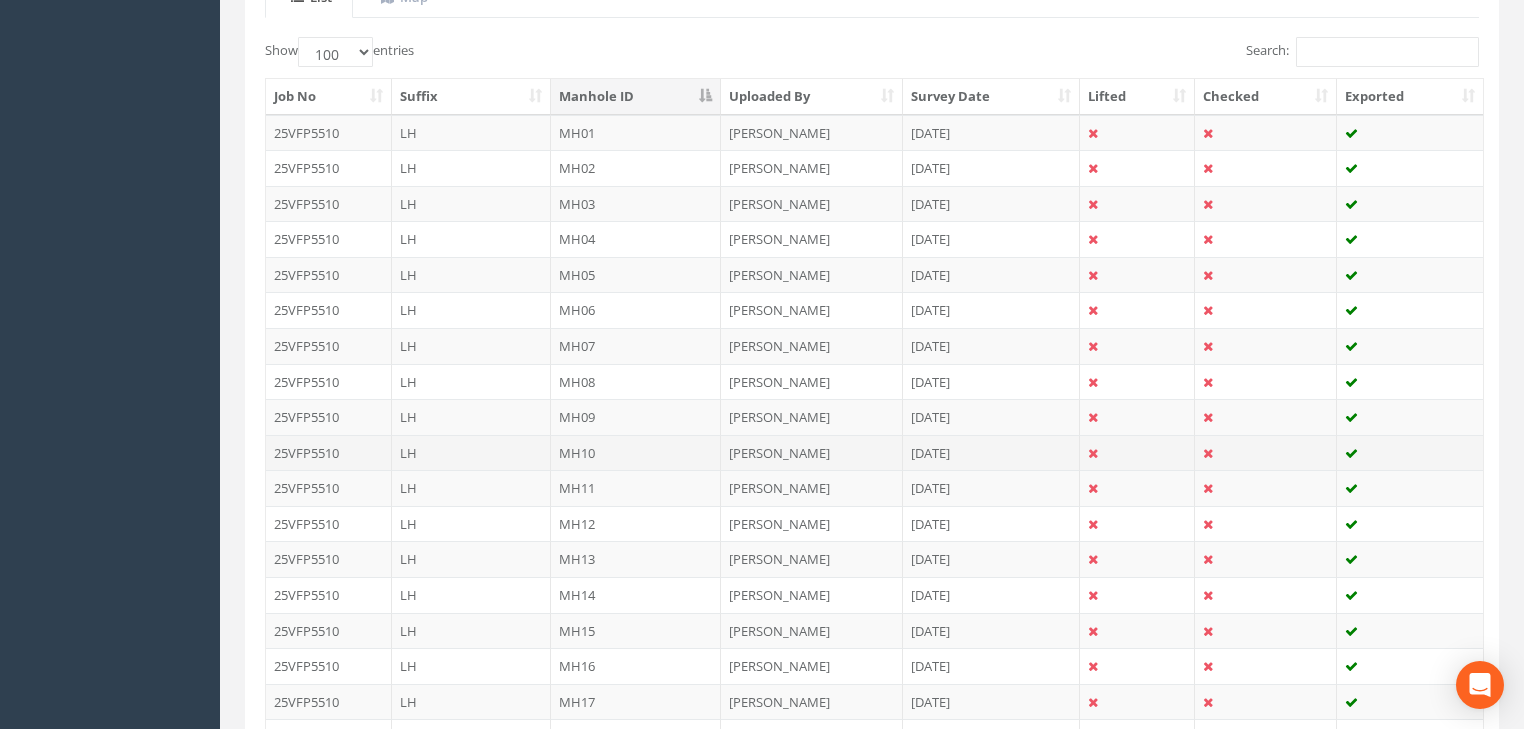 scroll, scrollTop: 648, scrollLeft: 0, axis: vertical 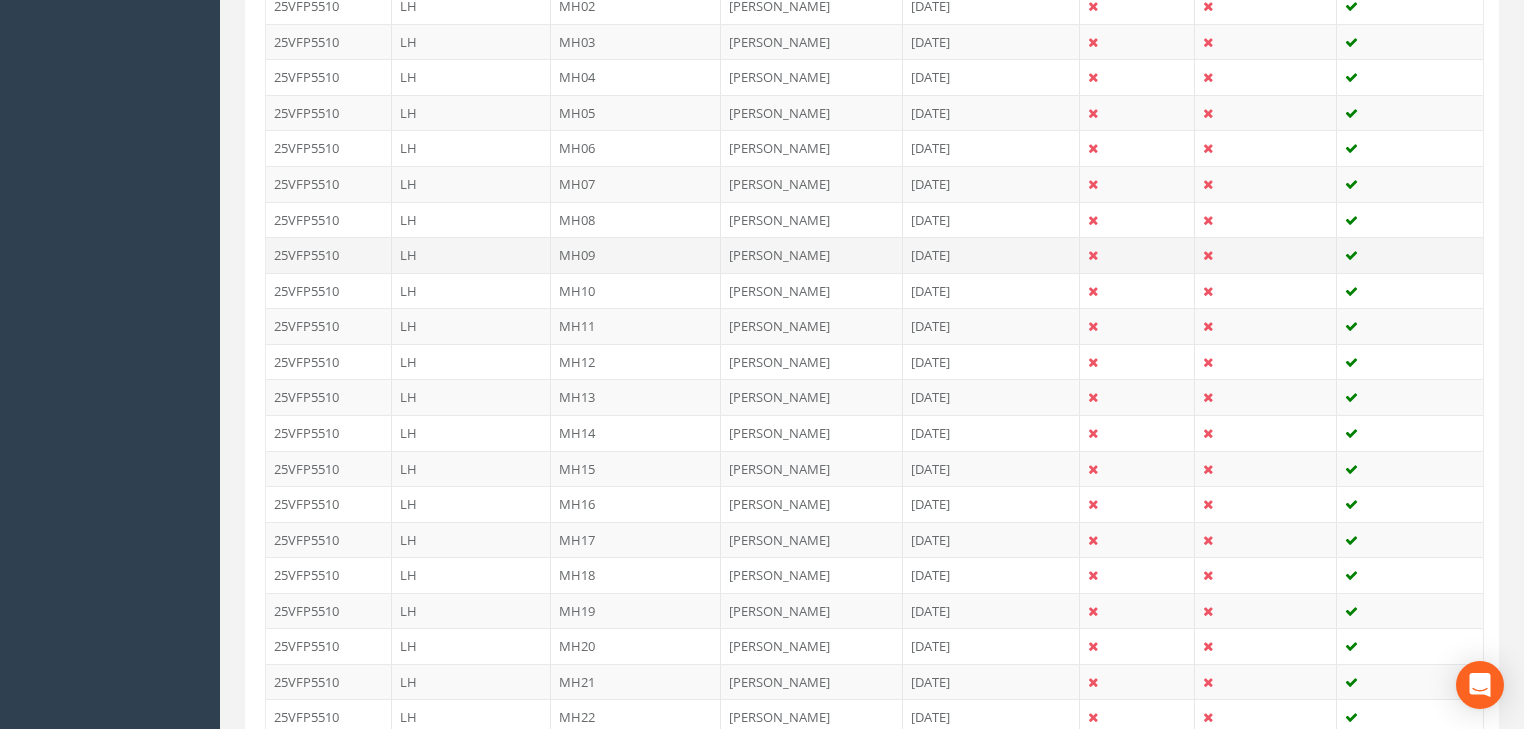 click on "MH09" at bounding box center [636, 255] 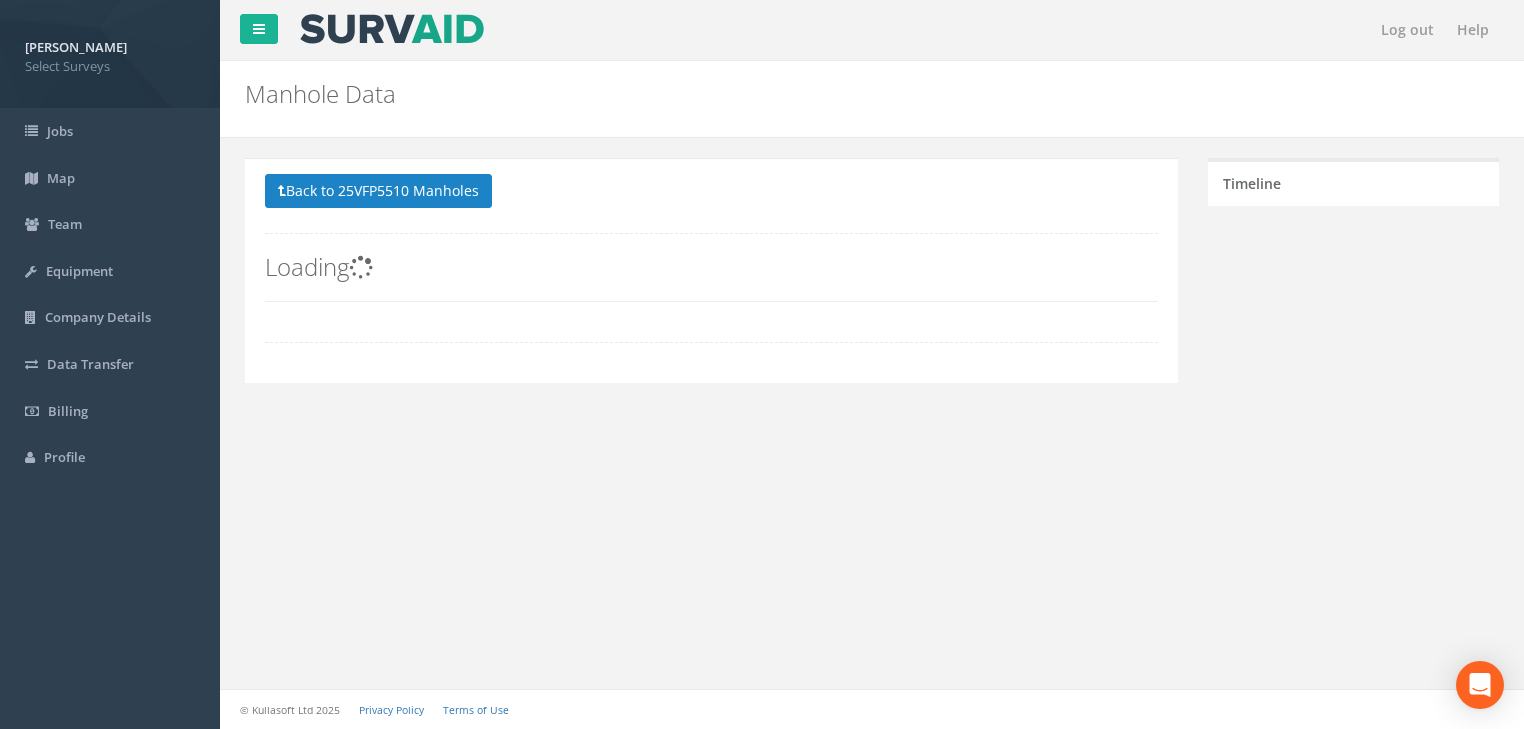 scroll, scrollTop: 0, scrollLeft: 0, axis: both 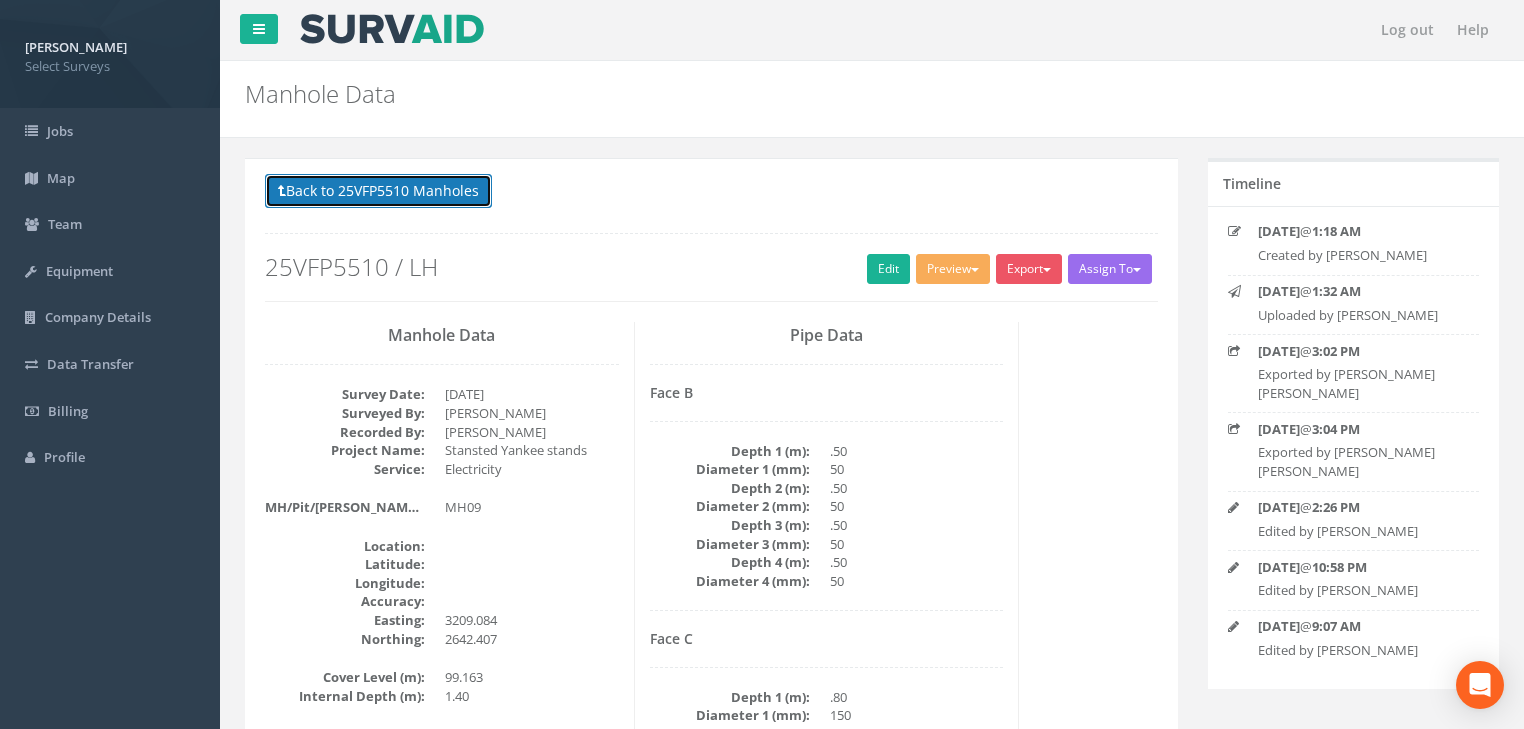 click on "Back to 25VFP5510 Manholes" at bounding box center [378, 191] 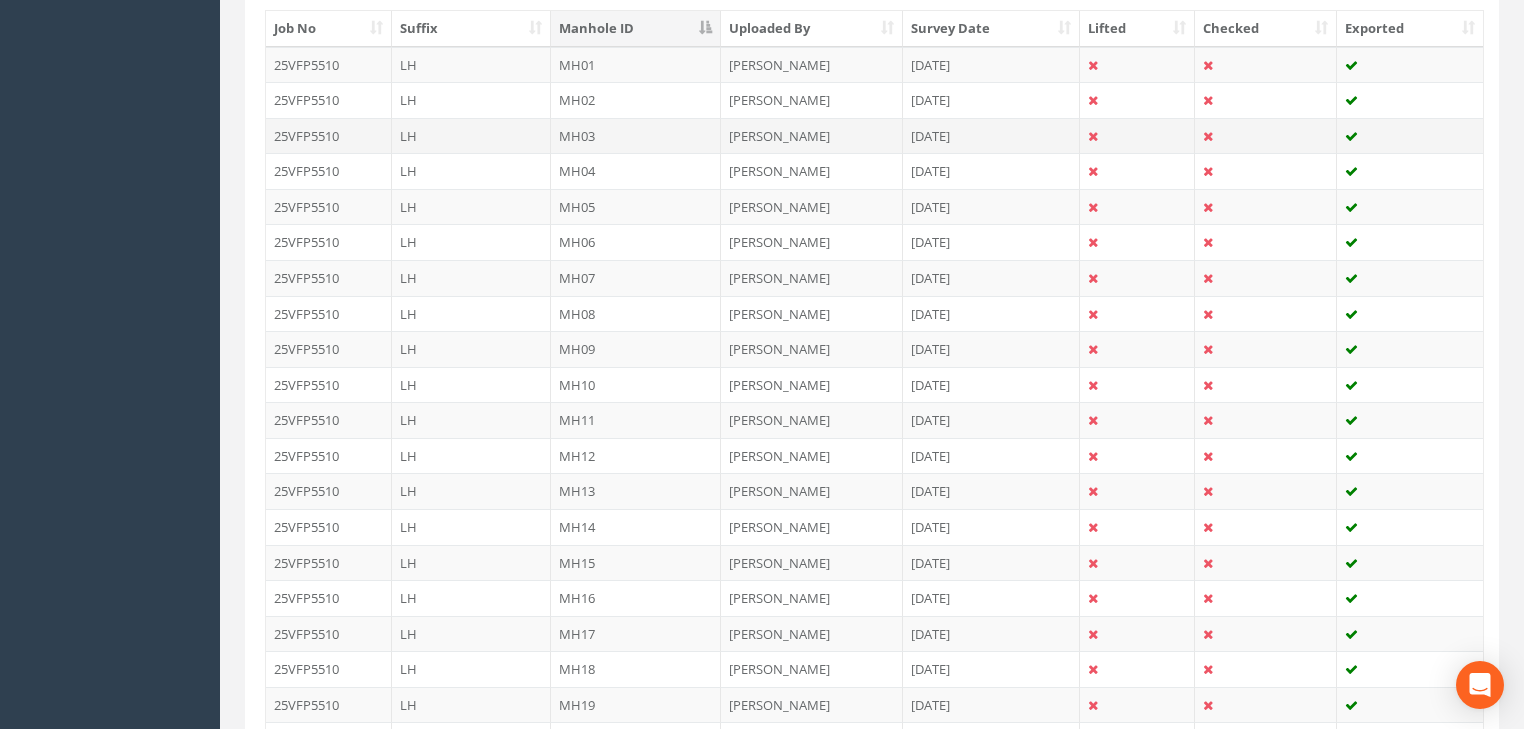 scroll, scrollTop: 560, scrollLeft: 0, axis: vertical 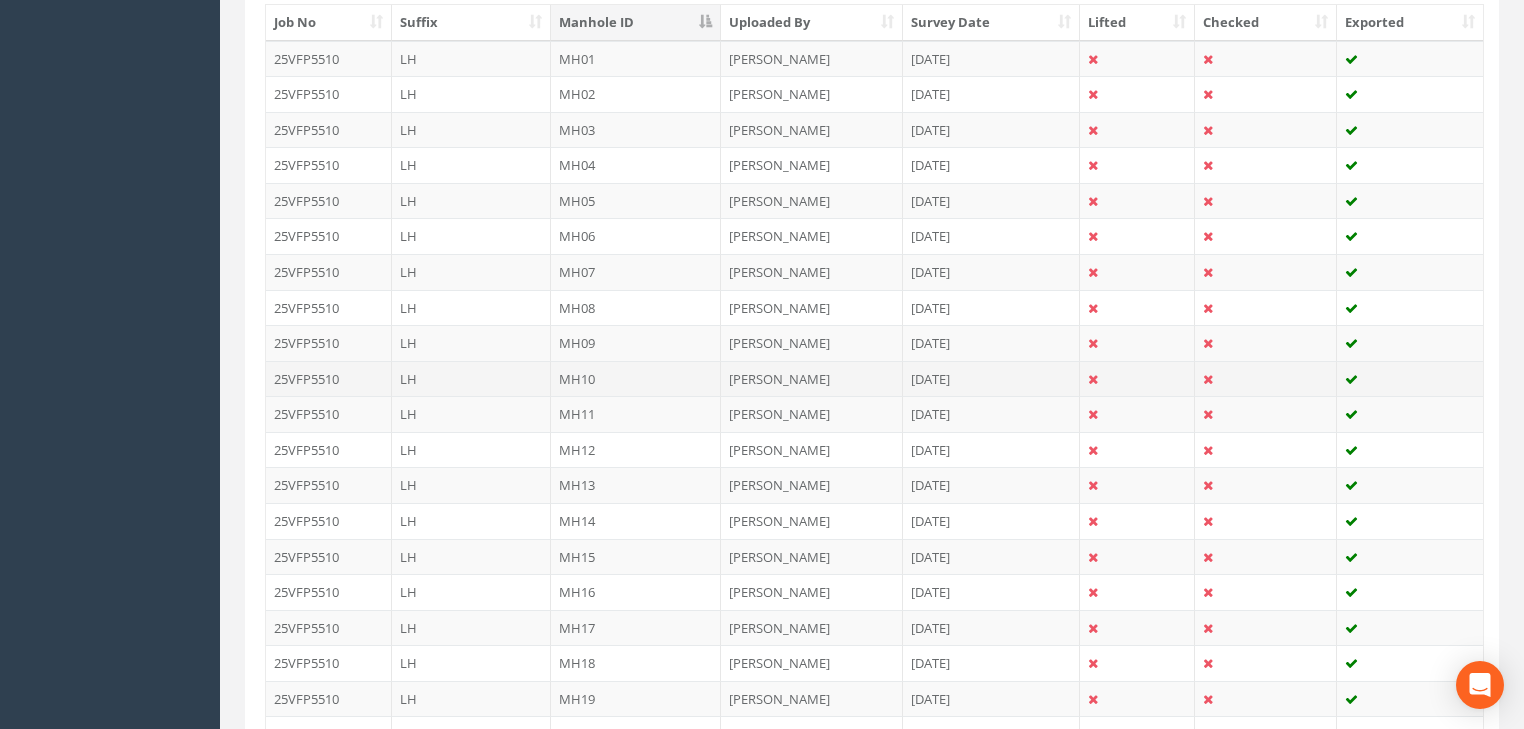 click on "MH10" at bounding box center (636, 379) 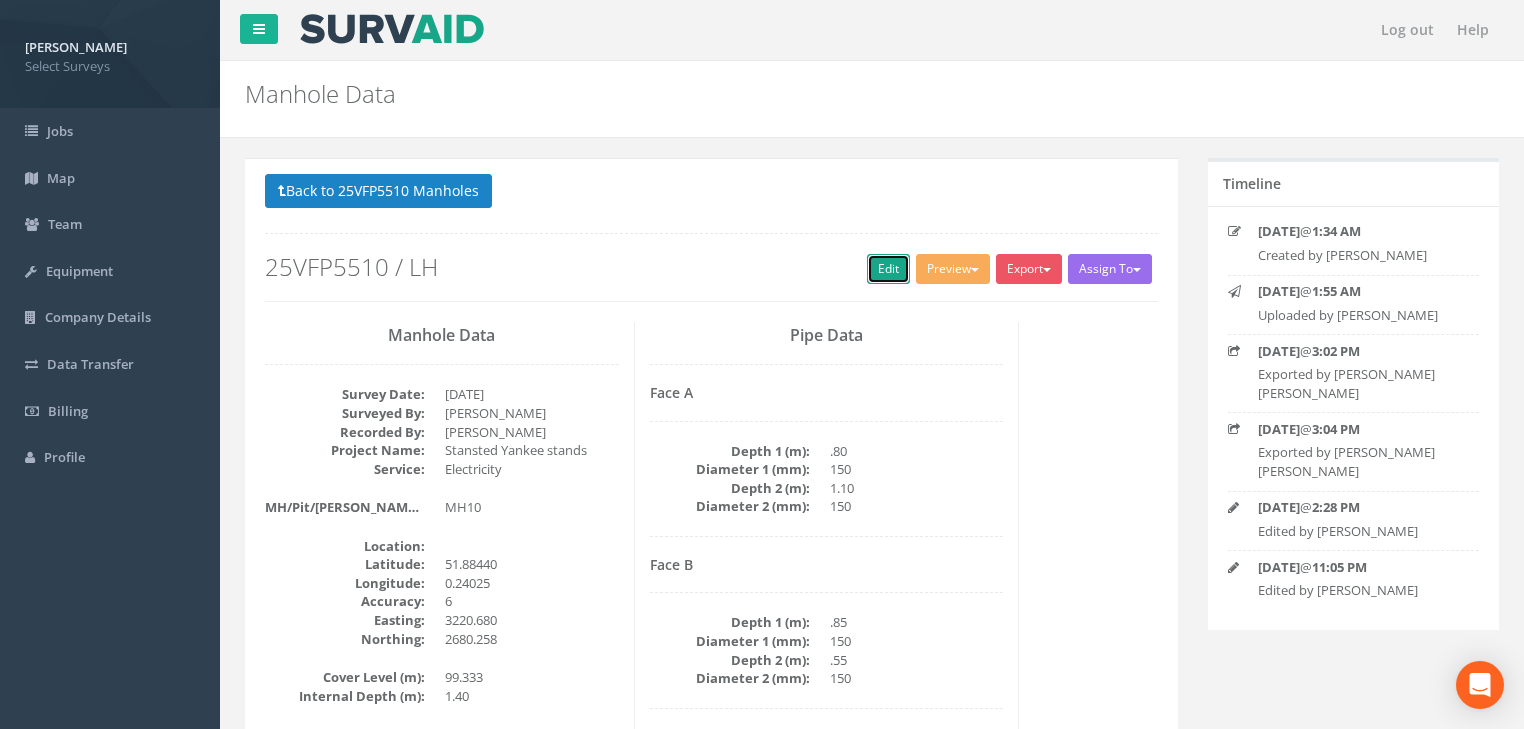 click on "Edit" at bounding box center (888, 269) 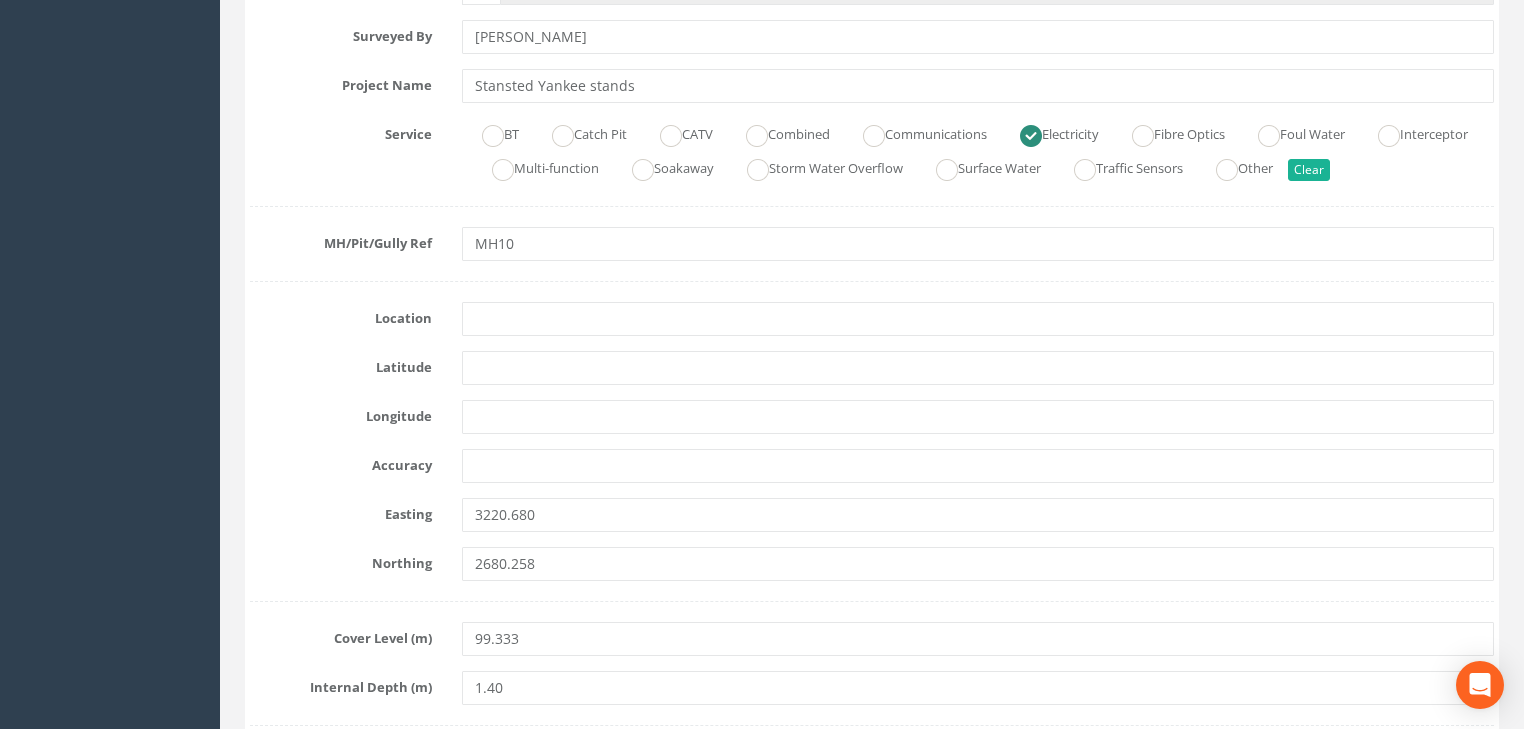type 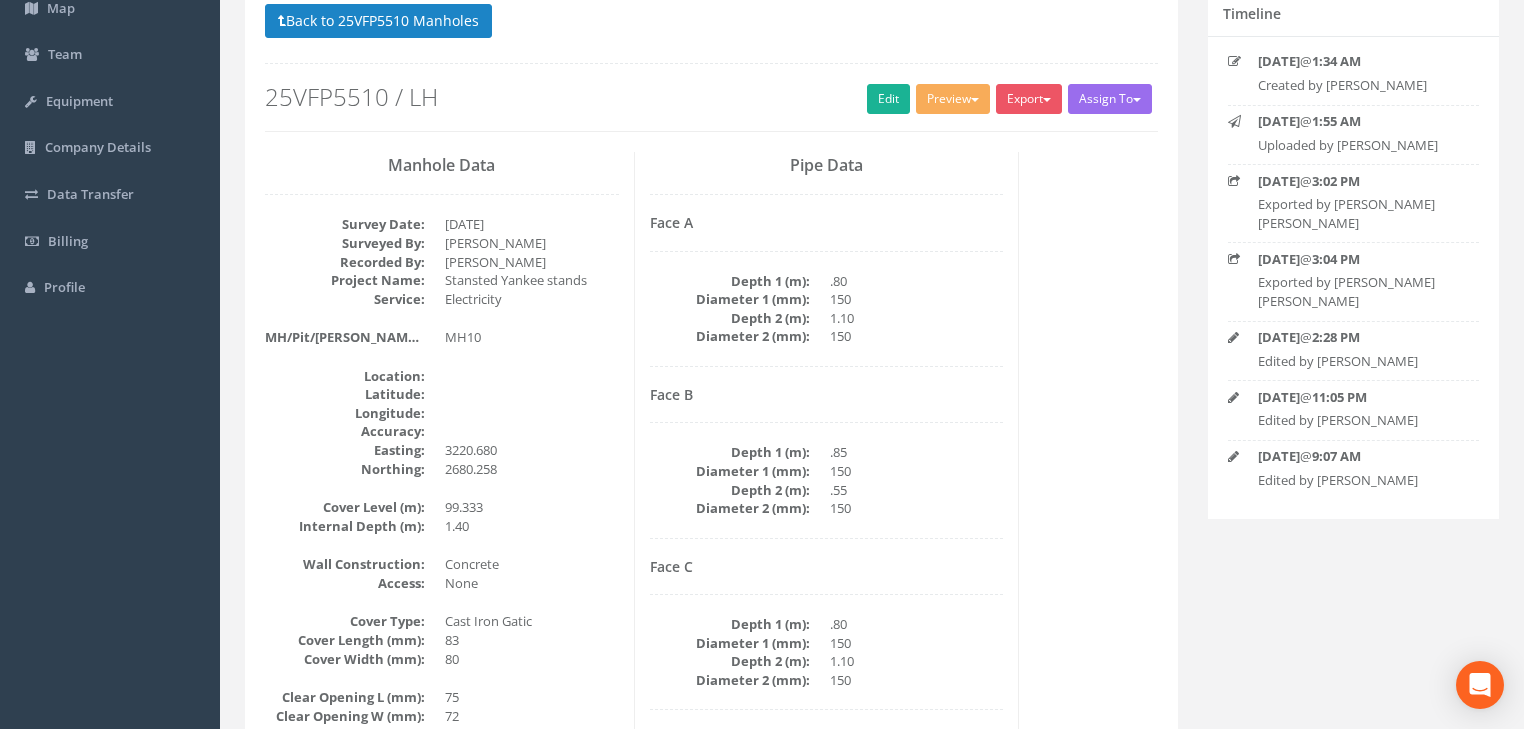 scroll, scrollTop: 168, scrollLeft: 0, axis: vertical 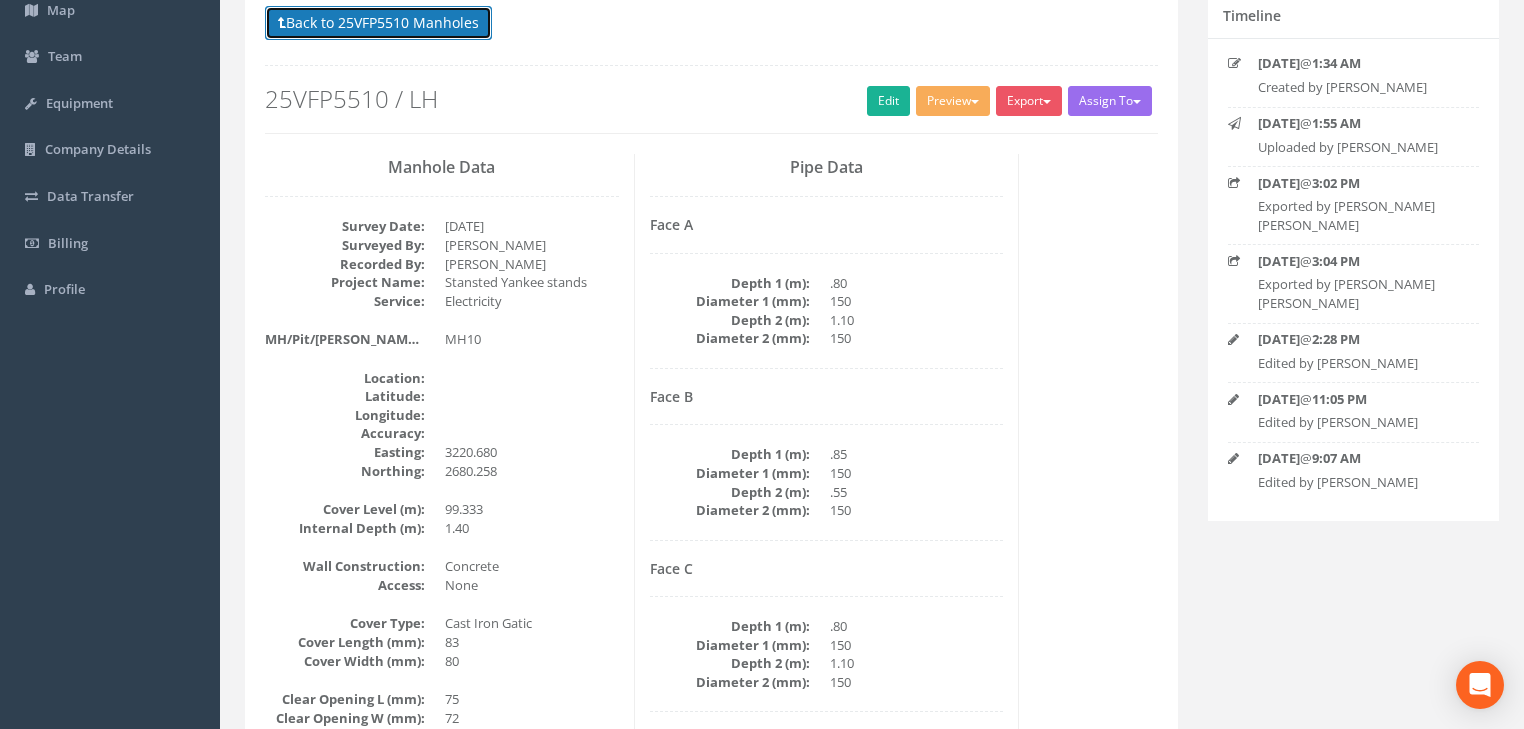 click on "Back to 25VFP5510 Manholes" at bounding box center (378, 23) 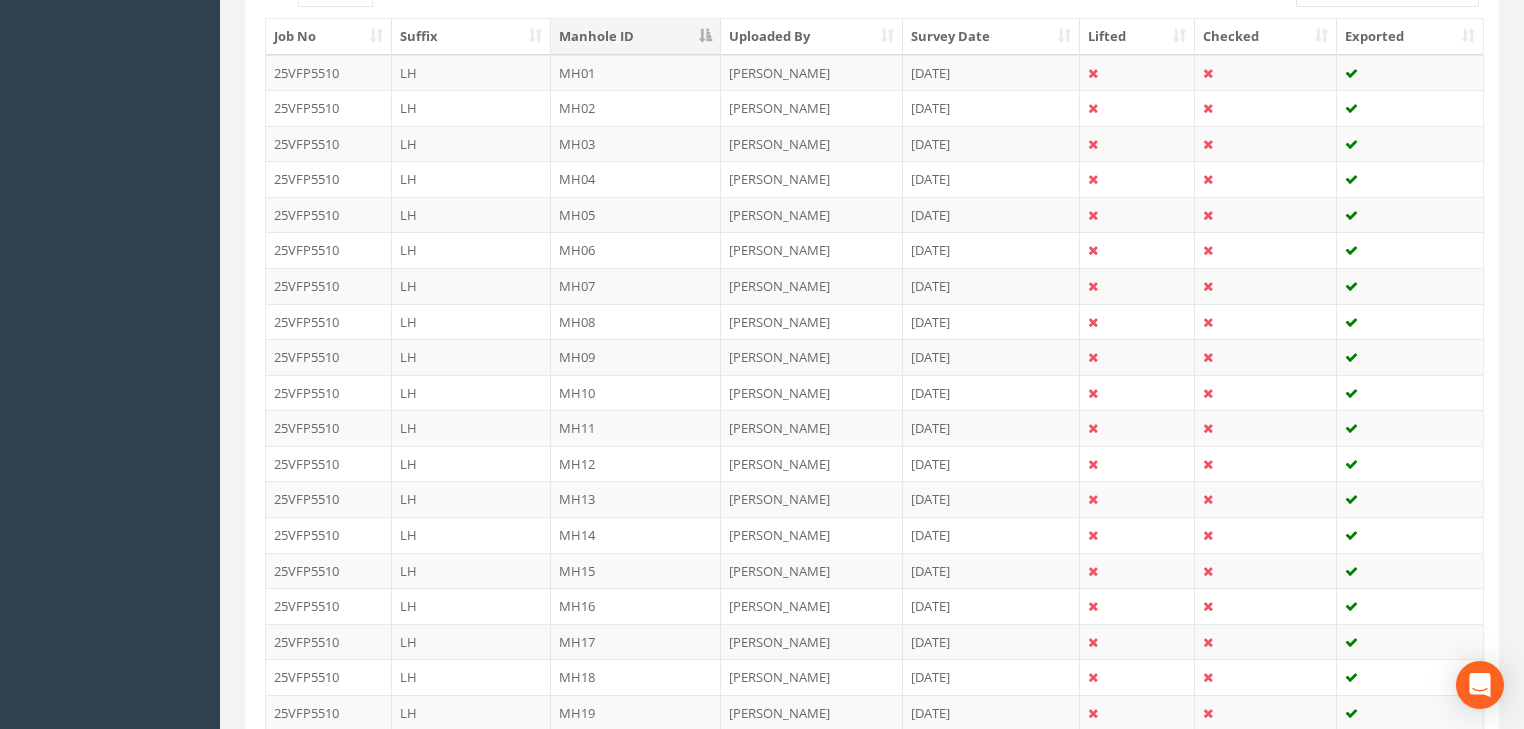 scroll, scrollTop: 568, scrollLeft: 0, axis: vertical 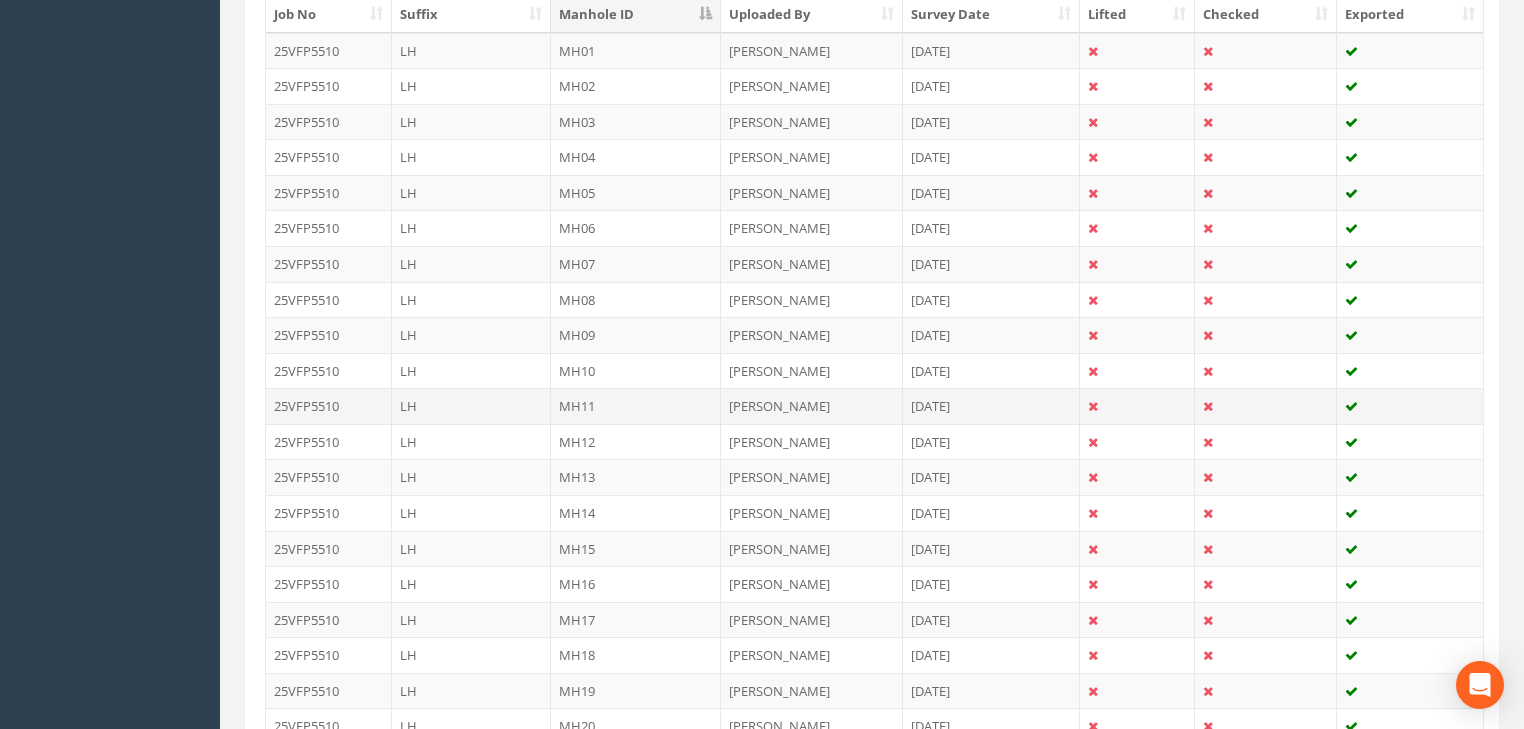click on "MH11" at bounding box center (636, 406) 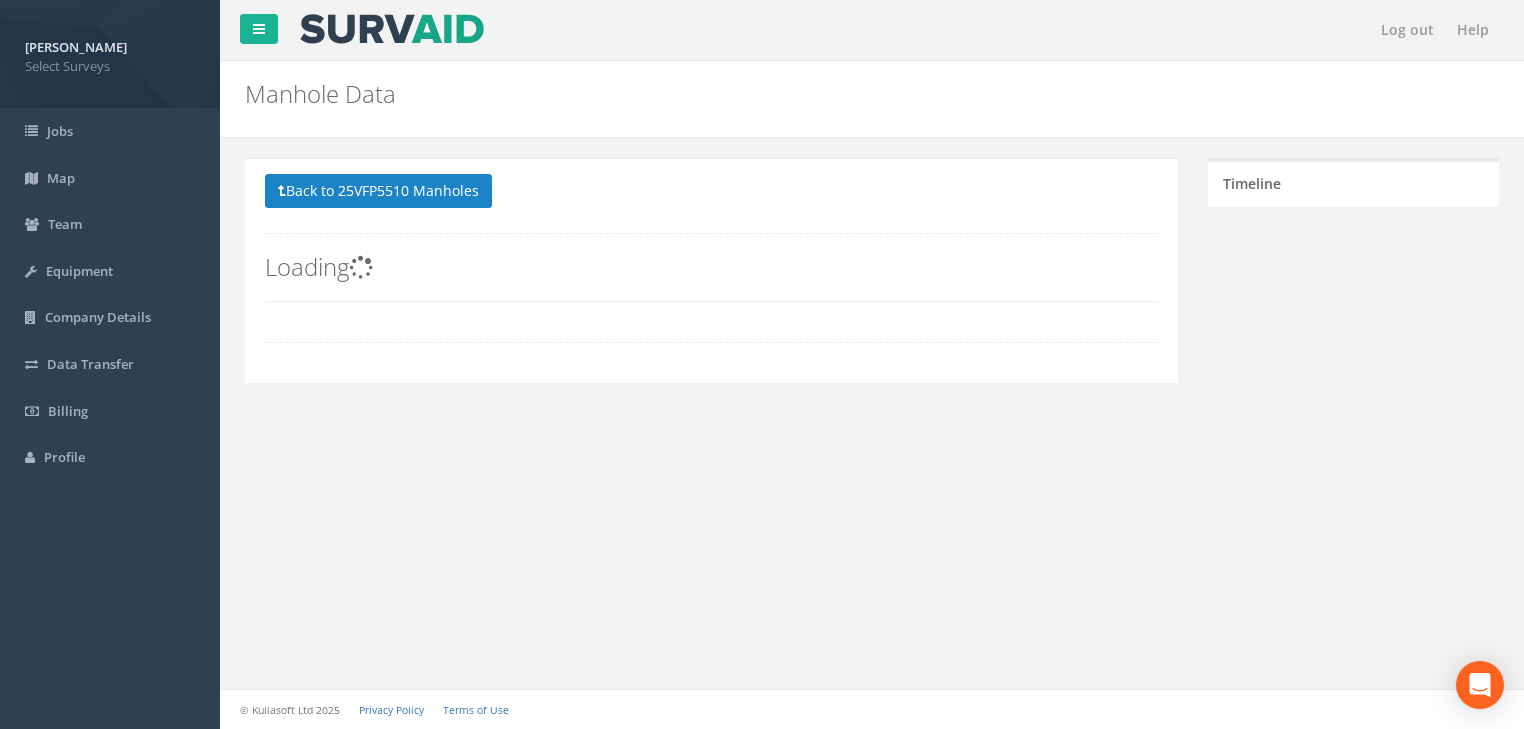 scroll, scrollTop: 0, scrollLeft: 0, axis: both 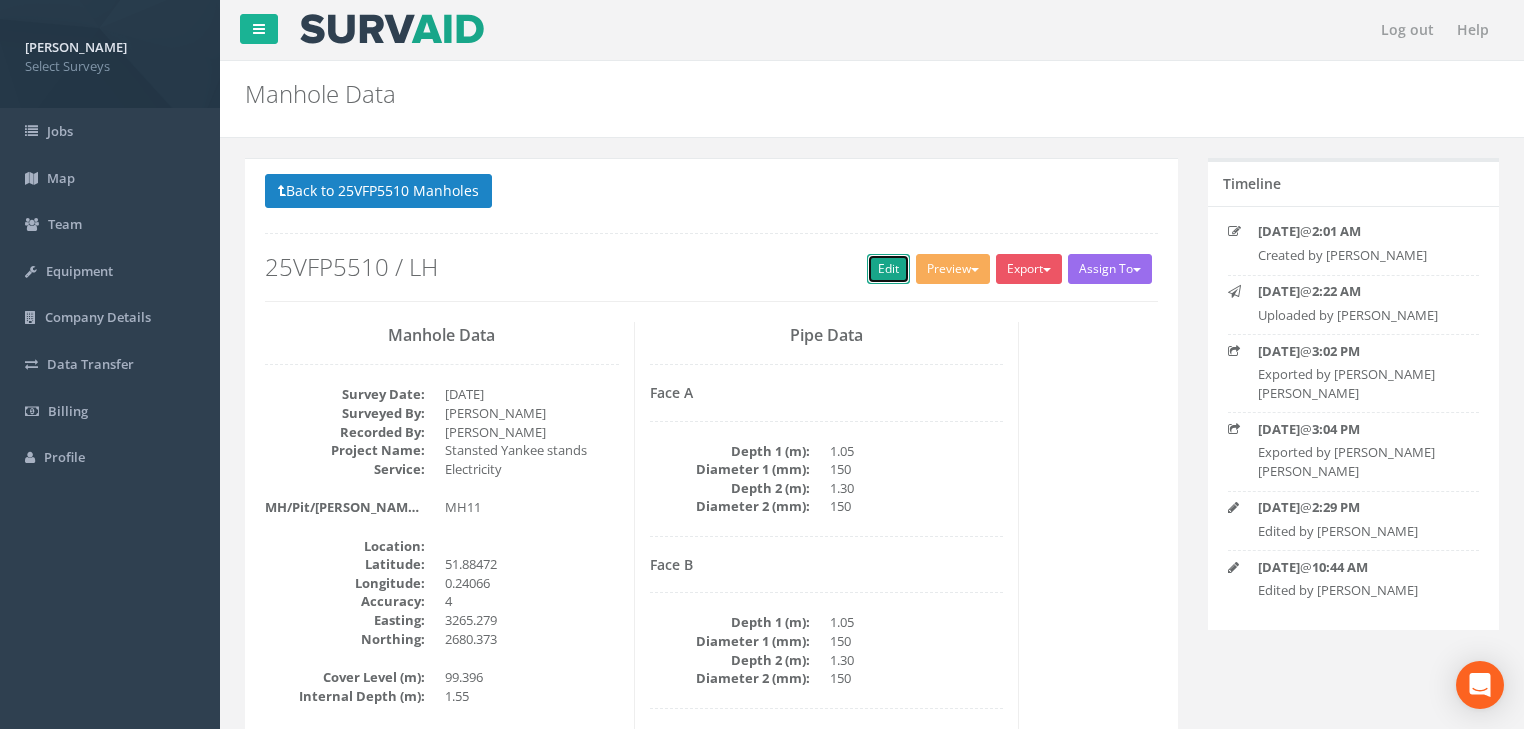 click on "Edit" at bounding box center (888, 269) 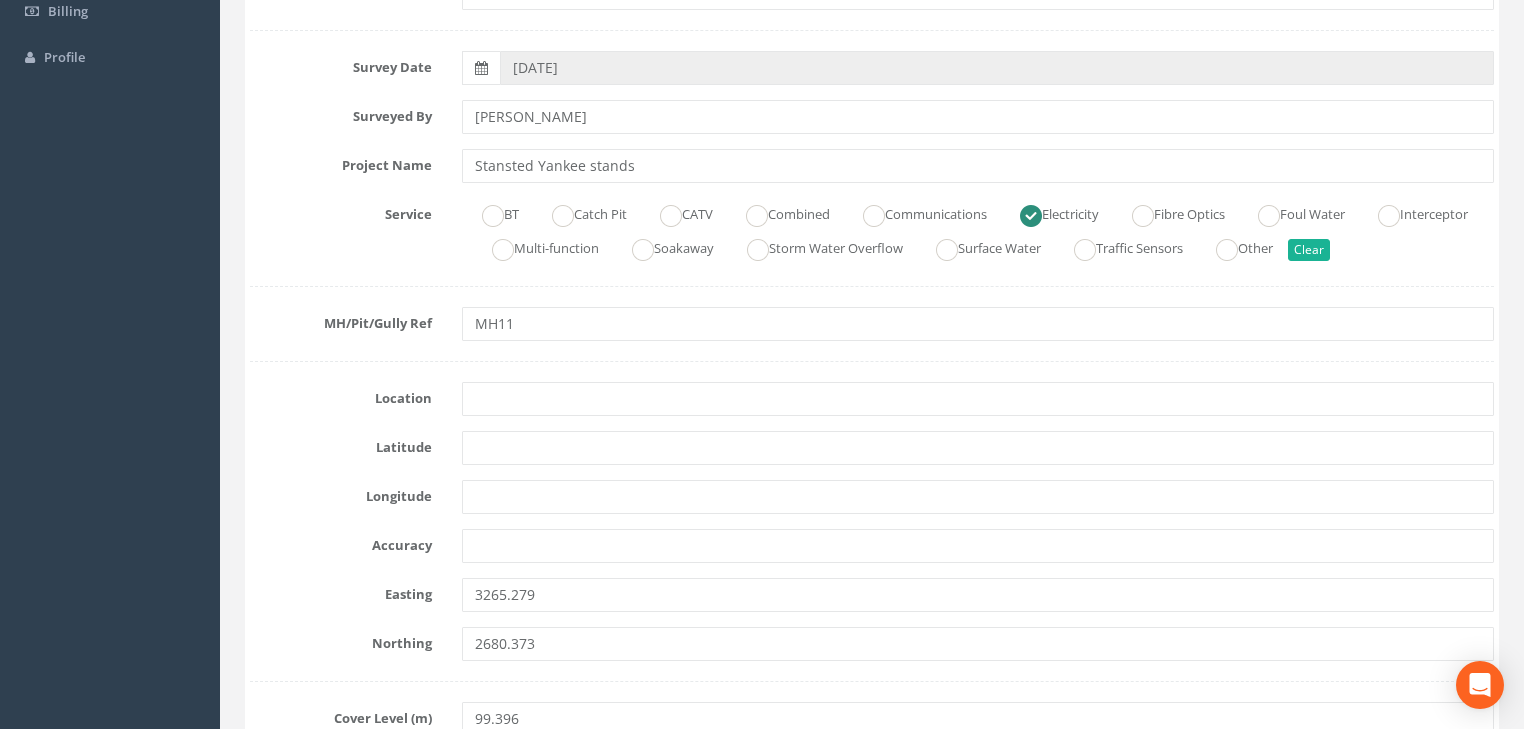type 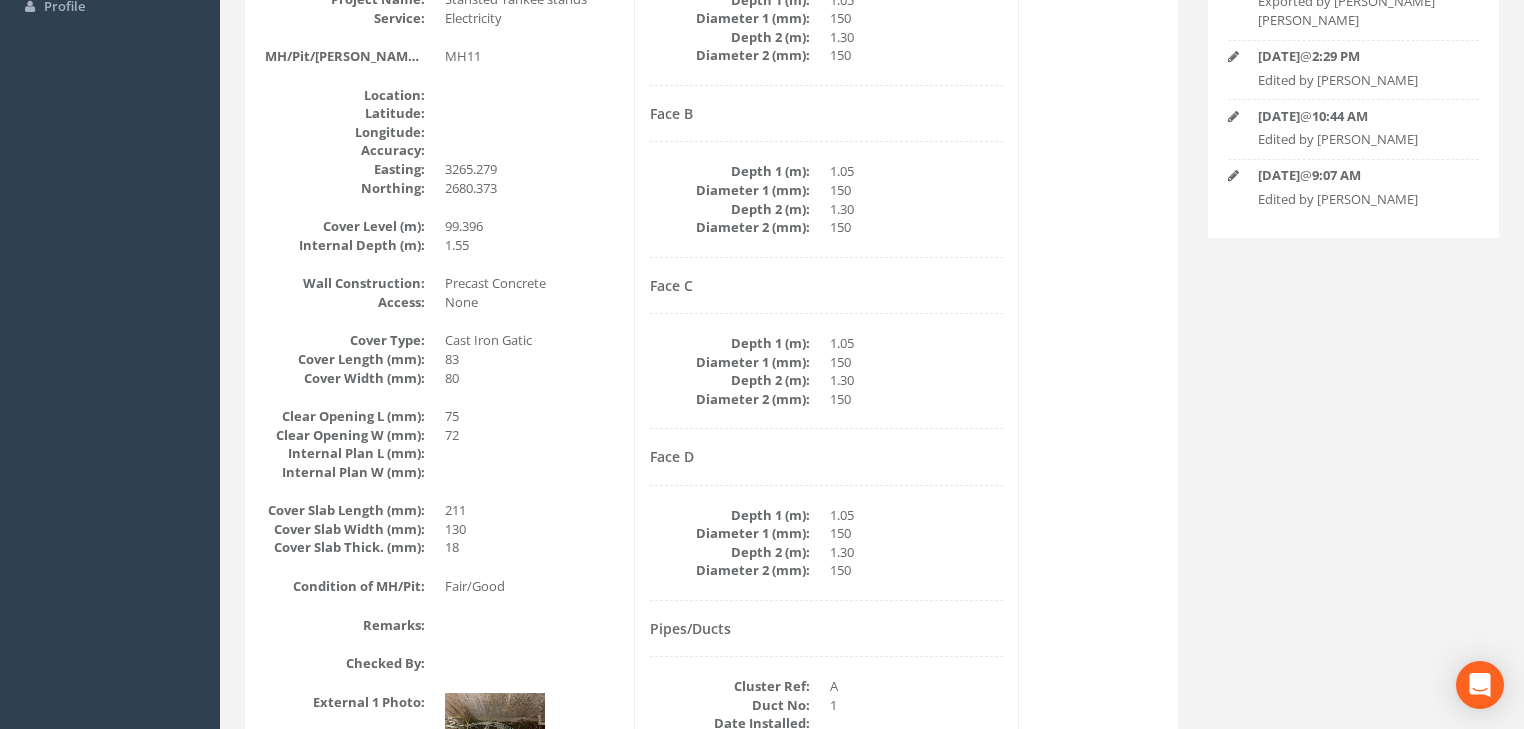 scroll, scrollTop: 8, scrollLeft: 0, axis: vertical 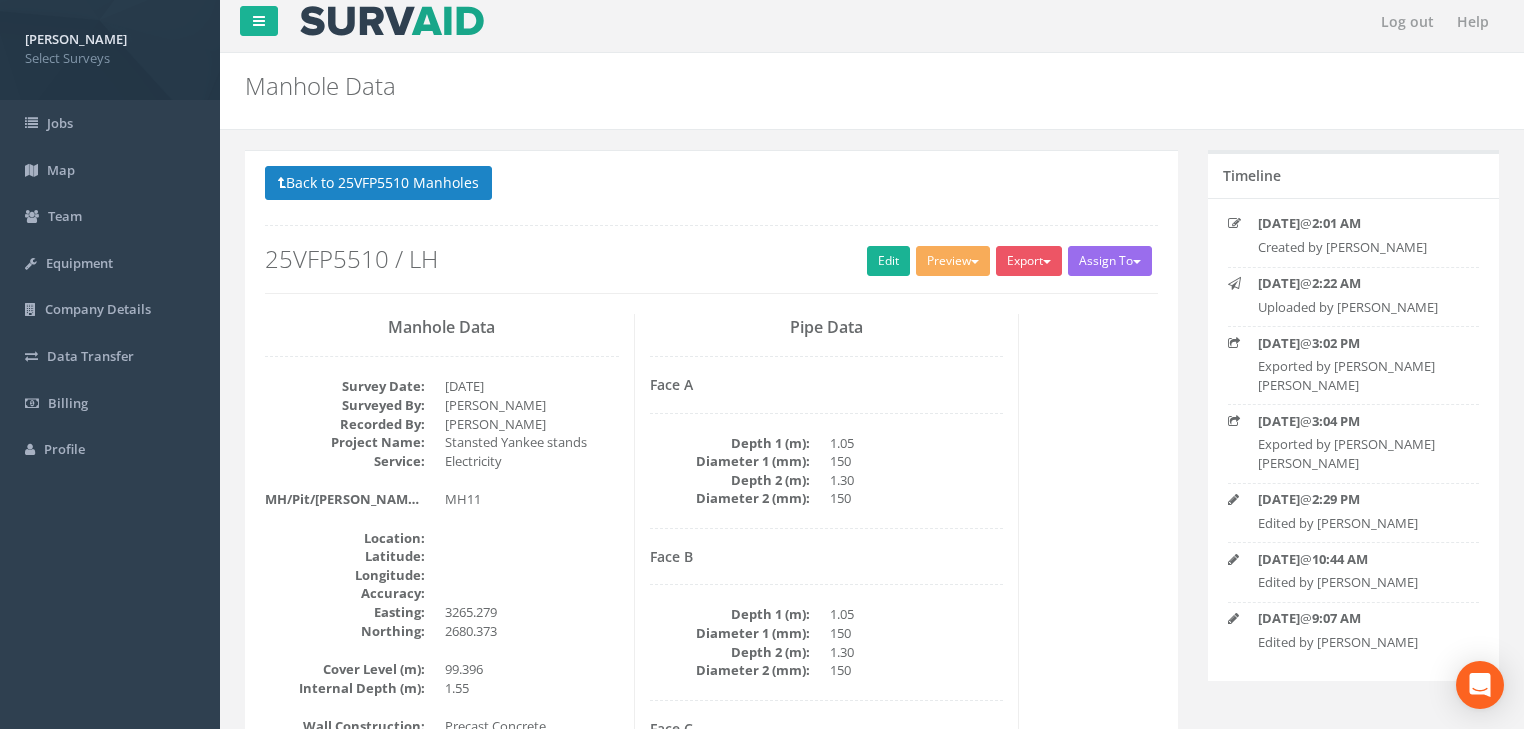 click on "Back to 25VFP5510 Manholes       Back to Map           Assign To            No Companies Added          Export        Select Surveys Heathrow       Heathrow   United Utilities       SurvAid IC   SurvAid Manhole            Preview        Select Surveys [GEOGRAPHIC_DATA]   United Utilities       SurvAid IC   SurvAid Manhole         Edit   25VFP5510 / LH                                                  Manhole Data       Survey Date:  [DATE]  Surveyed By:  [PERSON_NAME]  Recorded By:  [PERSON_NAME]  Project Name:  [PERSON_NAME] stands  Service:  Electricity      MH/Pit/[PERSON_NAME] Ref:  MH11      Location:    Latitude:    Longitude:    Accuracy:    Easting:  3265.279  Northing:  2680.373      Cover Level (m):  99.396  Internal Depth (m):  1.55      Wall Construction:  Precast Concrete  Access:  None      Cover Type:  Cast Iron Gatic  Cover Length (mm):  83  Cover Width (mm):  80      Clear Opening L (mm):  75  Clear Opening W (mm):  72  Internal Plan L (mm):    Internal Plan W (mm):" at bounding box center [711, 1943] 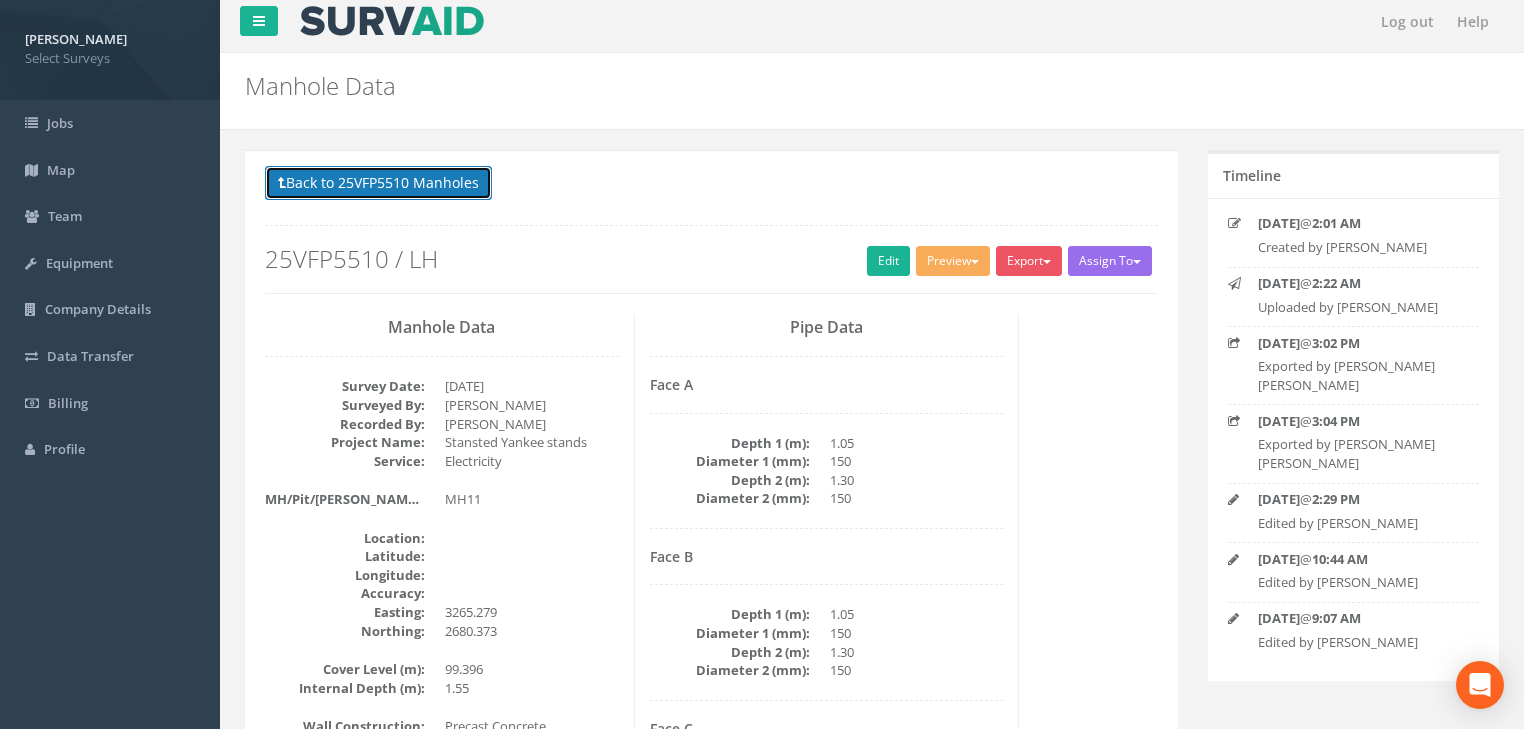 click on "Back to 25VFP5510 Manholes" at bounding box center [378, 183] 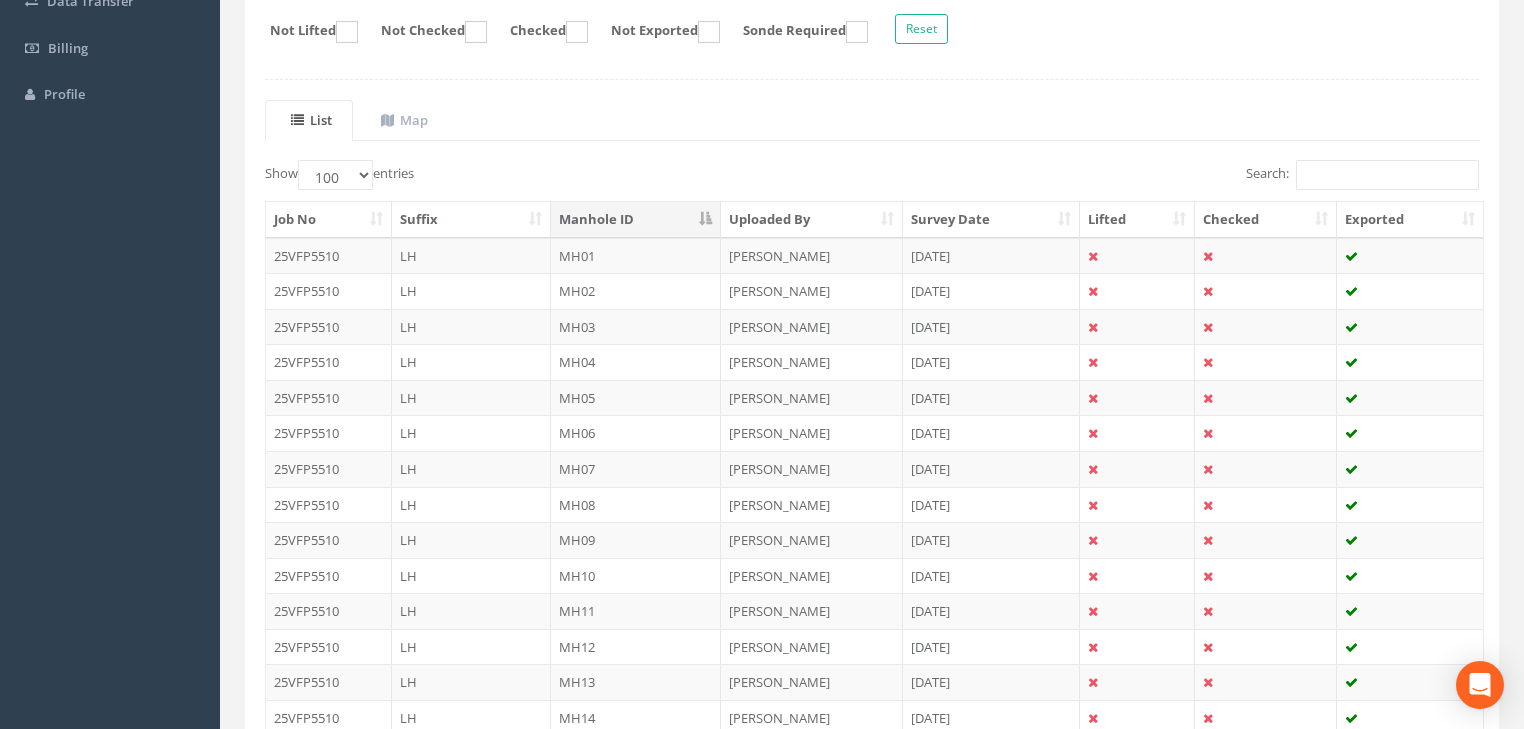 scroll, scrollTop: 568, scrollLeft: 0, axis: vertical 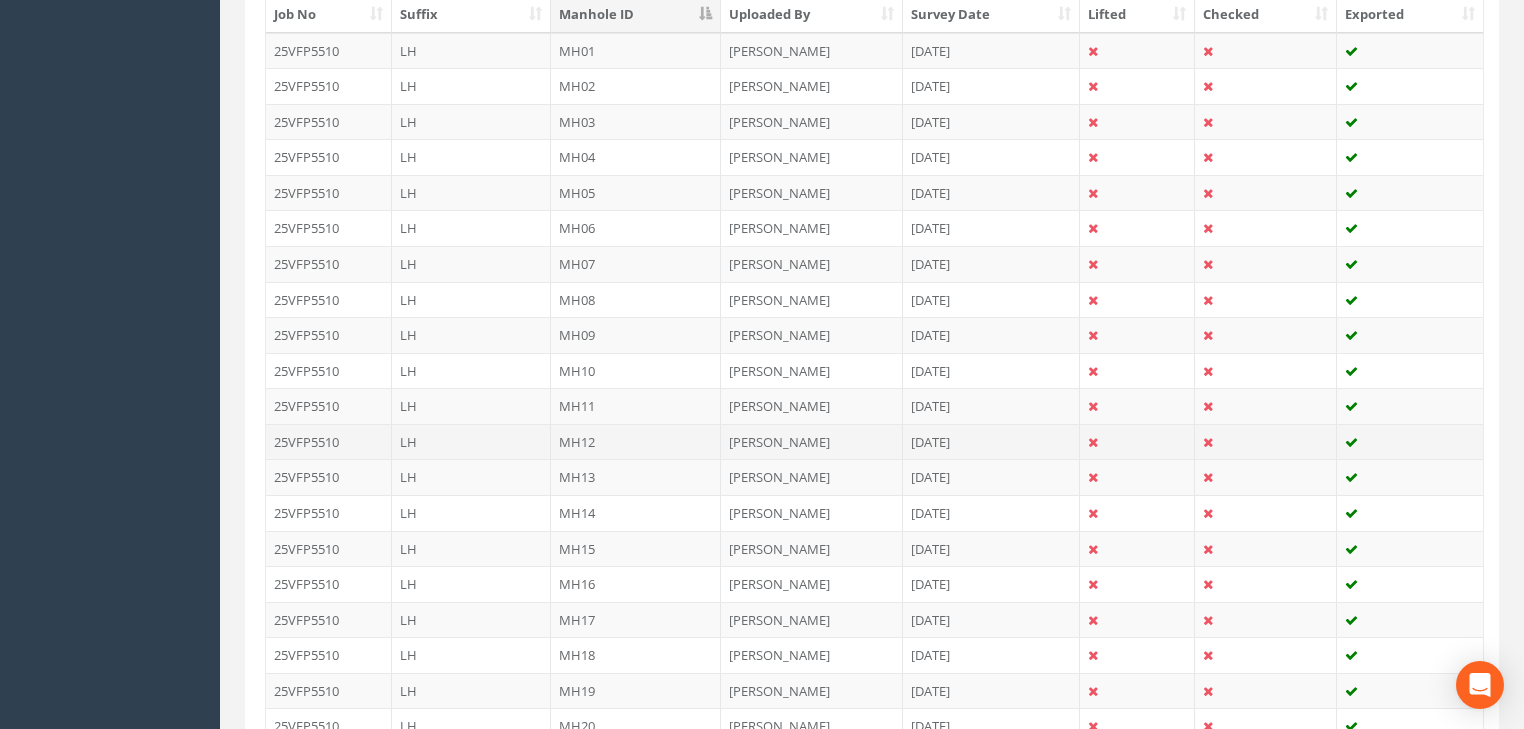 click on "MH12" at bounding box center (636, 442) 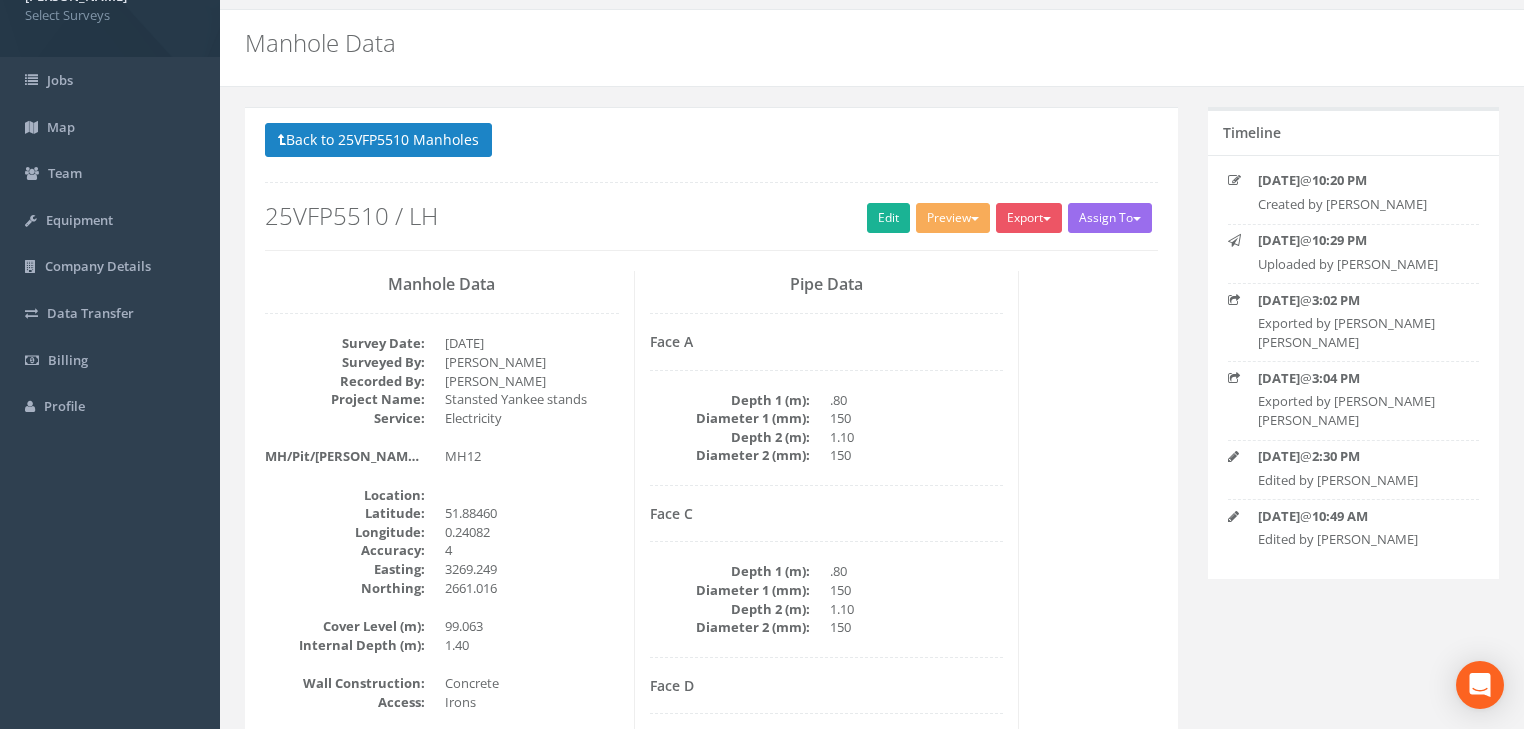 scroll, scrollTop: 80, scrollLeft: 0, axis: vertical 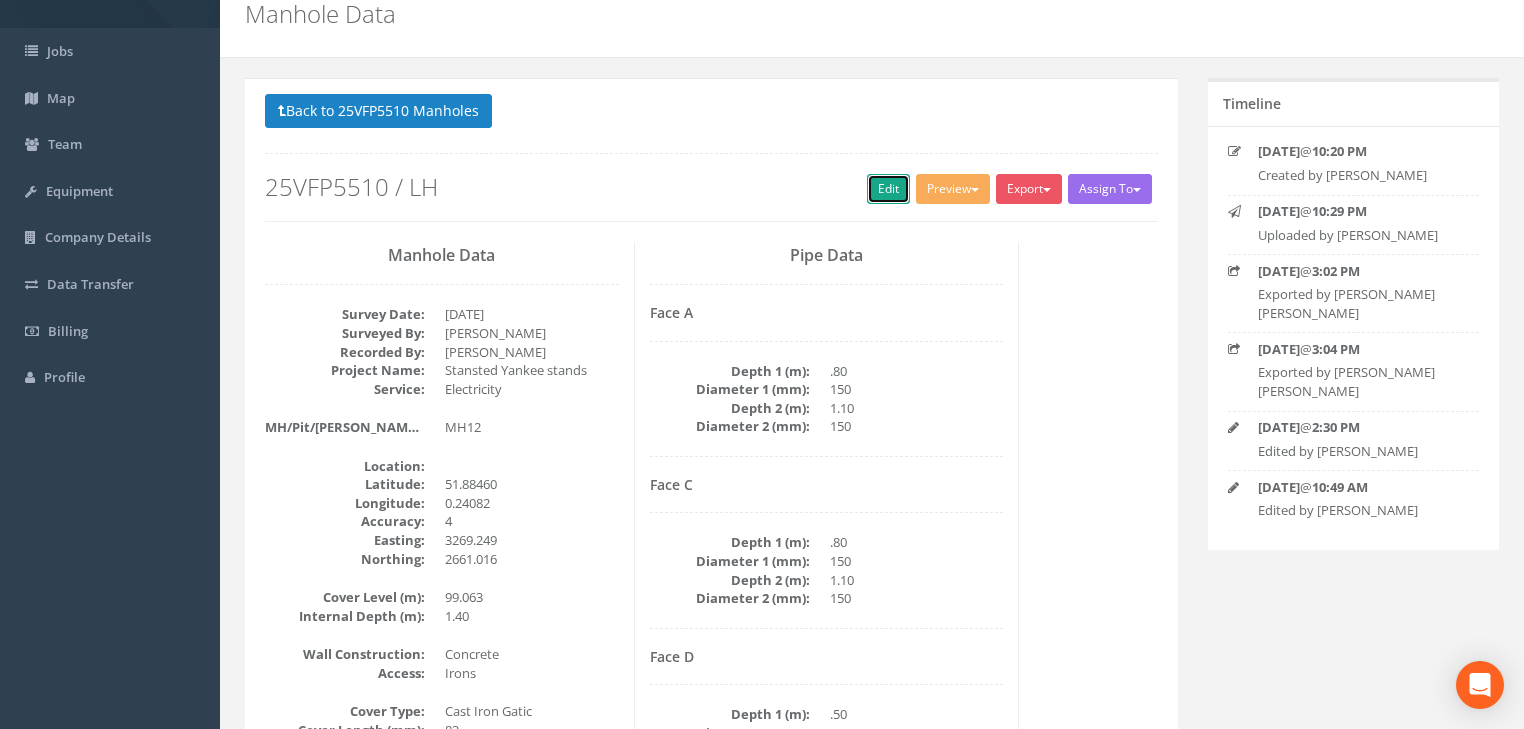click on "Edit" at bounding box center (888, 189) 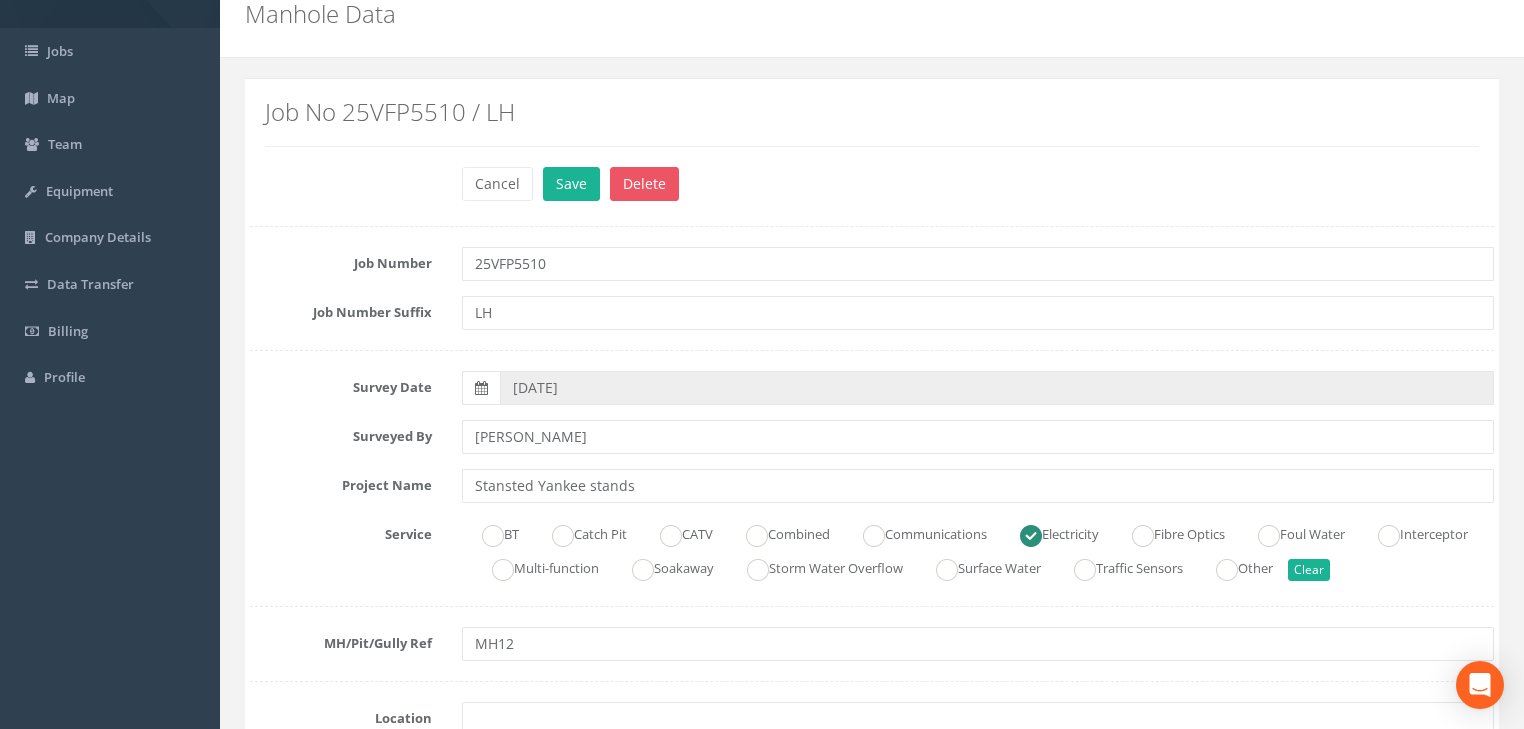 scroll, scrollTop: 480, scrollLeft: 0, axis: vertical 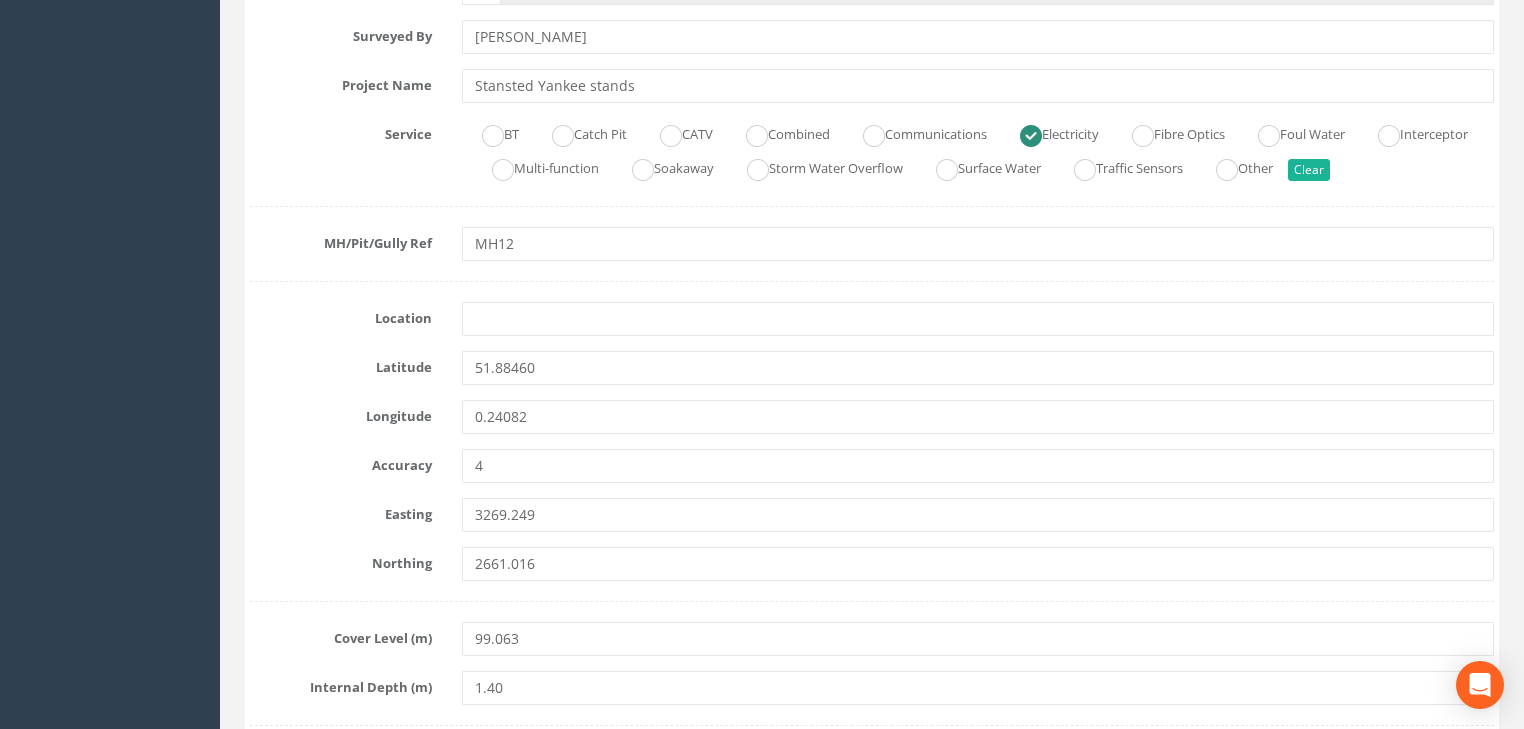 click on "Latitude   51.88460" at bounding box center (872, 368) 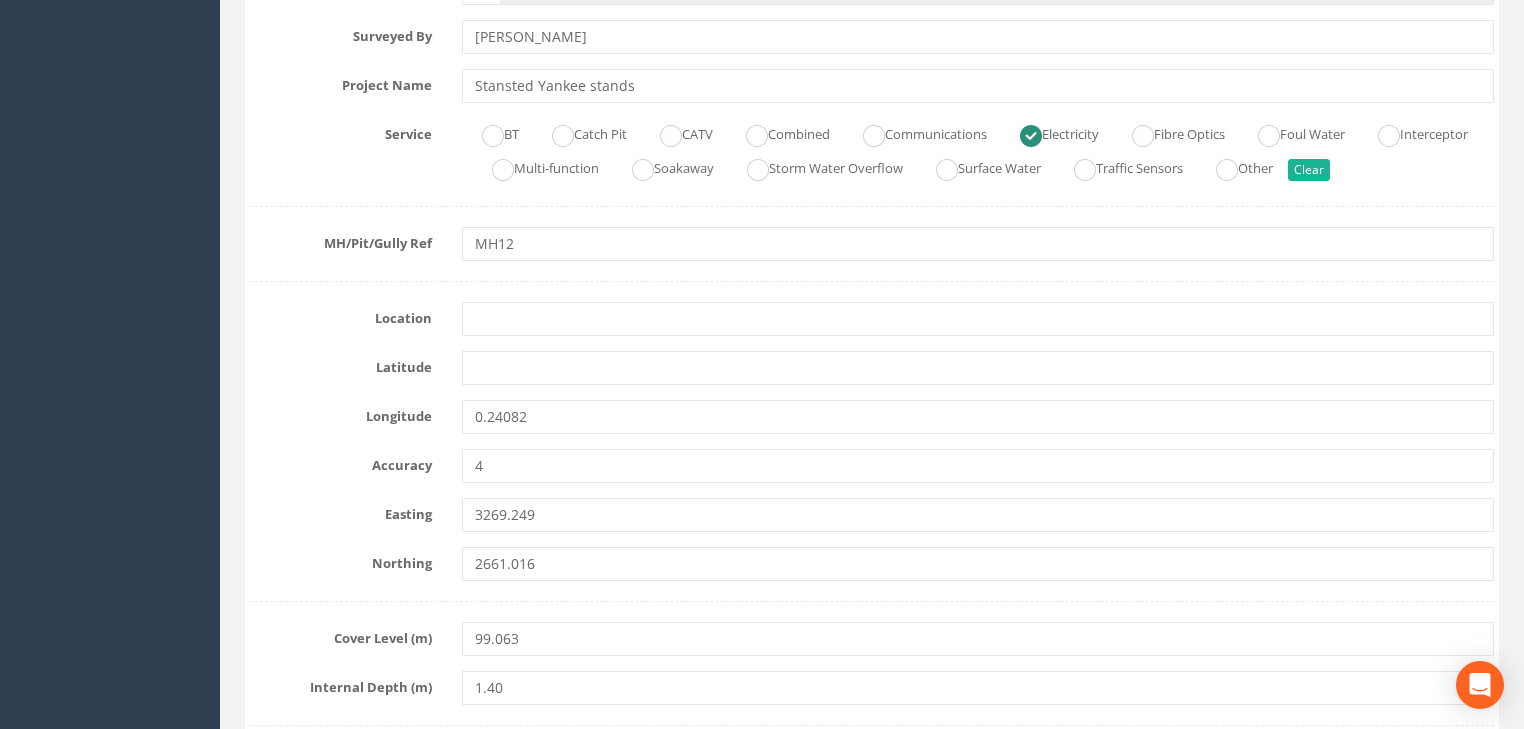 type 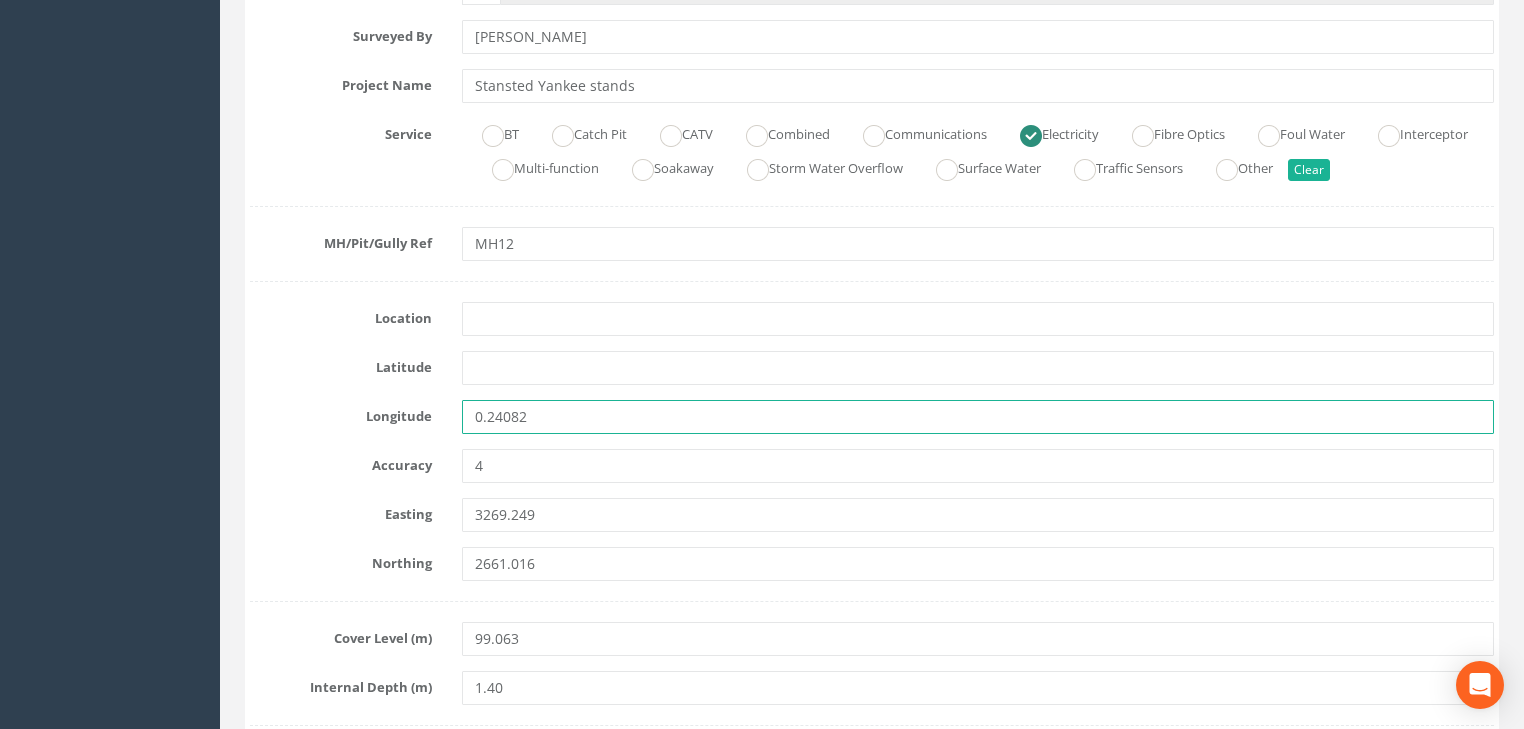 drag, startPoint x: 502, startPoint y: 419, endPoint x: 473, endPoint y: 434, distance: 32.649654 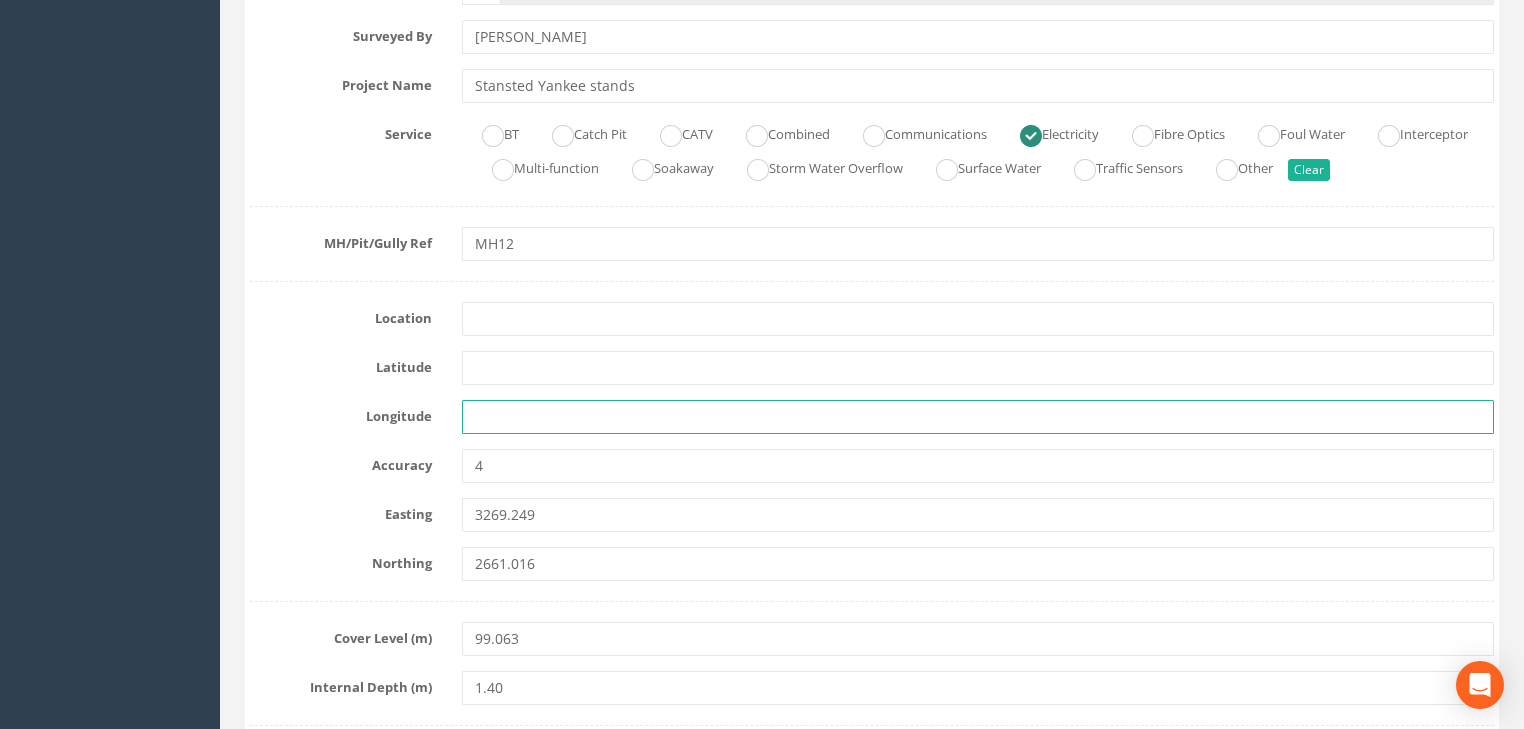 type 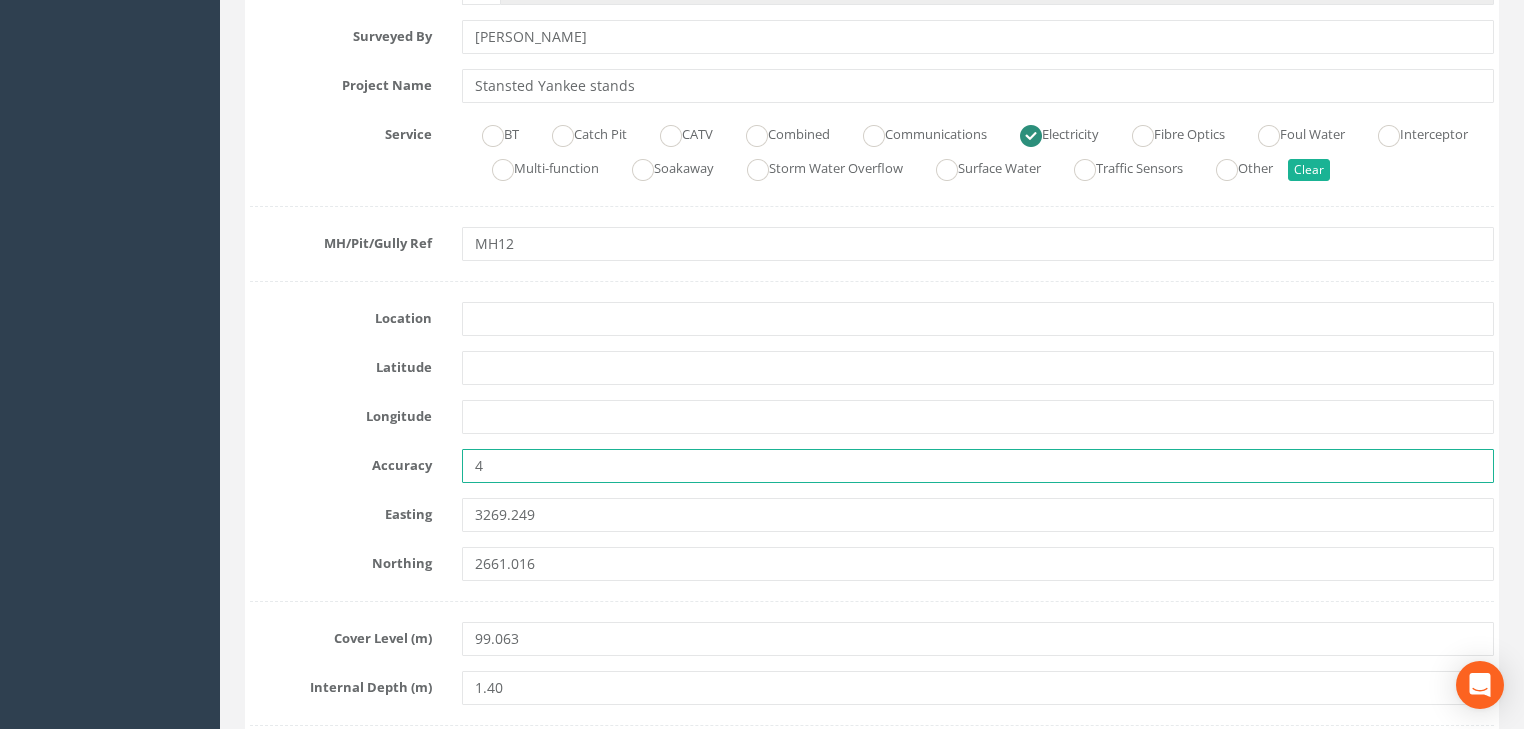 drag, startPoint x: 504, startPoint y: 464, endPoint x: 449, endPoint y: 478, distance: 56.753853 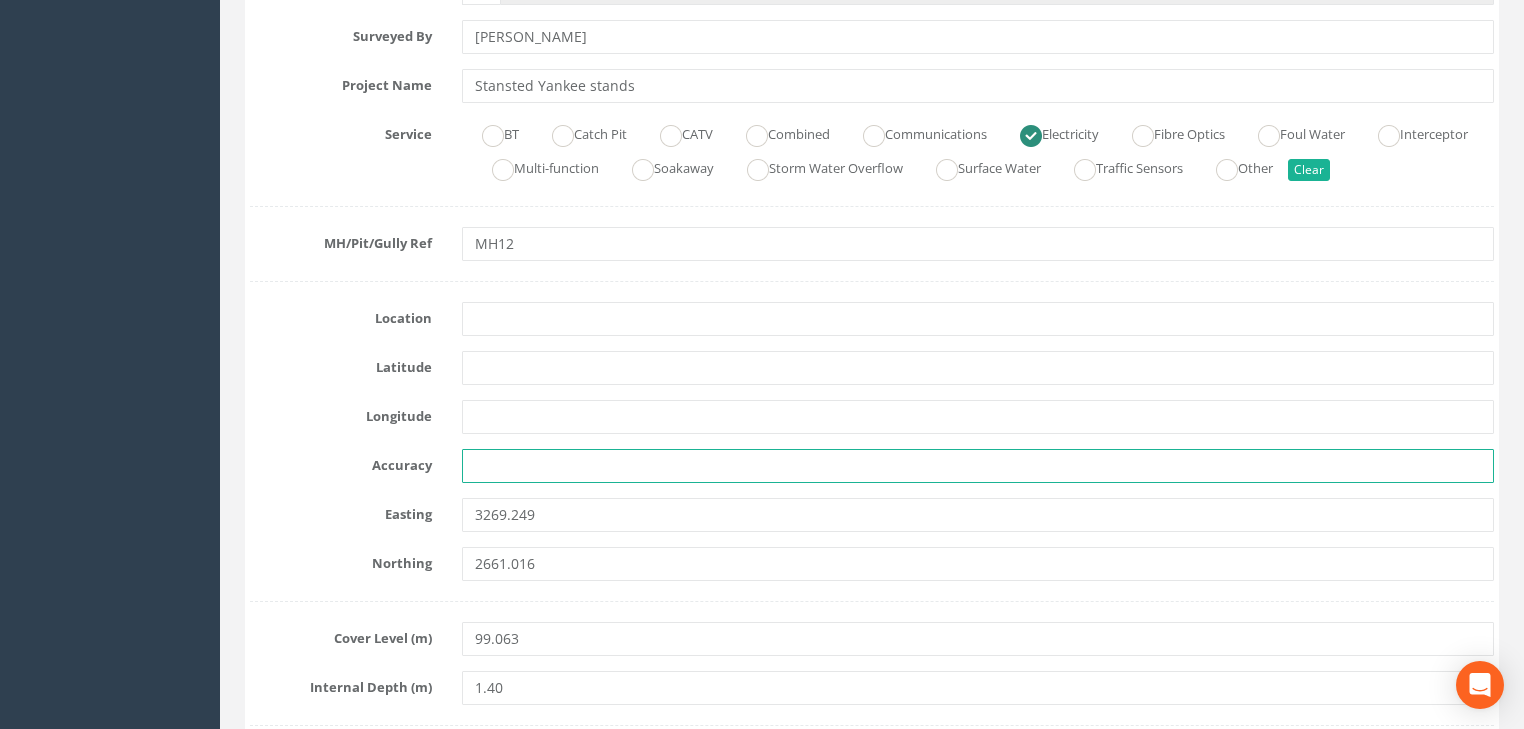 type 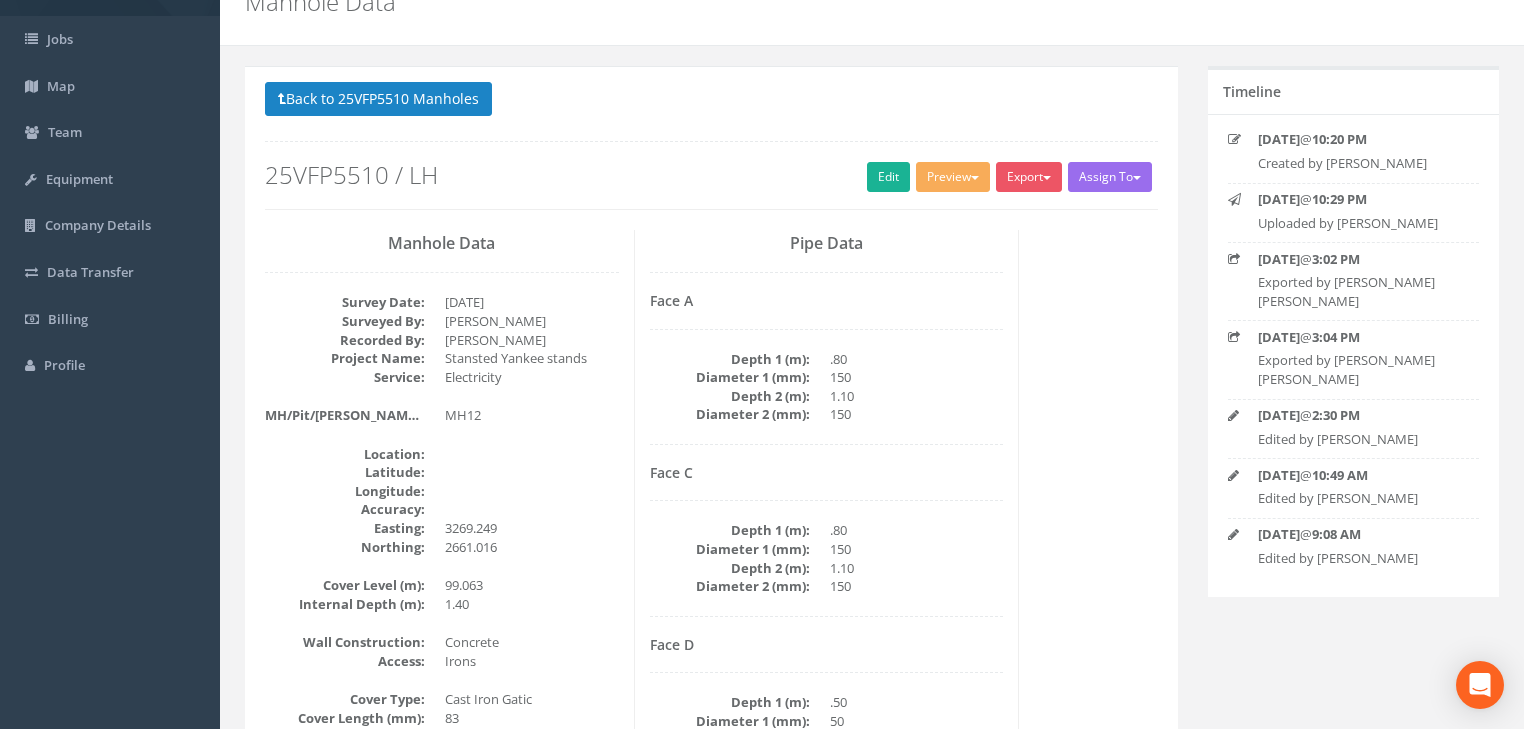 scroll, scrollTop: 8, scrollLeft: 0, axis: vertical 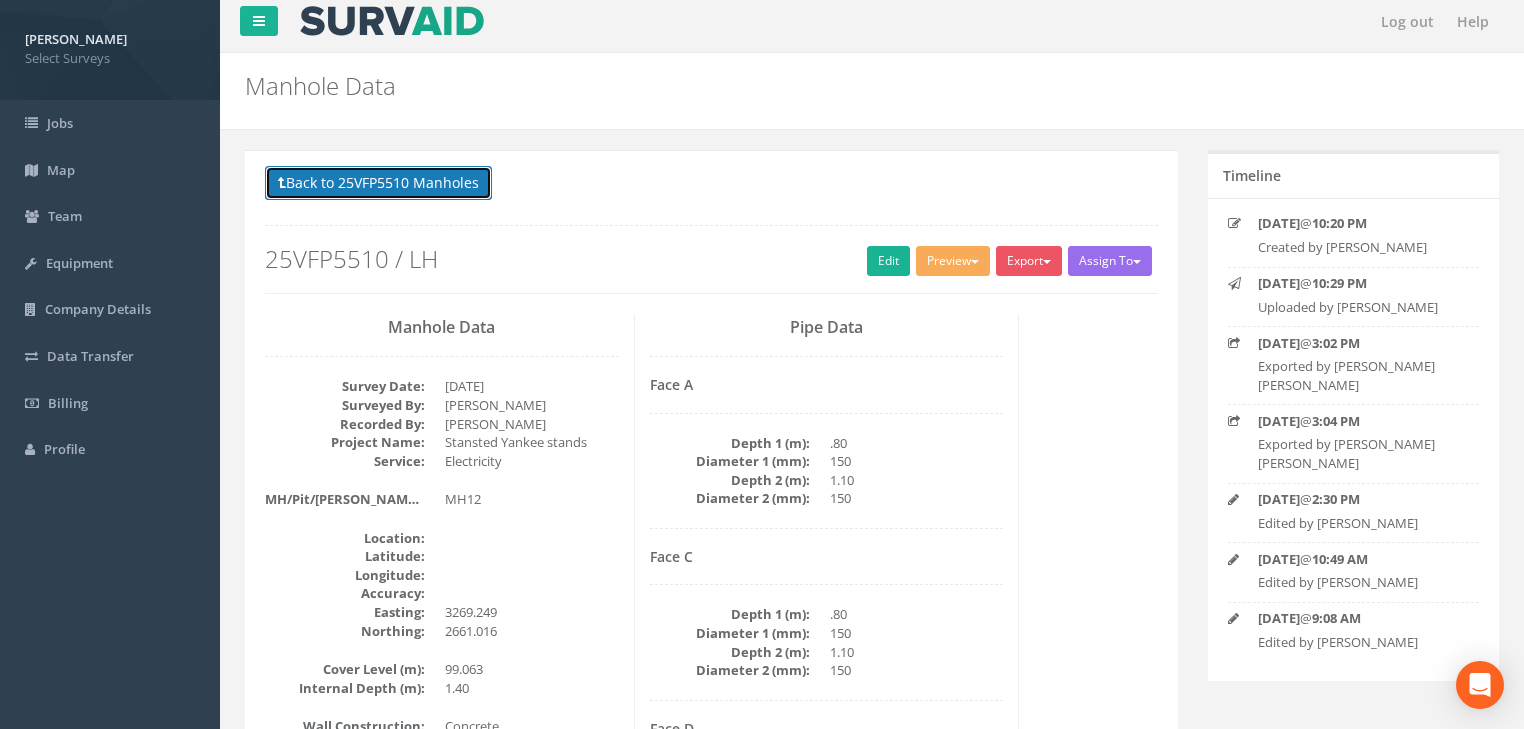 click on "Back to 25VFP5510 Manholes" at bounding box center [378, 183] 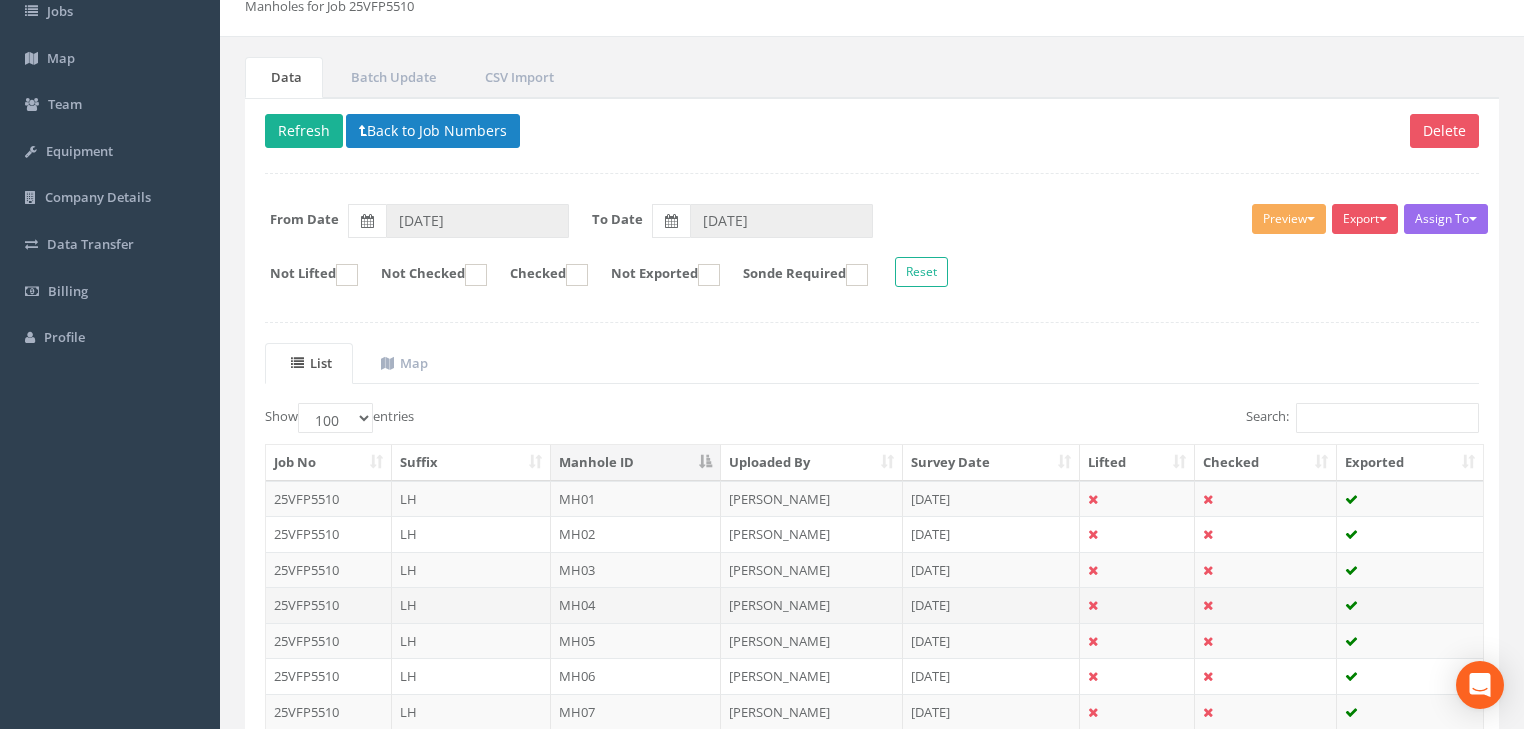 scroll, scrollTop: 568, scrollLeft: 0, axis: vertical 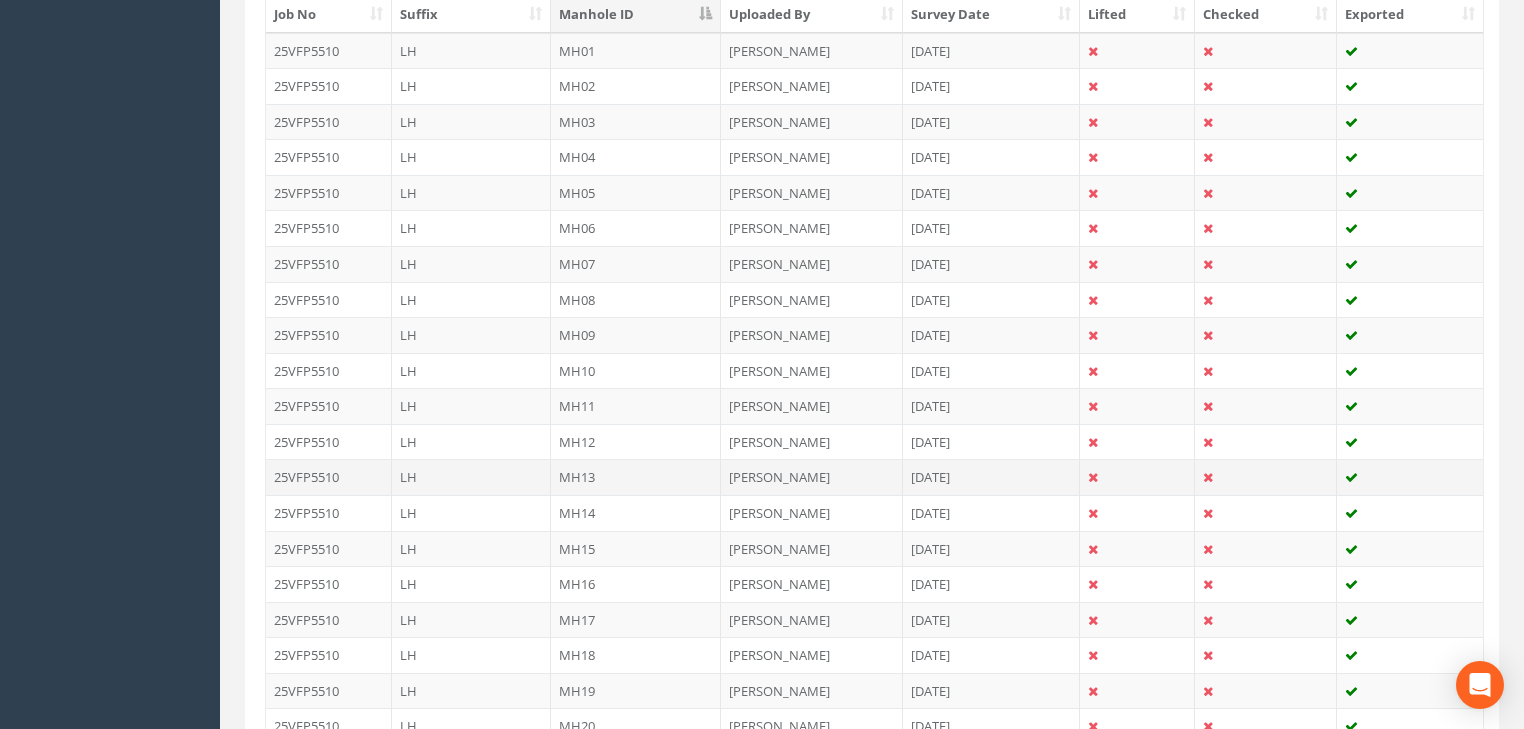 click on "MH13" at bounding box center [636, 477] 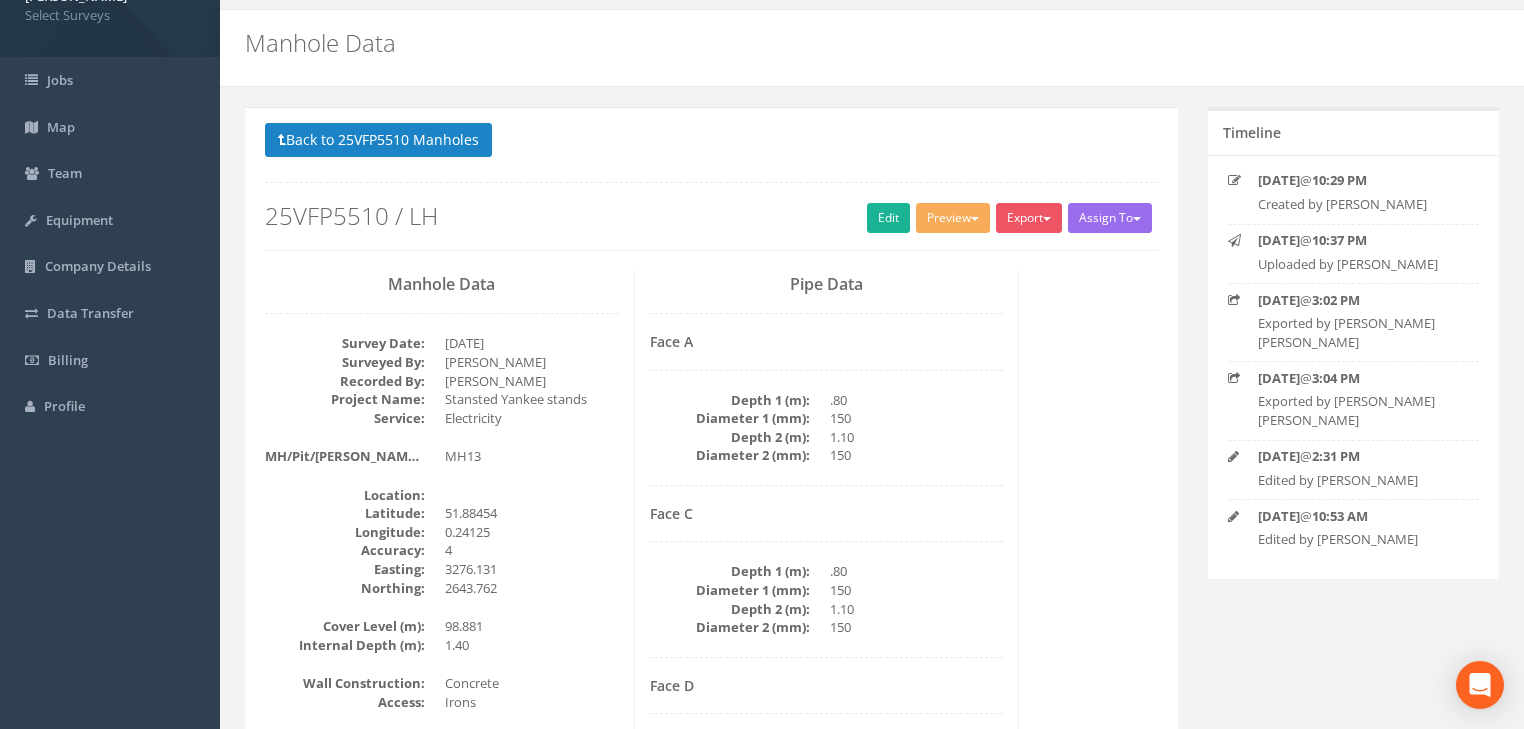 scroll, scrollTop: 80, scrollLeft: 0, axis: vertical 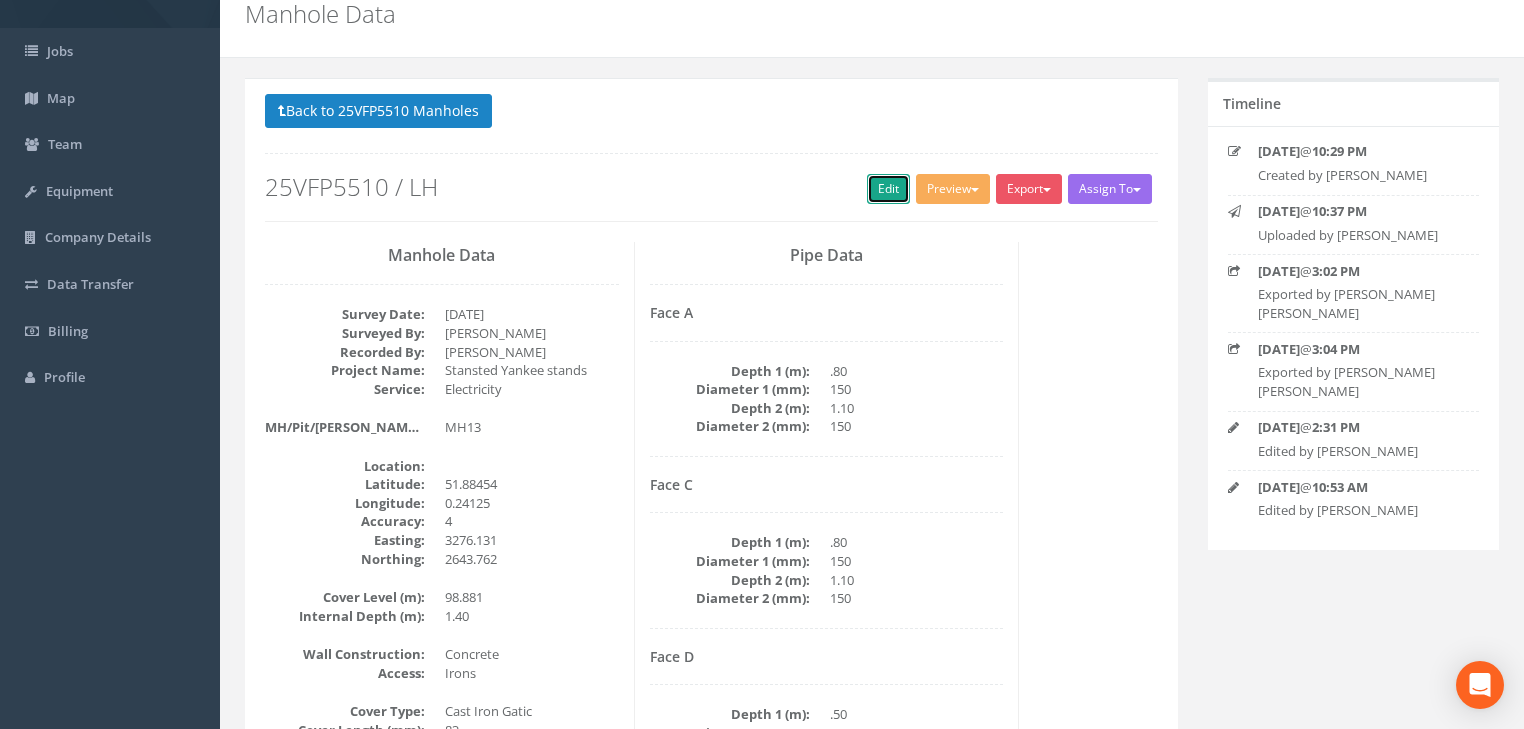 click on "Edit" at bounding box center [888, 189] 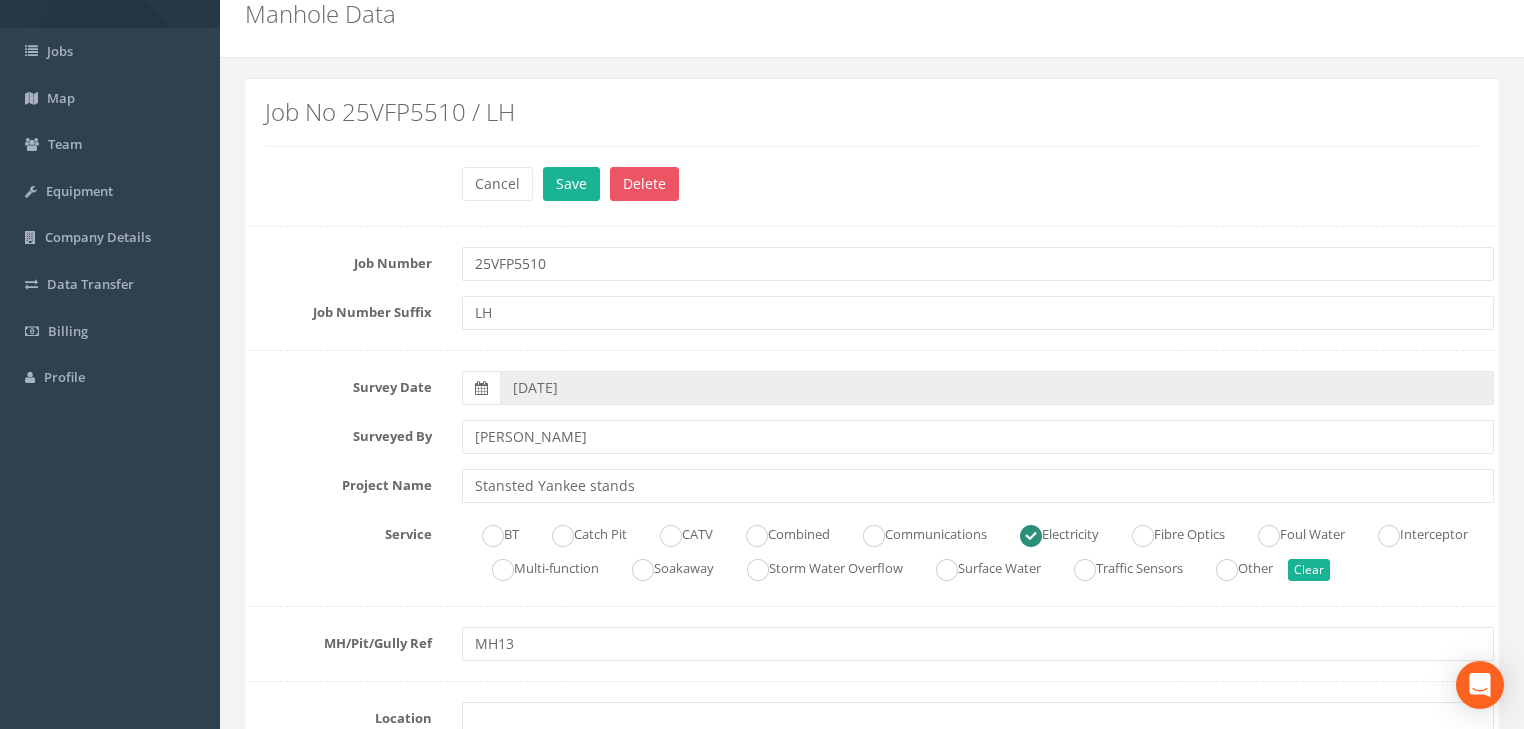 scroll, scrollTop: 560, scrollLeft: 0, axis: vertical 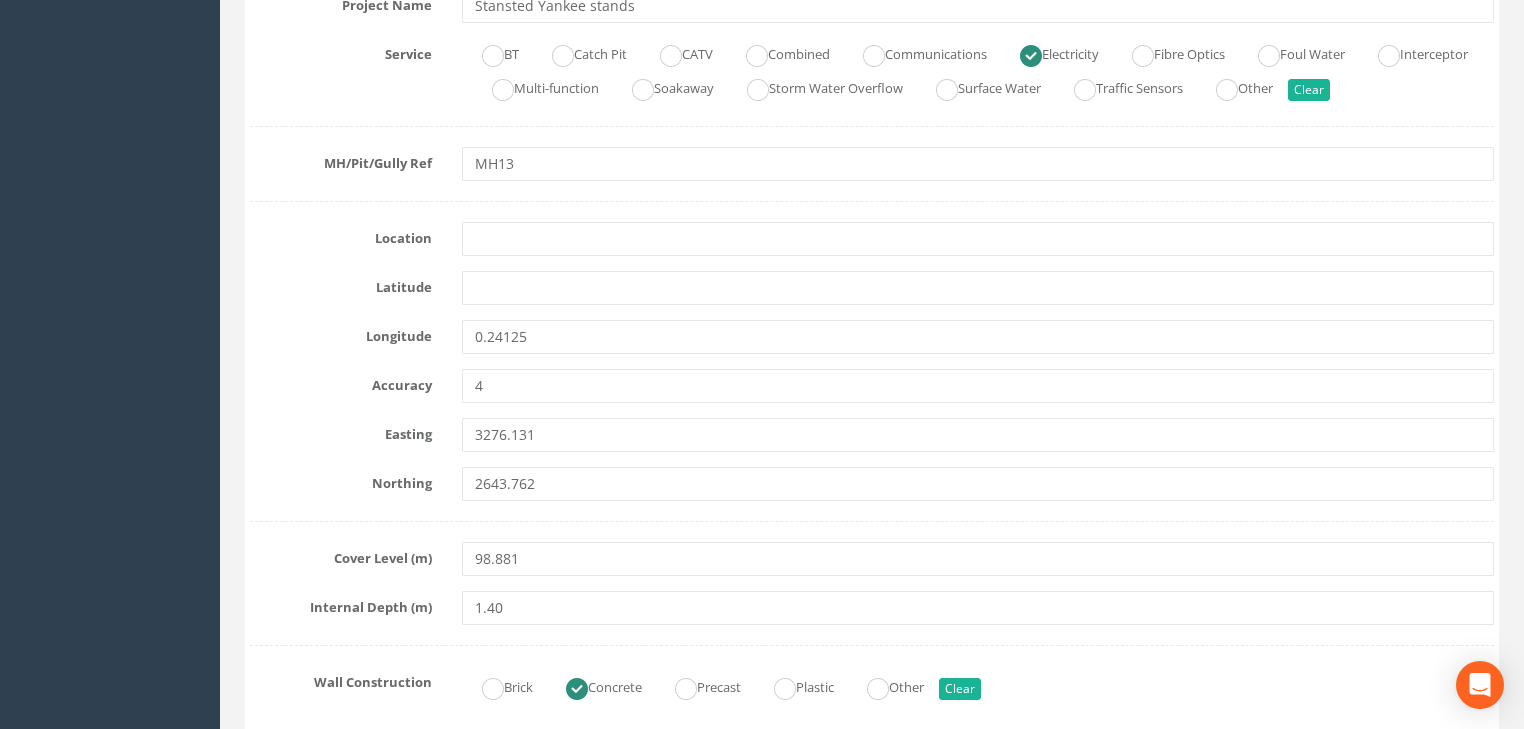 type 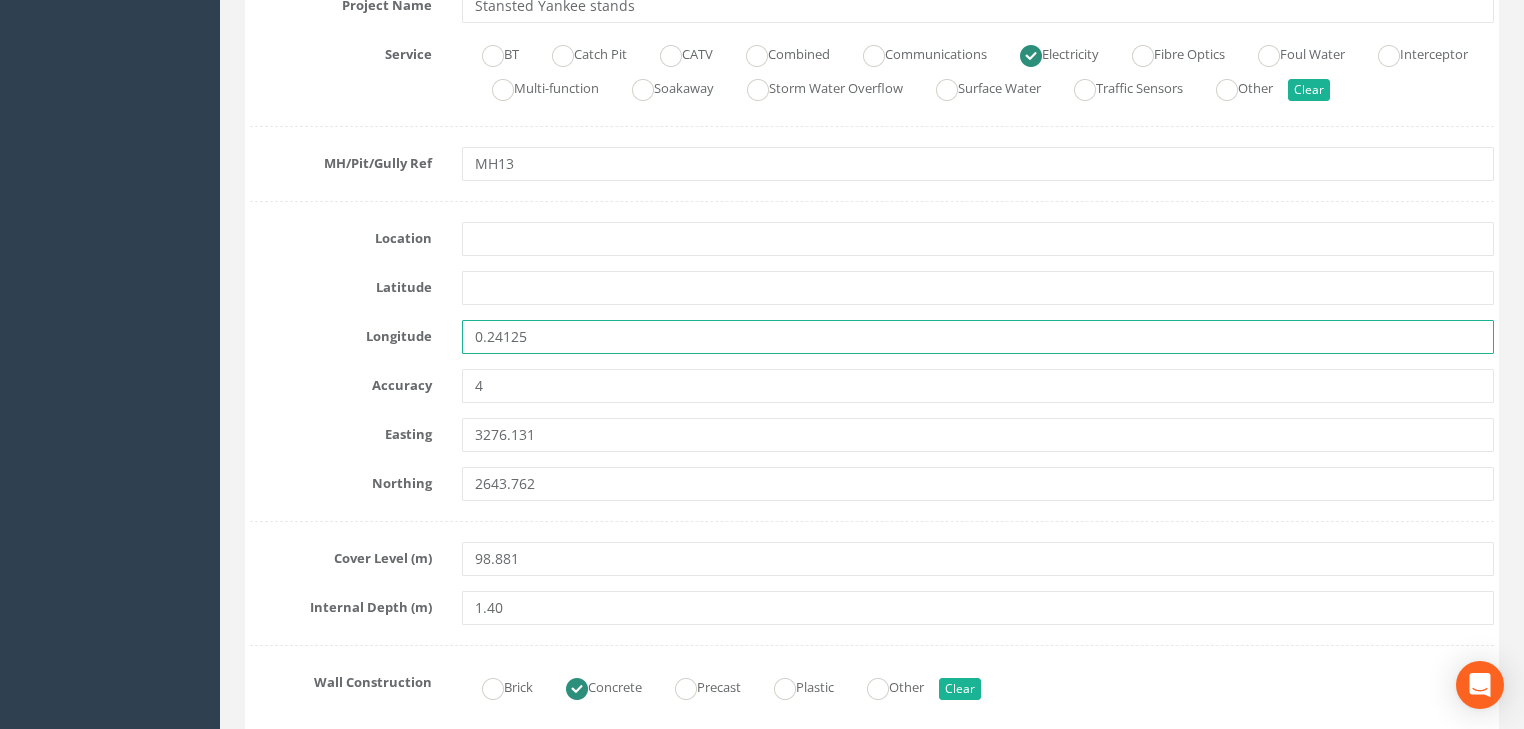 click on "0.24125" at bounding box center [978, 337] 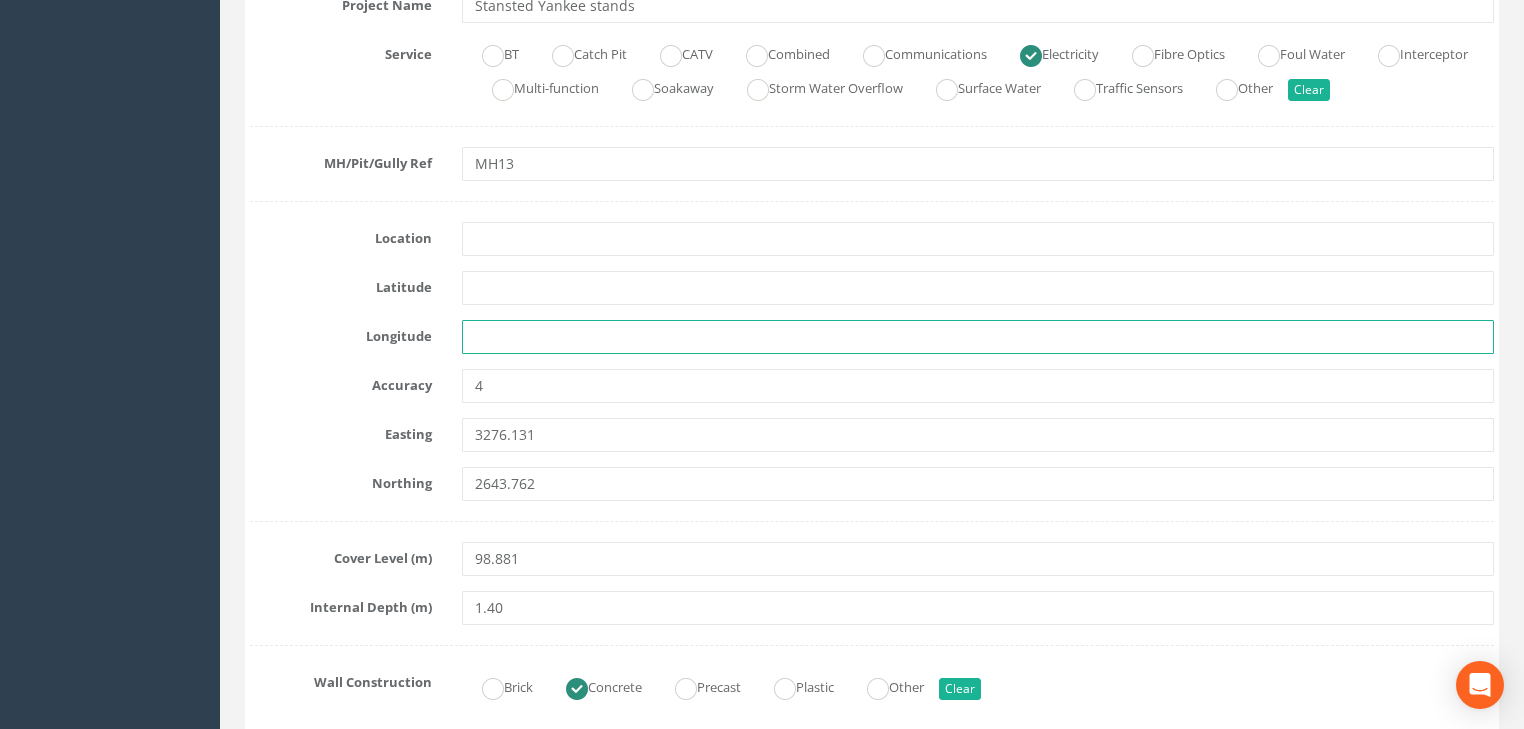 type 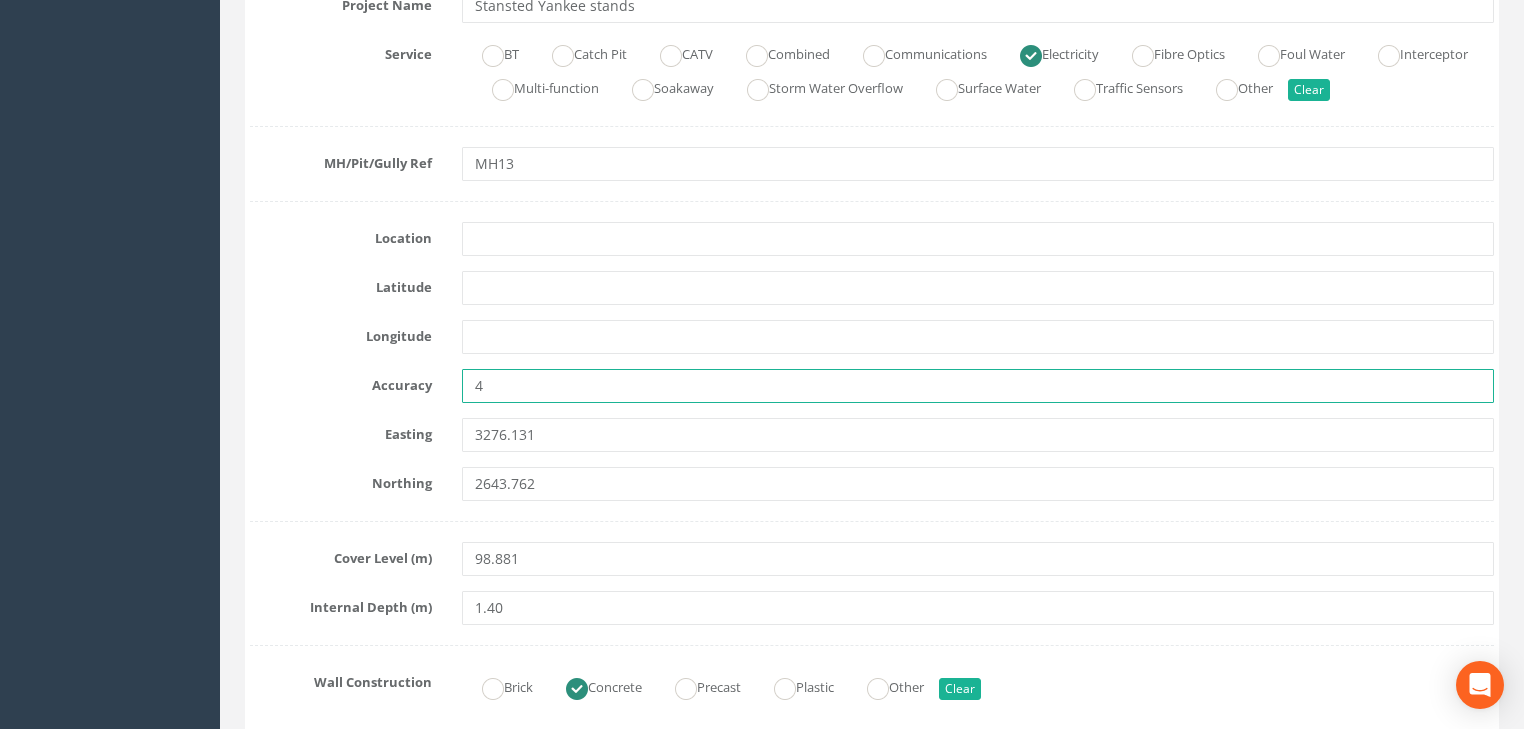 drag, startPoint x: 498, startPoint y: 384, endPoint x: 451, endPoint y: 399, distance: 49.335587 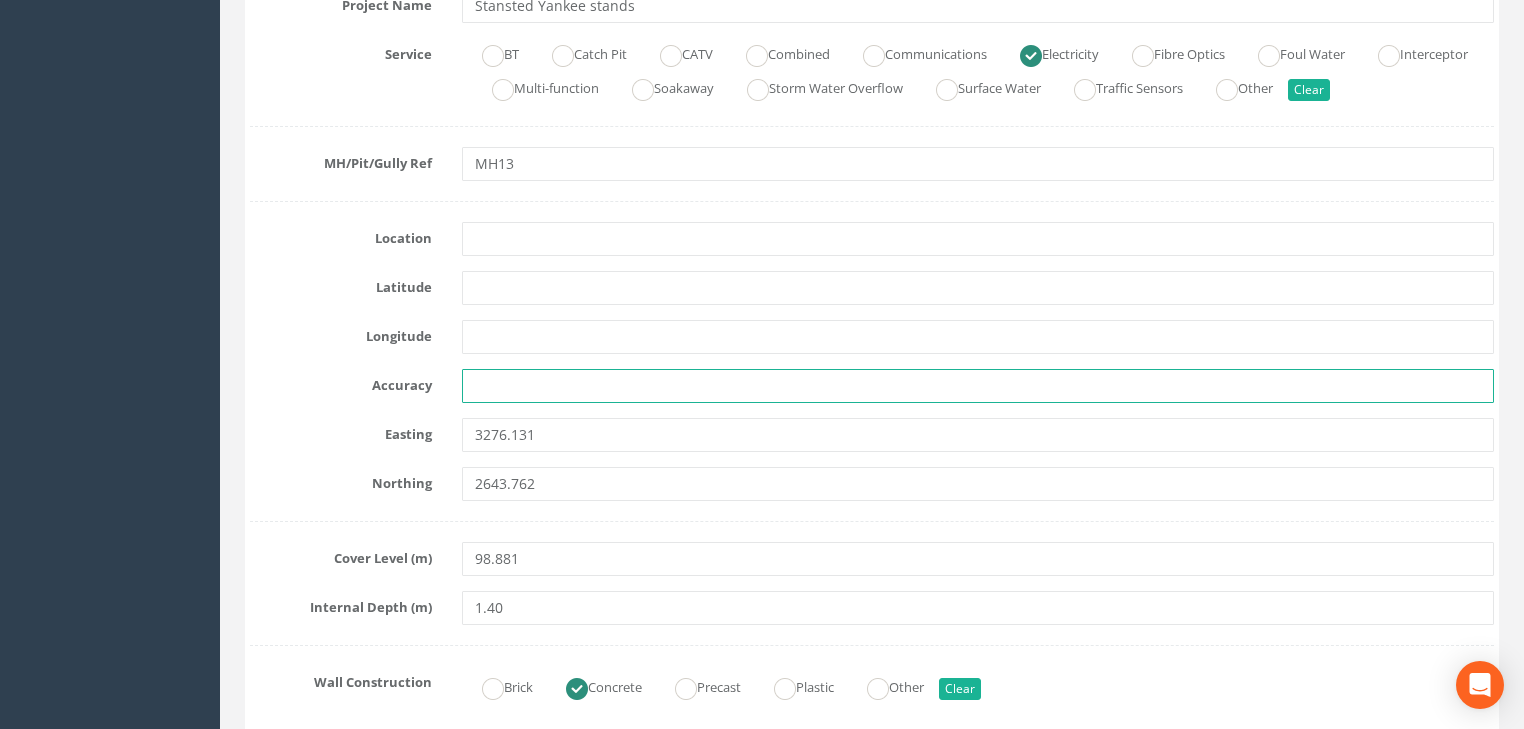type 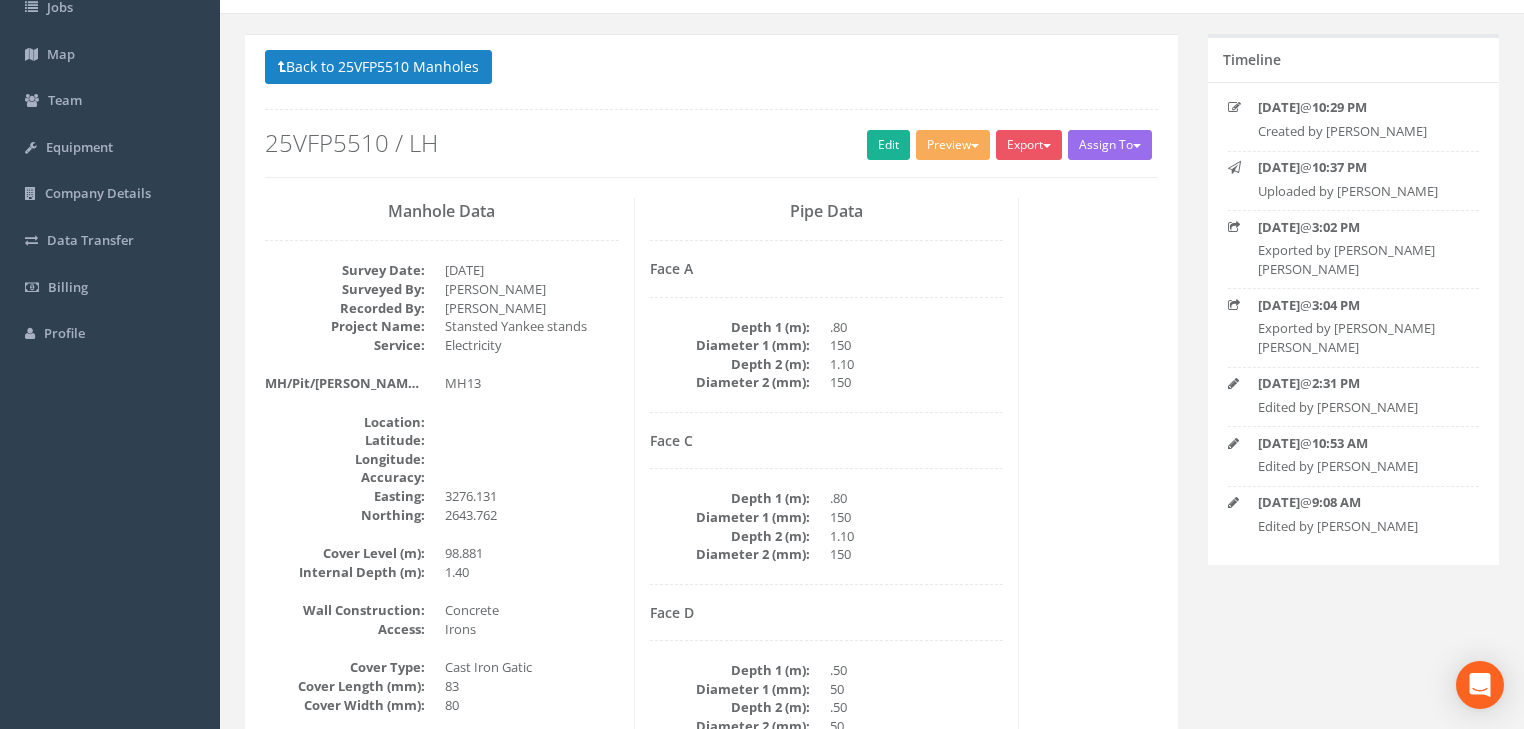 scroll, scrollTop: 0, scrollLeft: 0, axis: both 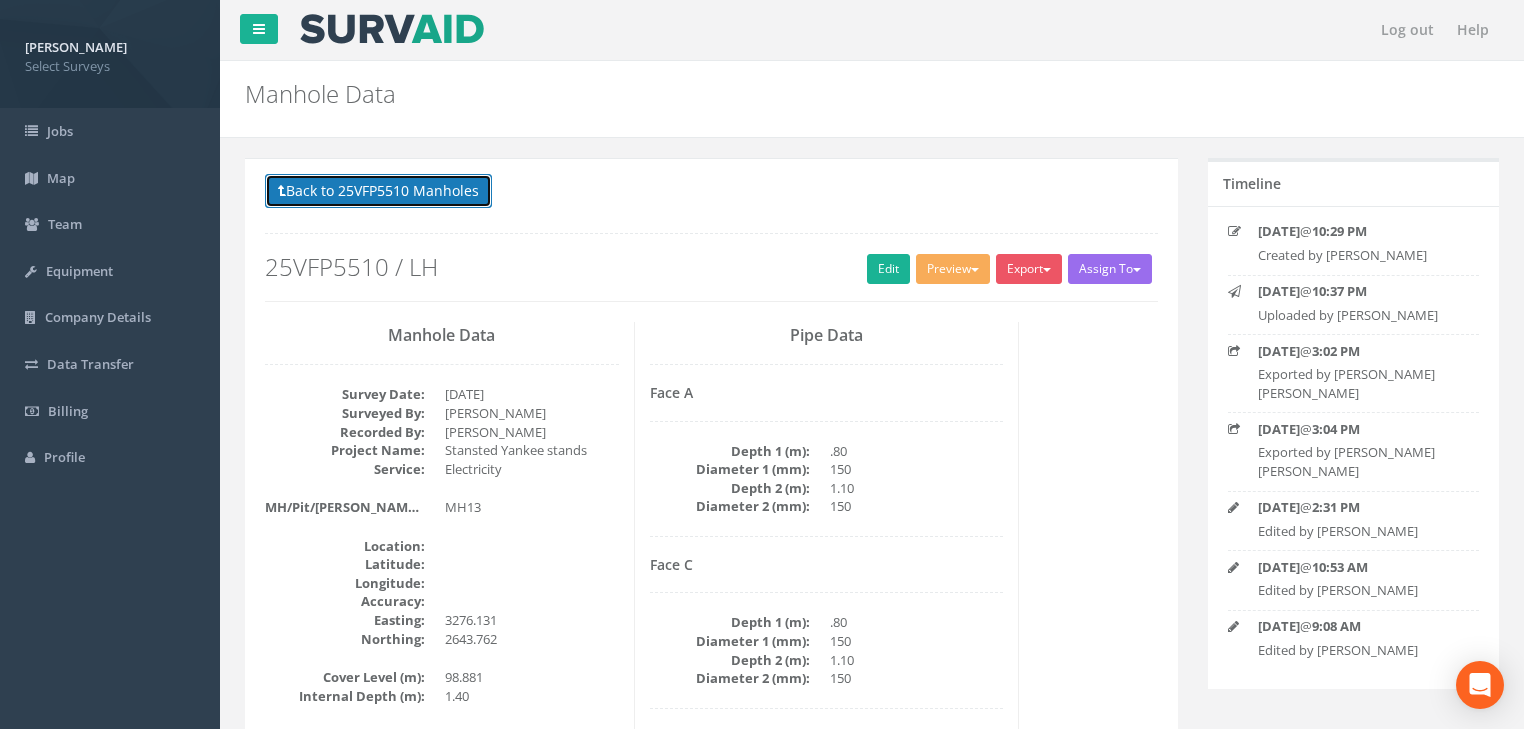 click on "Back to 25VFP5510 Manholes" at bounding box center [378, 191] 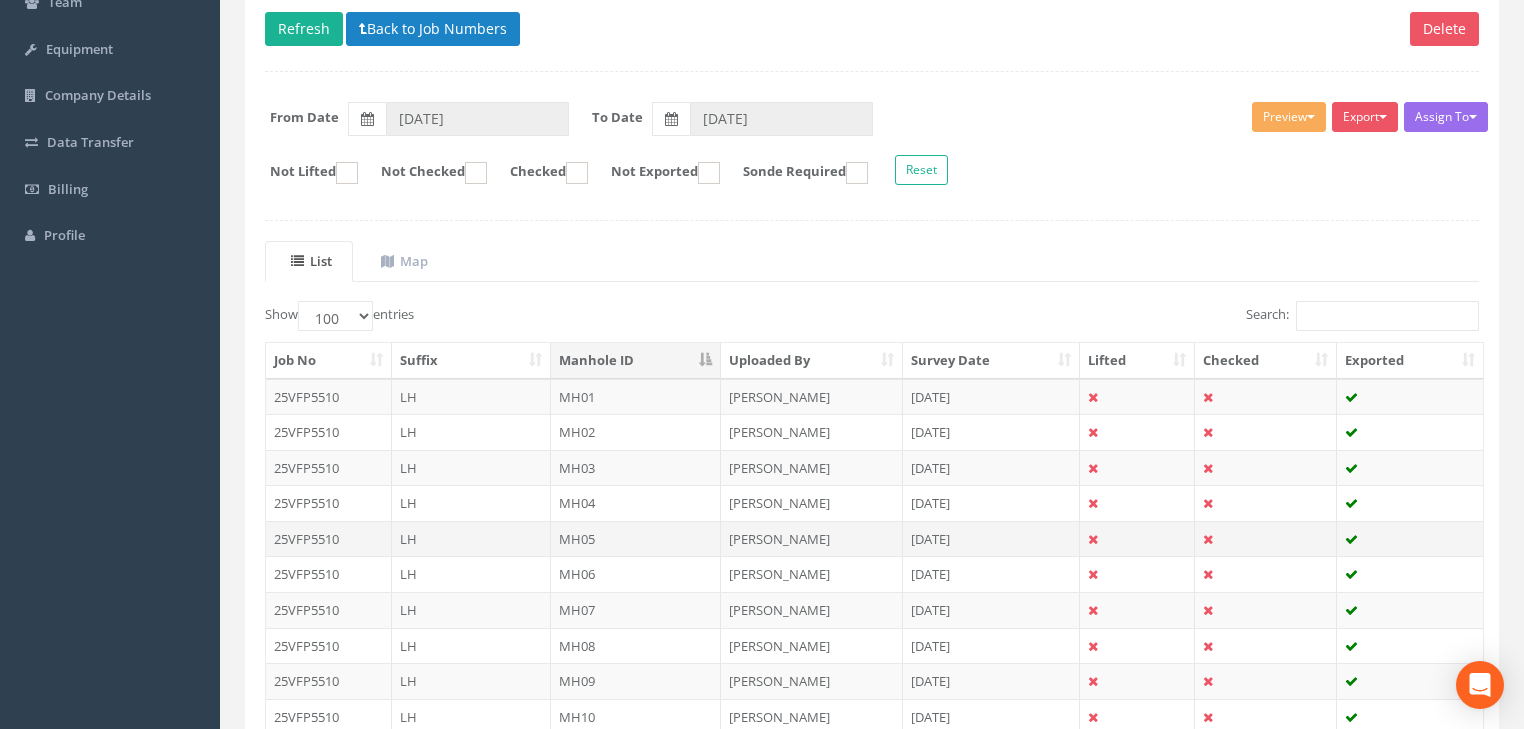 scroll, scrollTop: 560, scrollLeft: 0, axis: vertical 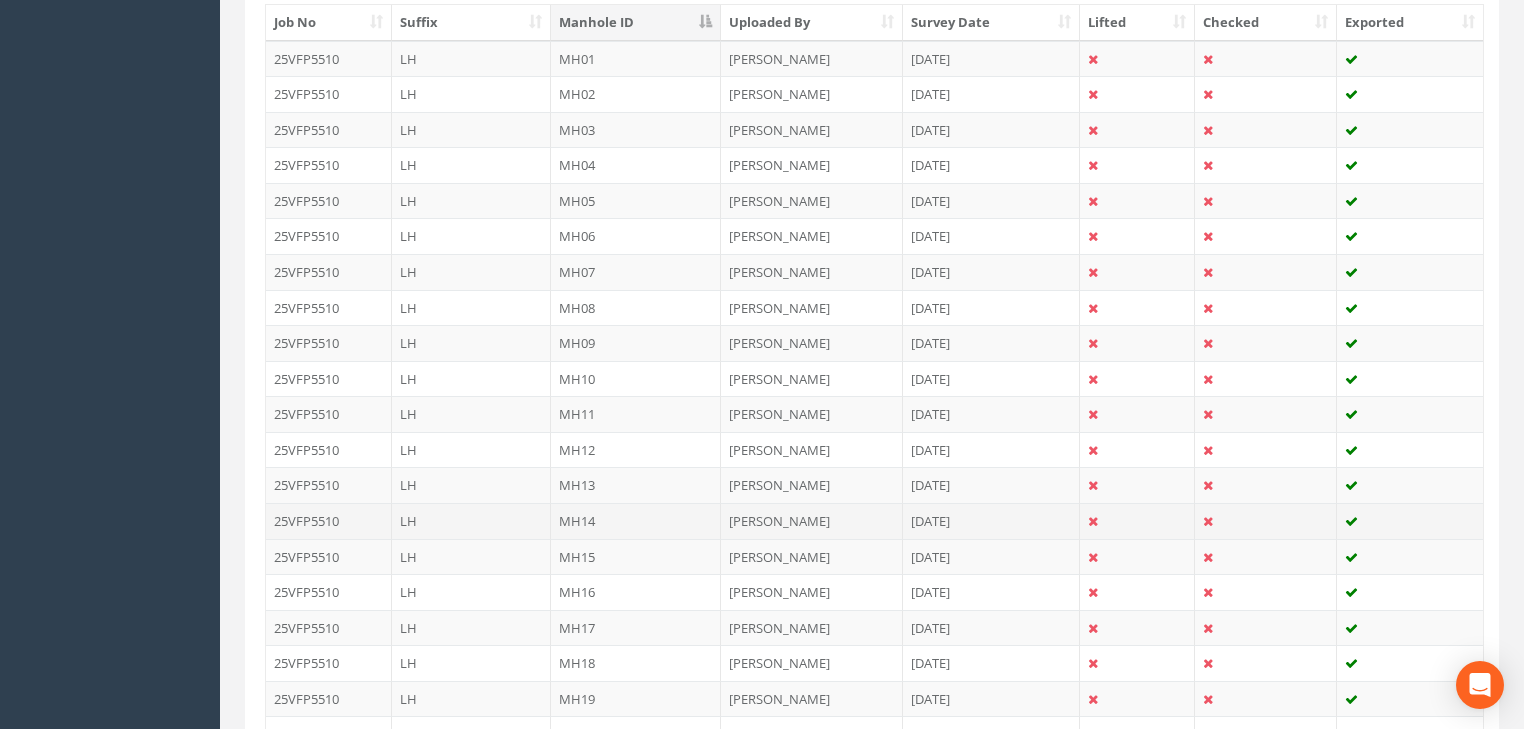 click on "MH14" at bounding box center [636, 521] 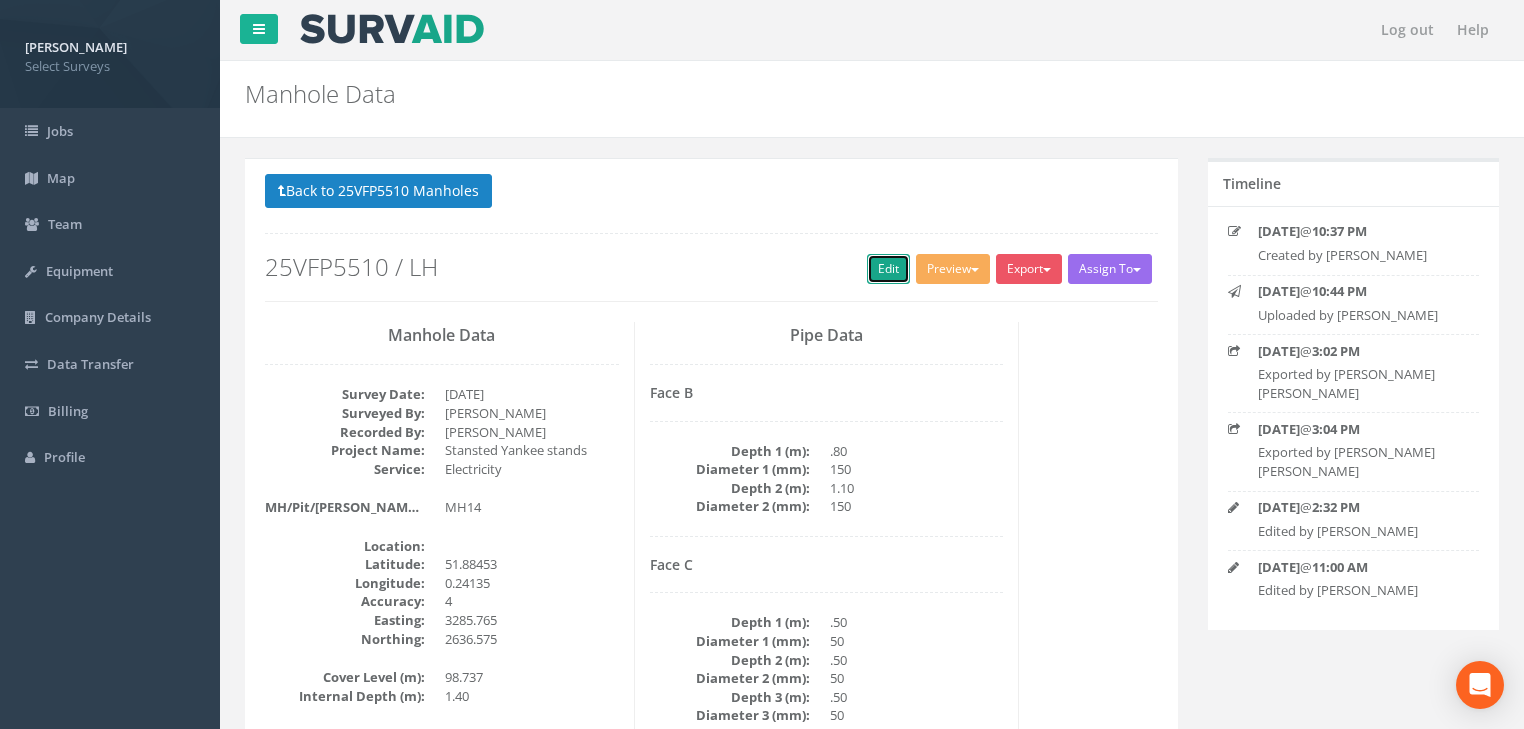 click on "Edit" at bounding box center (888, 269) 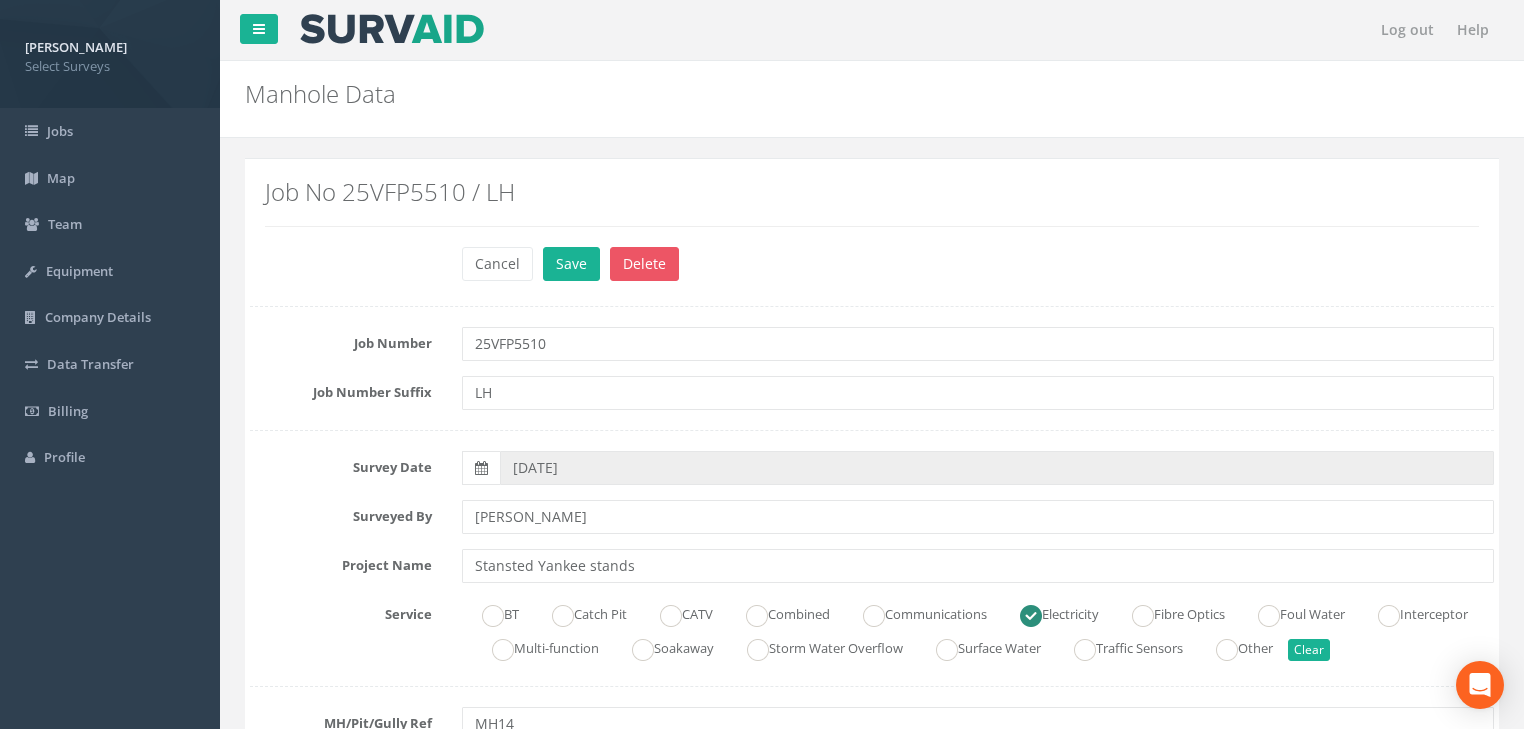 scroll, scrollTop: 400, scrollLeft: 0, axis: vertical 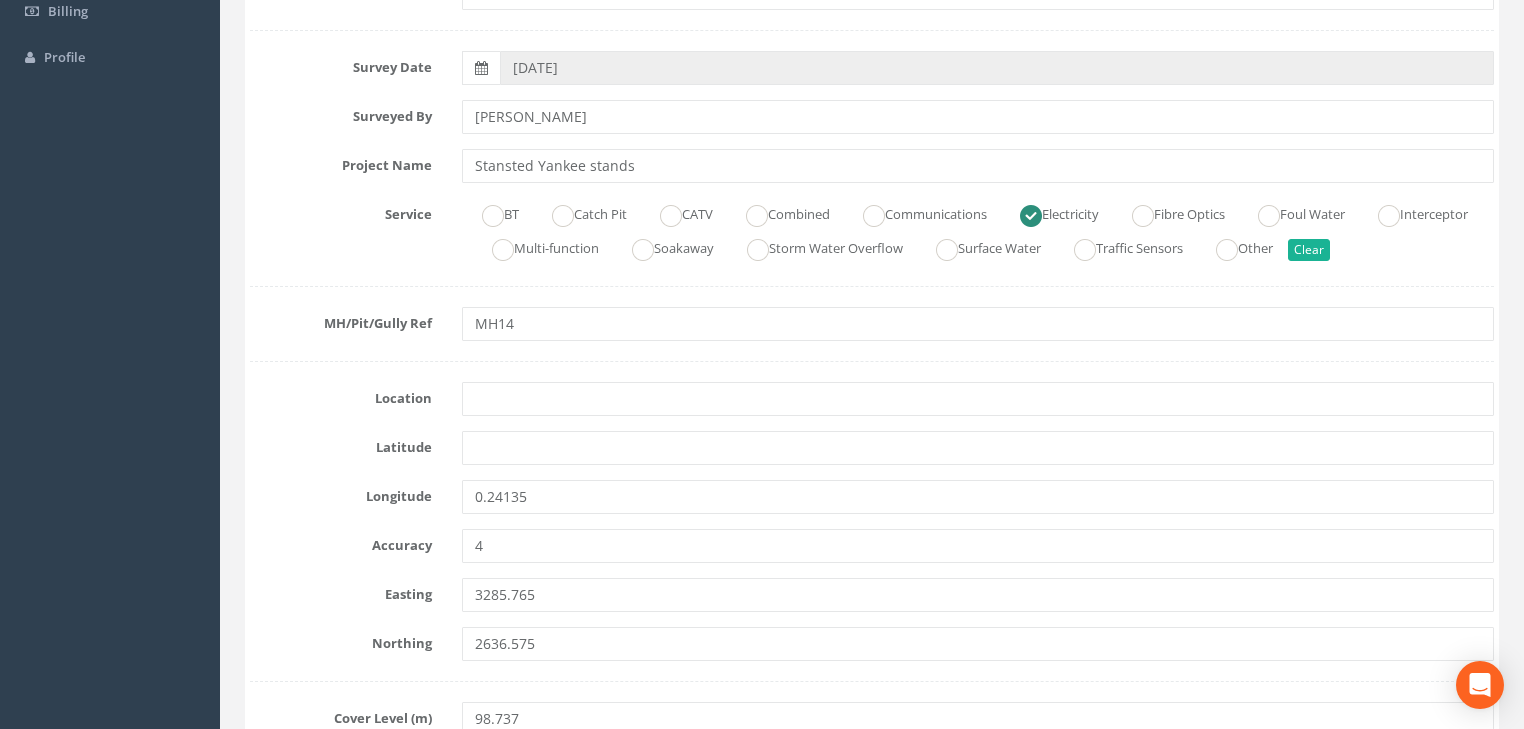 type 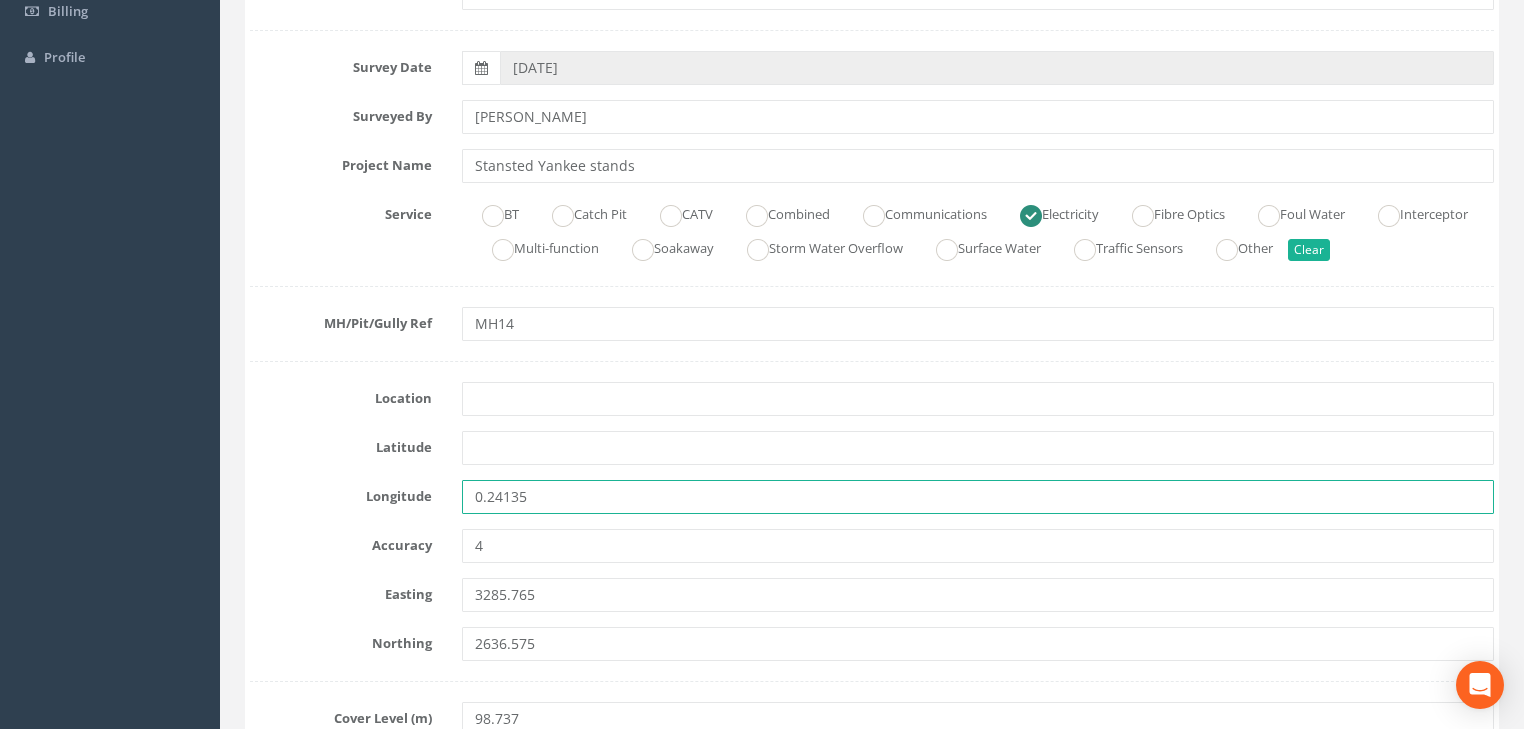 drag, startPoint x: 515, startPoint y: 504, endPoint x: 500, endPoint y: 534, distance: 33.54102 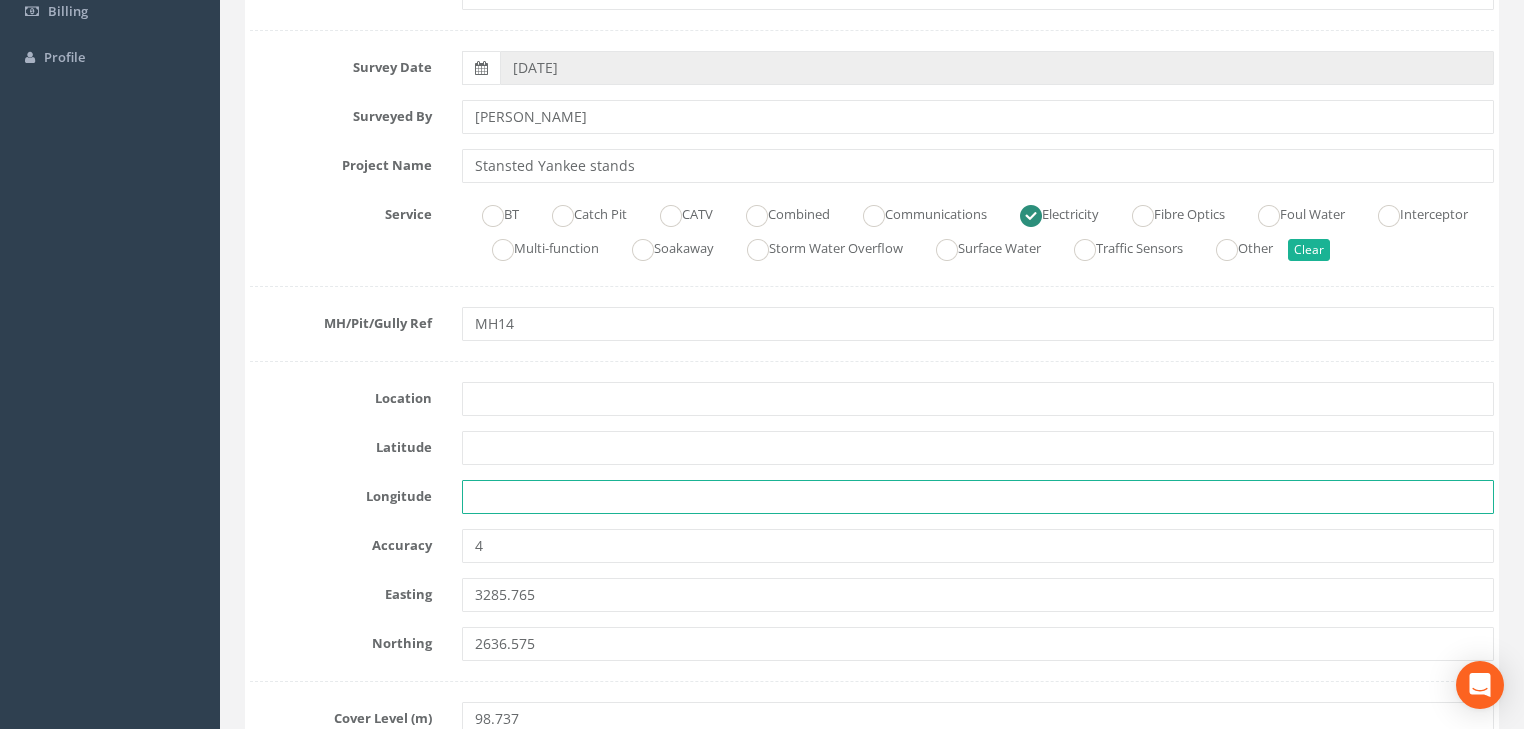 type 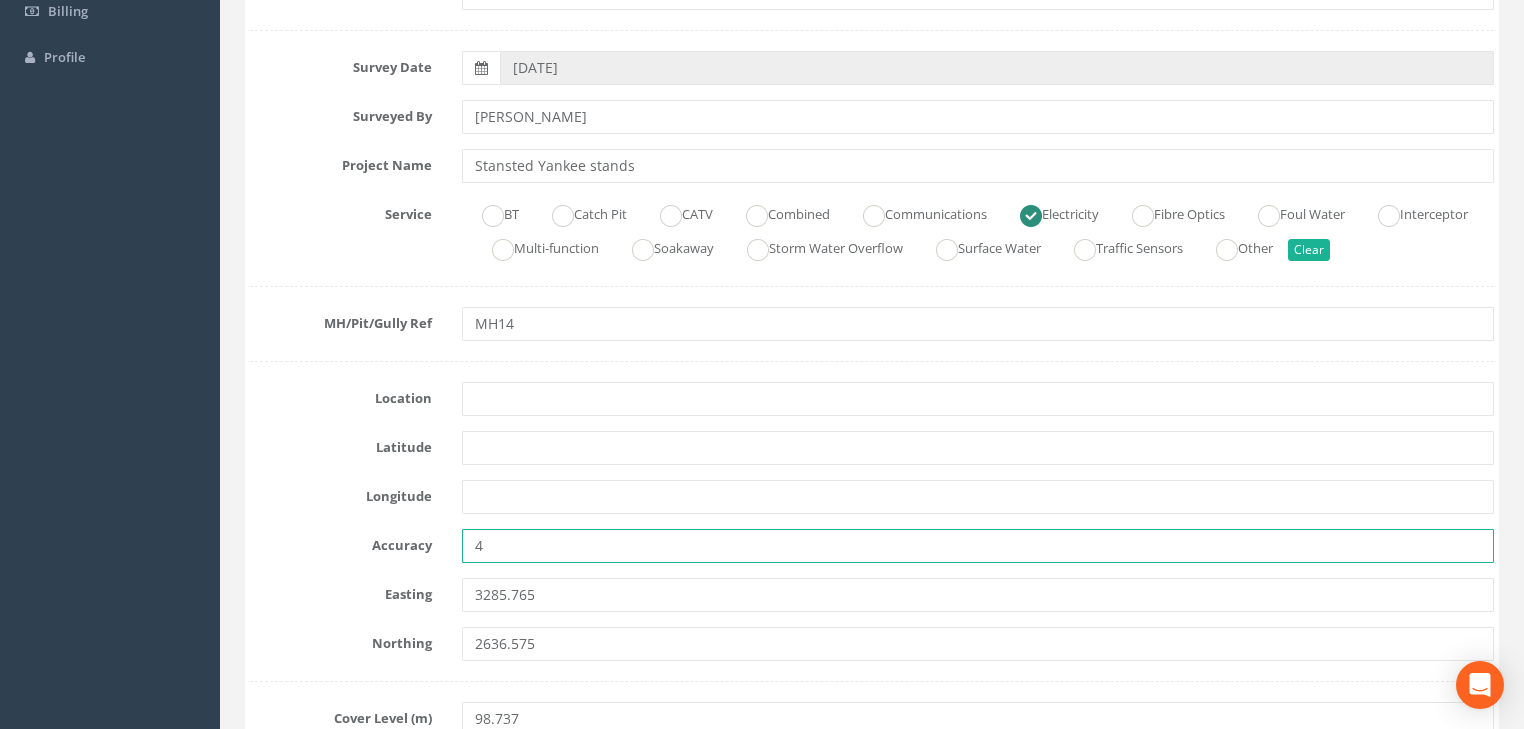 click on "Accuracy   4" at bounding box center [872, 546] 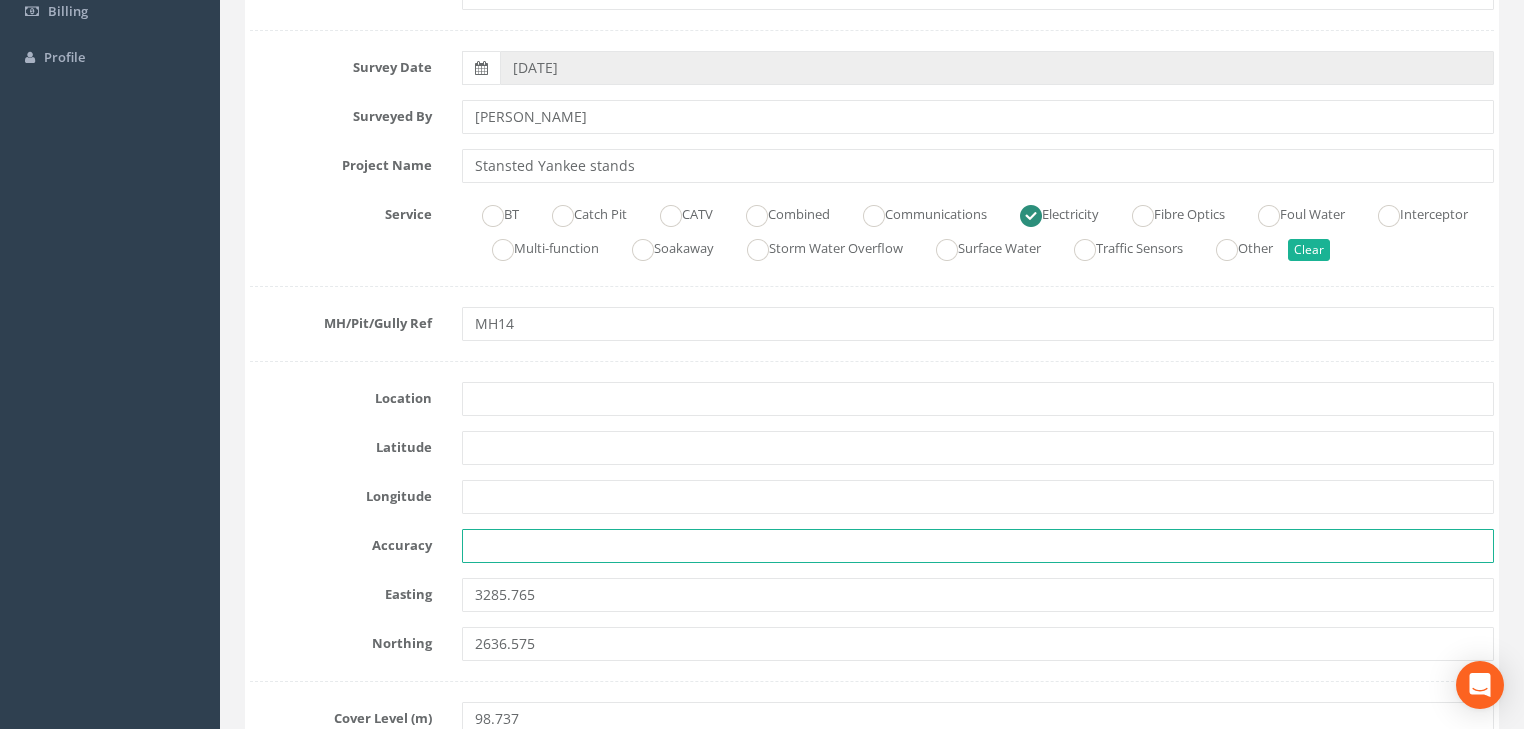 type 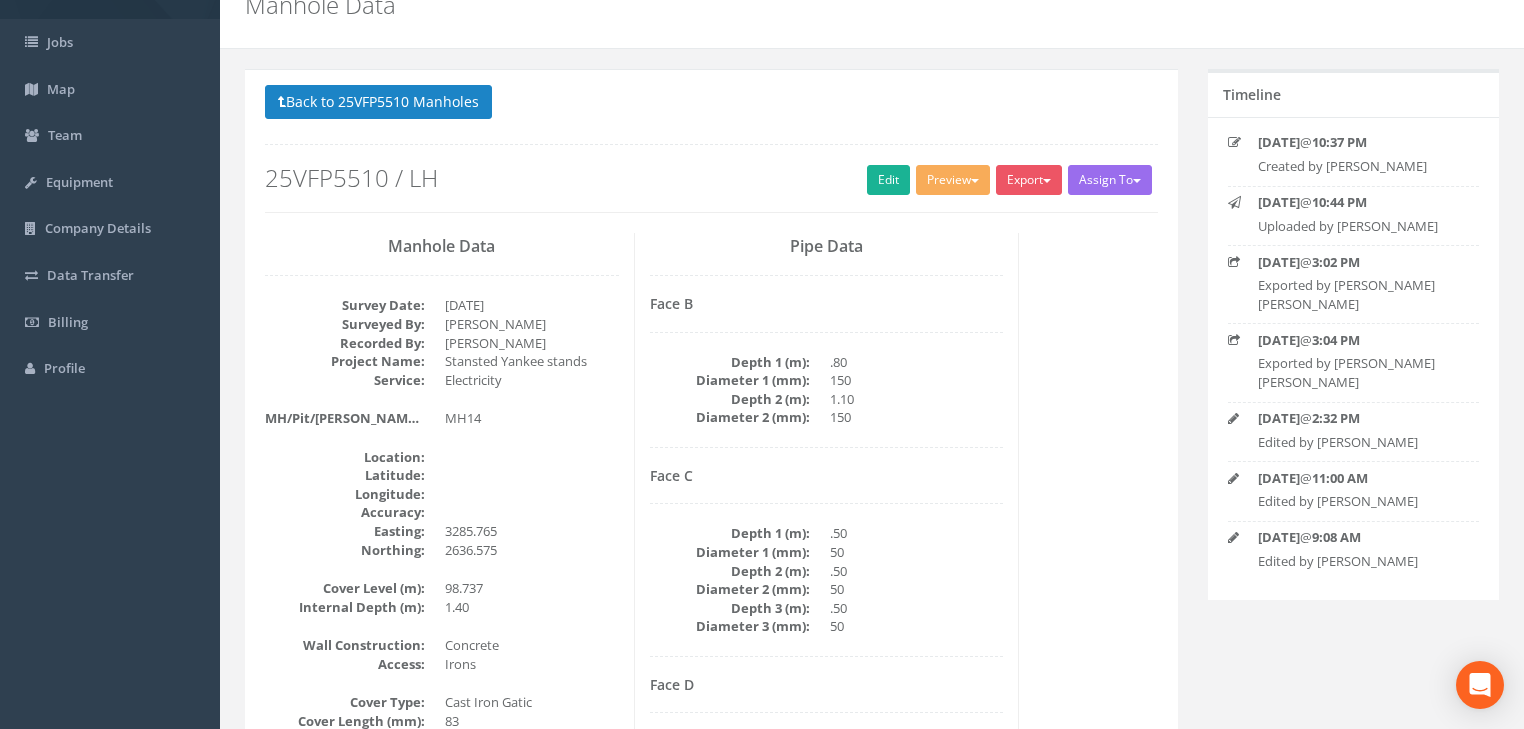 scroll, scrollTop: 88, scrollLeft: 0, axis: vertical 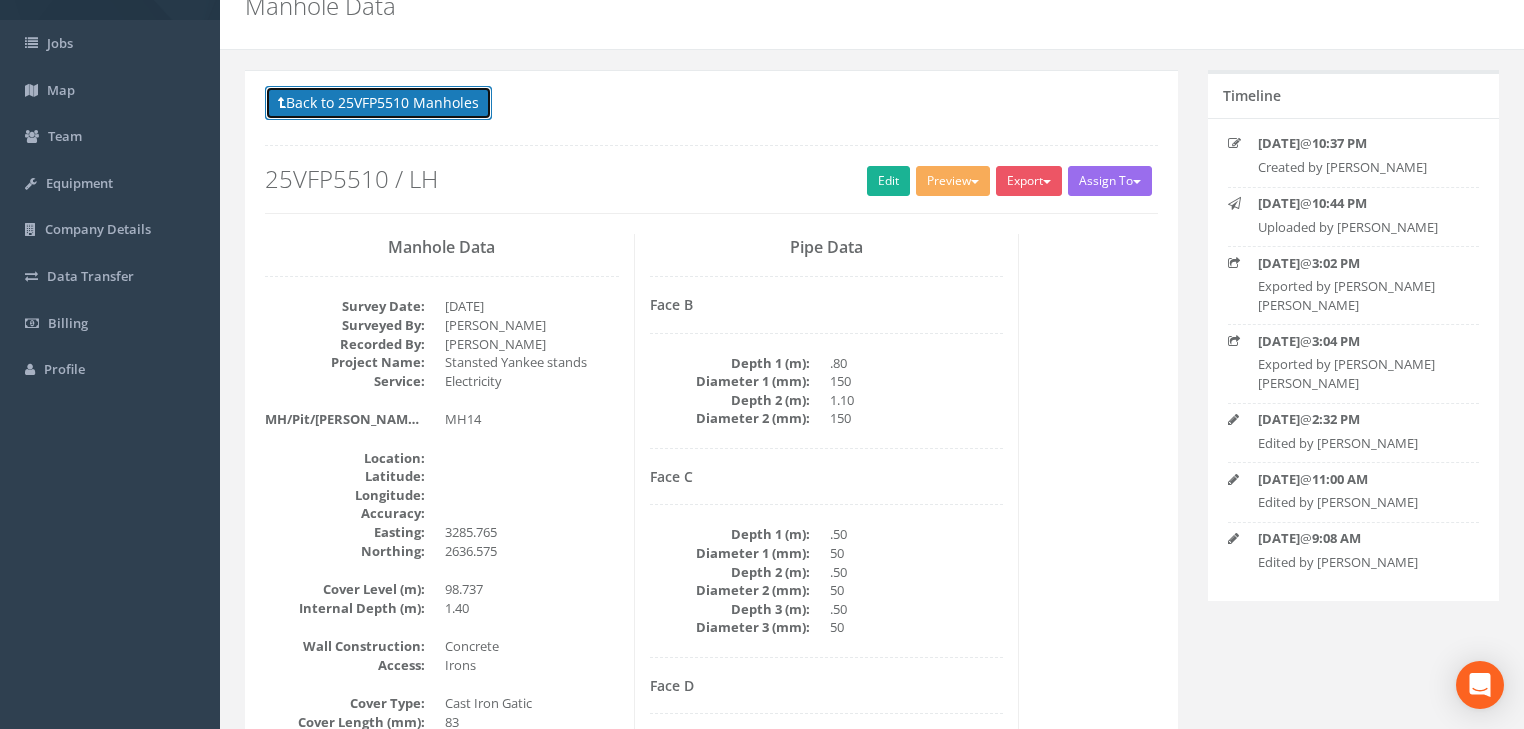click on "Back to 25VFP5510 Manholes" at bounding box center (378, 103) 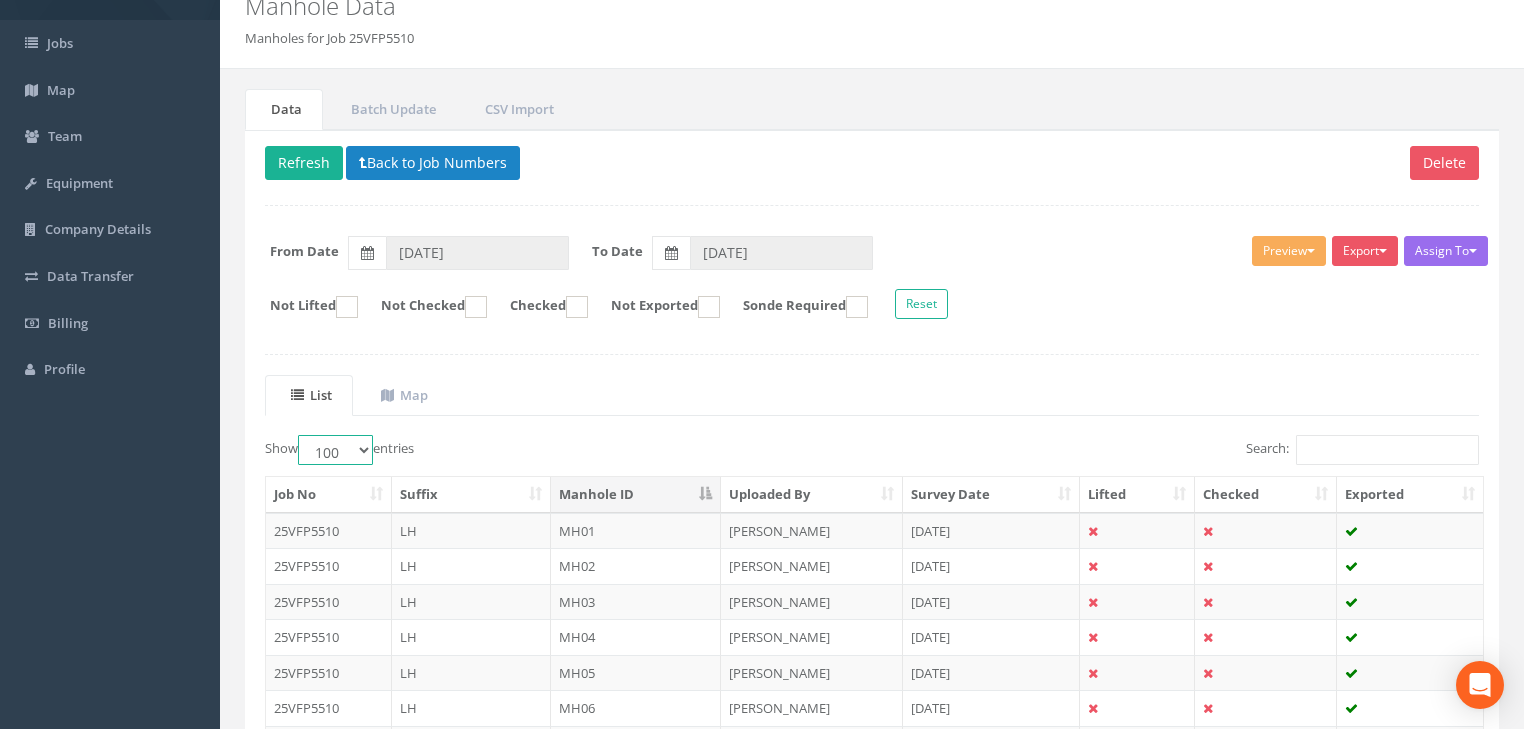 click on "10 25 50 100" at bounding box center [335, 450] 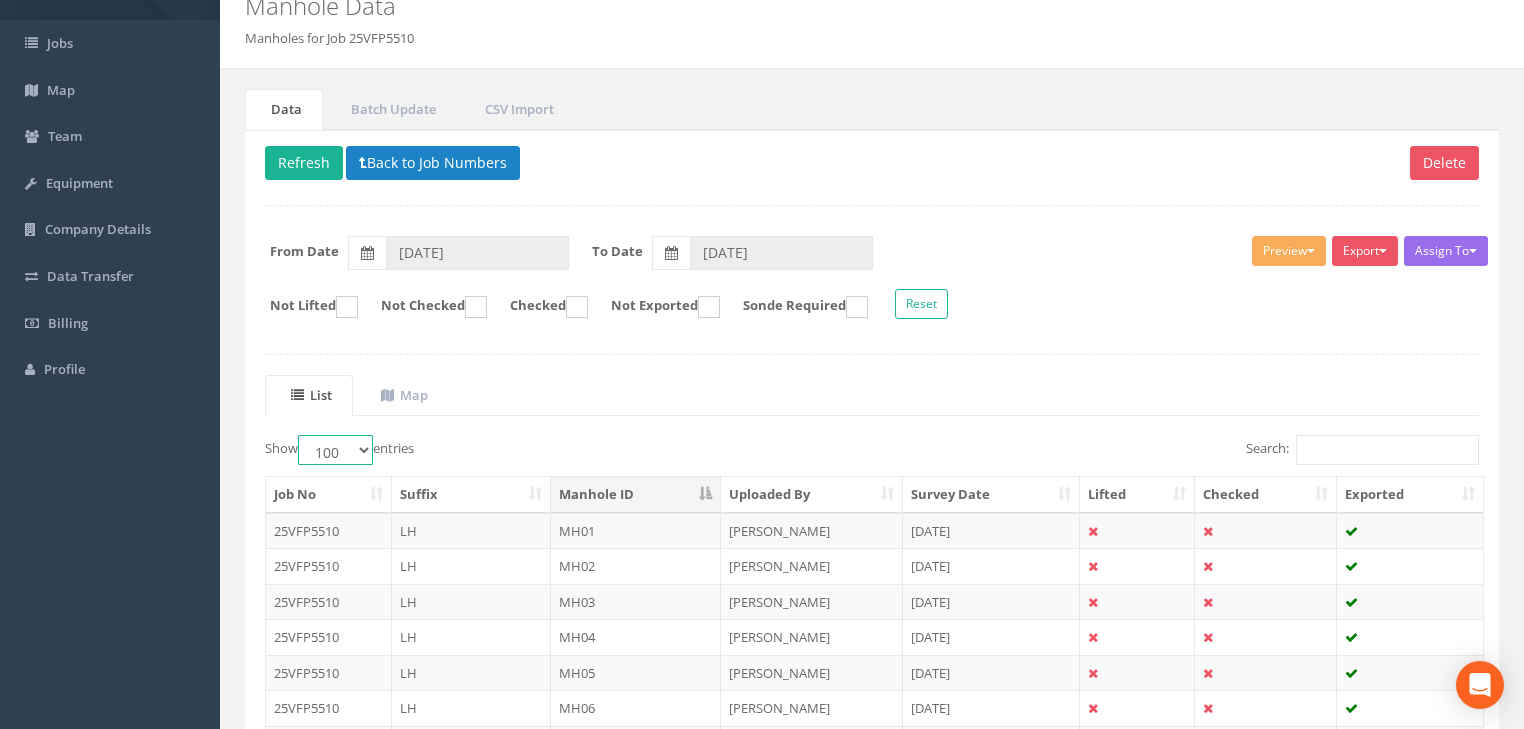 select on "25" 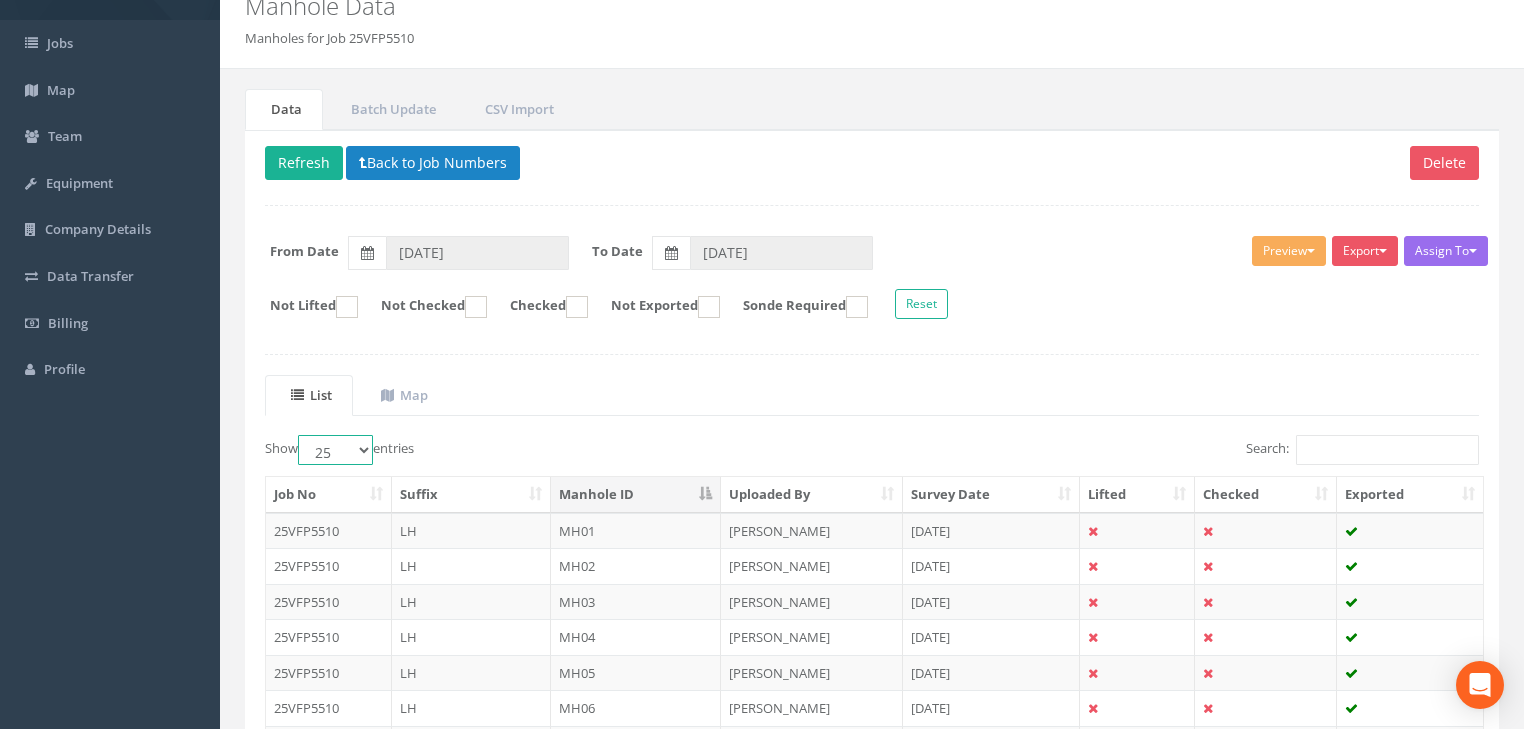 click on "10 25 50 100" at bounding box center [335, 450] 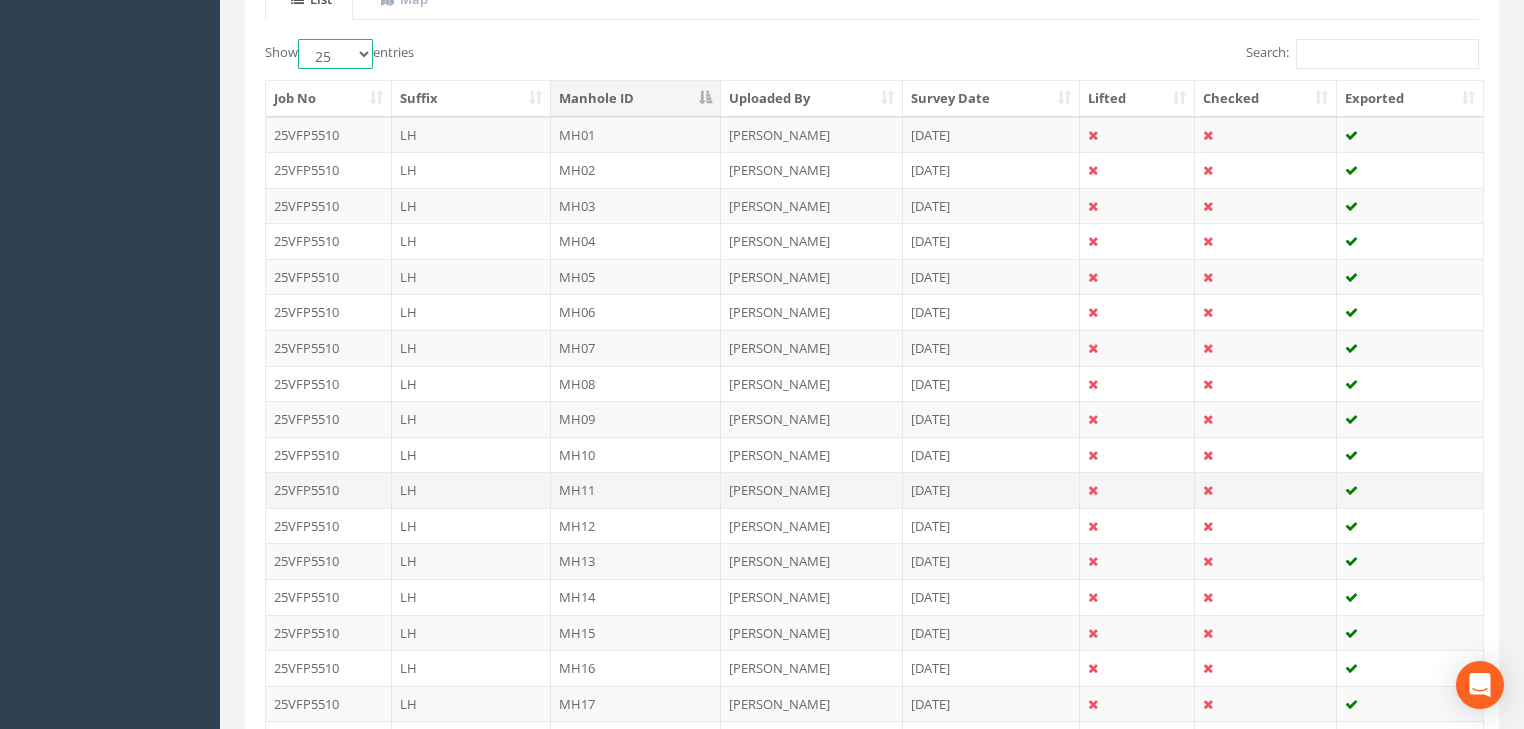 scroll, scrollTop: 488, scrollLeft: 0, axis: vertical 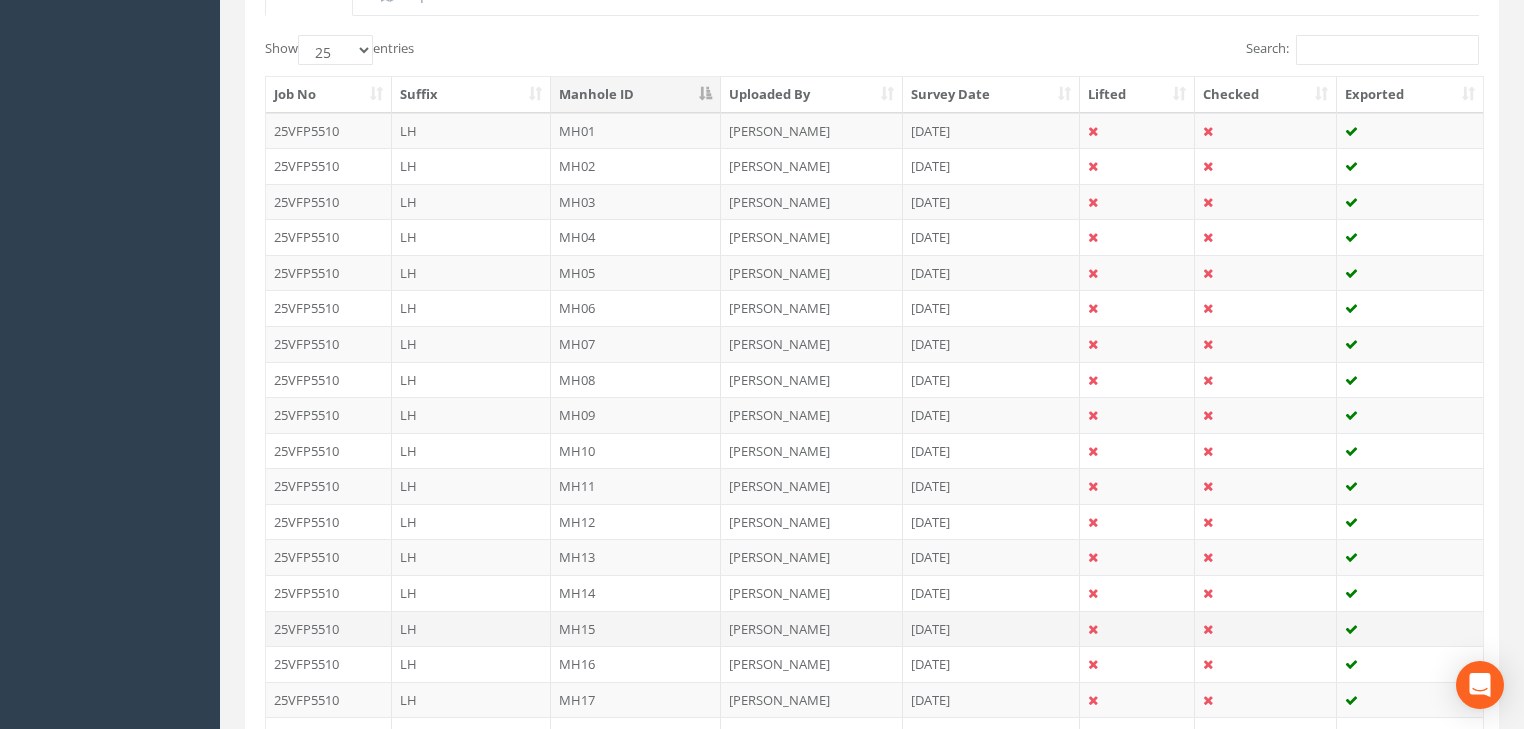 click on "MH15" at bounding box center [636, 629] 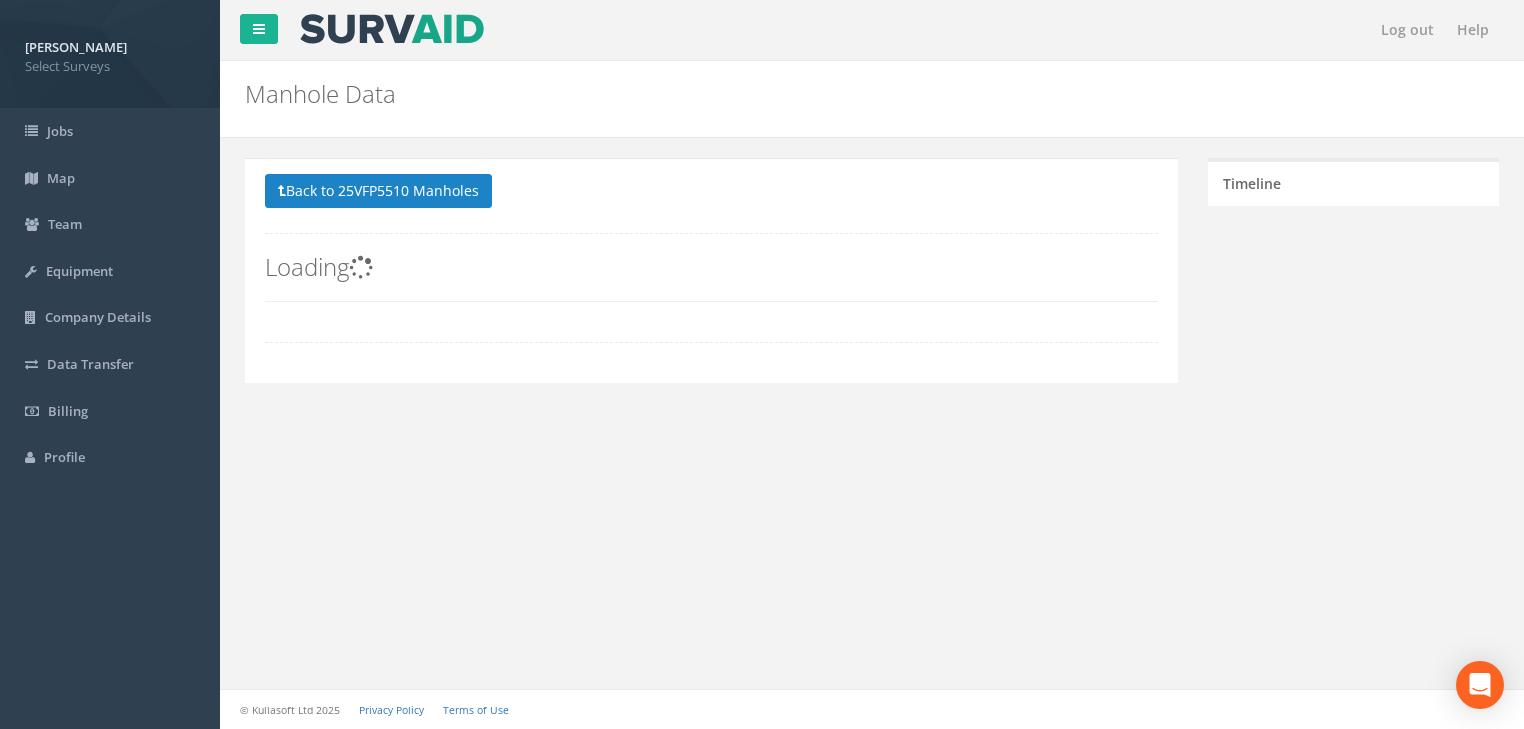 scroll, scrollTop: 0, scrollLeft: 0, axis: both 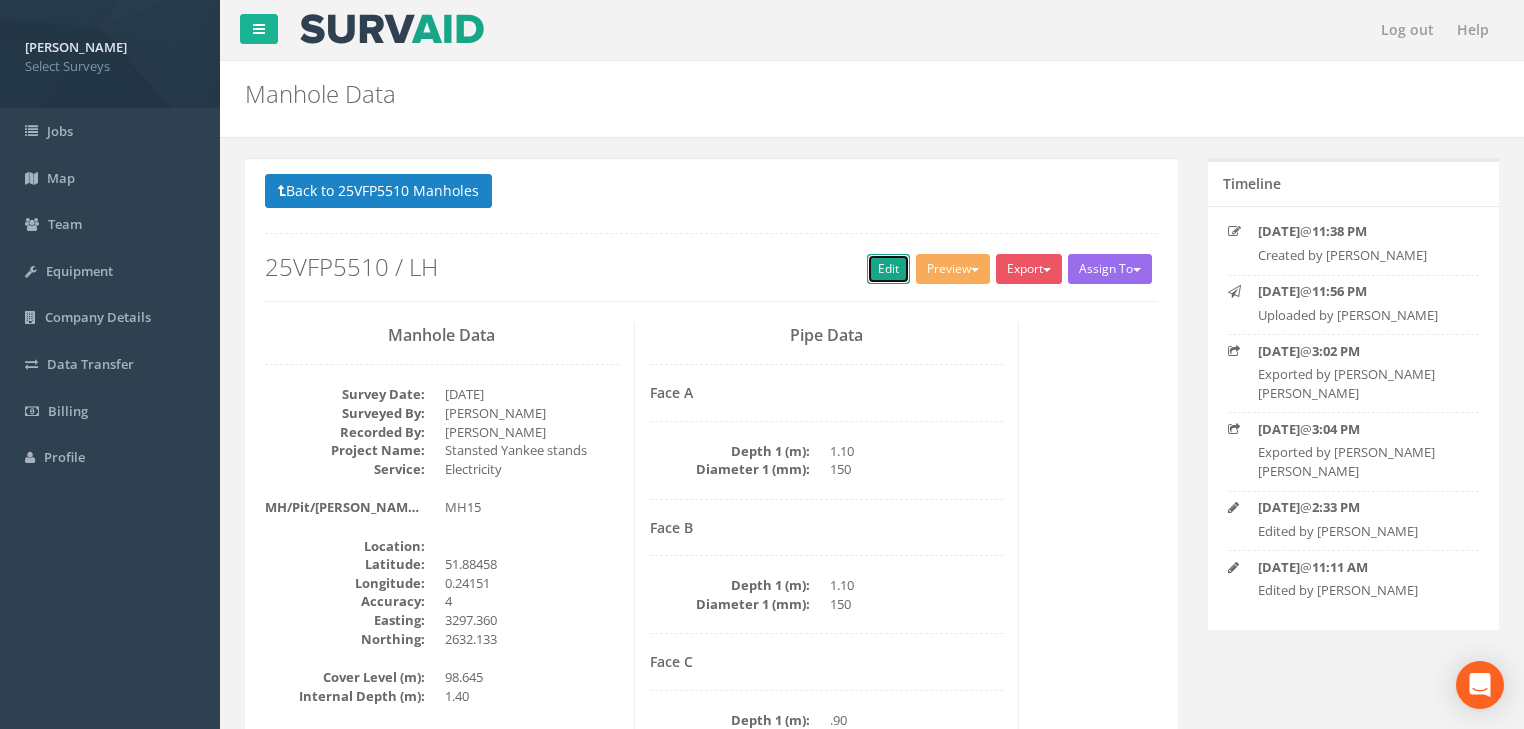 click on "Edit" at bounding box center (888, 269) 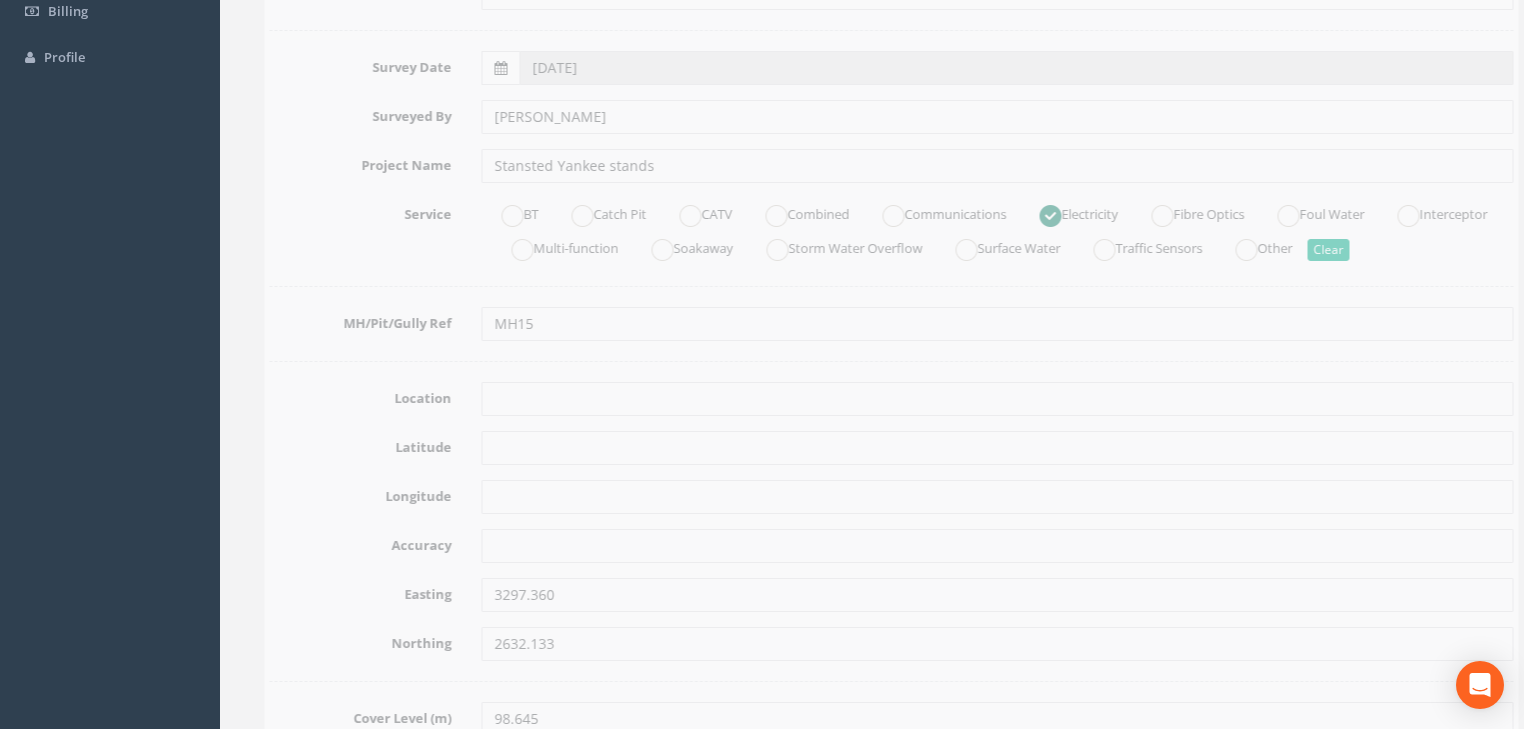type 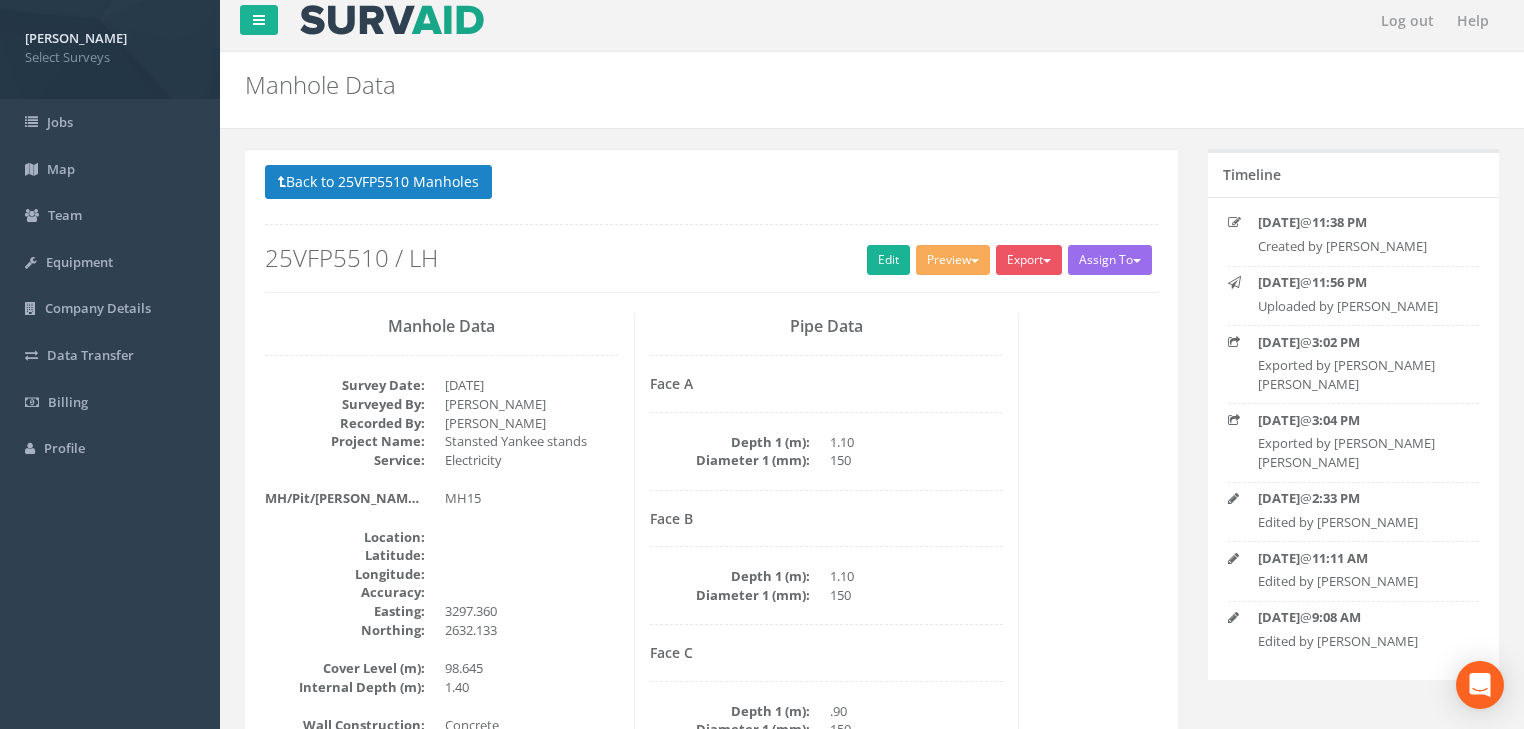 scroll, scrollTop: 8, scrollLeft: 0, axis: vertical 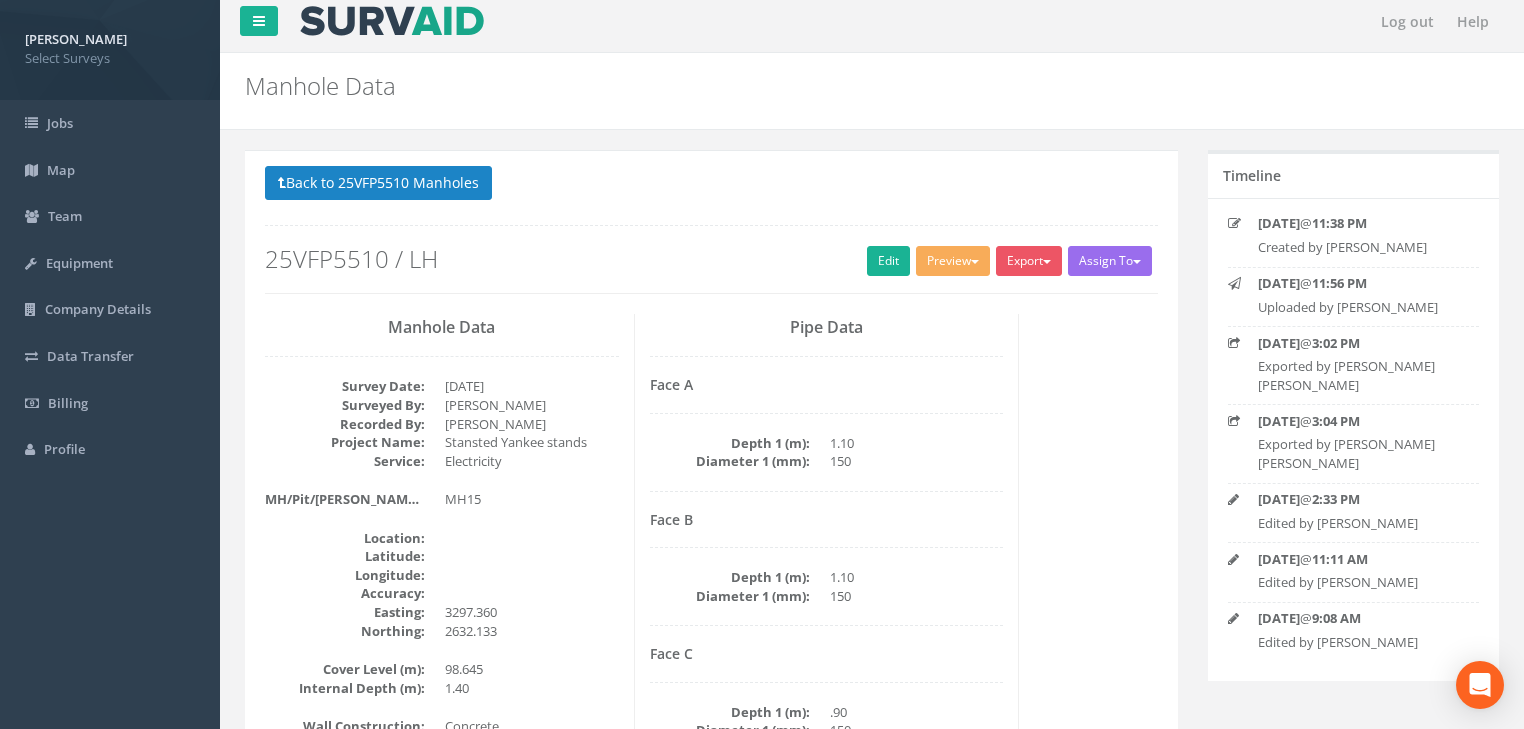 click on "Back to 25VFP5510 Manholes       Back to Map           Assign To            No Companies Added          Export        Select Surveys Heathrow       Heathrow   United Utilities       SurvAid IC   SurvAid Manhole            Preview        Select Surveys [GEOGRAPHIC_DATA]   United Utilities       SurvAid IC   SurvAid Manhole         Edit   25VFP5510 / LH                                                  Manhole Data       Survey Date:  [DATE]  Surveyed By:  [PERSON_NAME]  Recorded By:  [PERSON_NAME]  Project Name:  [PERSON_NAME] stands  Service:  Electricity      MH/Pit/[PERSON_NAME] Ref:  MH15      Location:    Latitude:    Longitude:    Accuracy:    Easting:  3297.360  Northing:  2632.133      Cover Level (m):  98.645  Internal Depth (m):  1.40      Wall Construction:  Concrete  Access:  Irons      Cover Type:  Cast Iron Gatic  Cover Length (mm):  83  Cover Width (mm):  80      Clear Opening L (mm):  75  Clear Opening W (mm):  72  Internal Plan L (mm):    Internal Plan W (mm):        211  18" at bounding box center (711, 1822) 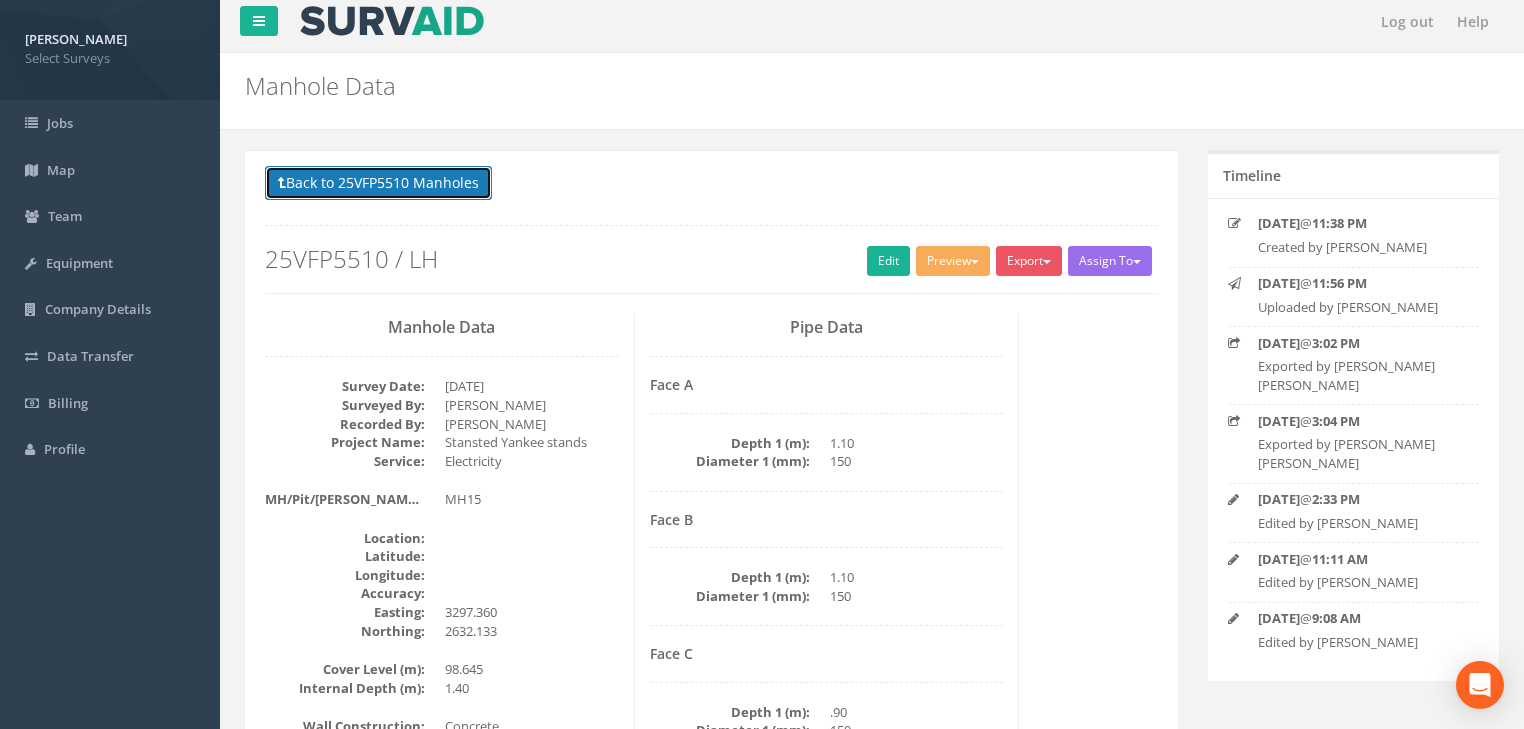 drag, startPoint x: 418, startPoint y: 180, endPoint x: 460, endPoint y: 220, distance: 58 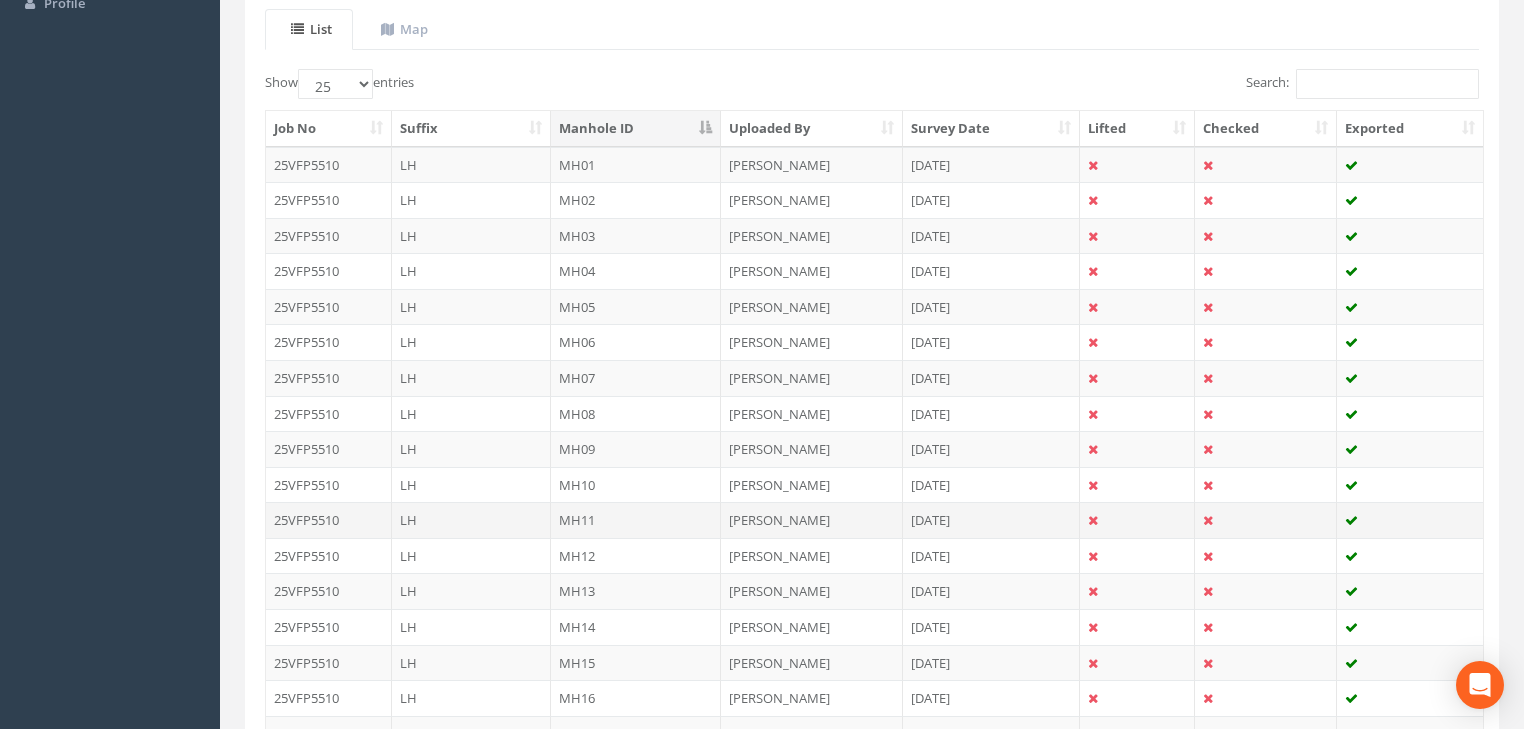 scroll, scrollTop: 568, scrollLeft: 0, axis: vertical 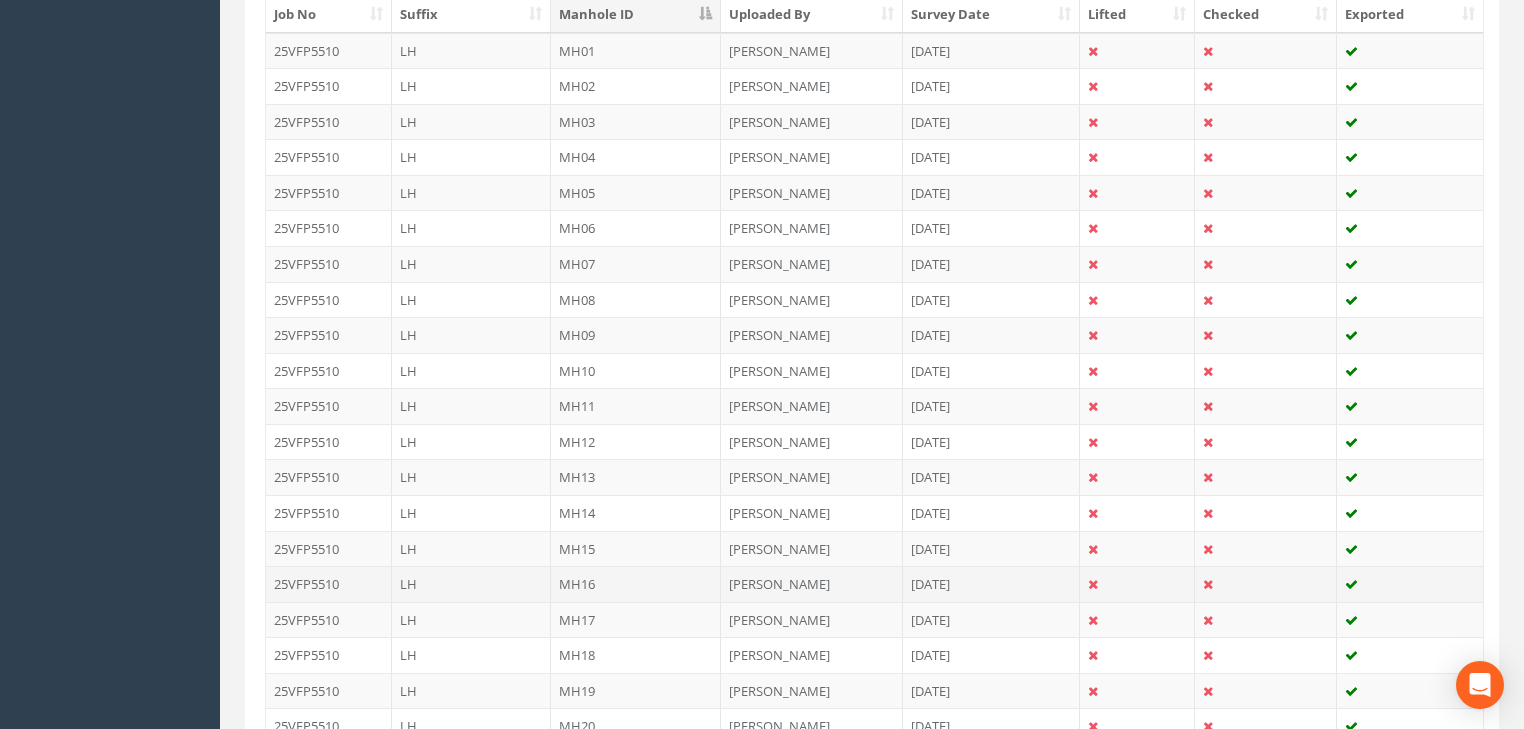 click on "MH16" at bounding box center (636, 584) 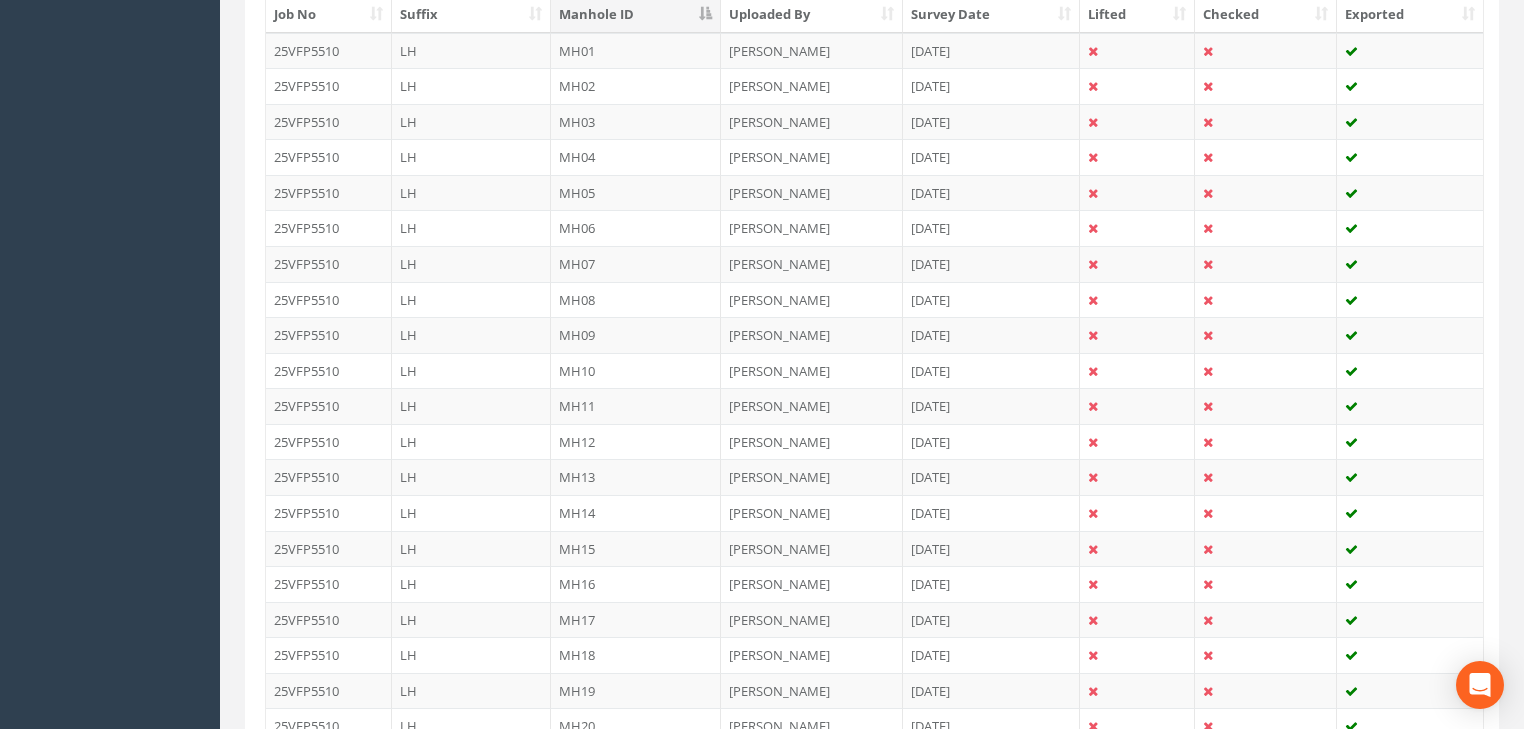 scroll, scrollTop: 0, scrollLeft: 0, axis: both 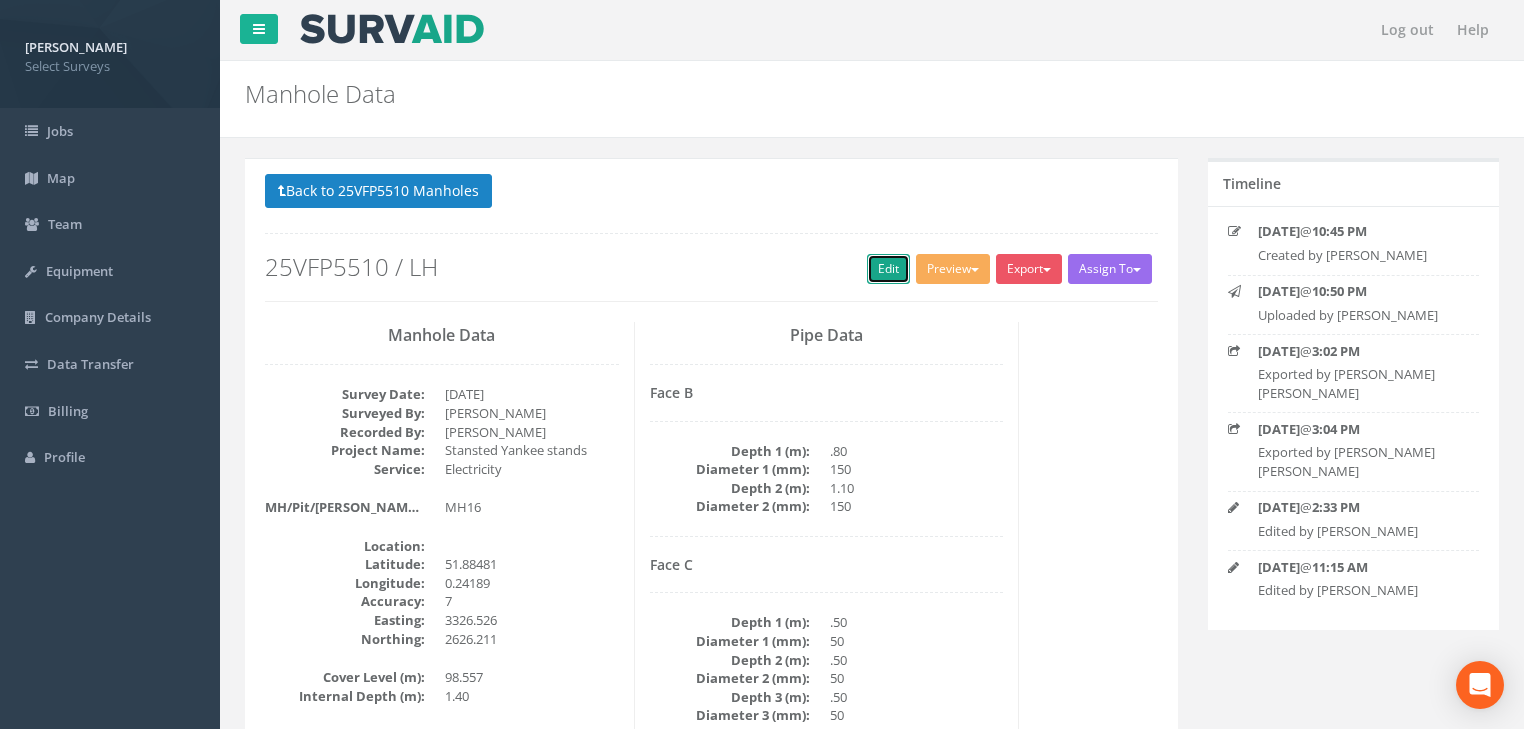 click on "Edit" at bounding box center [888, 269] 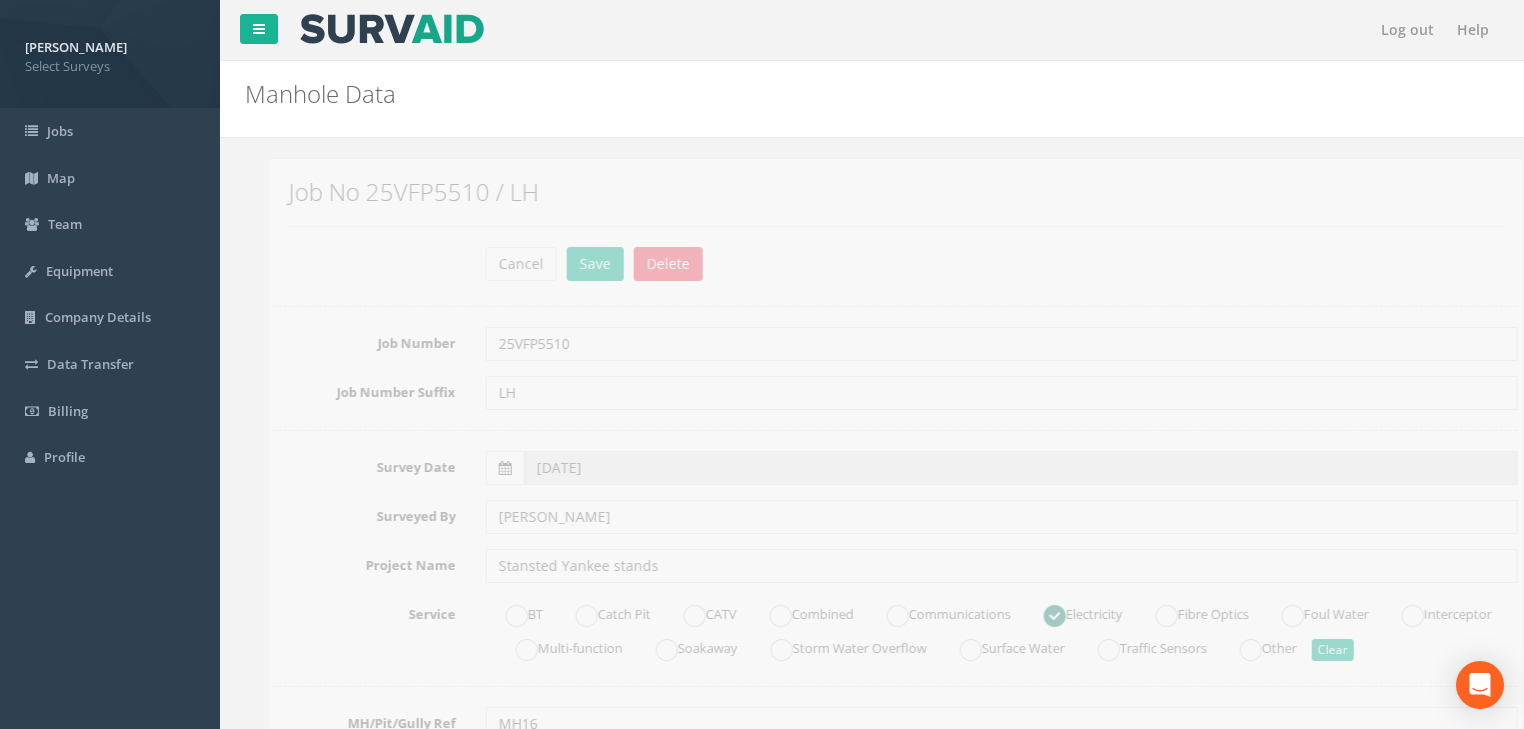 scroll, scrollTop: 480, scrollLeft: 0, axis: vertical 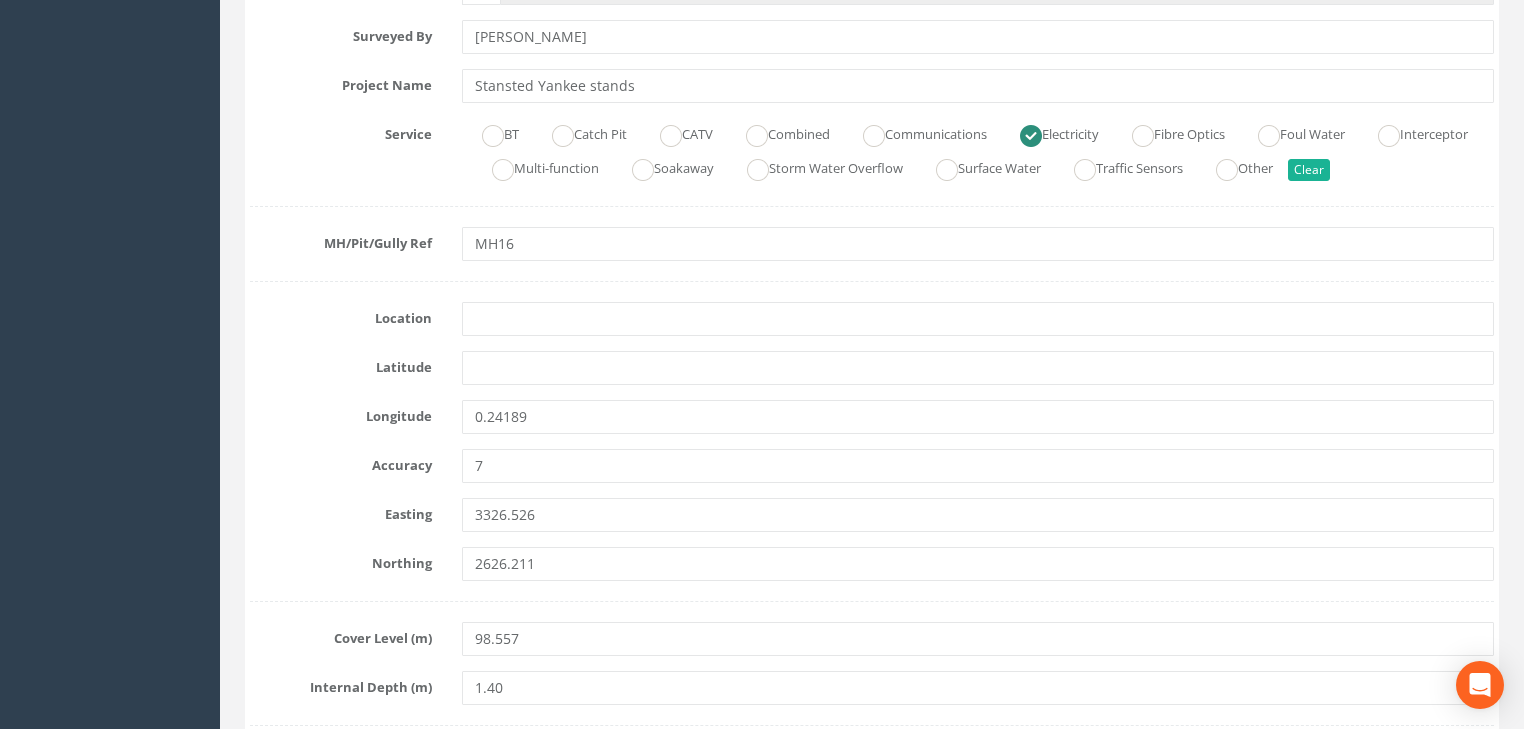 click on "Longitude   0.24189" at bounding box center [872, 417] 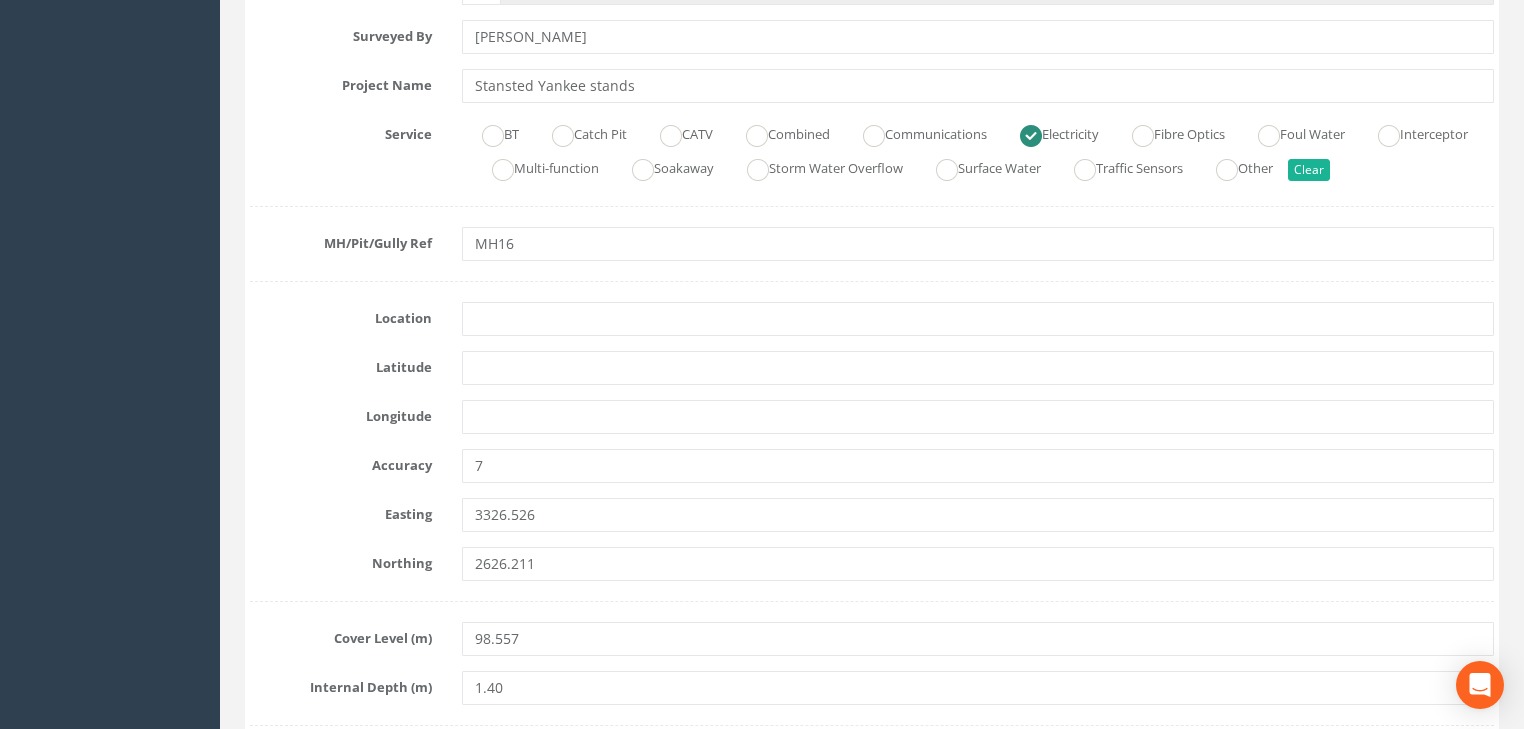 type 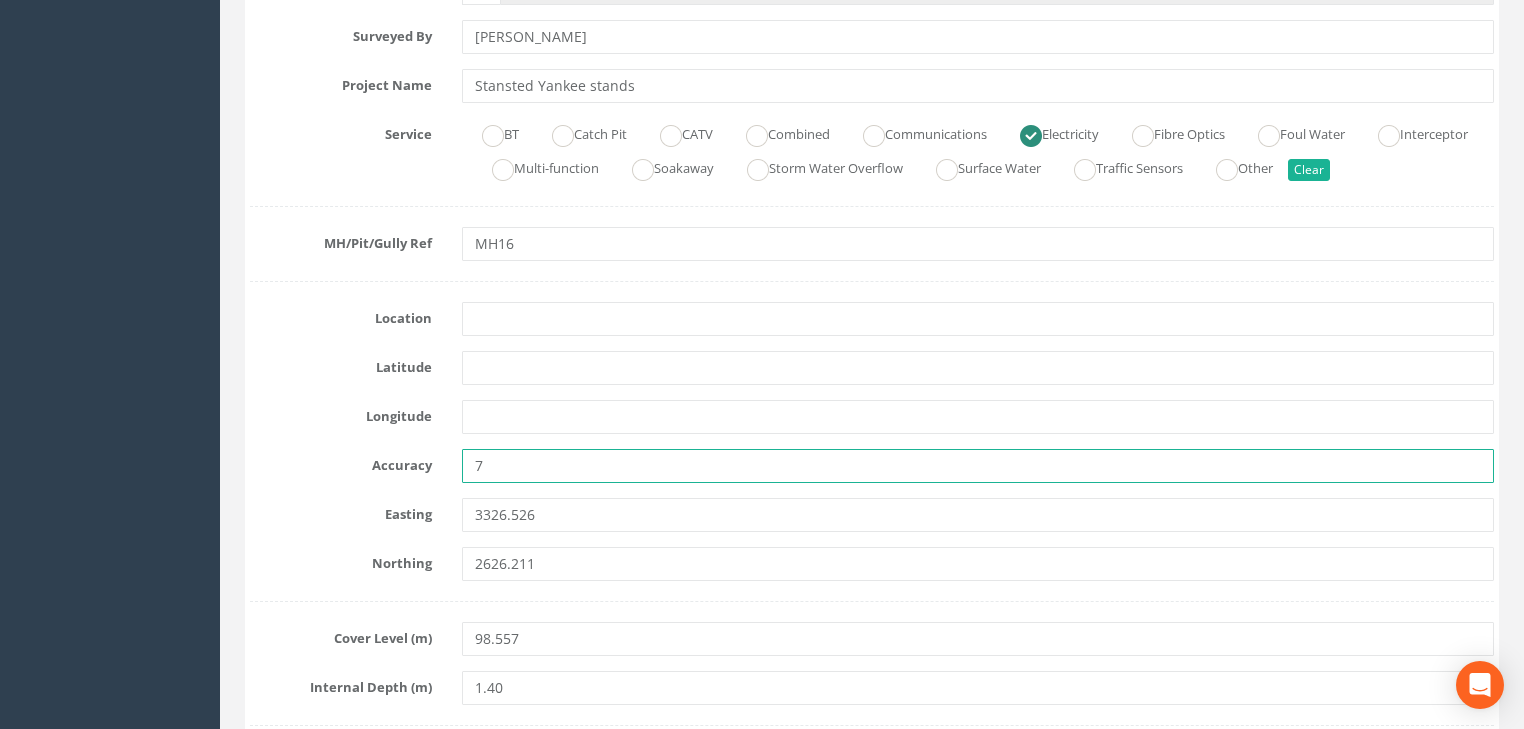 click on "Accuracy   7" at bounding box center (872, 466) 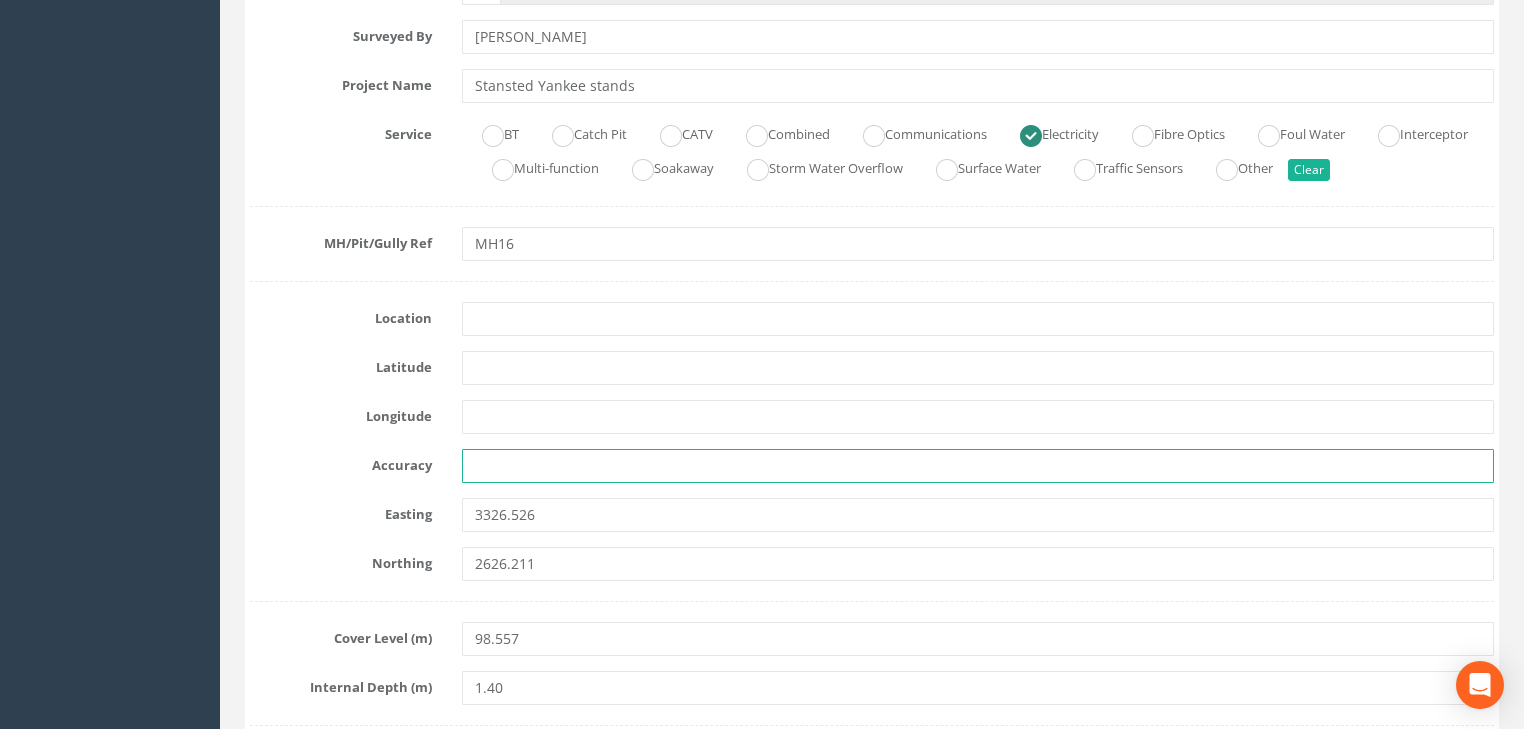 type 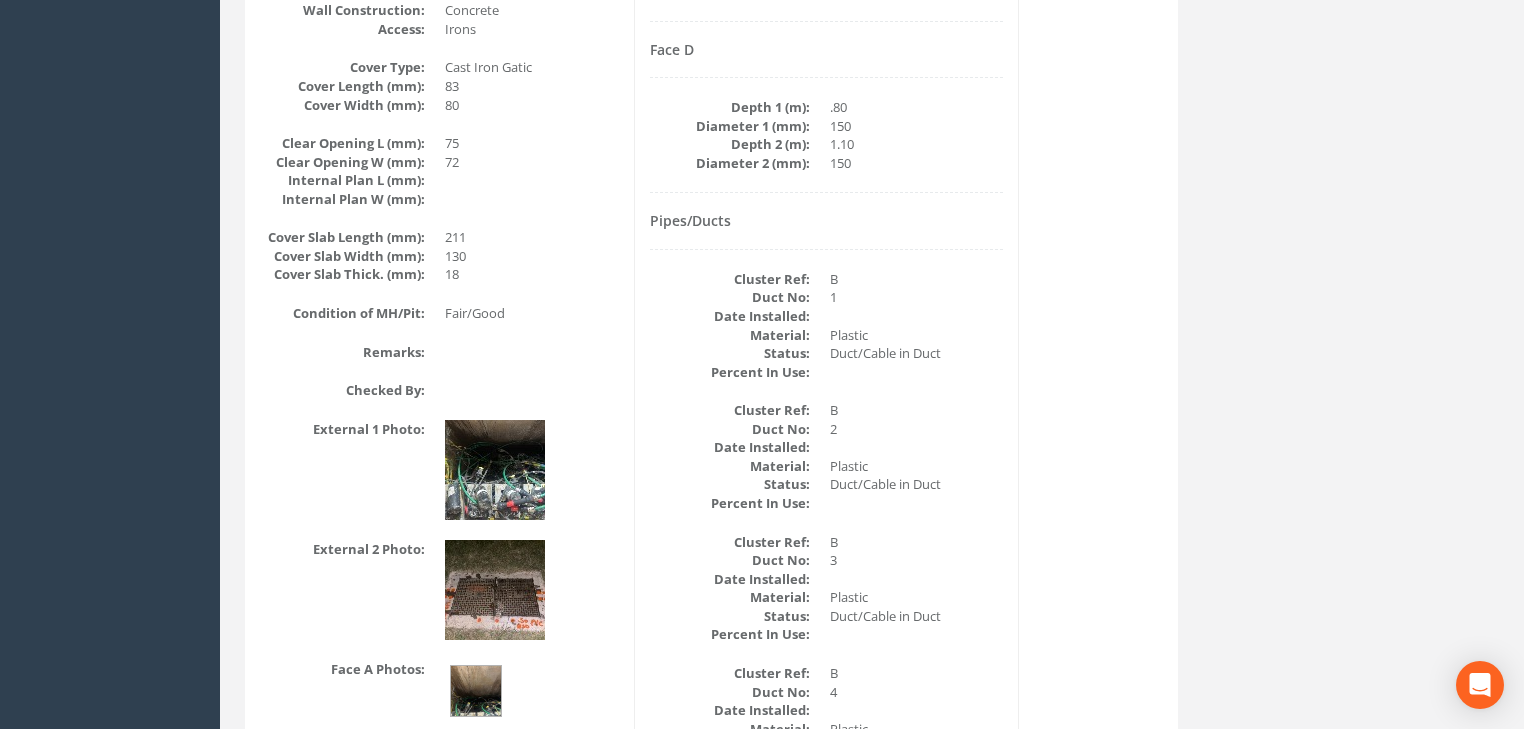 scroll, scrollTop: 88, scrollLeft: 0, axis: vertical 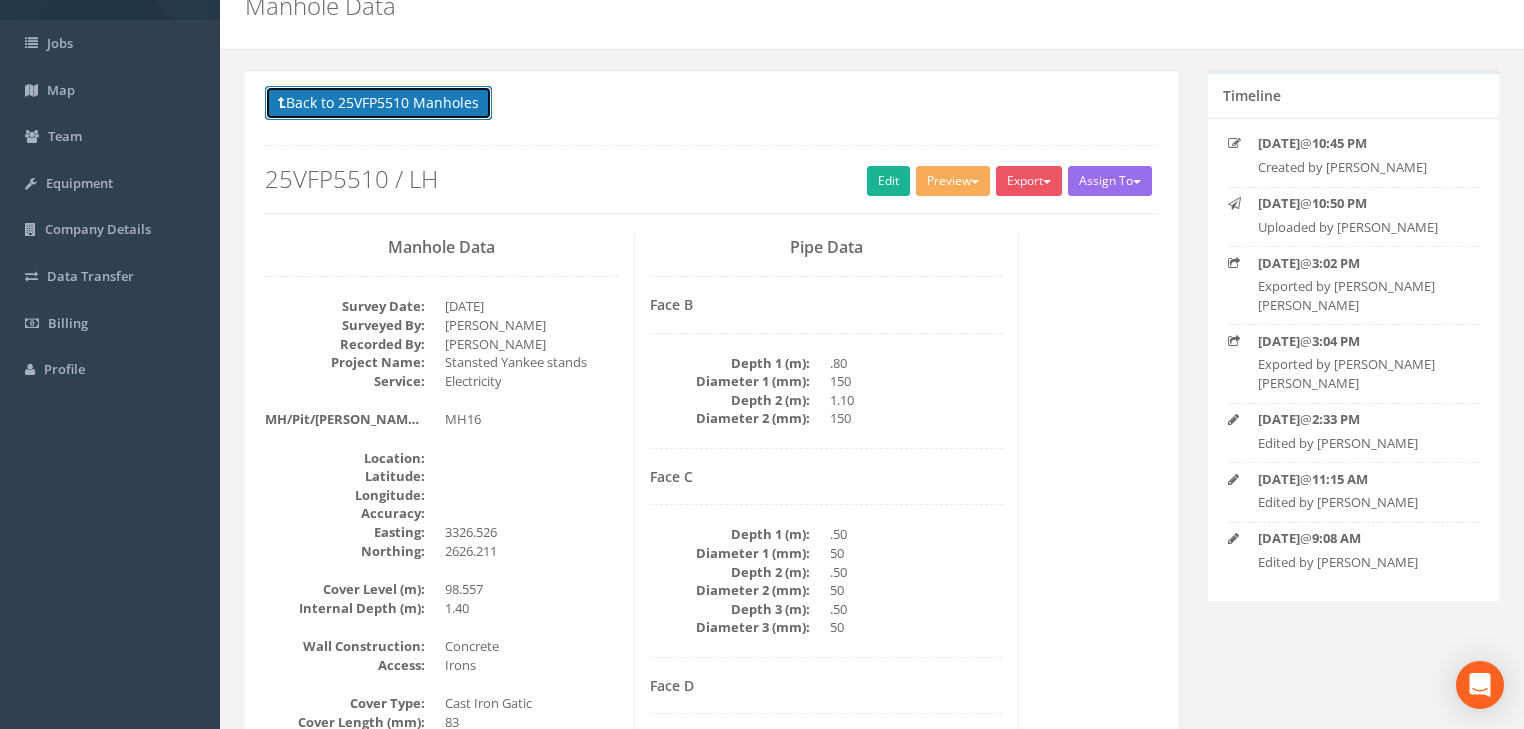 click on "Back to 25VFP5510 Manholes" at bounding box center (378, 103) 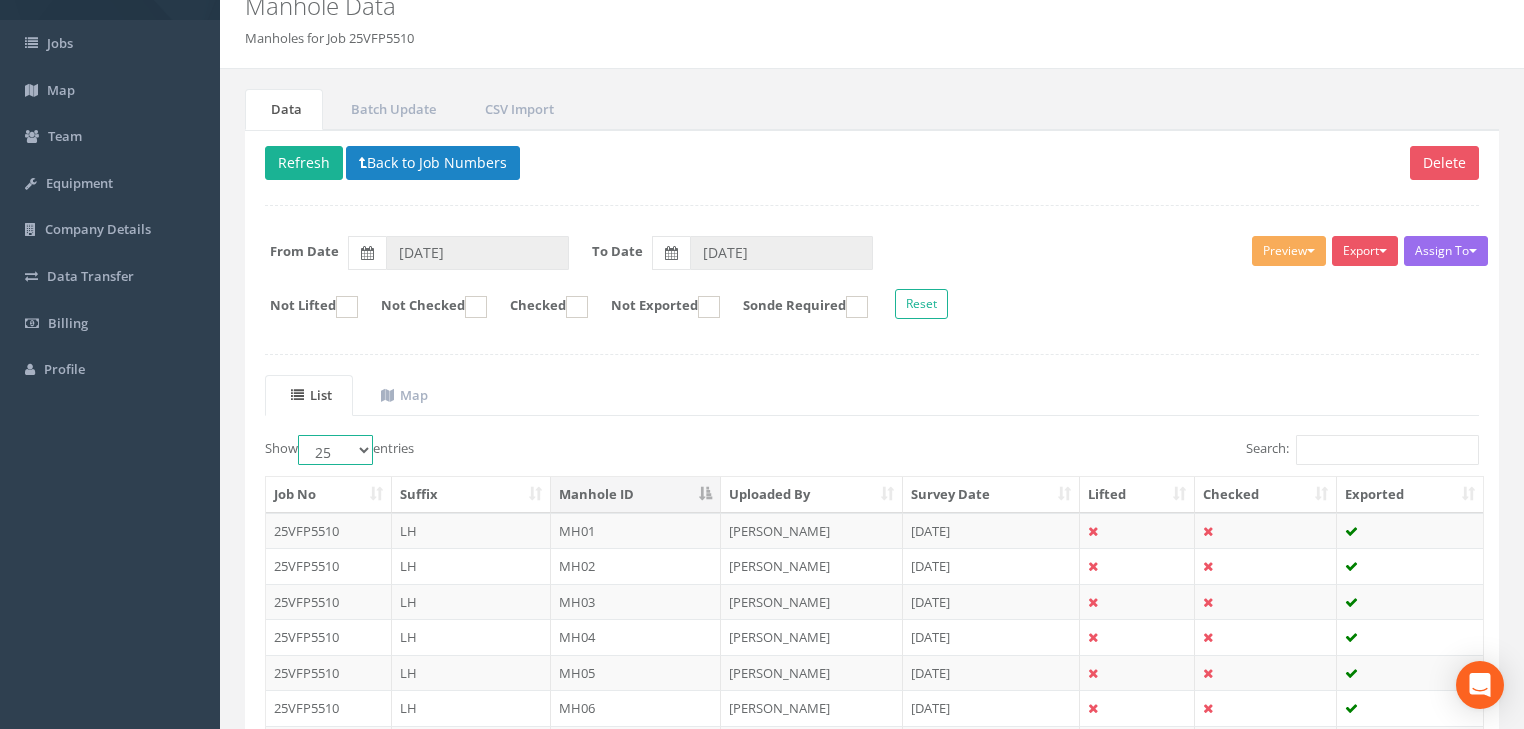 click on "10 25 50 100" at bounding box center [335, 450] 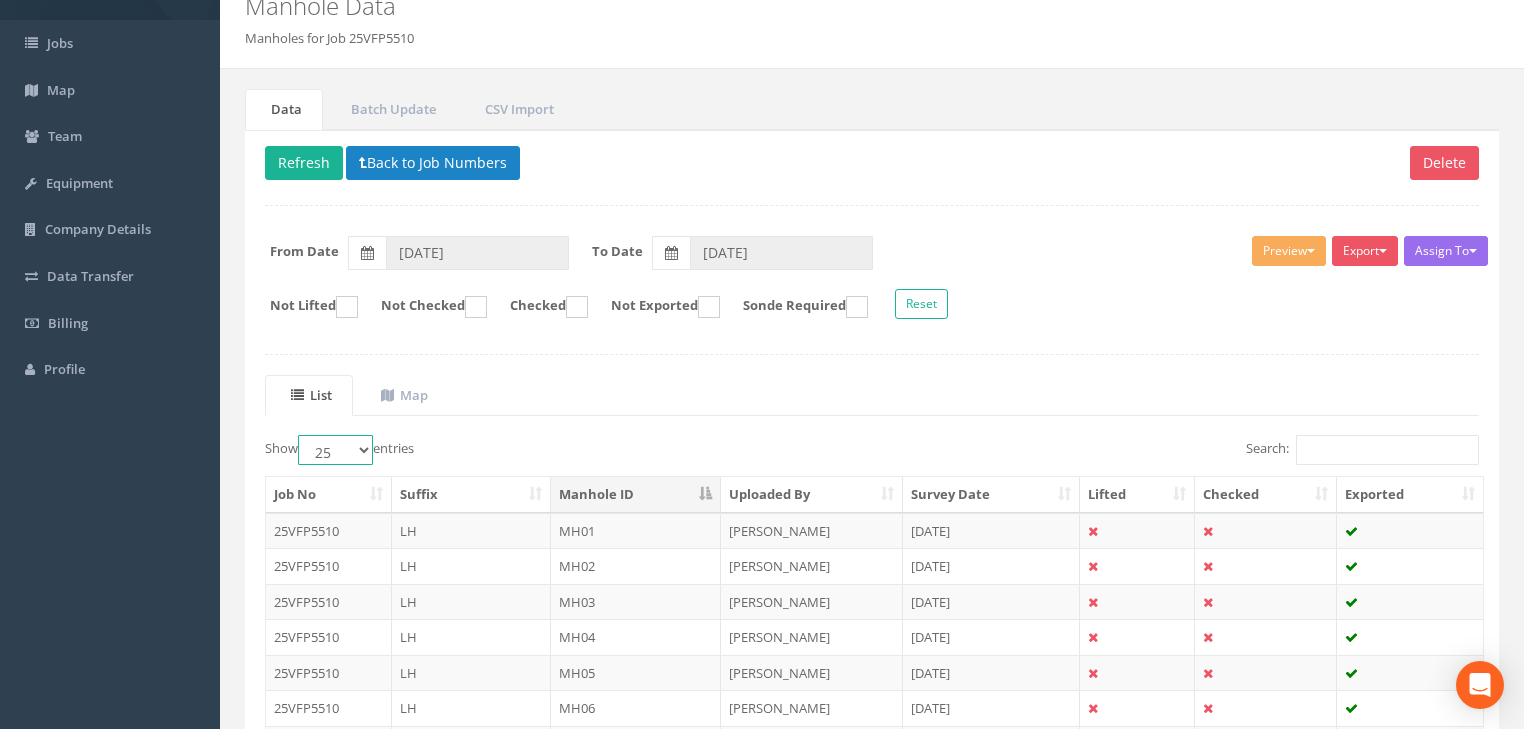 select on "10" 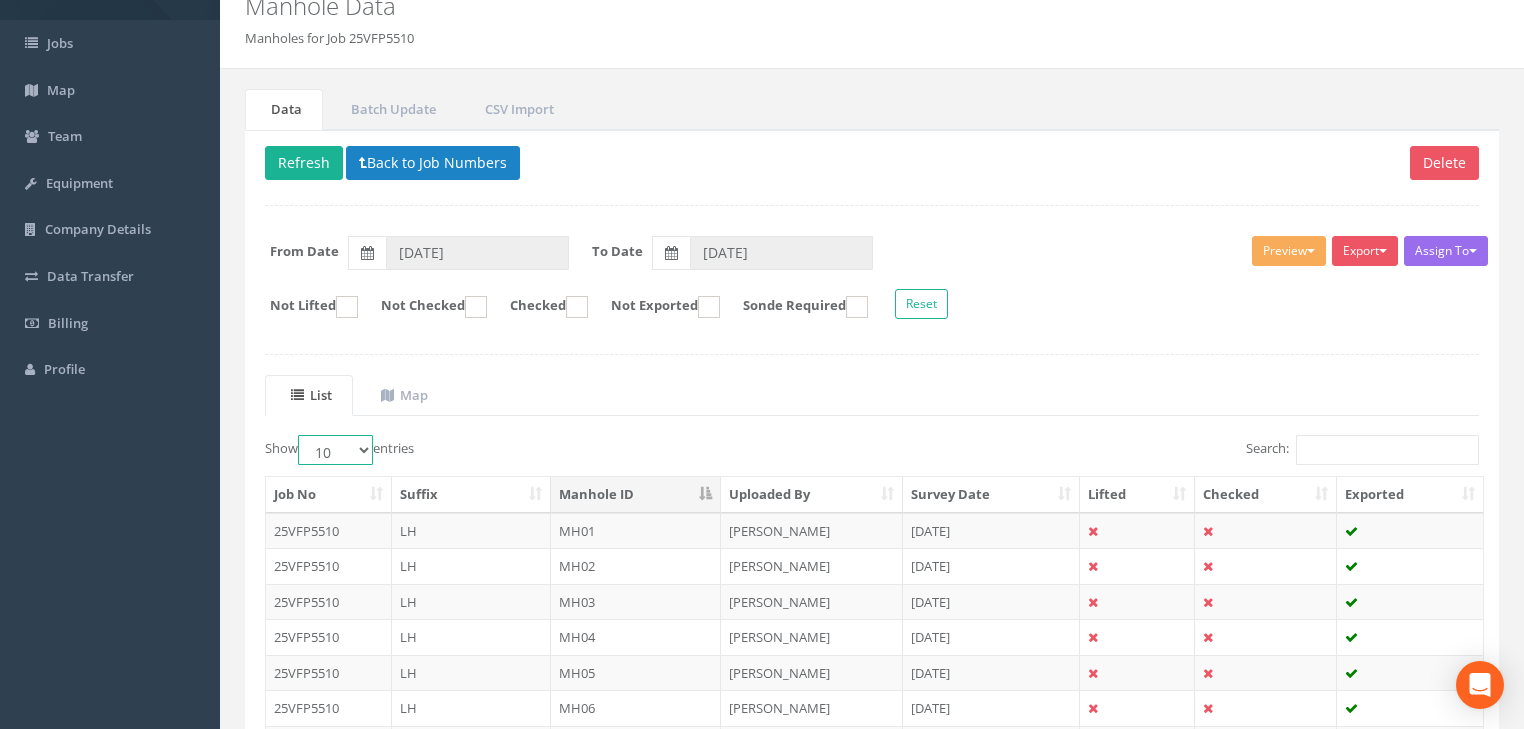 click on "10 25 50 100" at bounding box center (335, 450) 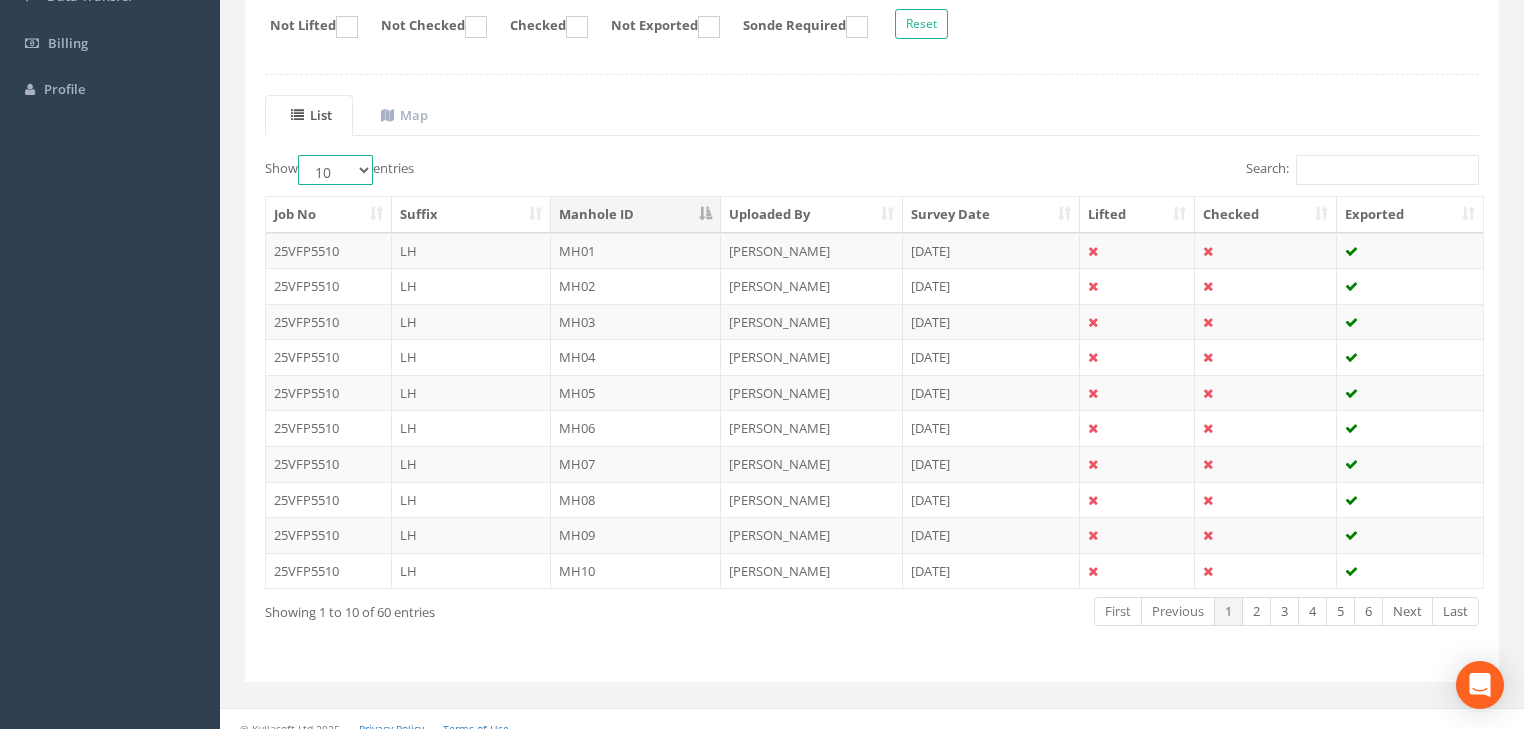scroll, scrollTop: 381, scrollLeft: 0, axis: vertical 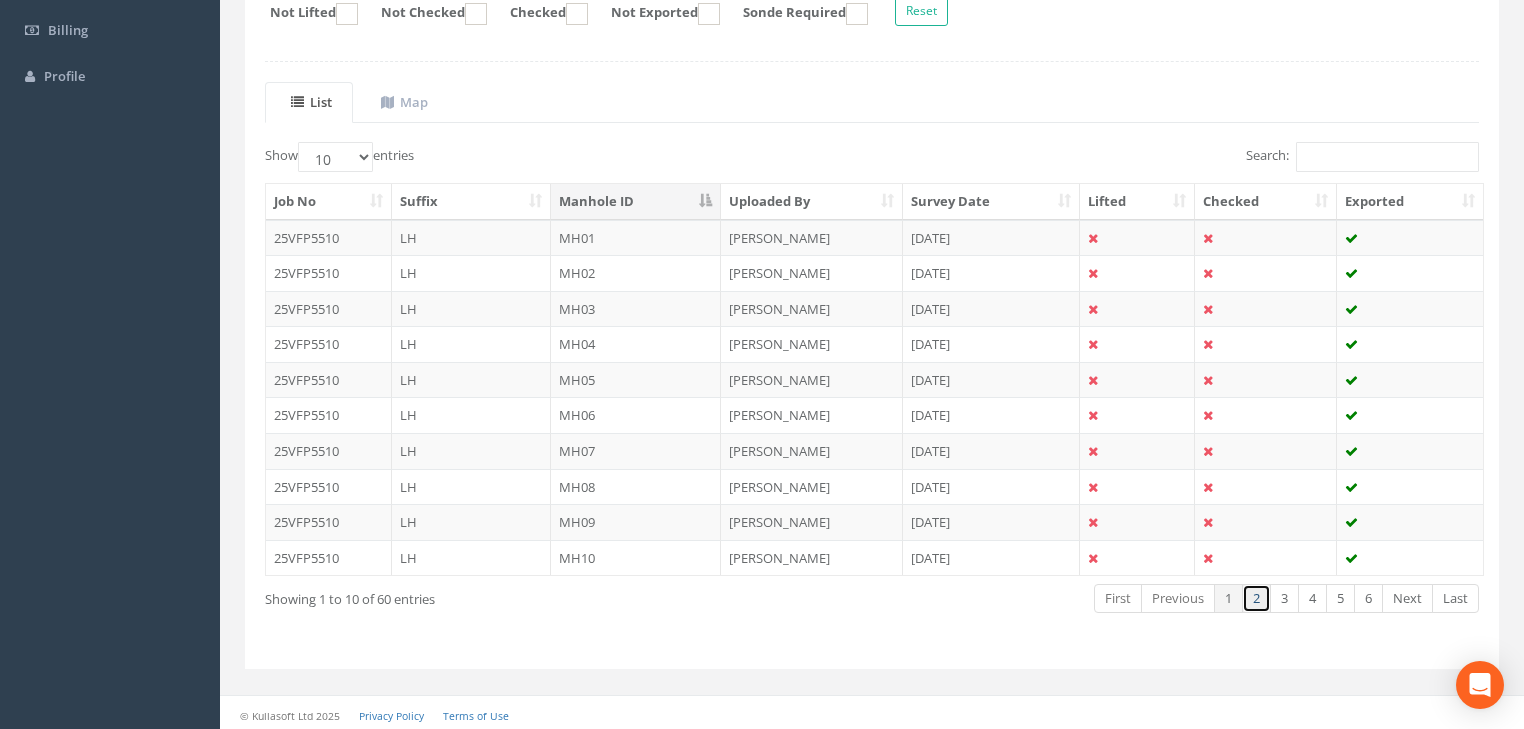 click on "2" at bounding box center [1256, 598] 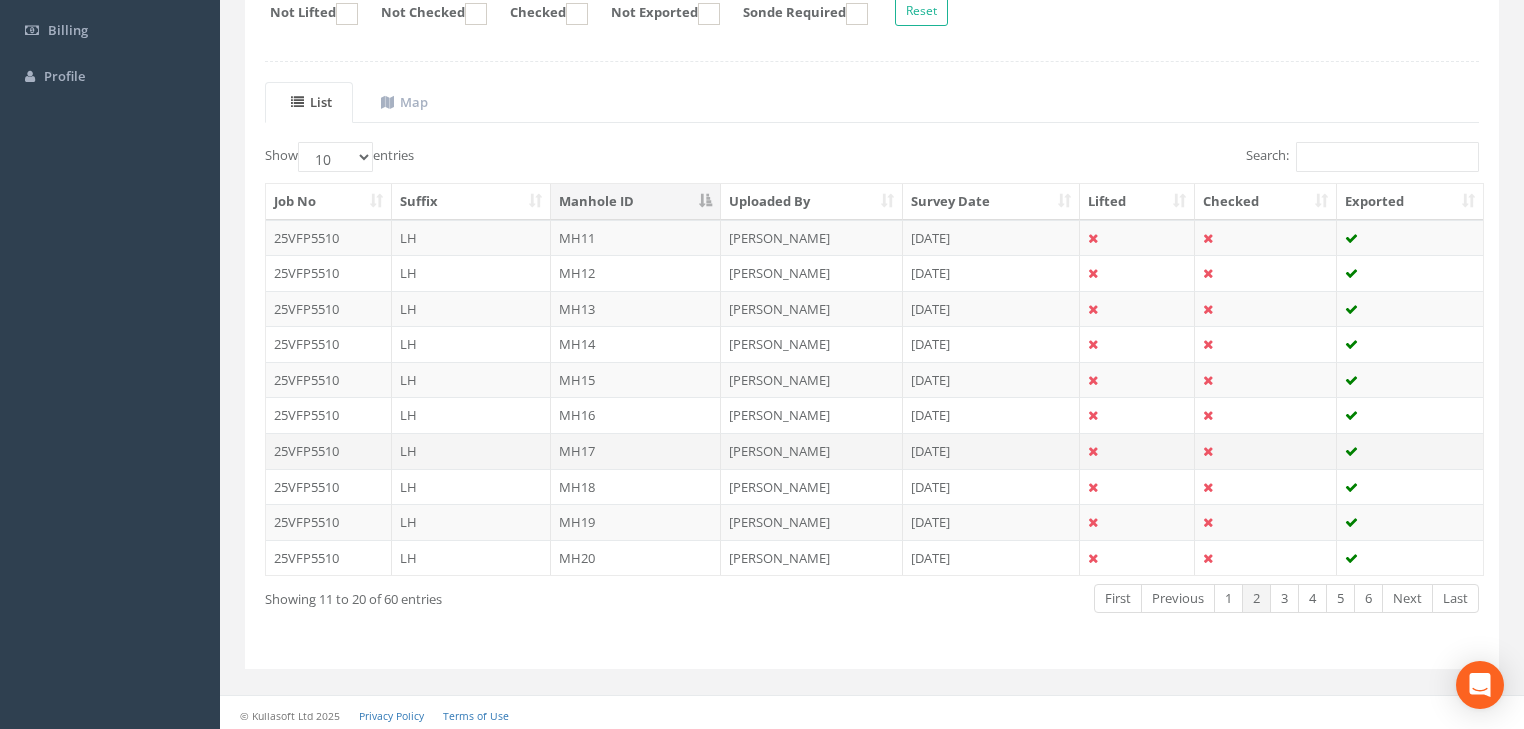 click on "MH17" at bounding box center [636, 451] 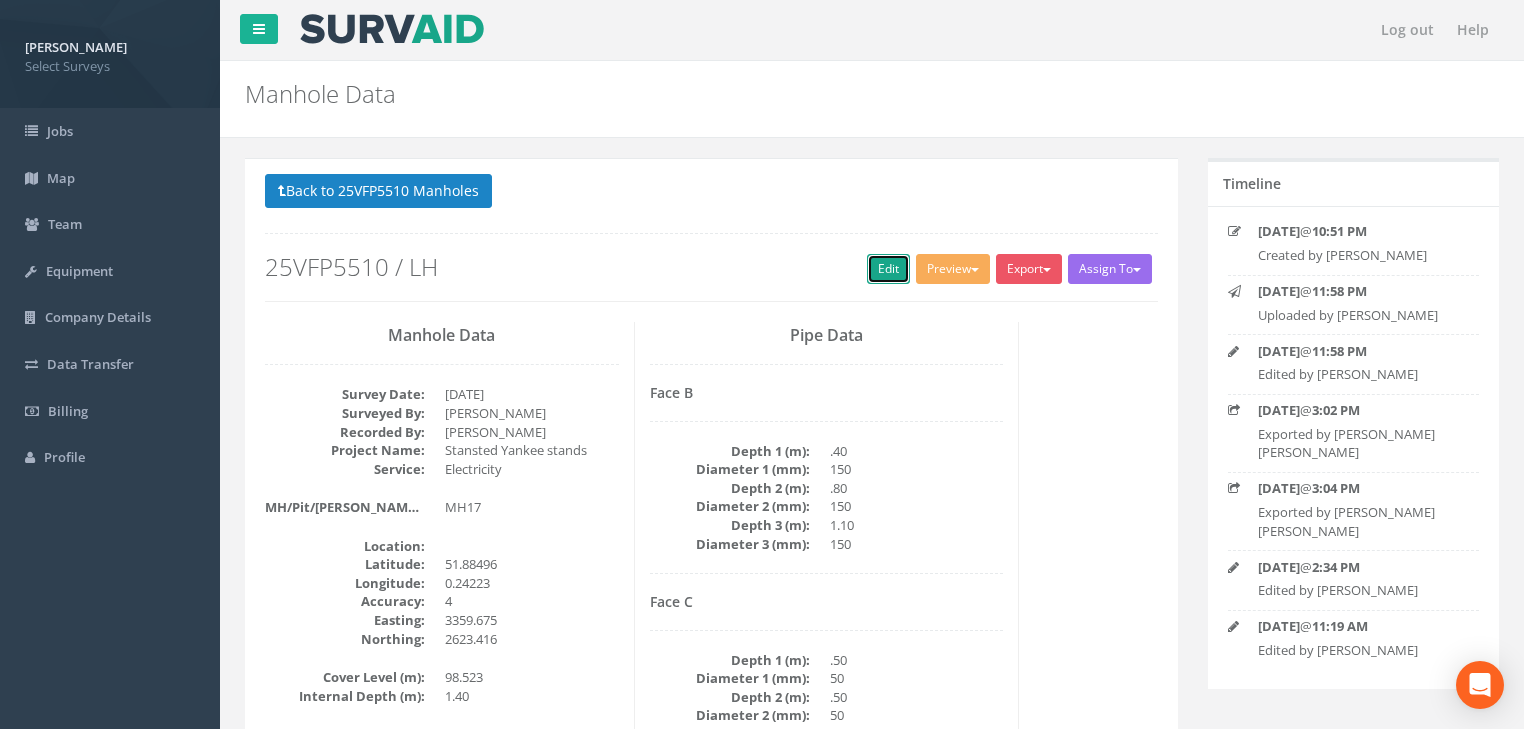 click on "Edit" at bounding box center [888, 269] 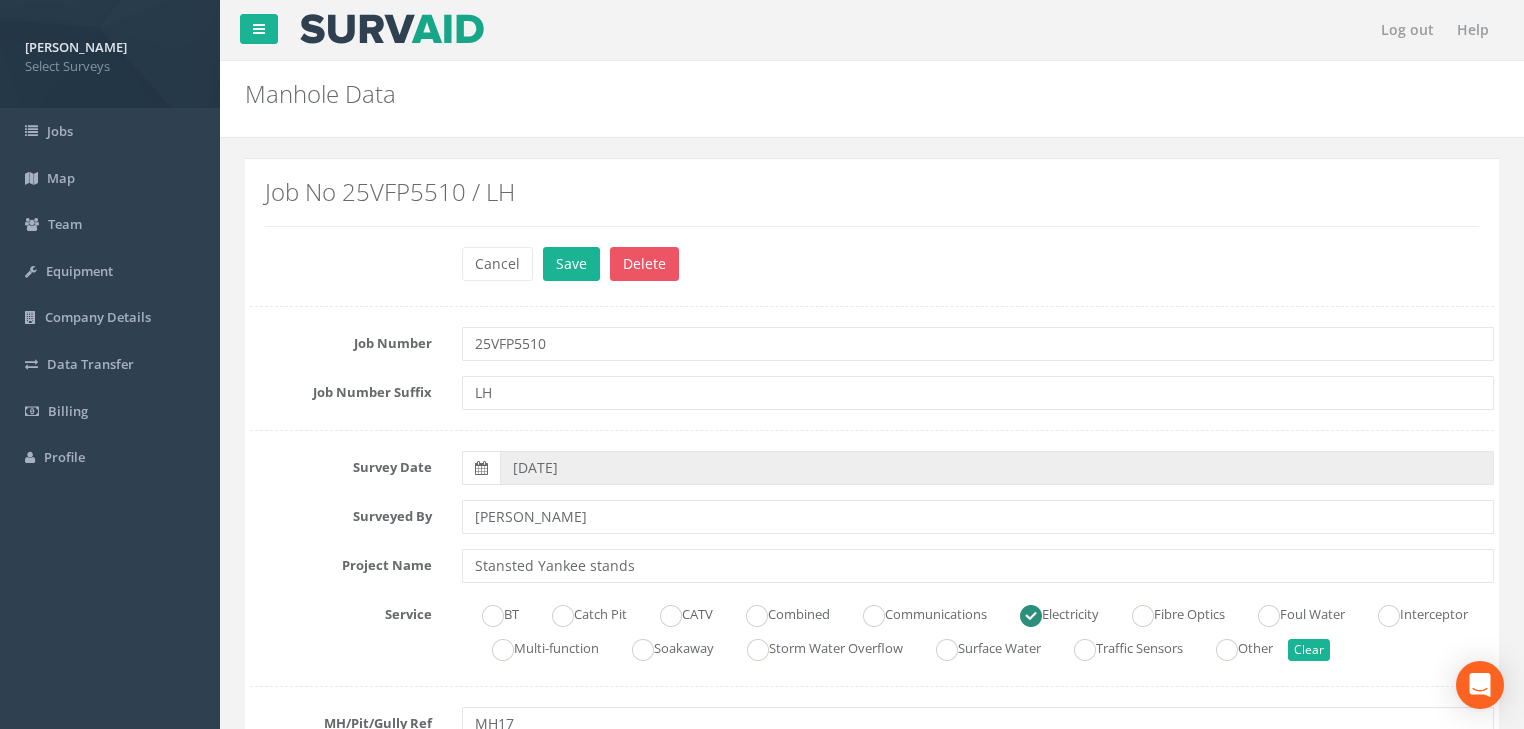 scroll, scrollTop: 400, scrollLeft: 0, axis: vertical 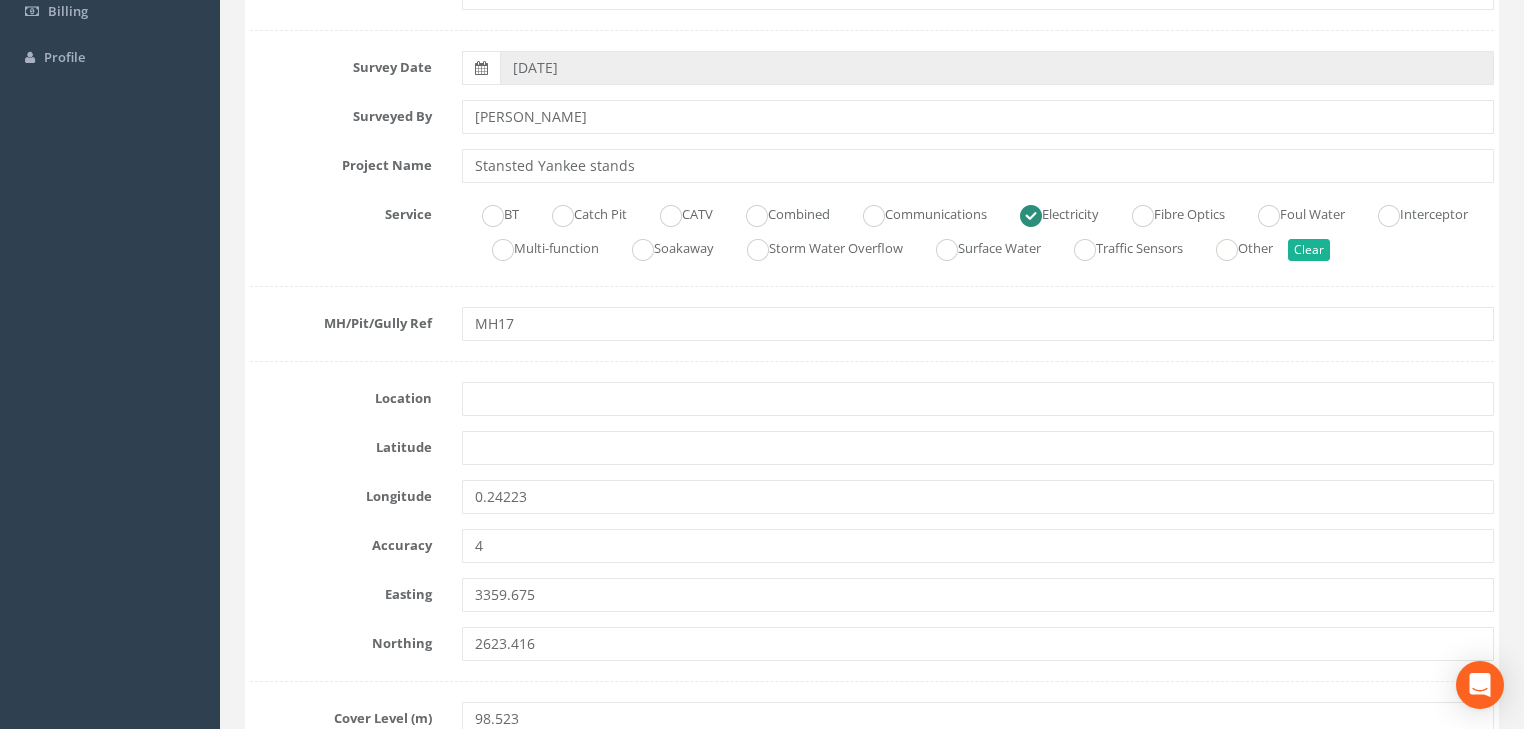 click on "Longitude   0.24223" at bounding box center (872, 497) 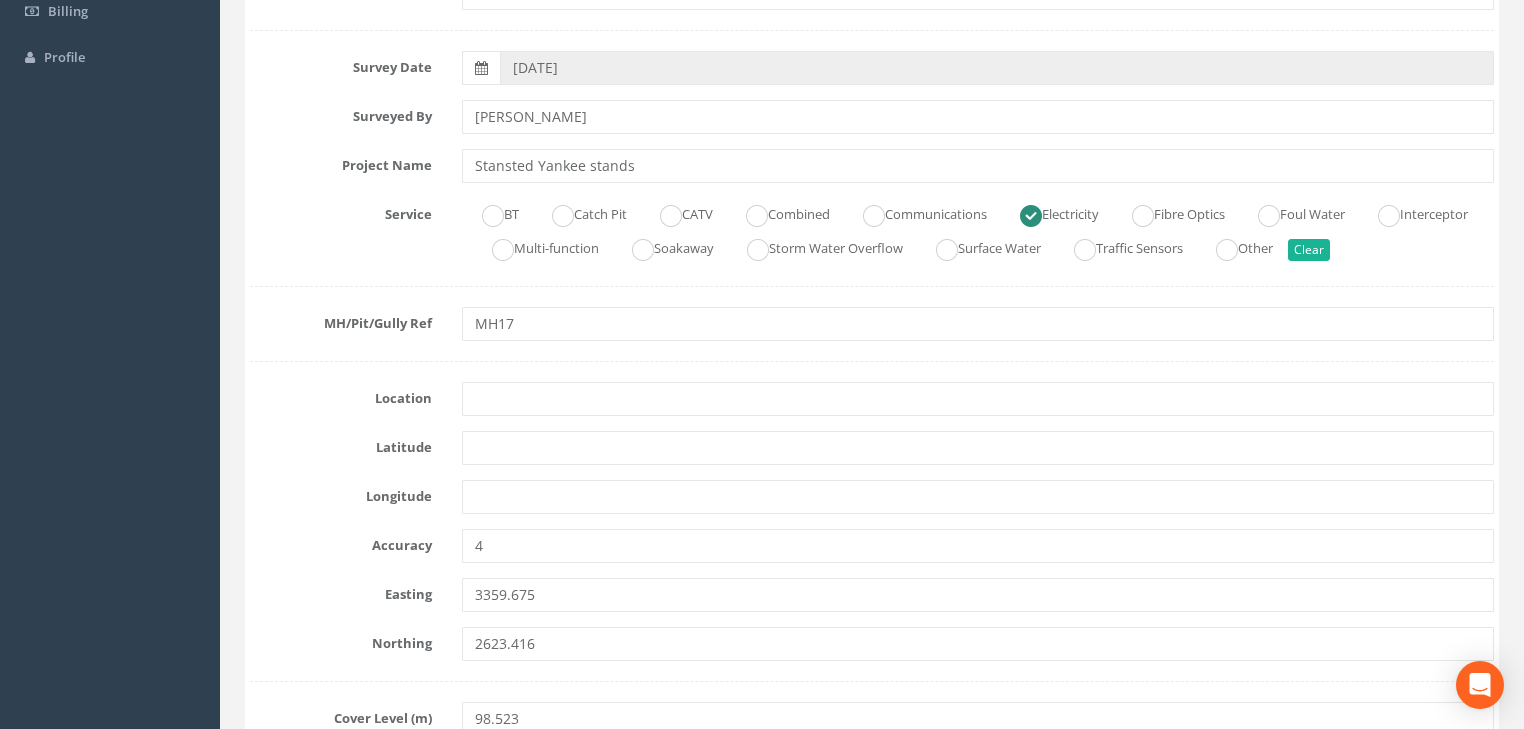 type 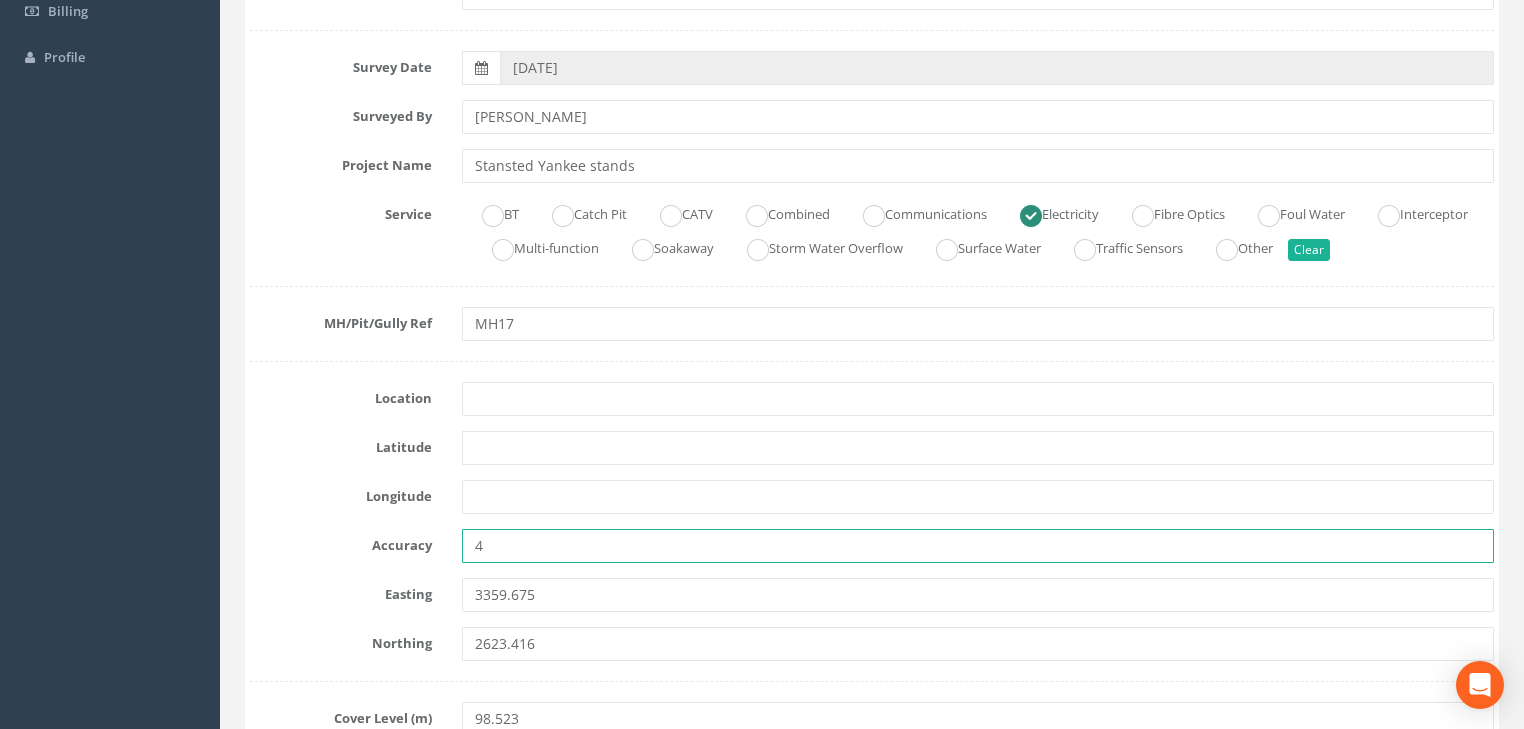 drag, startPoint x: 519, startPoint y: 548, endPoint x: 479, endPoint y: 549, distance: 40.012497 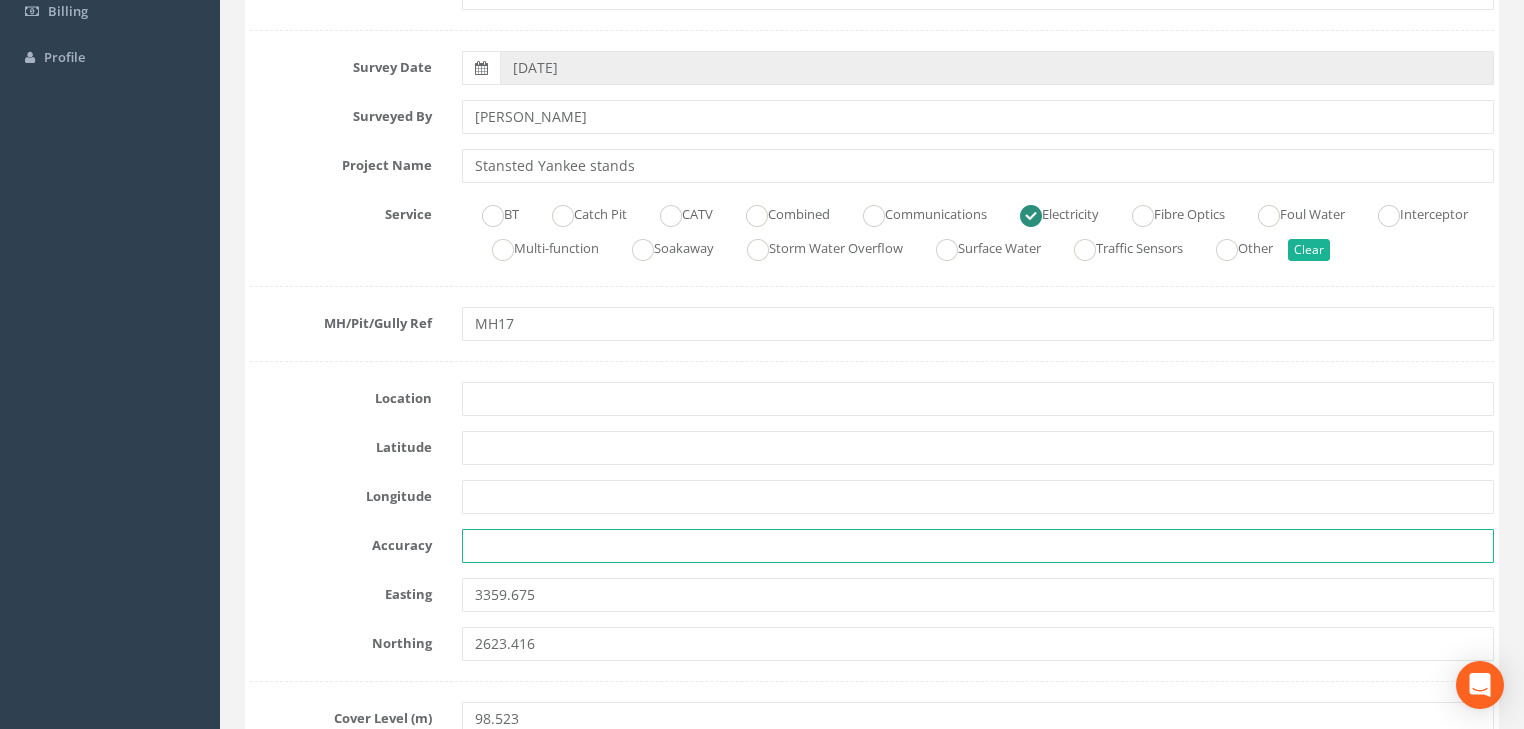 type 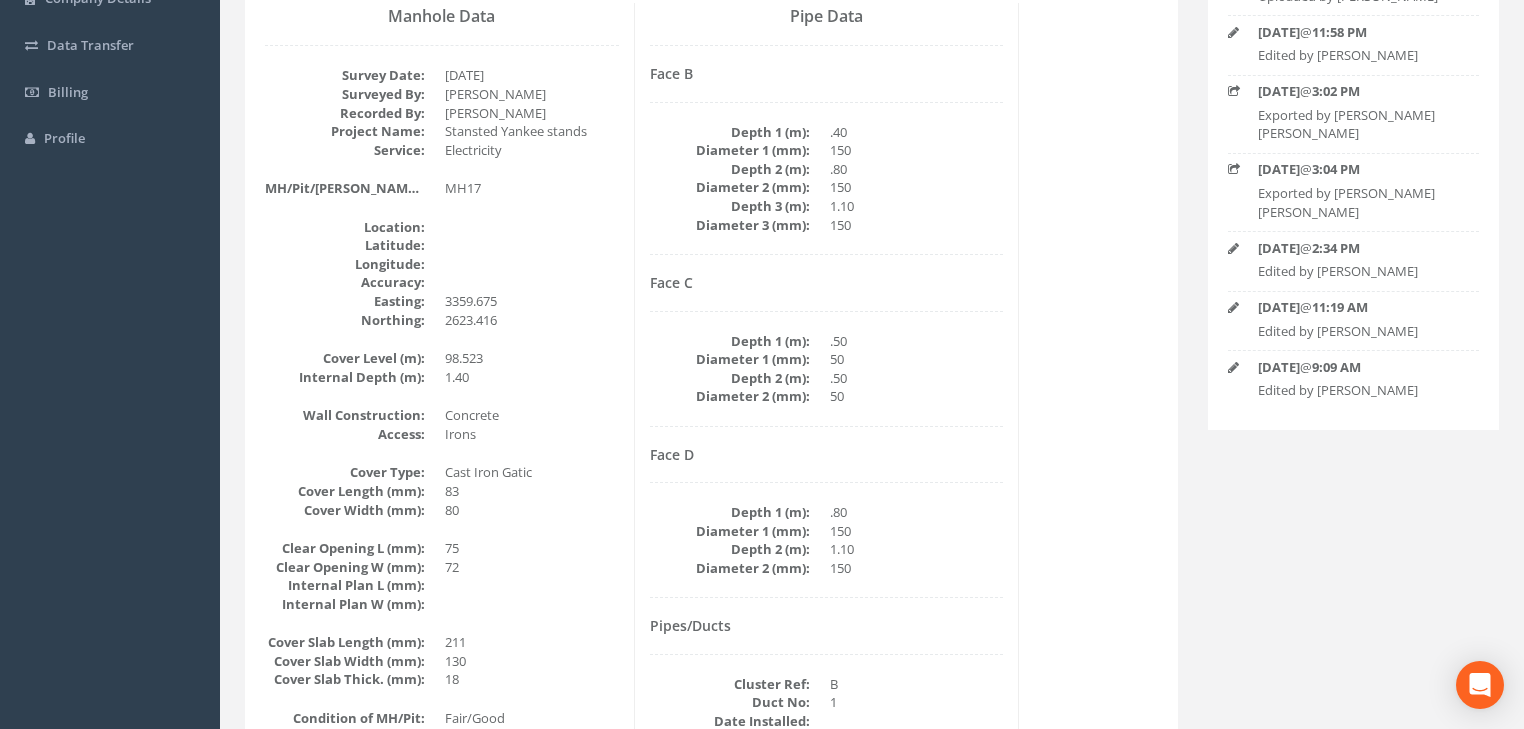 scroll, scrollTop: 8, scrollLeft: 0, axis: vertical 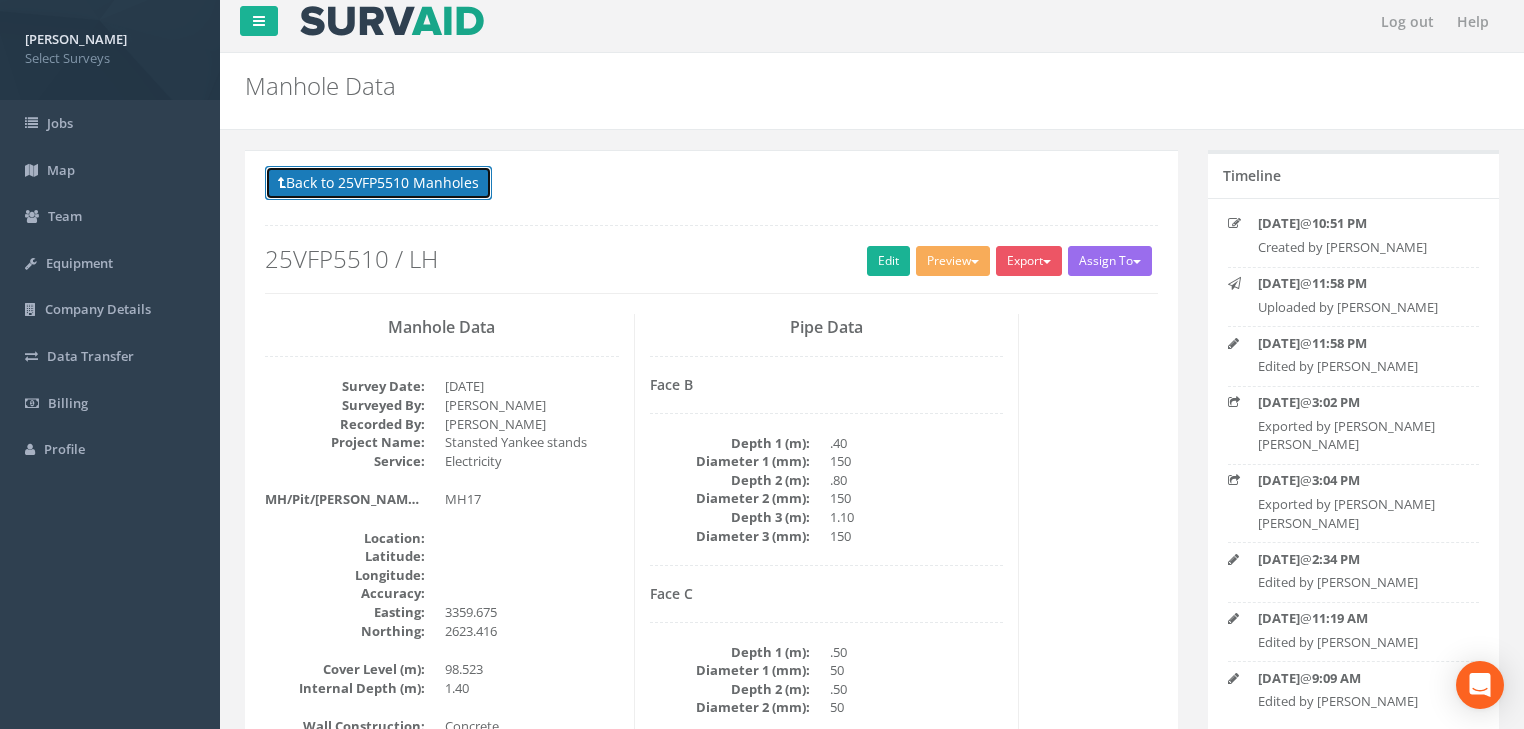 click on "Back to 25VFP5510 Manholes" at bounding box center [378, 183] 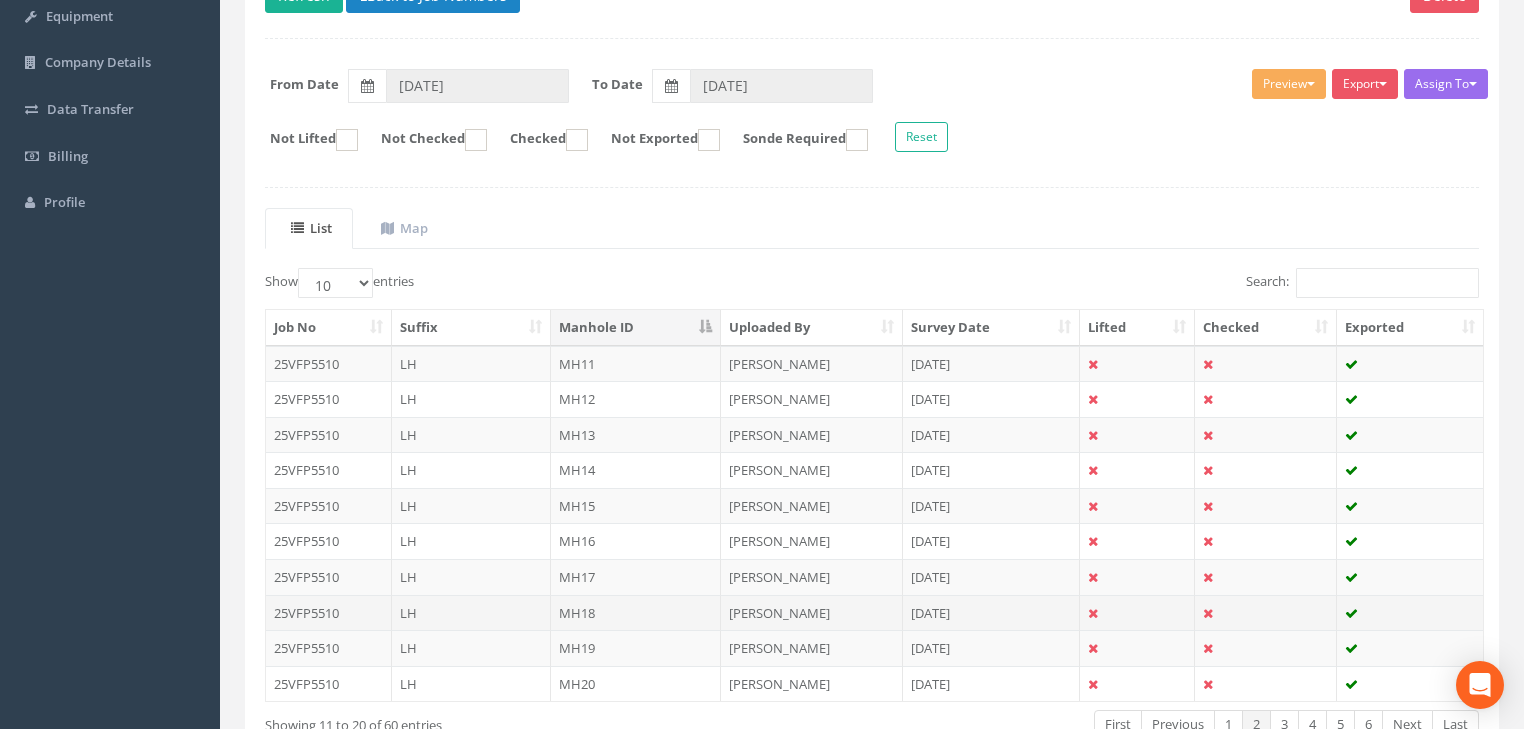 scroll, scrollTop: 328, scrollLeft: 0, axis: vertical 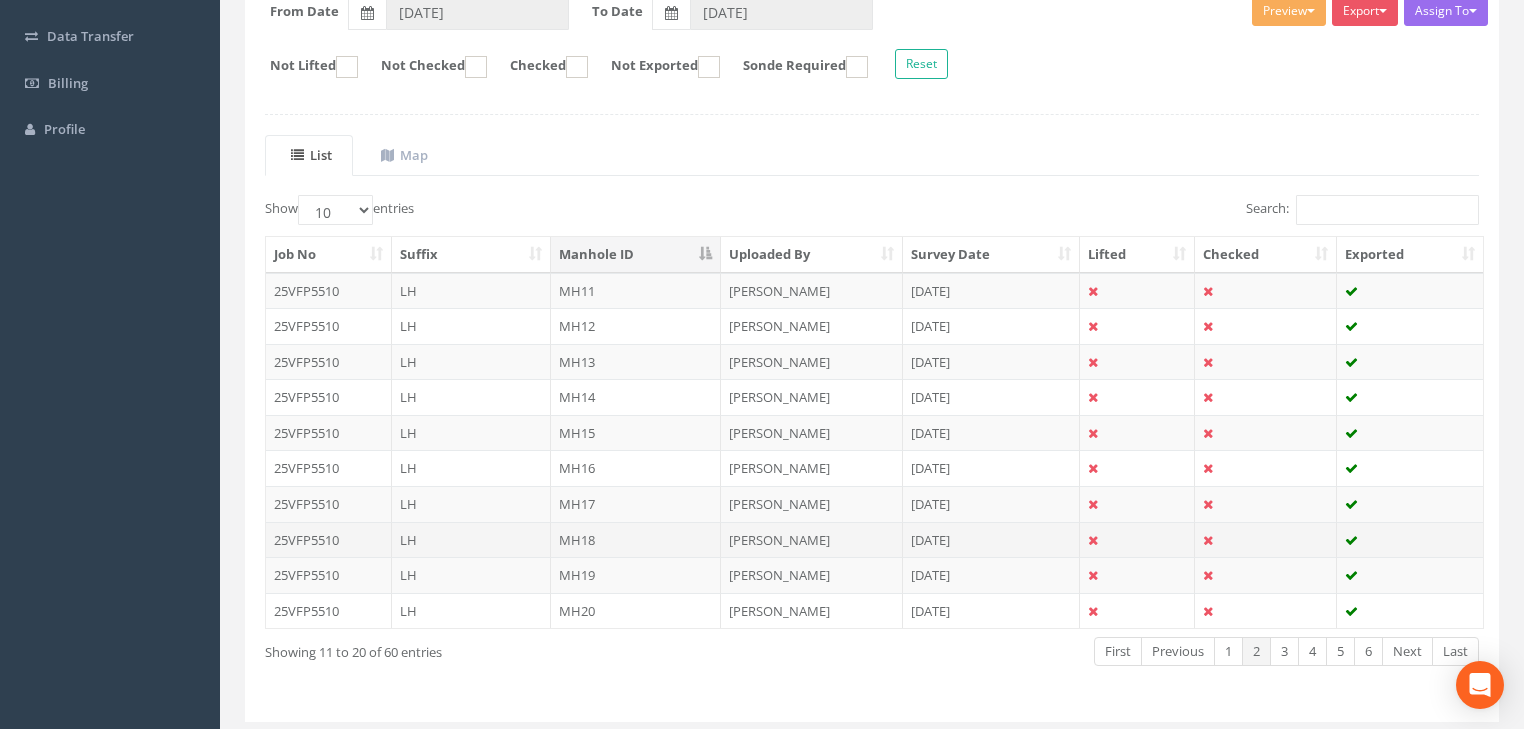 click on "MH18" at bounding box center (636, 540) 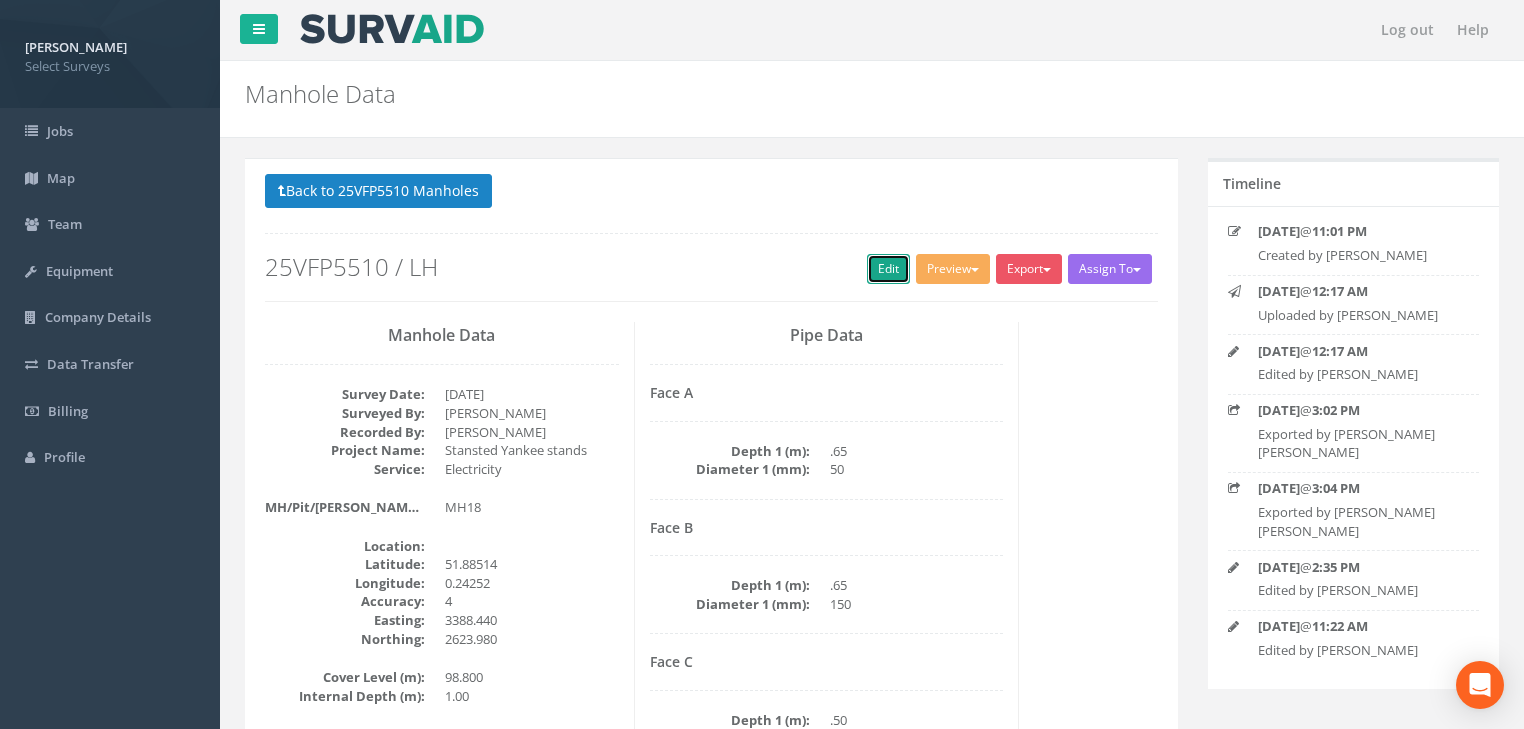 click on "Edit" at bounding box center (888, 269) 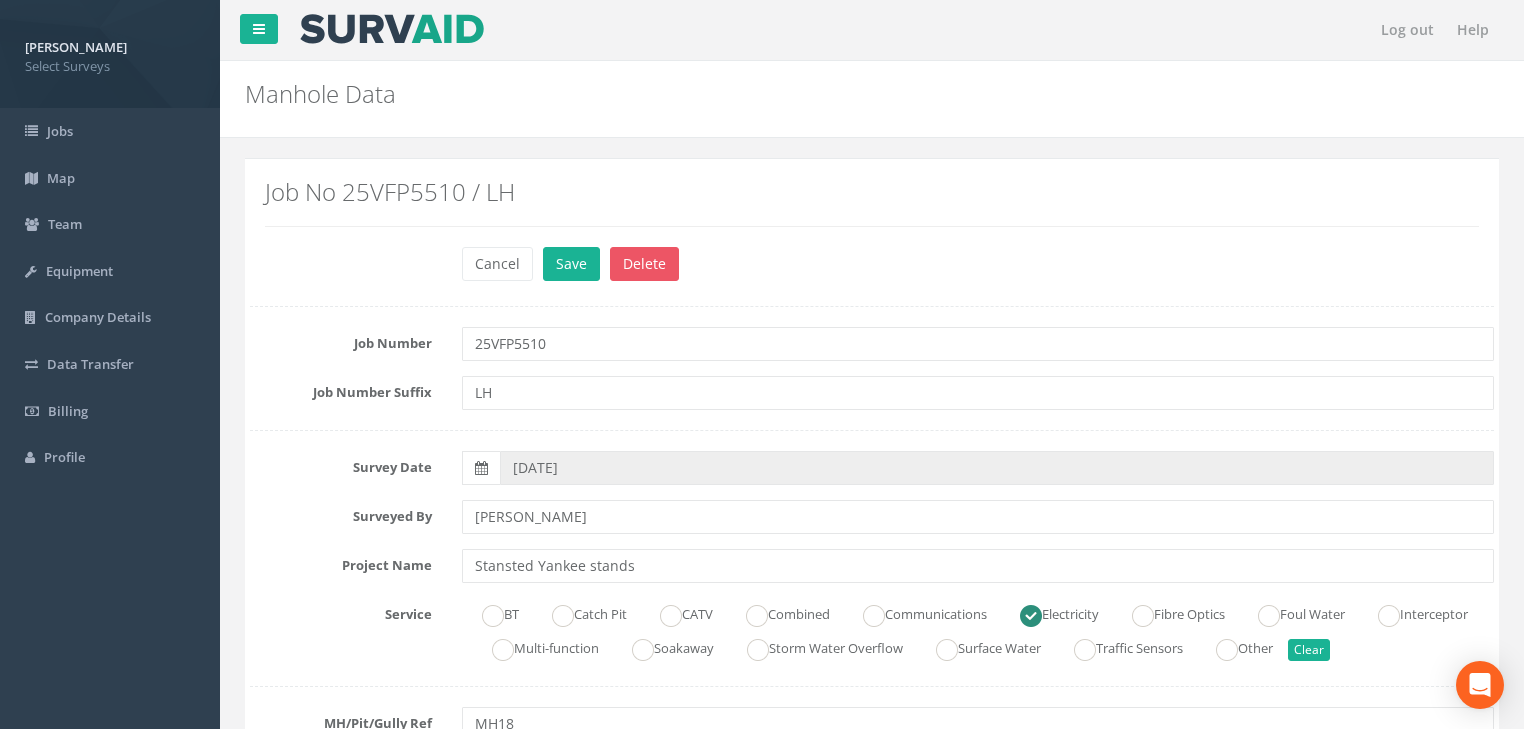 scroll, scrollTop: 400, scrollLeft: 0, axis: vertical 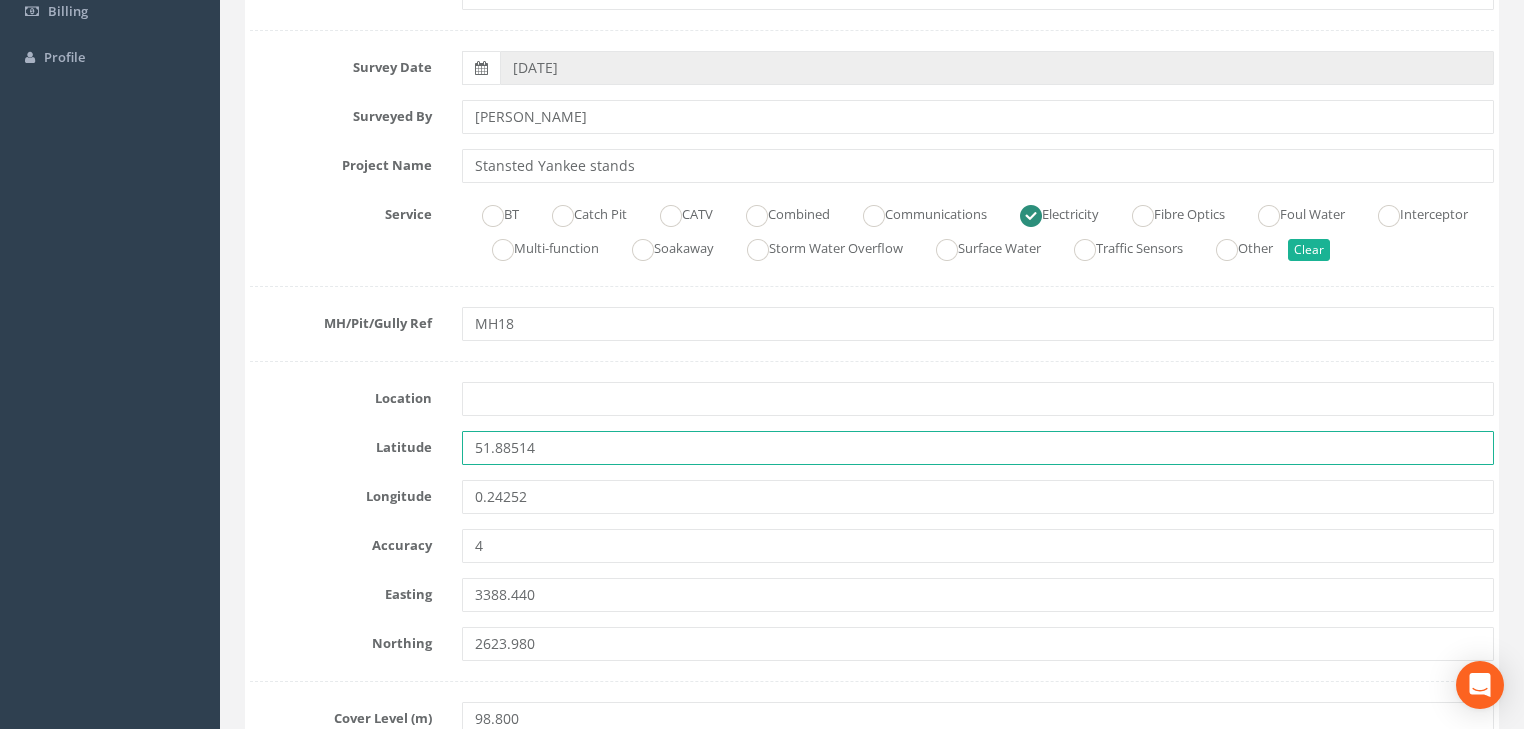 drag, startPoint x: 556, startPoint y: 456, endPoint x: 510, endPoint y: 499, distance: 62.968246 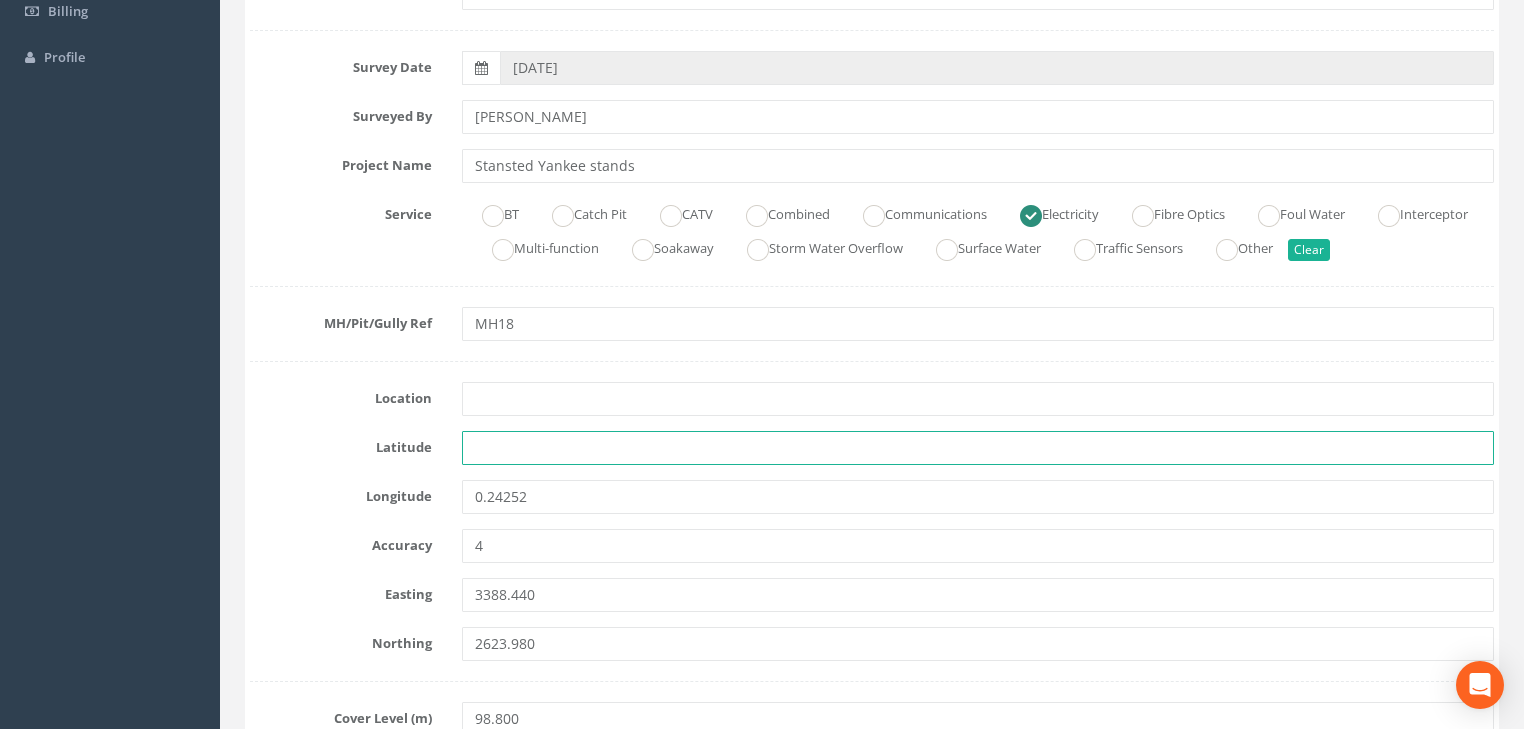 type 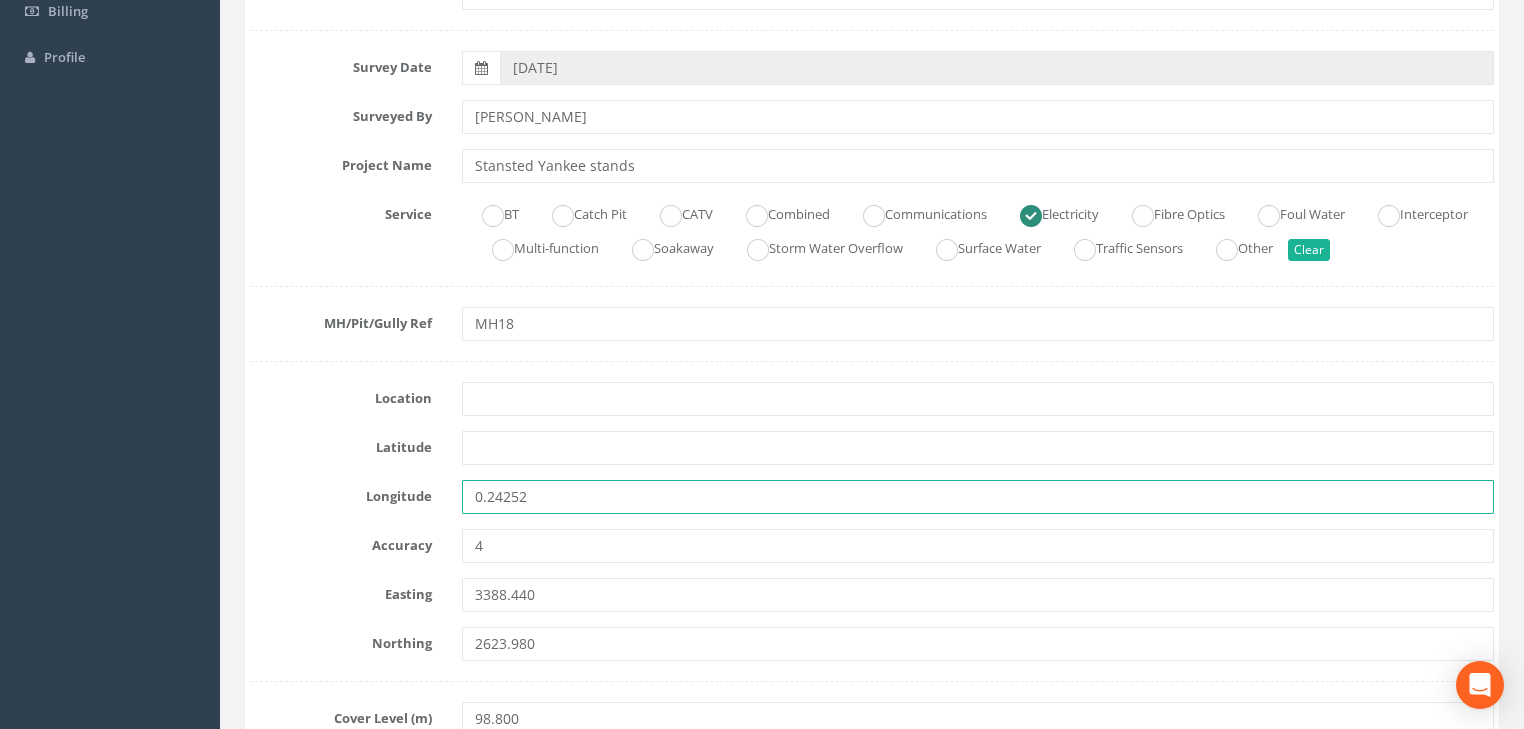 click on "Job Number   25VFP5510       Job Number Suffix   LH           Survey Date         [DATE]           Surveyed By   [PERSON_NAME]       Project Name   Stansted Yankee stands       Service        BT       Catch Pit       CATV       Combined       Communications       Electricity       Fibre Optics       Foul Water       Interceptor       Multi-function       Soakaway       Storm Water Overflow       Surface Water       Traffic Sensors       Other    Clear           MH/Pit/Gully Ref   MH18         Location           Latitude         Longitude   0.24252       Accuracy   4       Easting   3388.440       Northing   2623.980         Cover Level (m)   98.800       Internal Depth (m)   1.00         Wall Construction        Brick       Concrete       Precast       Plastic       Other    Clear         Access        Step Irons       Ladder       None    Clear           Cover Type        Aluminium       Block Paving Infill       Cast Iron        Cast Iron Gatic       Cast Iron Plain" at bounding box center [872, 1723] 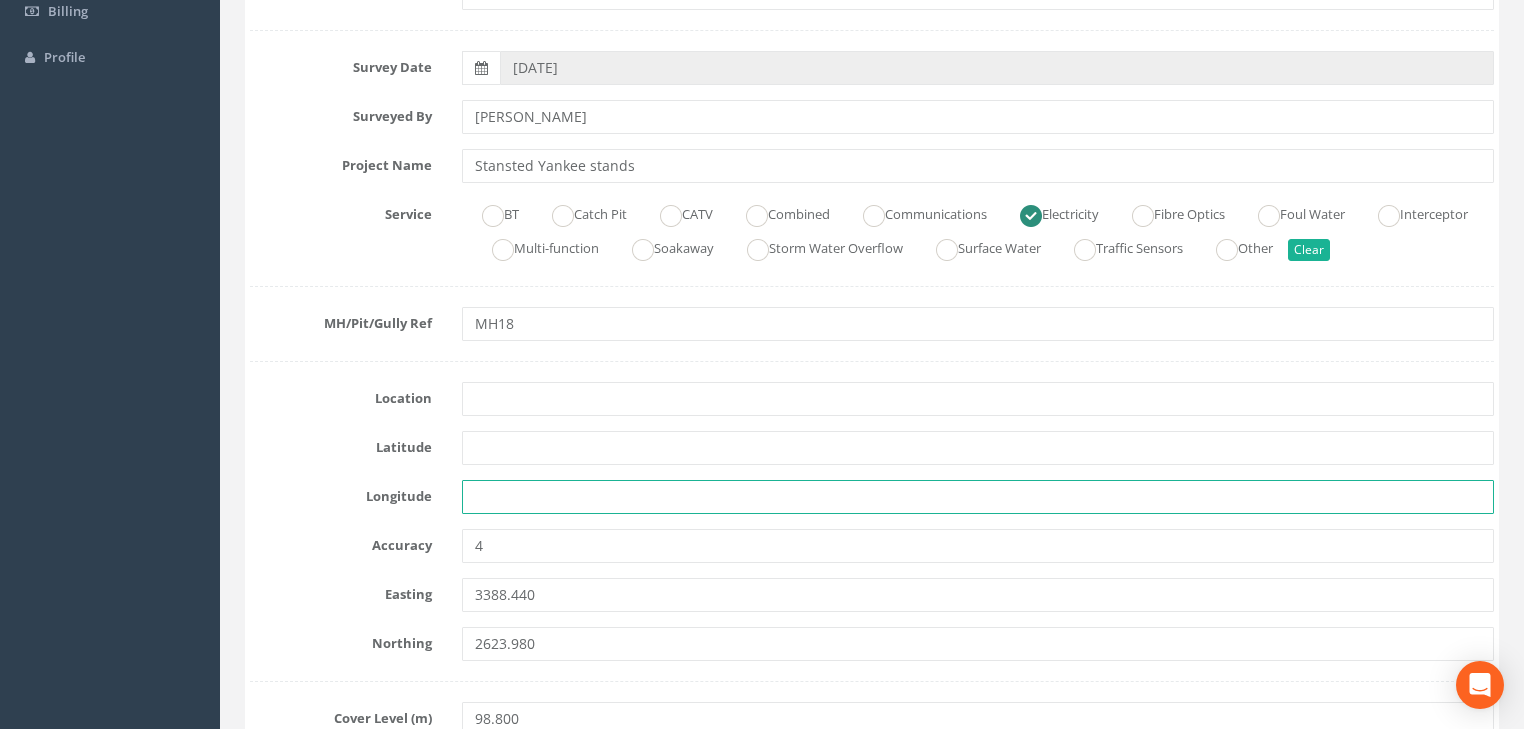 type 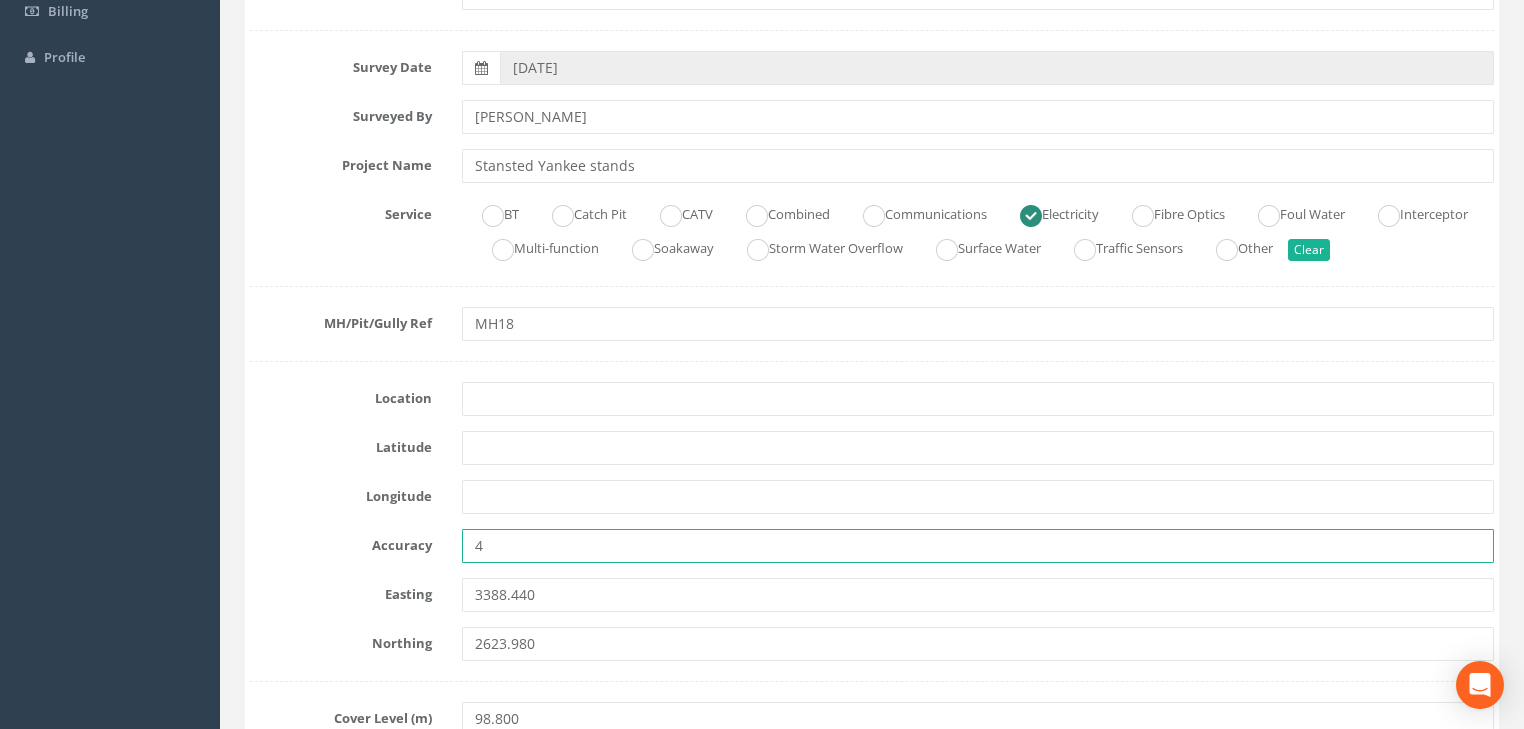 drag, startPoint x: 533, startPoint y: 552, endPoint x: 453, endPoint y: 556, distance: 80.09994 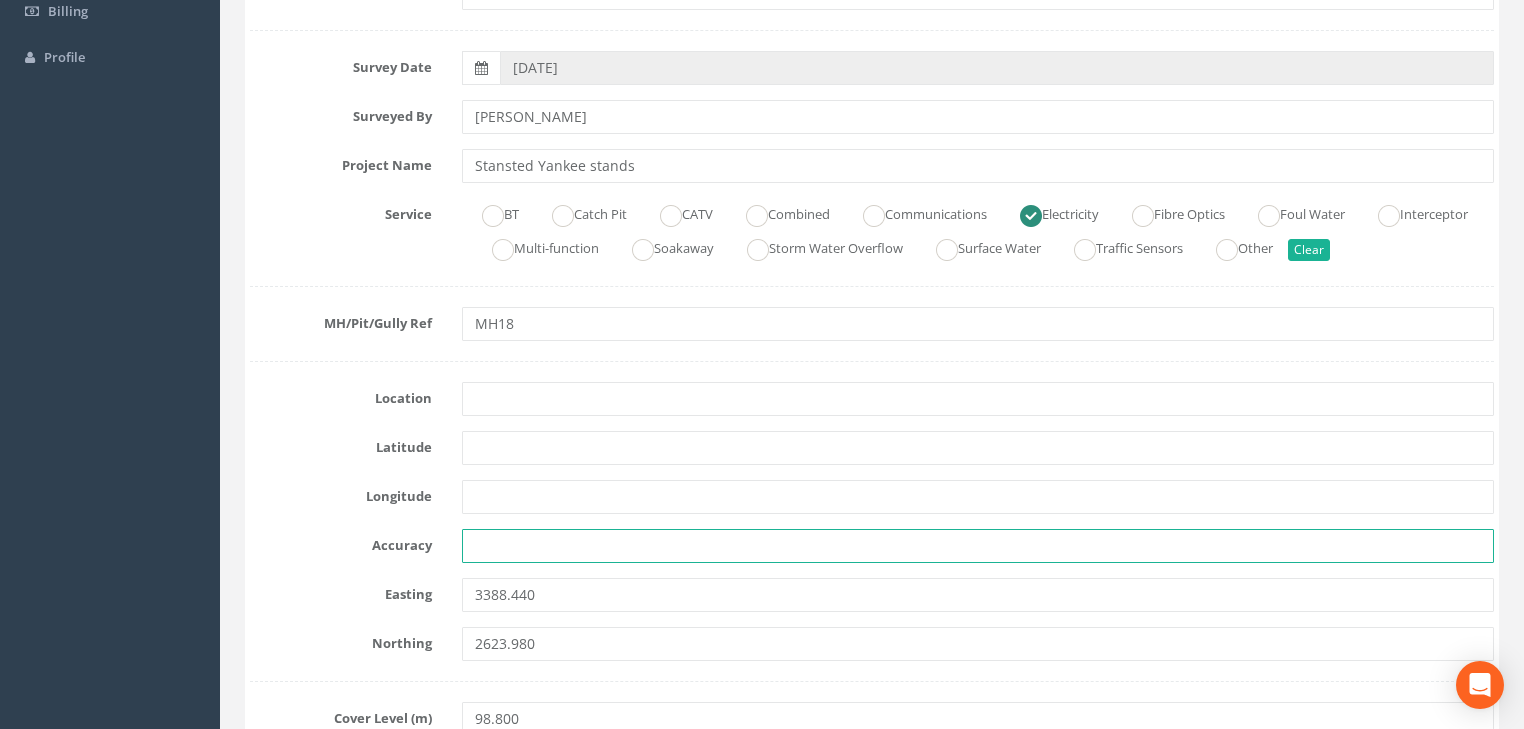 type 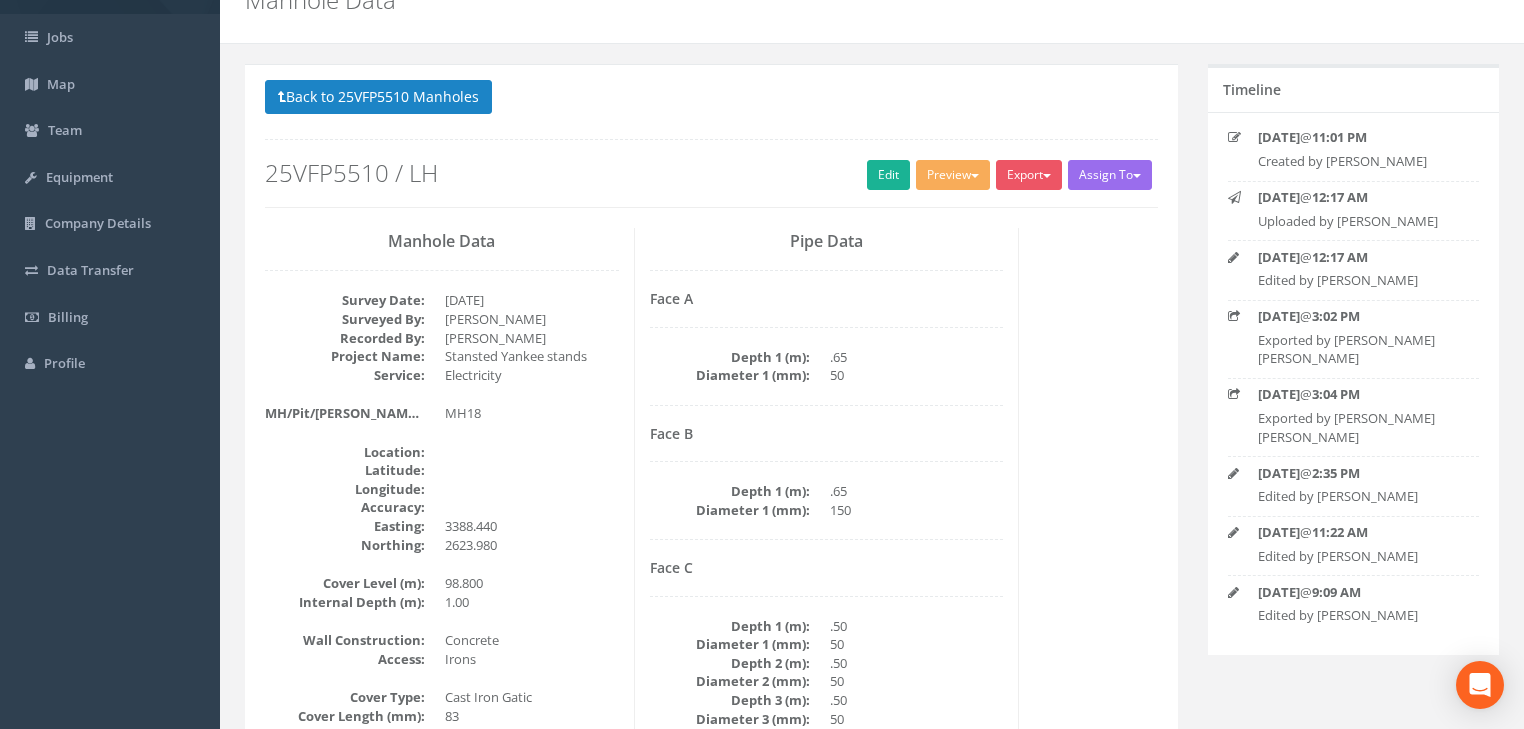 scroll, scrollTop: 88, scrollLeft: 0, axis: vertical 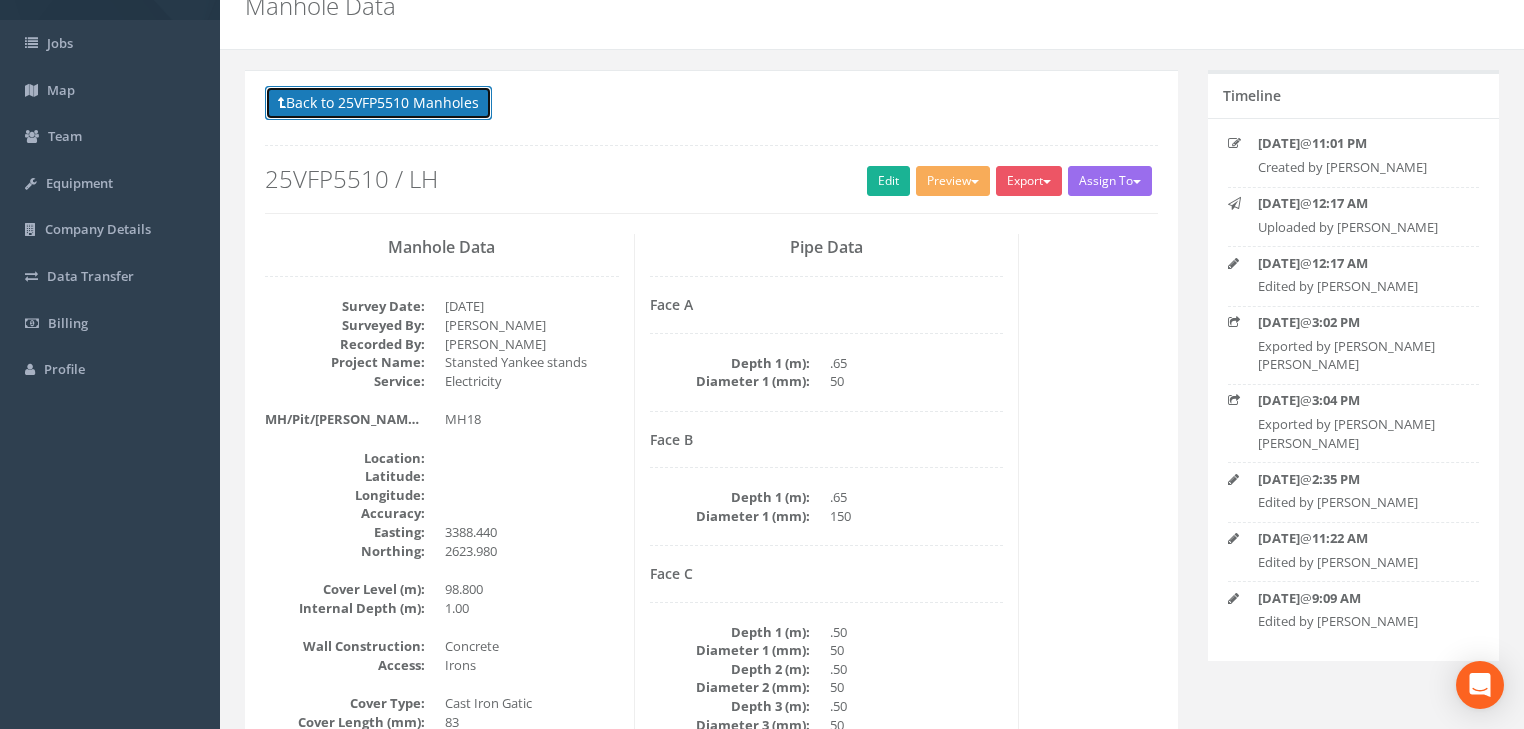 click on "Back to 25VFP5510 Manholes" at bounding box center [378, 103] 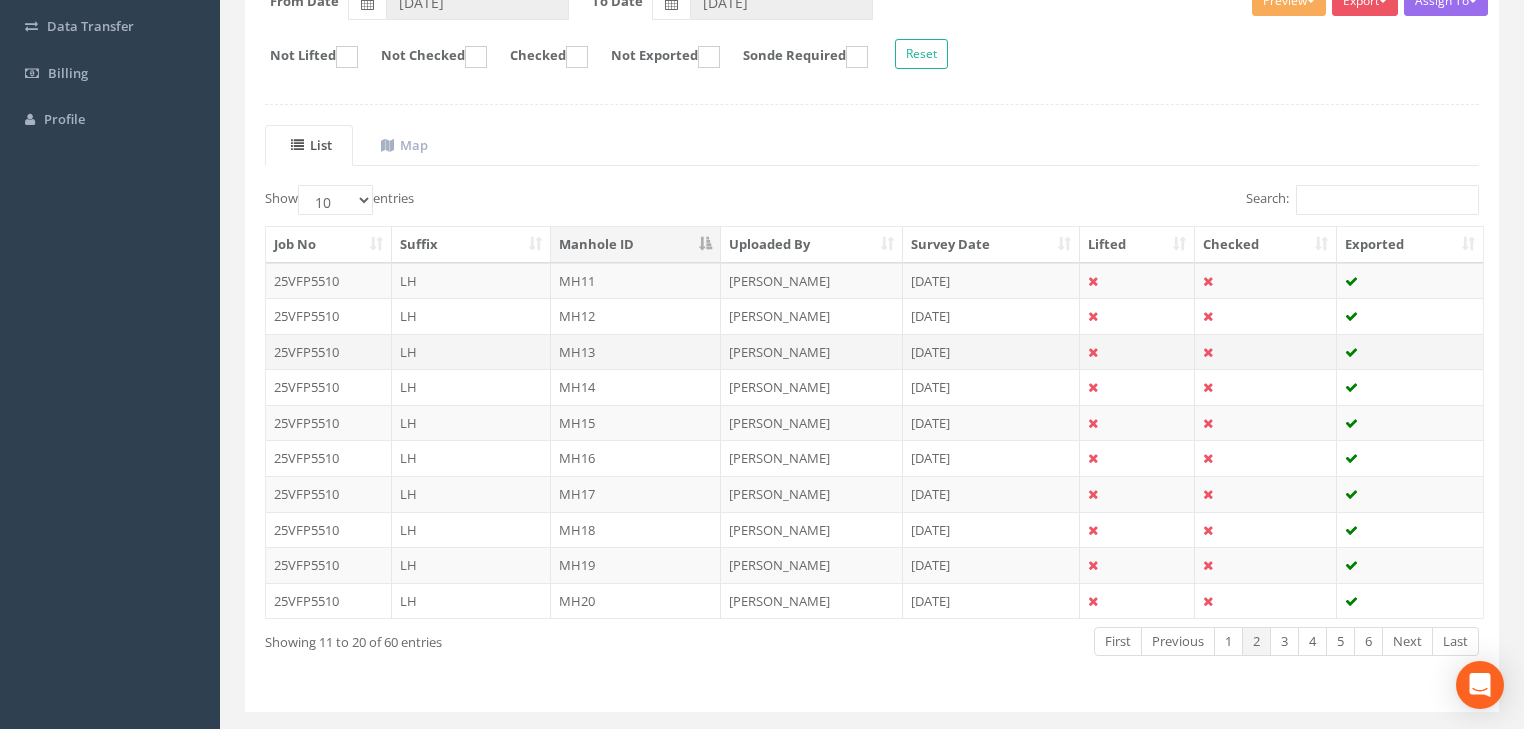 scroll, scrollTop: 381, scrollLeft: 0, axis: vertical 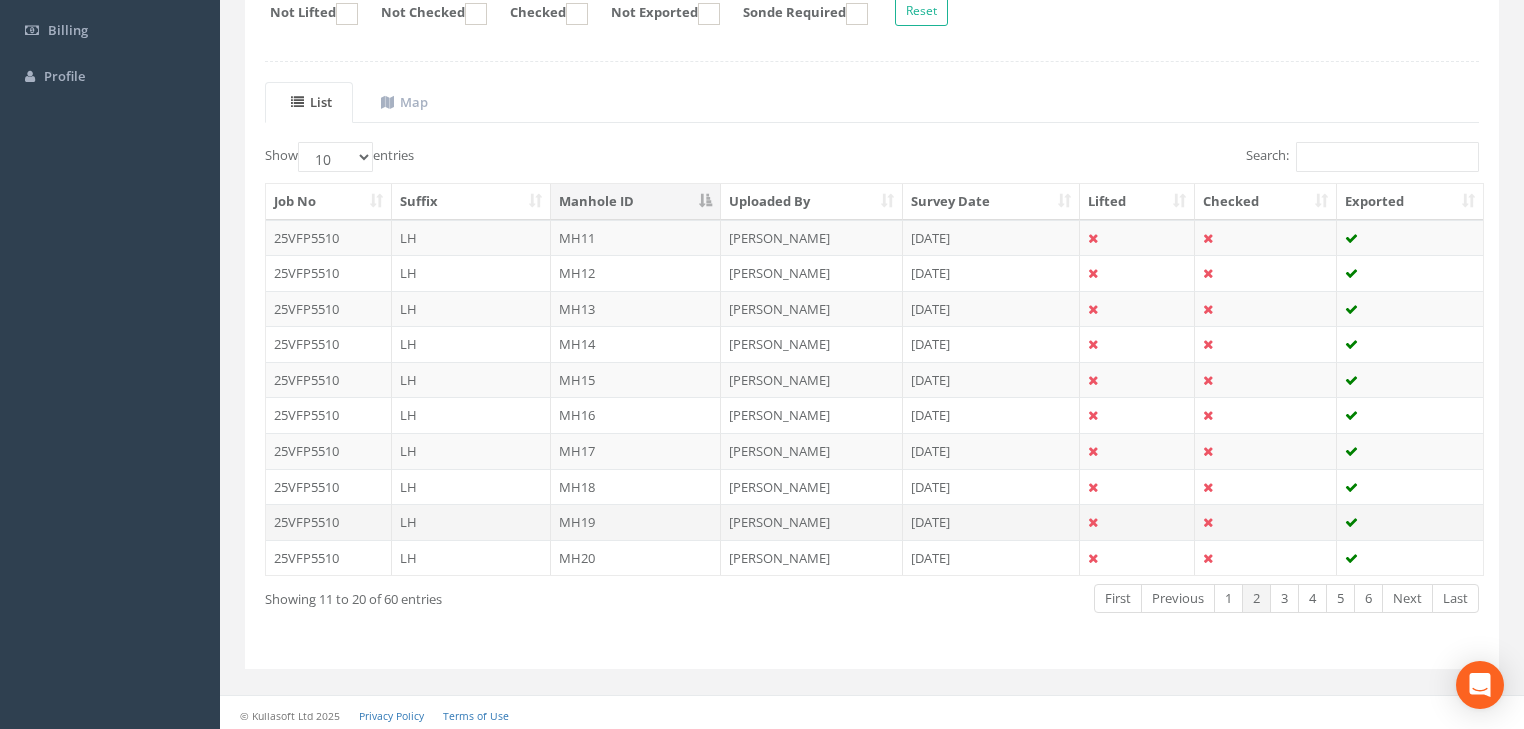 click on "MH19" at bounding box center [636, 522] 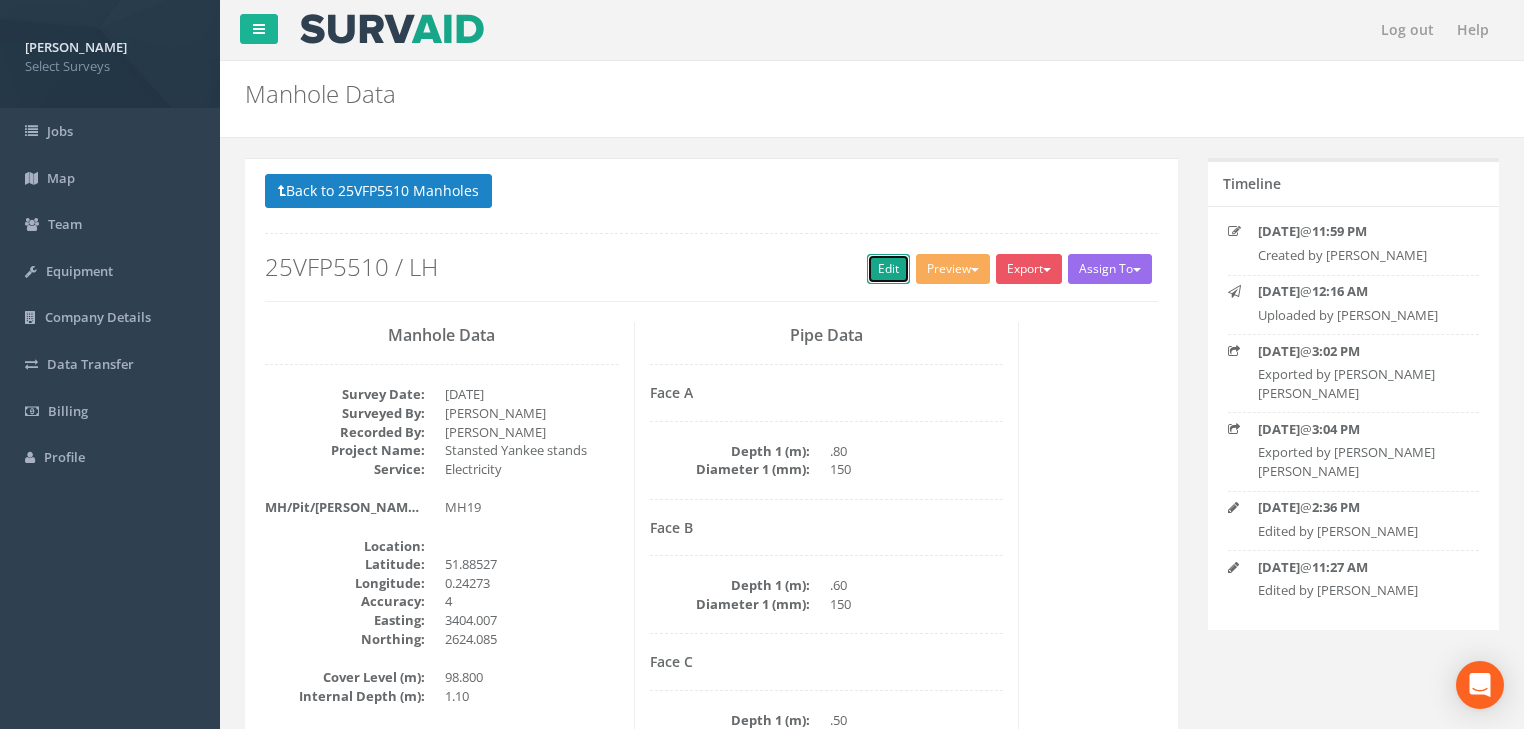 click on "Edit" at bounding box center [888, 269] 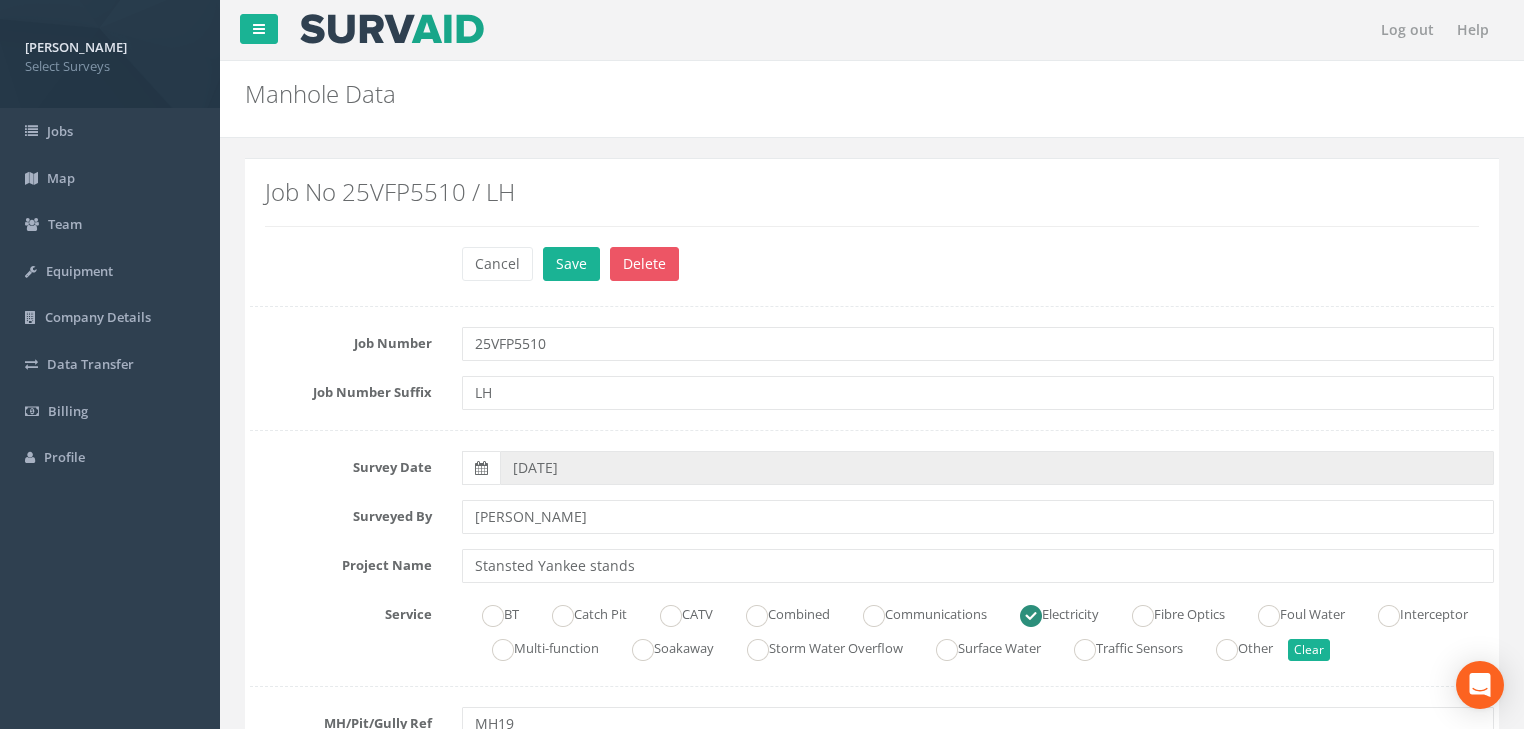scroll, scrollTop: 400, scrollLeft: 0, axis: vertical 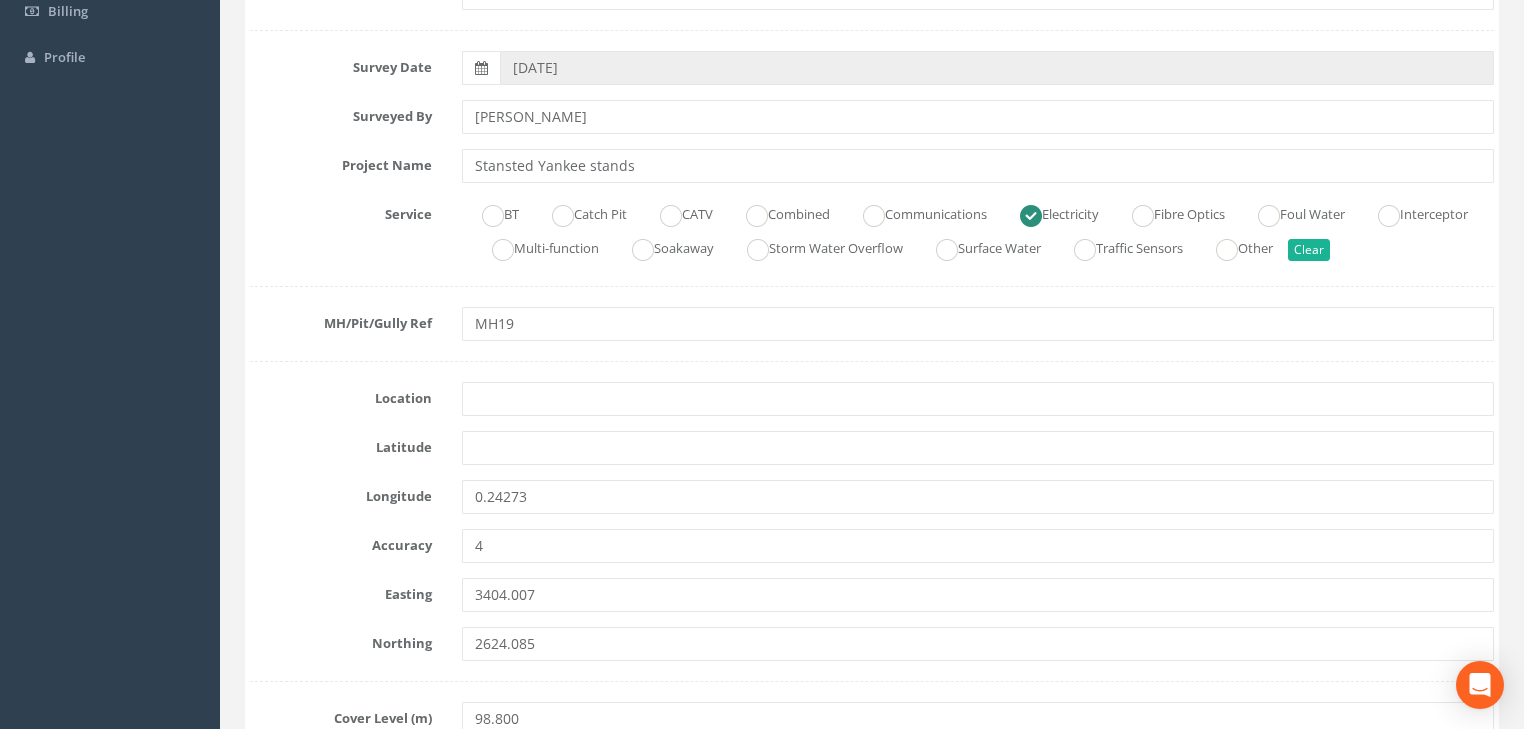 click on "Longitude   0.24273" at bounding box center (872, 497) 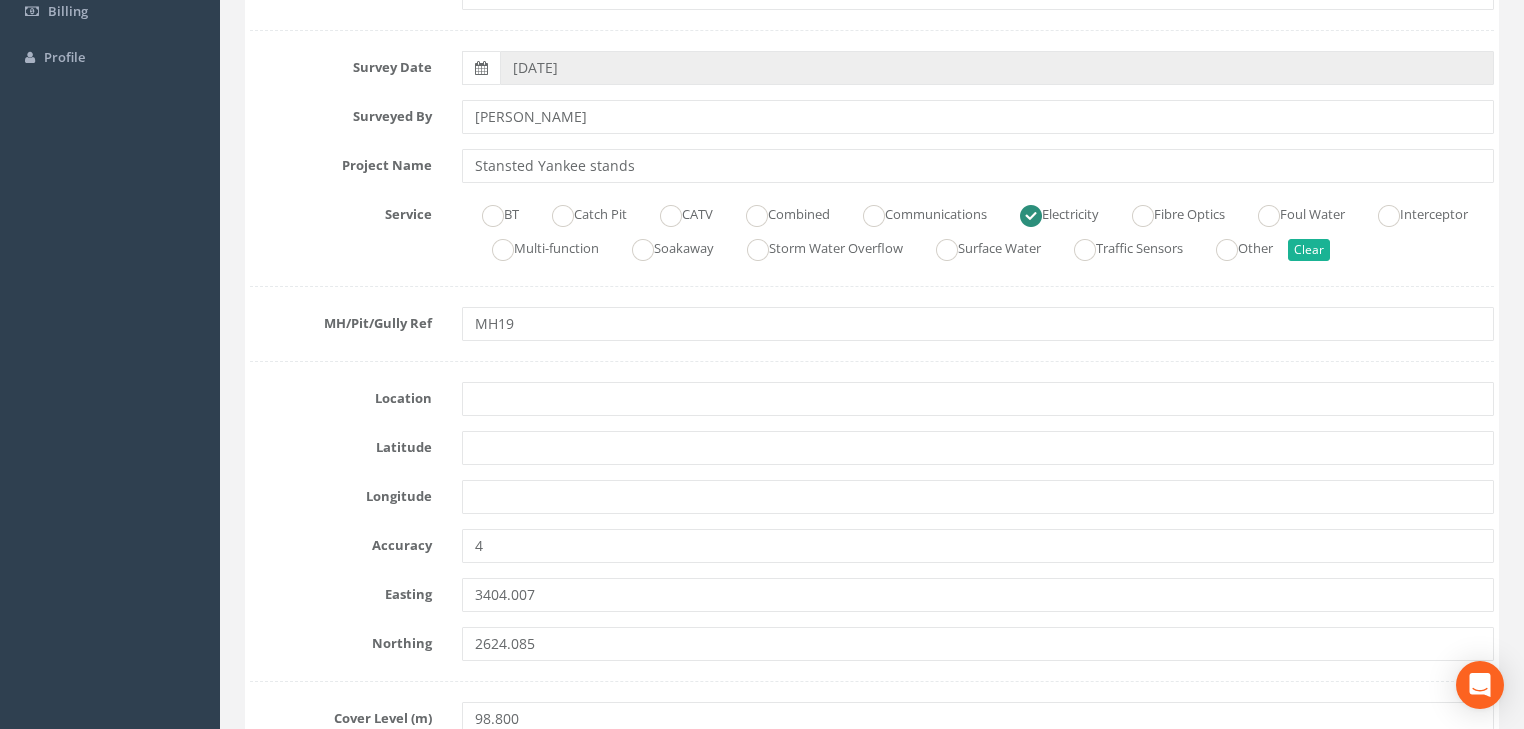 type 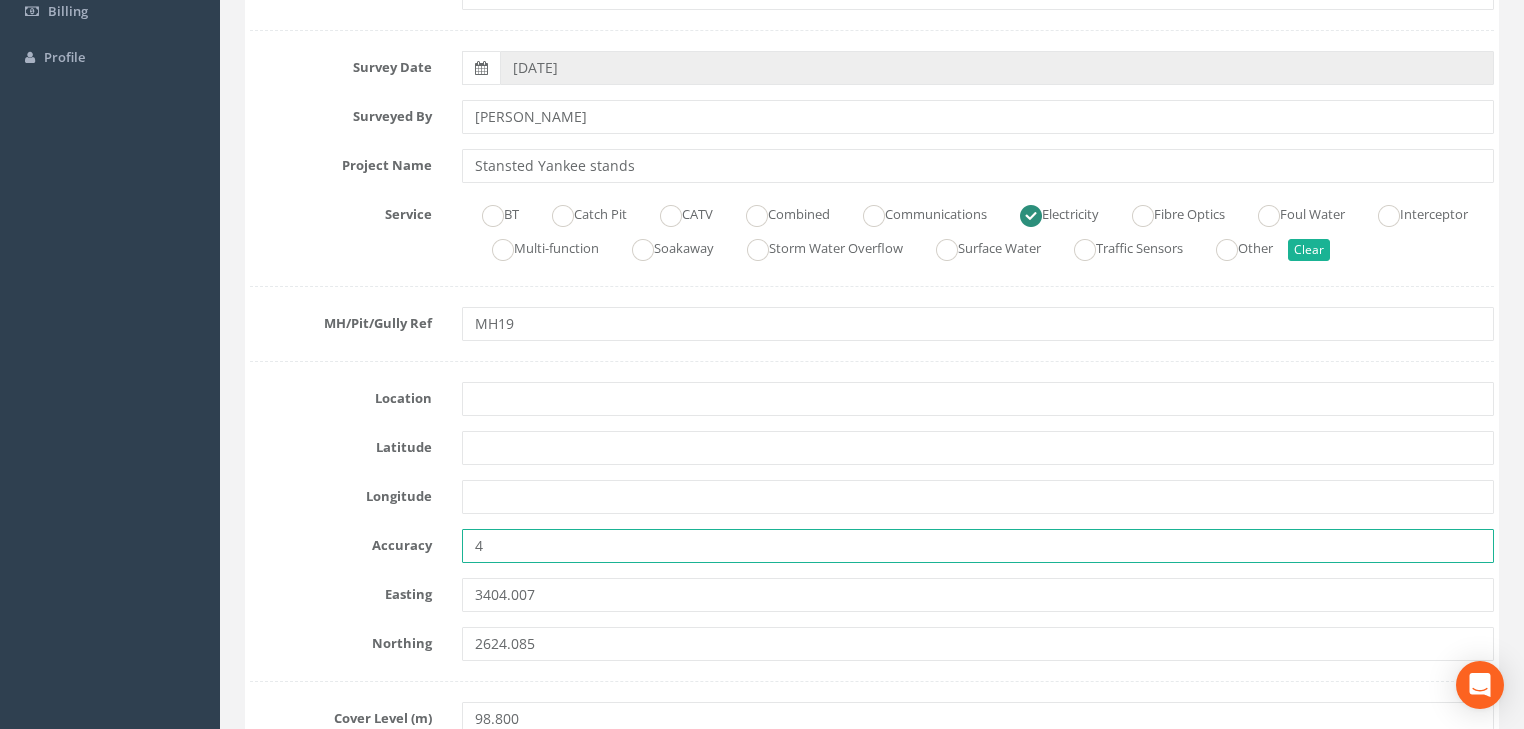 drag, startPoint x: 512, startPoint y: 536, endPoint x: 443, endPoint y: 548, distance: 70.035706 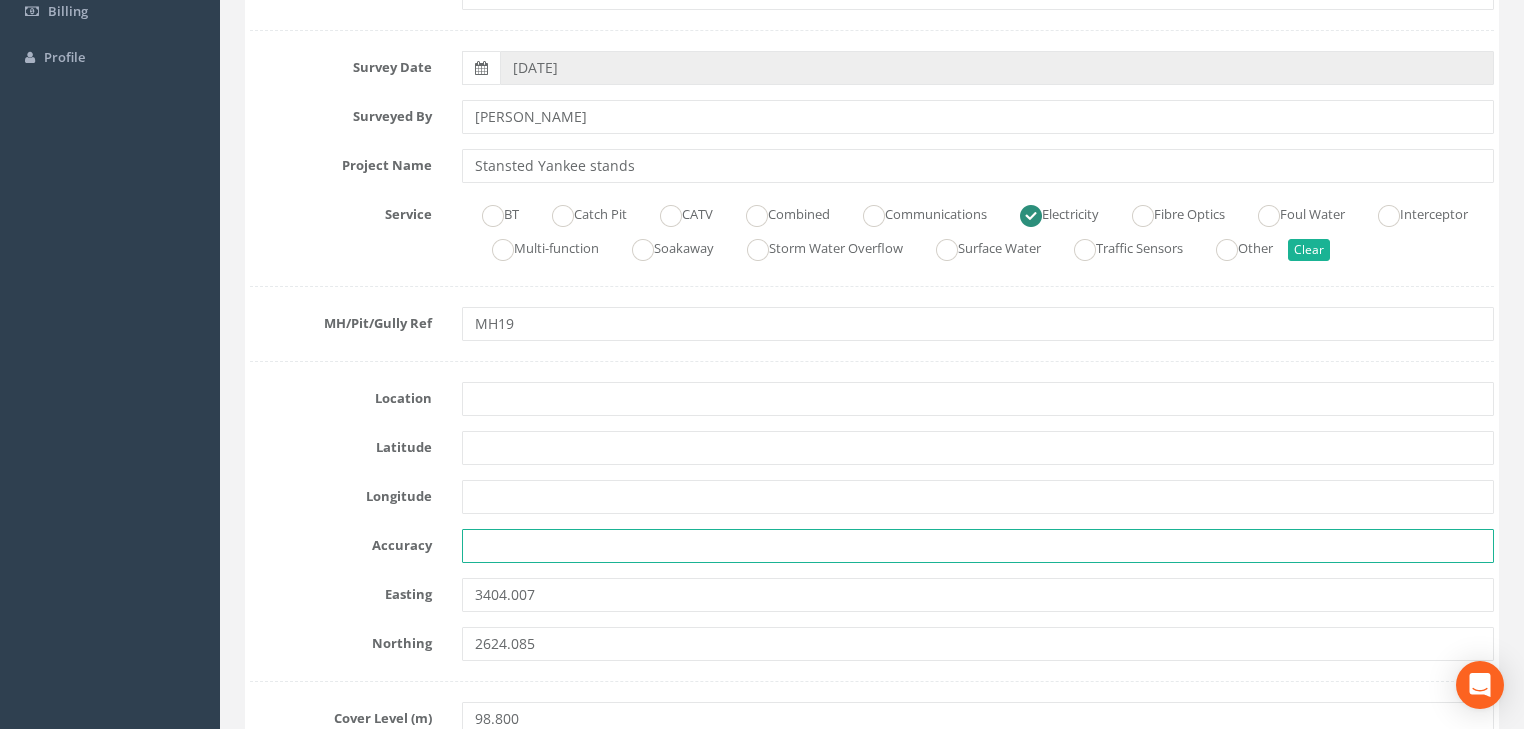 type 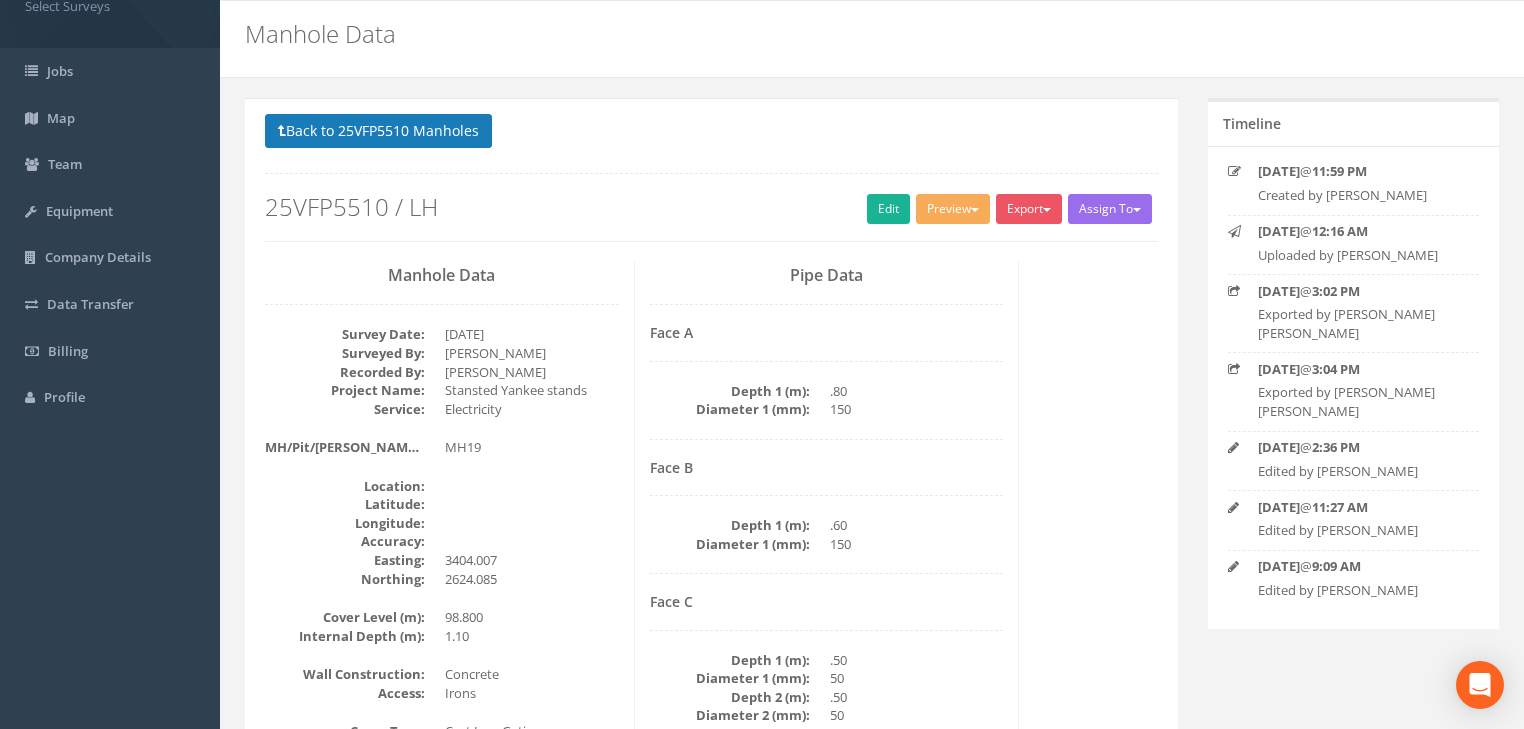 scroll, scrollTop: 8, scrollLeft: 0, axis: vertical 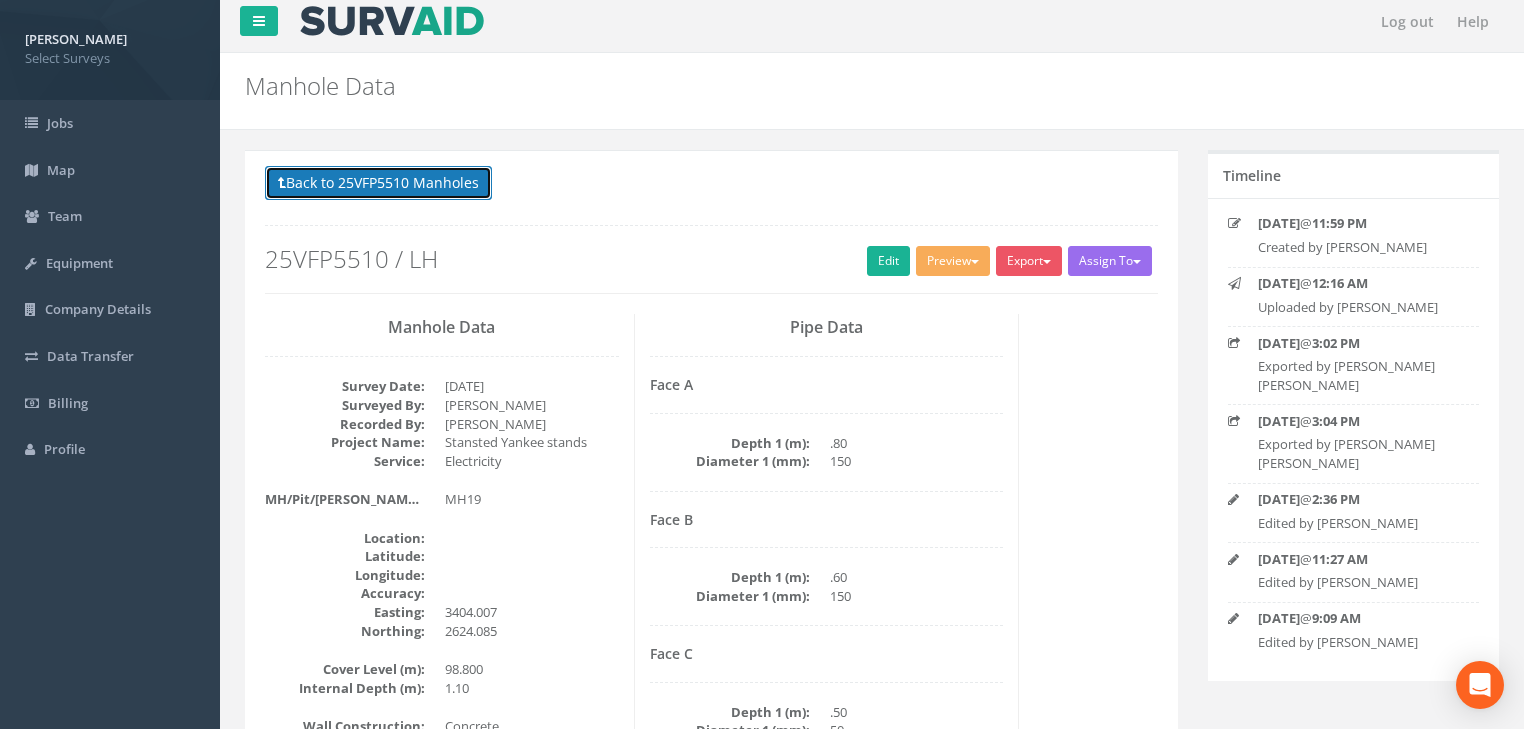 click on "Back to 25VFP5510 Manholes" at bounding box center [378, 183] 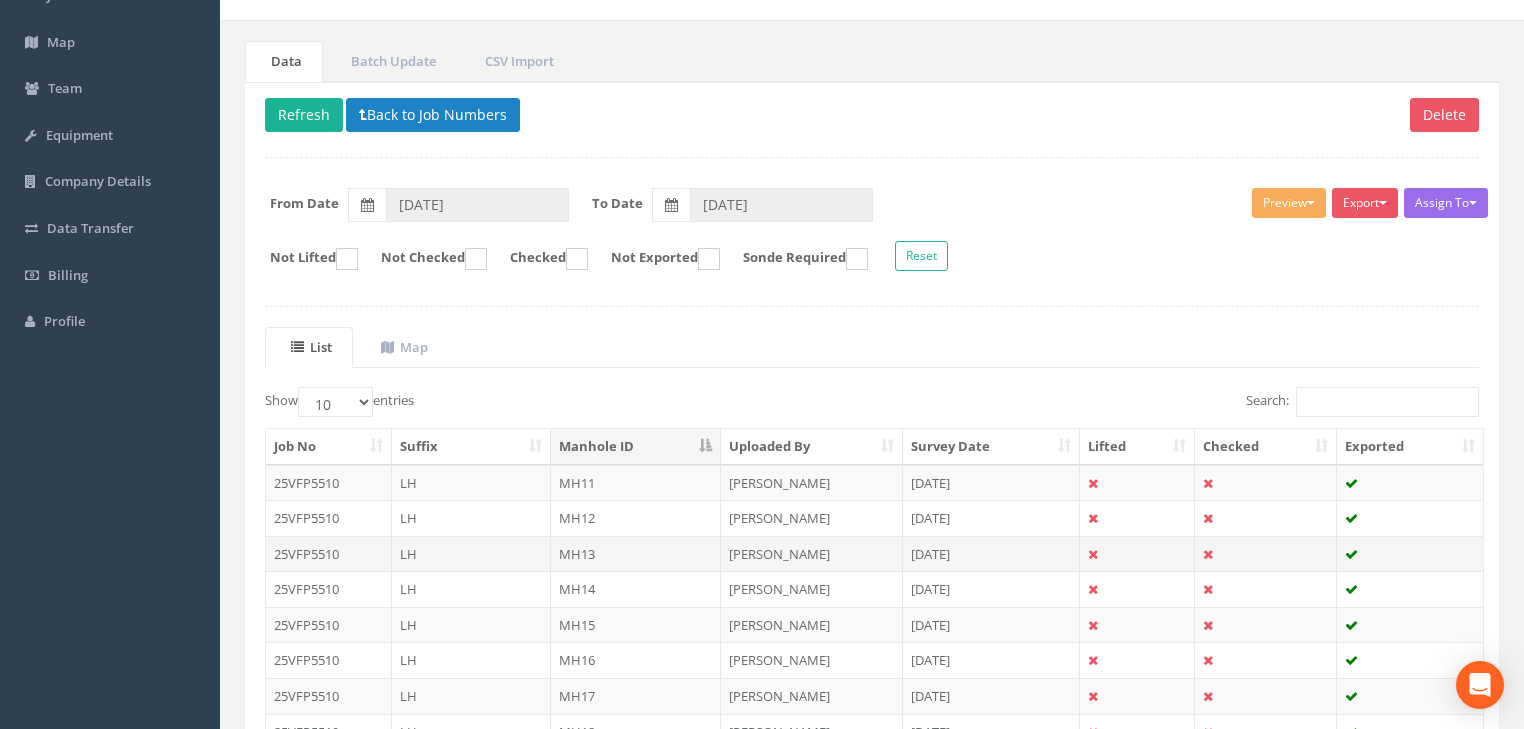 scroll, scrollTop: 381, scrollLeft: 0, axis: vertical 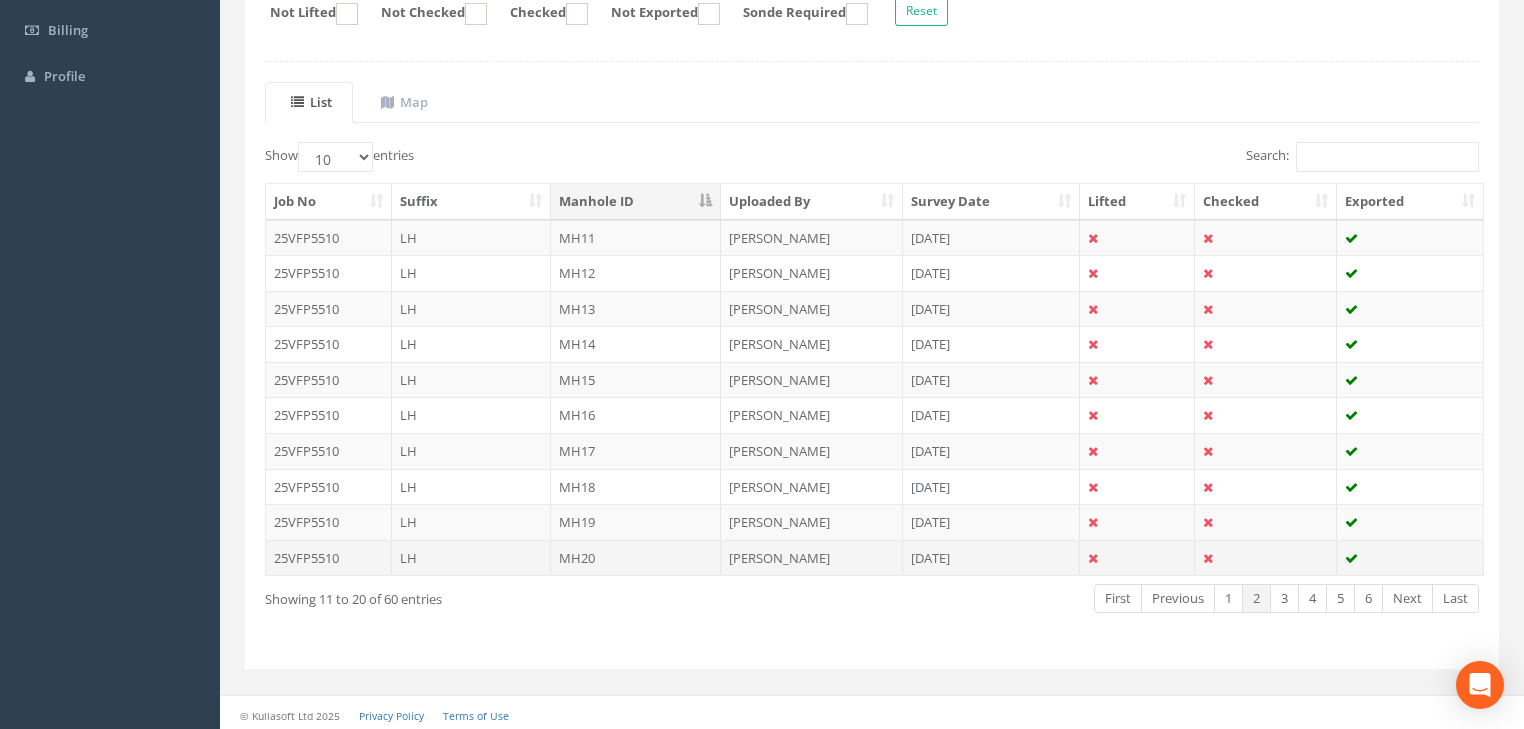 click on "MH20" at bounding box center [636, 558] 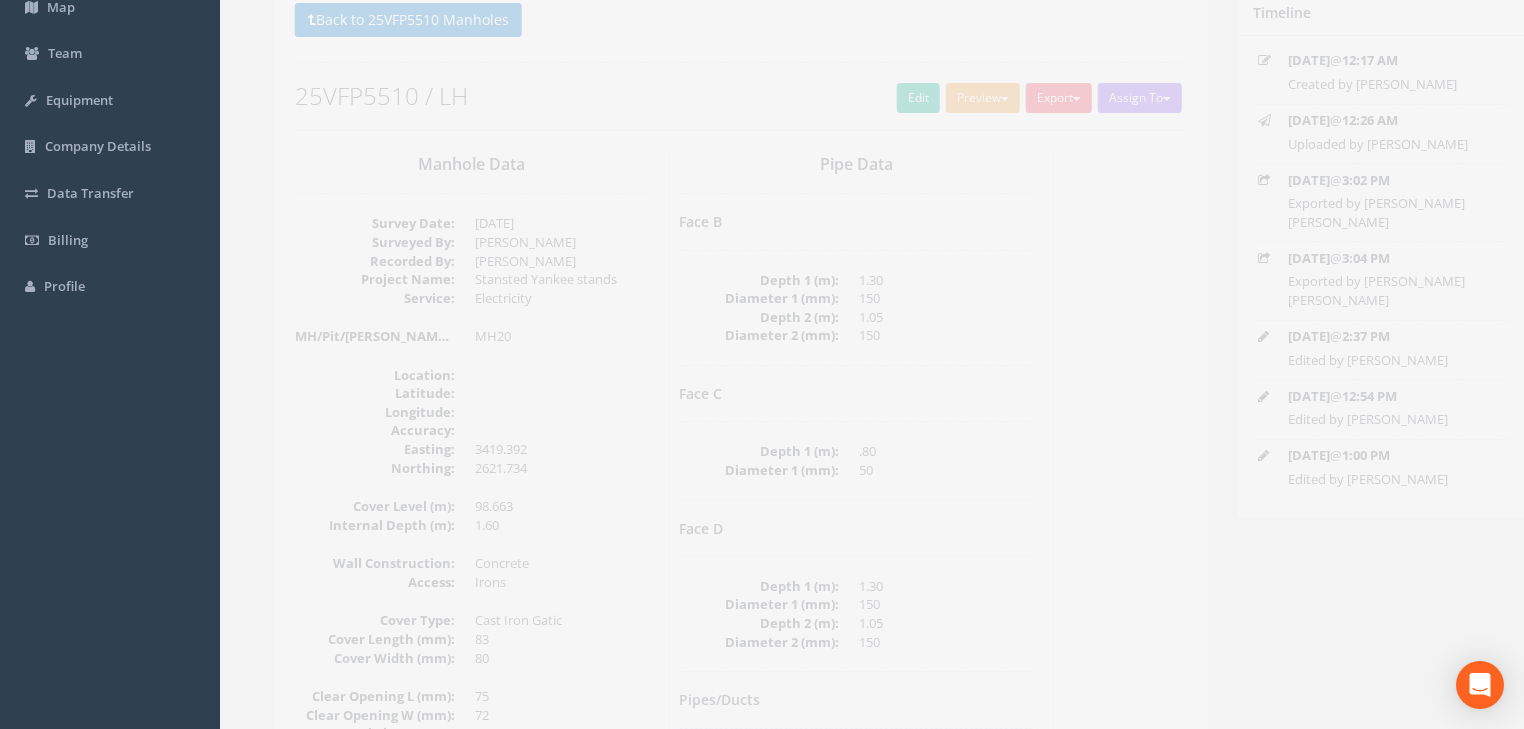 scroll, scrollTop: 160, scrollLeft: 0, axis: vertical 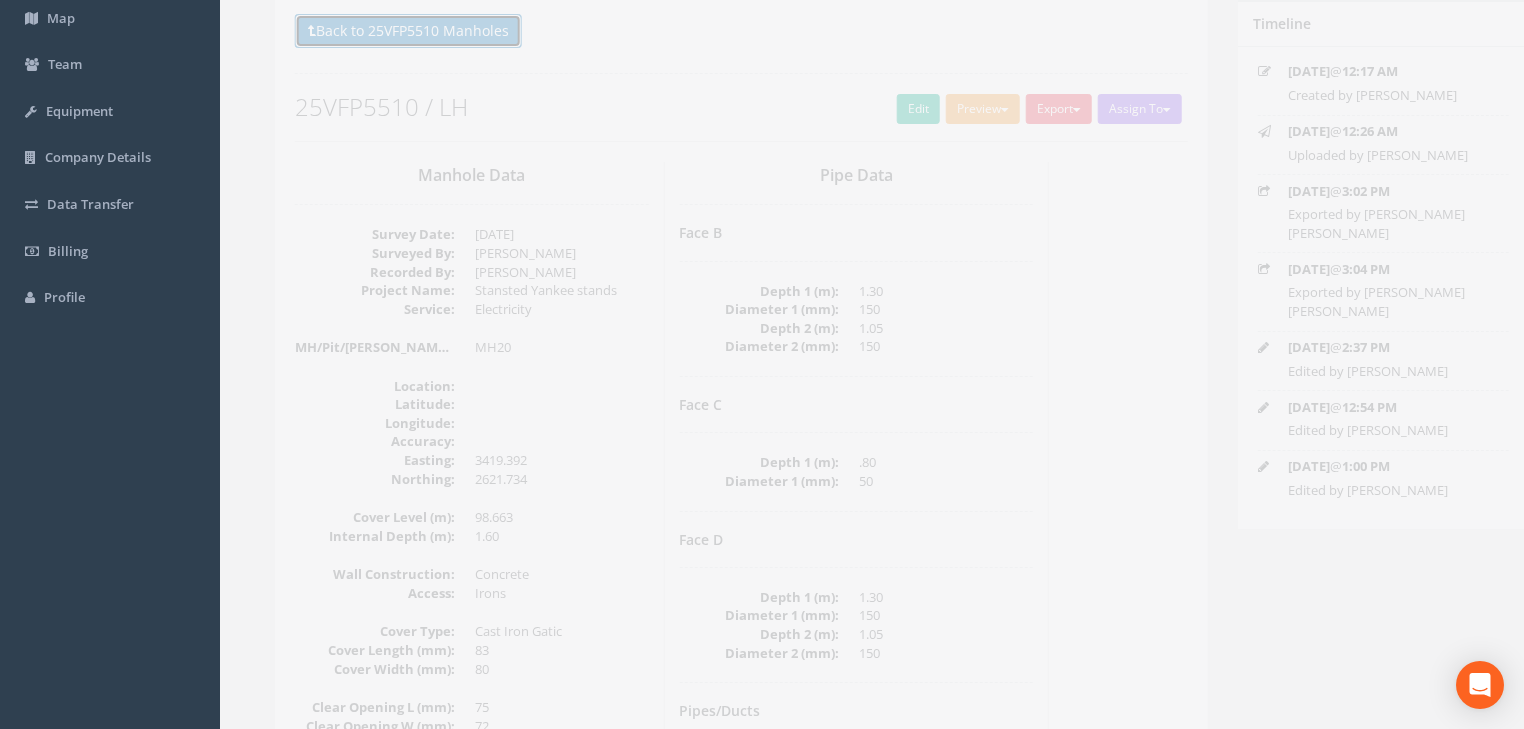 click on "Back to 25VFP5510 Manholes" at bounding box center (378, 31) 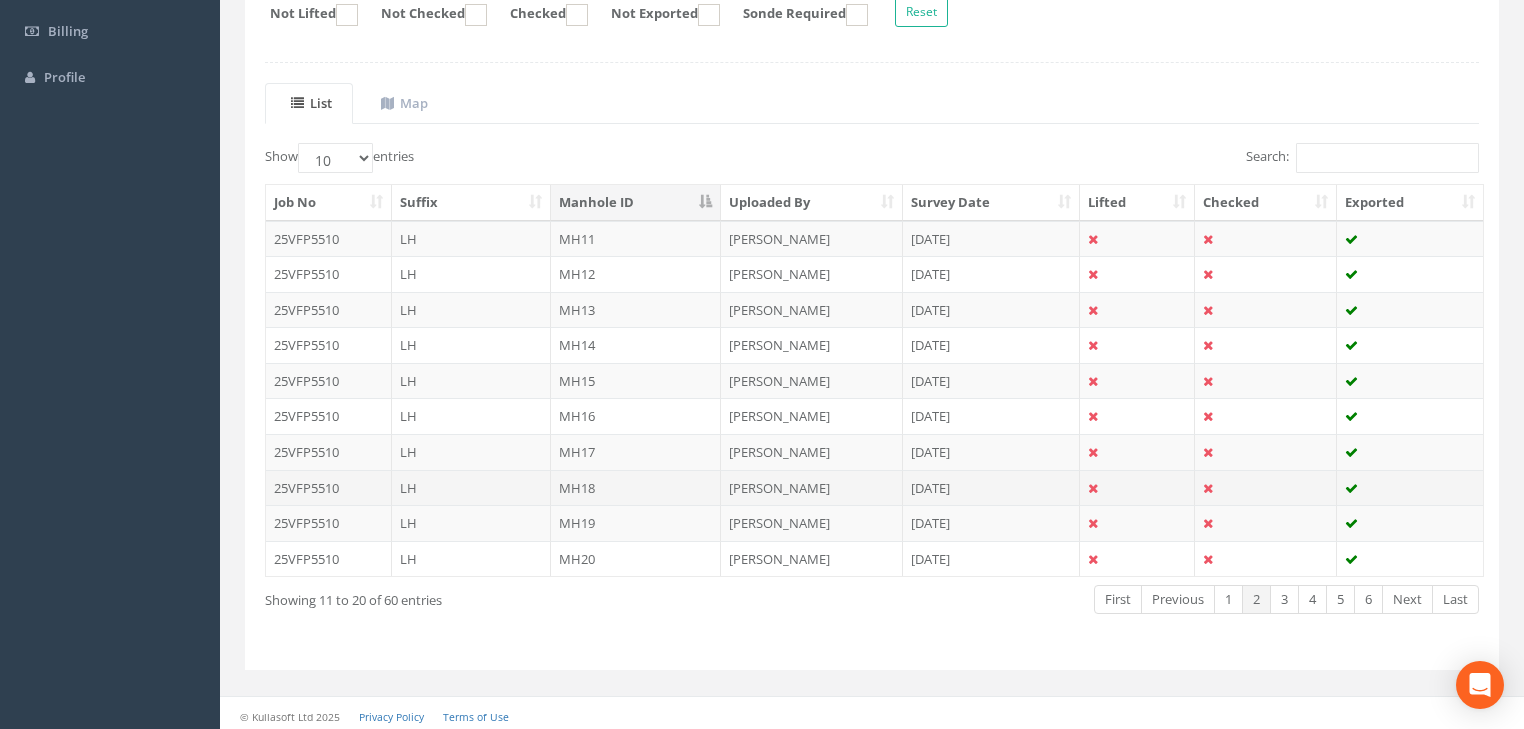 scroll, scrollTop: 381, scrollLeft: 0, axis: vertical 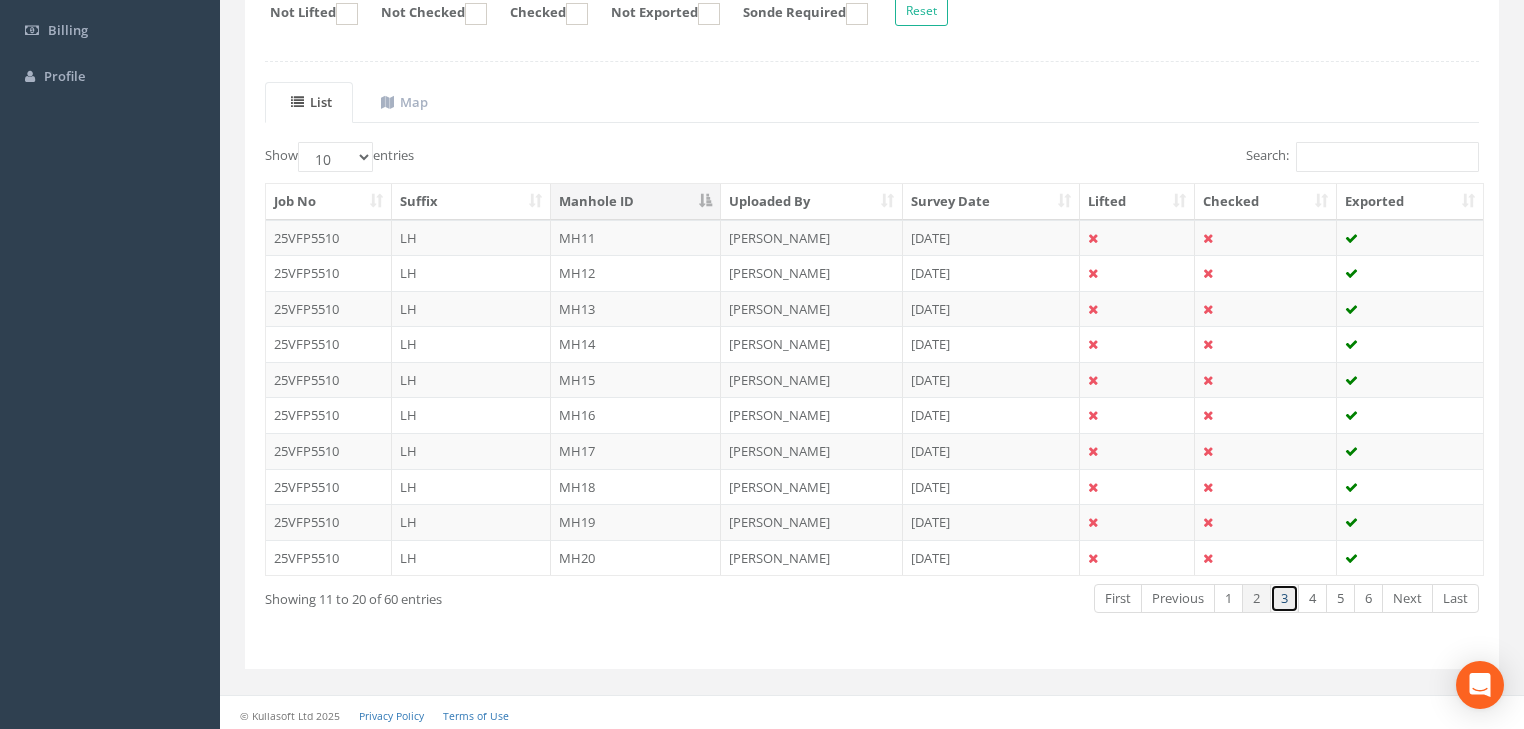 click on "3" at bounding box center (1284, 598) 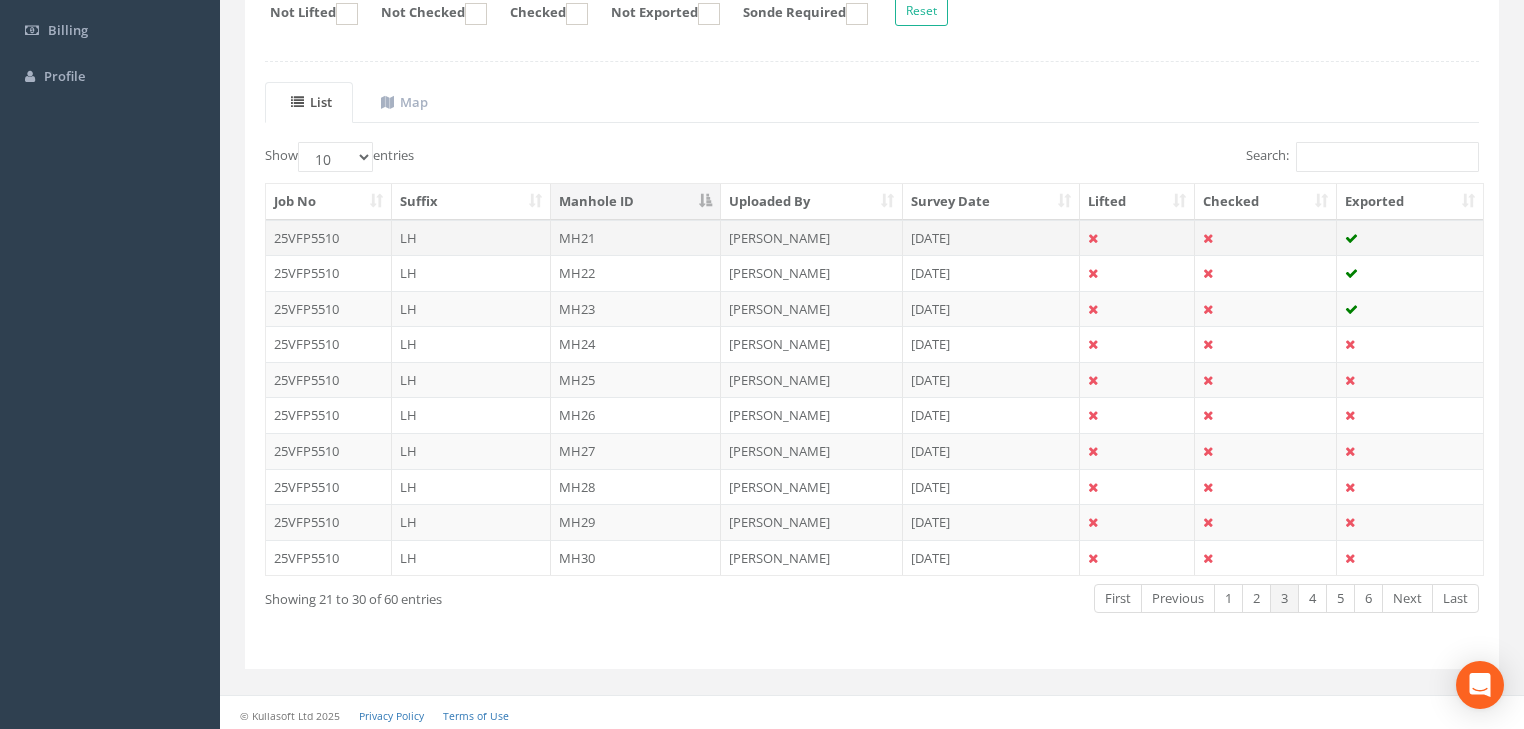 click on "MH21" at bounding box center [636, 238] 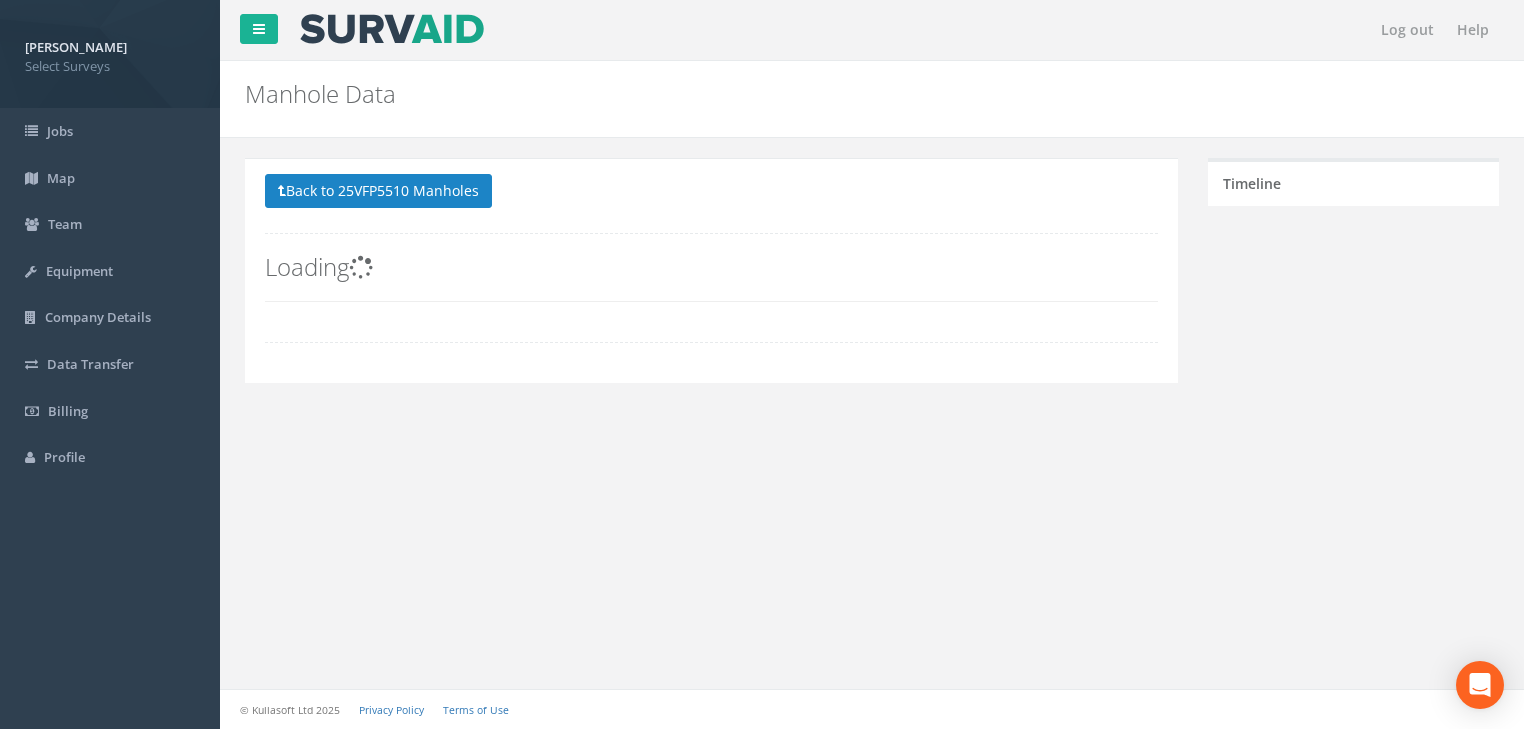 scroll, scrollTop: 0, scrollLeft: 0, axis: both 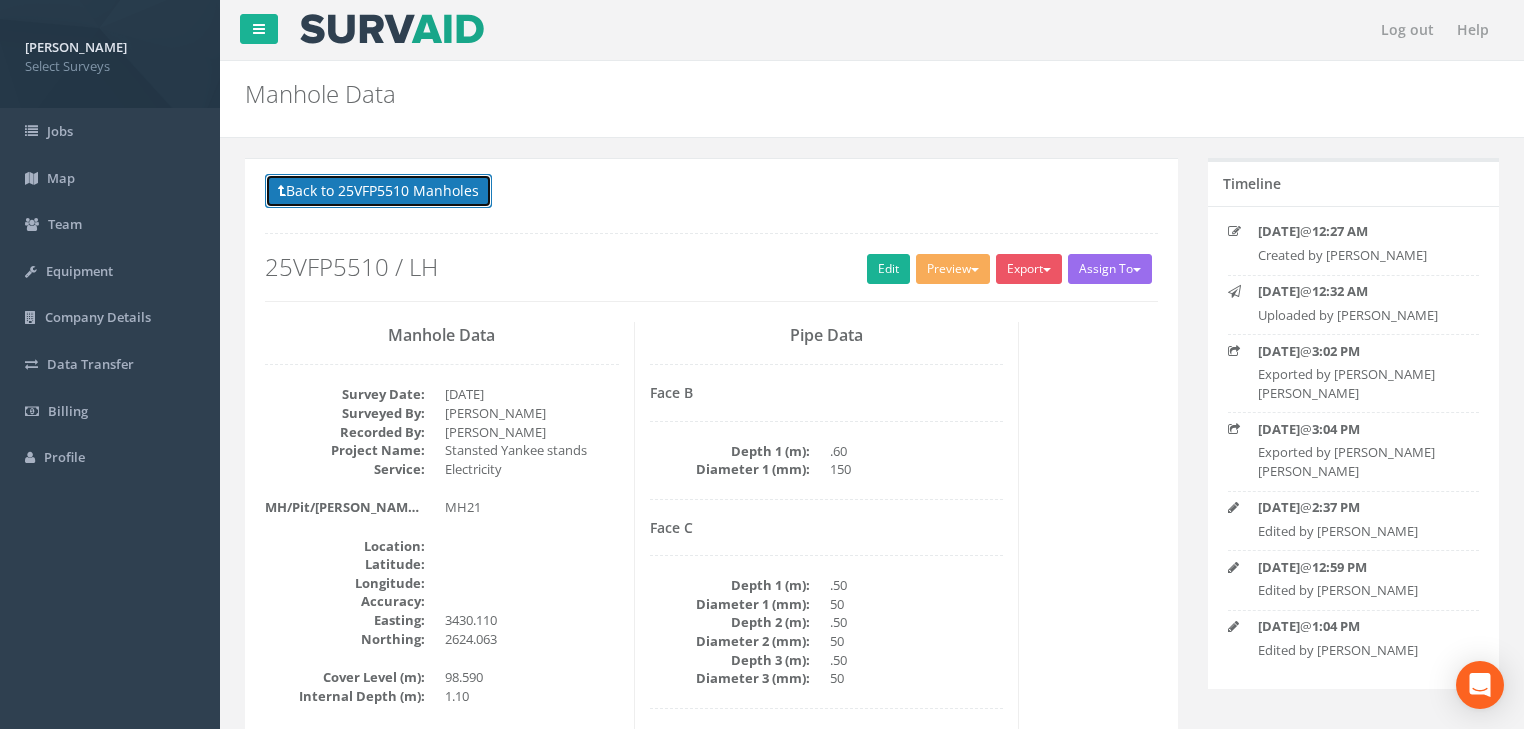 click on "Back to 25VFP5510 Manholes" at bounding box center (378, 191) 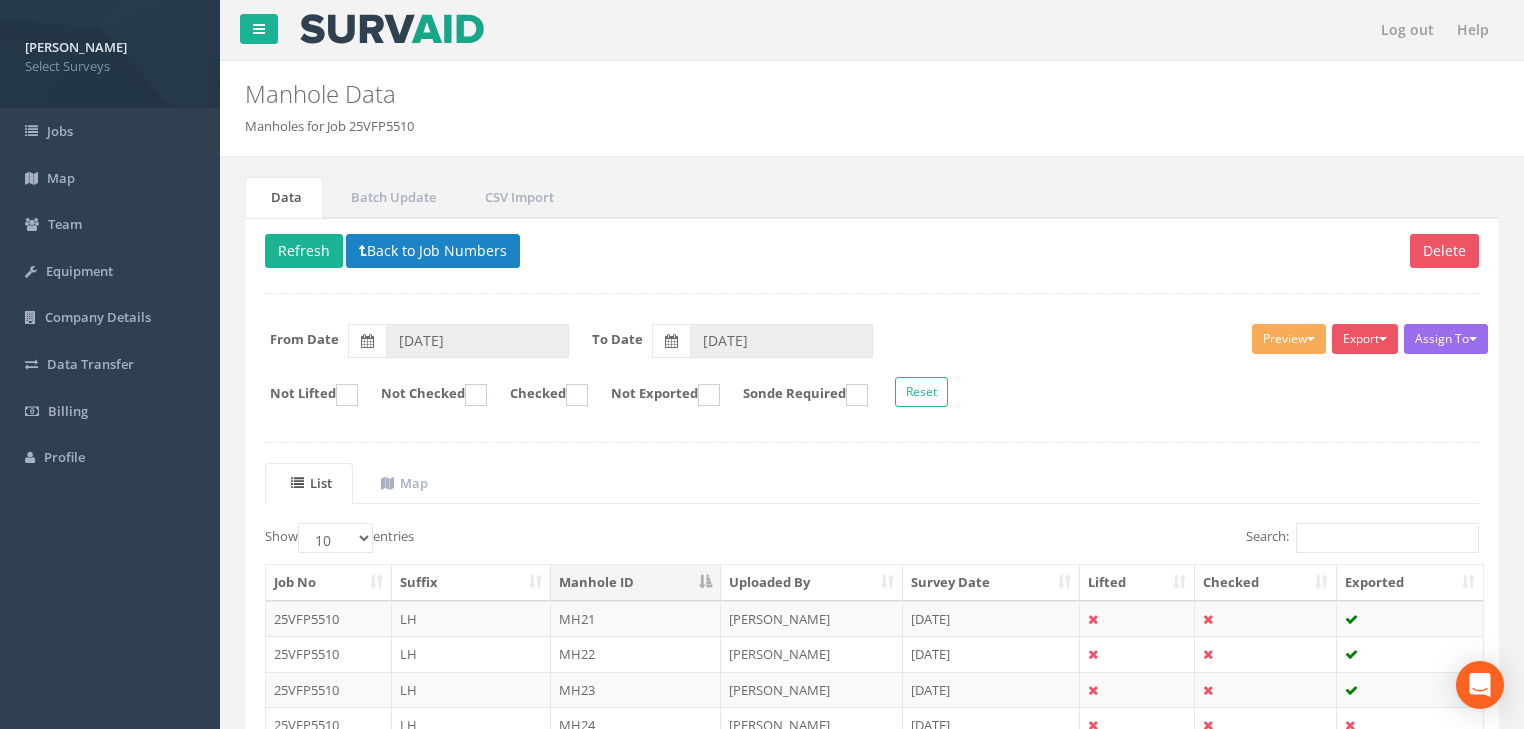 scroll, scrollTop: 160, scrollLeft: 0, axis: vertical 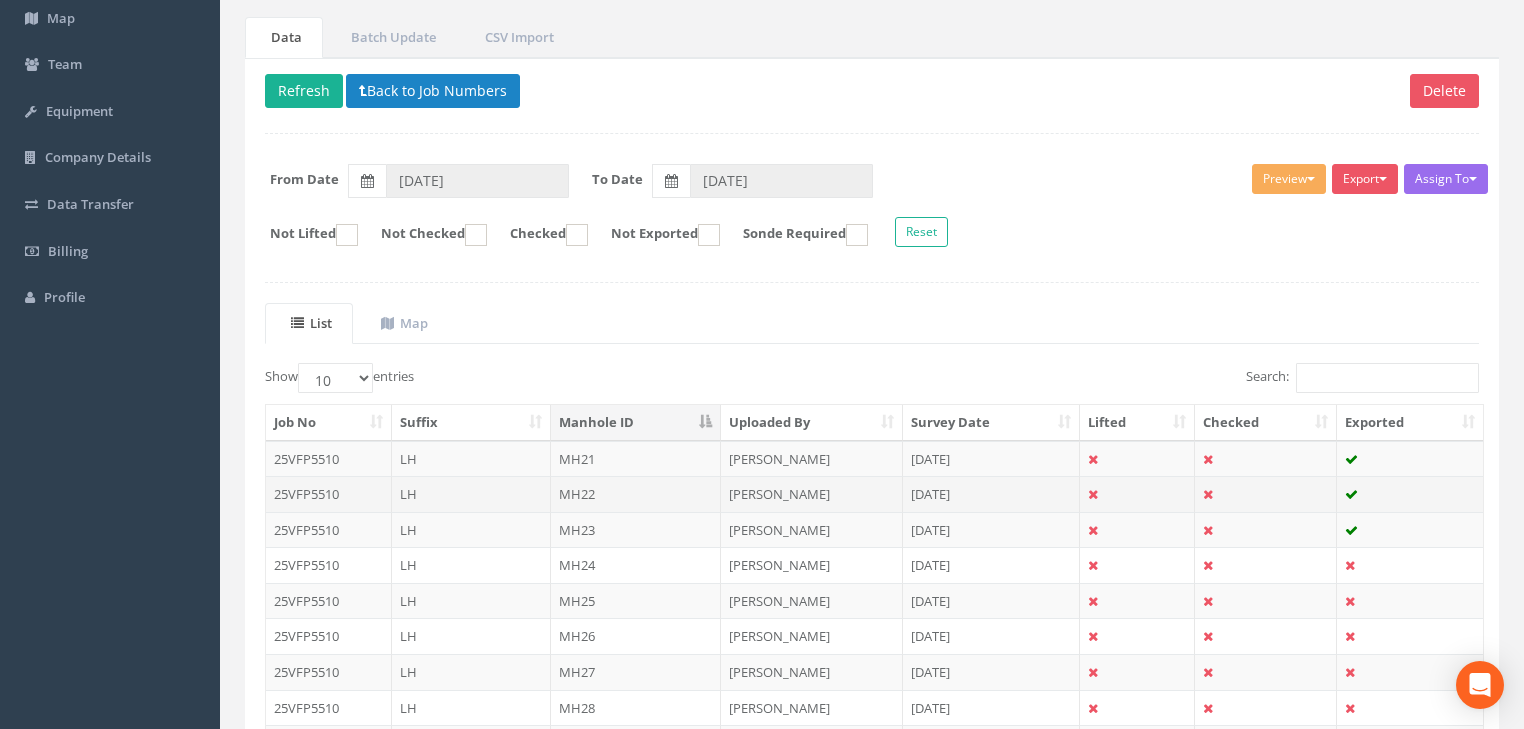click on "MH22" at bounding box center (636, 494) 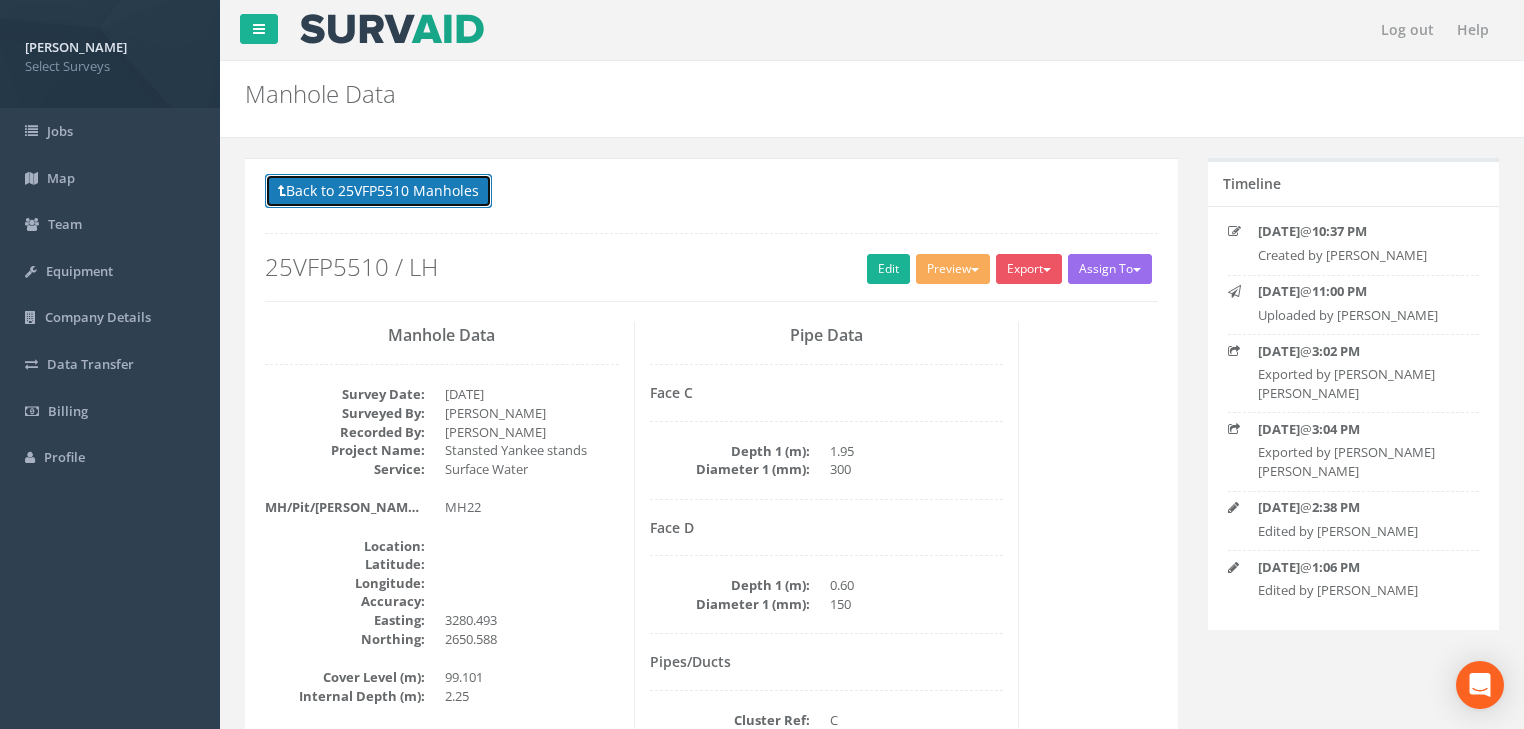 click on "Back to 25VFP5510 Manholes" at bounding box center (378, 191) 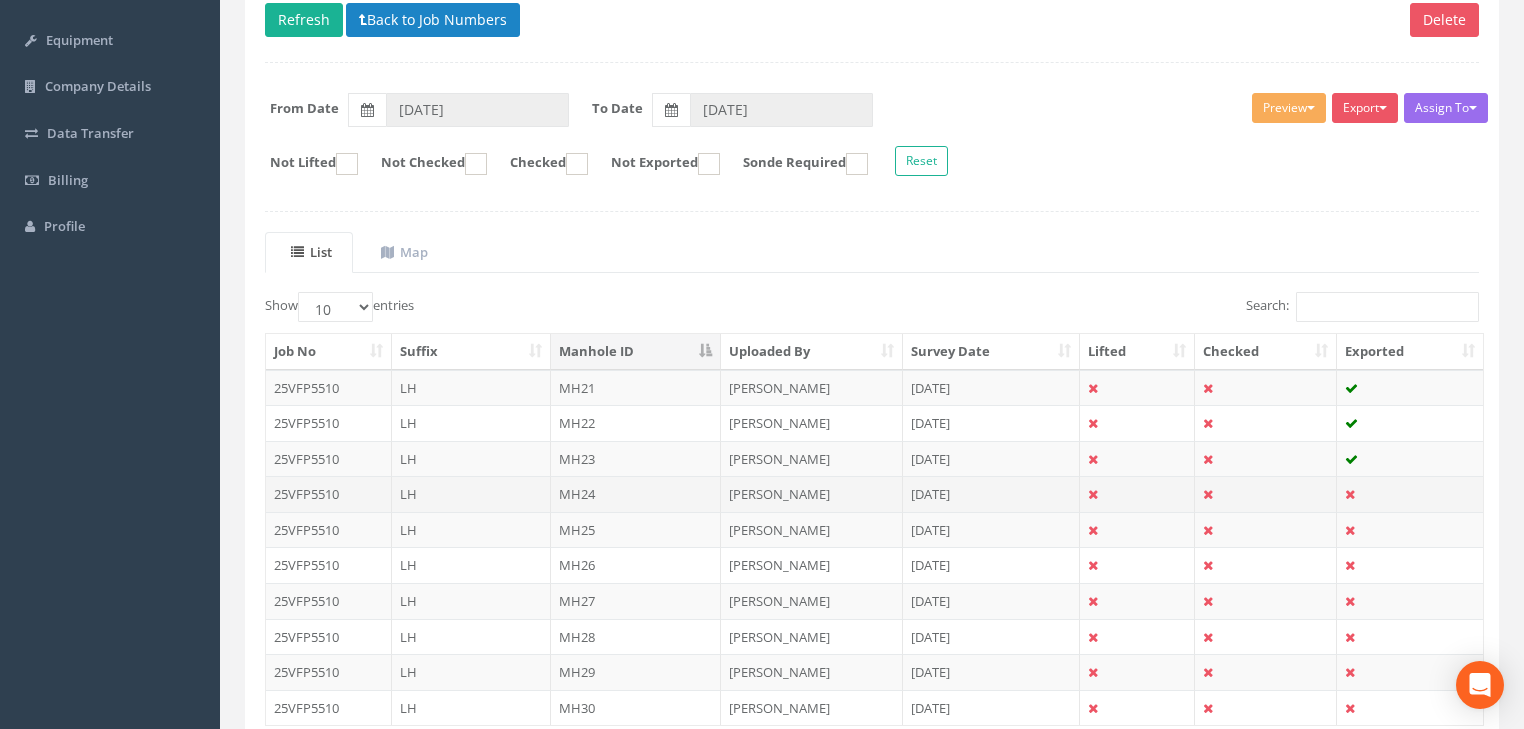 scroll, scrollTop: 240, scrollLeft: 0, axis: vertical 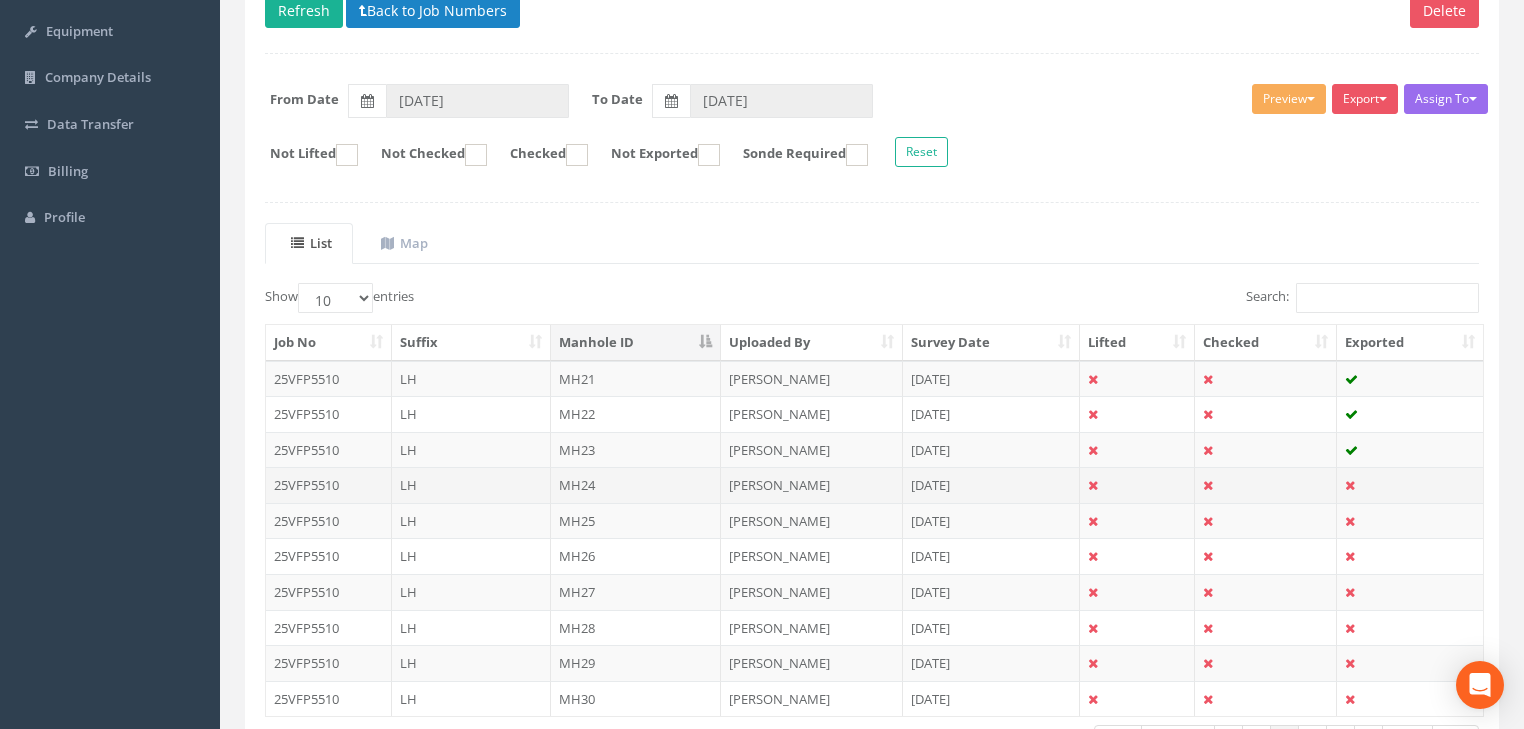 click on "MH24" at bounding box center (636, 485) 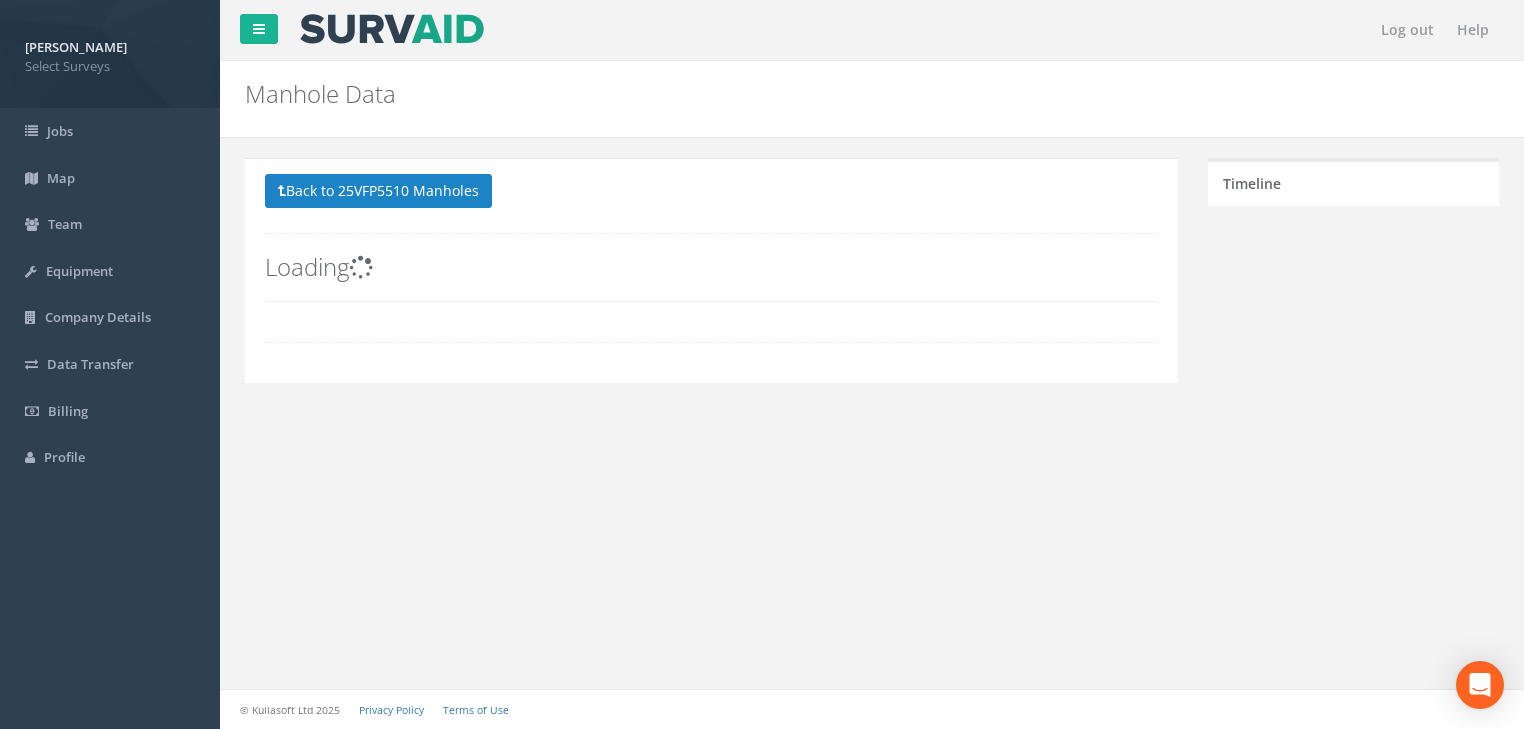 scroll, scrollTop: 0, scrollLeft: 0, axis: both 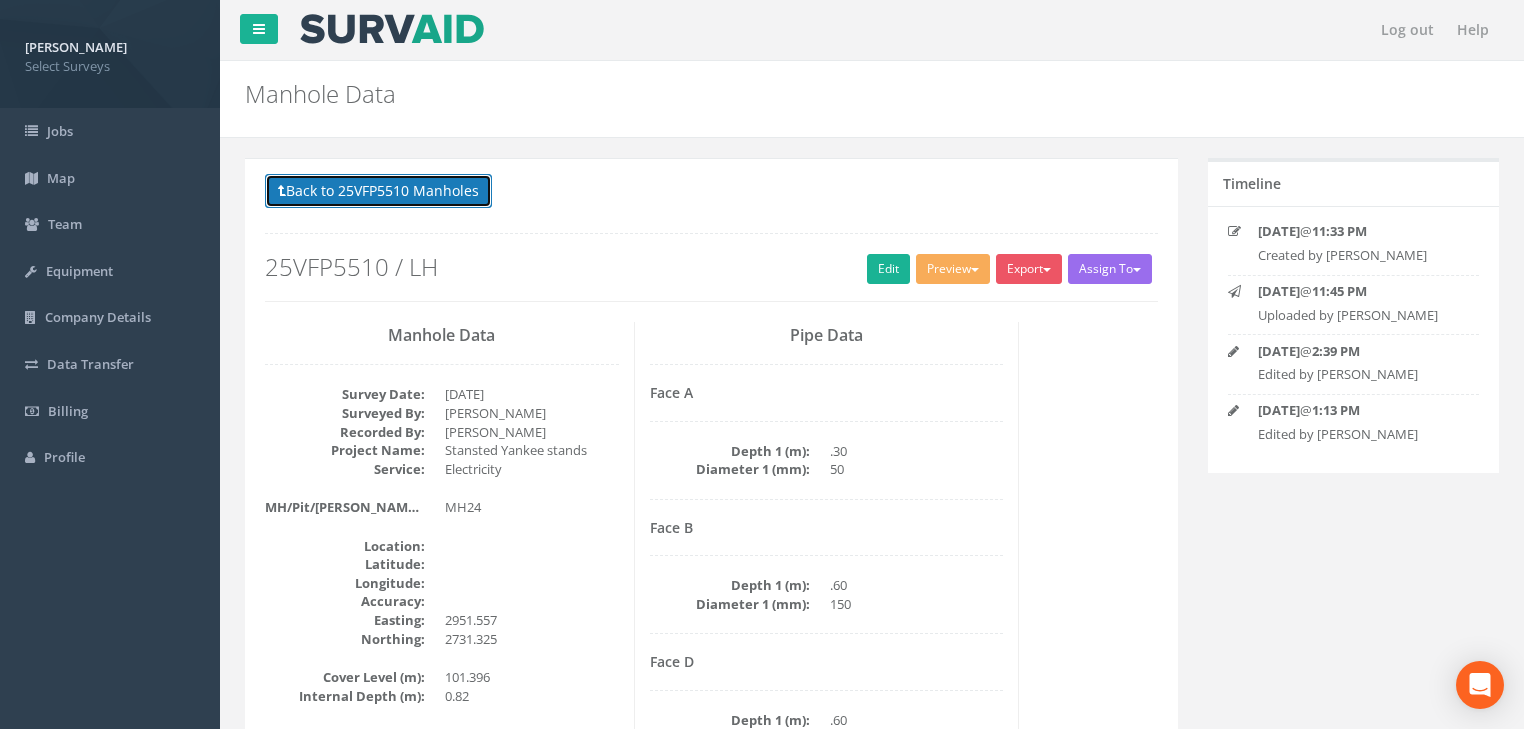 click on "Back to 25VFP5510 Manholes" at bounding box center [378, 191] 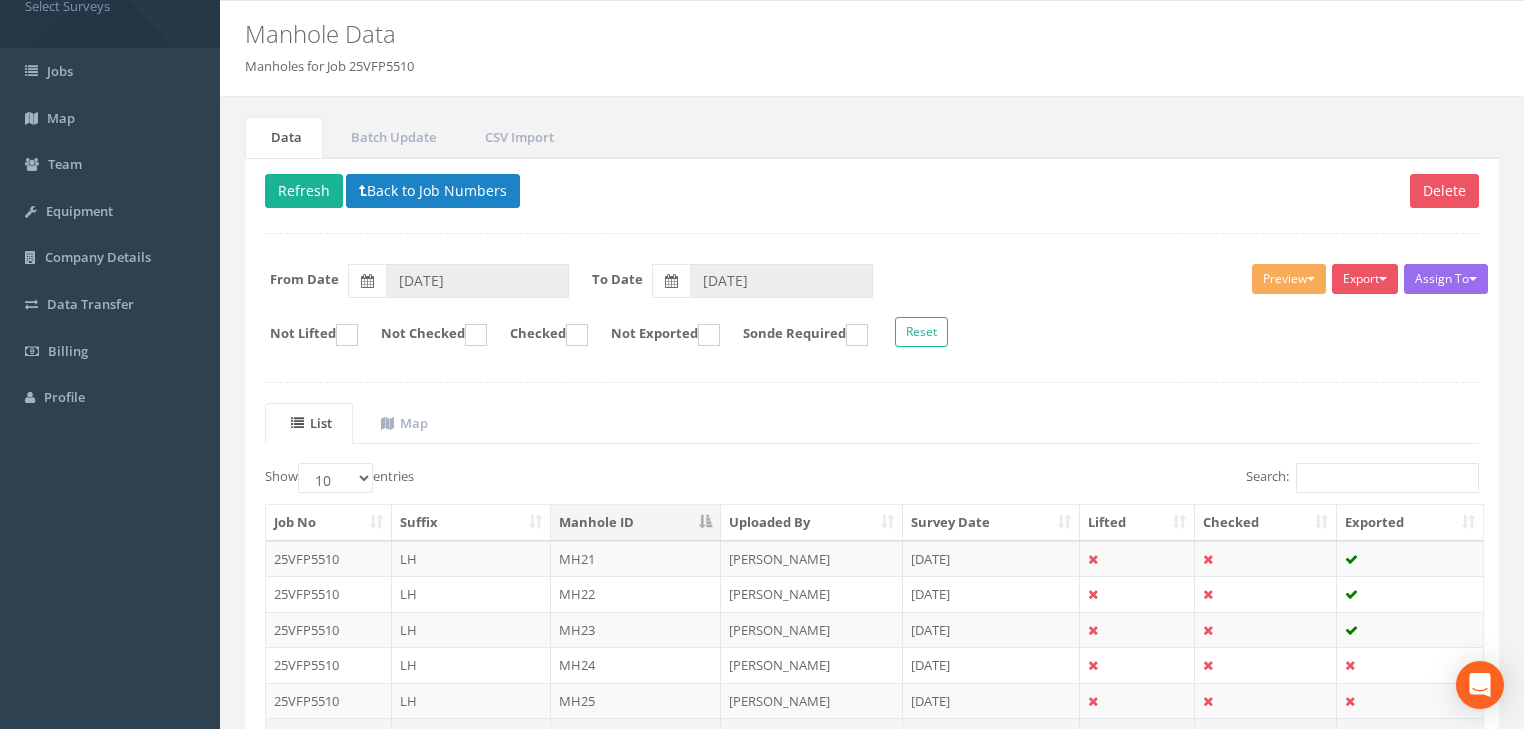 scroll, scrollTop: 160, scrollLeft: 0, axis: vertical 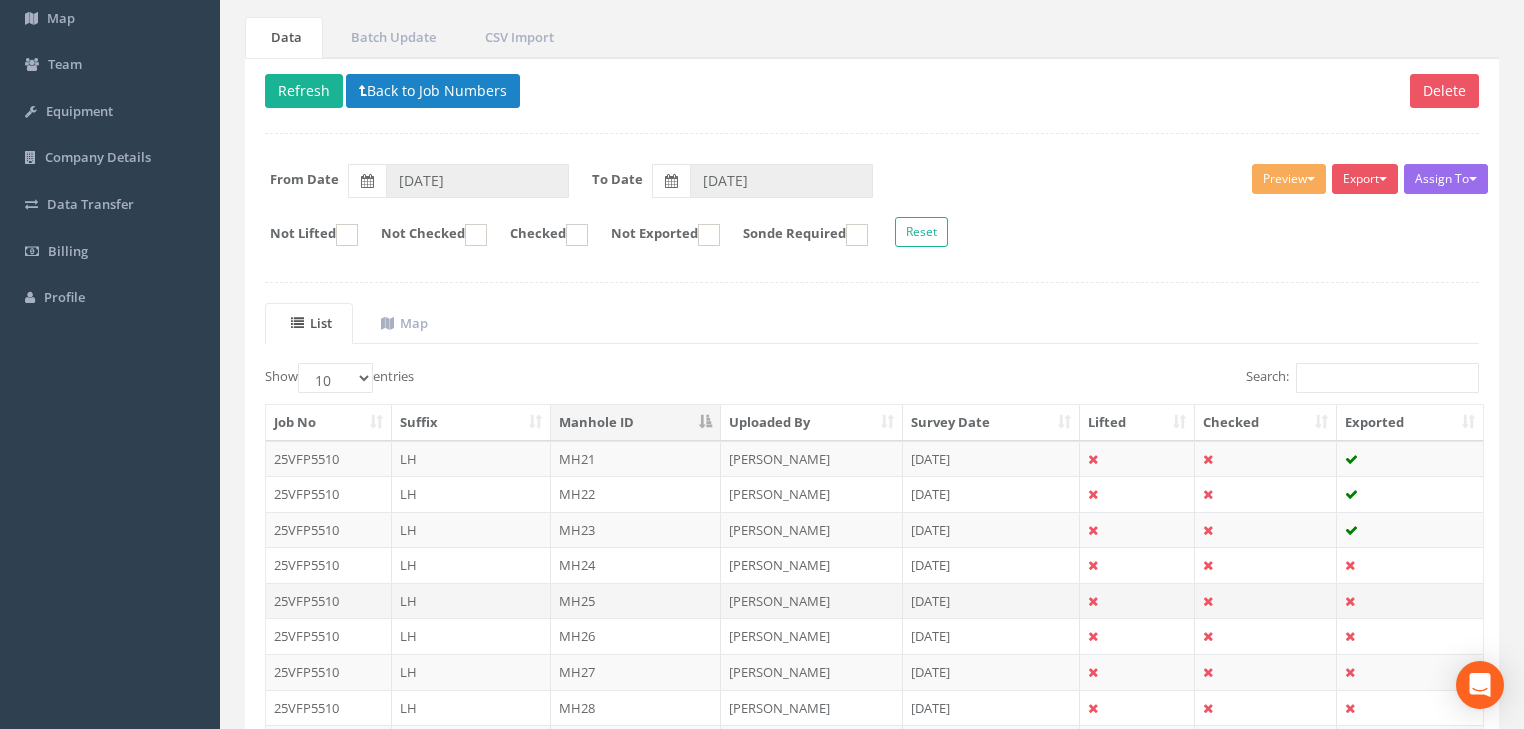 click on "MH25" at bounding box center (636, 601) 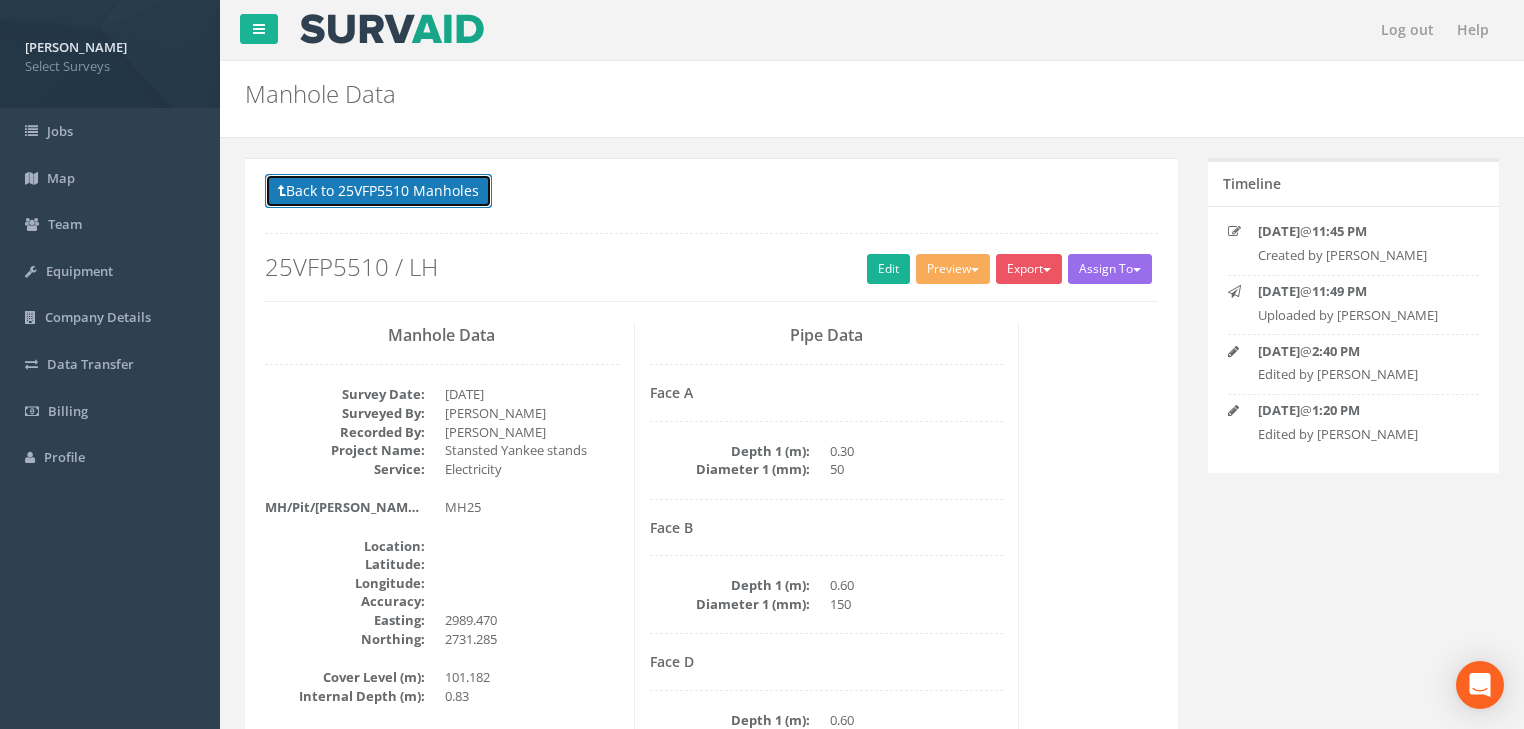 click on "Back to 25VFP5510 Manholes" at bounding box center [378, 191] 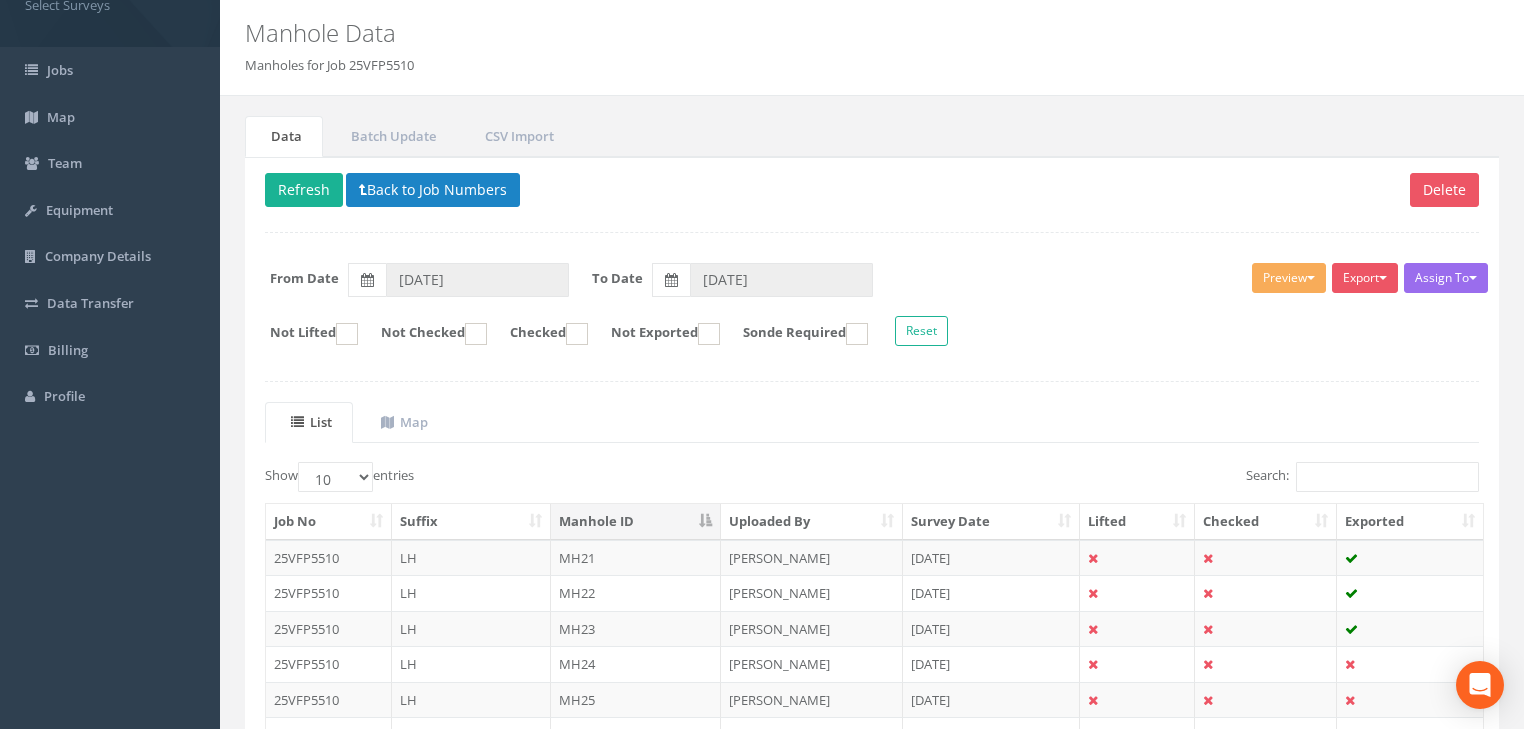 scroll, scrollTop: 240, scrollLeft: 0, axis: vertical 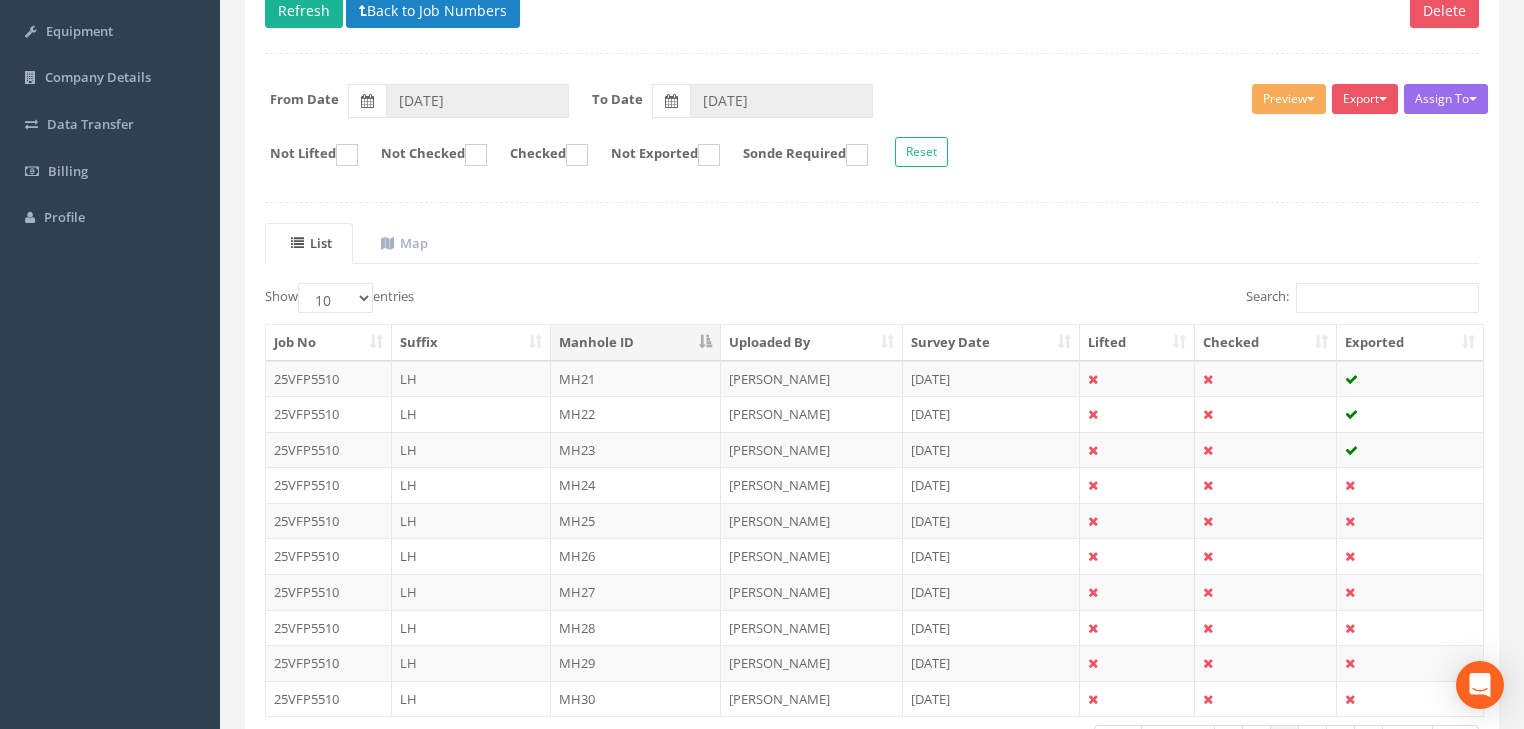click on "MH26" at bounding box center (636, 556) 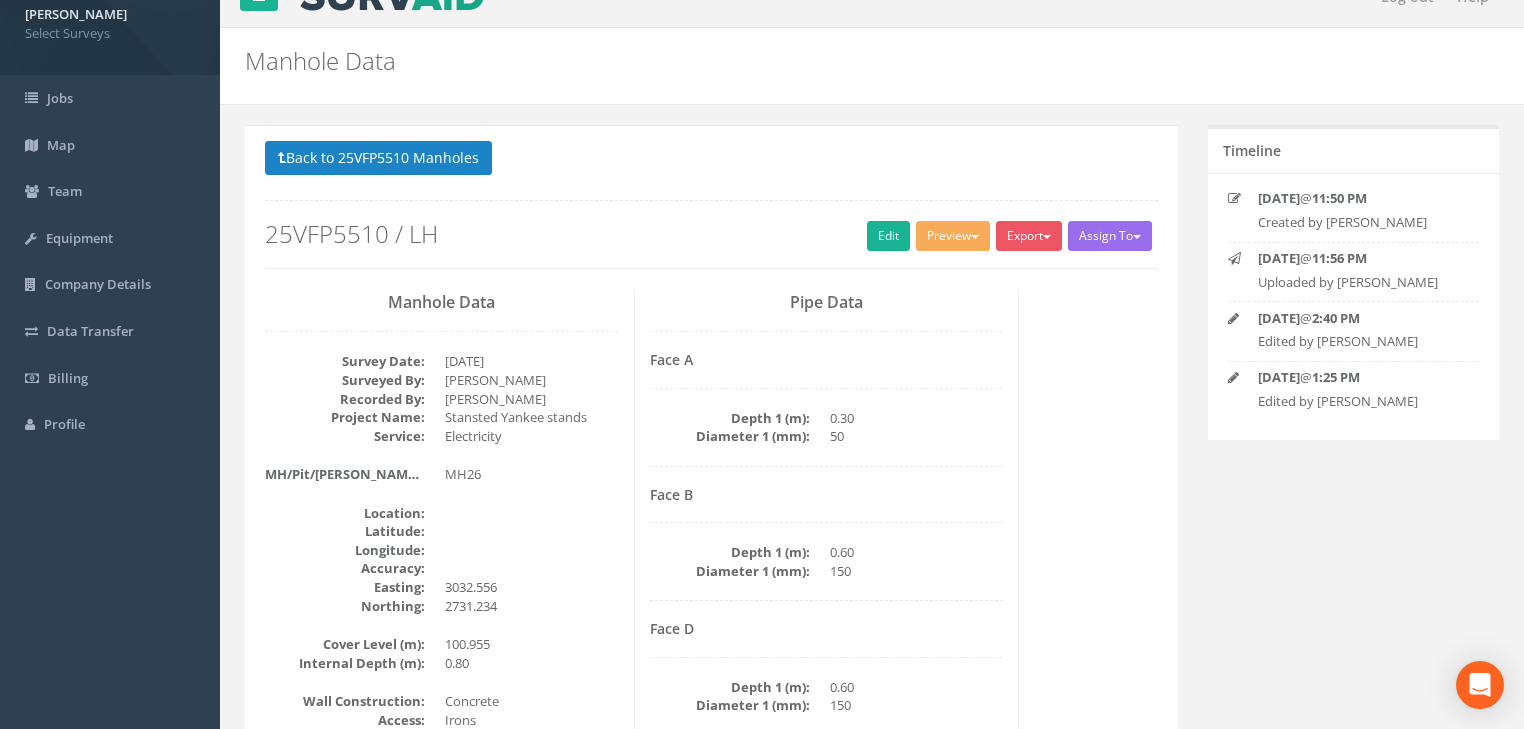 scroll, scrollTop: 0, scrollLeft: 0, axis: both 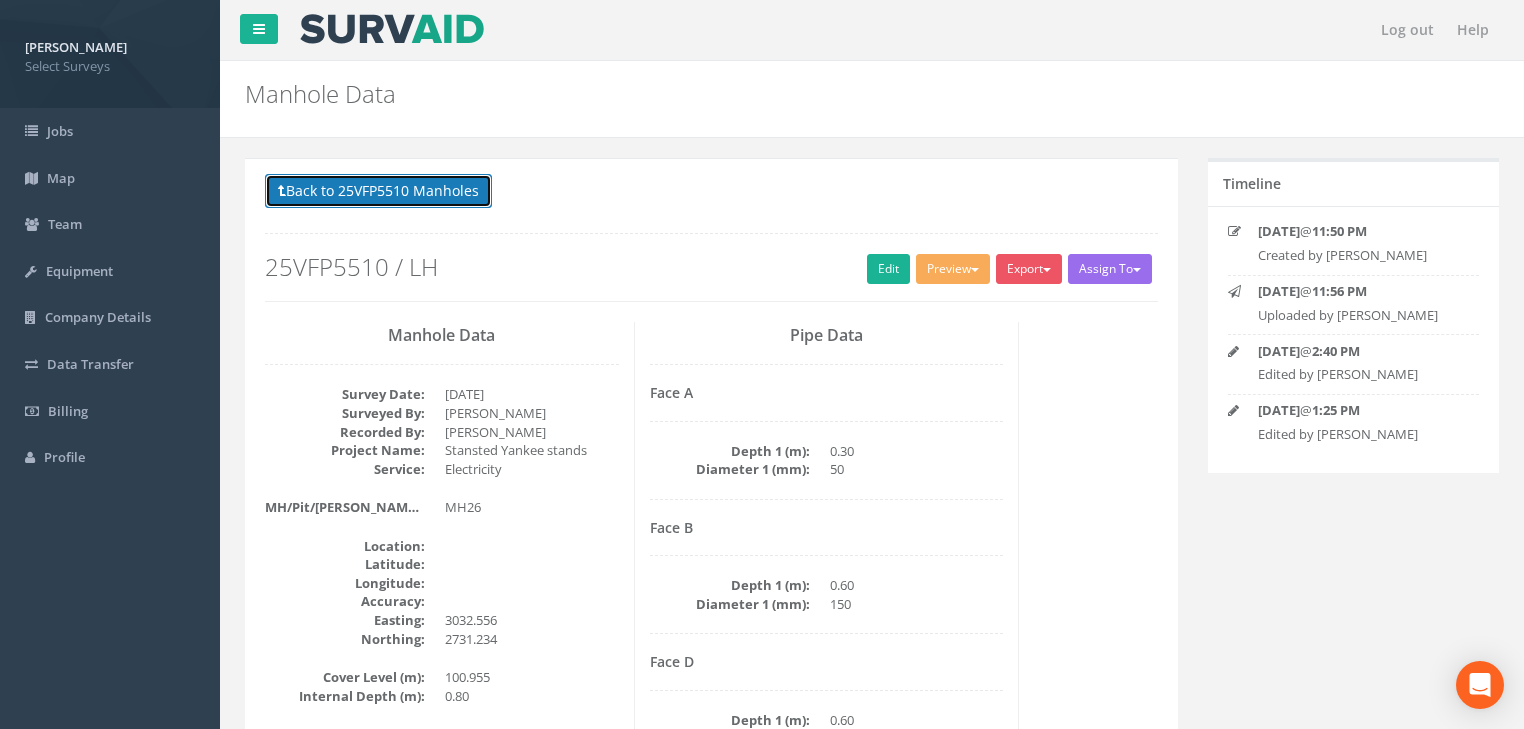 click on "Back to 25VFP5510 Manholes" at bounding box center (378, 191) 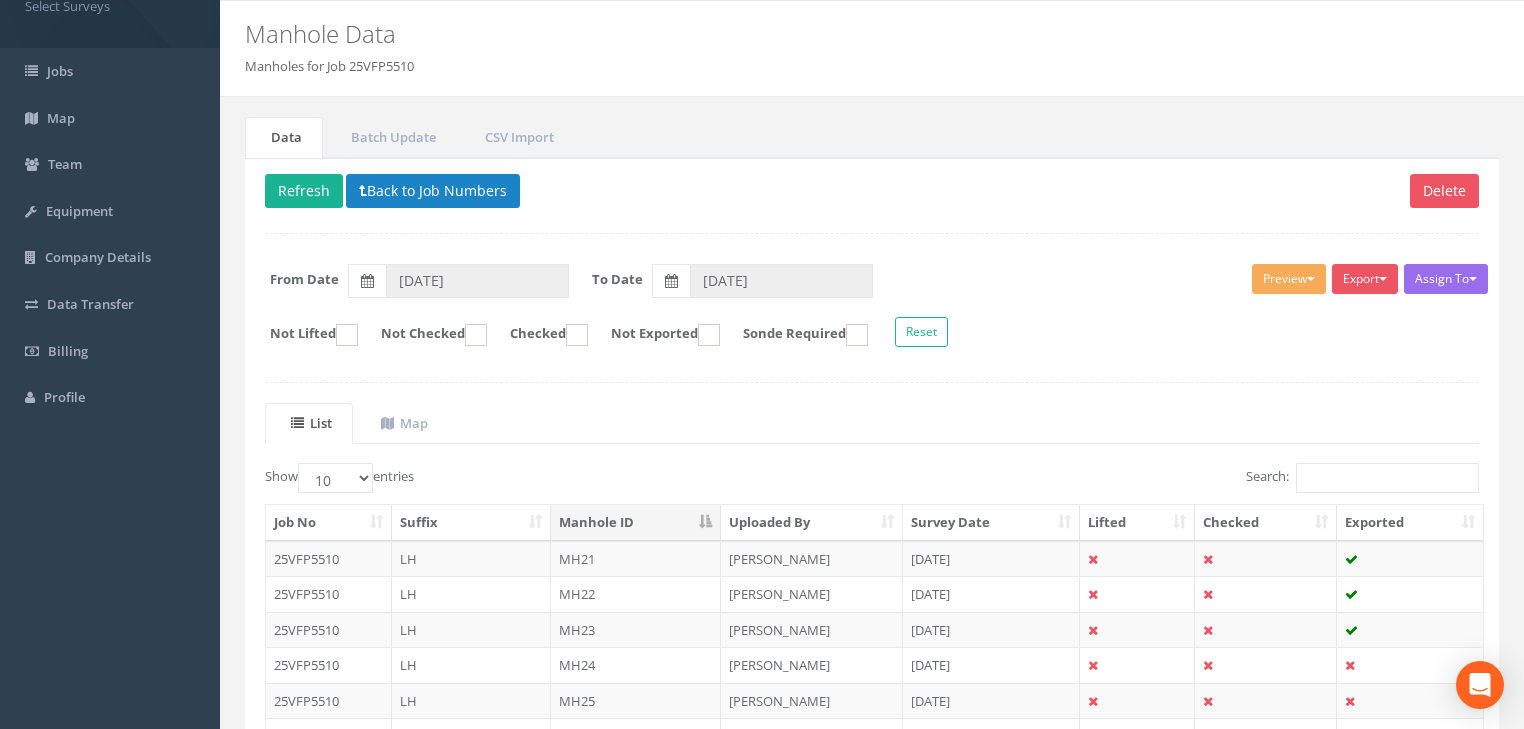 scroll, scrollTop: 240, scrollLeft: 0, axis: vertical 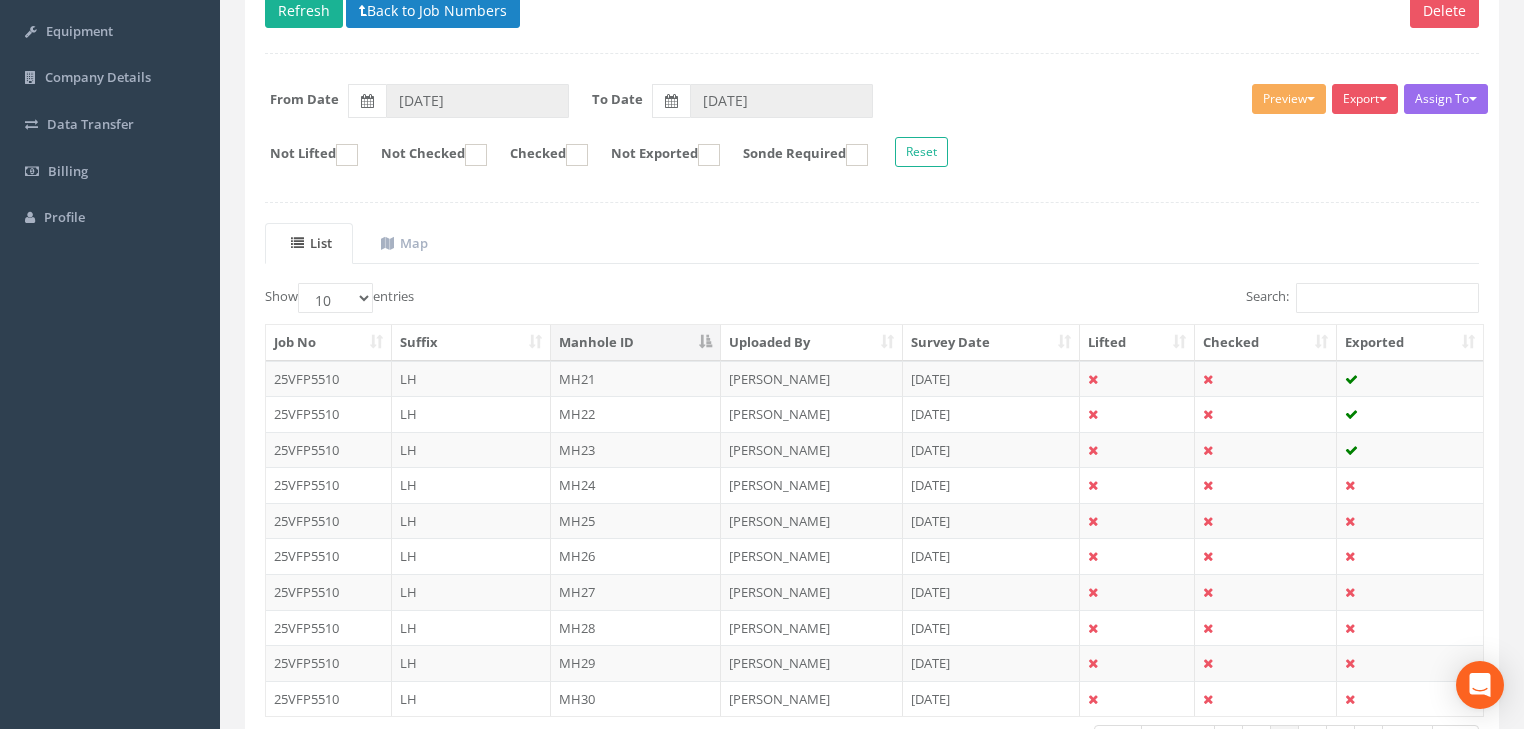 click on "MH27" at bounding box center [636, 592] 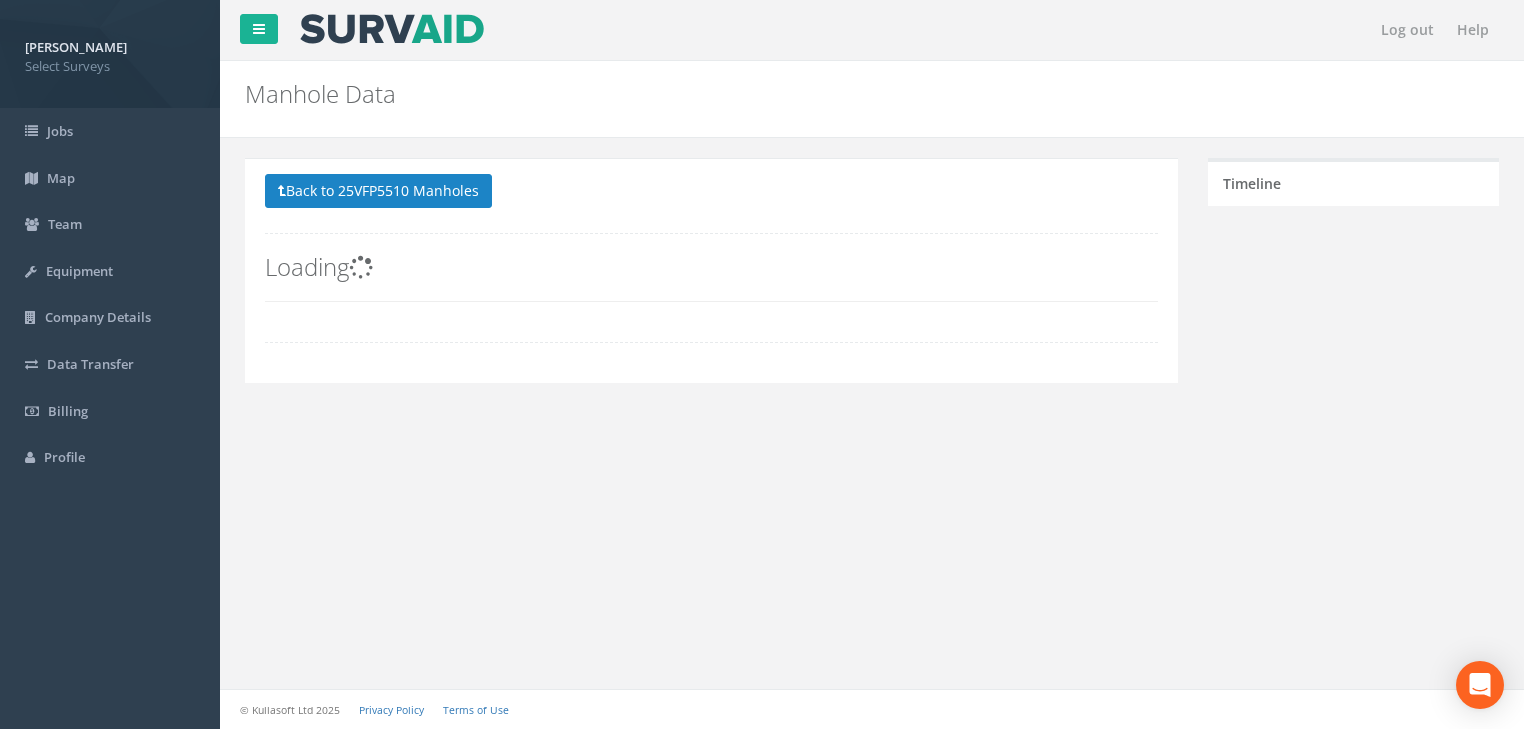 scroll, scrollTop: 0, scrollLeft: 0, axis: both 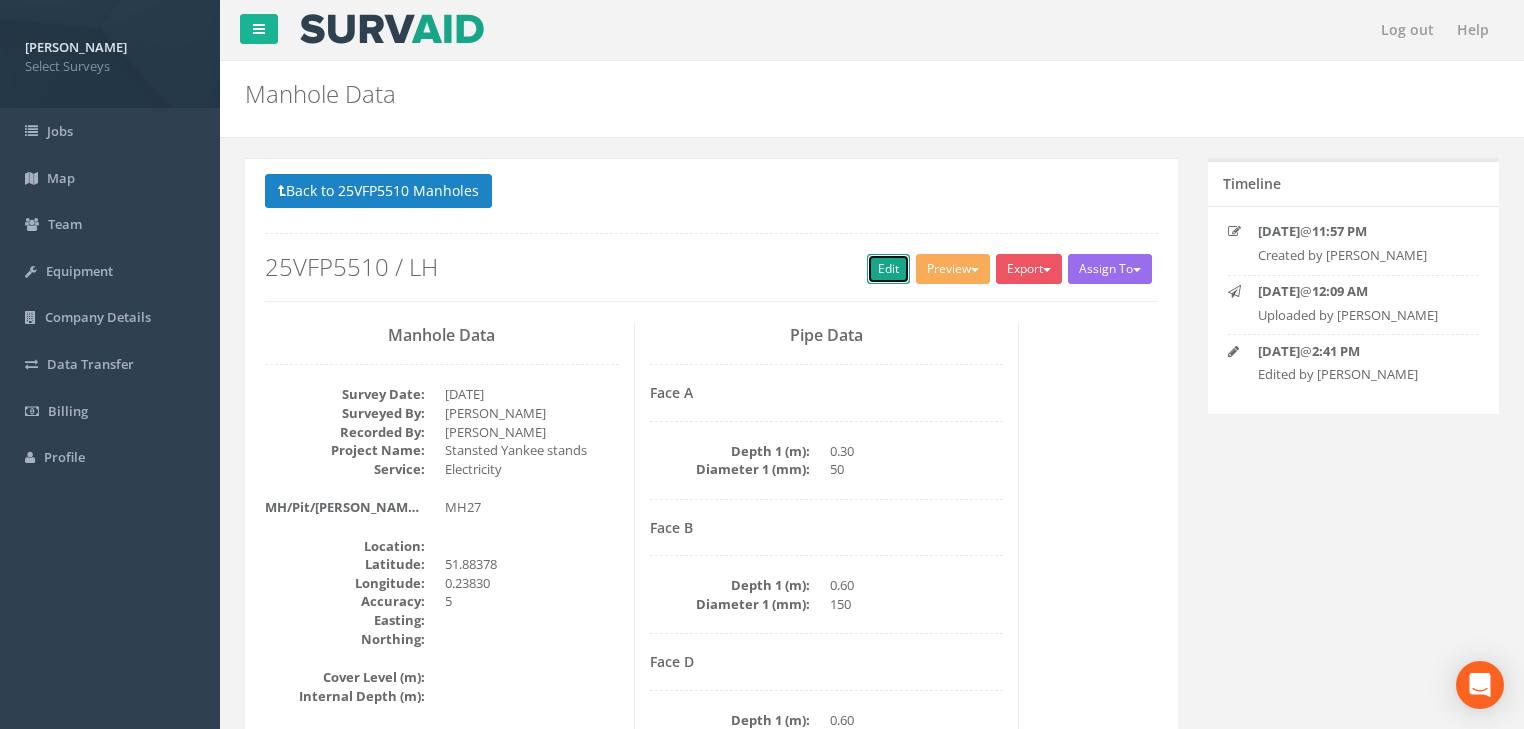 click on "Edit" at bounding box center [888, 269] 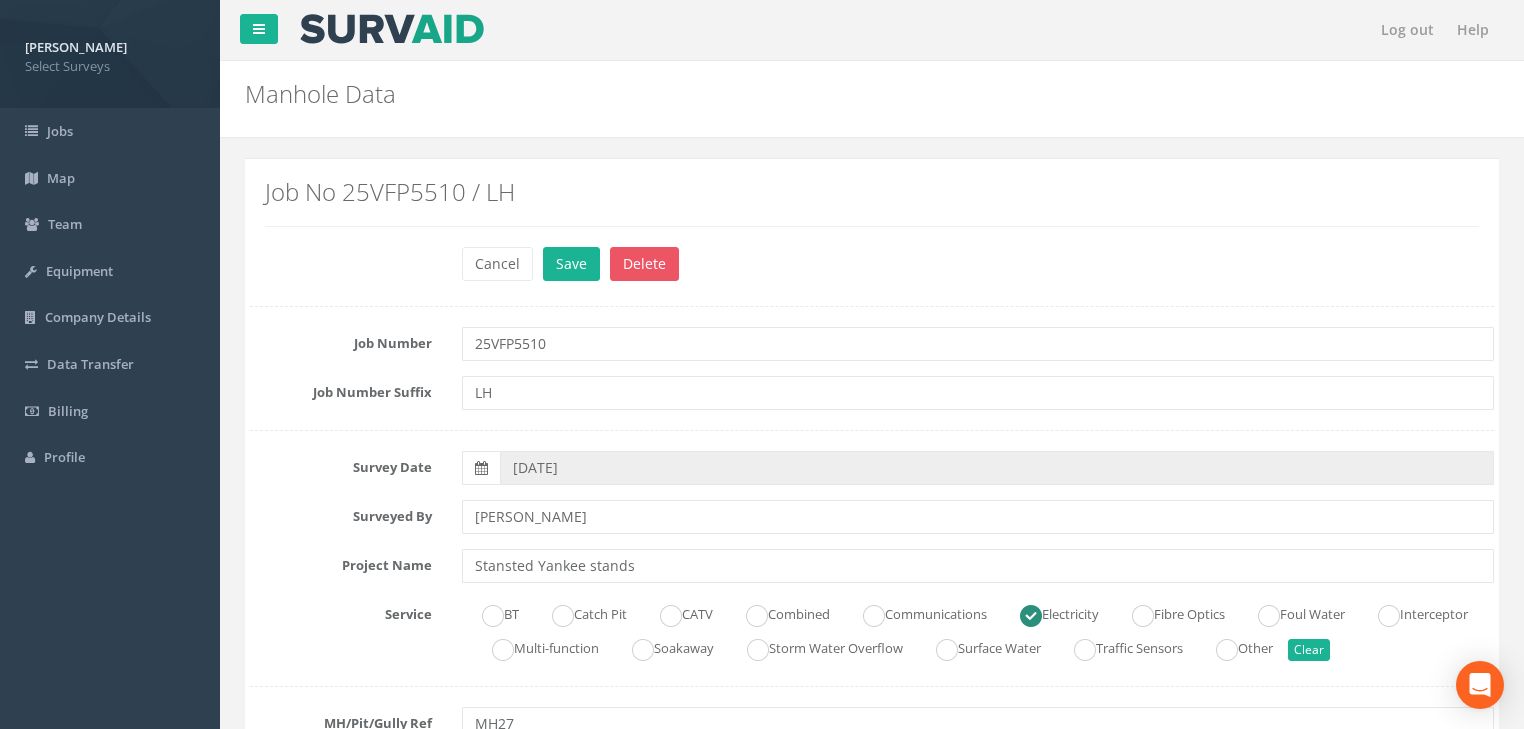 scroll, scrollTop: 480, scrollLeft: 0, axis: vertical 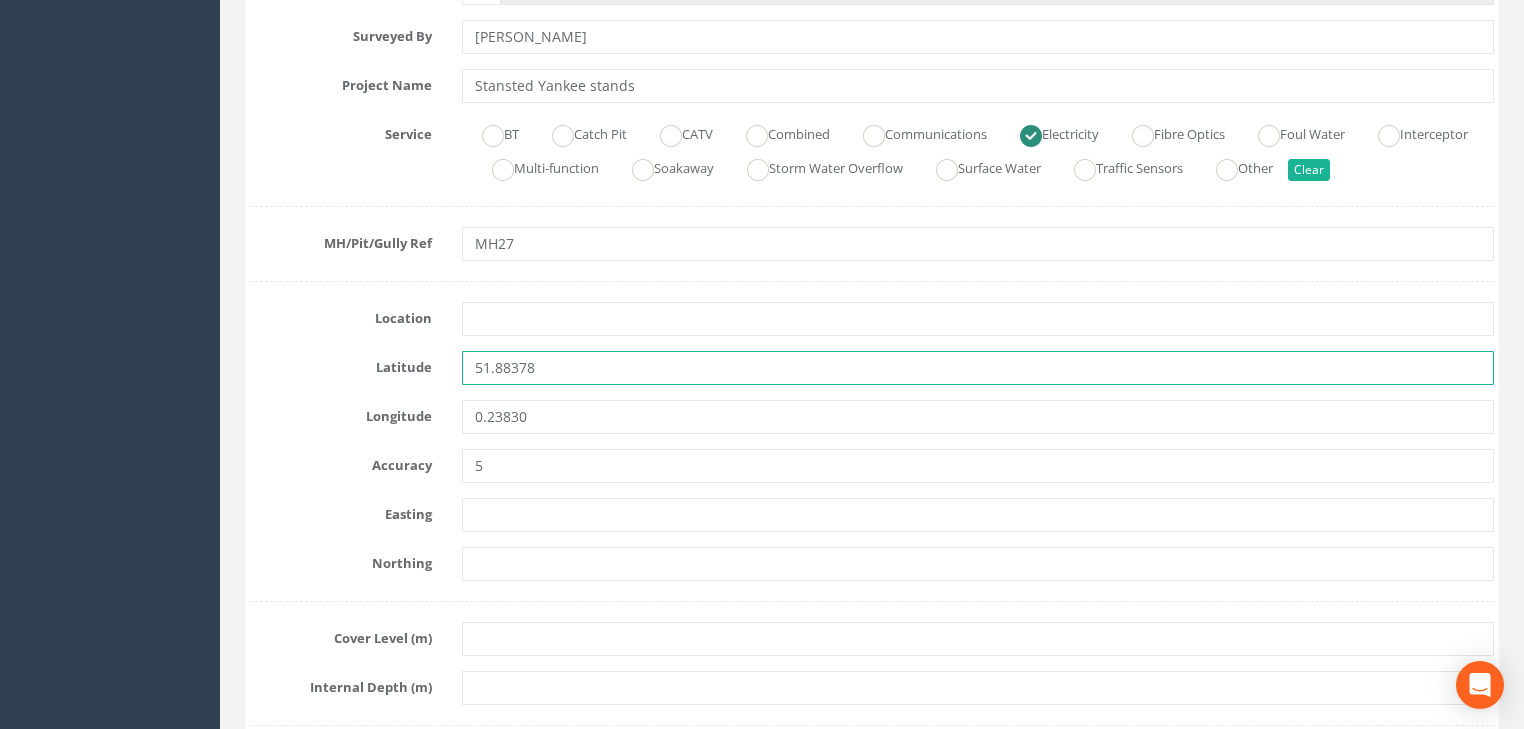 drag, startPoint x: 536, startPoint y: 360, endPoint x: 283, endPoint y: 372, distance: 253.28442 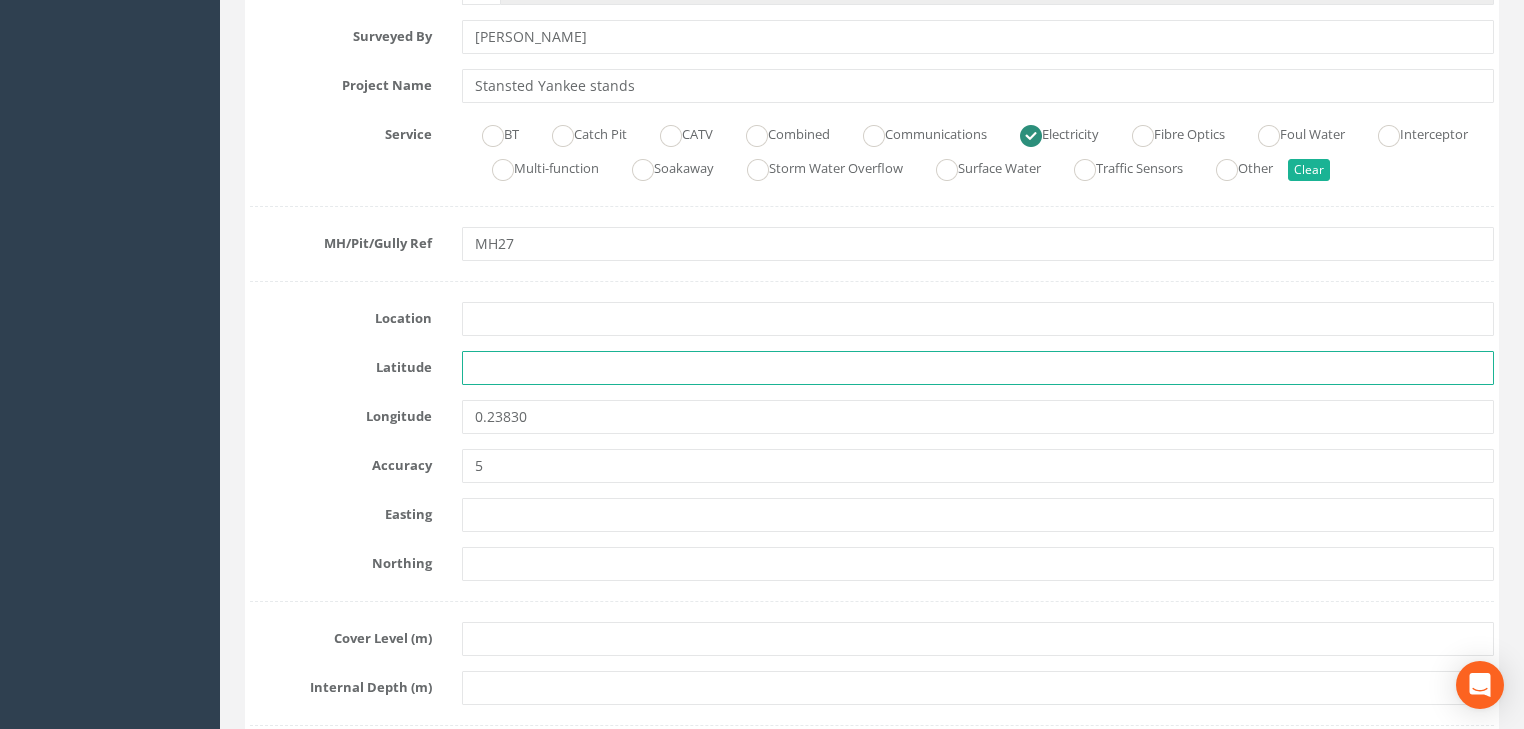 type 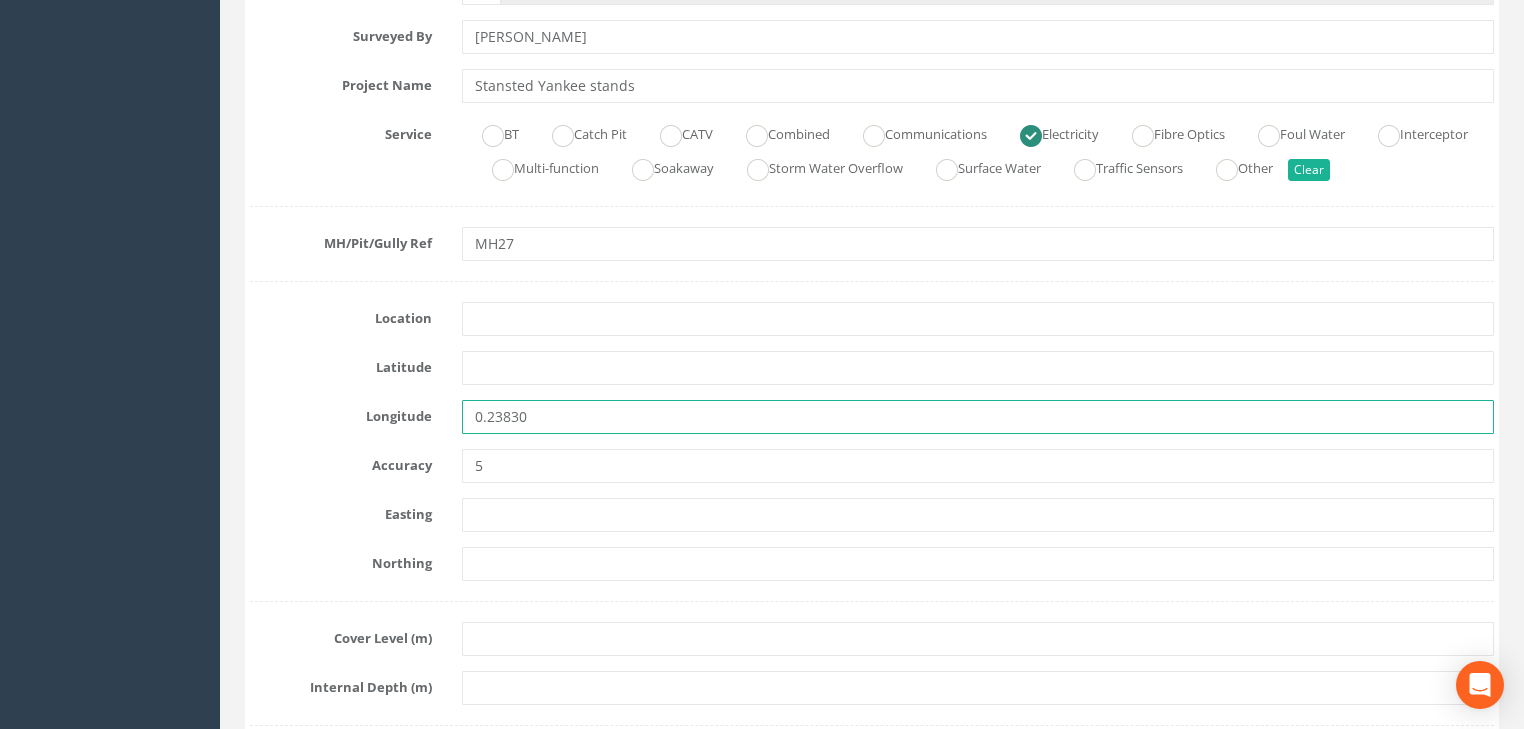 drag, startPoint x: 443, startPoint y: 420, endPoint x: 400, endPoint y: 421, distance: 43.011627 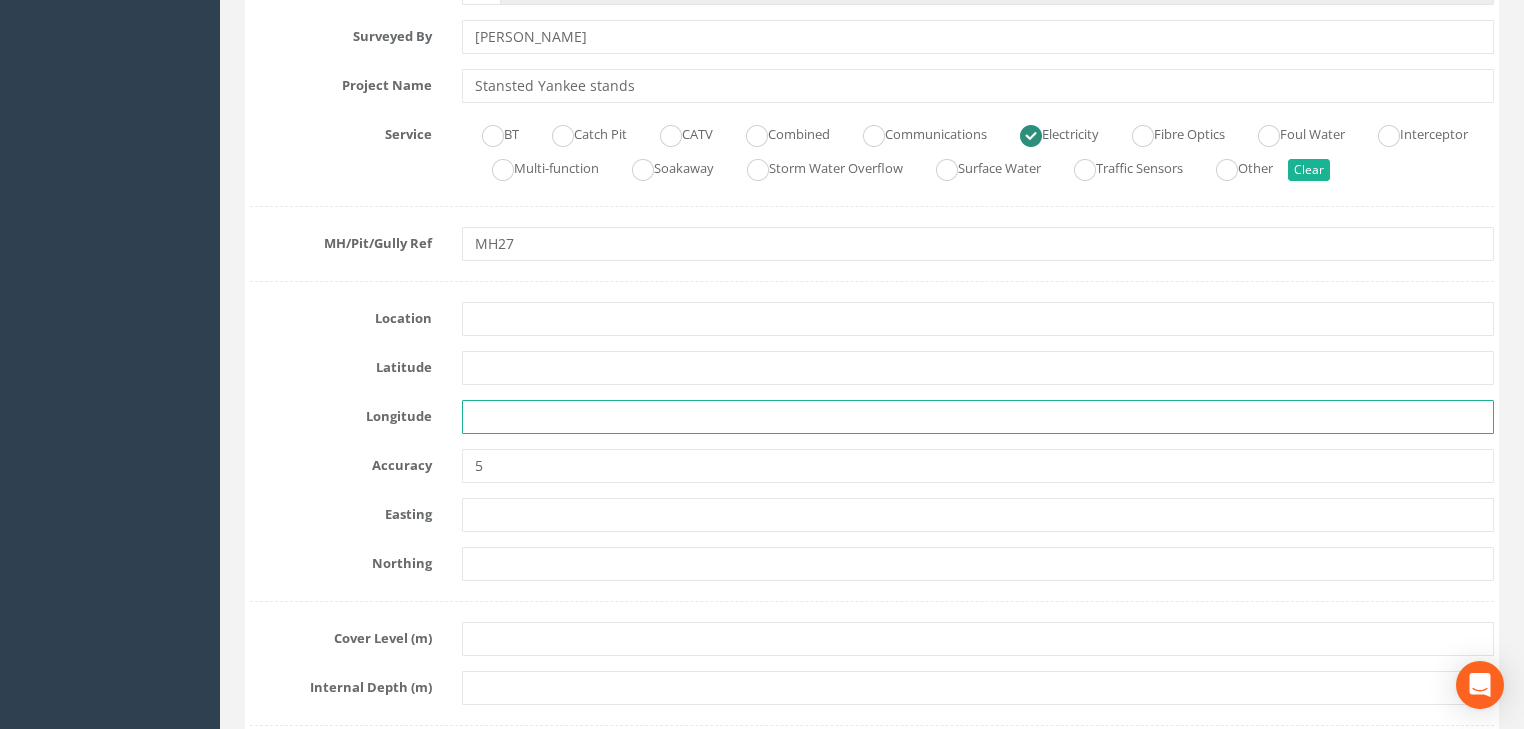 type 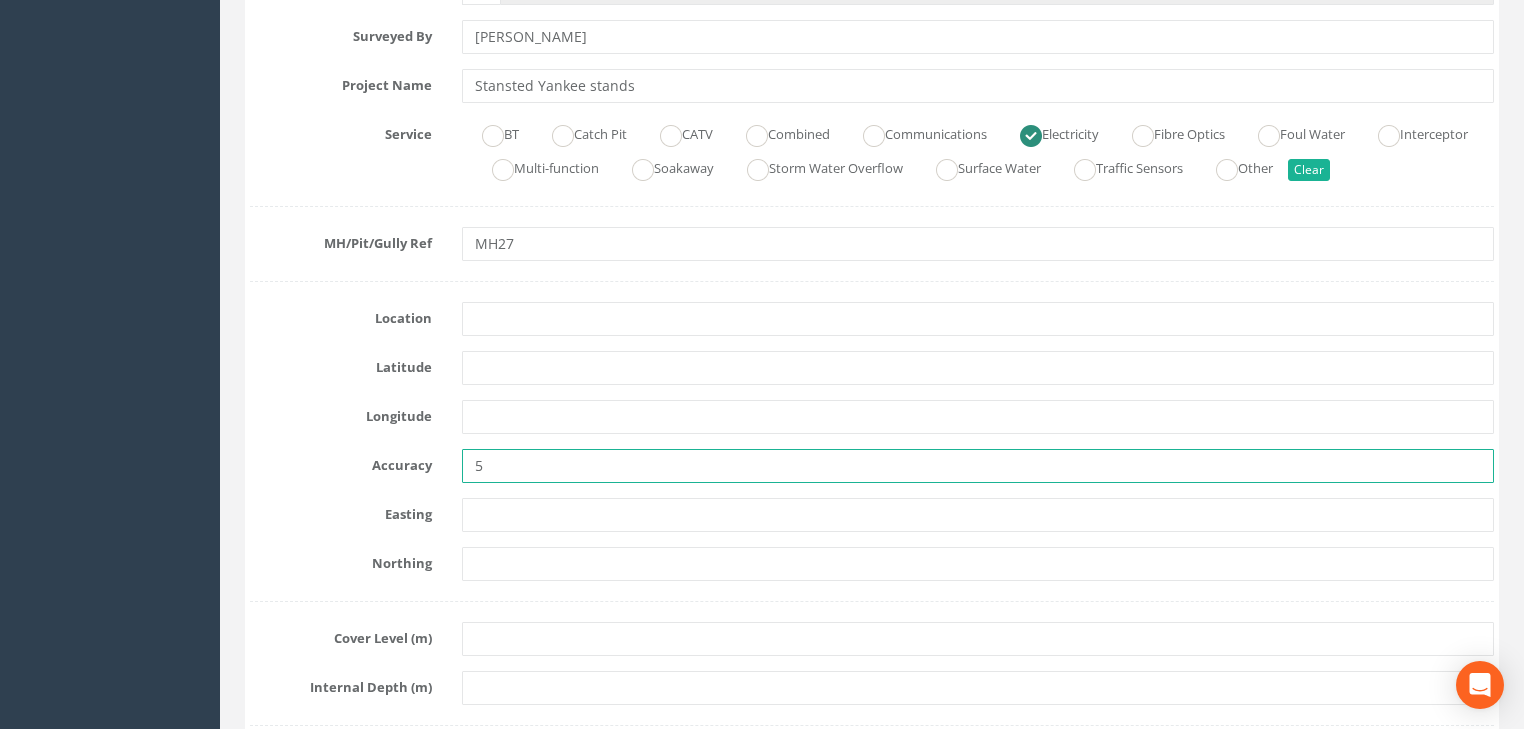 drag, startPoint x: 460, startPoint y: 455, endPoint x: 460, endPoint y: 468, distance: 13 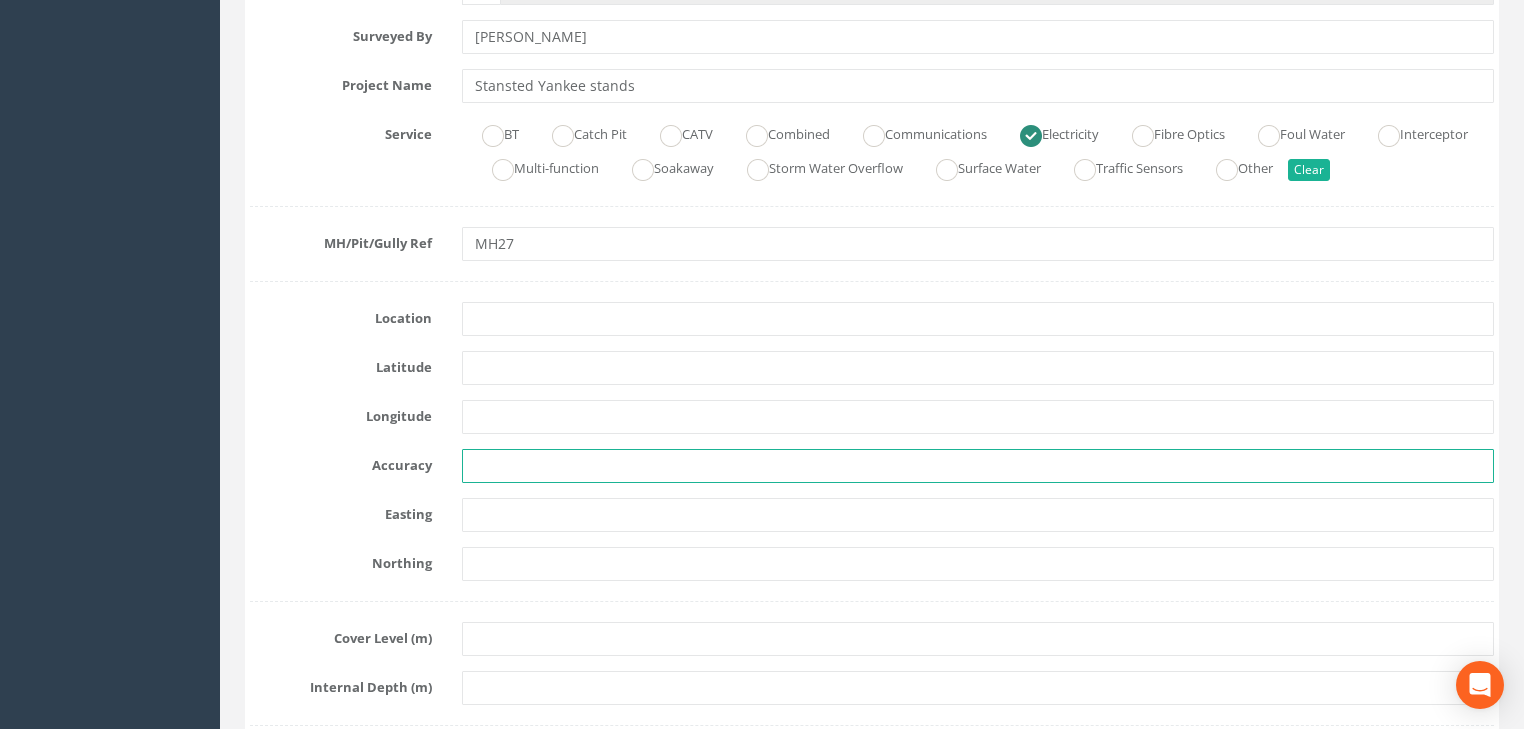 type 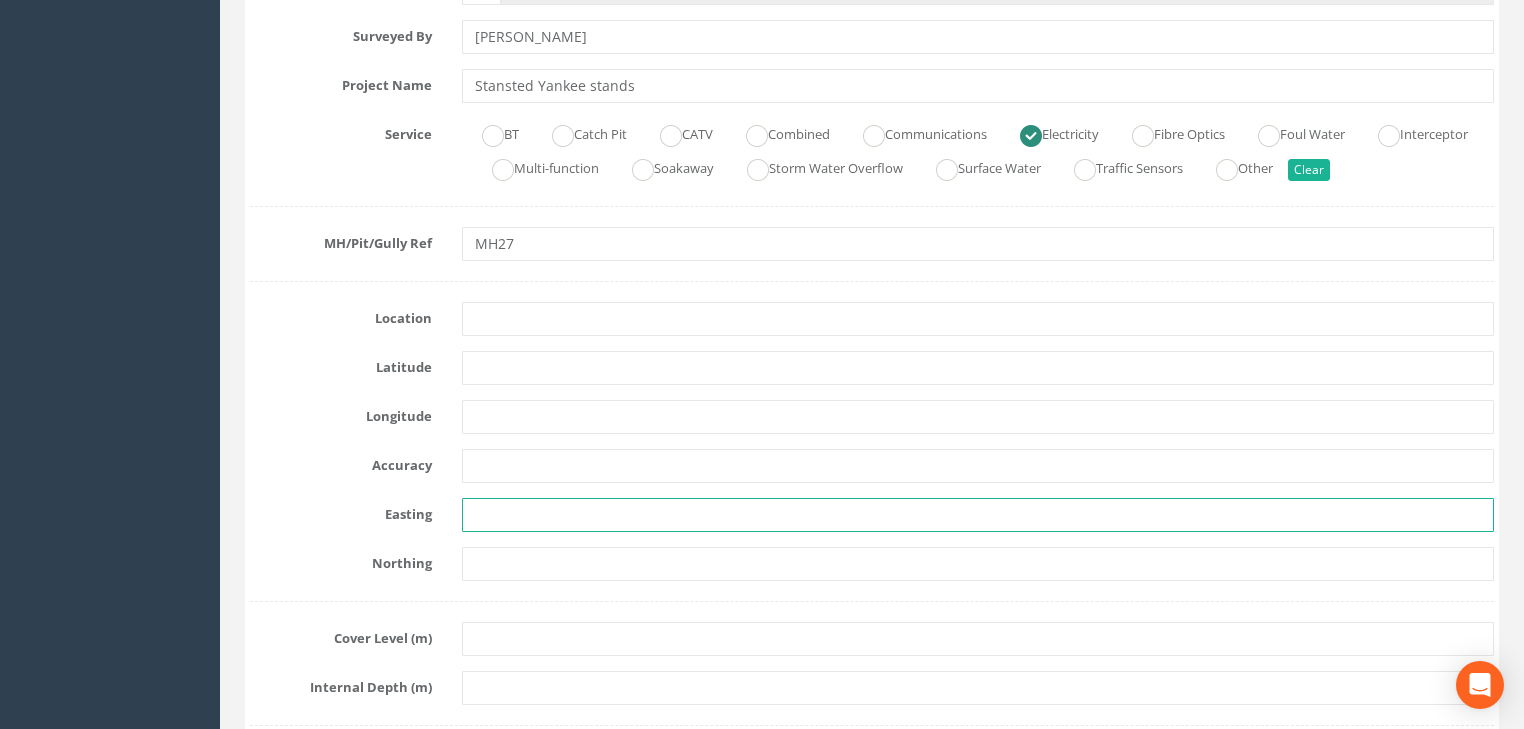 click at bounding box center [978, 515] 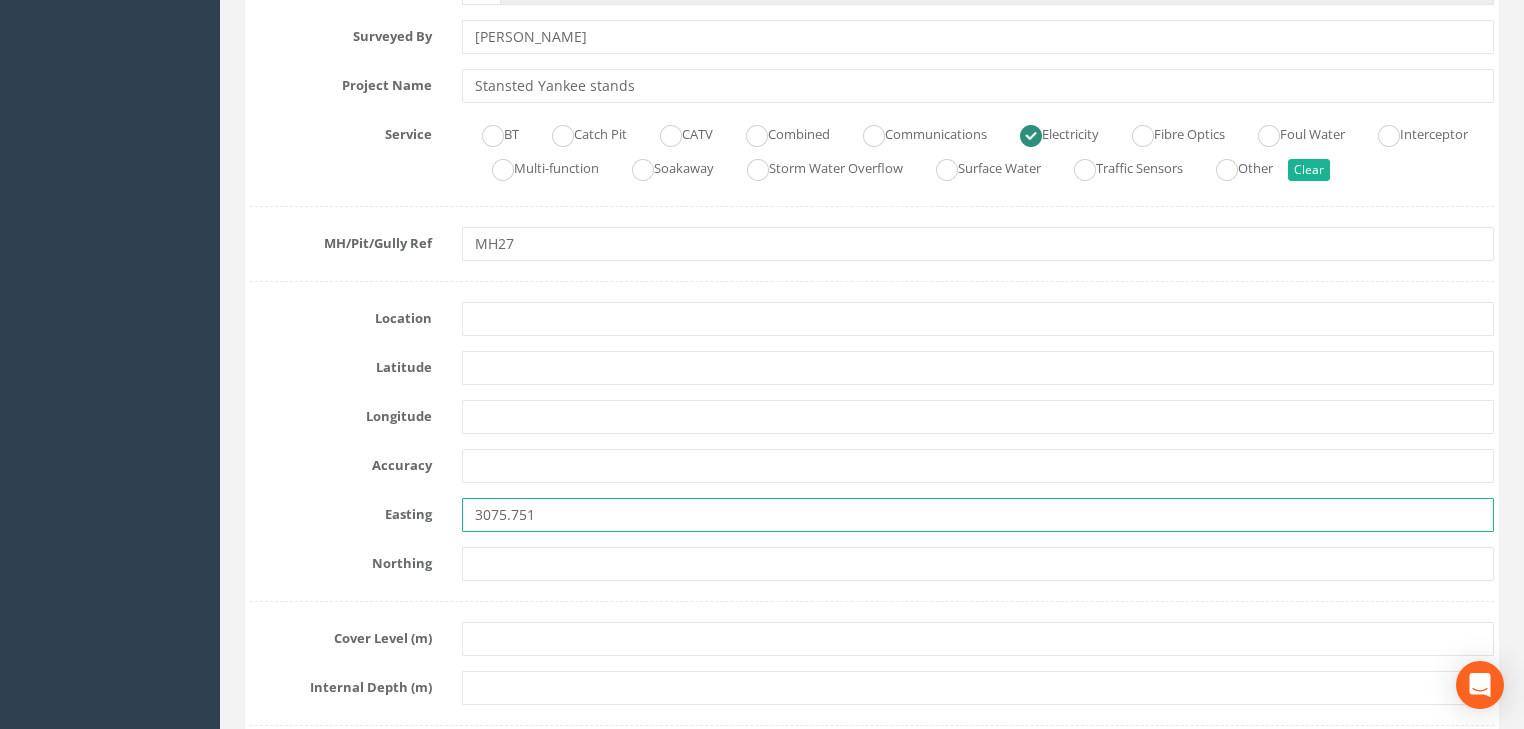 type on "3075.751" 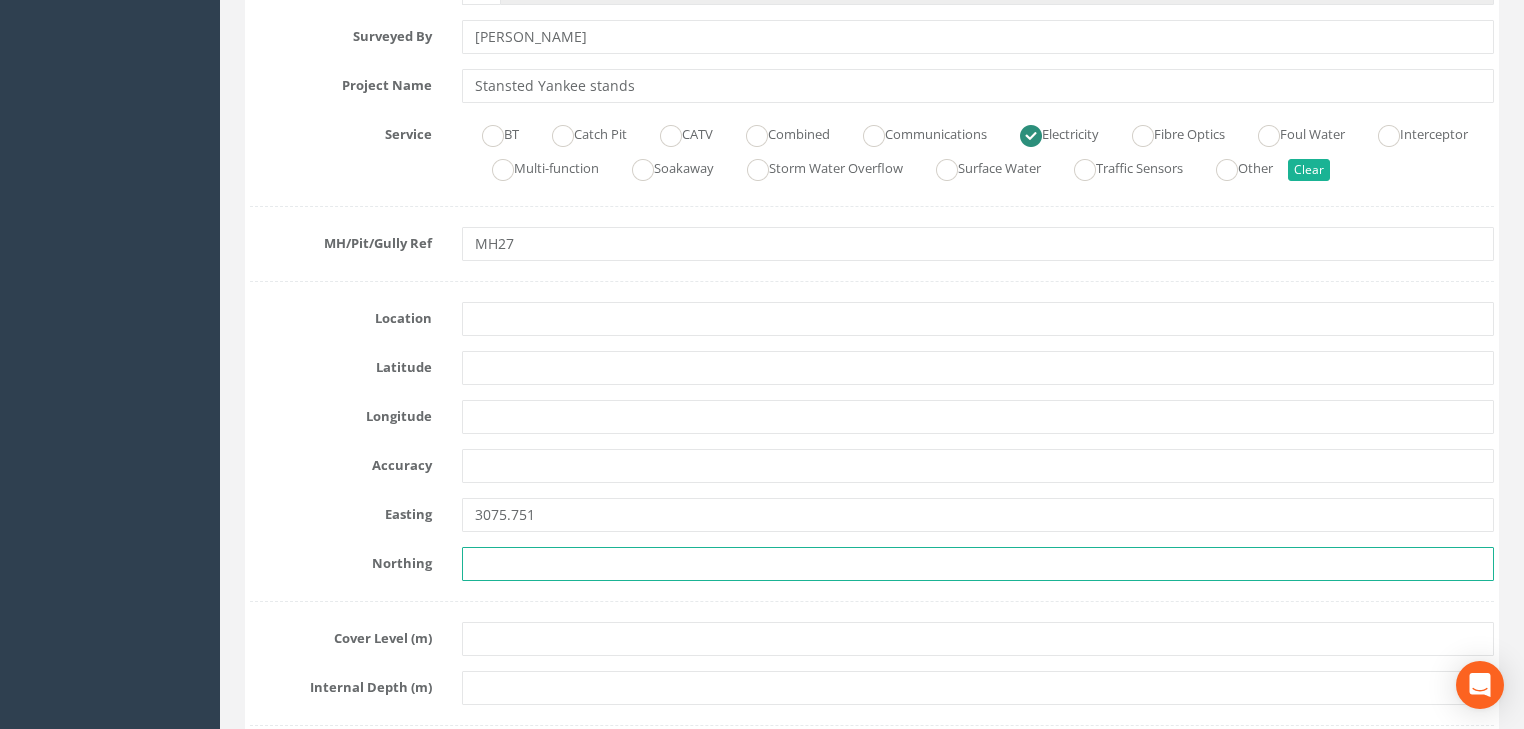 click at bounding box center (978, 564) 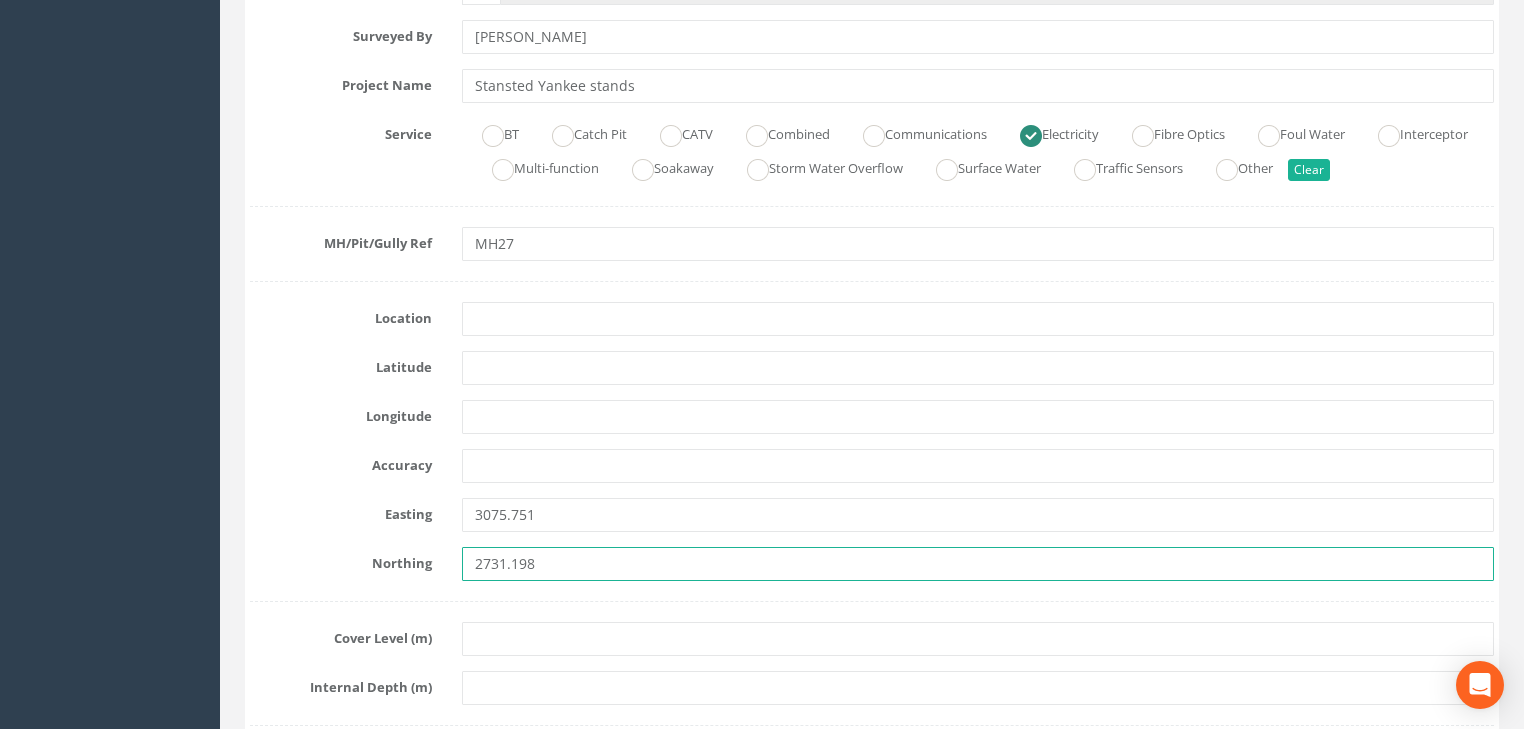 type on "2731.198" 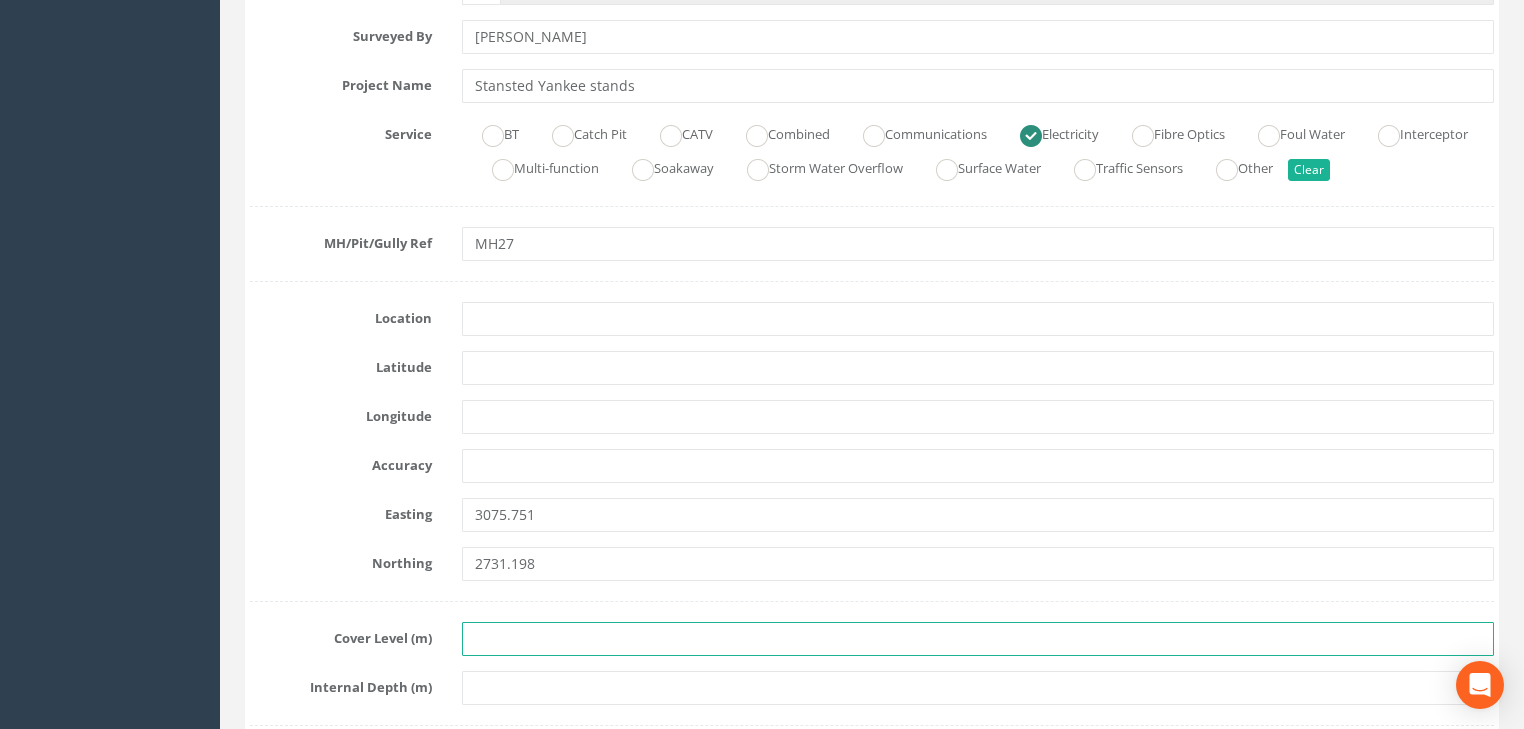 click at bounding box center (978, 639) 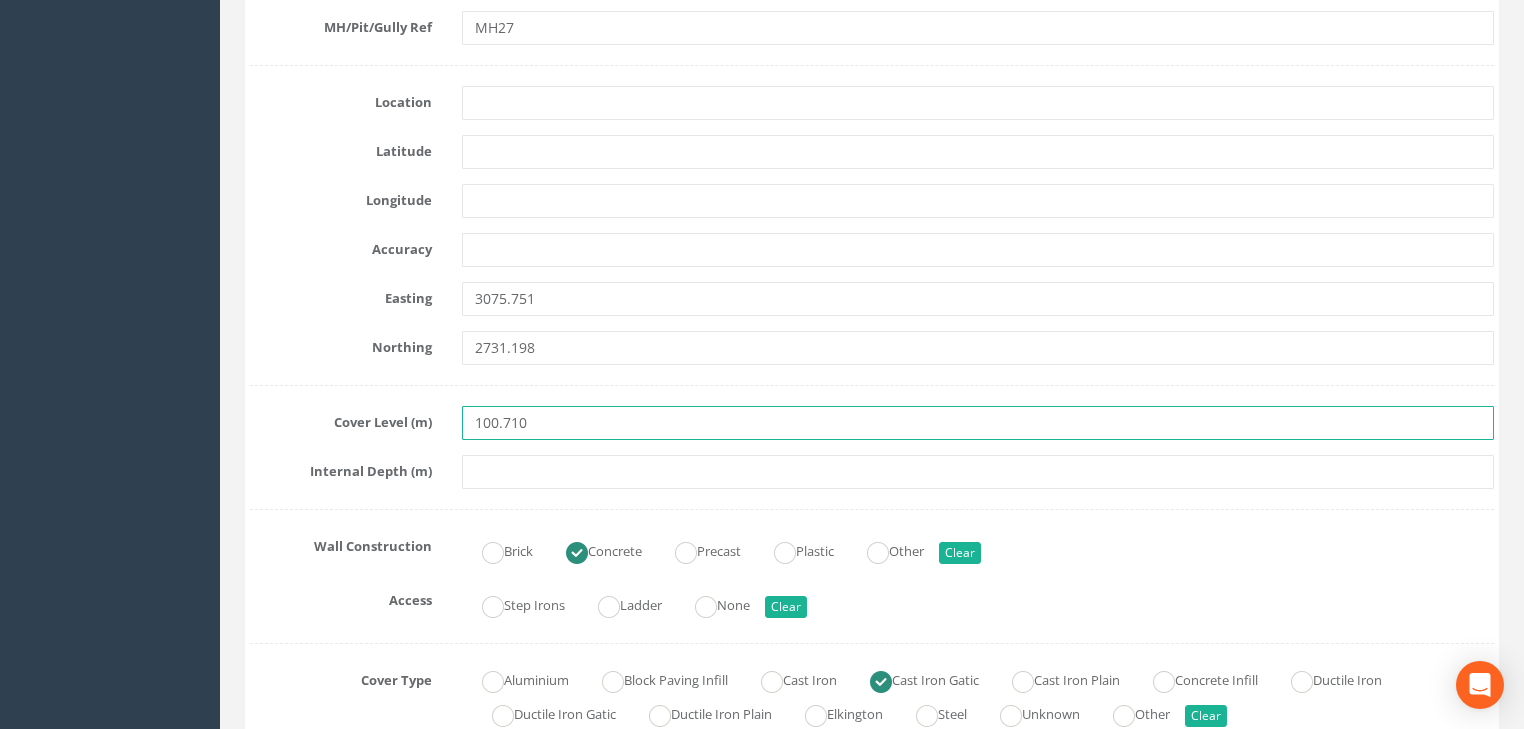 scroll, scrollTop: 720, scrollLeft: 0, axis: vertical 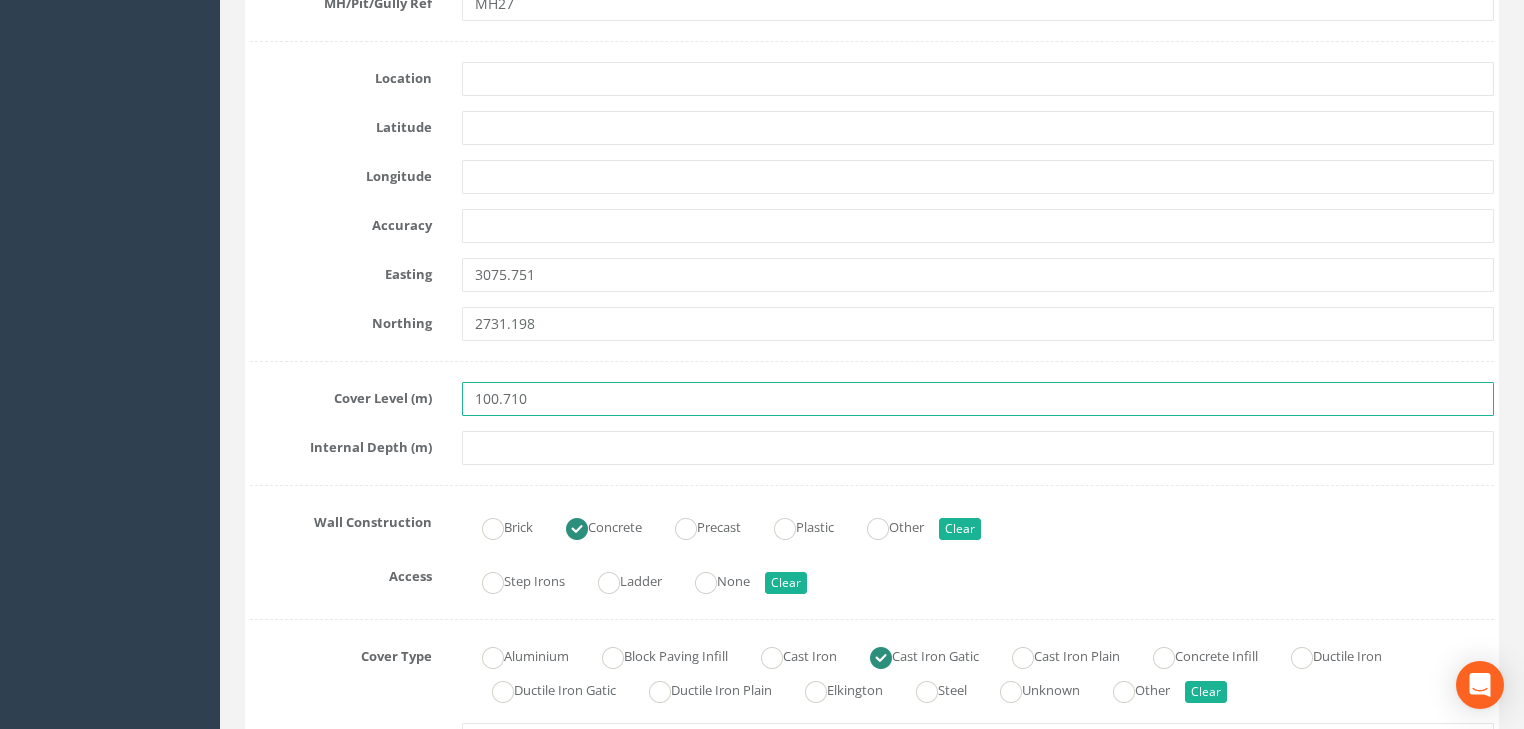 type on "100.710" 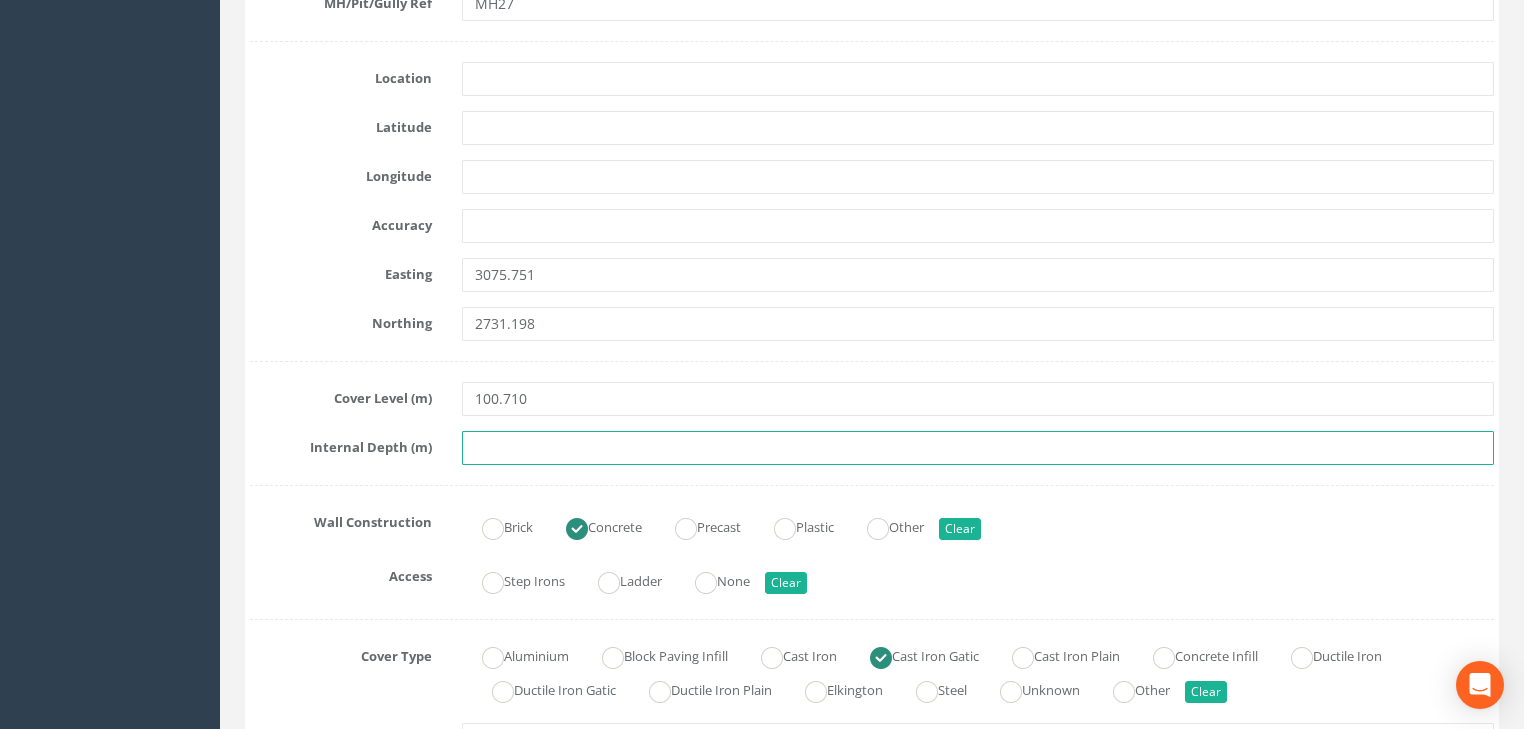 click at bounding box center (978, 448) 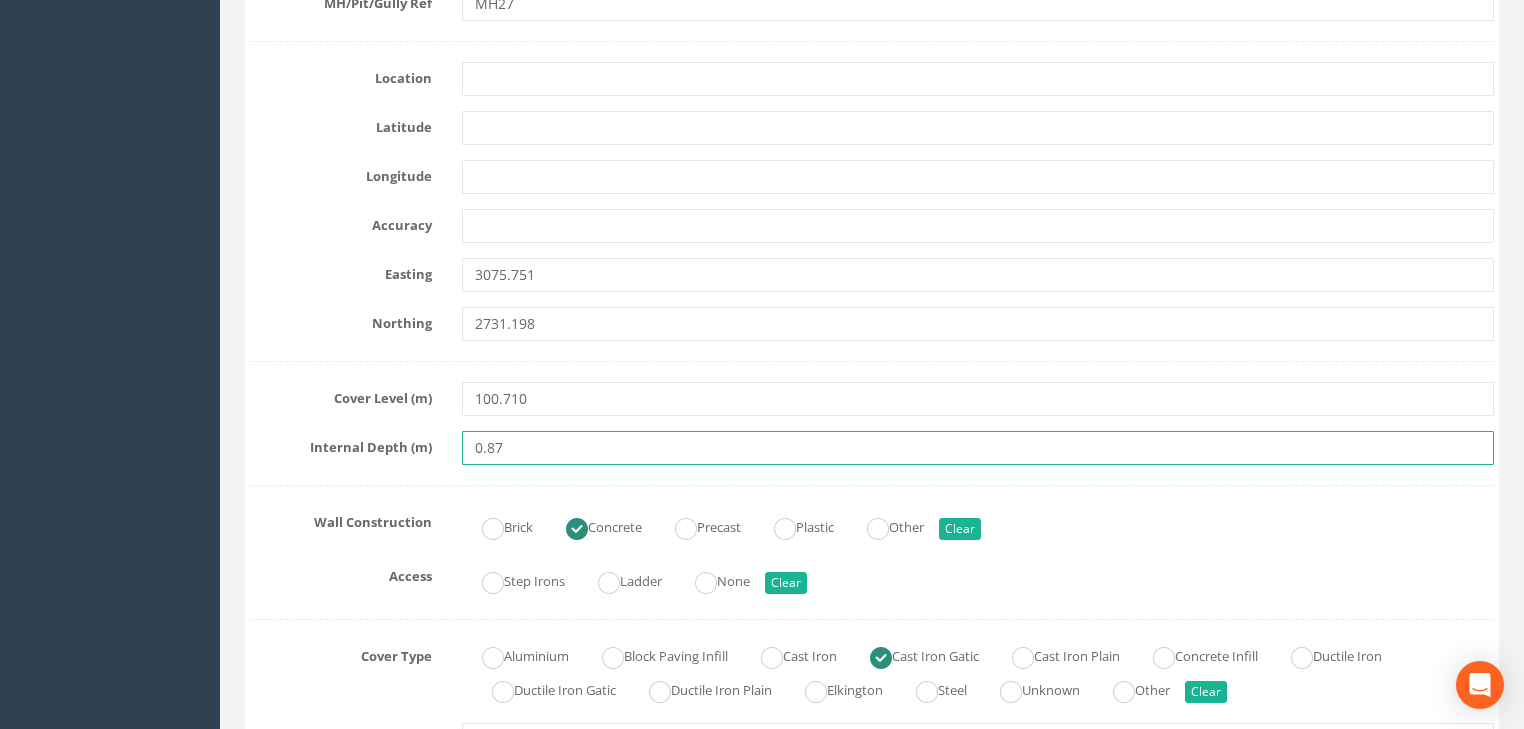 type on "0.87" 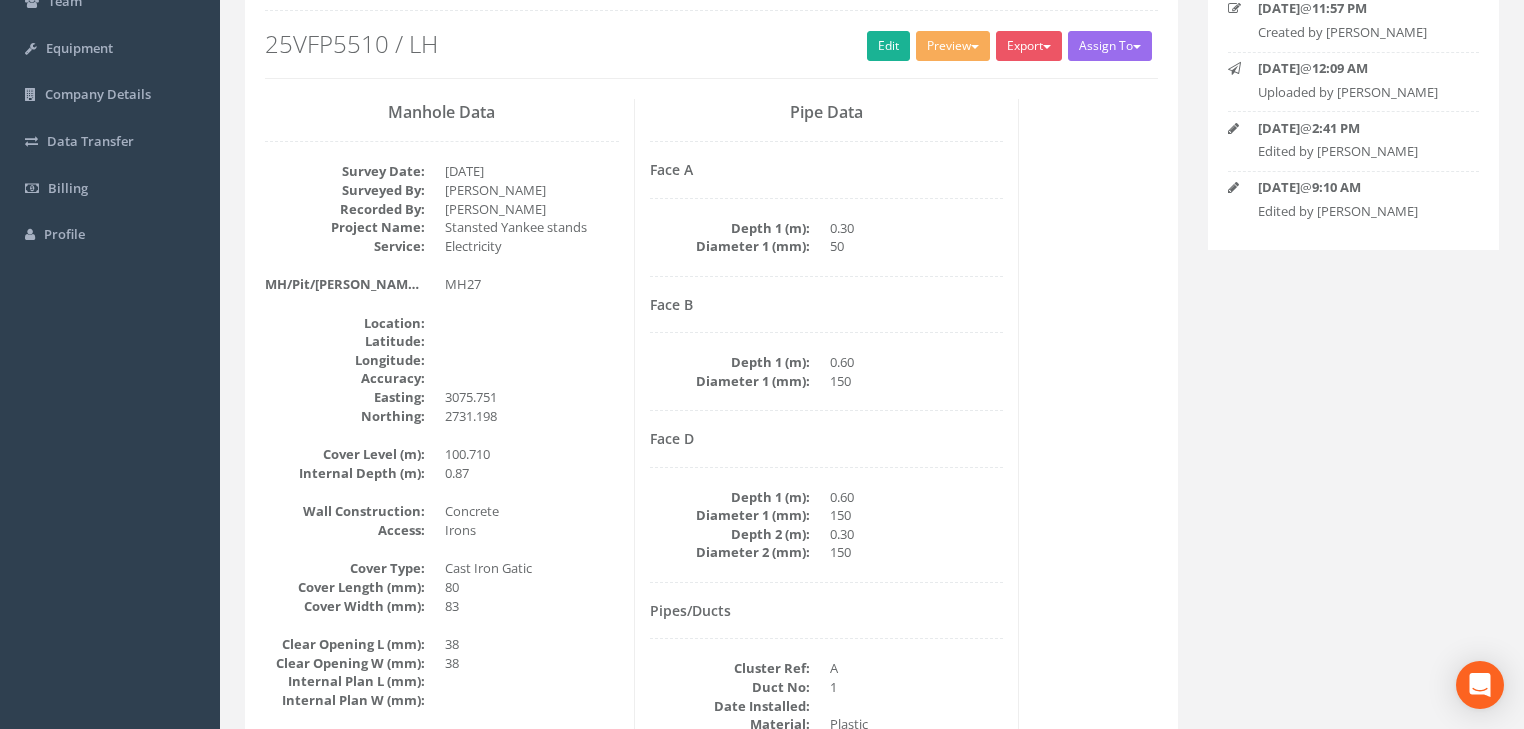 scroll, scrollTop: 88, scrollLeft: 0, axis: vertical 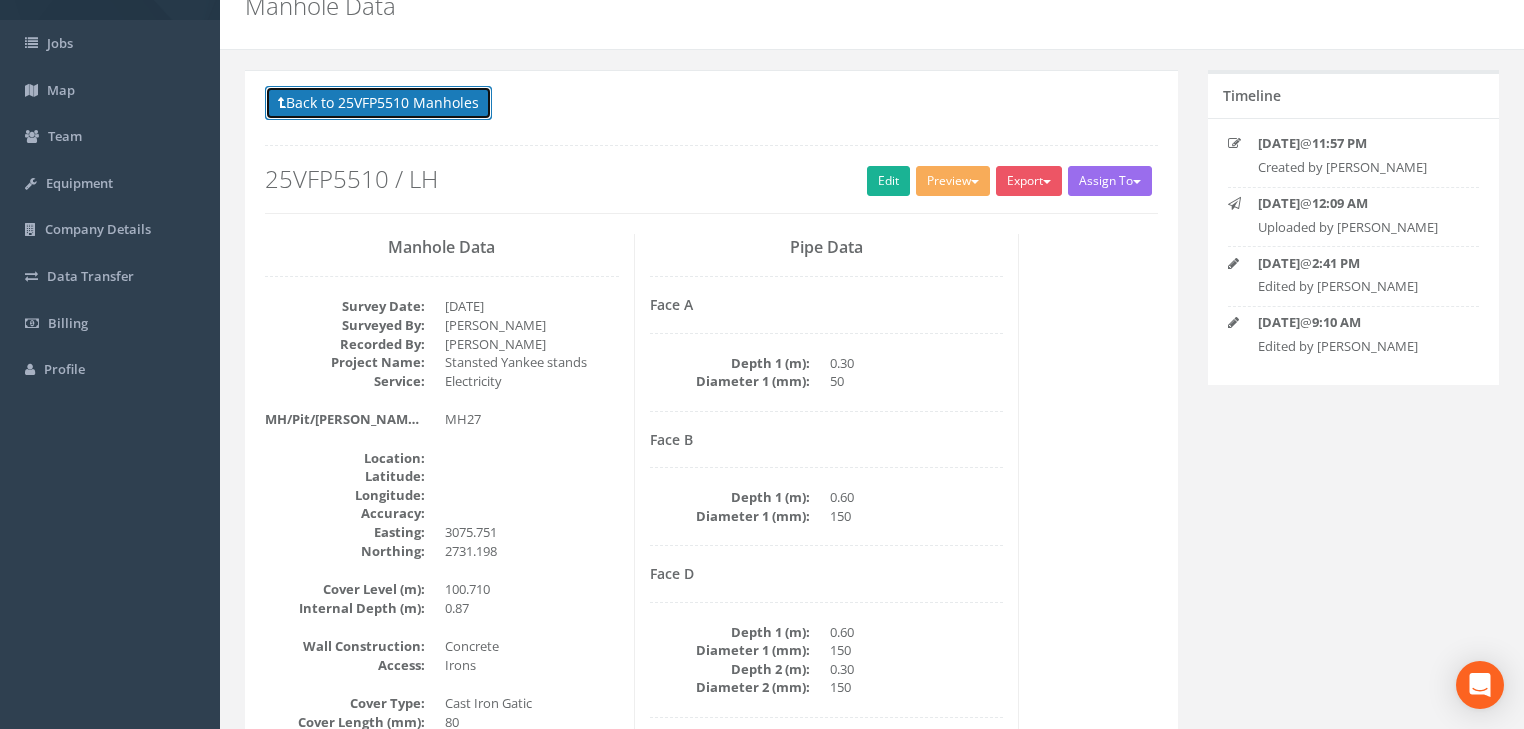 click on "Back to 25VFP5510 Manholes" at bounding box center (378, 103) 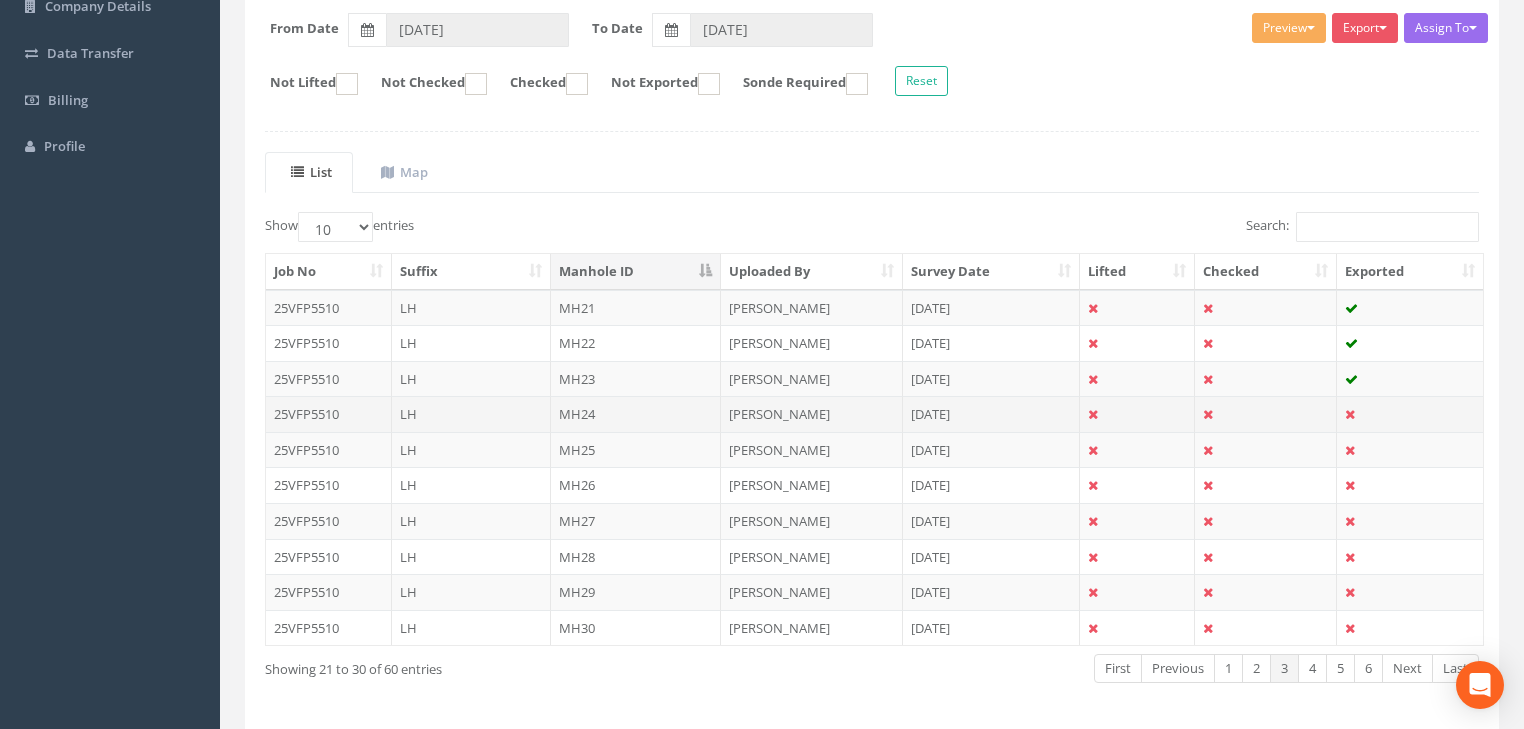 scroll, scrollTop: 328, scrollLeft: 0, axis: vertical 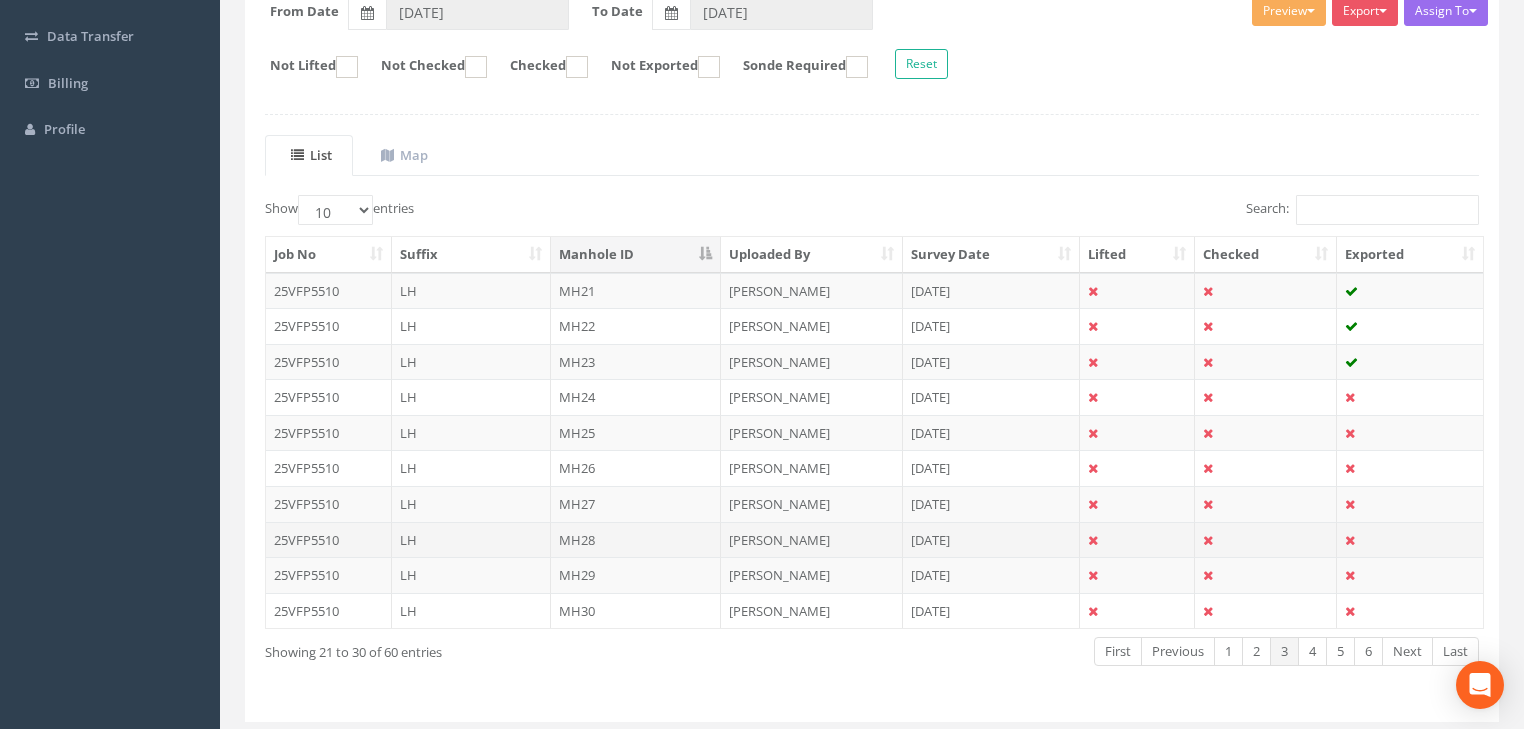 click on "MH28" at bounding box center (636, 540) 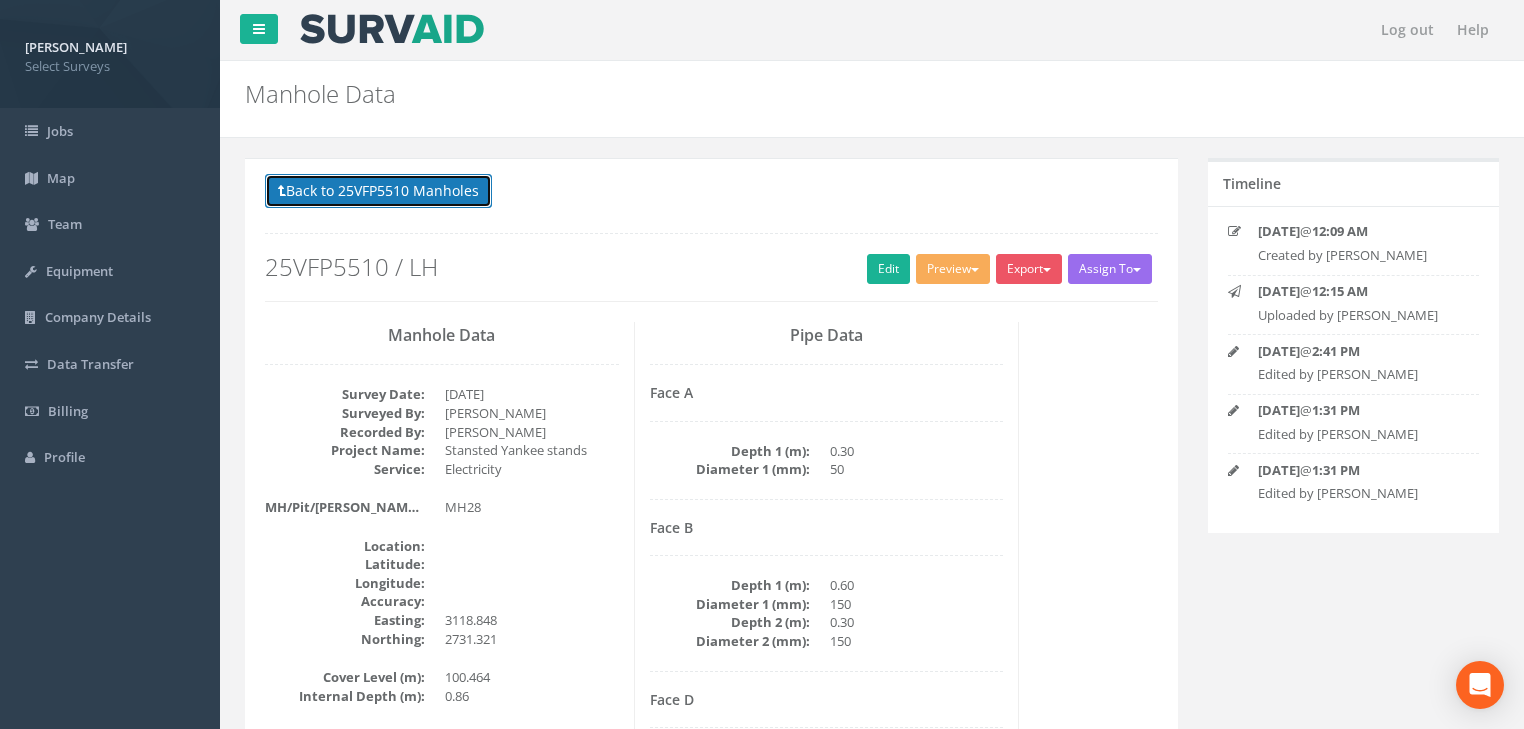 click on "Back to 25VFP5510 Manholes" at bounding box center (378, 191) 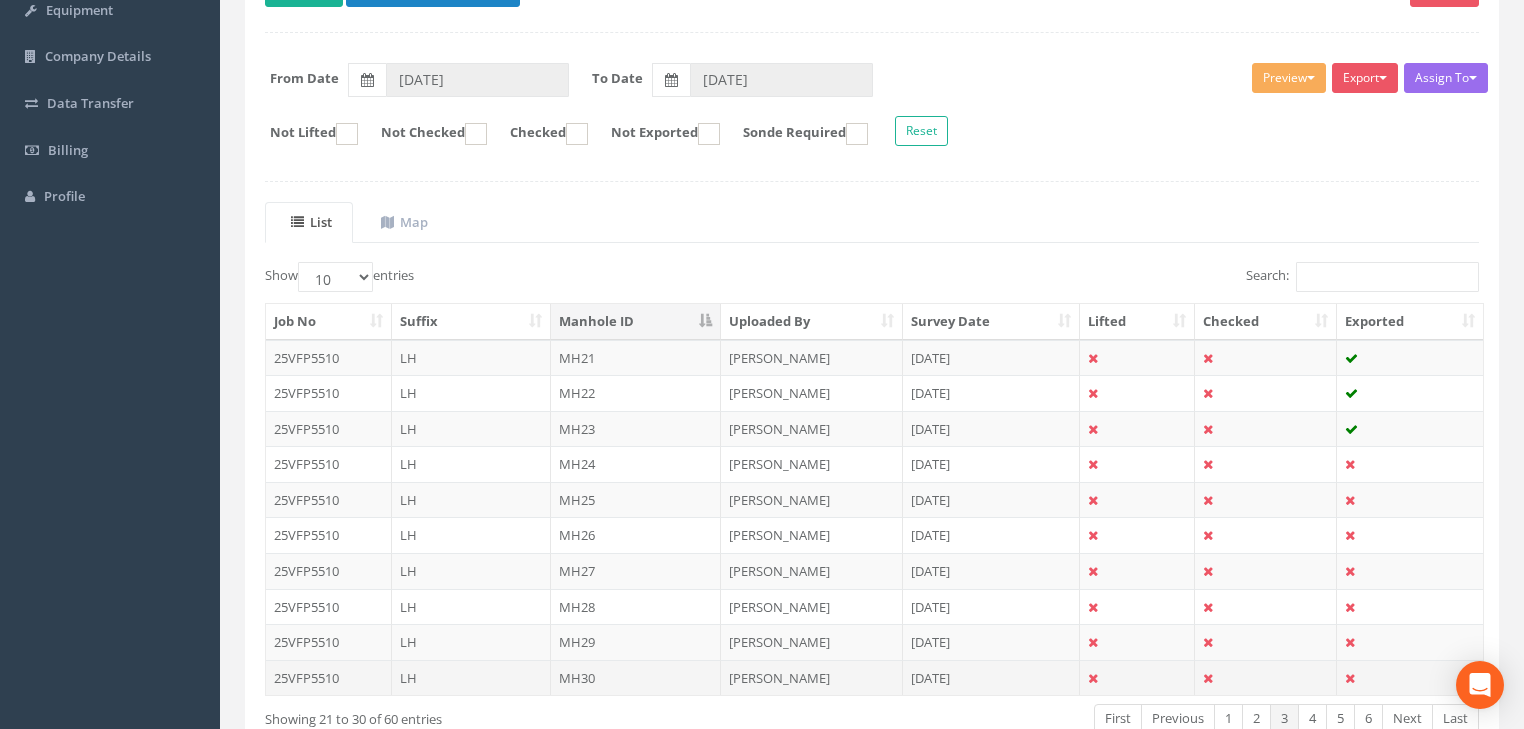 scroll, scrollTop: 381, scrollLeft: 0, axis: vertical 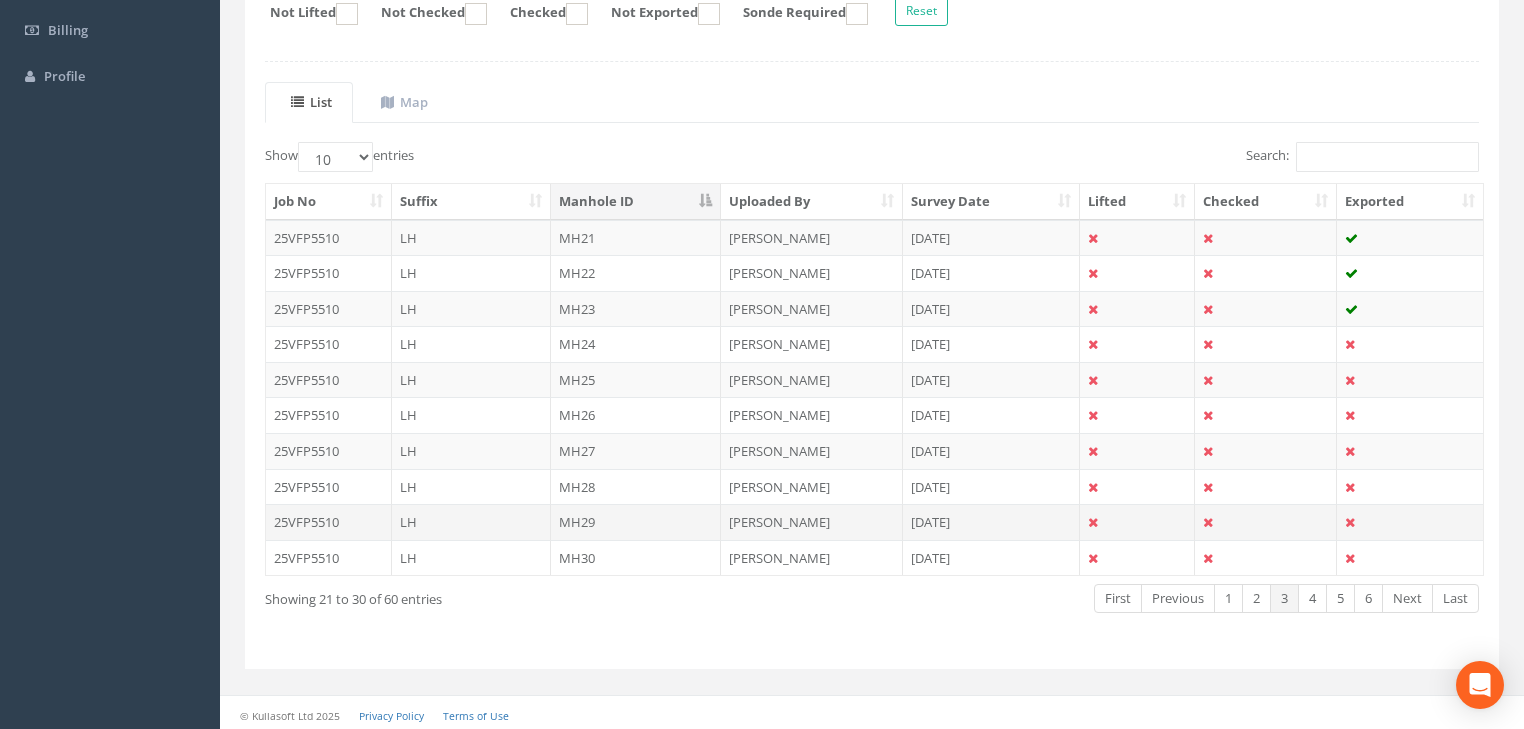 click on "MH29" at bounding box center (636, 522) 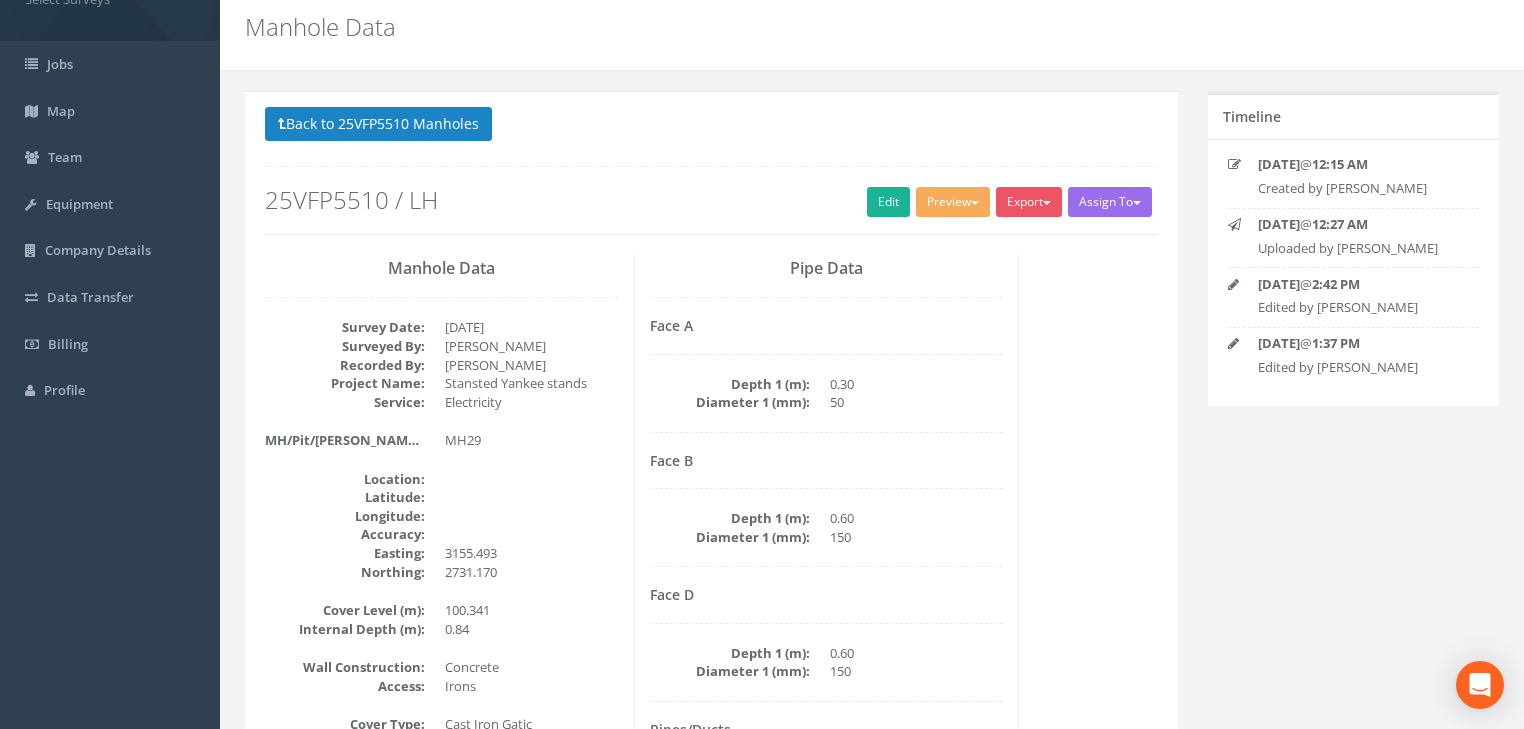 scroll, scrollTop: 160, scrollLeft: 0, axis: vertical 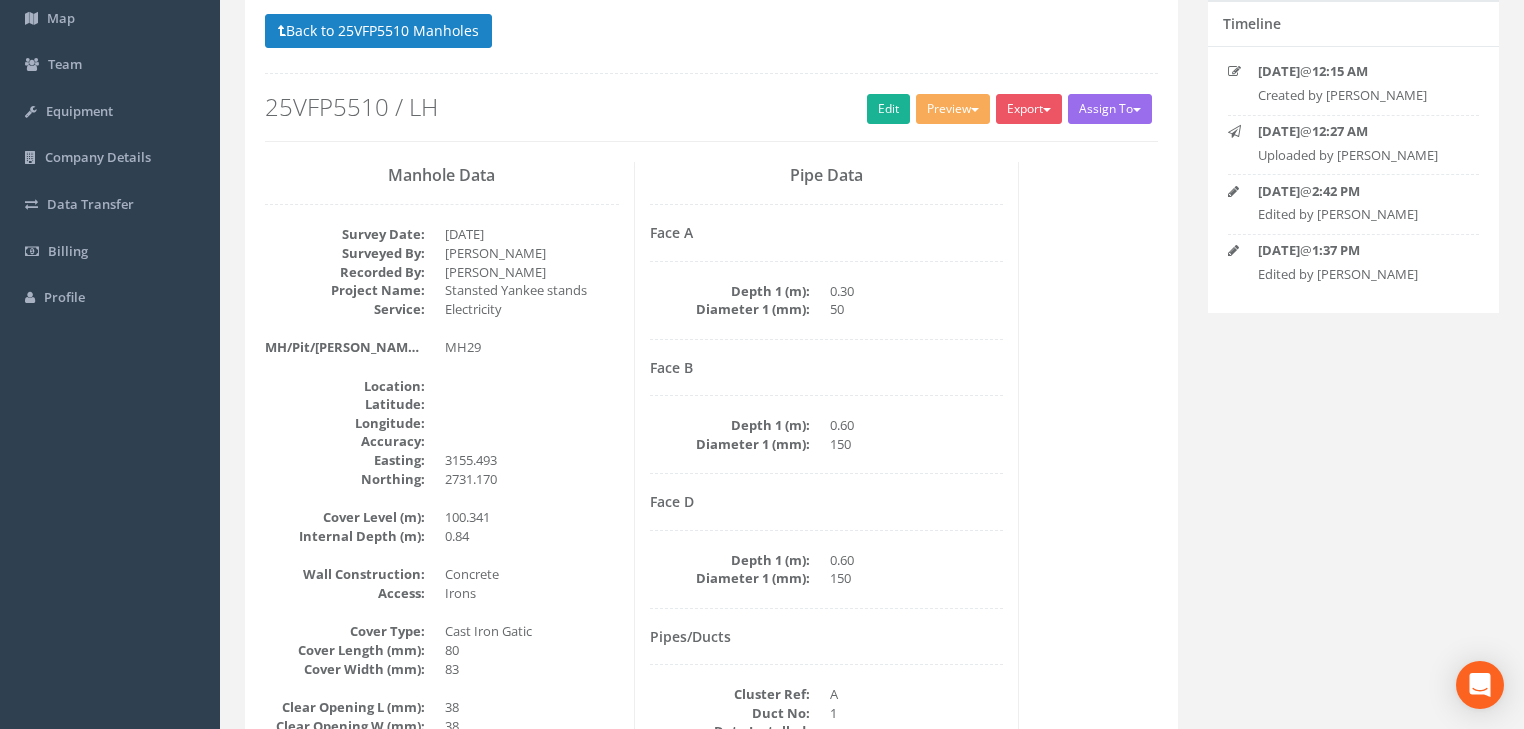click on "Back to 25VFP5510 Manholes       Back to Map           Assign To            No Companies Added          Export        Select Surveys Heathrow       Heathrow   United Utilities       SurvAid IC   SurvAid Manhole            Preview        Select Surveys [GEOGRAPHIC_DATA]   United Utilities       SurvAid IC   SurvAid Manhole         Edit   25VFP5510 / LH                                                  Manhole Data       Survey Date:  [DATE]  Surveyed By:  [PERSON_NAME]  Recorded By:  [PERSON_NAME]  Project Name:  [PERSON_NAME] stands  Service:  Electricity      MH/Pit/[PERSON_NAME] Ref:  MH29      Location:    Latitude:    Longitude:    Accuracy:    Easting:  3155.493  Northing:  2731.170      Cover Level (m):  100.341  Internal Depth (m):  0.84      Wall Construction:  Concrete  Access:  Irons      Cover Type:  Cast Iron Gatic  Cover Length (mm):  80  Cover Width (mm):  83      Clear Opening L (mm):  38  Clear Opening W (mm):  38  Internal Plan L (mm):    Internal Plan W (mm):        215" at bounding box center [711, 1321] 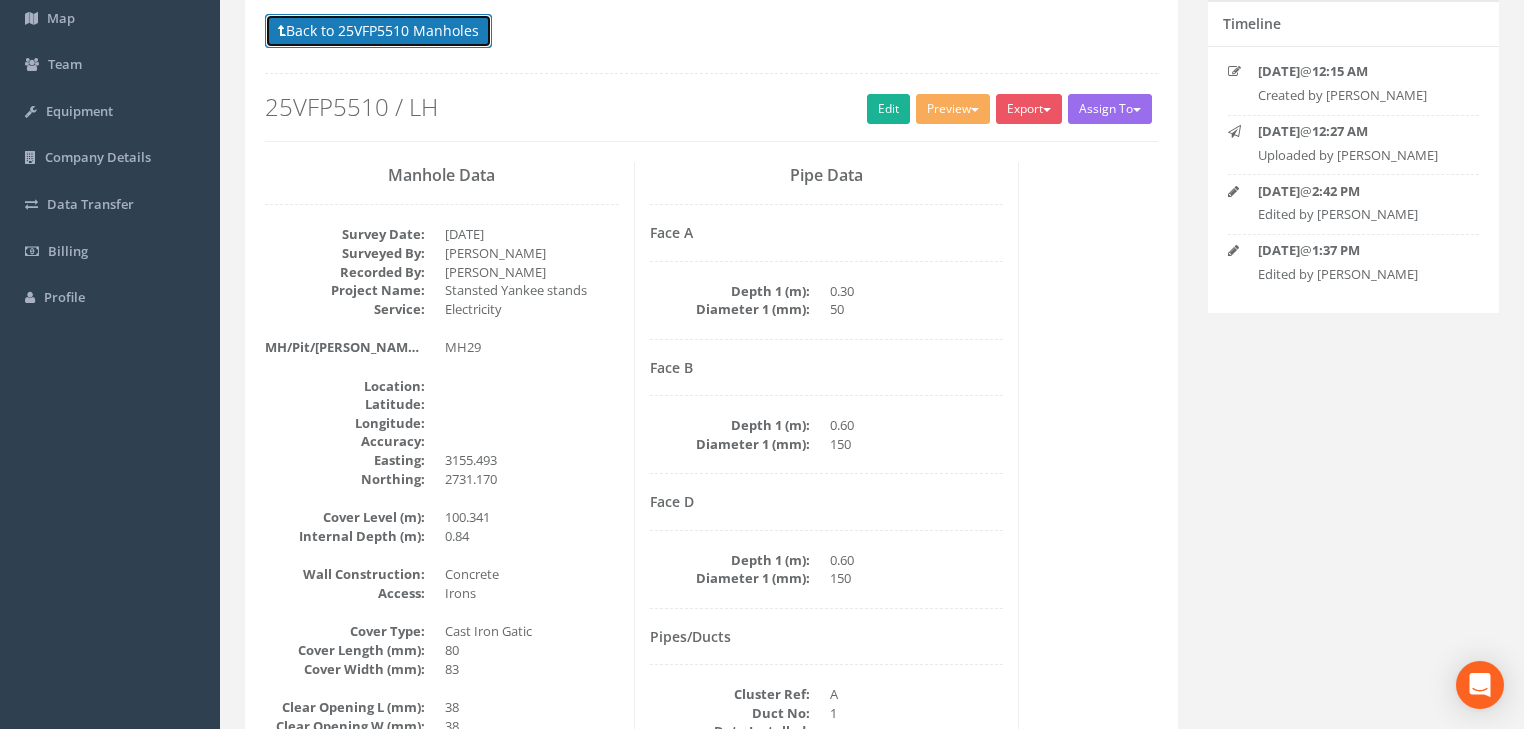 click on "Back to 25VFP5510 Manholes" at bounding box center [378, 31] 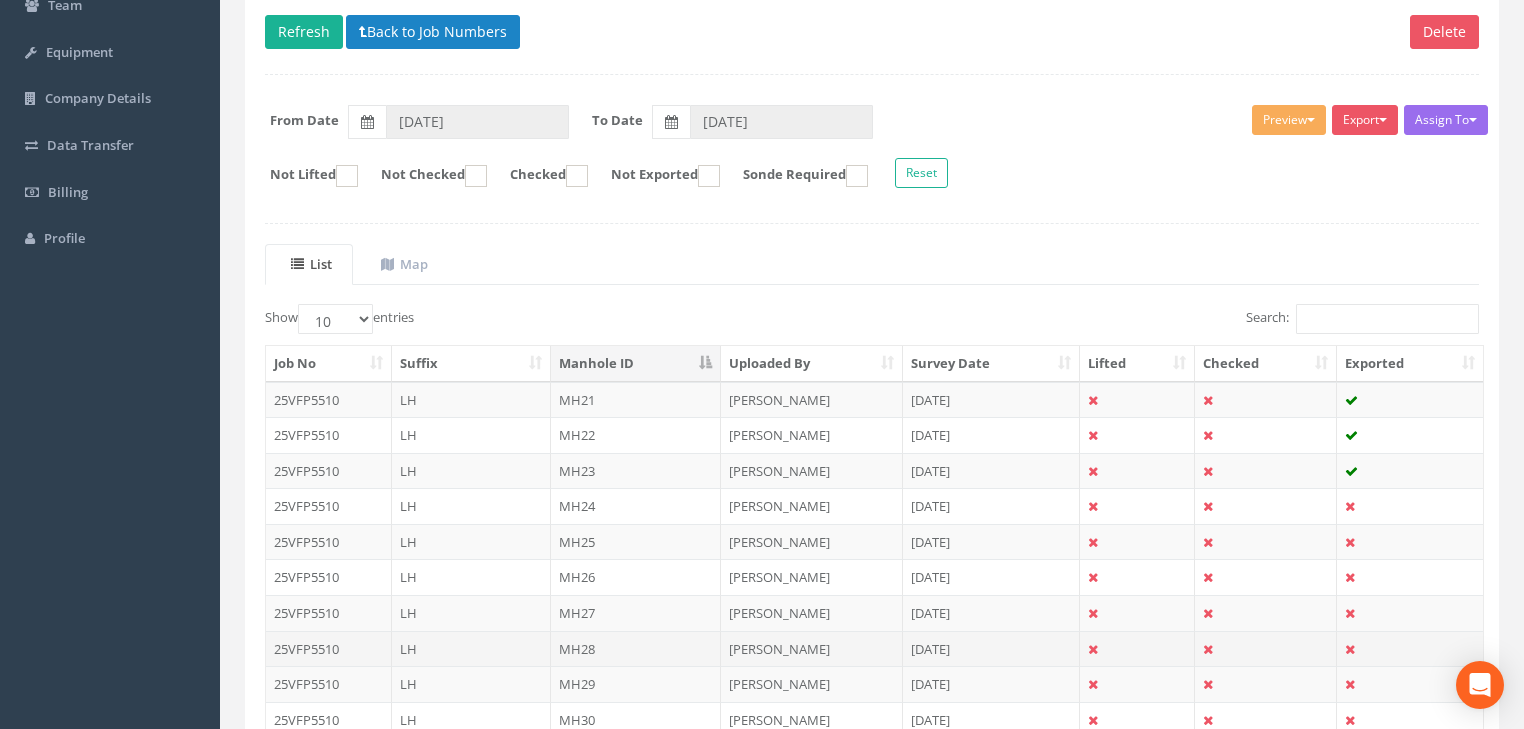 scroll, scrollTop: 381, scrollLeft: 0, axis: vertical 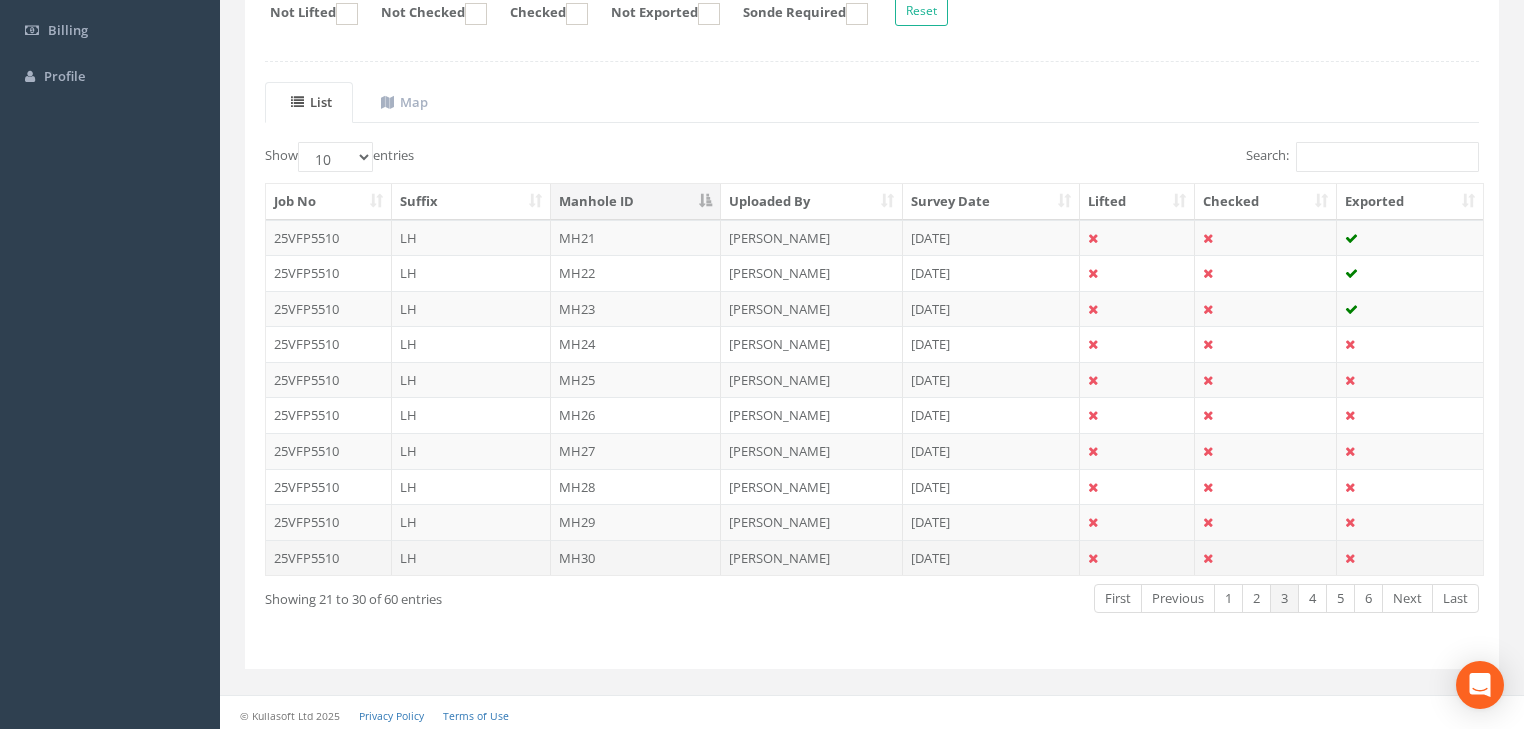 click on "MH30" at bounding box center [636, 558] 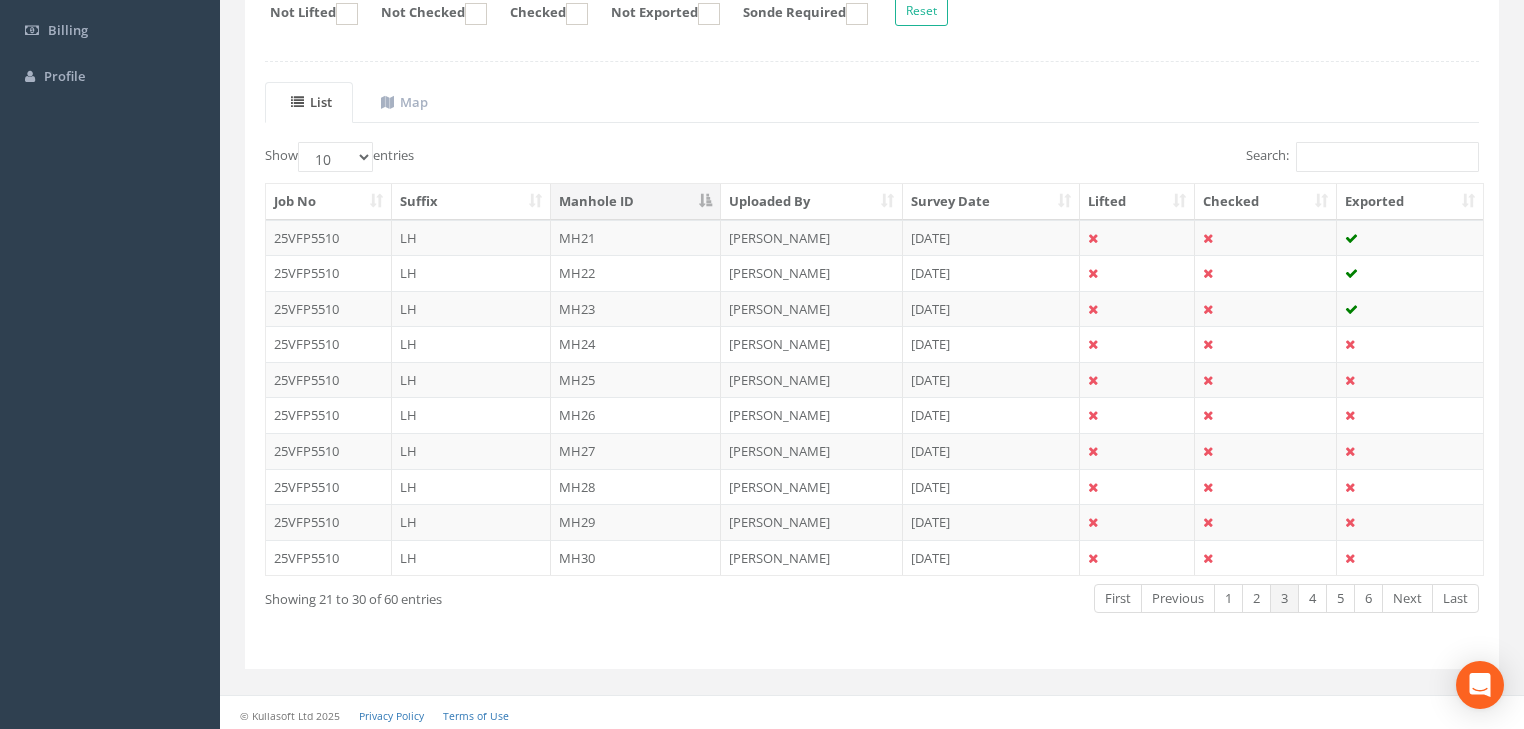 scroll, scrollTop: 0, scrollLeft: 0, axis: both 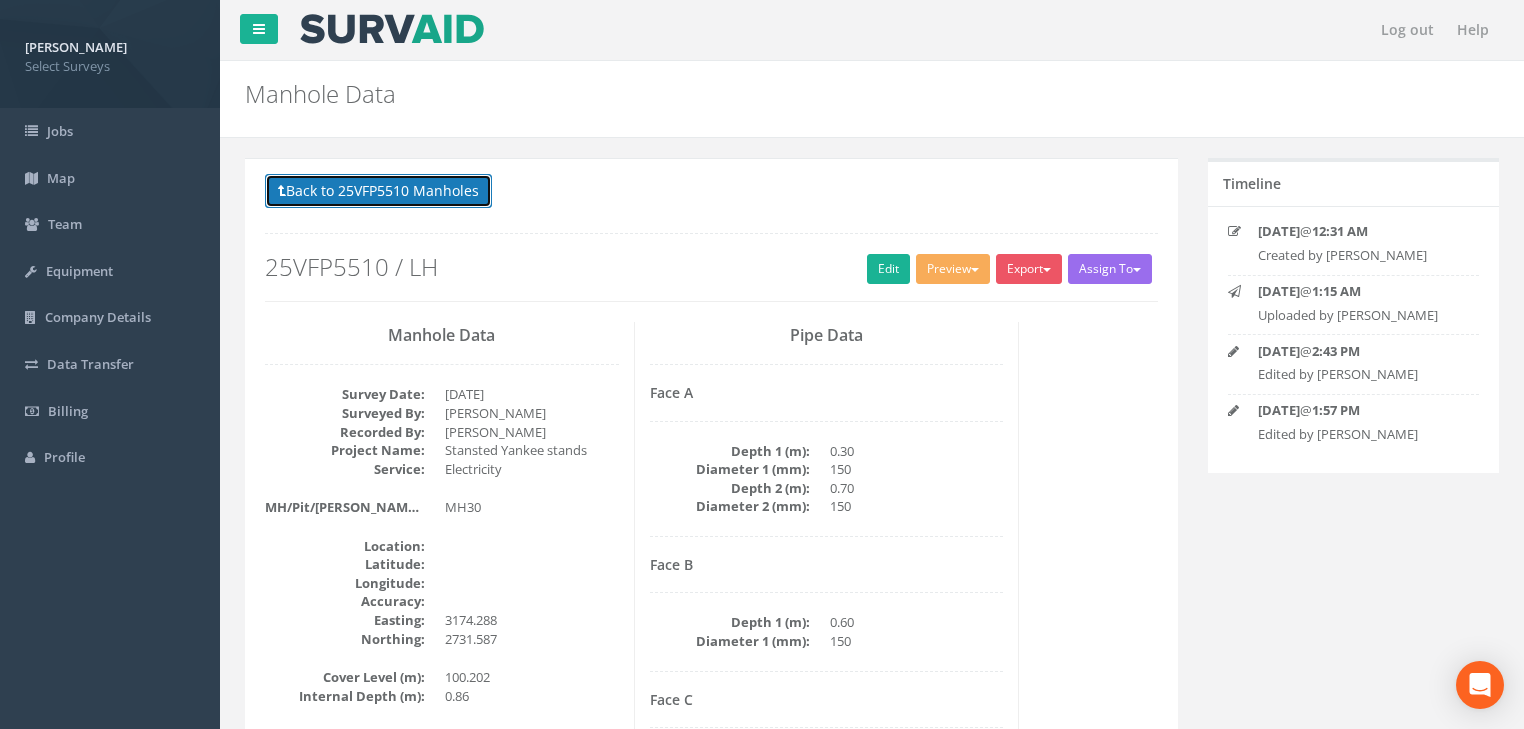 click on "Back to 25VFP5510 Manholes" at bounding box center [378, 191] 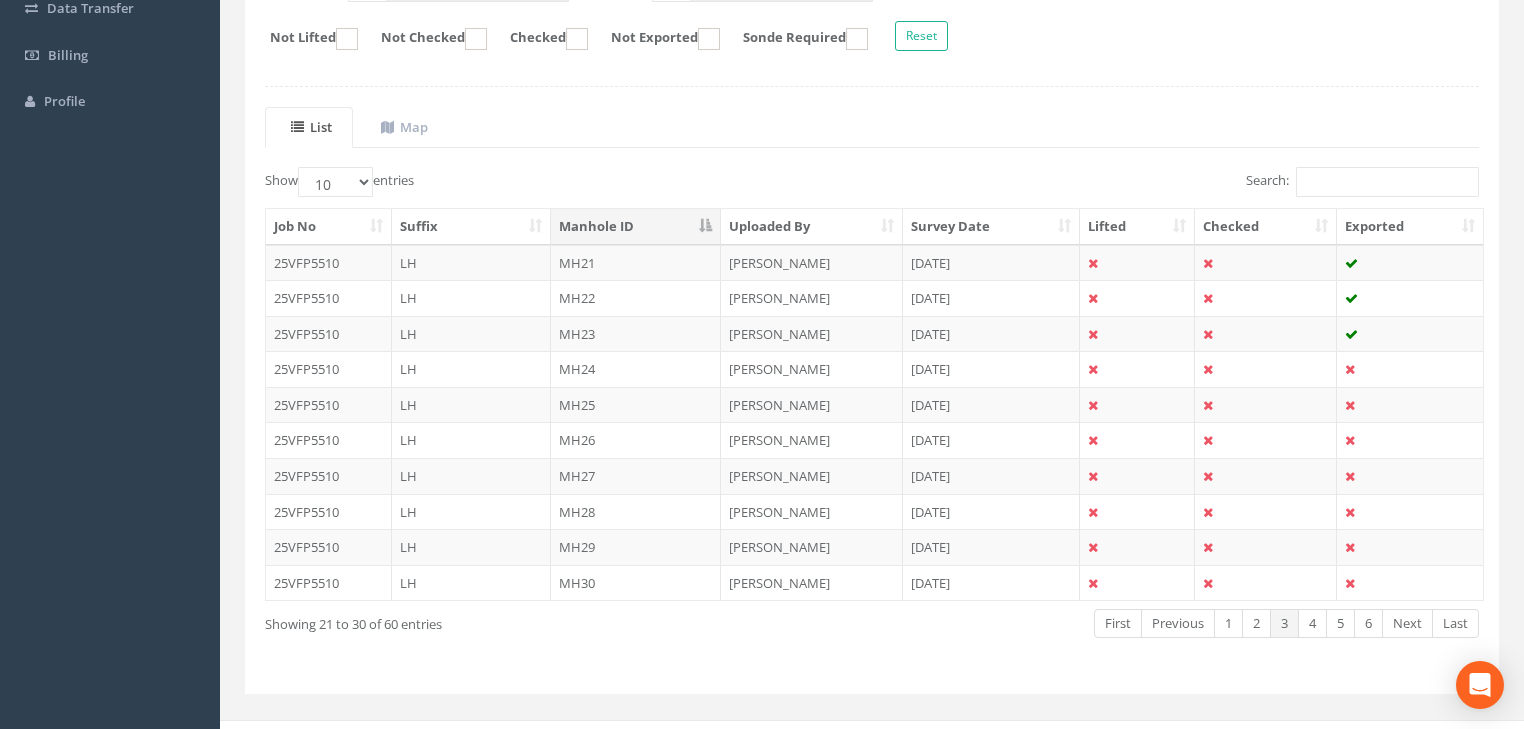 scroll, scrollTop: 381, scrollLeft: 0, axis: vertical 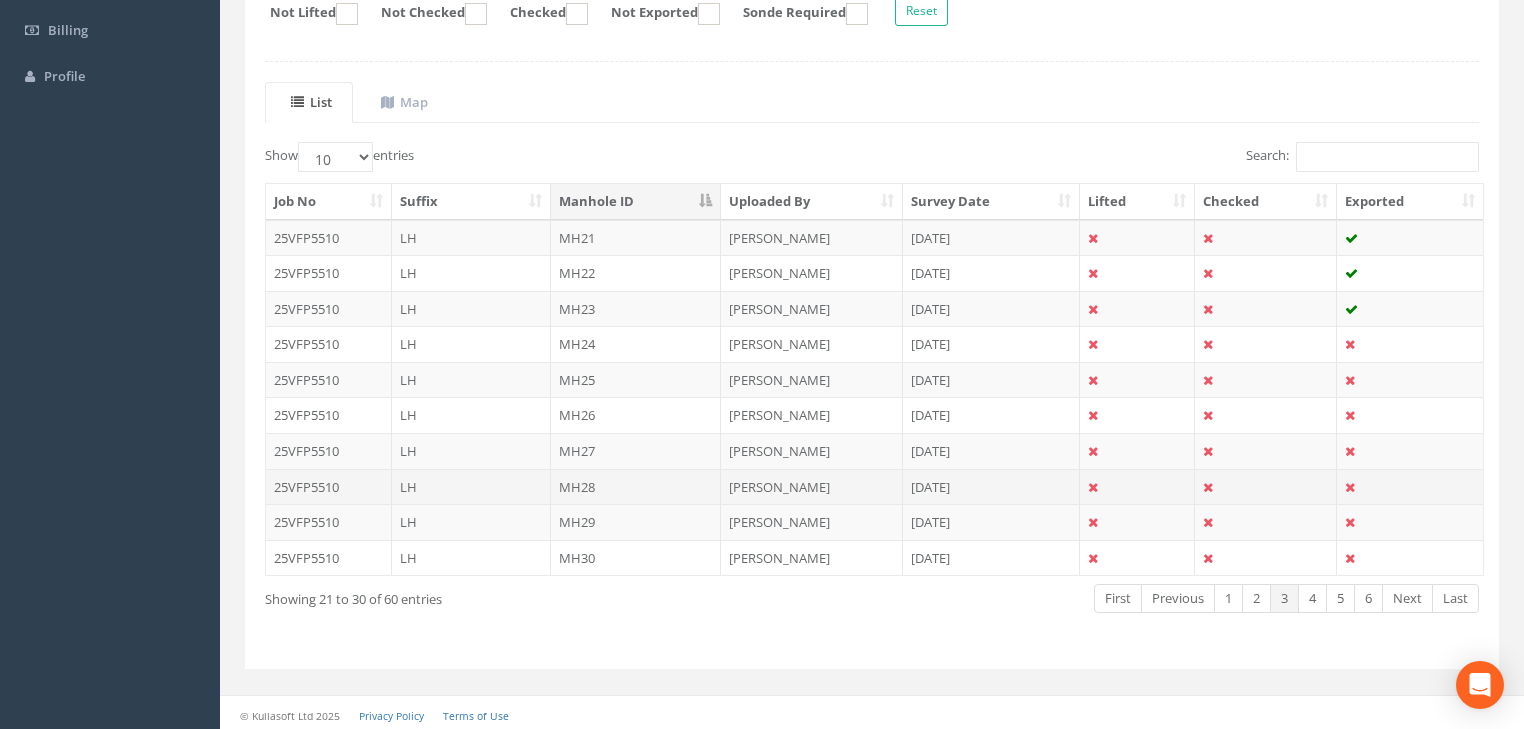 click on "MH28" at bounding box center (636, 487) 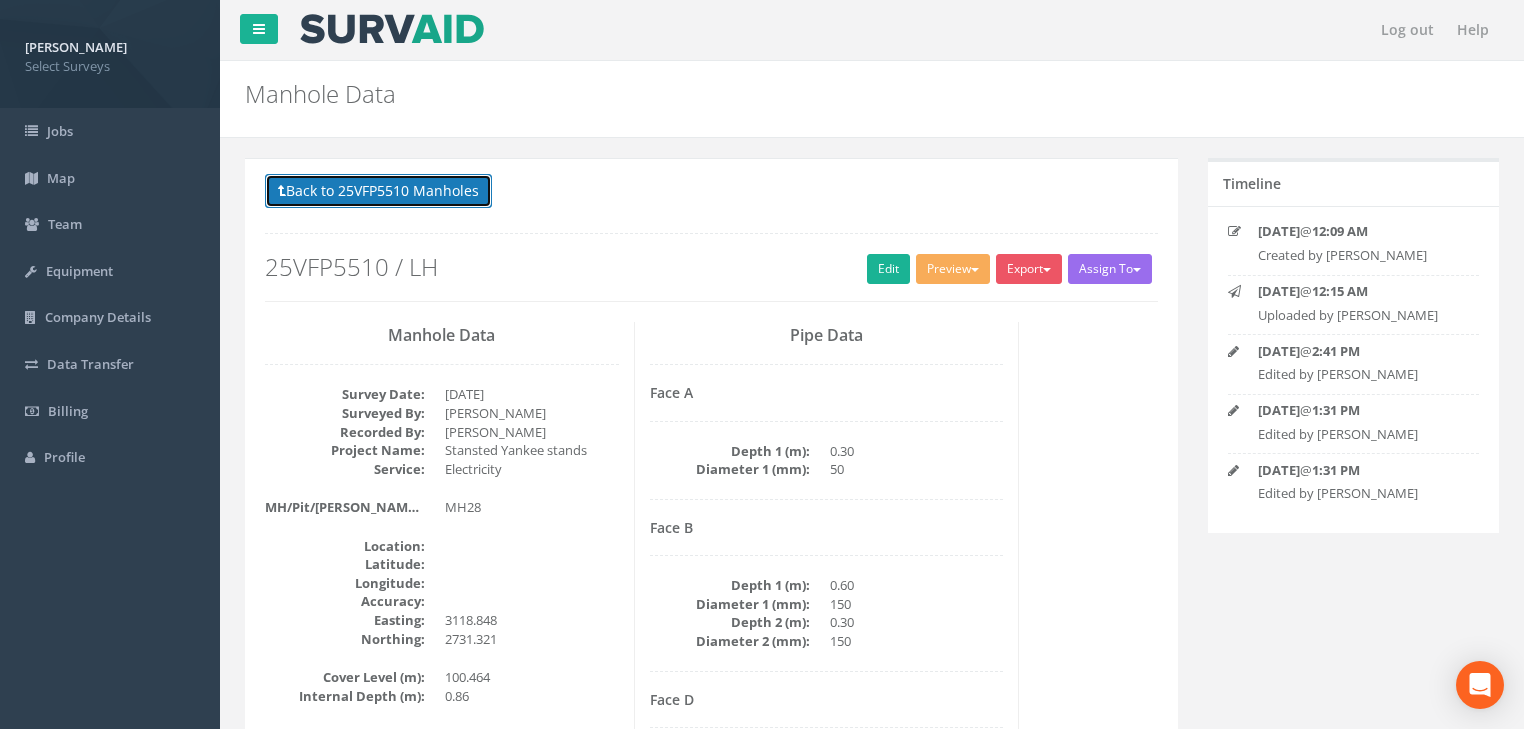 click on "Back to 25VFP5510 Manholes" at bounding box center [378, 191] 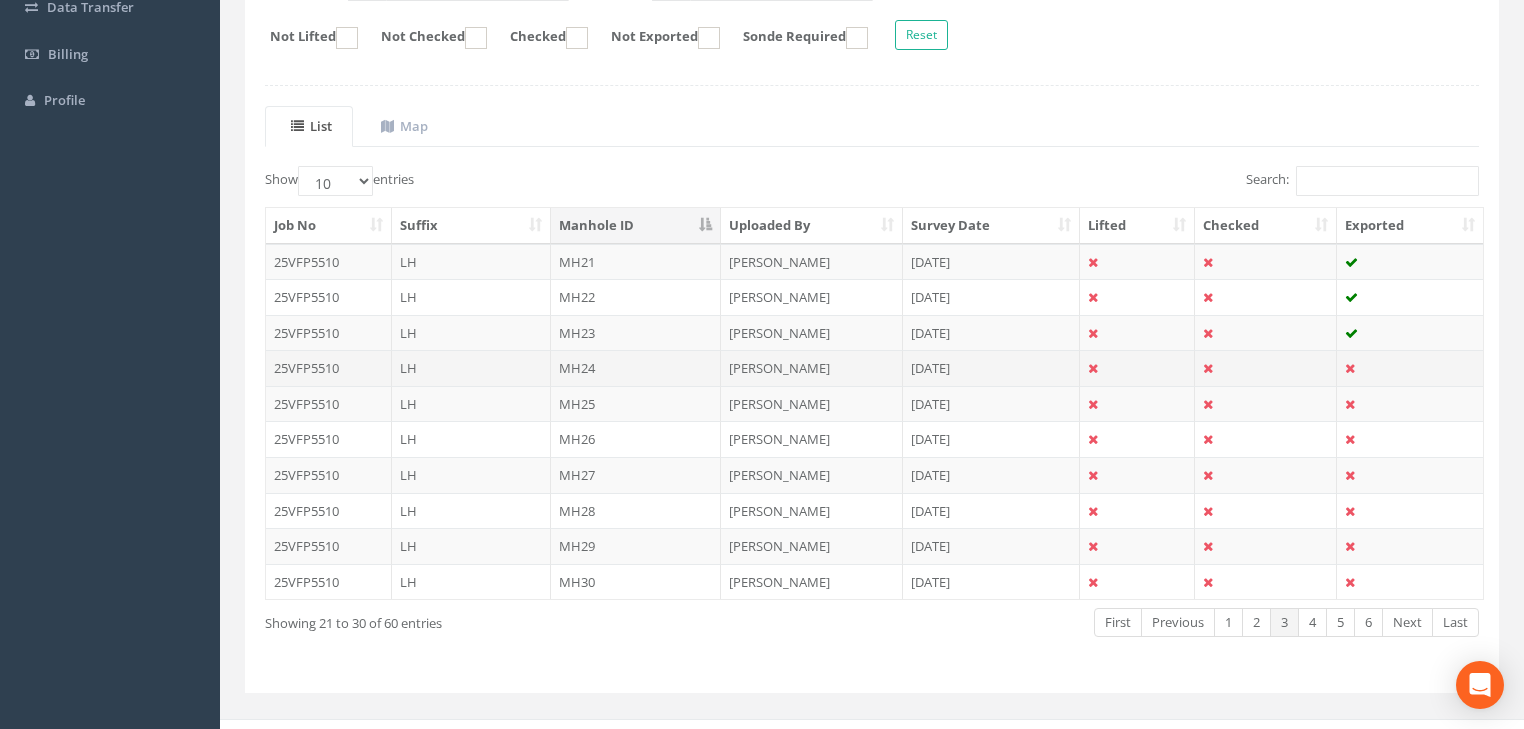 scroll, scrollTop: 381, scrollLeft: 0, axis: vertical 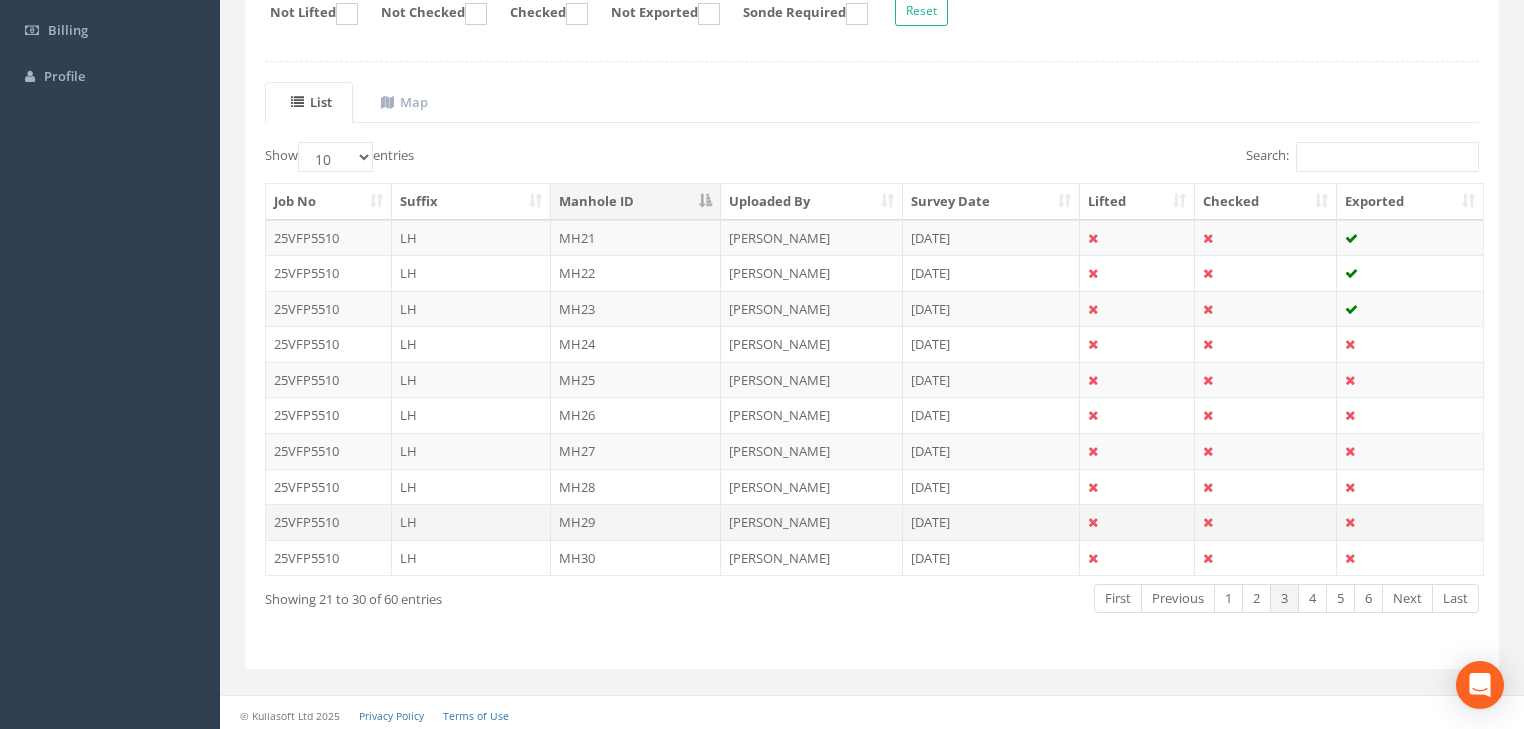 click on "MH29" at bounding box center [636, 522] 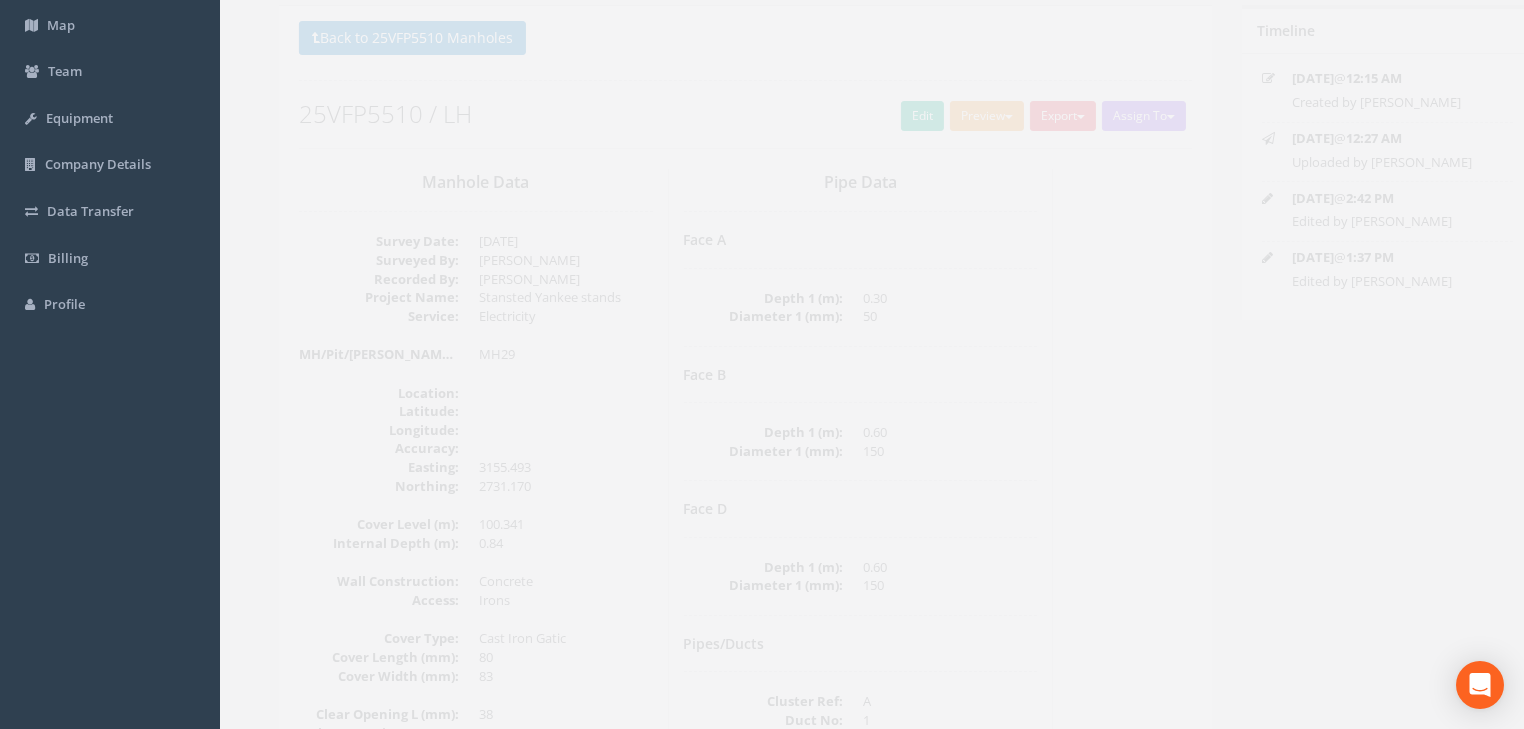 scroll, scrollTop: 0, scrollLeft: 0, axis: both 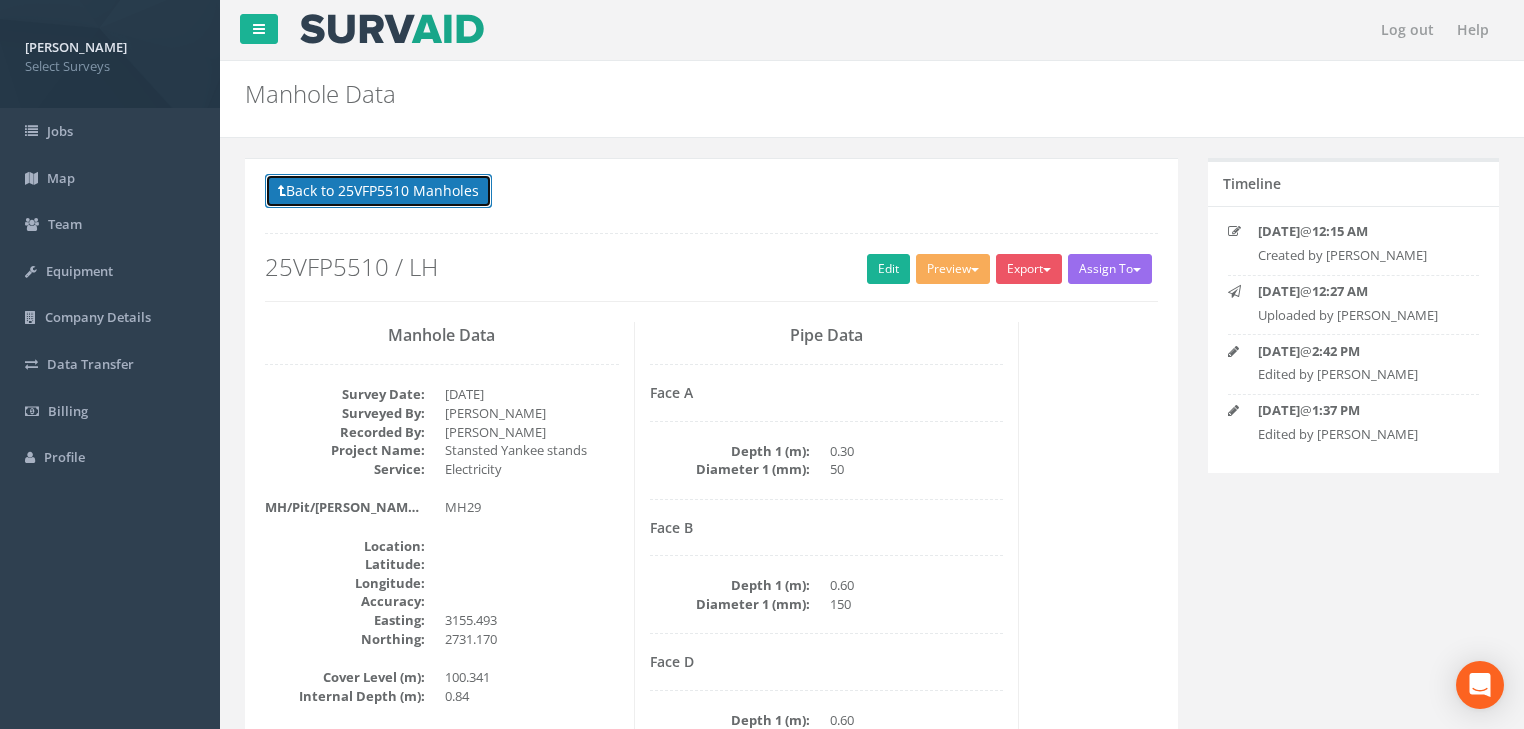 click on "Back to 25VFP5510 Manholes" at bounding box center (378, 191) 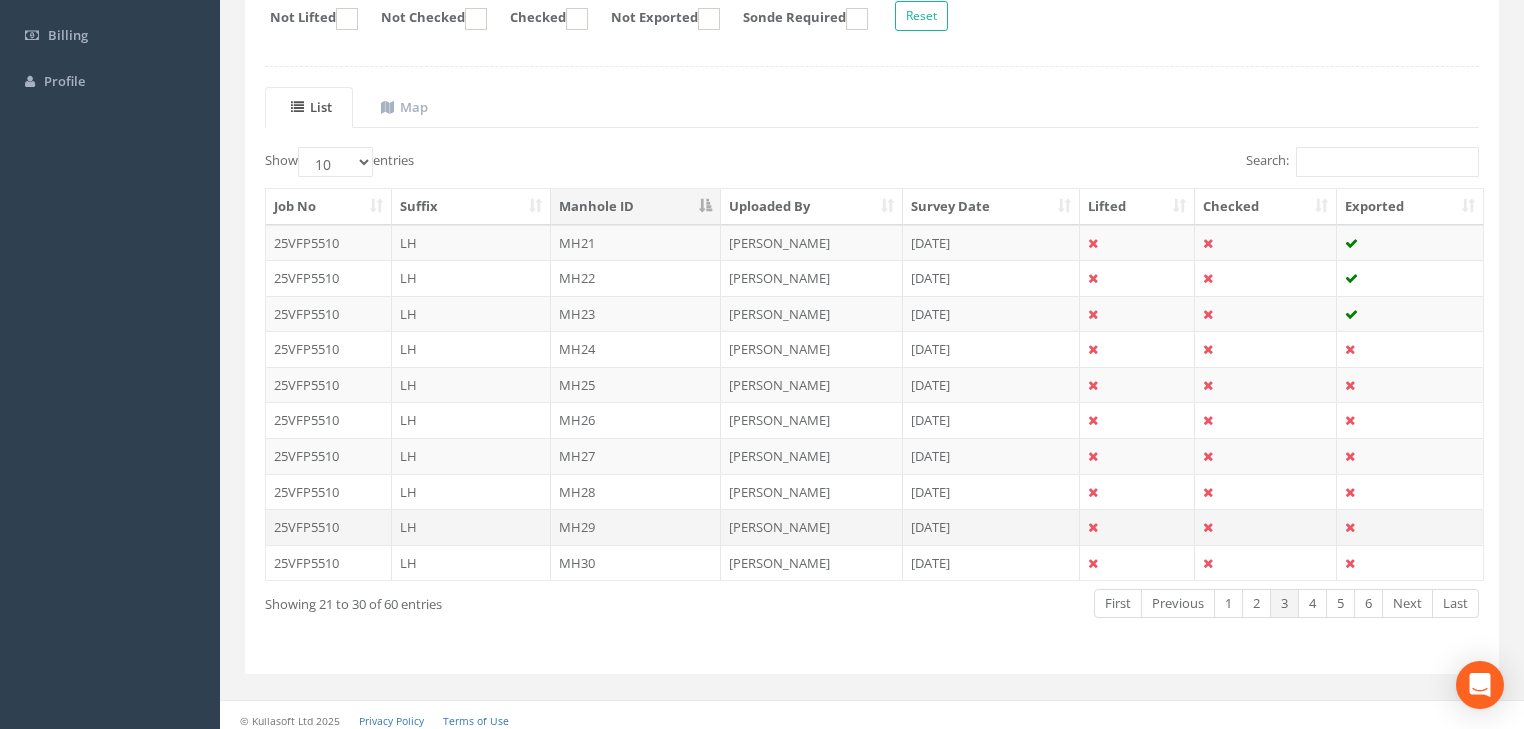scroll, scrollTop: 381, scrollLeft: 0, axis: vertical 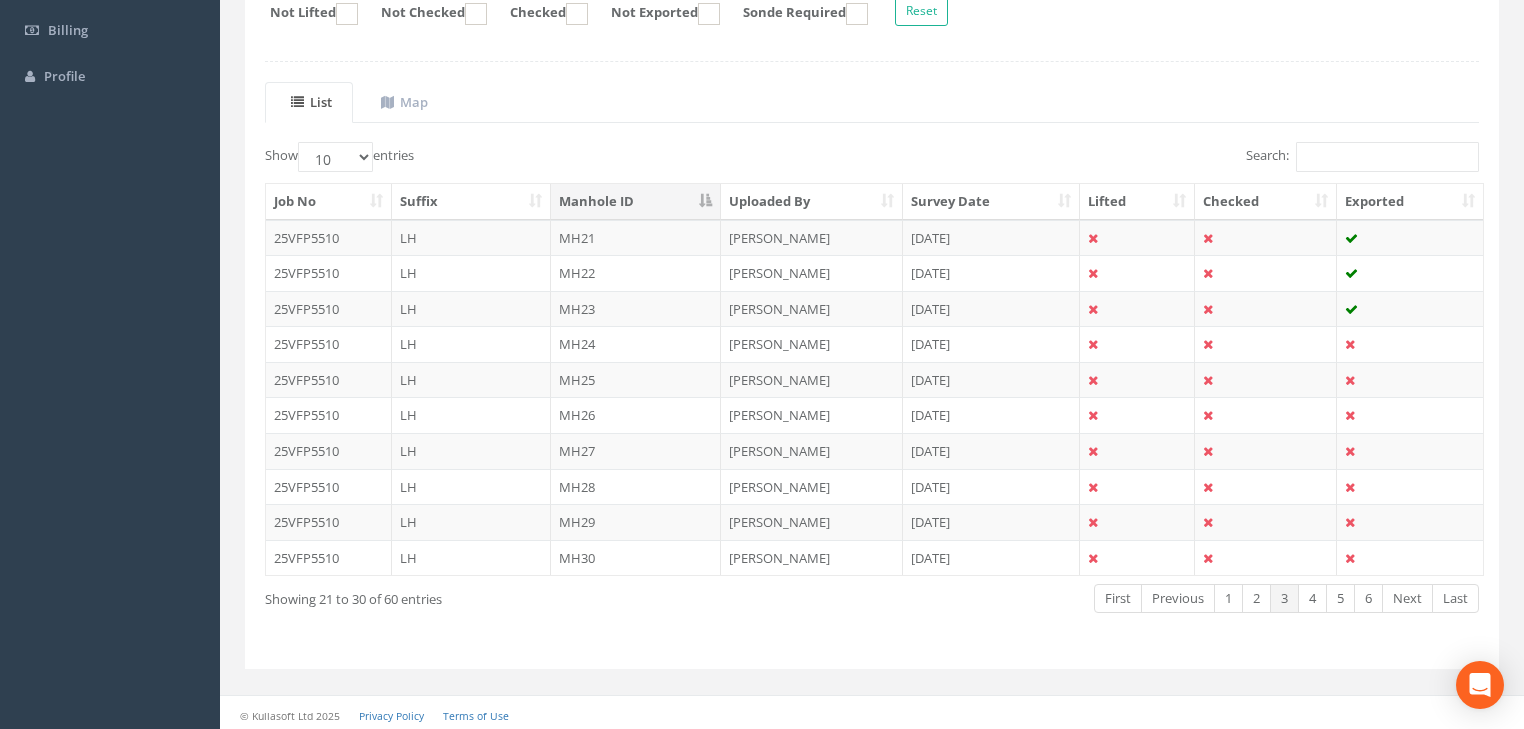 click on "MH30" at bounding box center [636, 558] 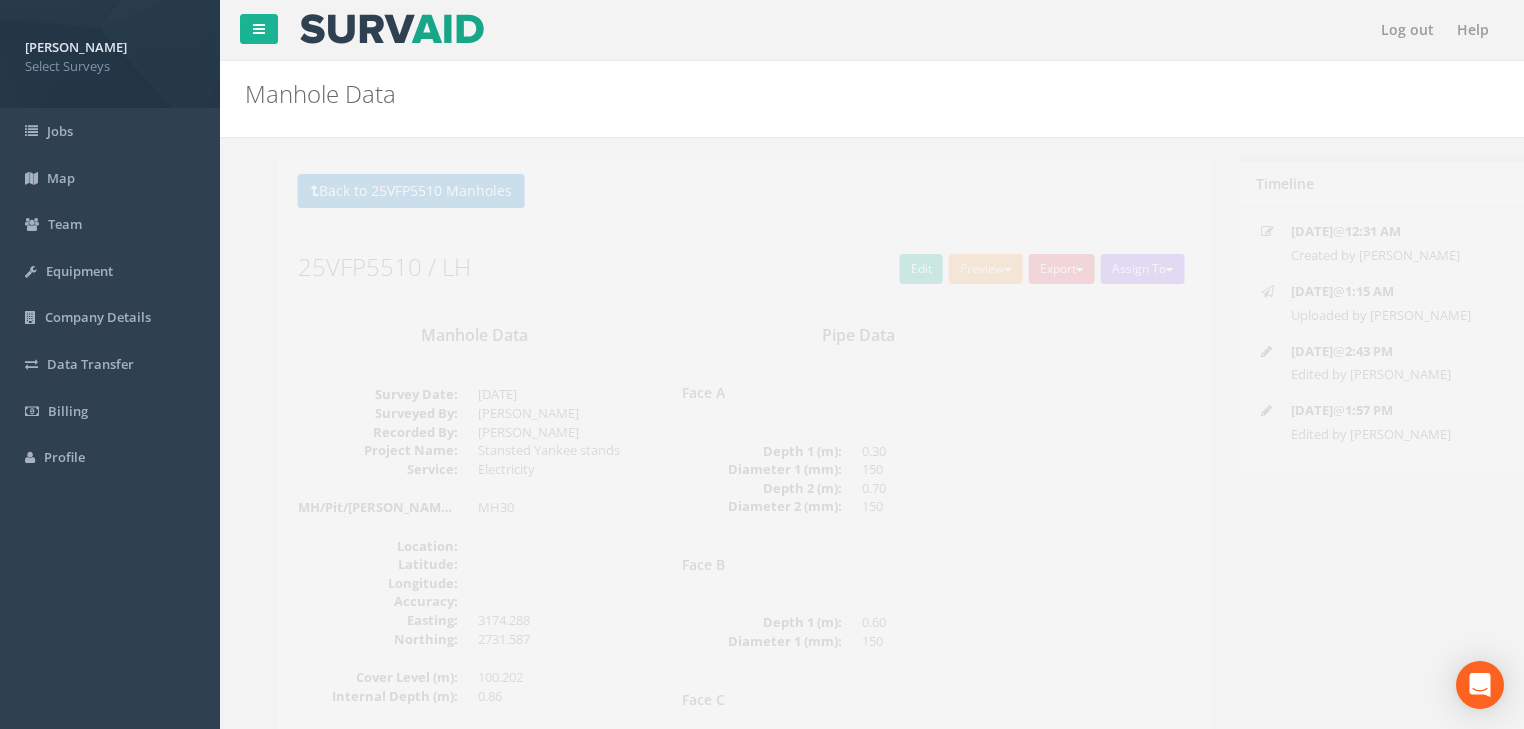 scroll, scrollTop: 160, scrollLeft: 0, axis: vertical 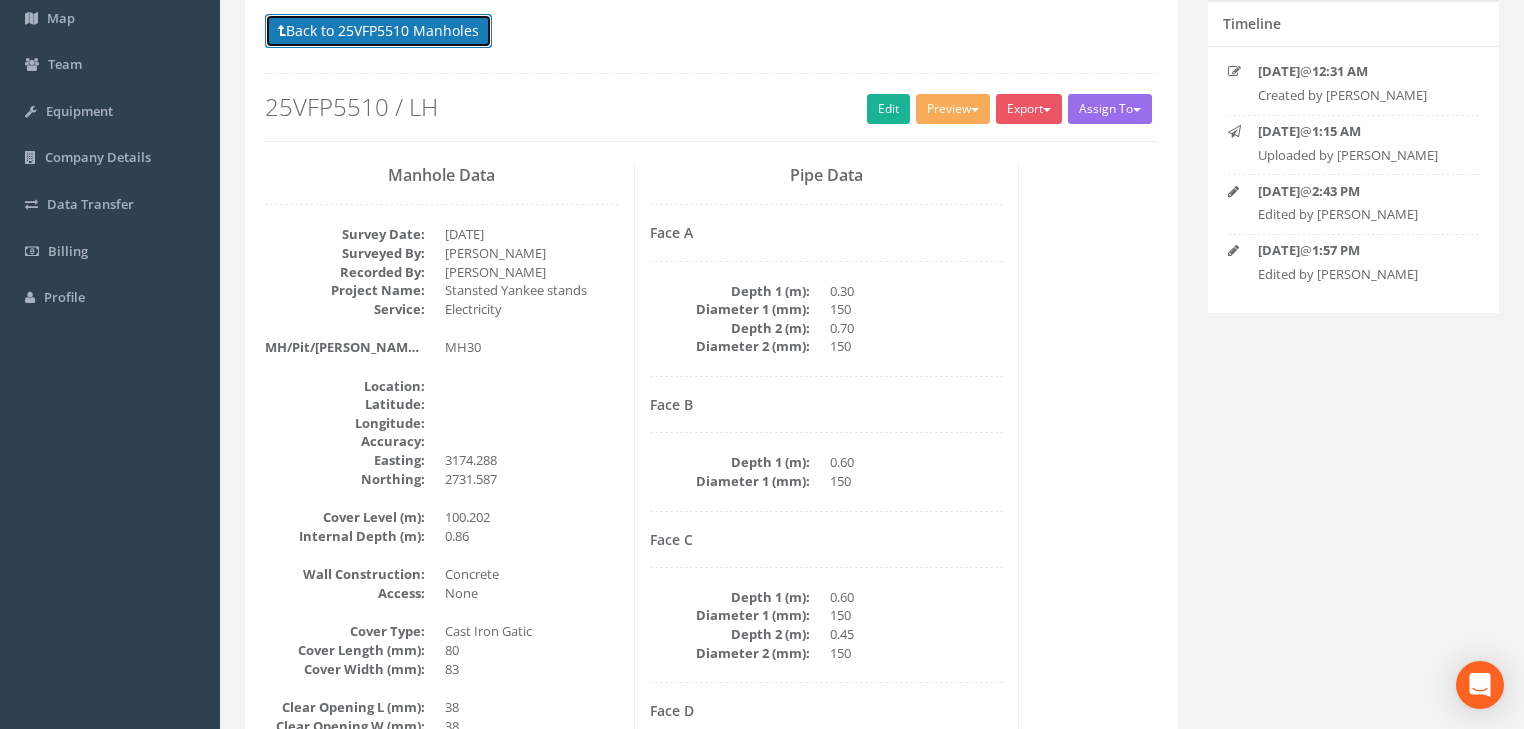 click on "Back to 25VFP5510 Manholes" at bounding box center [378, 31] 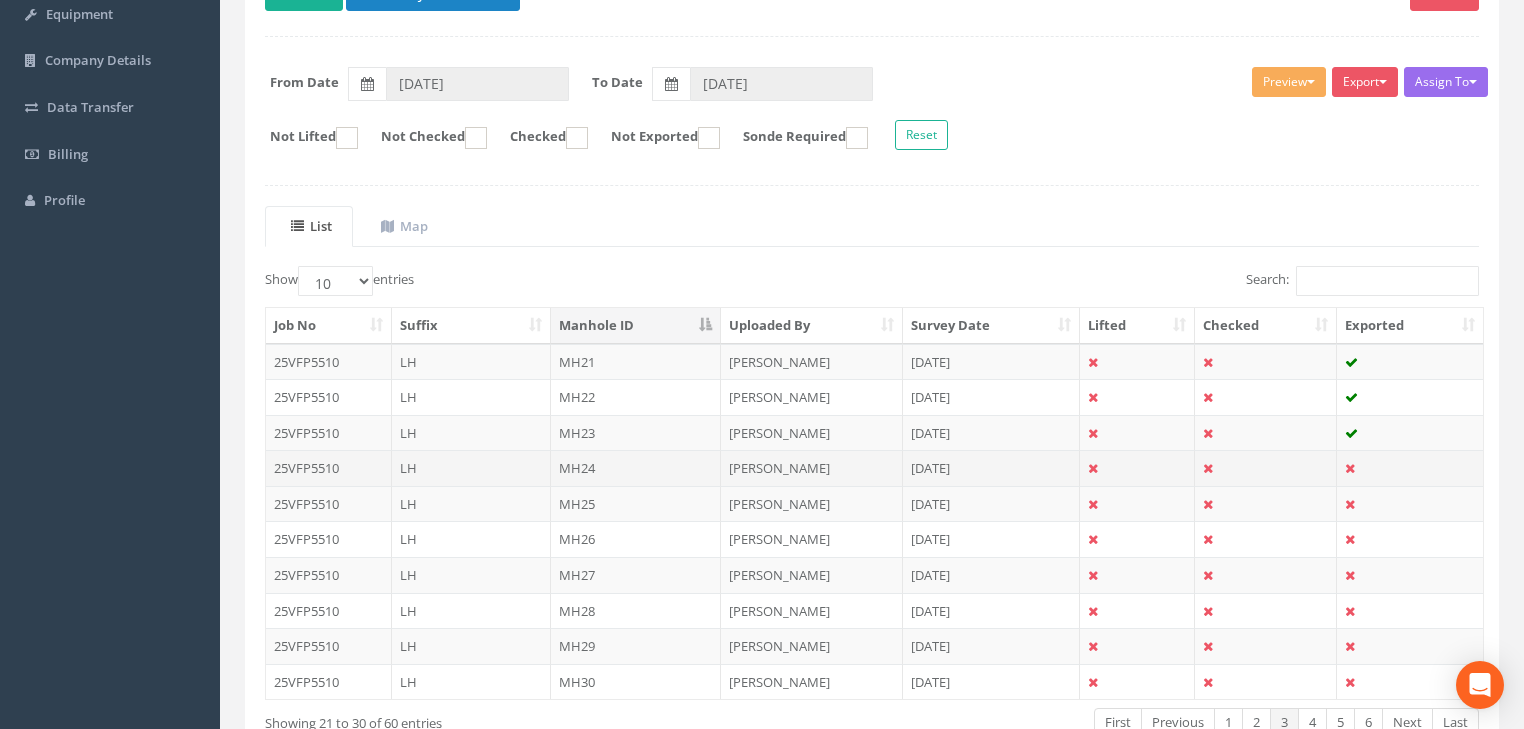 scroll, scrollTop: 381, scrollLeft: 0, axis: vertical 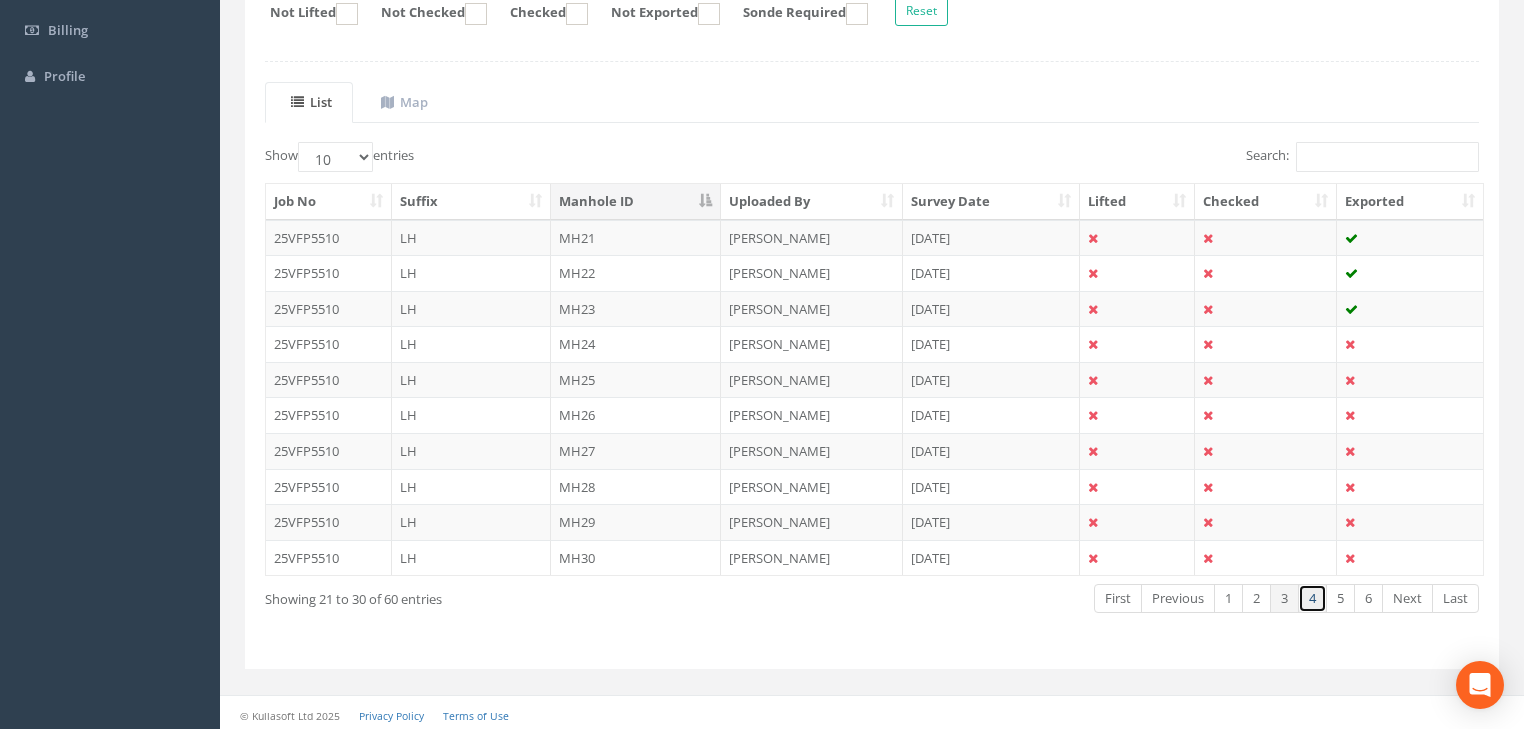 click on "4" at bounding box center [1312, 598] 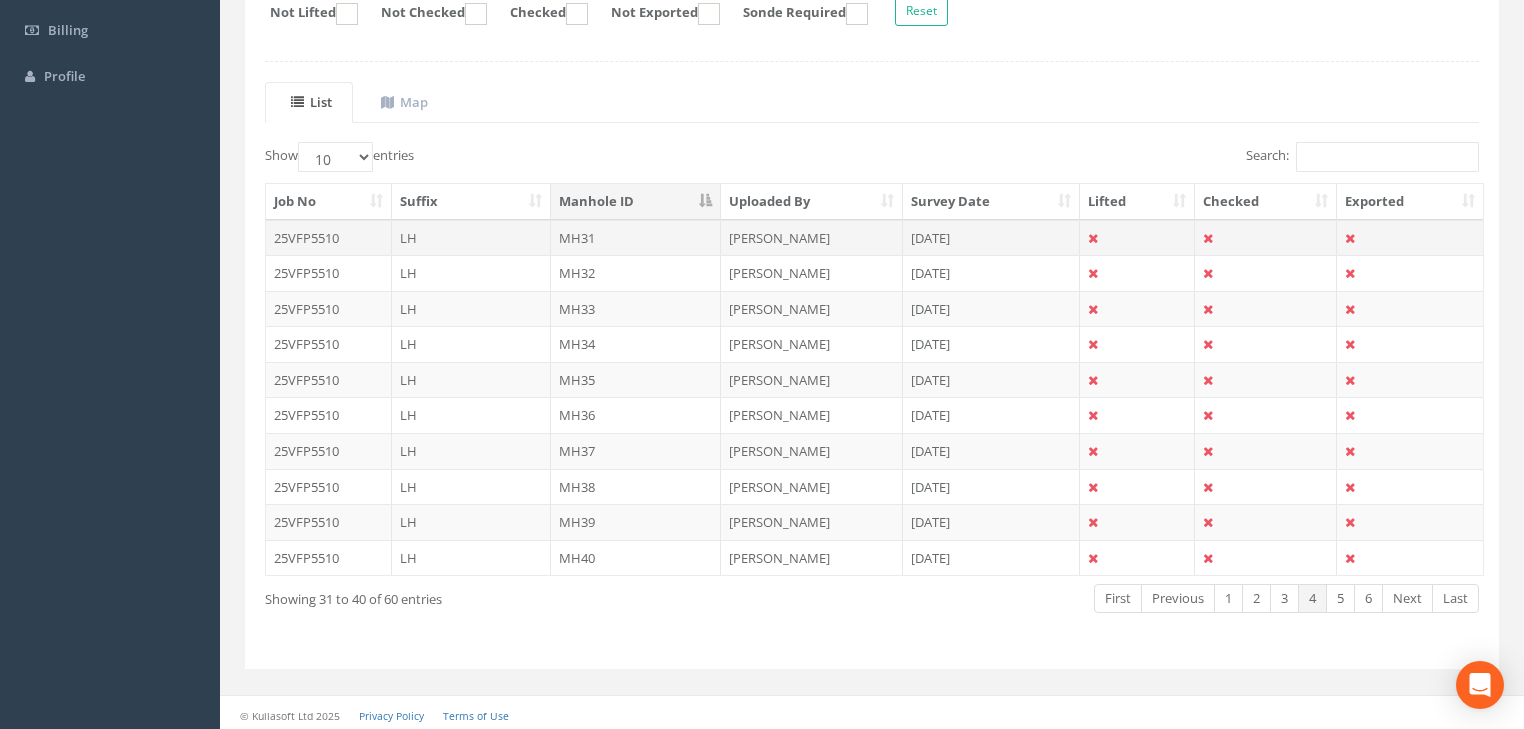 click on "MH31" at bounding box center (636, 238) 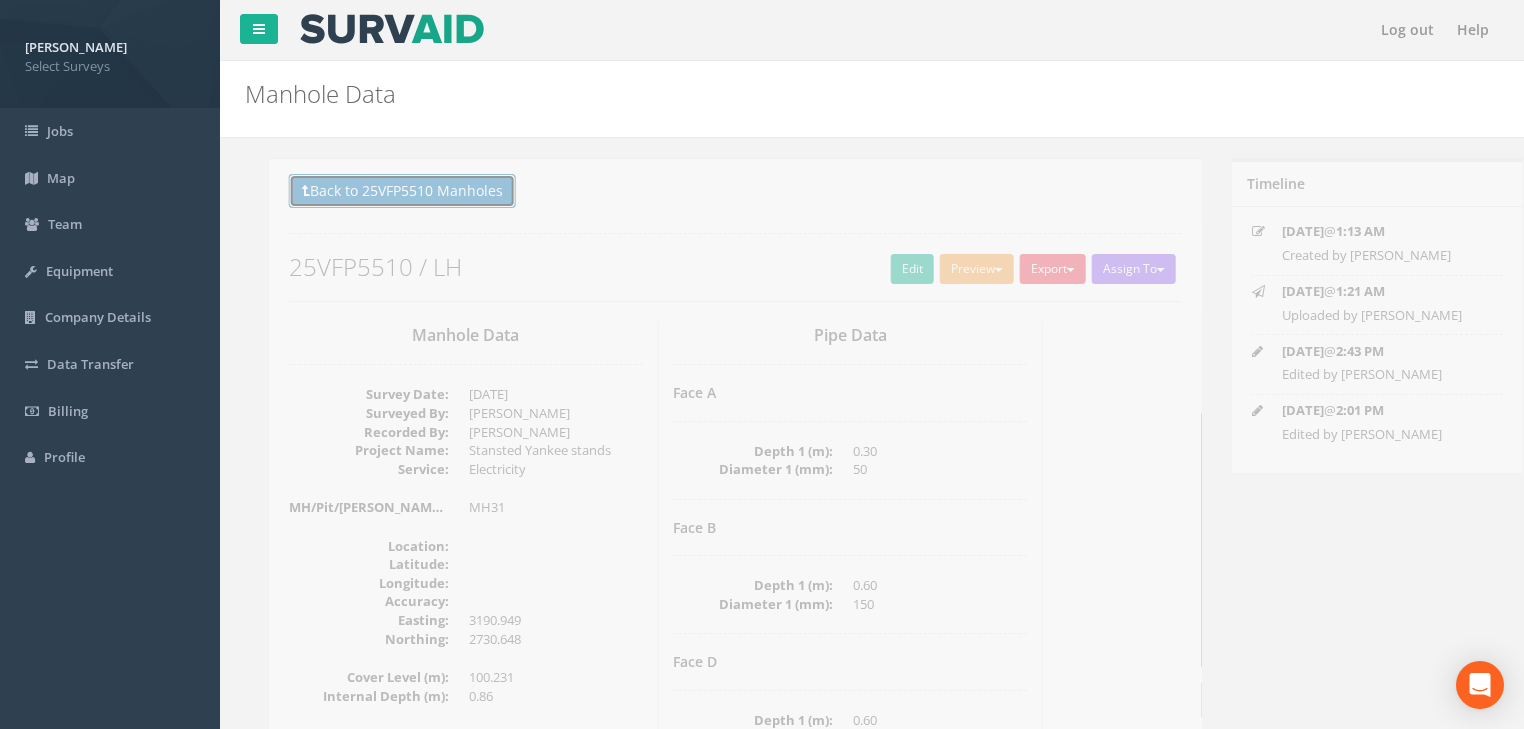 click on "Back to 25VFP5510 Manholes" at bounding box center (378, 191) 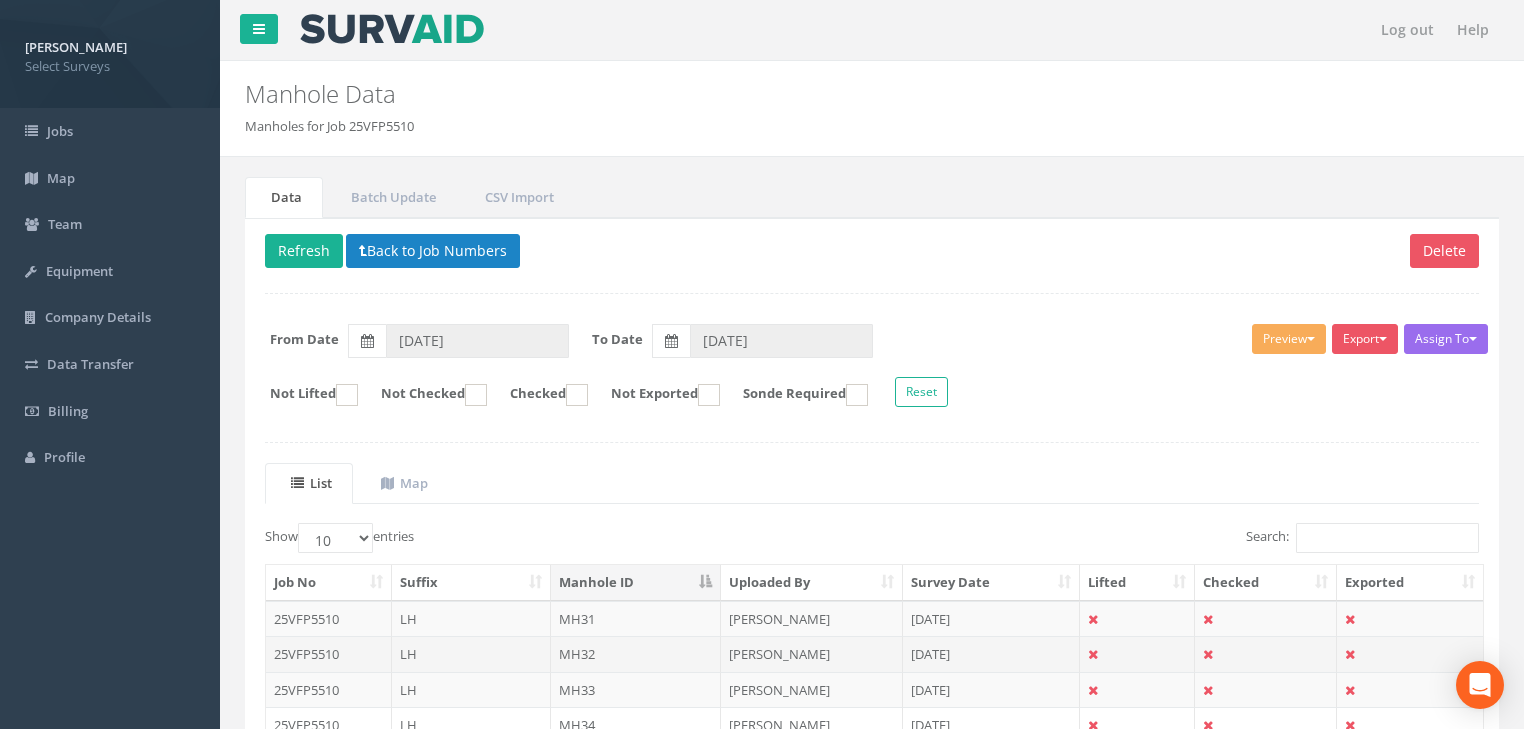 click on "MH32" at bounding box center [636, 654] 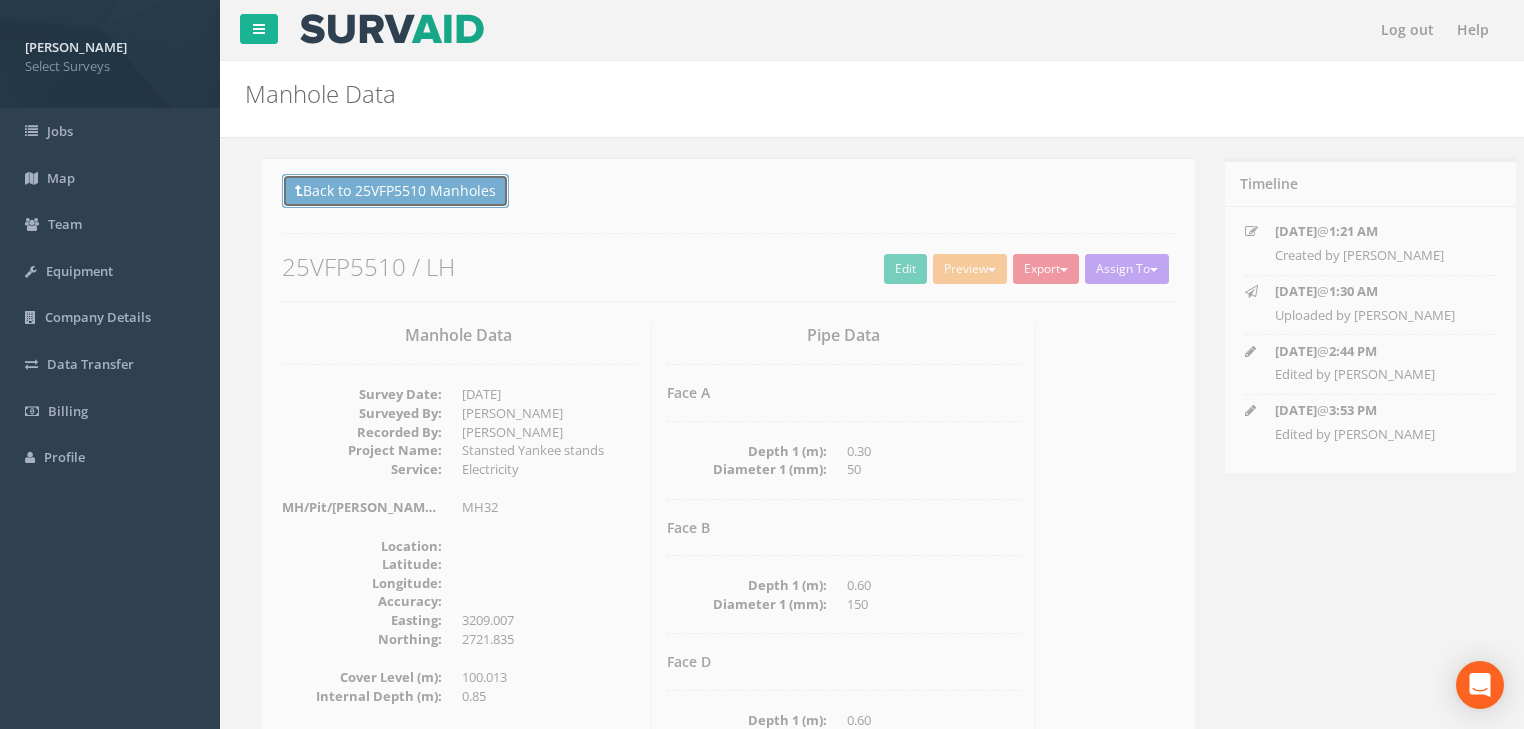 click on "Back to 25VFP5510 Manholes" at bounding box center [378, 191] 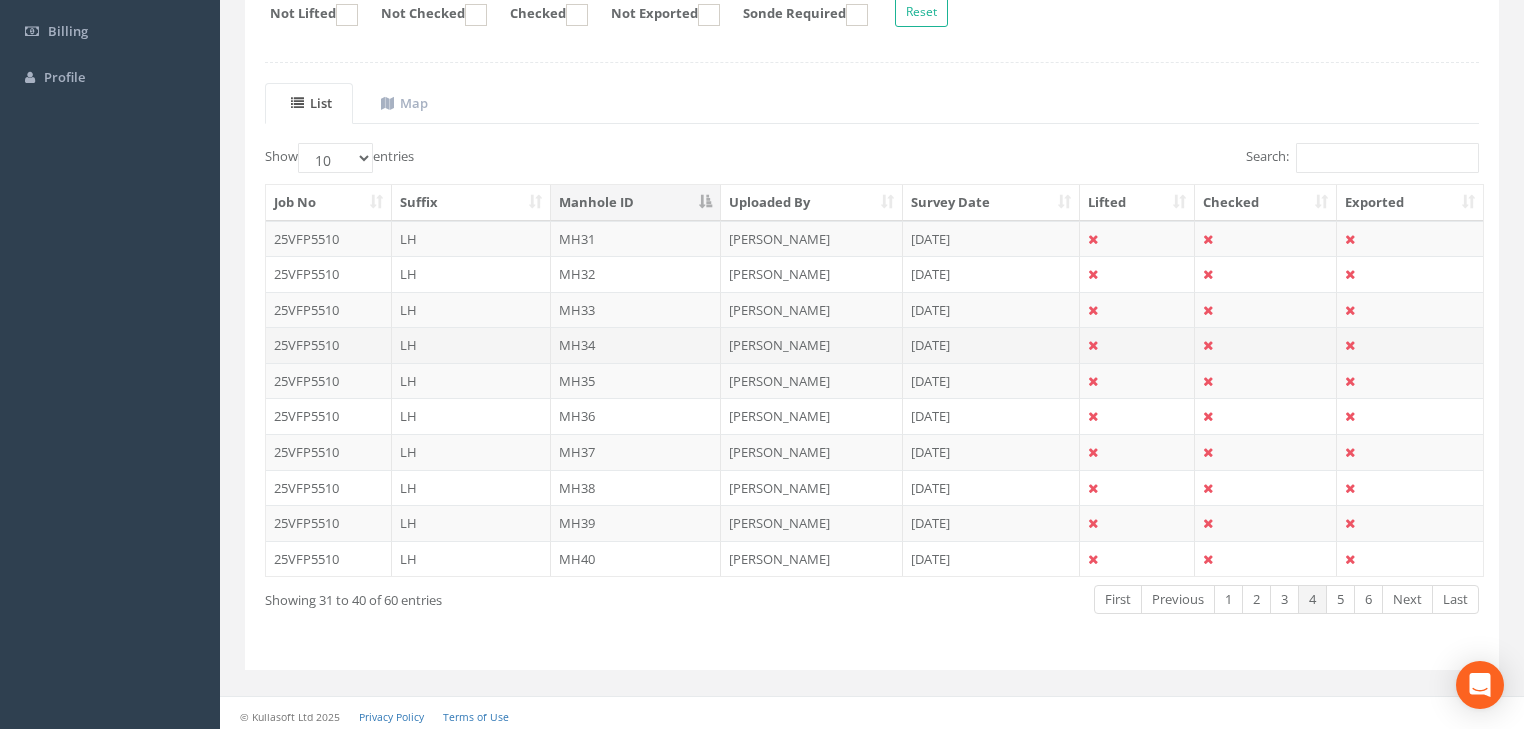 scroll, scrollTop: 381, scrollLeft: 0, axis: vertical 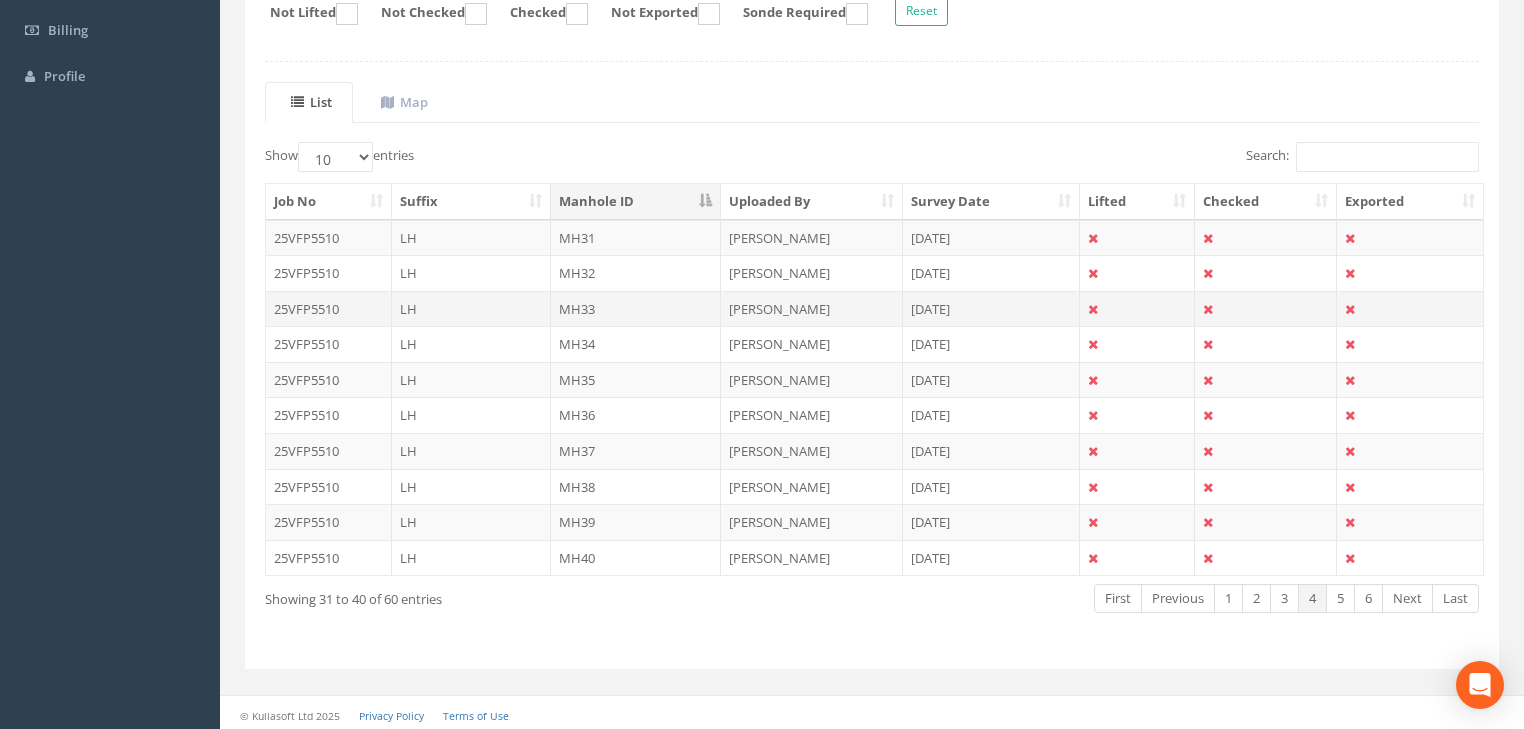 click on "MH33" at bounding box center [636, 309] 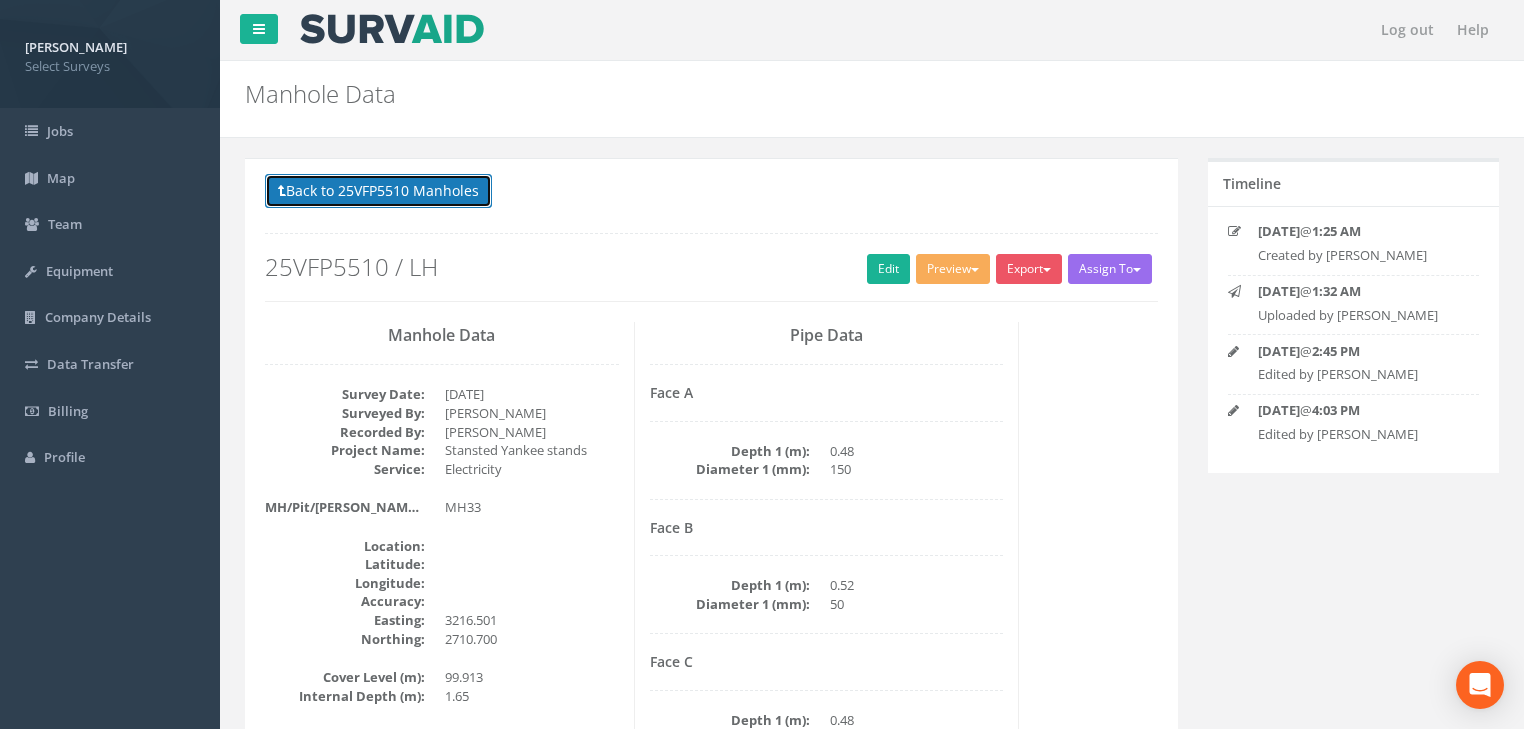 click on "Back to 25VFP5510 Manholes" at bounding box center (378, 191) 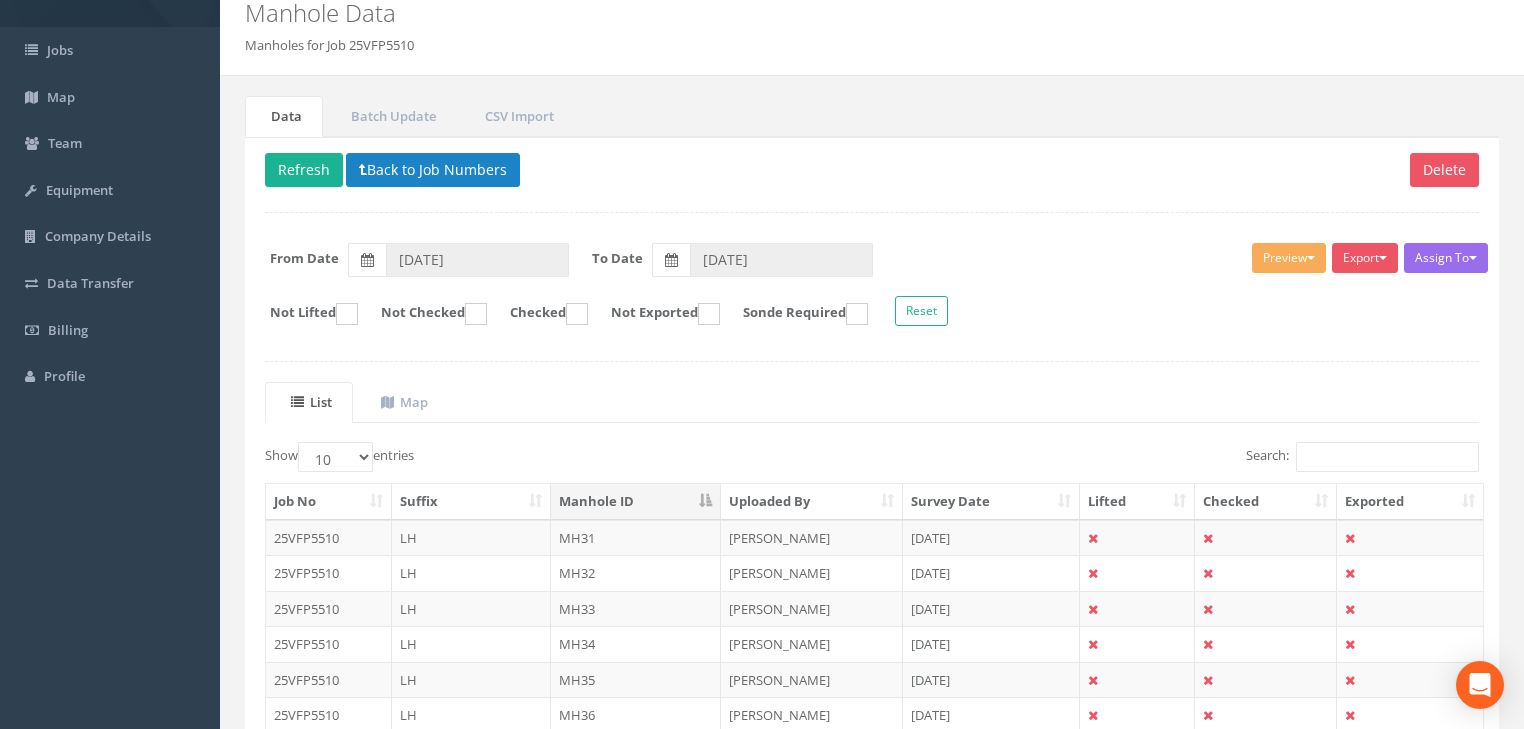 scroll, scrollTop: 240, scrollLeft: 0, axis: vertical 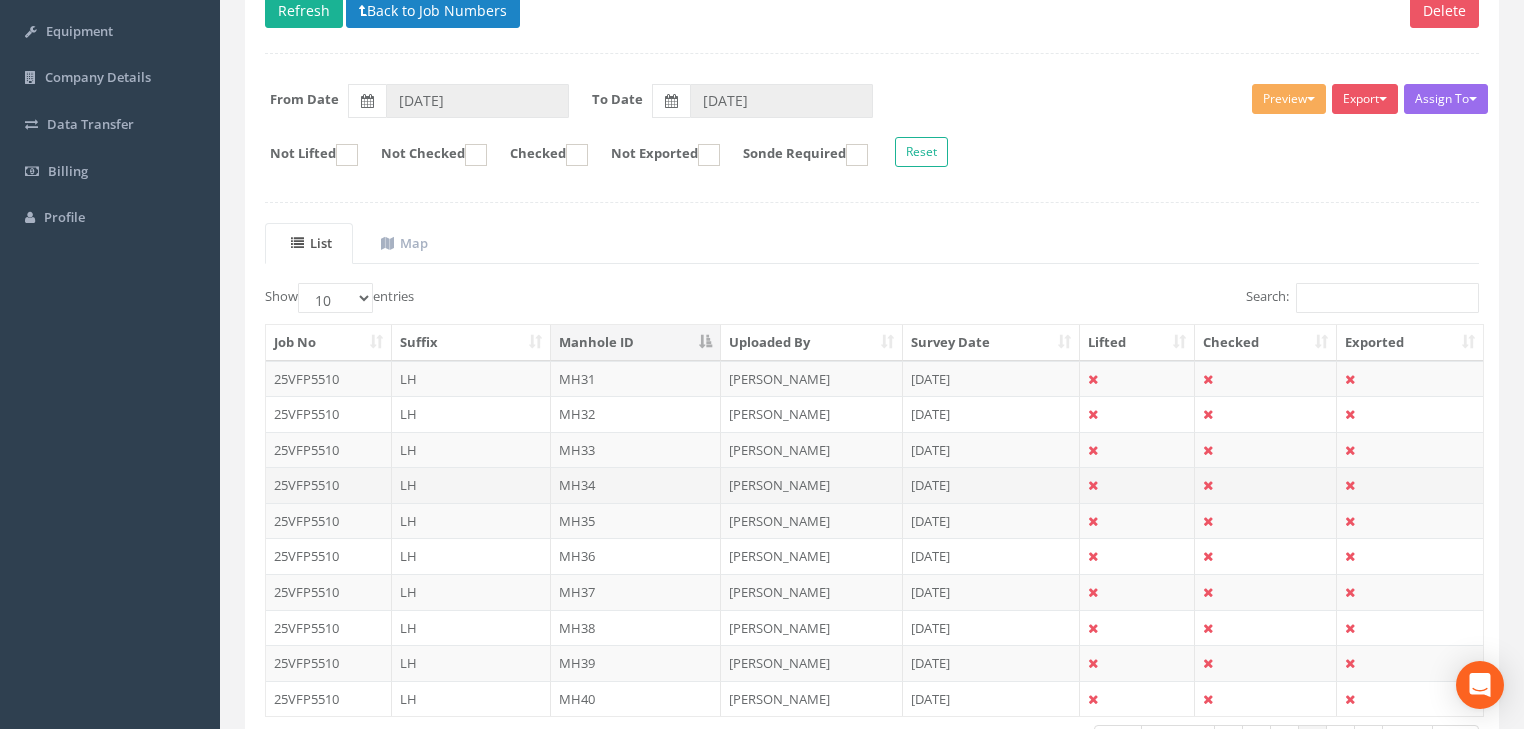 click on "MH34" at bounding box center [636, 485] 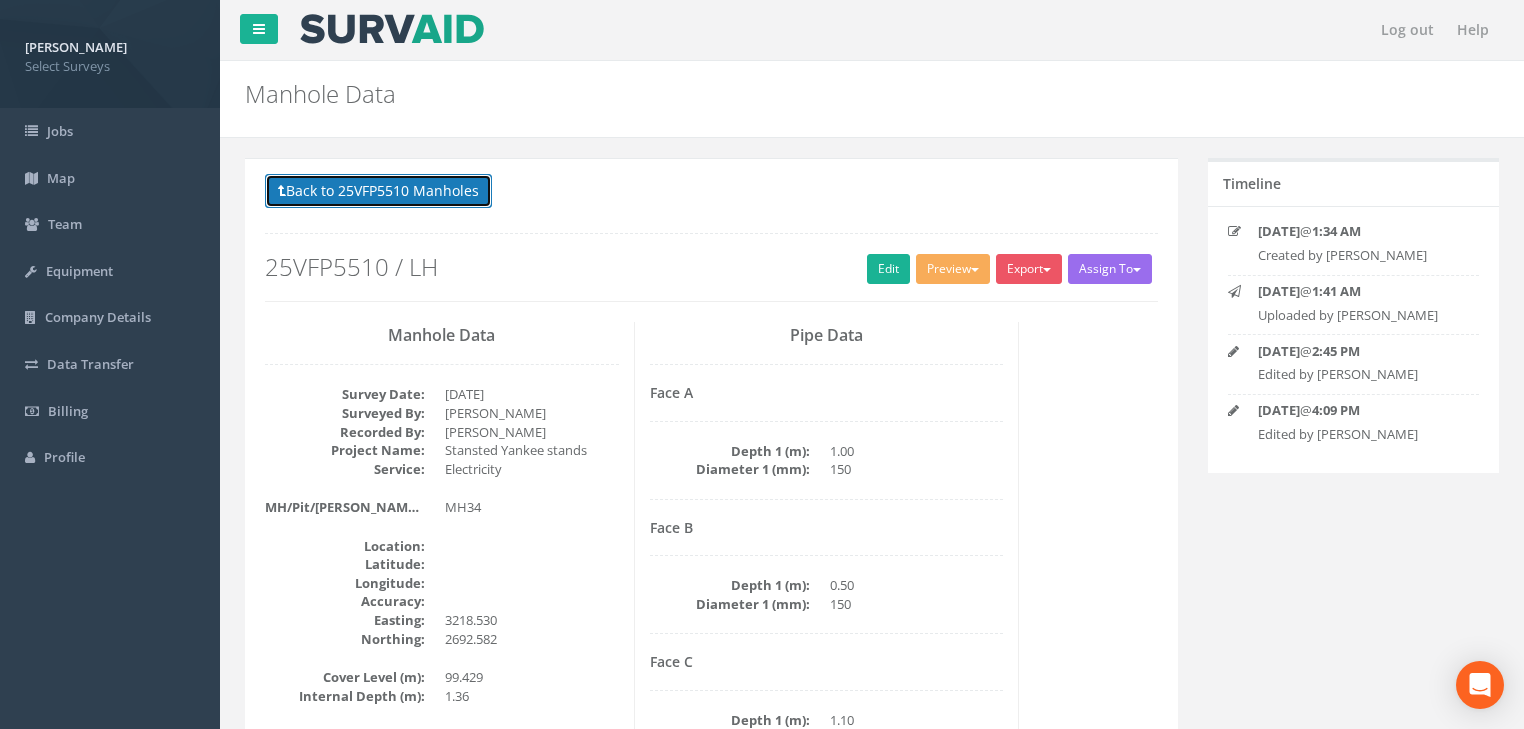 click on "Back to 25VFP5510 Manholes" at bounding box center [378, 191] 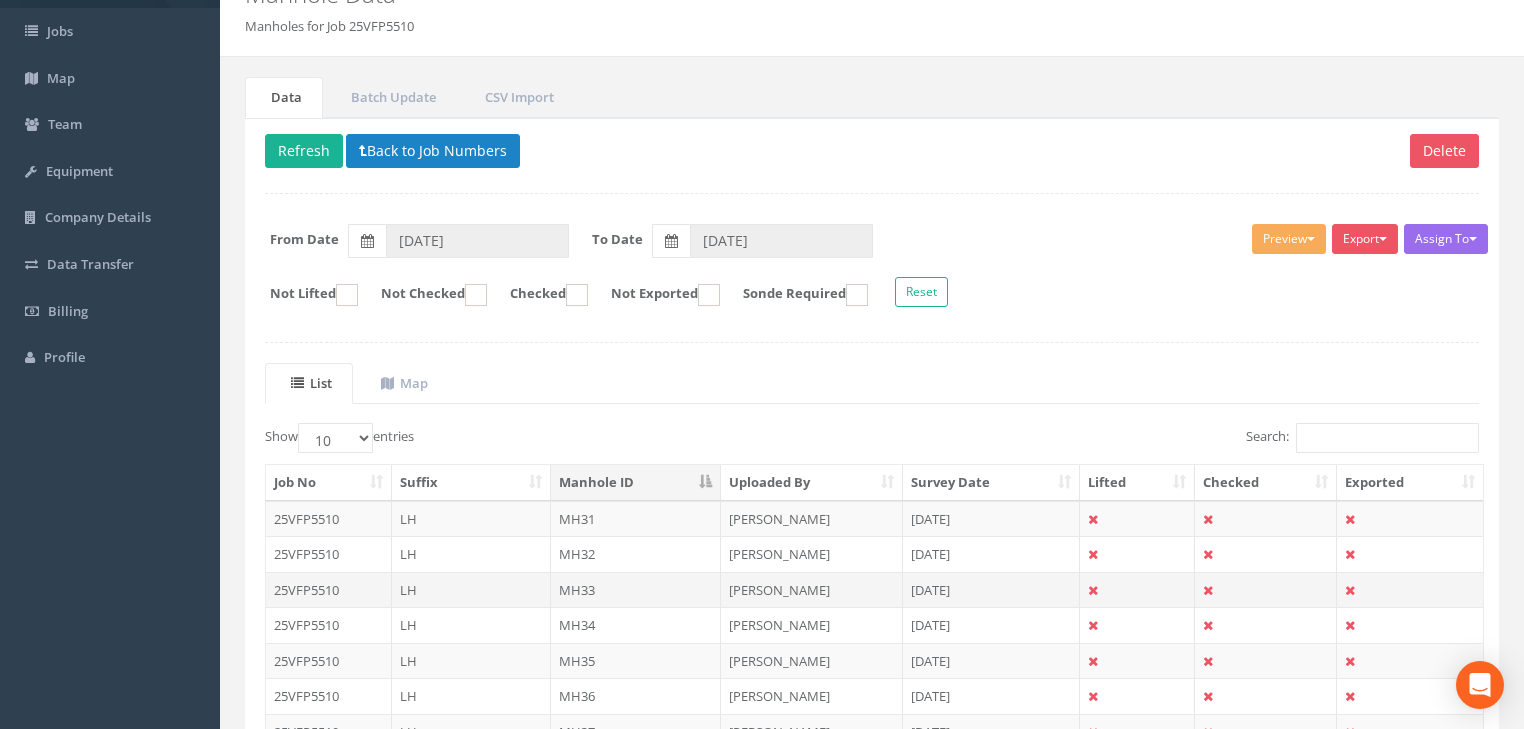 scroll, scrollTop: 320, scrollLeft: 0, axis: vertical 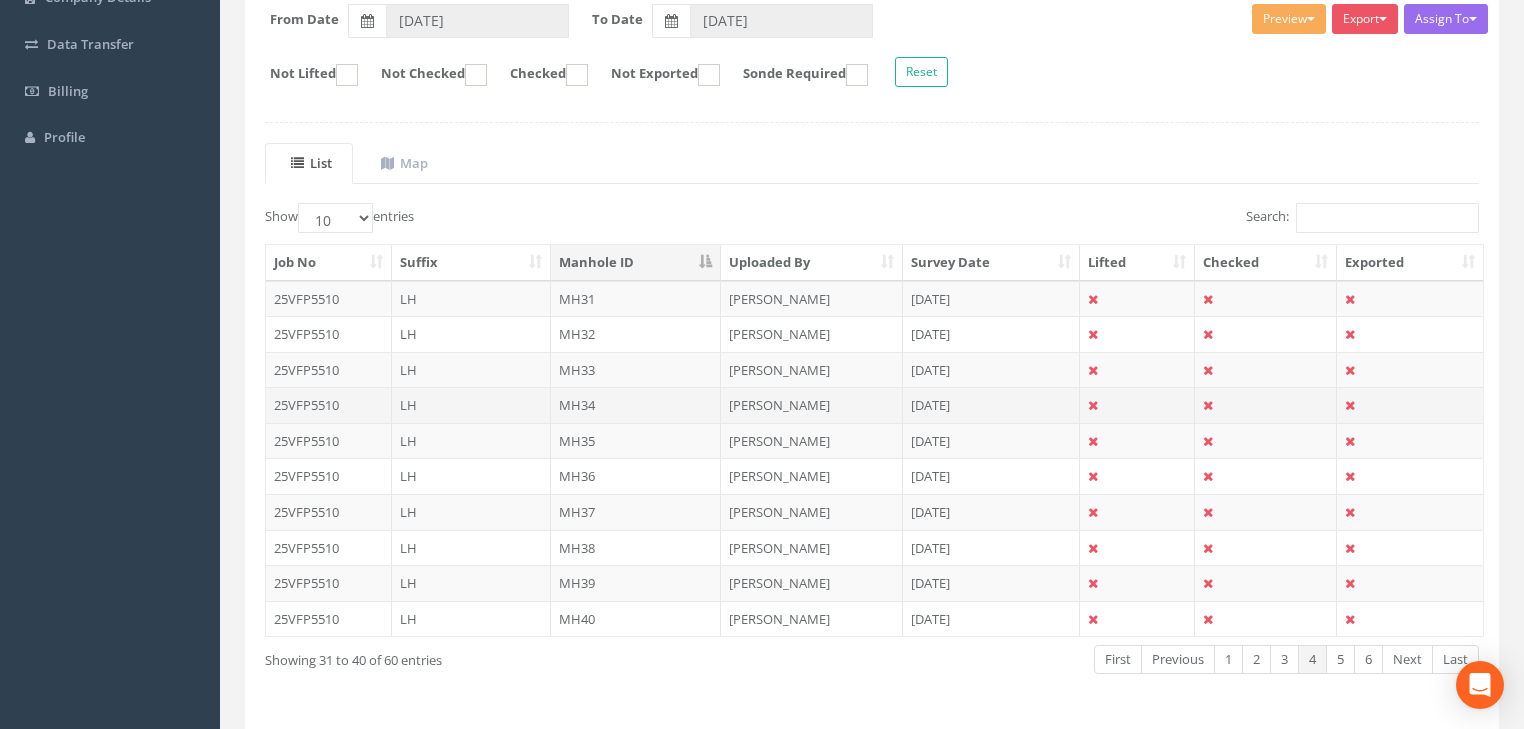 click on "MH34" at bounding box center [636, 405] 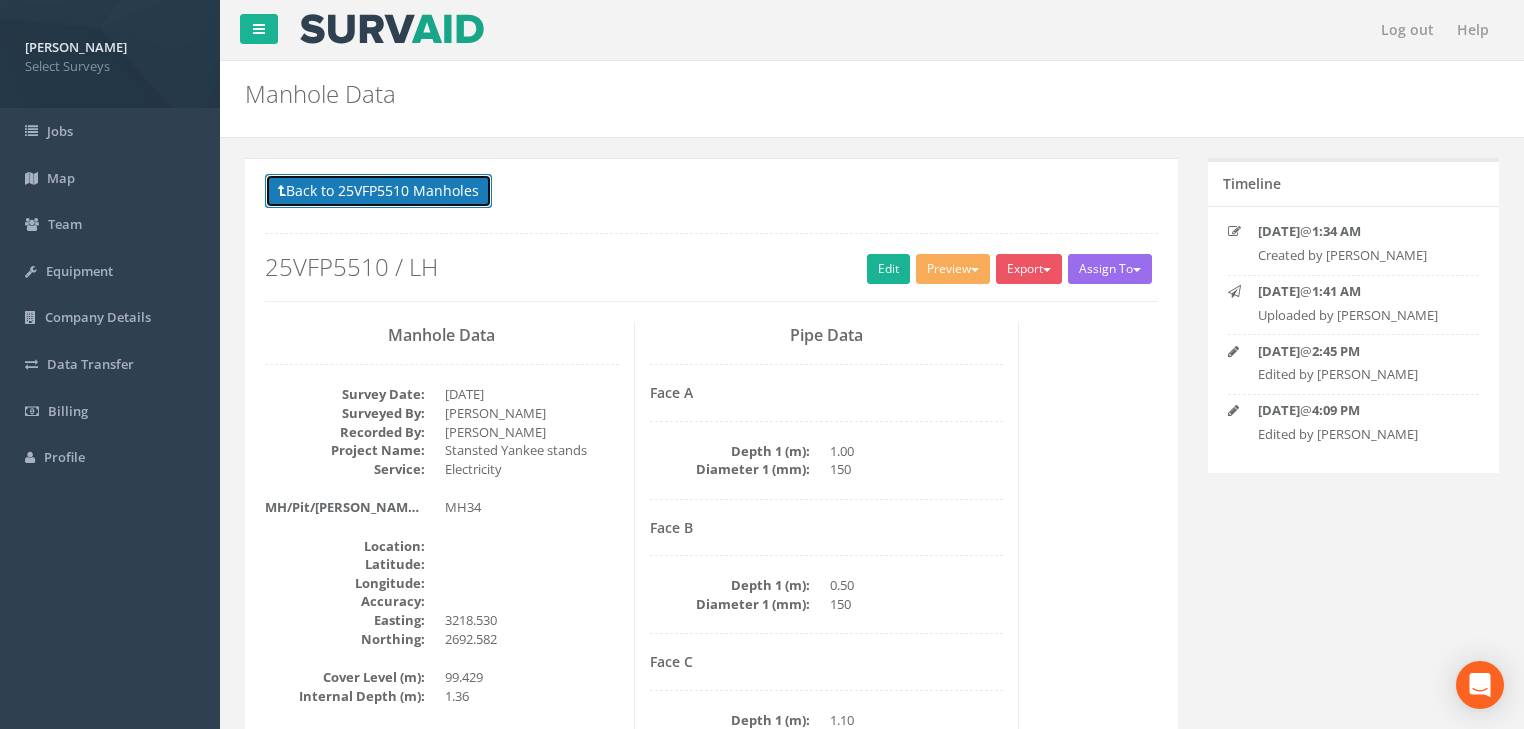 click on "Back to 25VFP5510 Manholes" at bounding box center [378, 191] 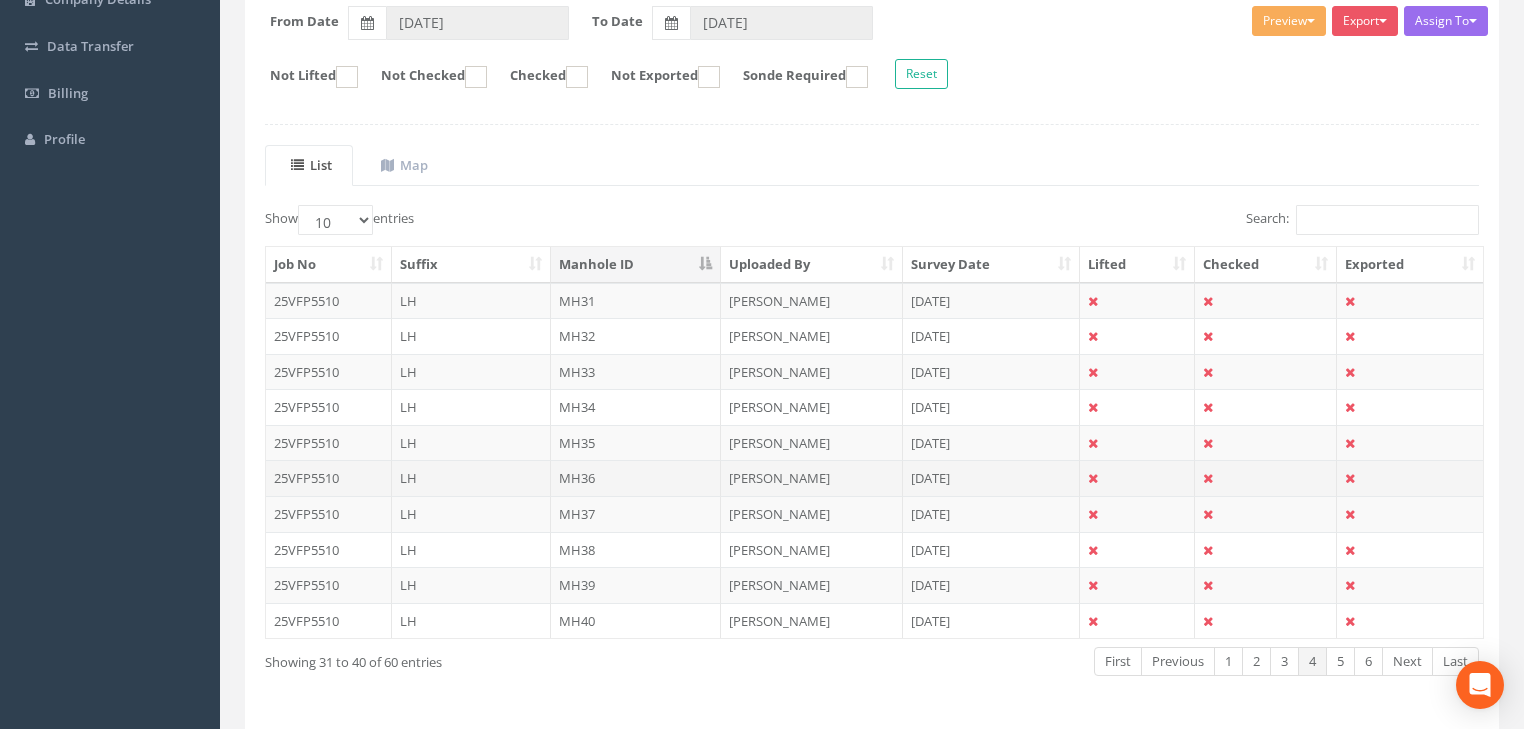 scroll, scrollTop: 320, scrollLeft: 0, axis: vertical 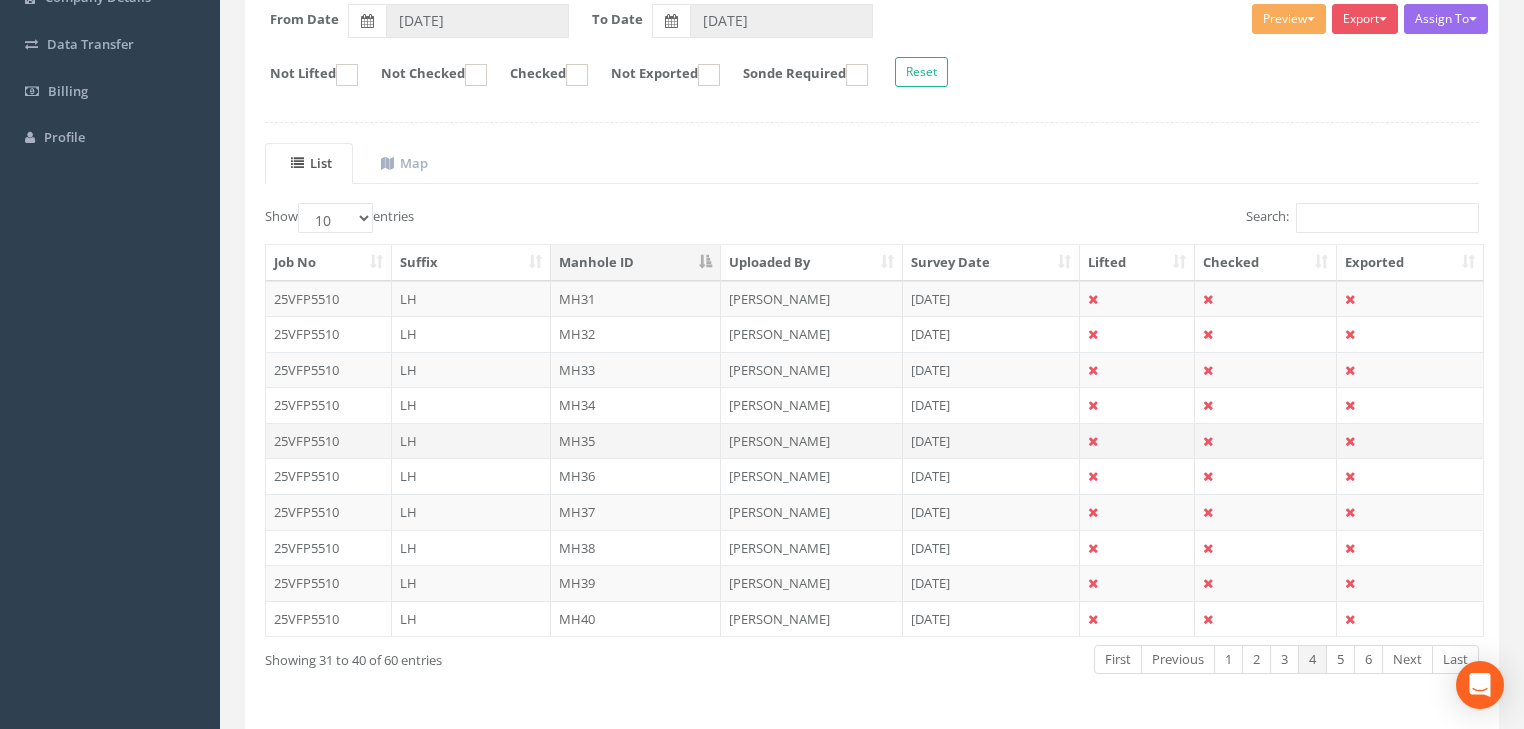 click on "MH35" at bounding box center (636, 441) 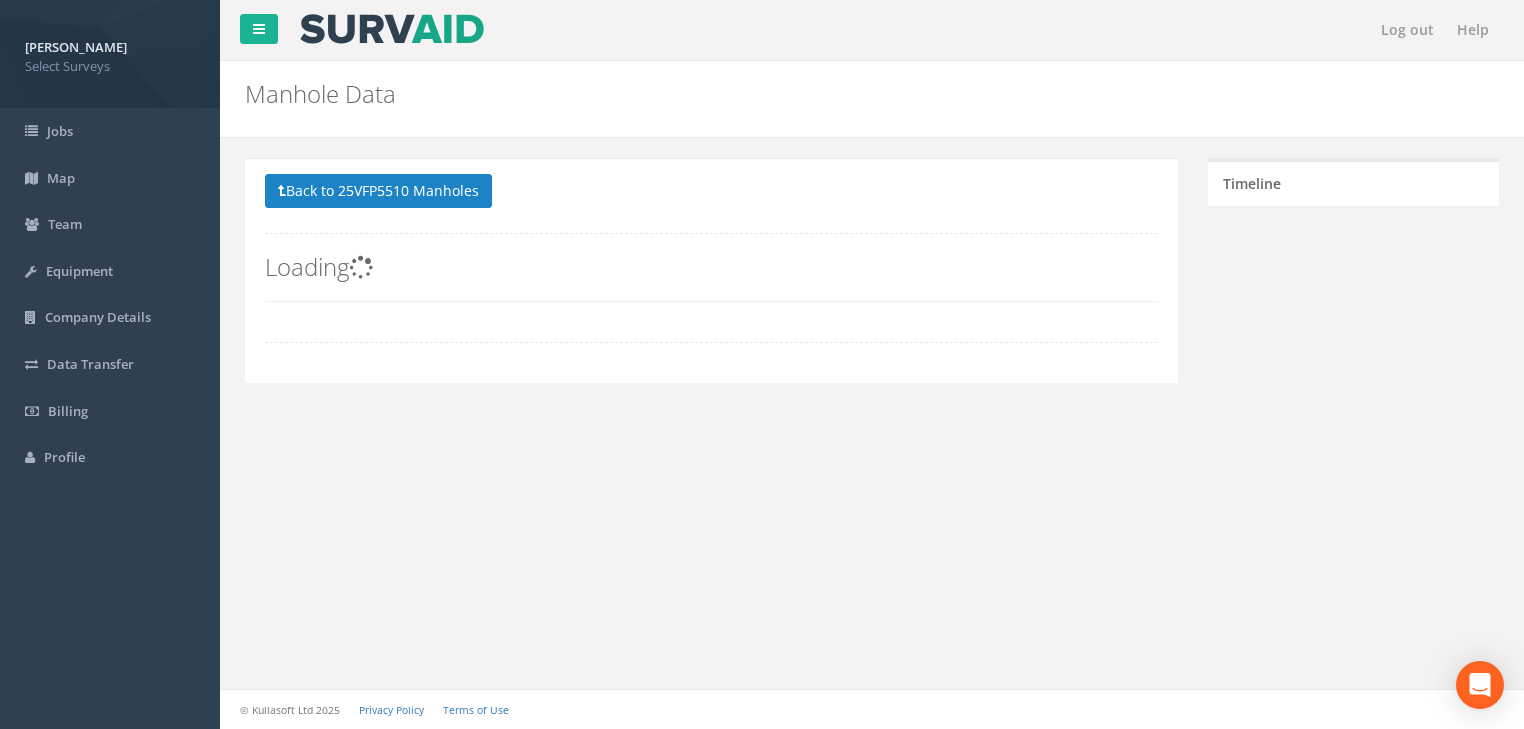 scroll, scrollTop: 0, scrollLeft: 0, axis: both 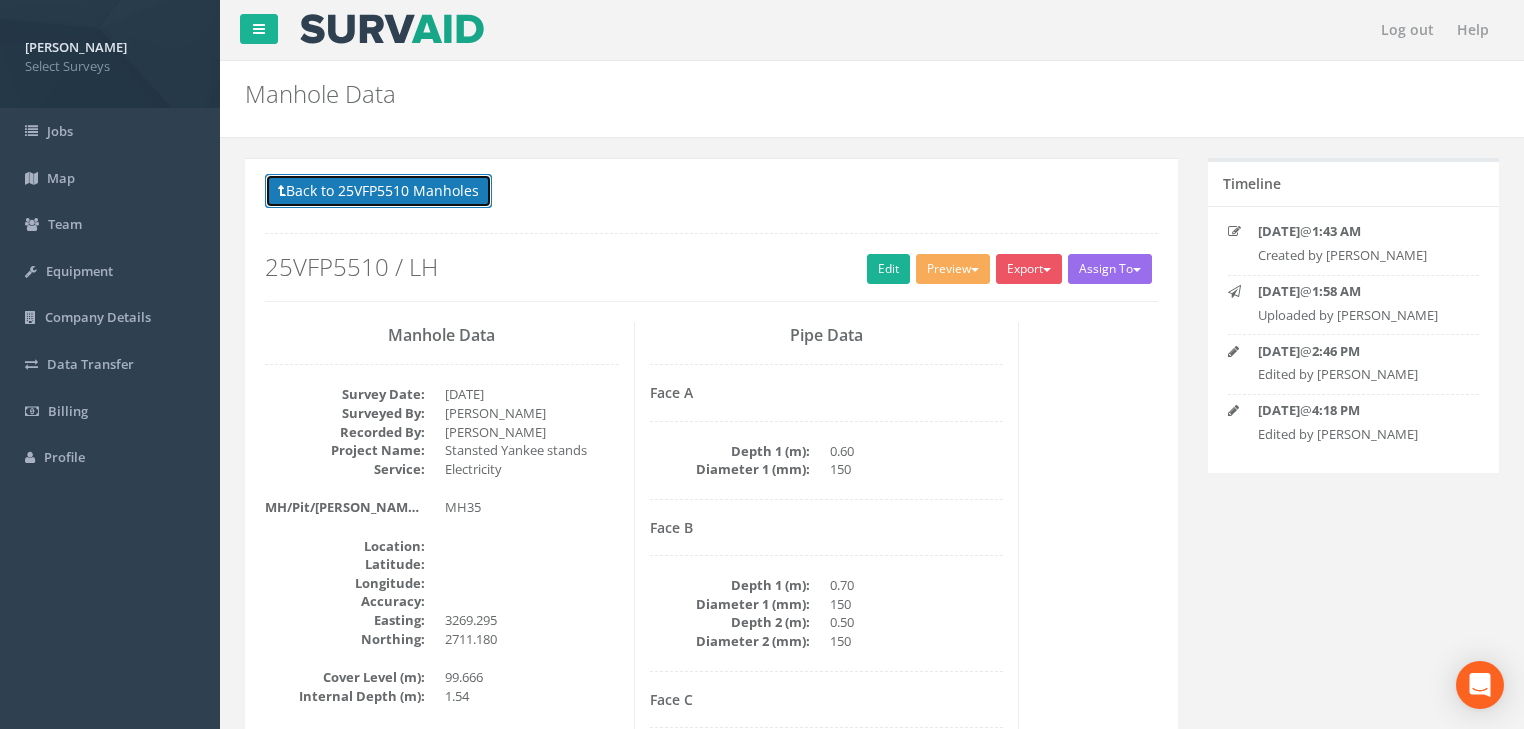click on "Back to 25VFP5510 Manholes" at bounding box center (378, 191) 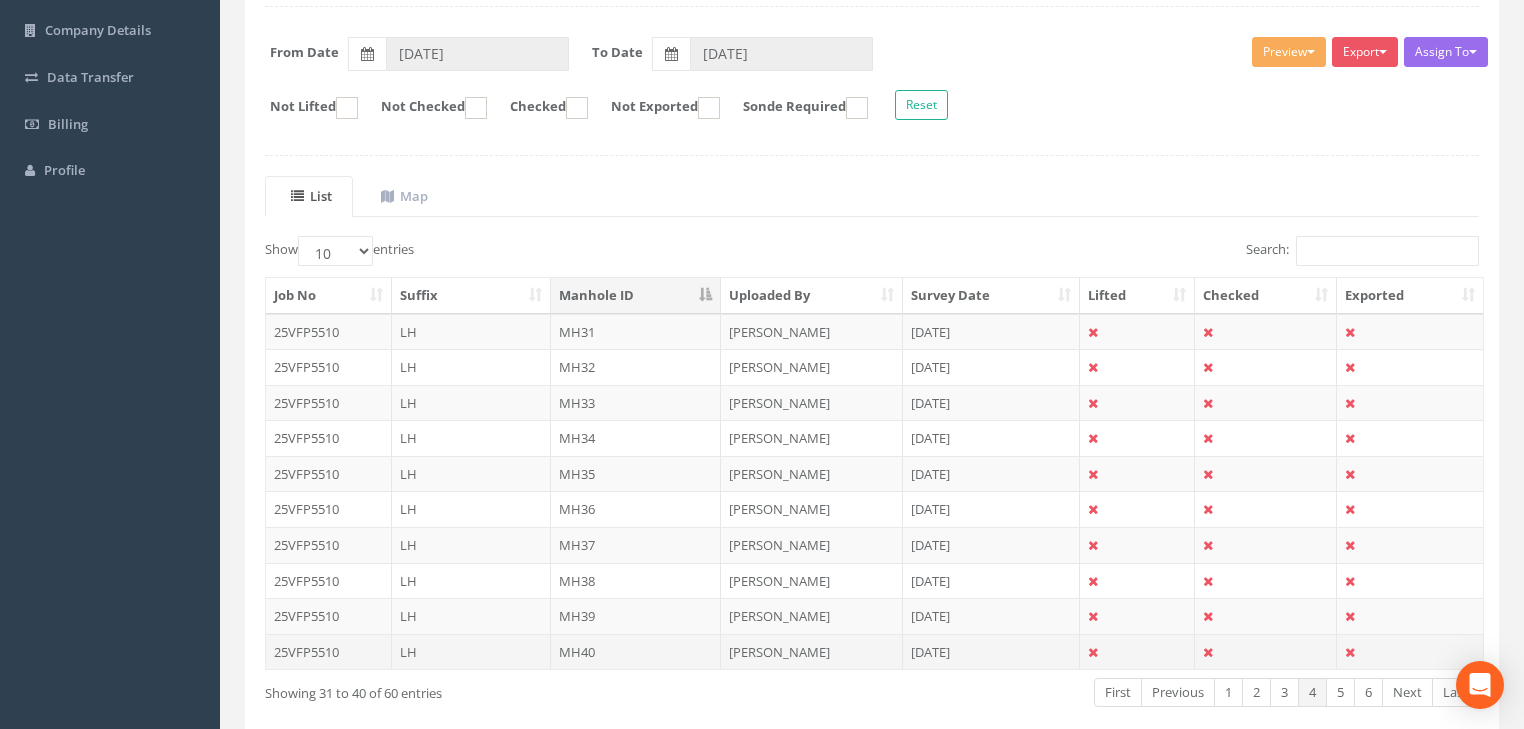 scroll, scrollTop: 320, scrollLeft: 0, axis: vertical 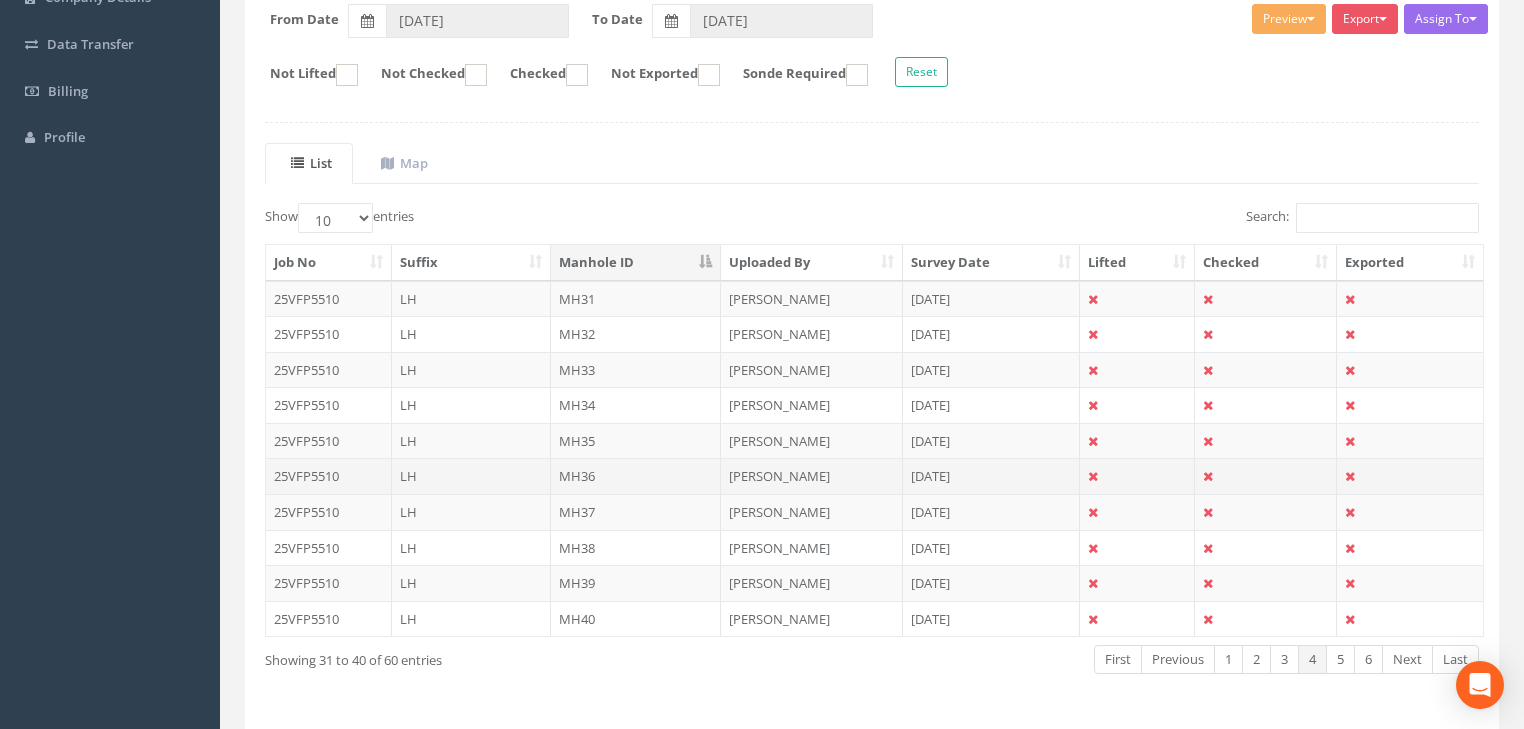 click on "MH36" at bounding box center (636, 476) 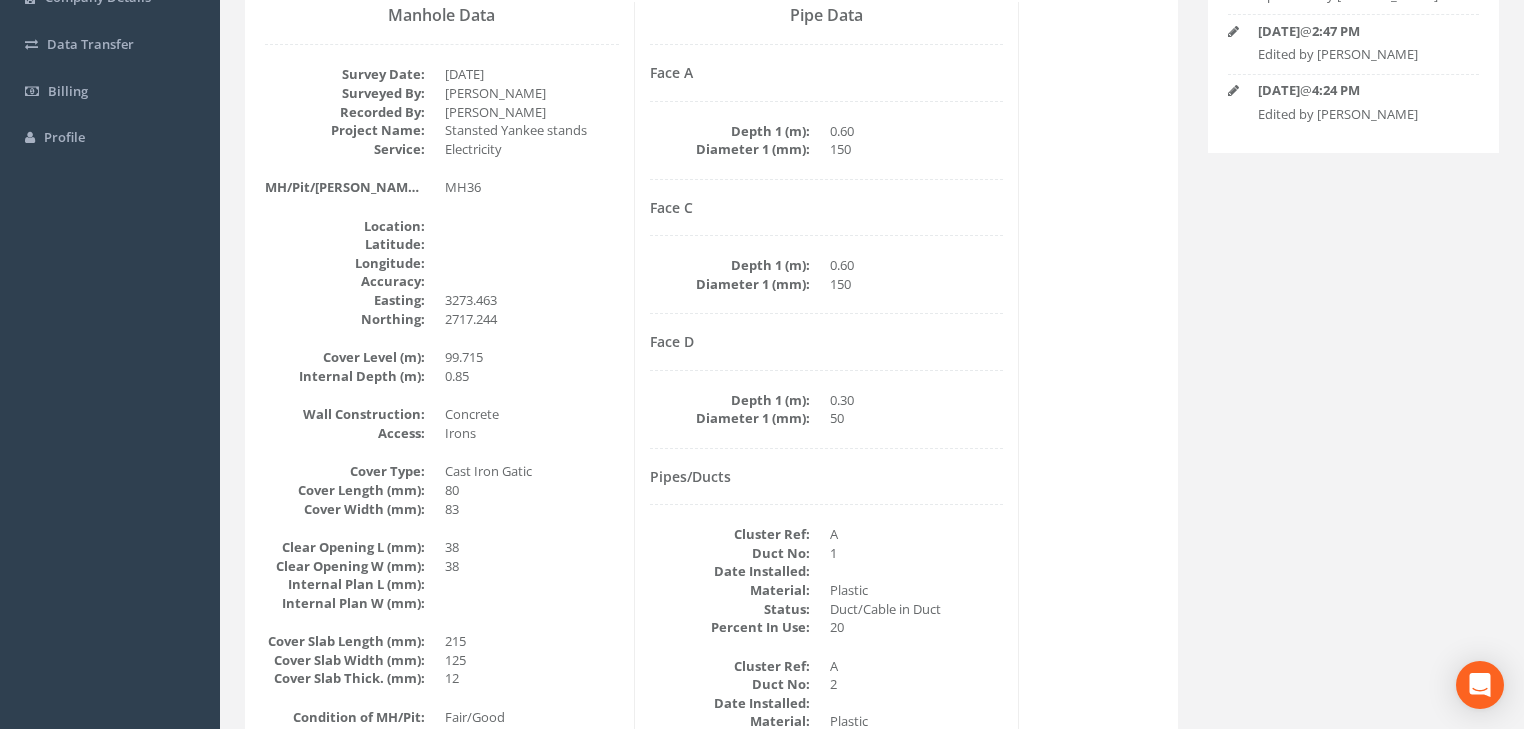 scroll, scrollTop: 0, scrollLeft: 0, axis: both 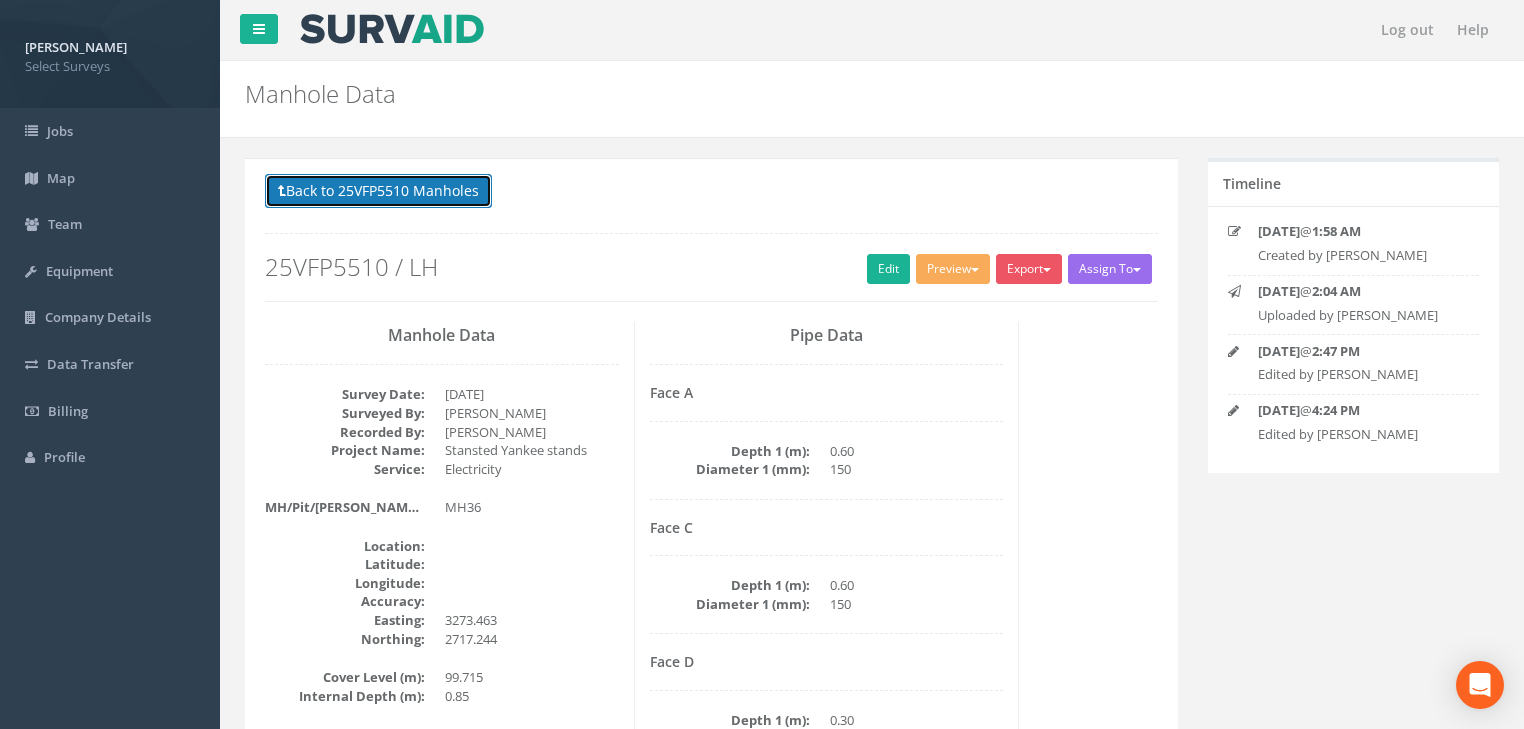 click on "Back to 25VFP5510 Manholes" at bounding box center (378, 191) 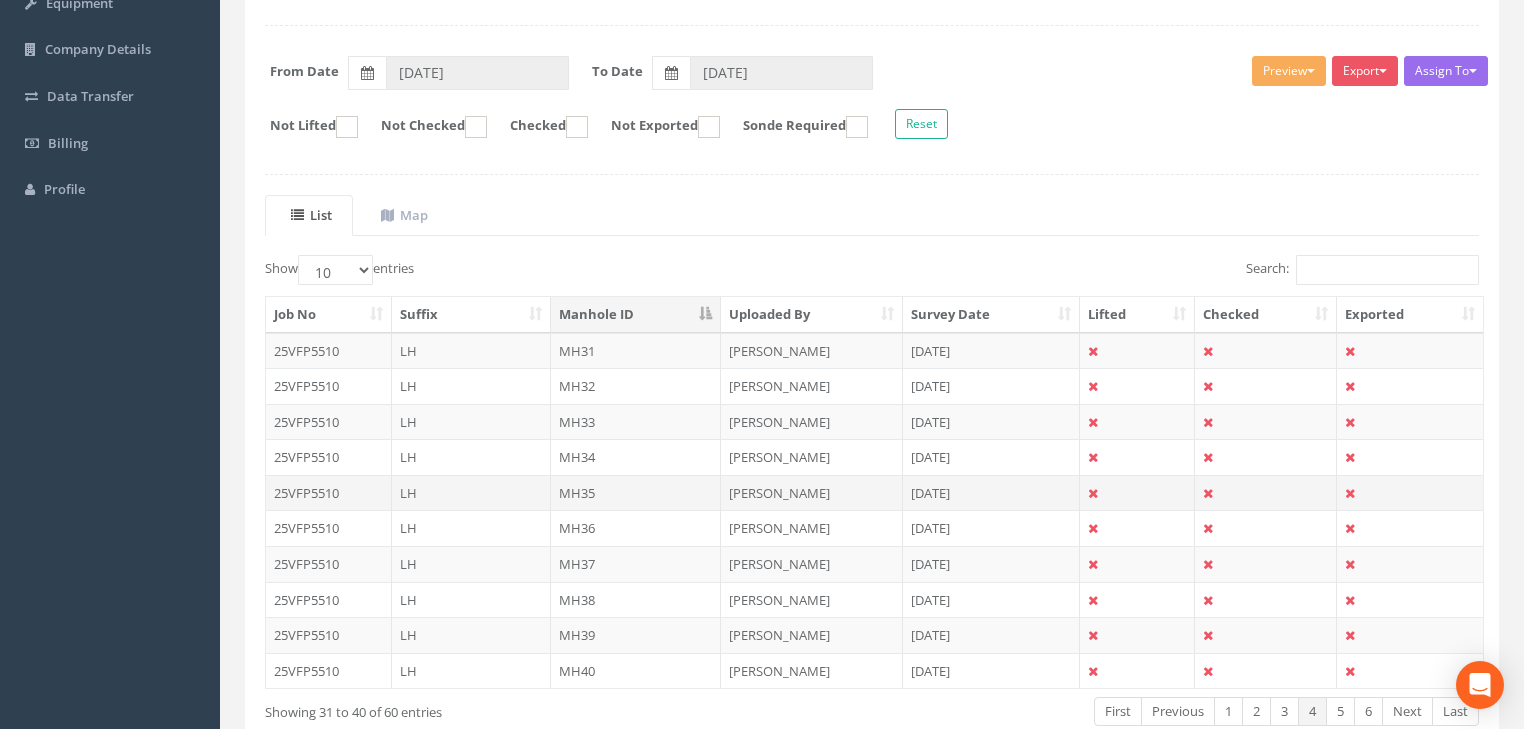 scroll, scrollTop: 320, scrollLeft: 0, axis: vertical 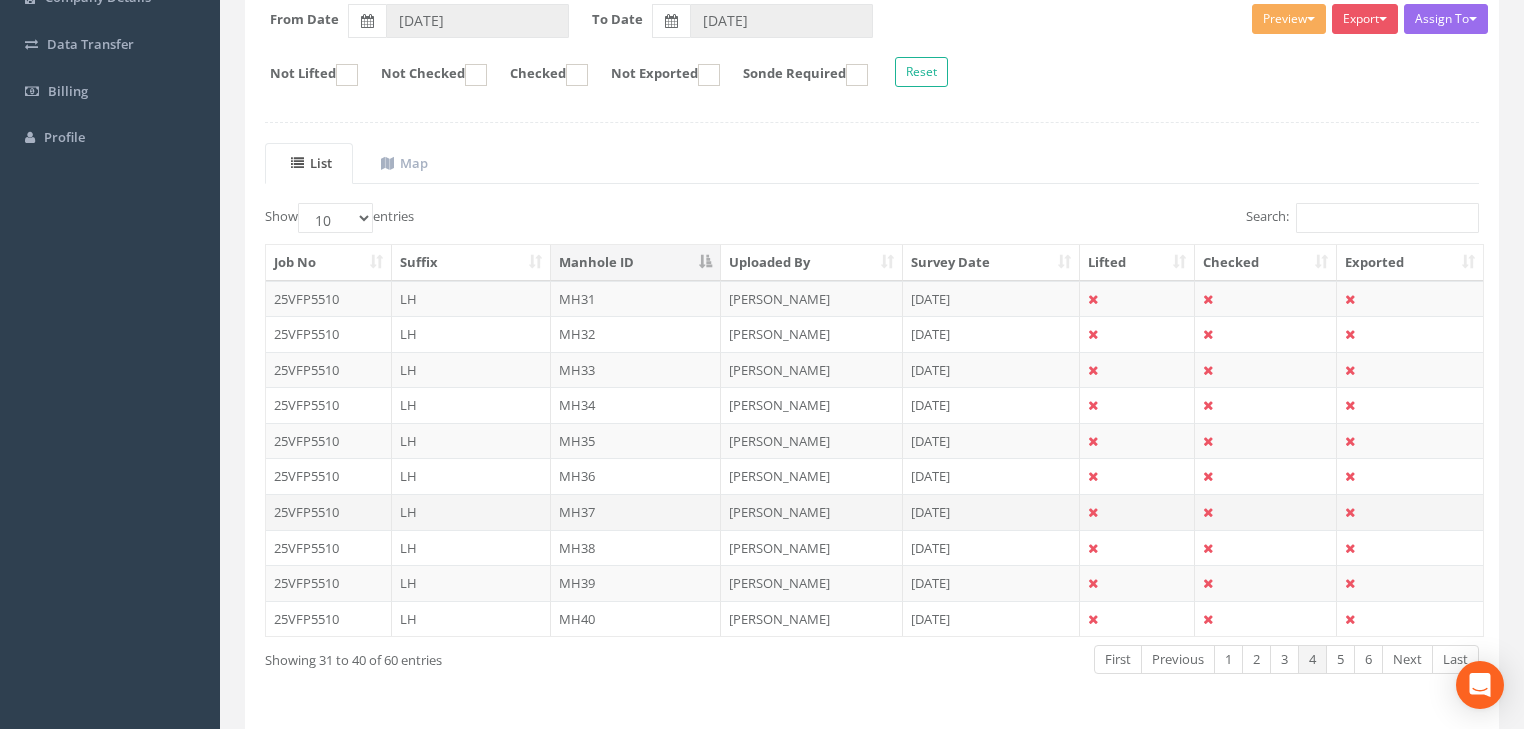 click on "MH37" at bounding box center (636, 512) 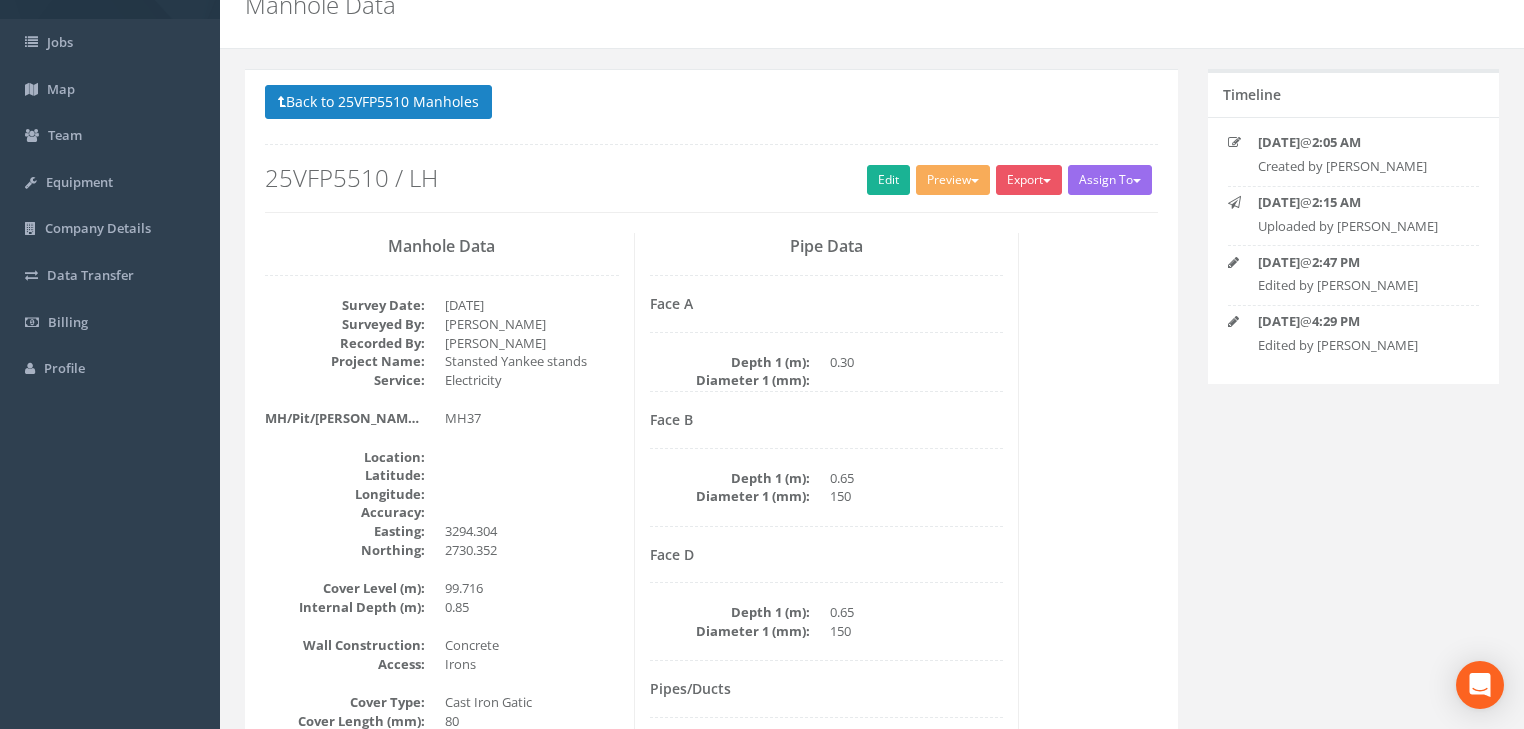 scroll, scrollTop: 80, scrollLeft: 0, axis: vertical 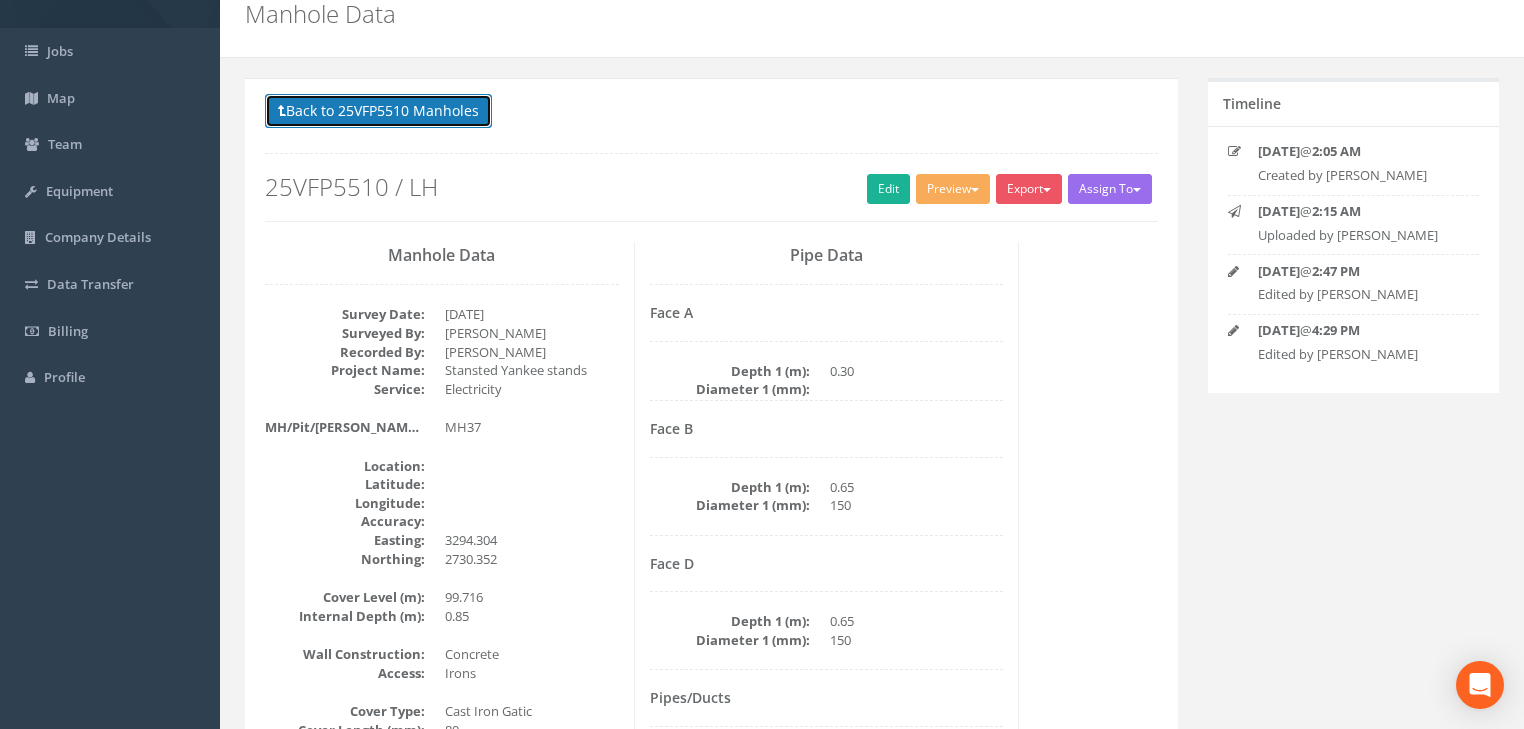 click on "Back to 25VFP5510 Manholes" at bounding box center (378, 111) 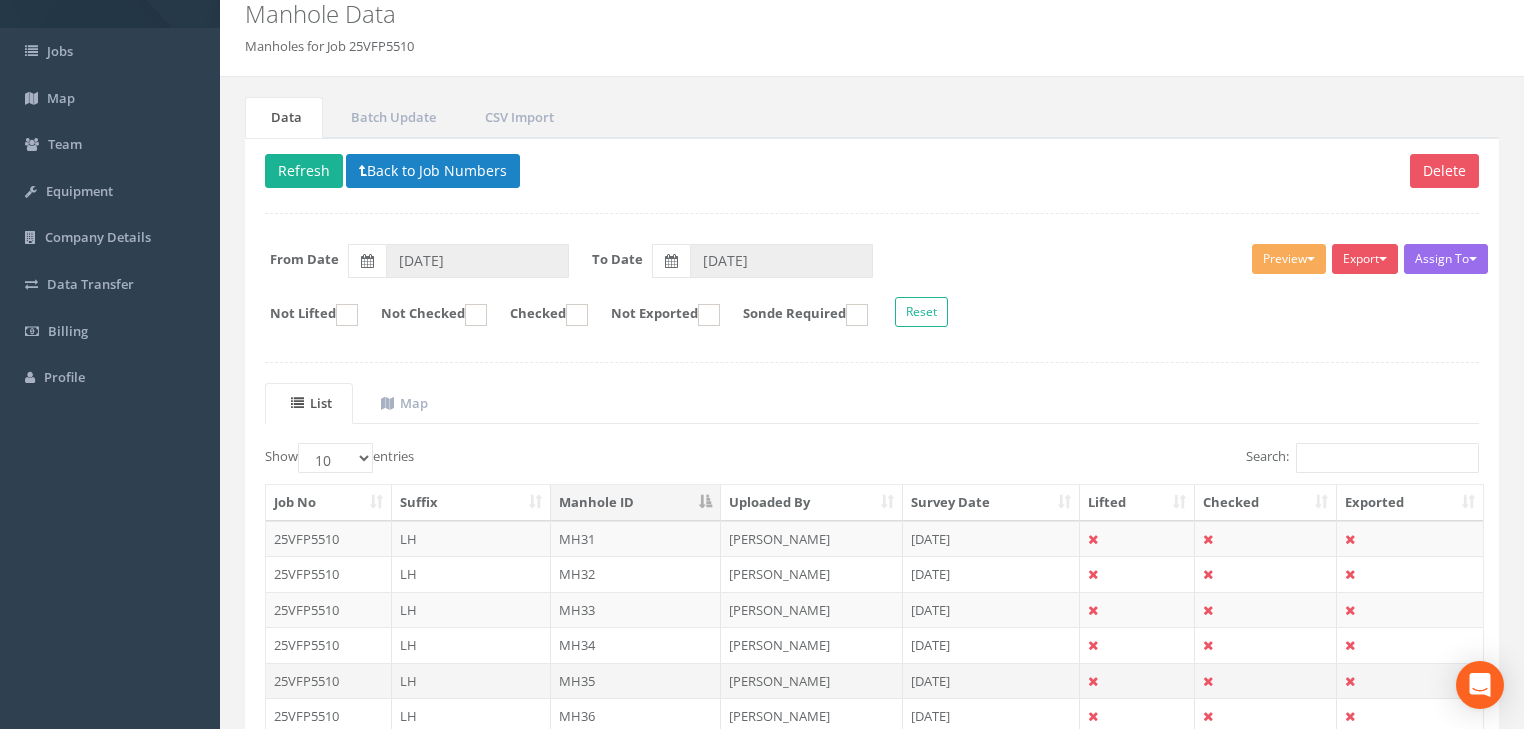 scroll, scrollTop: 381, scrollLeft: 0, axis: vertical 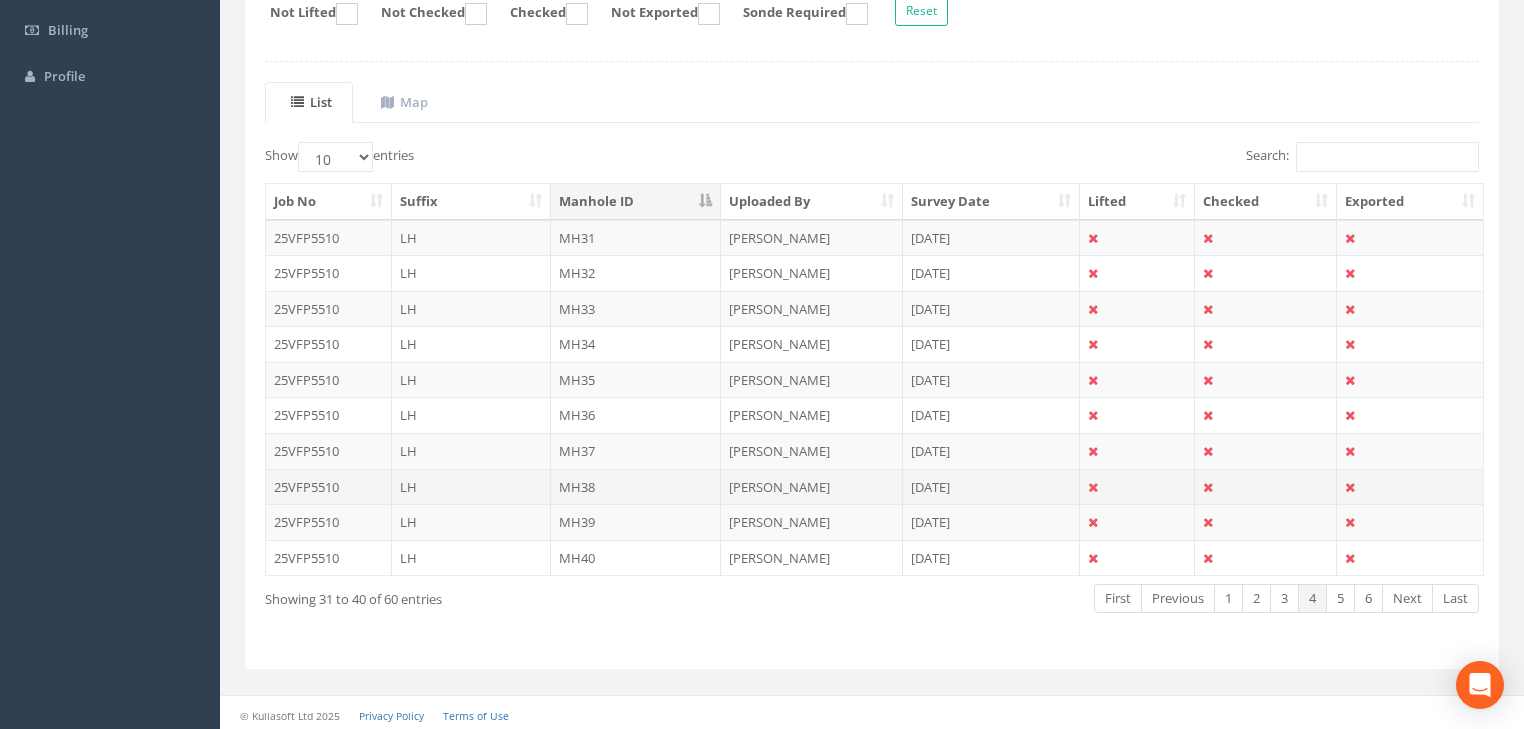click on "MH38" at bounding box center (636, 487) 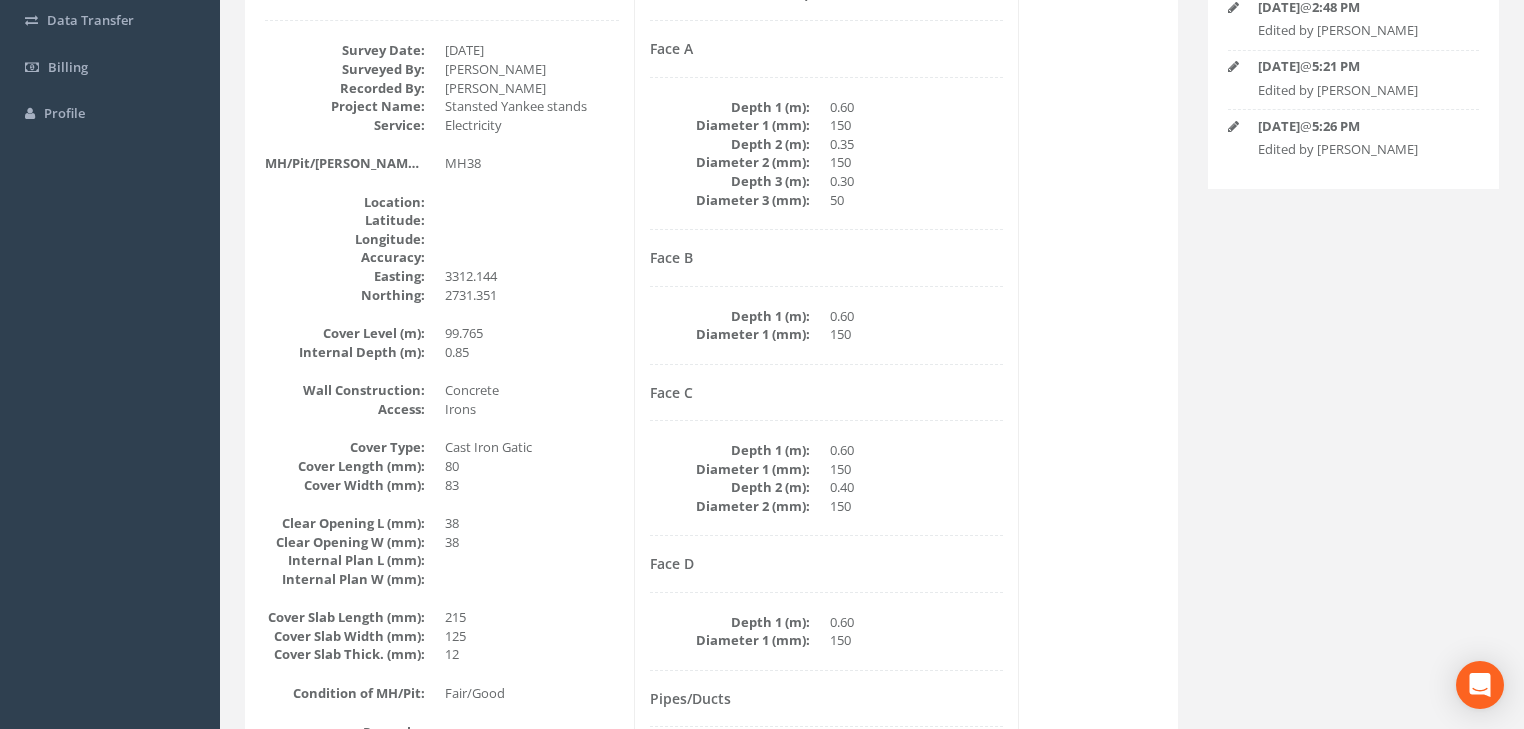 scroll 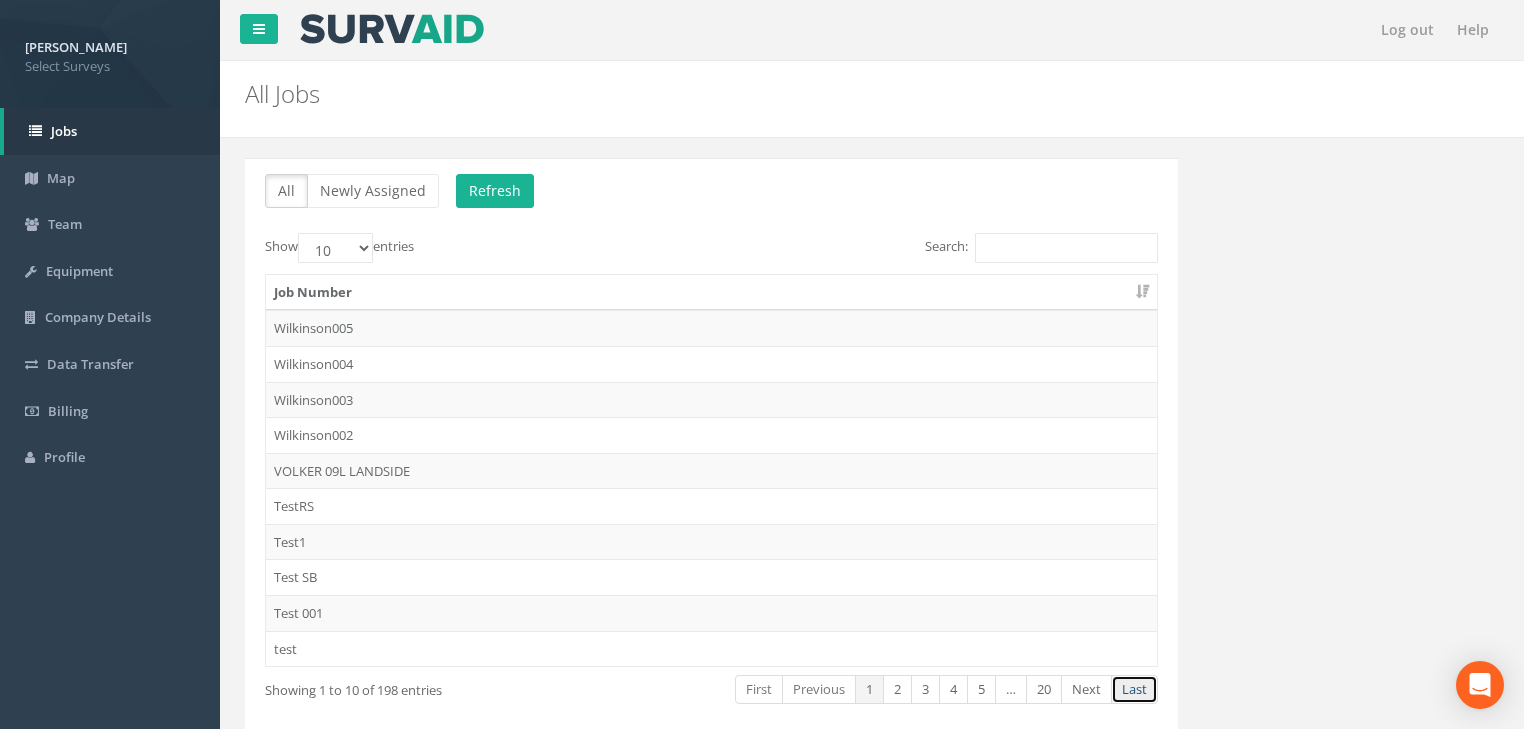 click on "Last" at bounding box center (1134, 689) 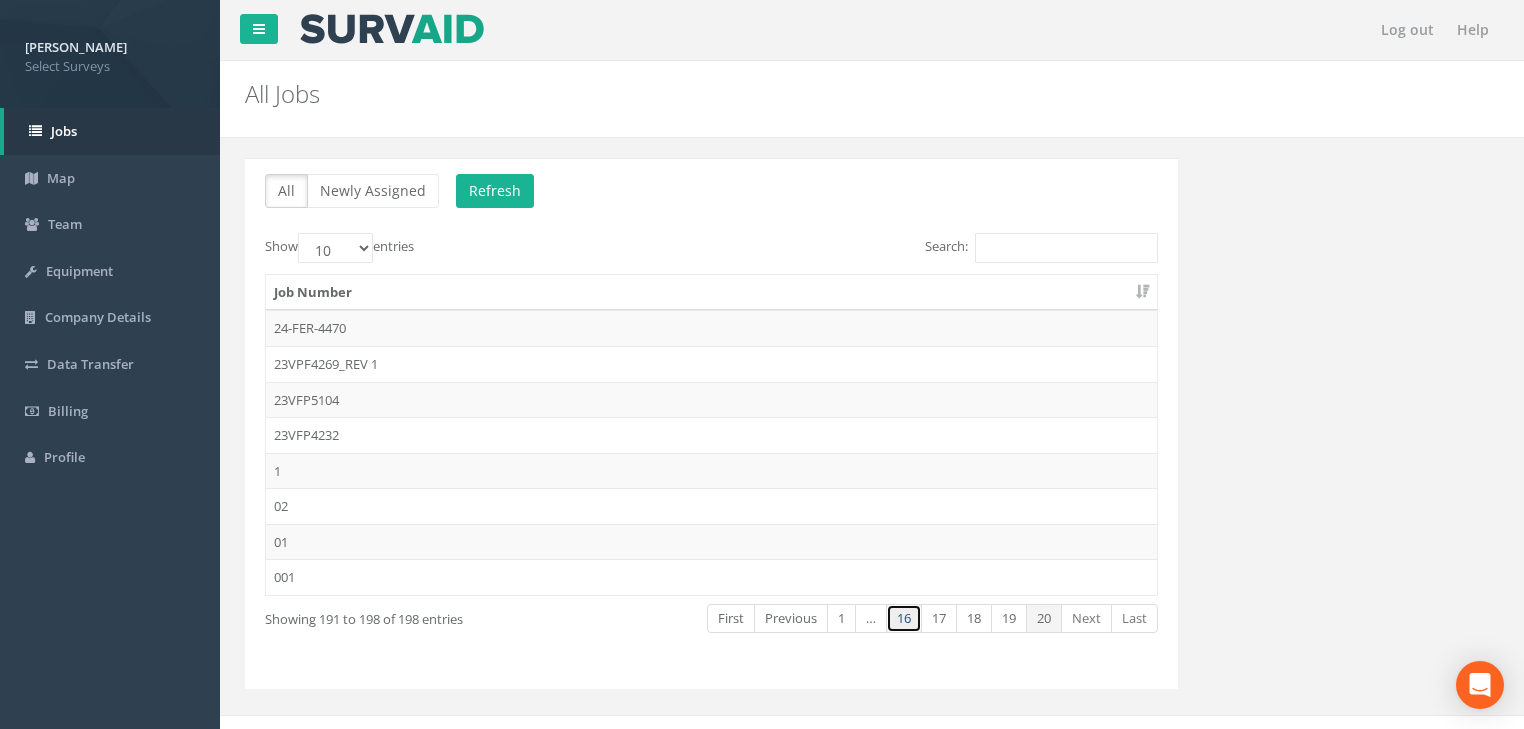 click on "16" at bounding box center [904, 618] 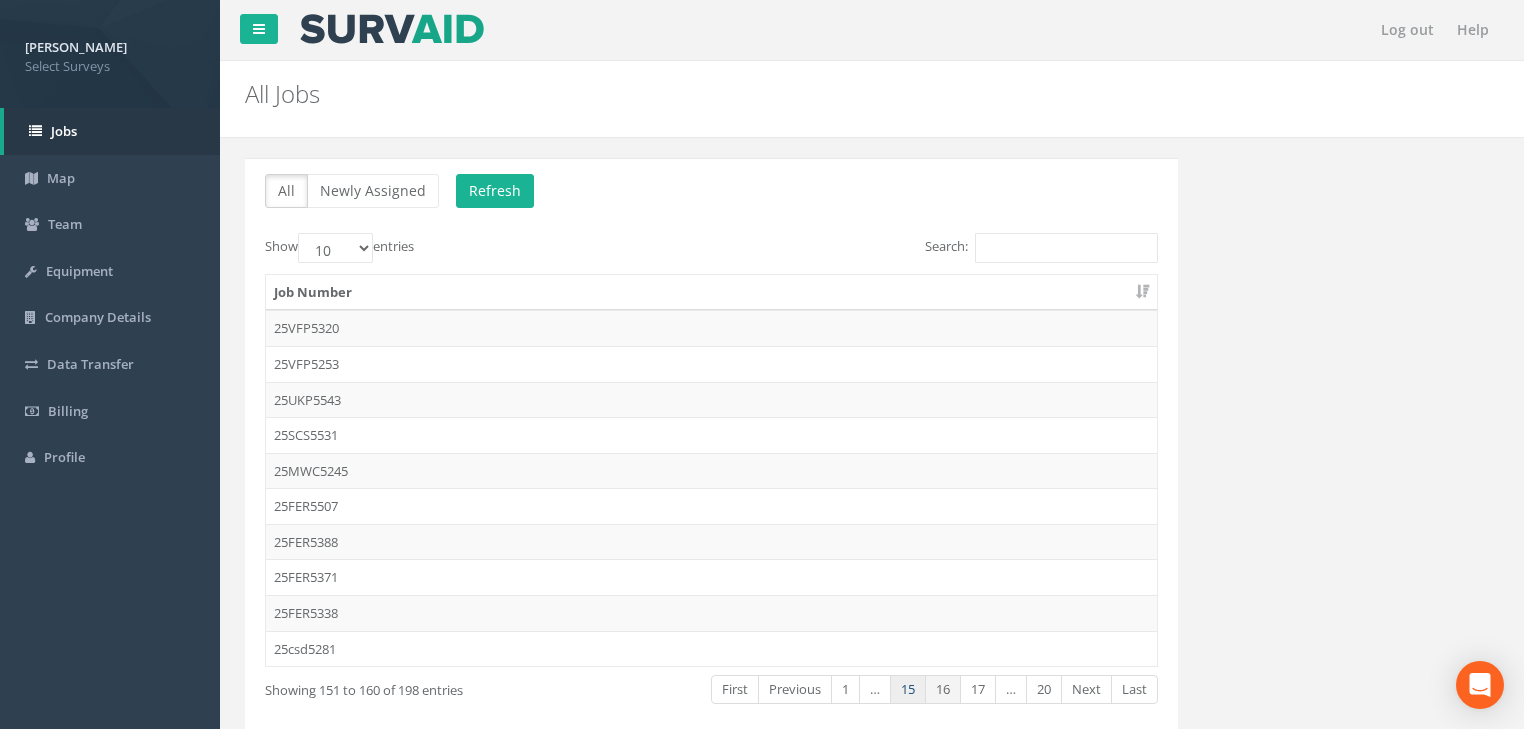 click on "15" at bounding box center [908, 689] 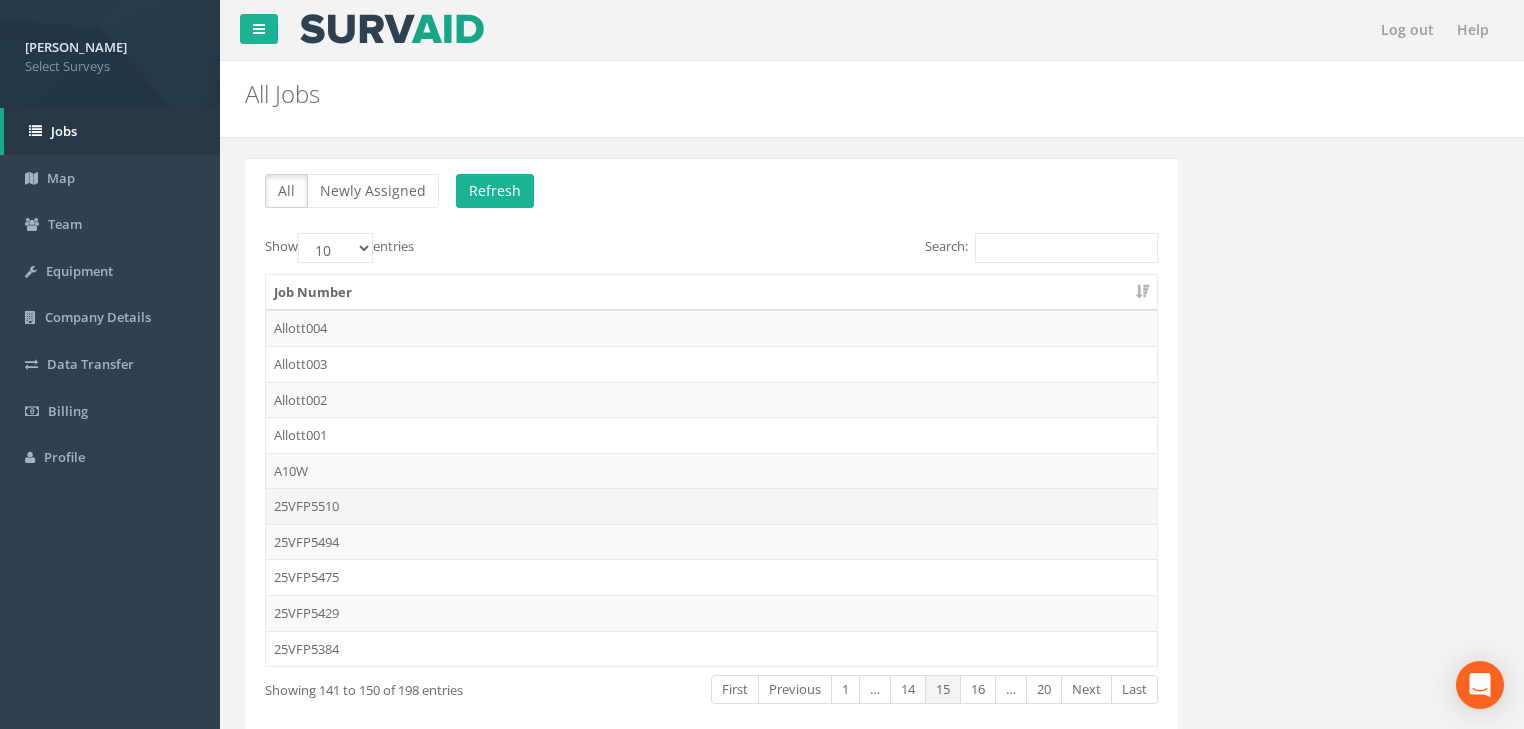 click on "25VFP5510" at bounding box center [711, 506] 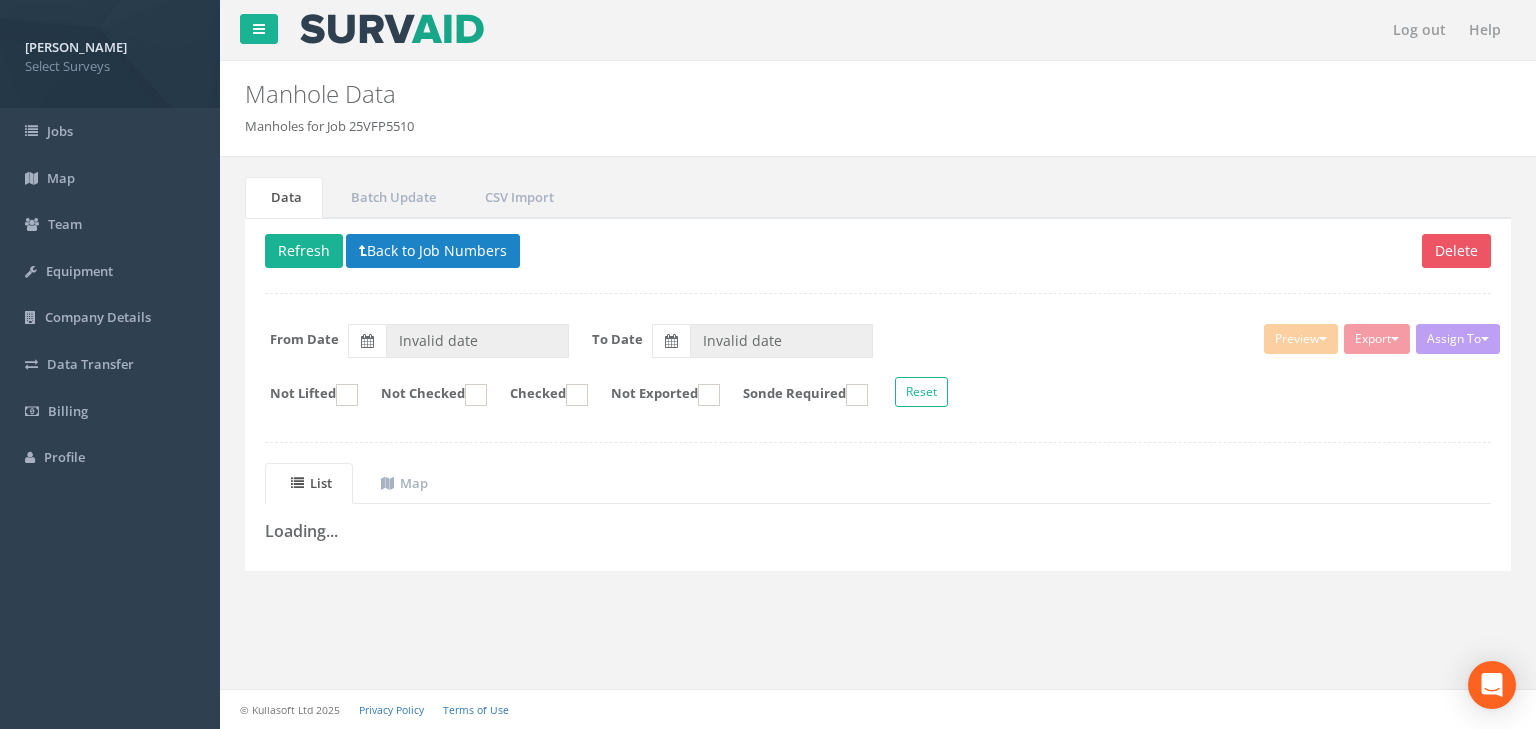 type on "[DATE]" 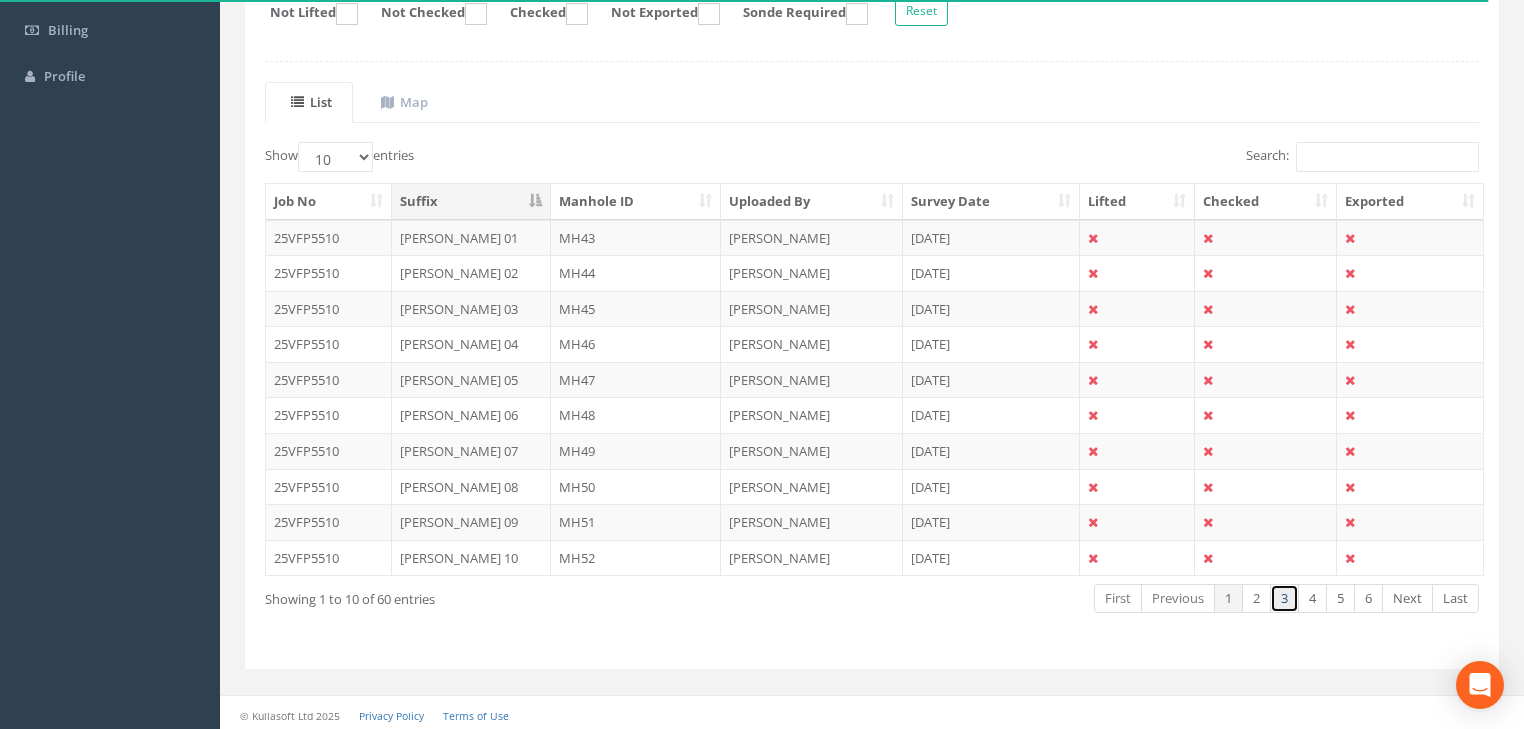 click on "3" at bounding box center (1284, 598) 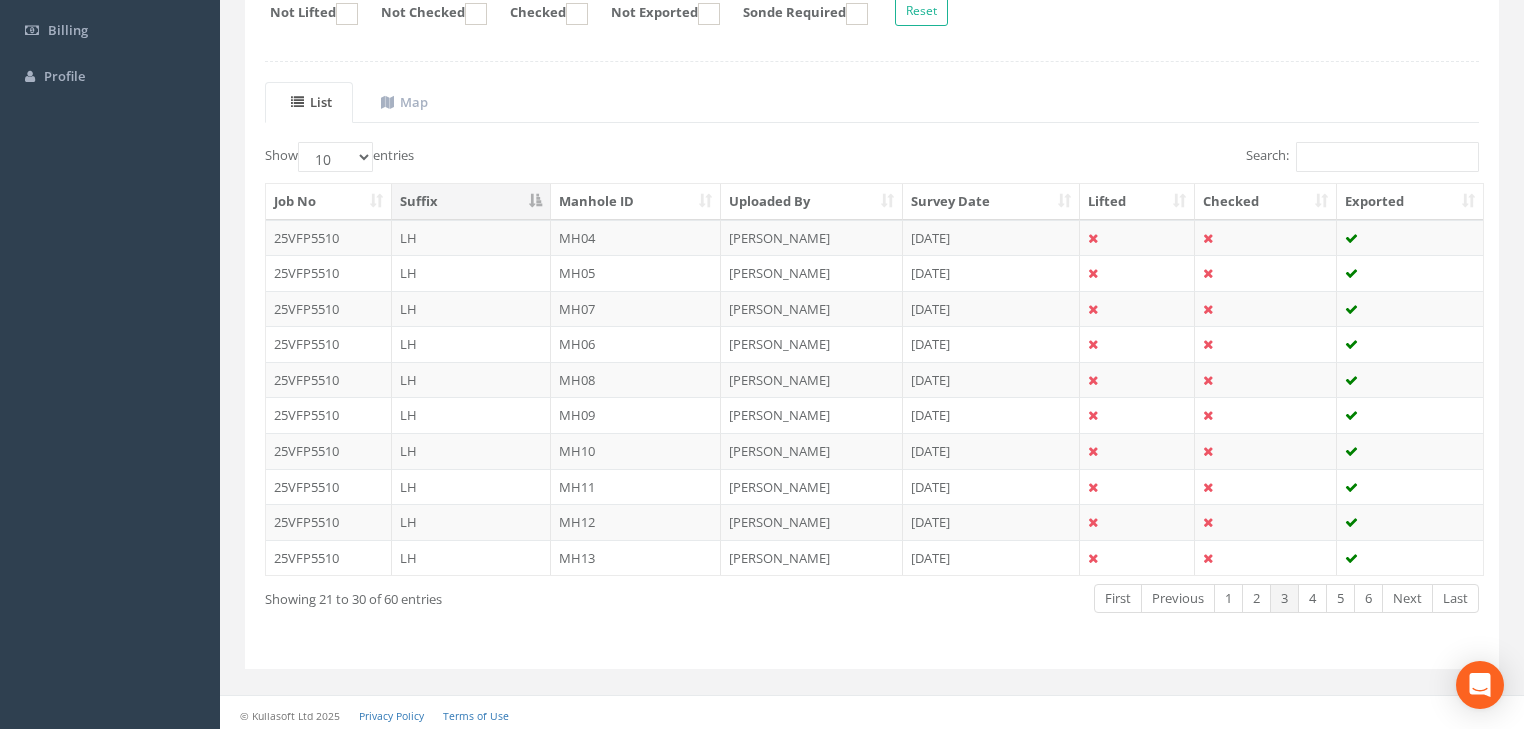 click on "3" at bounding box center [1284, 598] 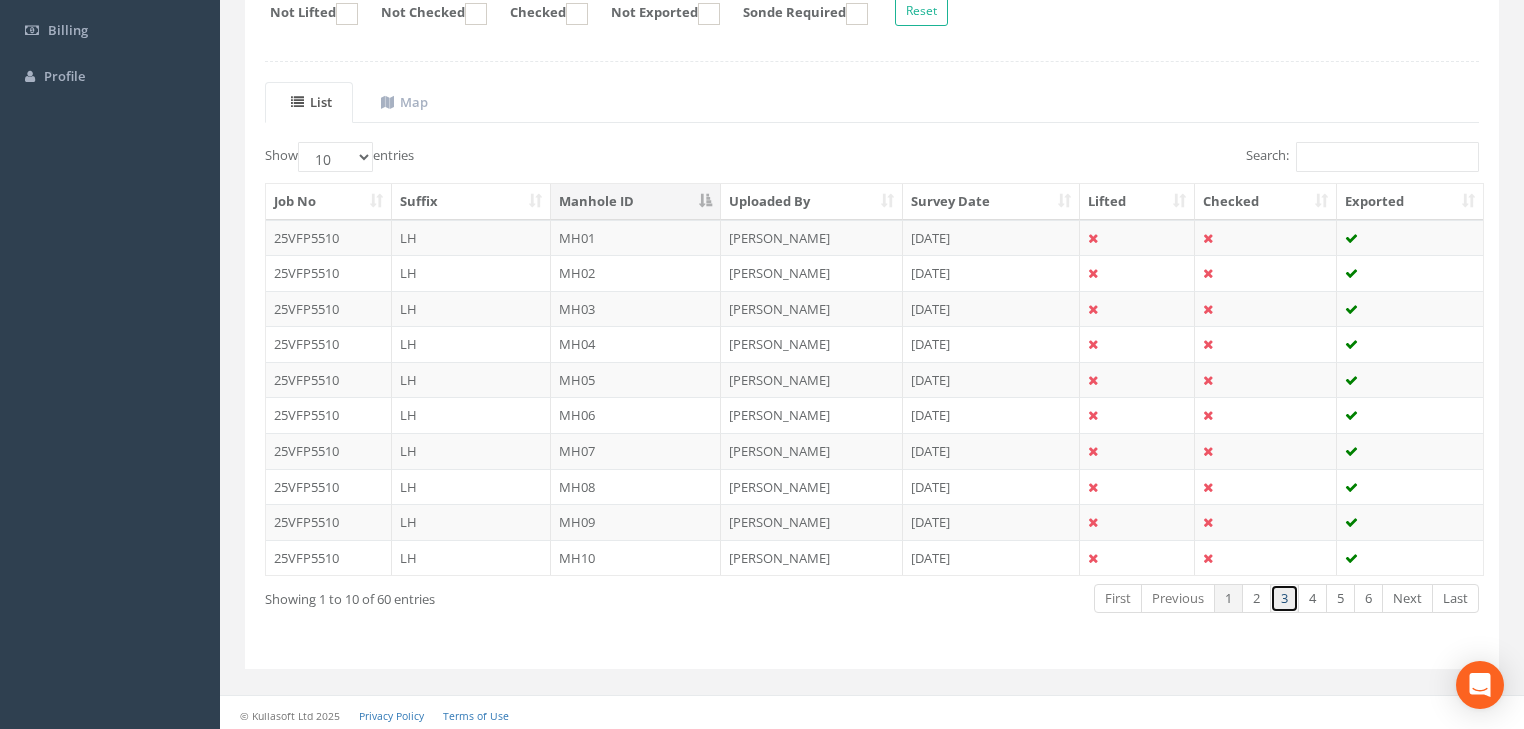 click on "3" at bounding box center (1284, 598) 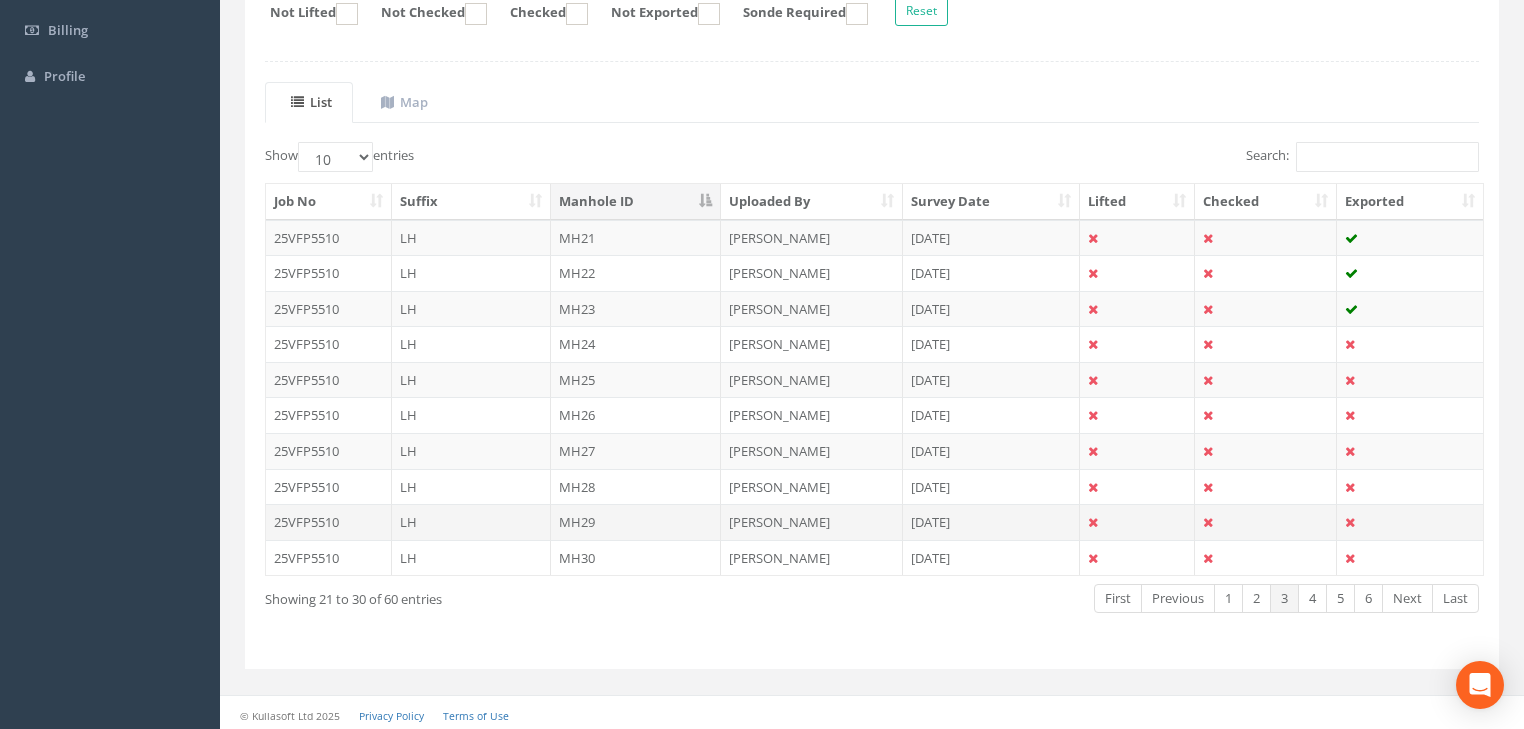 click on "MH29" at bounding box center [636, 522] 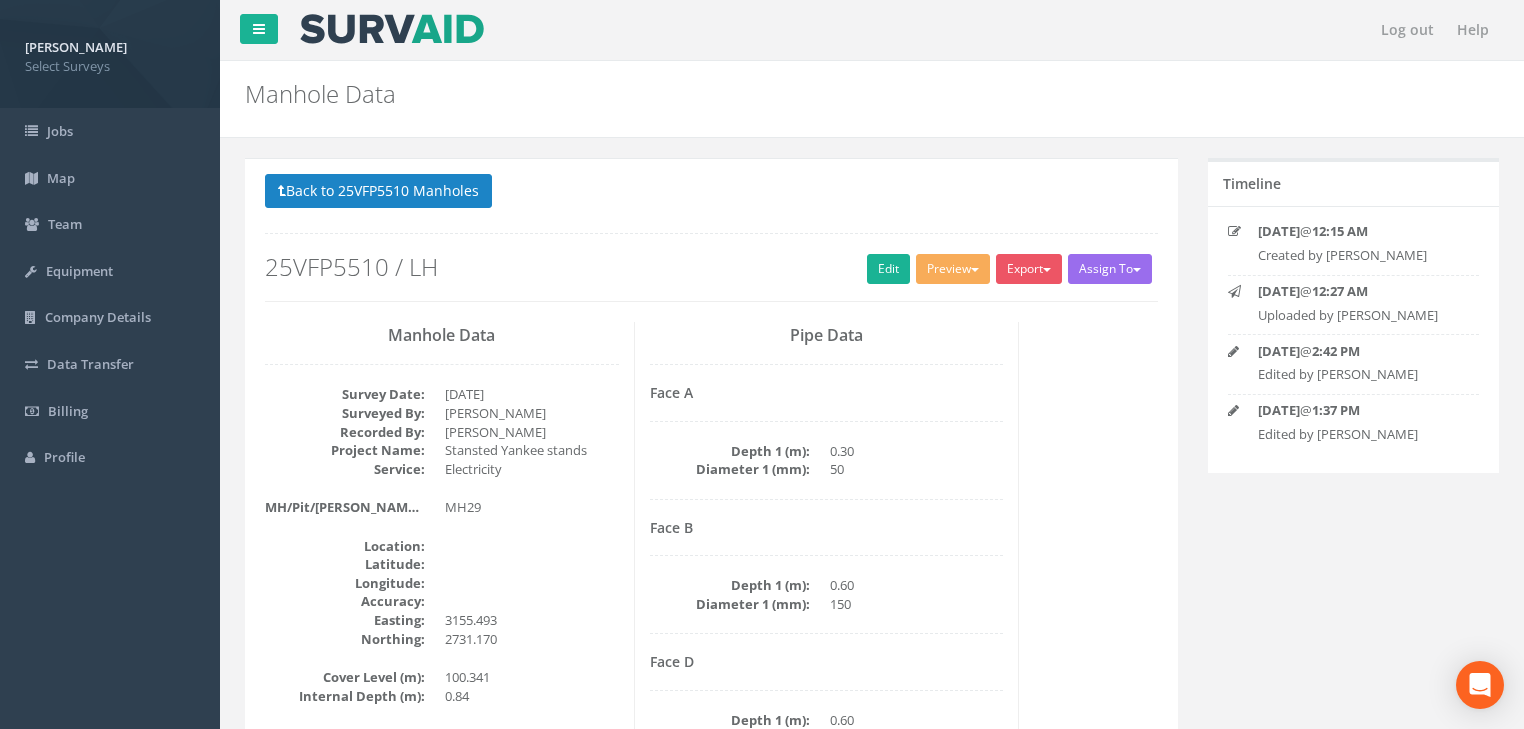 click on "Back to 25VFP5510 Manholes       Back to Map" at bounding box center [711, 193] 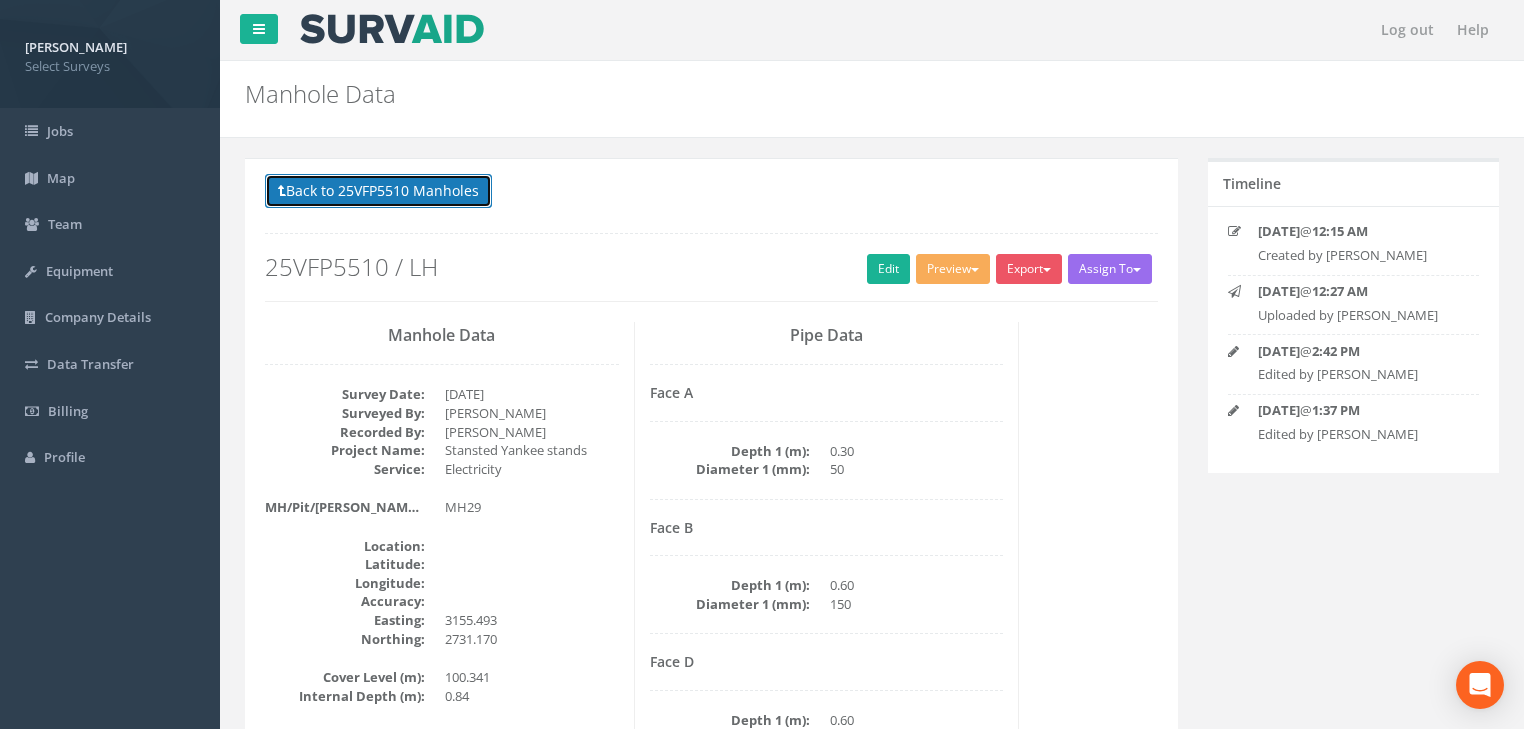 click on "Back to 25VFP5510 Manholes" at bounding box center (378, 191) 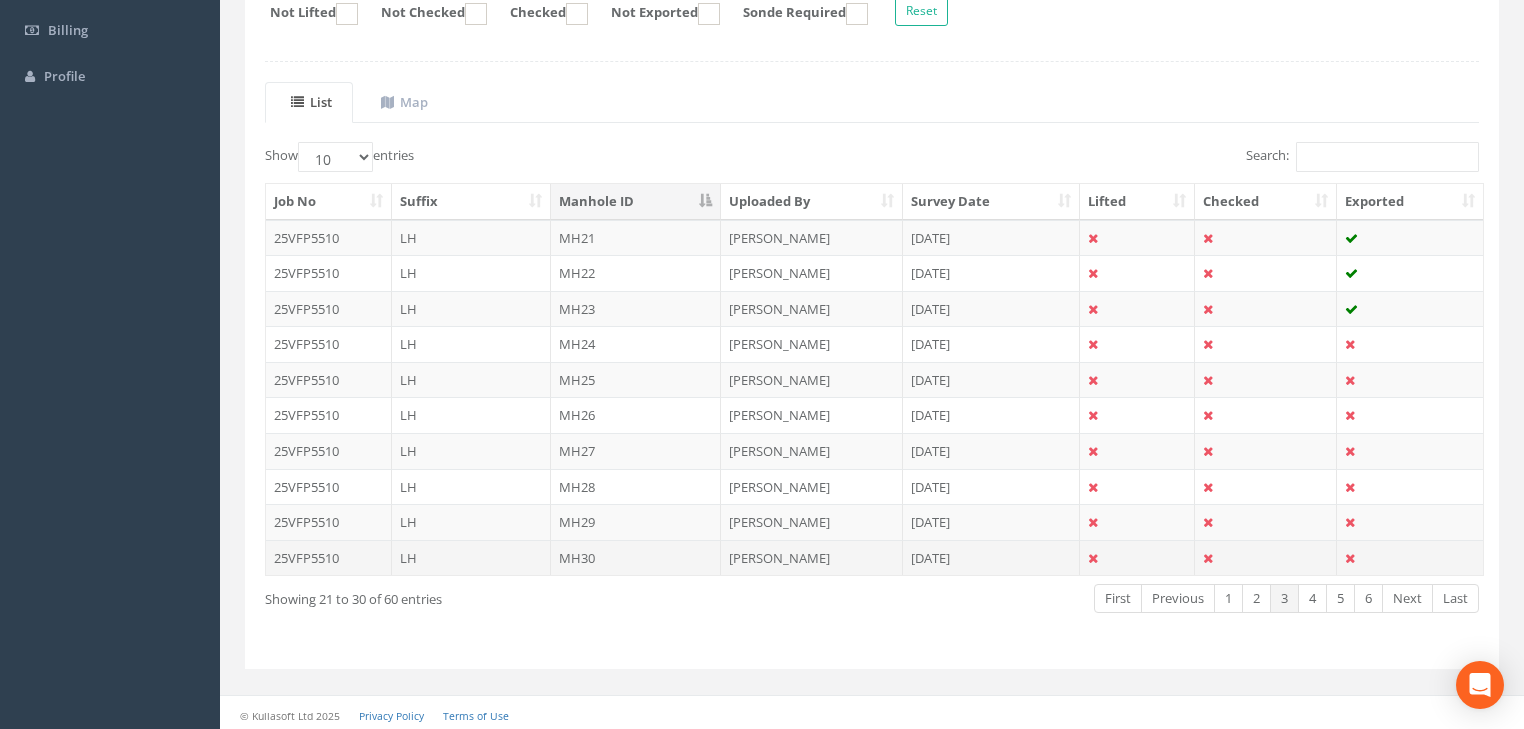 click on "MH30" at bounding box center [636, 558] 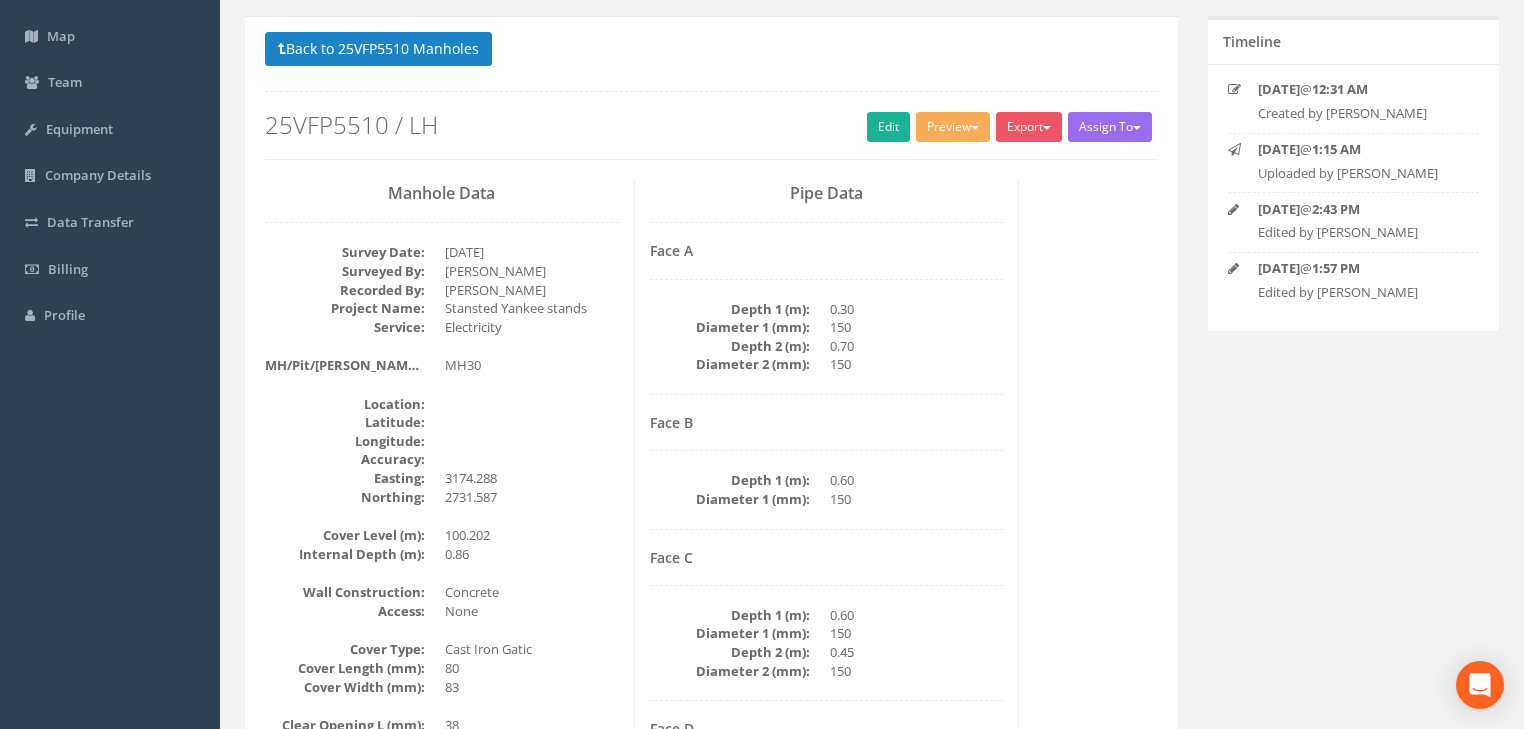 scroll, scrollTop: 80, scrollLeft: 0, axis: vertical 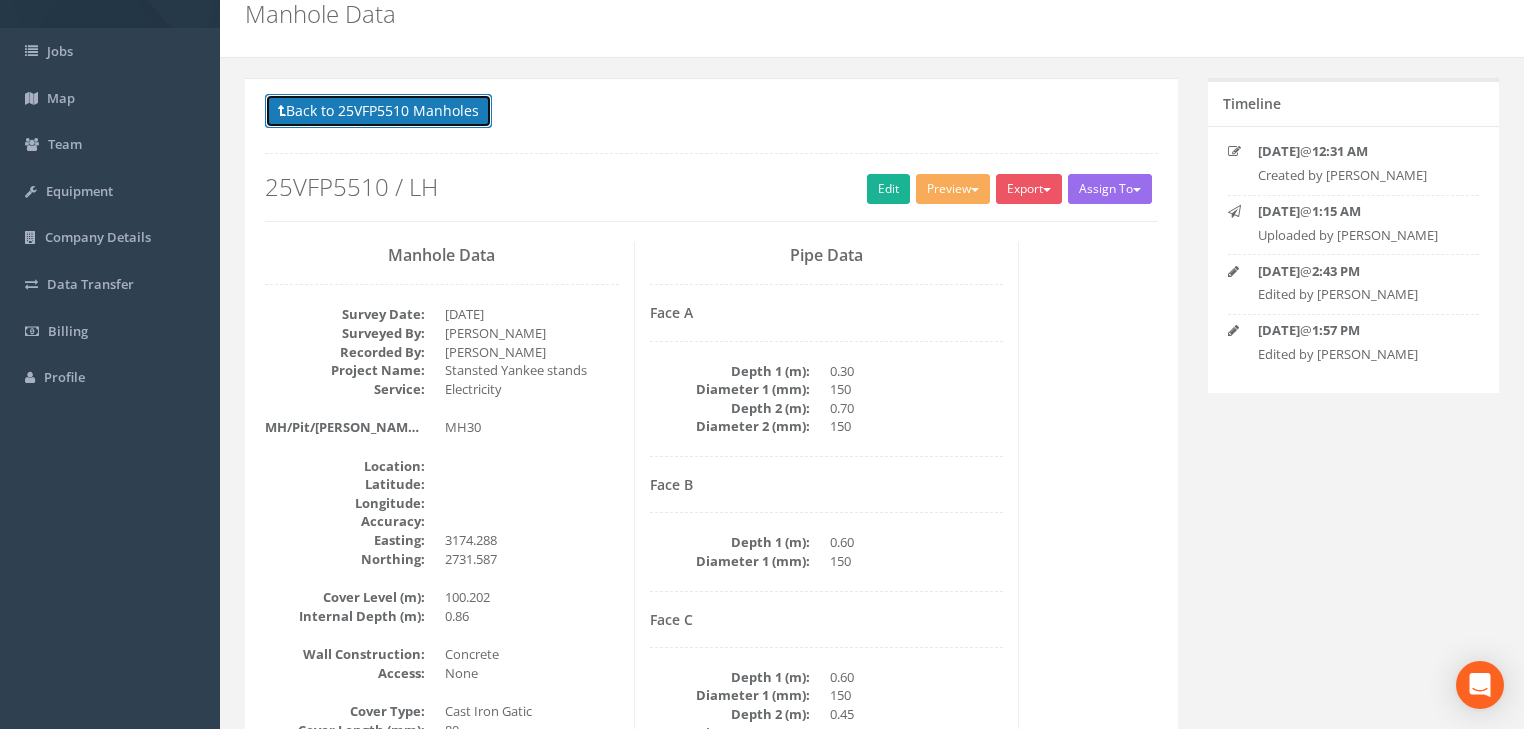 click on "Back to 25VFP5510 Manholes" at bounding box center (378, 111) 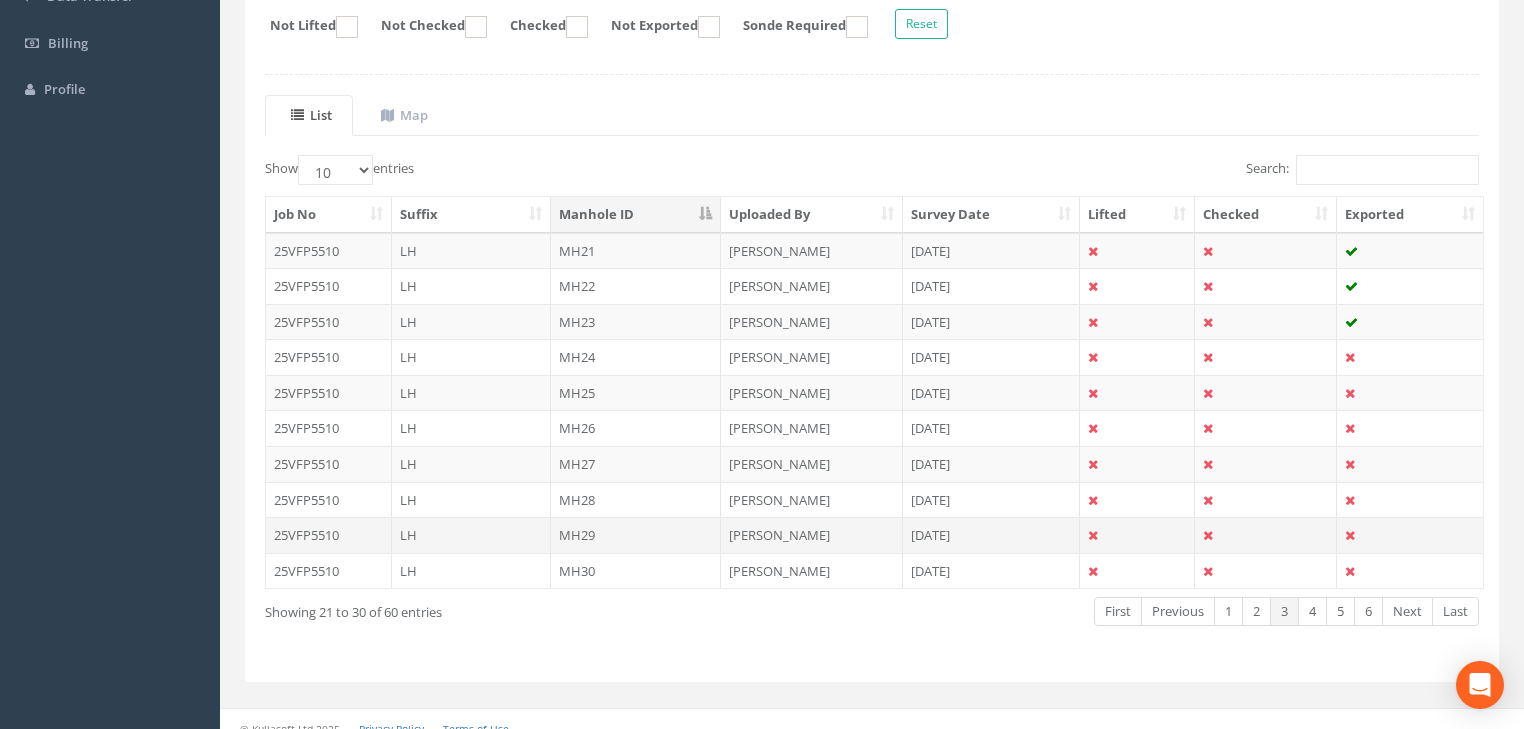 scroll, scrollTop: 381, scrollLeft: 0, axis: vertical 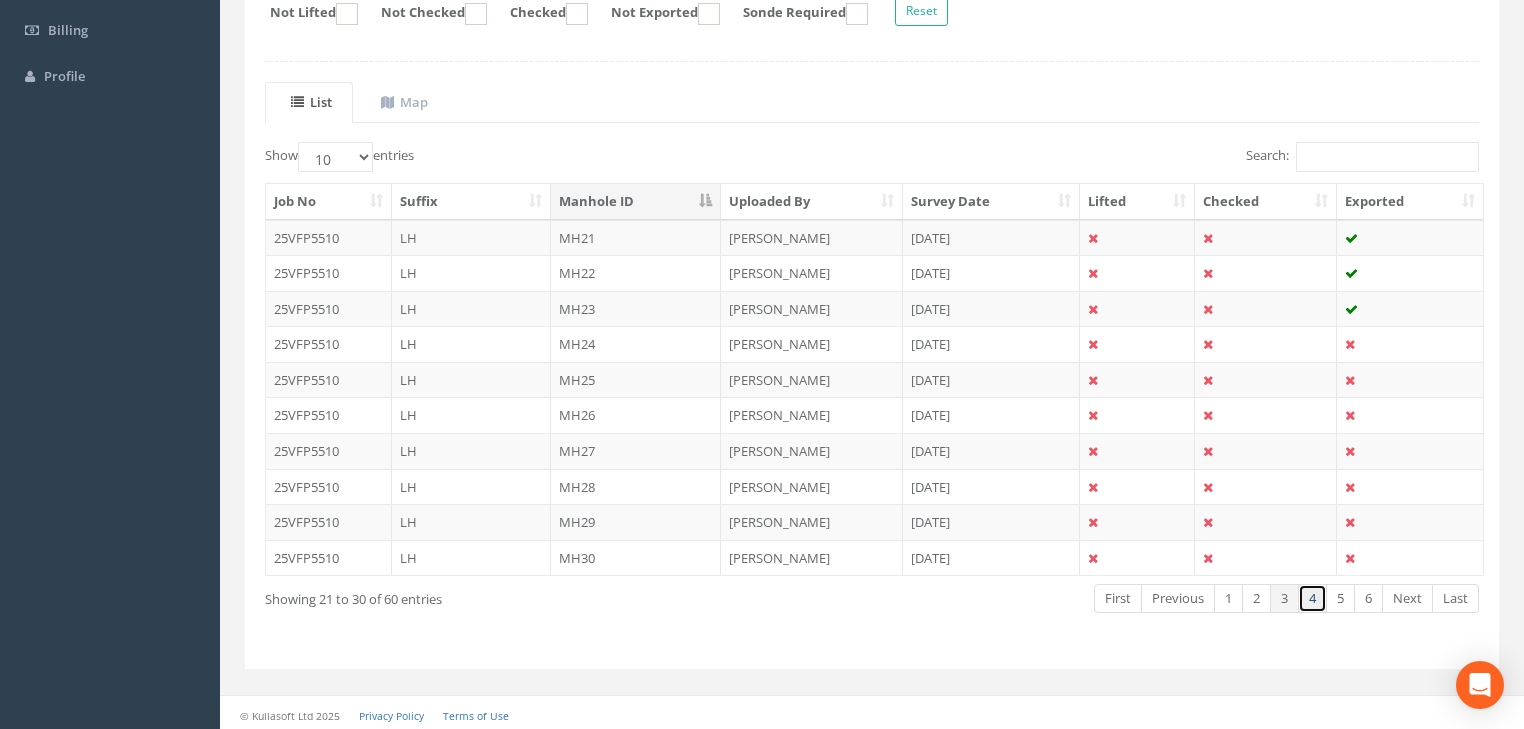 click on "4" at bounding box center [1312, 598] 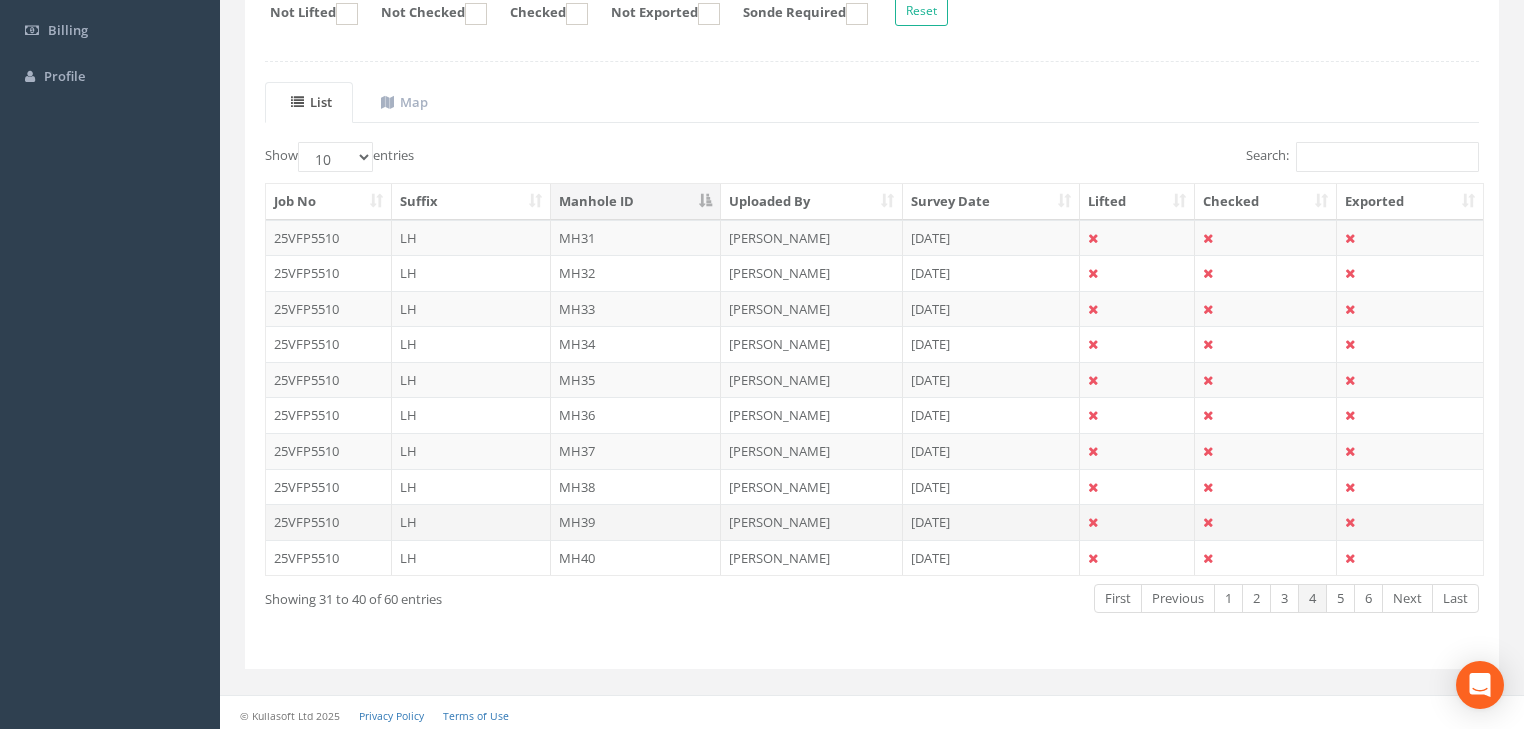 click on "MH39" at bounding box center [636, 522] 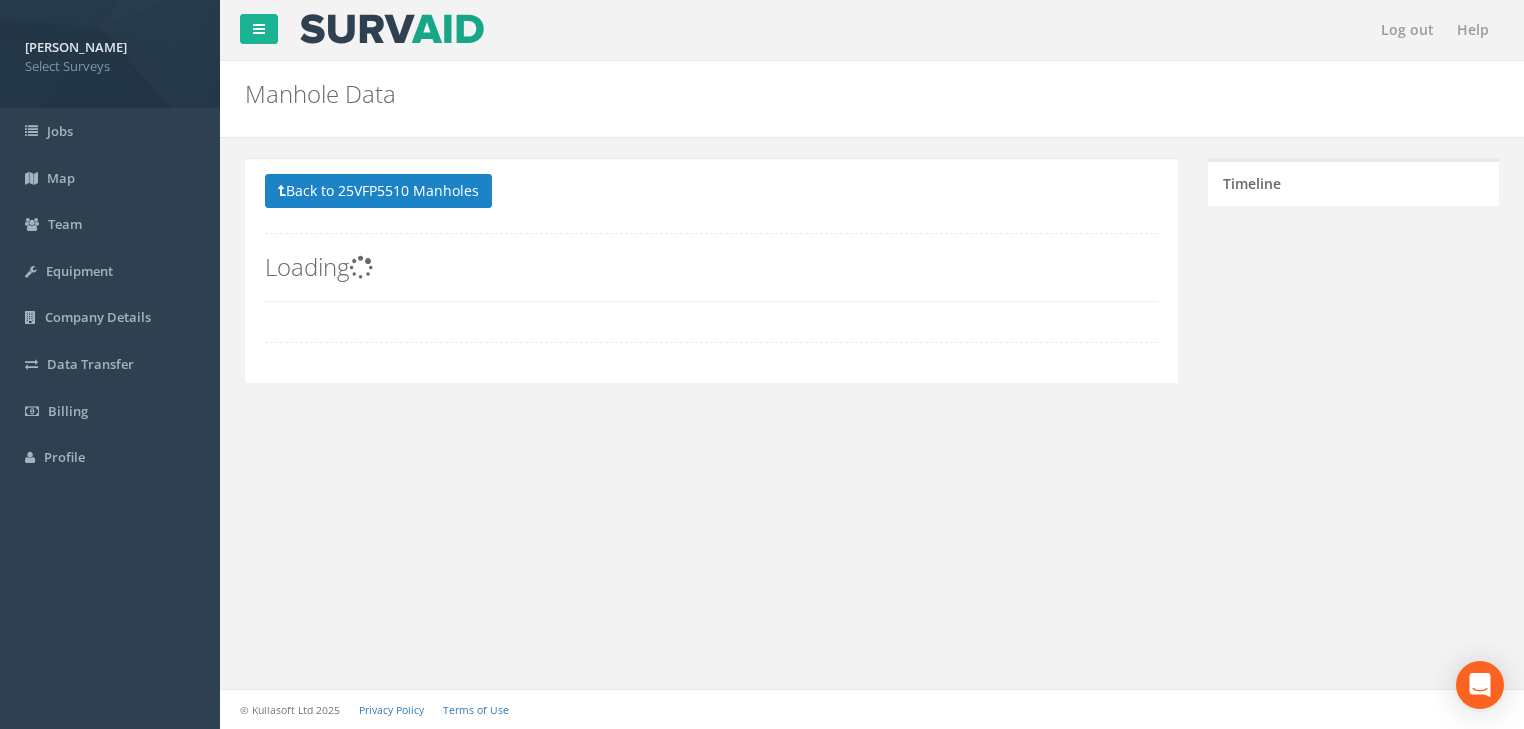 scroll, scrollTop: 0, scrollLeft: 0, axis: both 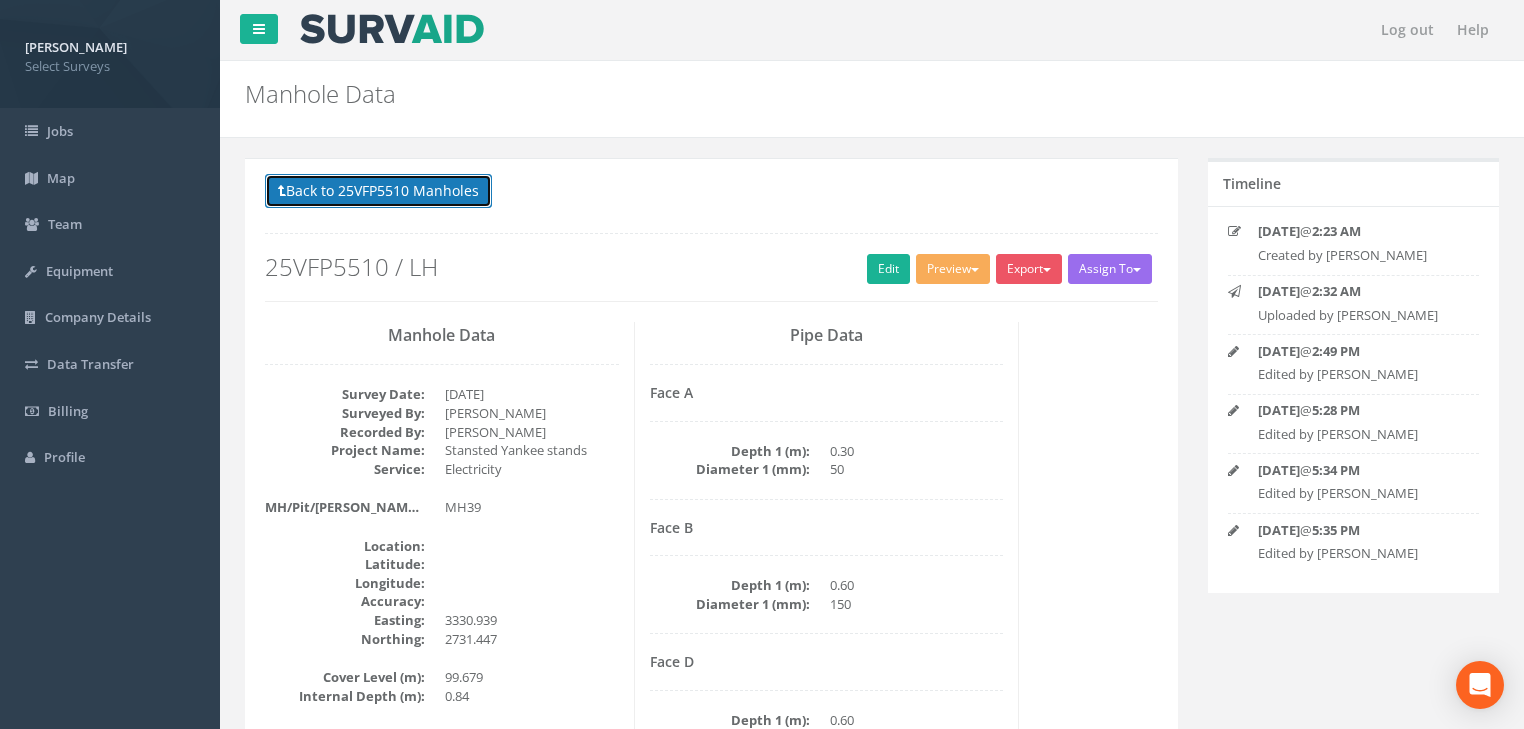 click on "Back to 25VFP5510 Manholes" at bounding box center (378, 191) 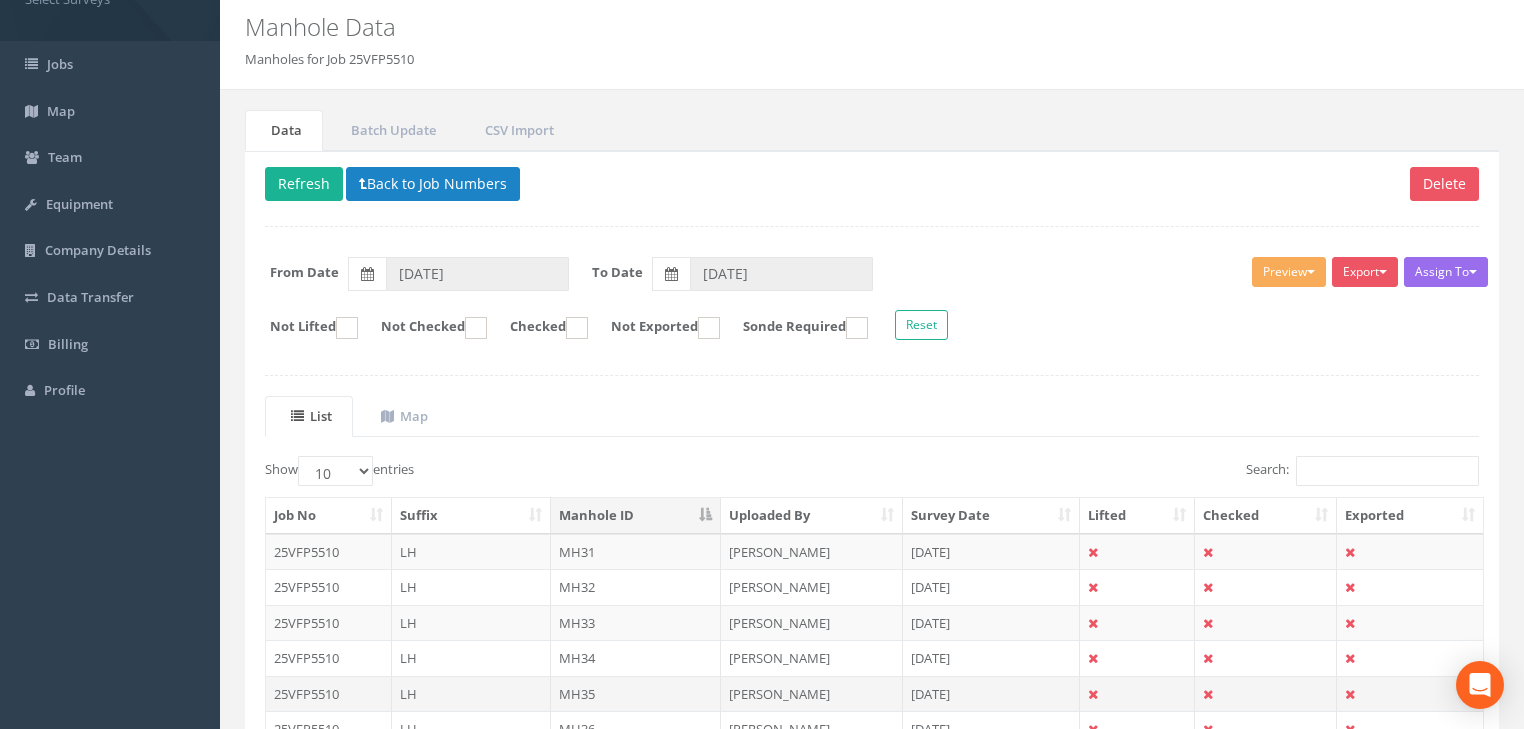 scroll, scrollTop: 320, scrollLeft: 0, axis: vertical 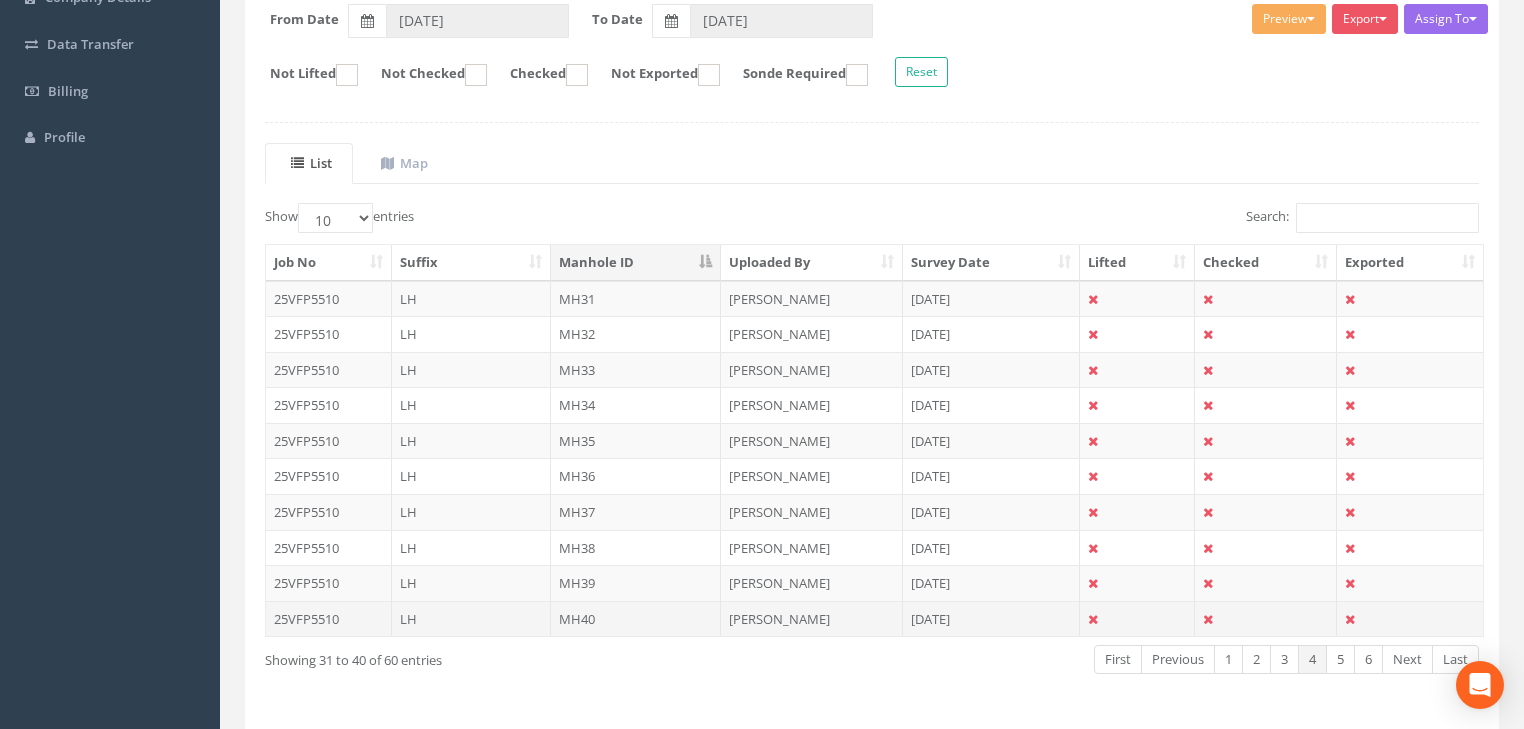 click on "MH40" at bounding box center [636, 619] 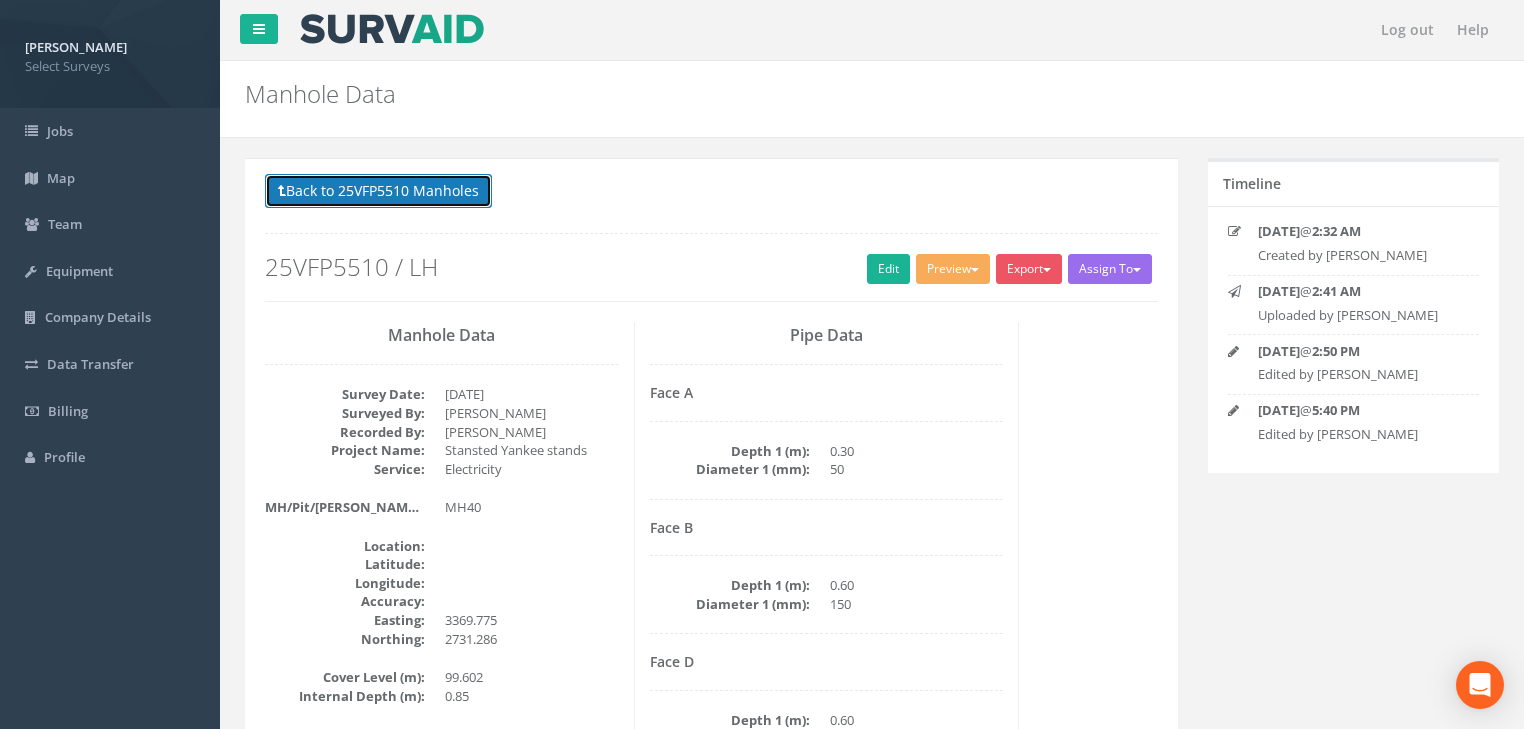 click on "Back to 25VFP5510 Manholes" at bounding box center (378, 191) 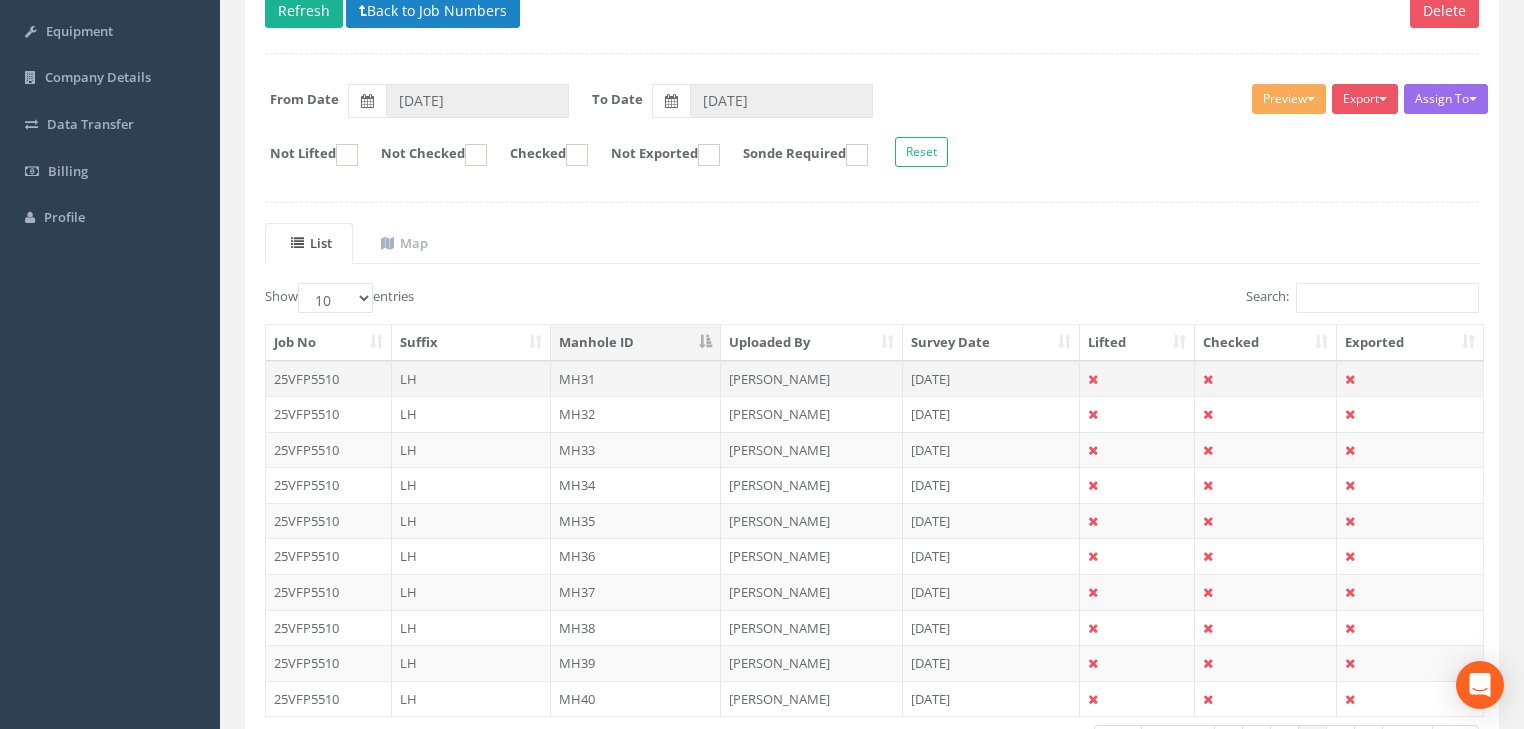 click on "MH31" at bounding box center (636, 379) 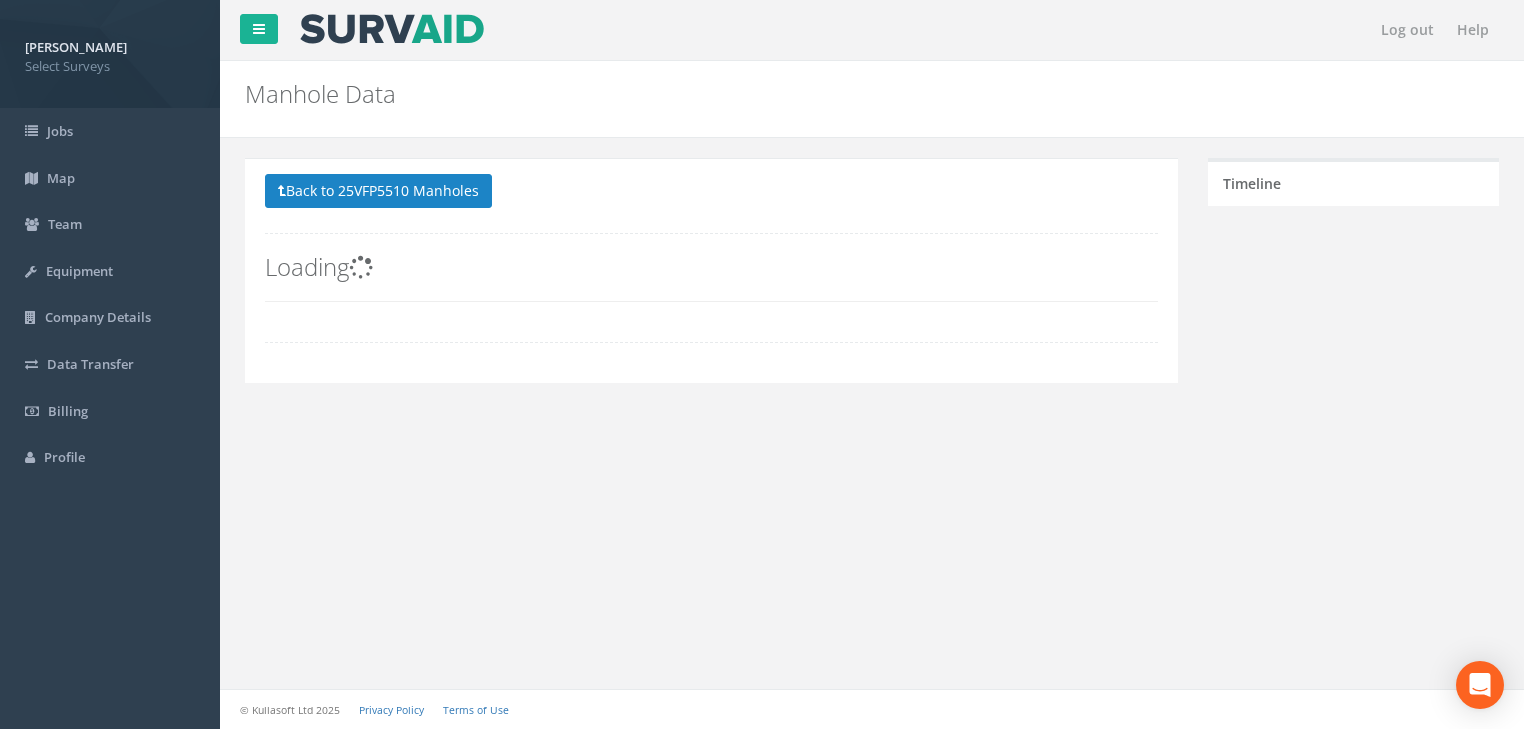 scroll, scrollTop: 0, scrollLeft: 0, axis: both 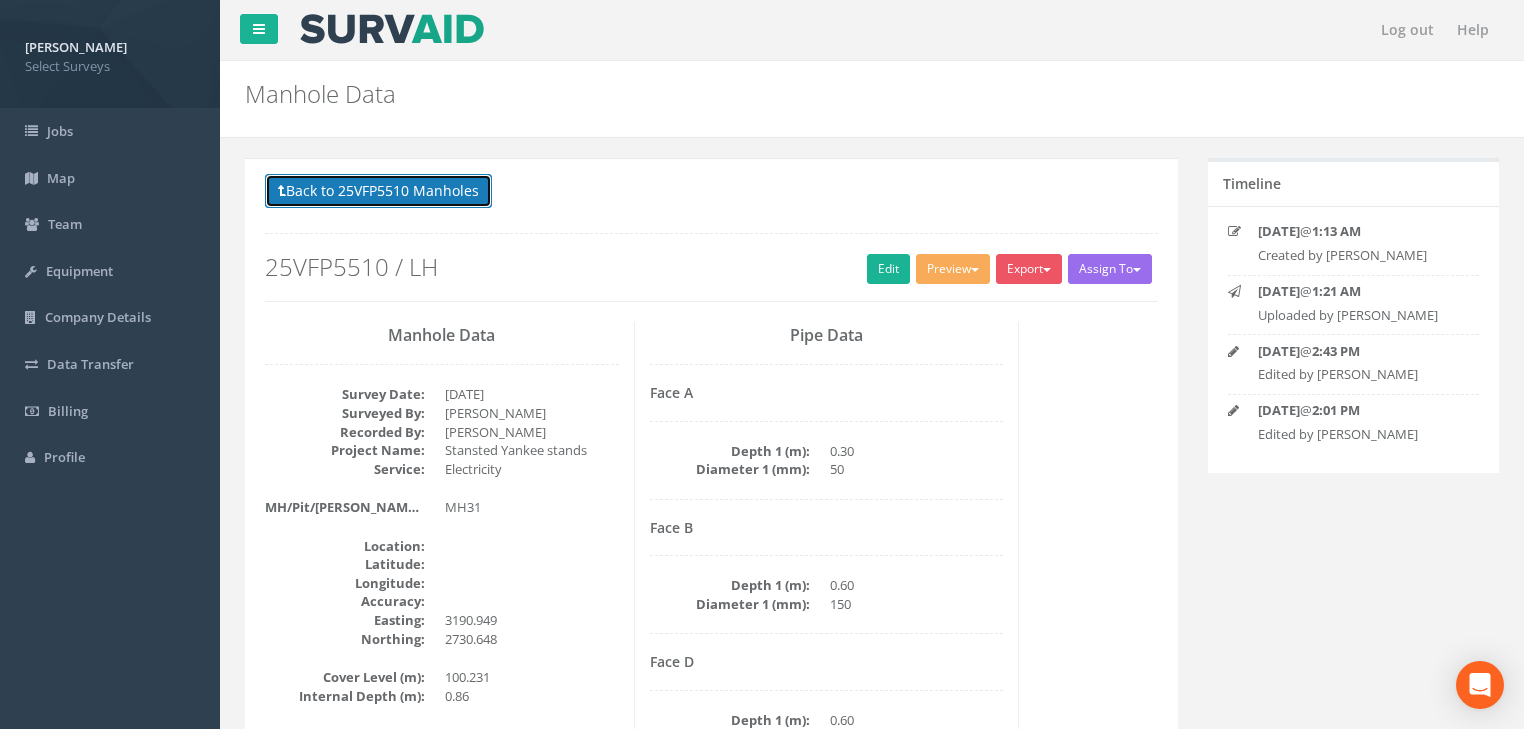 click on "Back to 25VFP5510 Manholes" at bounding box center (378, 191) 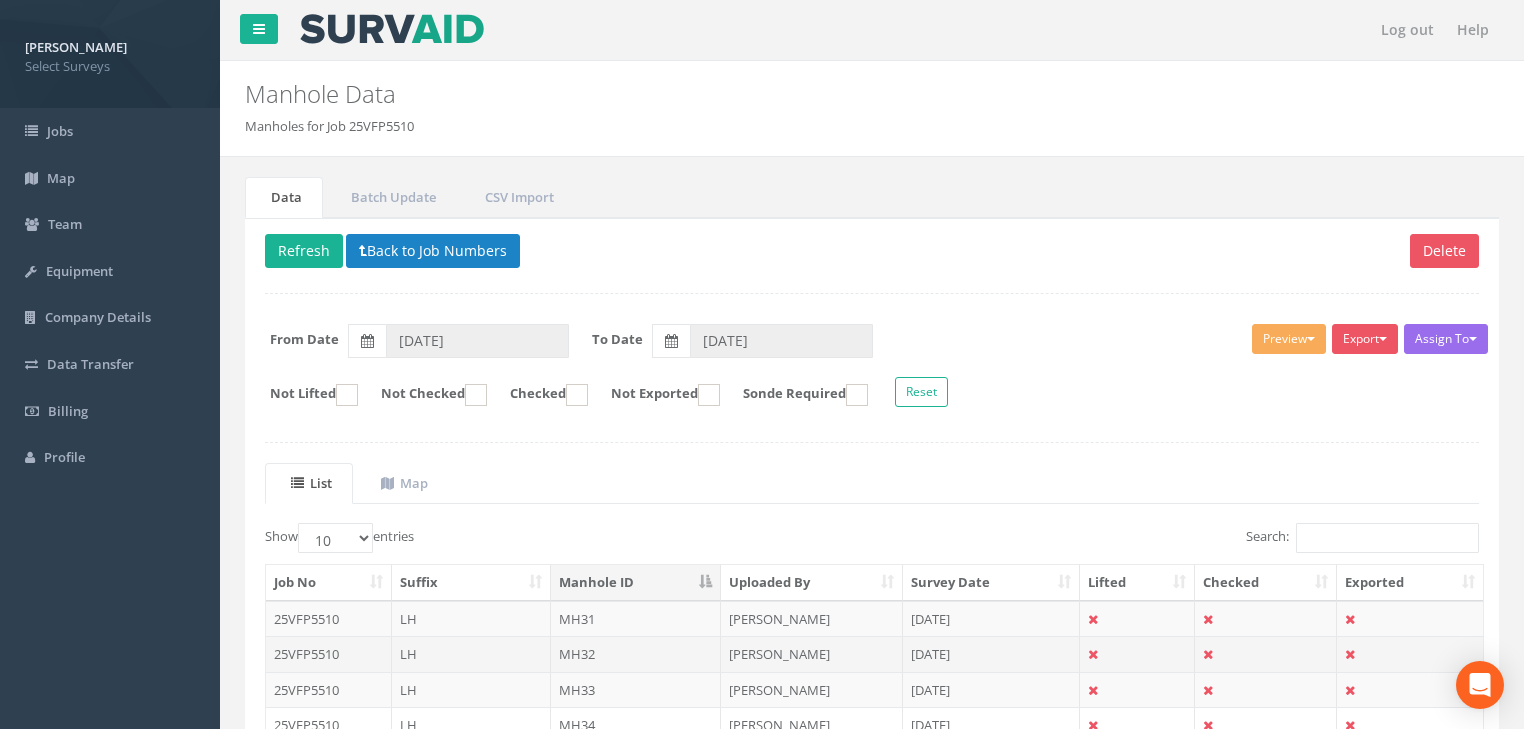 click on "MH32" at bounding box center [636, 654] 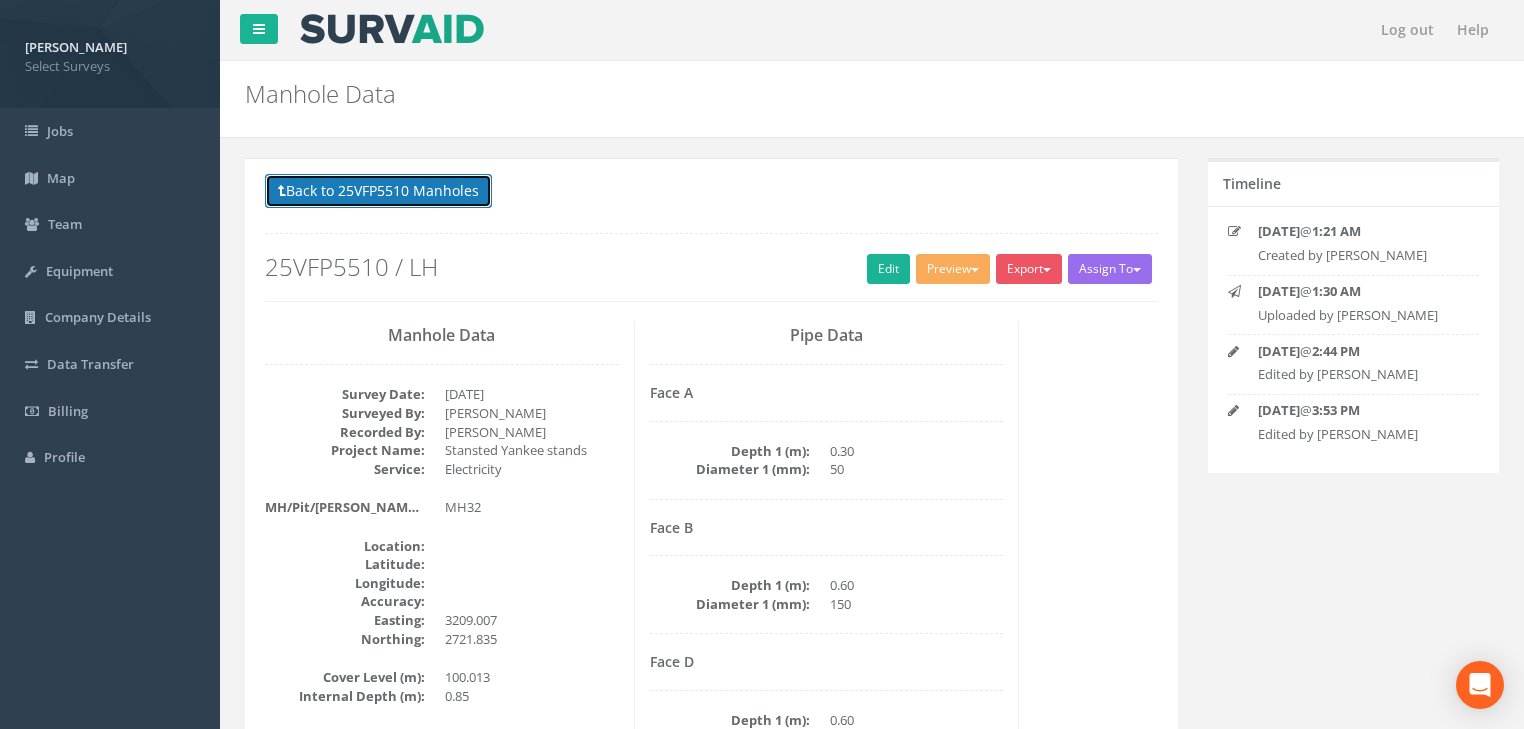 click on "Back to 25VFP5510 Manholes" at bounding box center [378, 191] 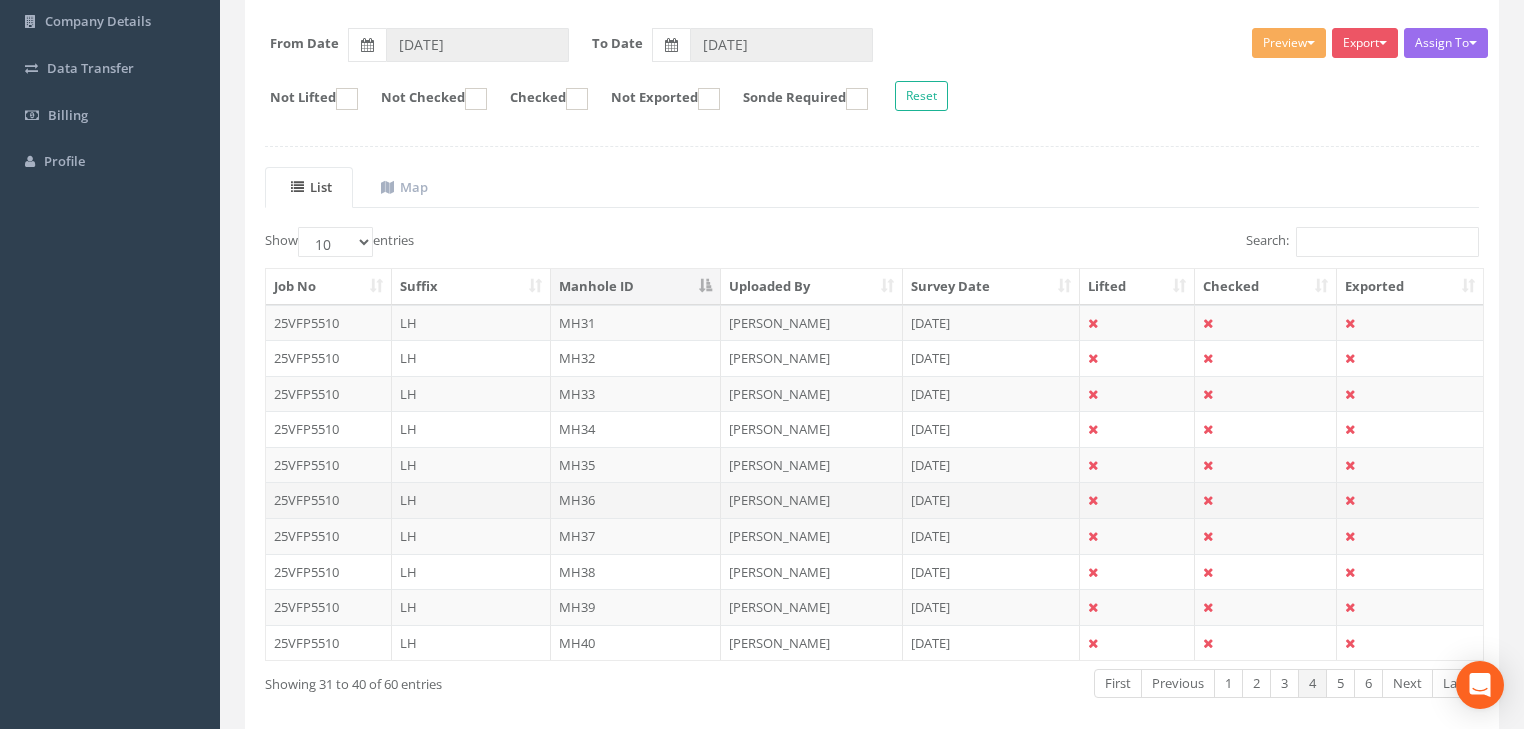 scroll, scrollTop: 381, scrollLeft: 0, axis: vertical 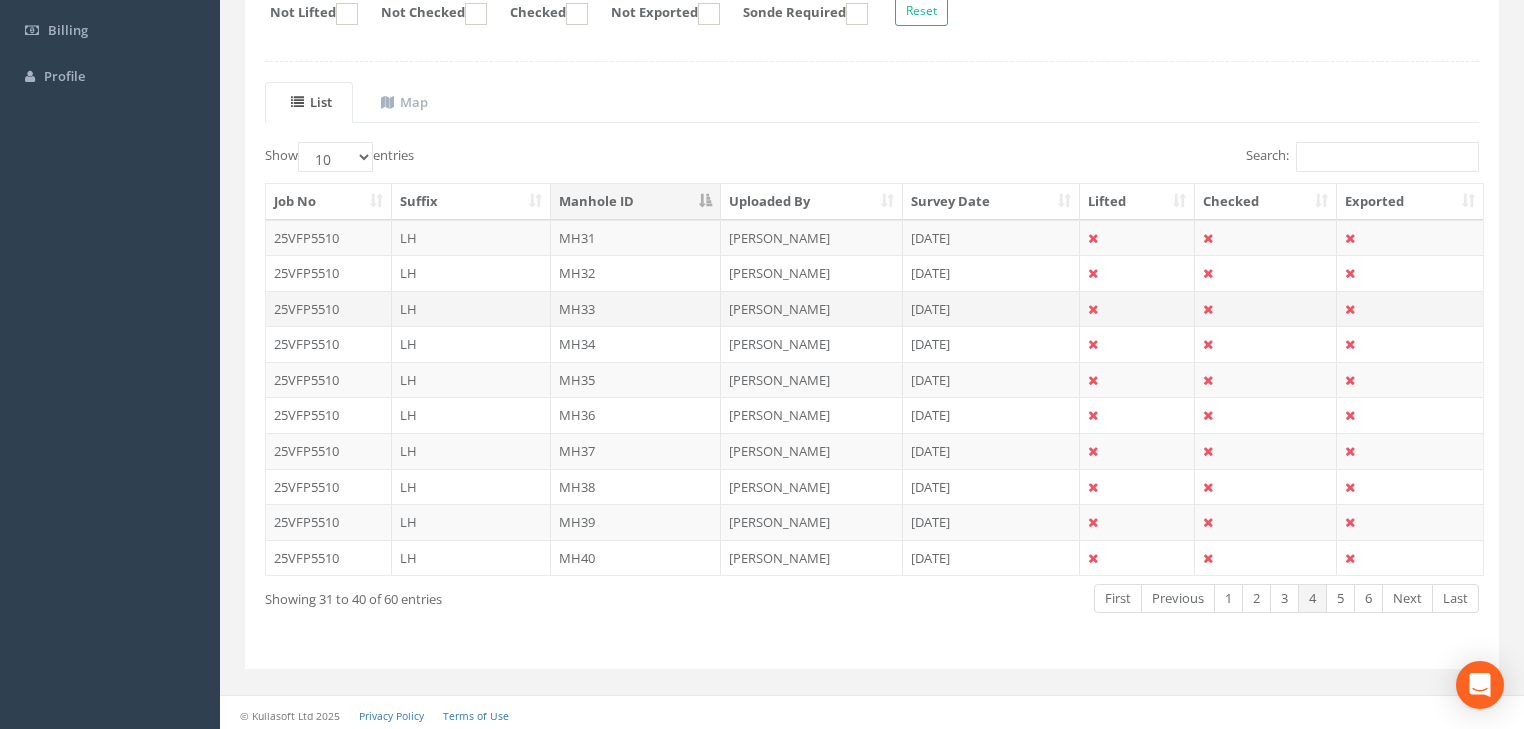 click on "MH33" at bounding box center [636, 309] 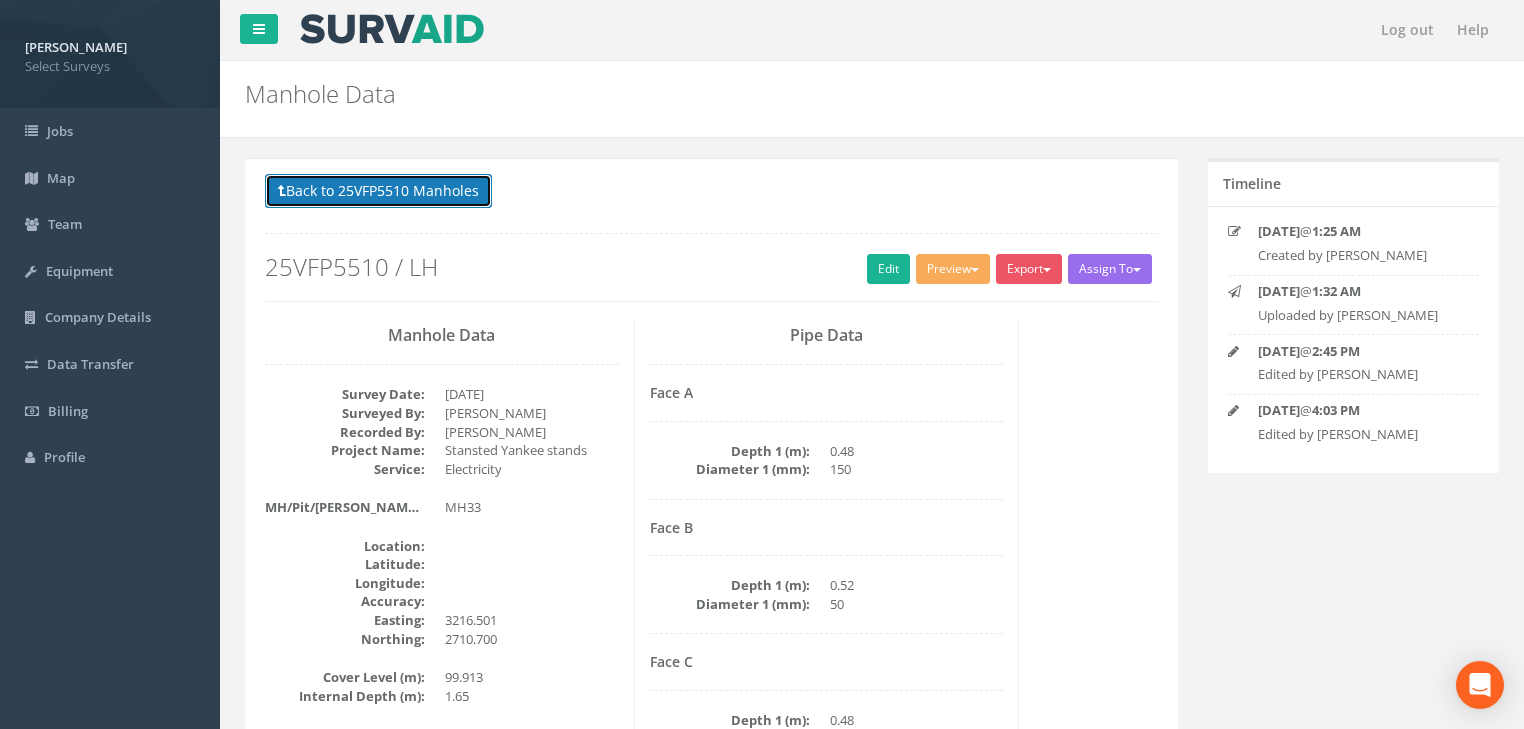 click on "Back to 25VFP5510 Manholes" at bounding box center [378, 191] 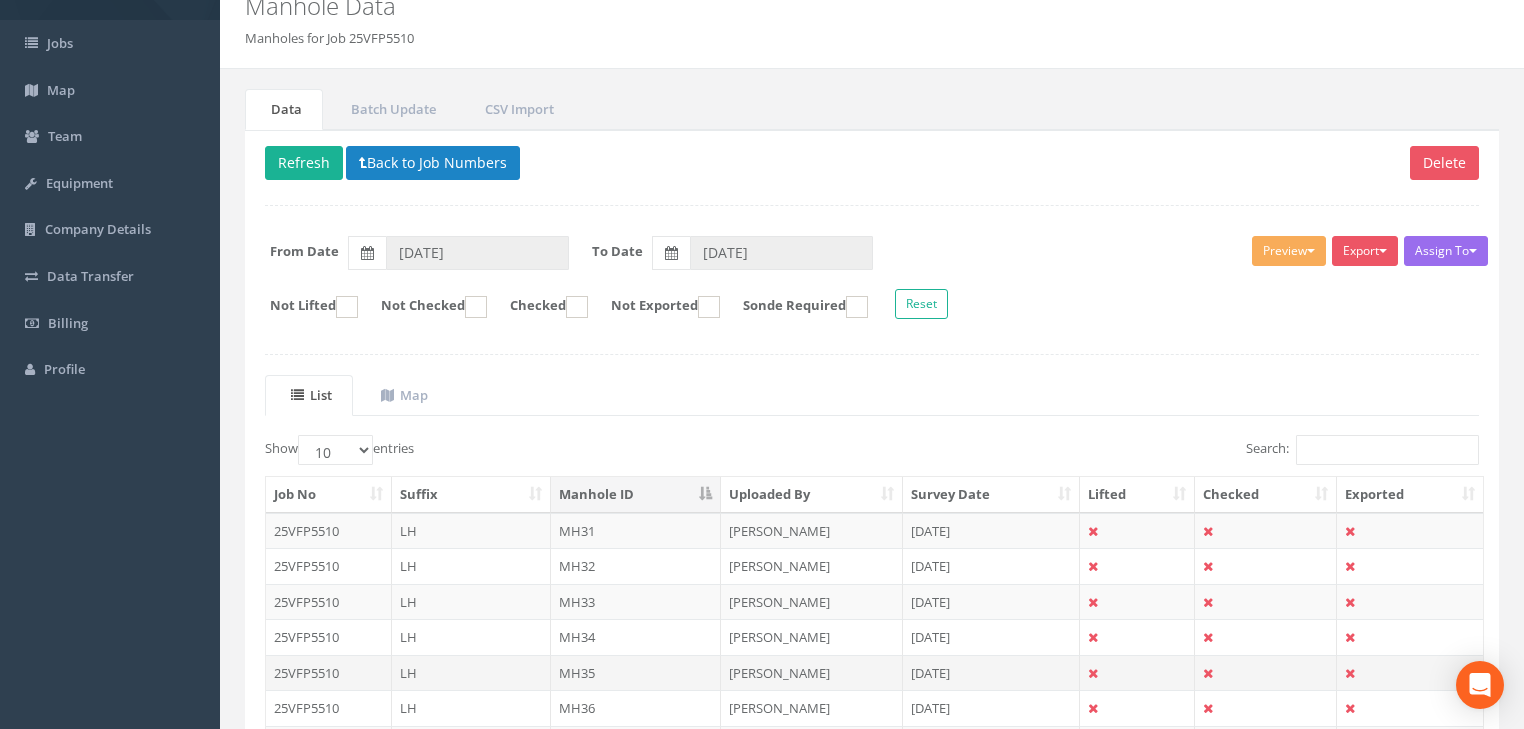 scroll, scrollTop: 320, scrollLeft: 0, axis: vertical 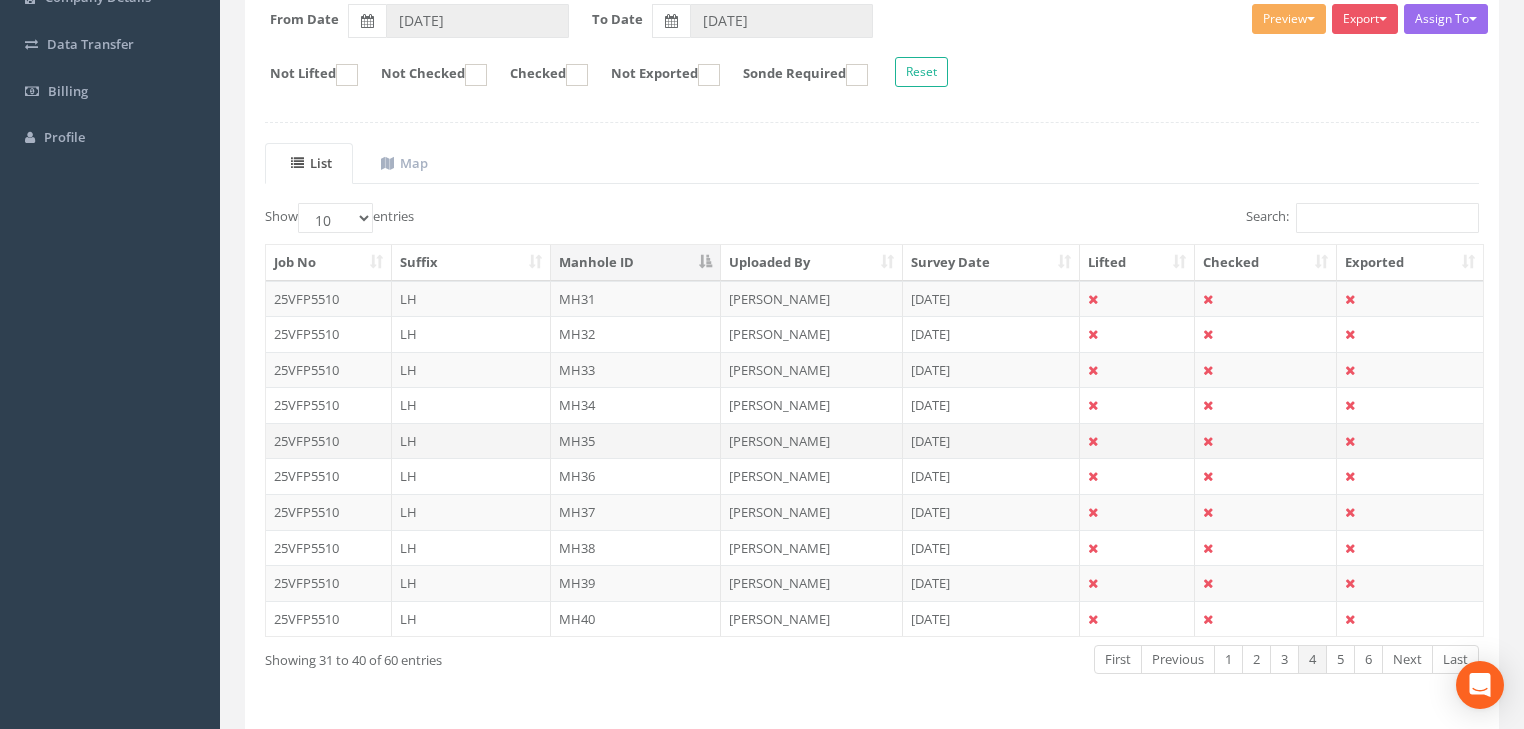 click on "MH35" at bounding box center [636, 441] 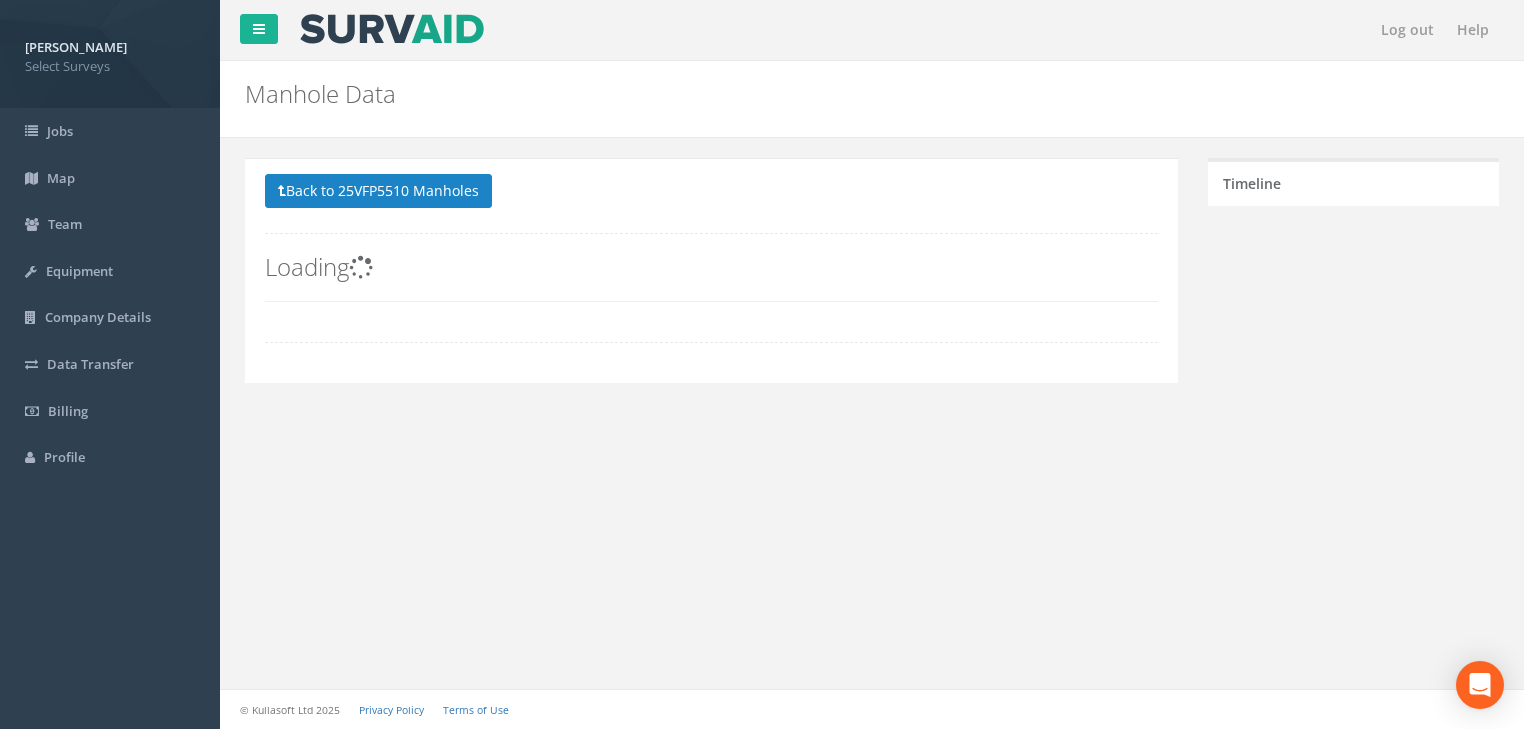 scroll, scrollTop: 0, scrollLeft: 0, axis: both 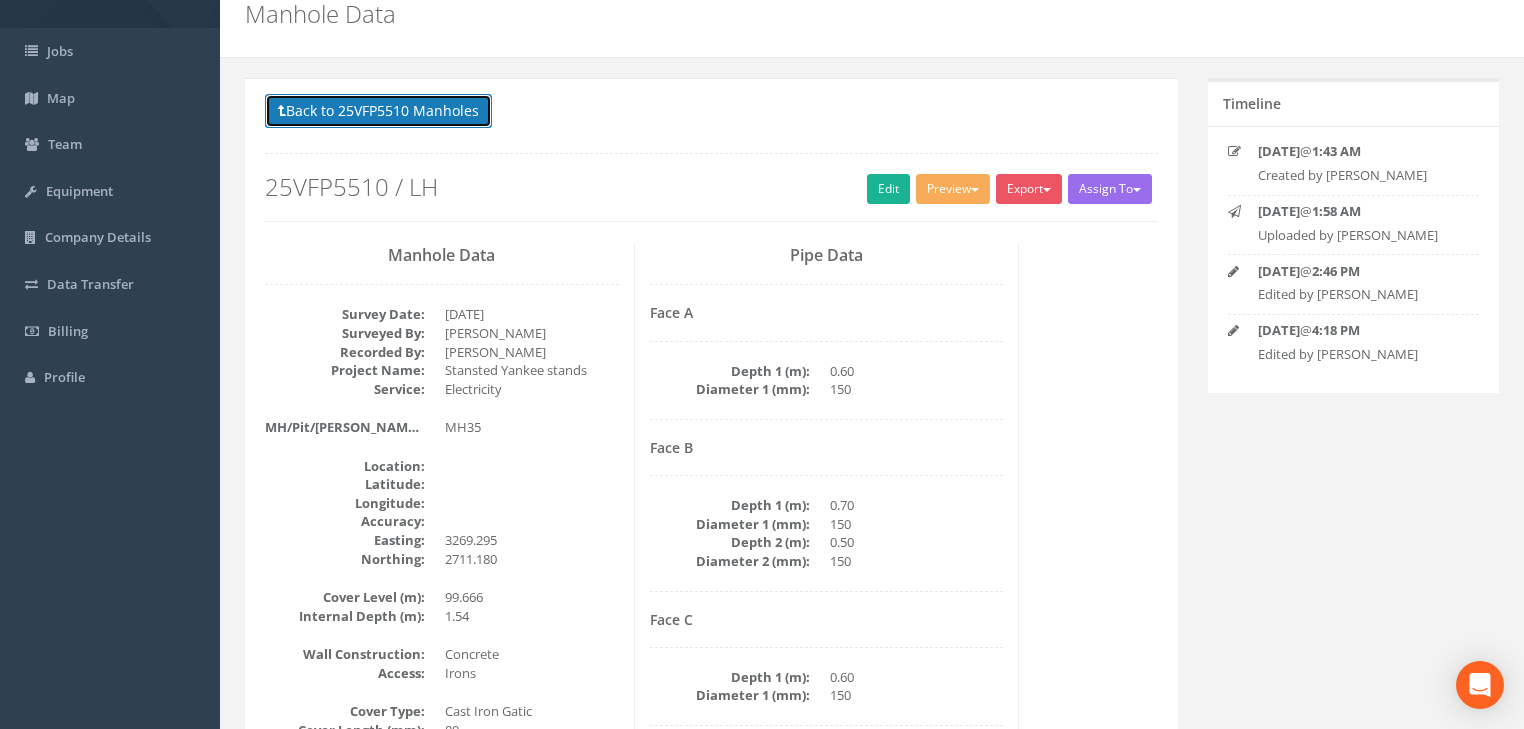click on "Back to 25VFP5510 Manholes" at bounding box center (378, 111) 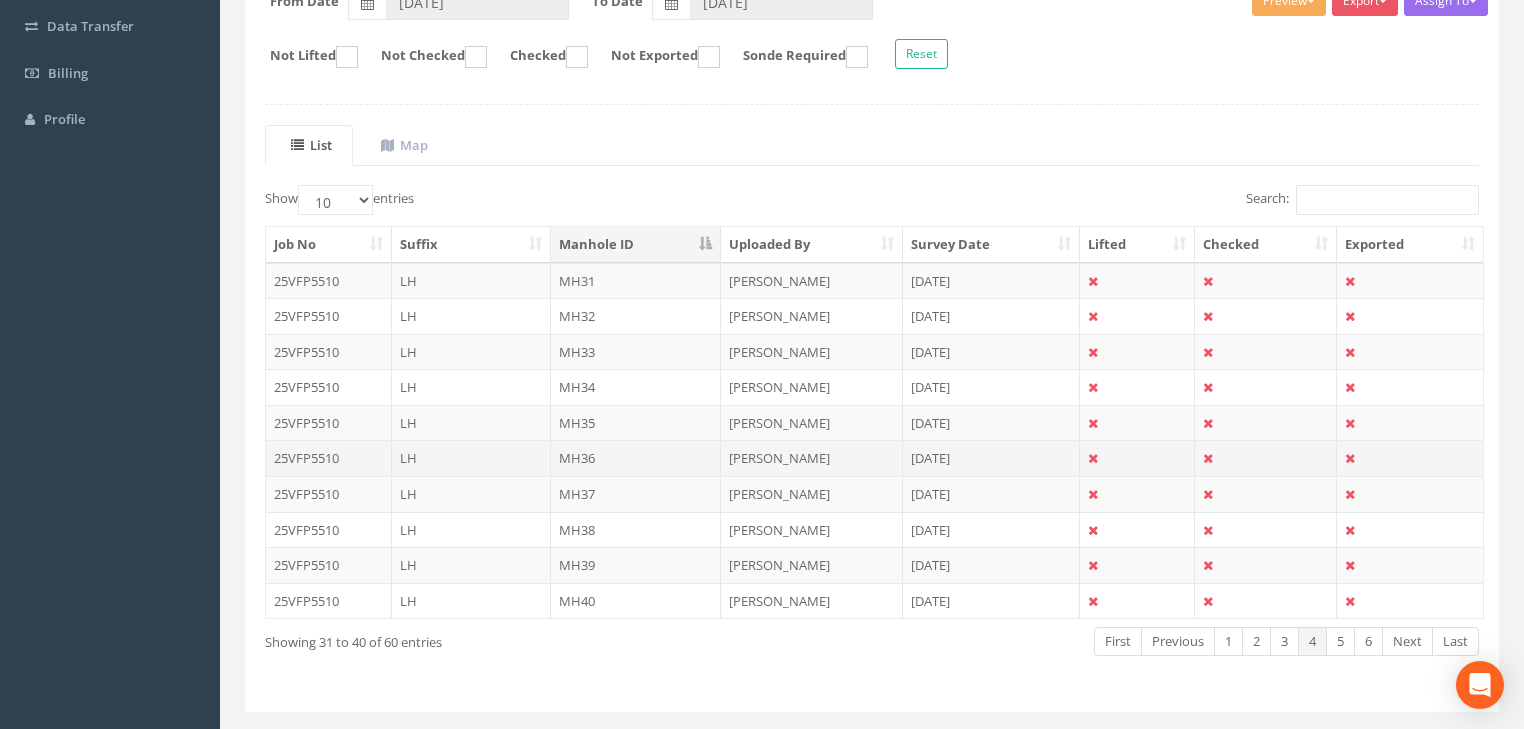 scroll, scrollTop: 381, scrollLeft: 0, axis: vertical 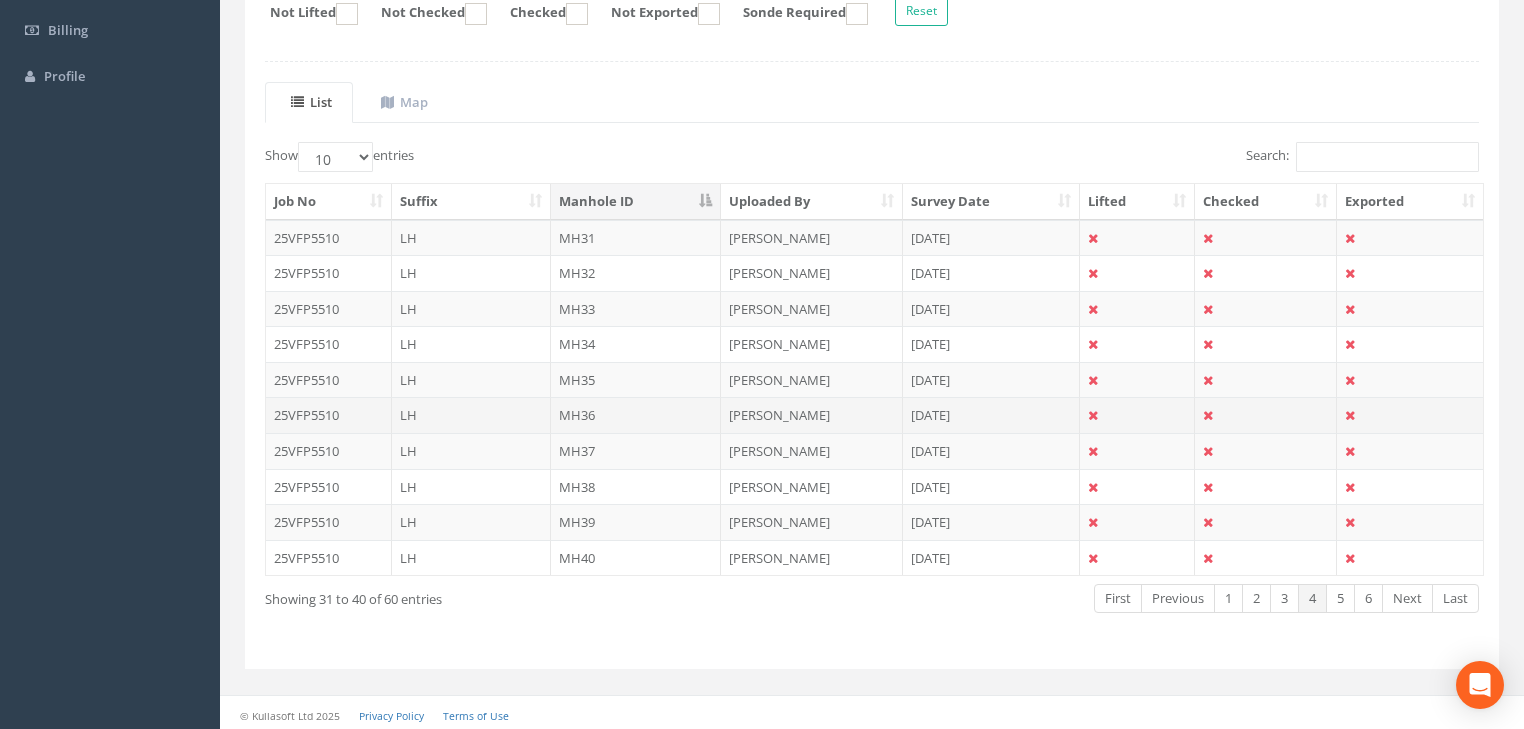 click on "MH36" at bounding box center (636, 415) 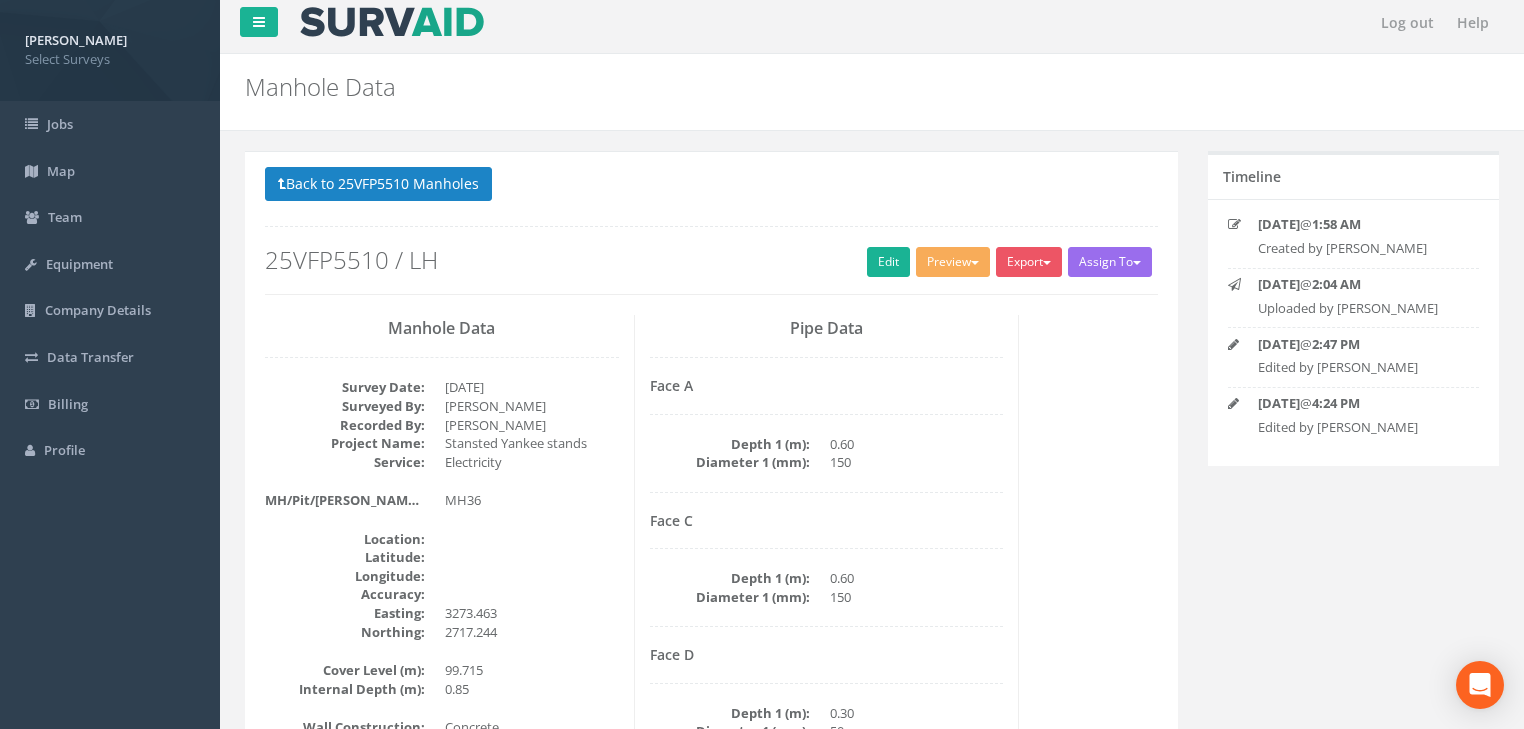 scroll, scrollTop: 0, scrollLeft: 0, axis: both 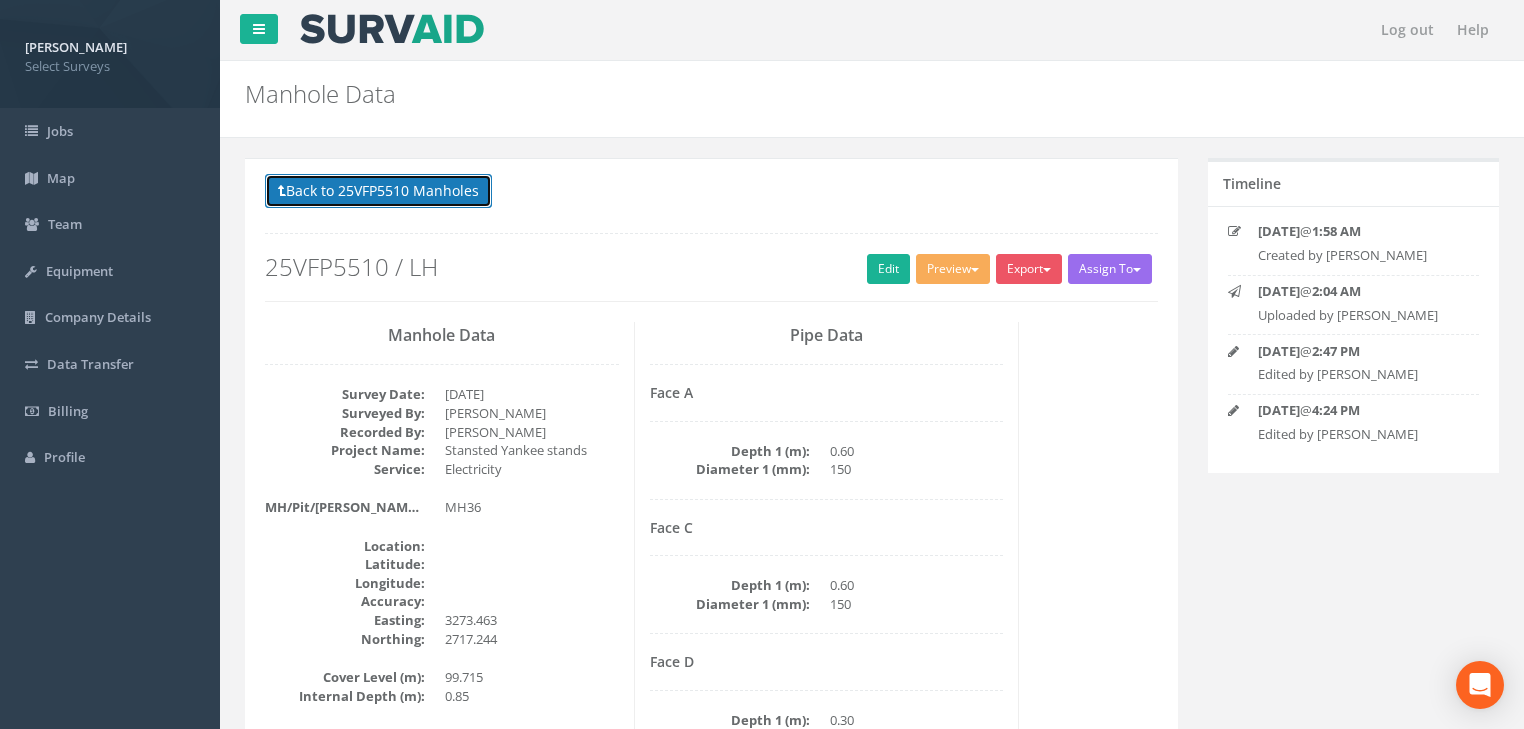 click on "Back to 25VFP5510 Manholes" at bounding box center [378, 191] 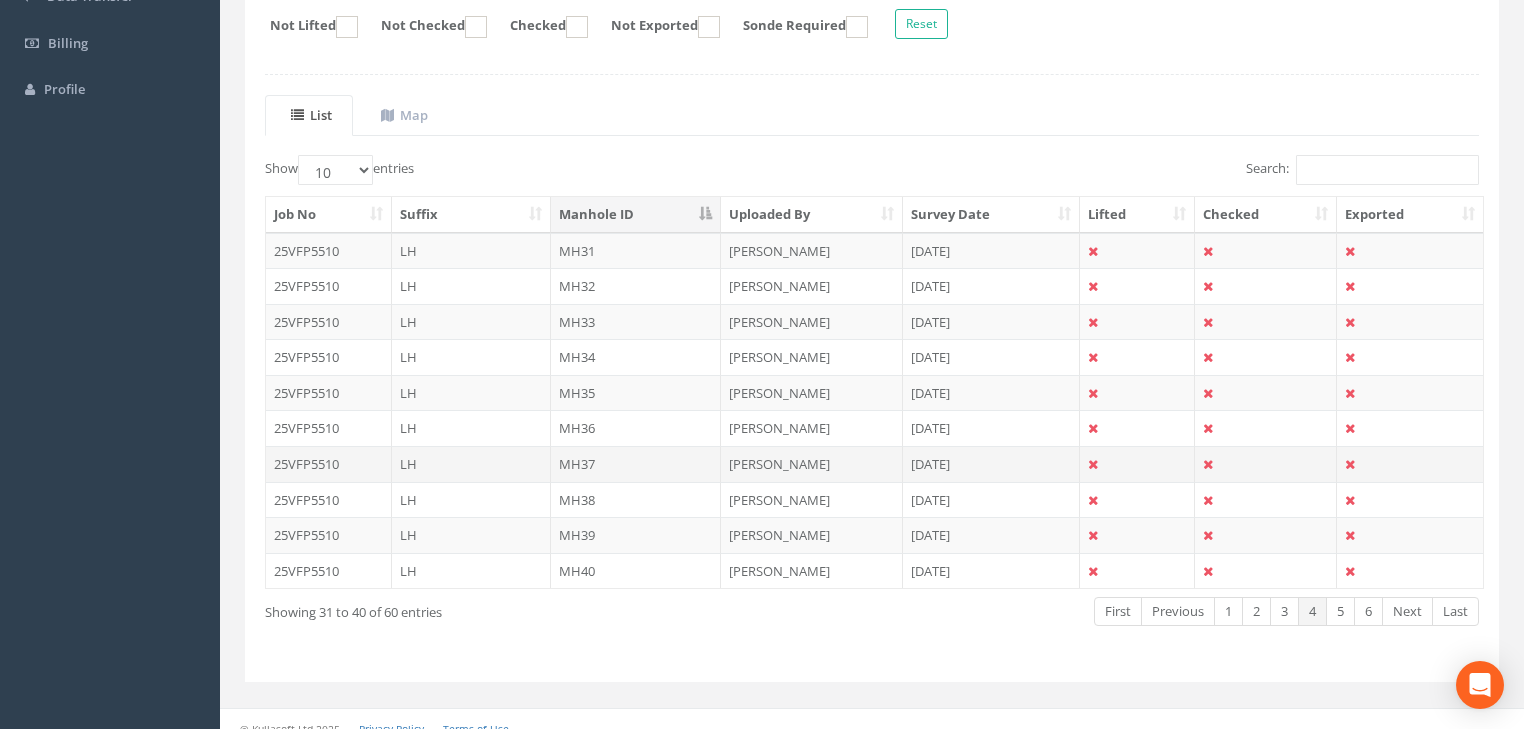 scroll, scrollTop: 381, scrollLeft: 0, axis: vertical 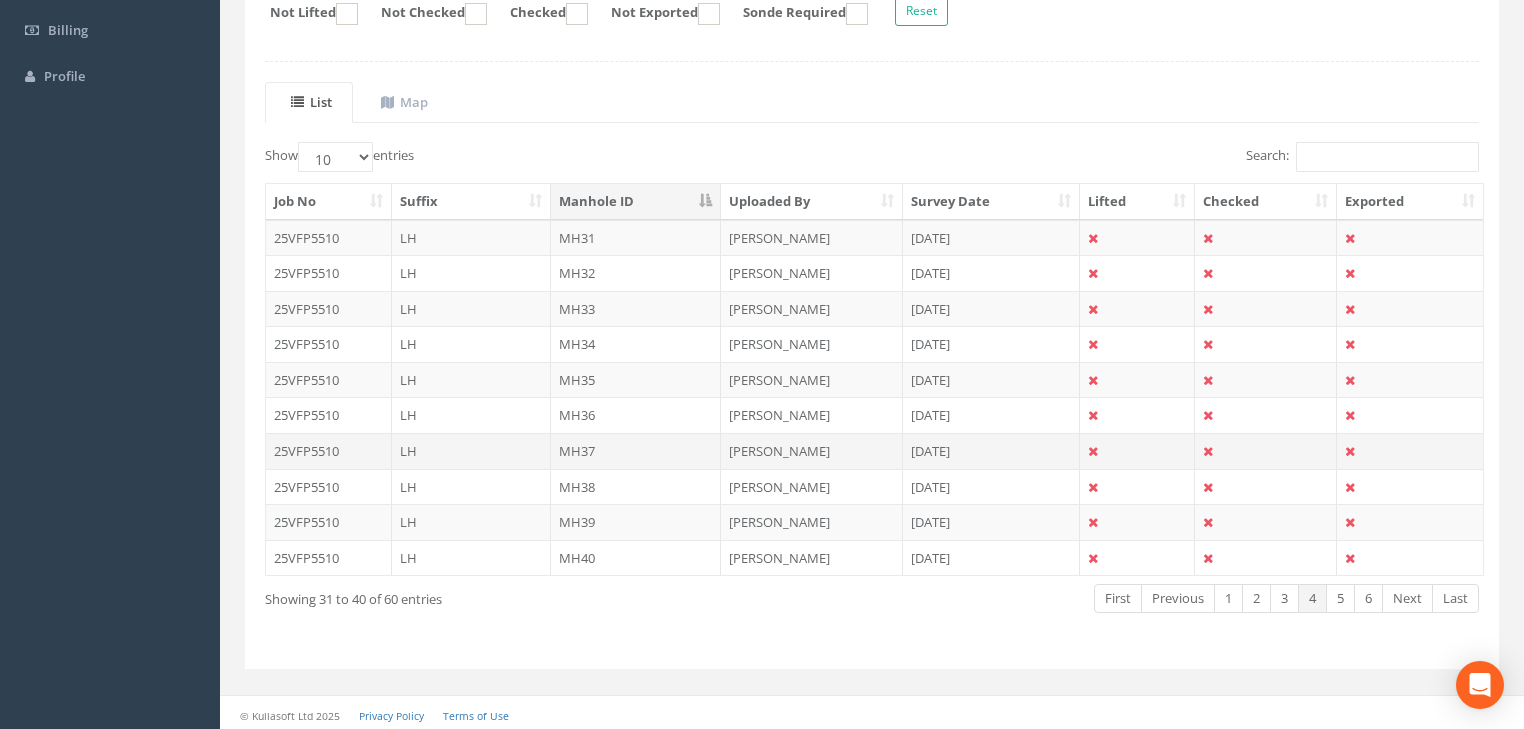 click on "MH37" at bounding box center [636, 451] 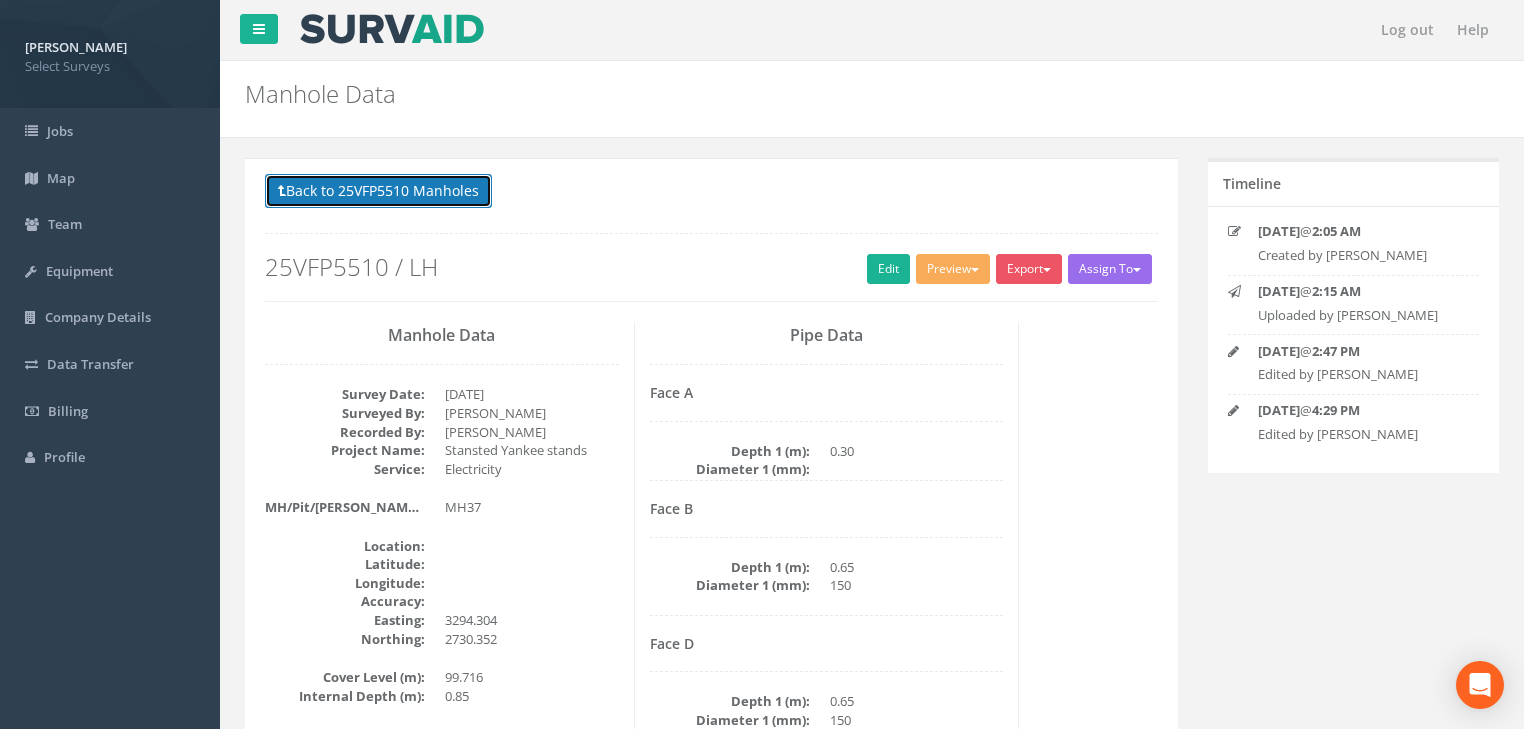 click on "Back to 25VFP5510 Manholes" at bounding box center (378, 191) 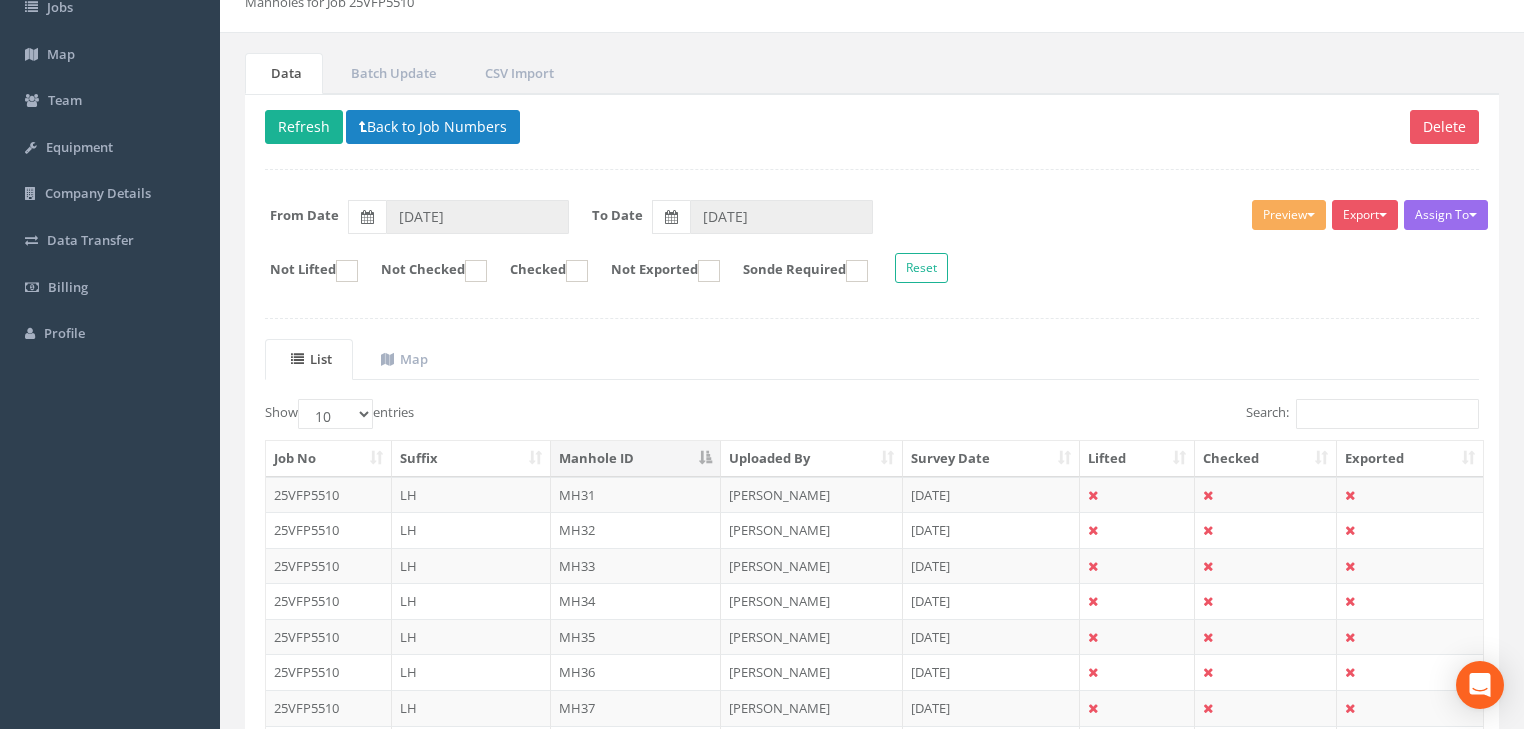 scroll, scrollTop: 381, scrollLeft: 0, axis: vertical 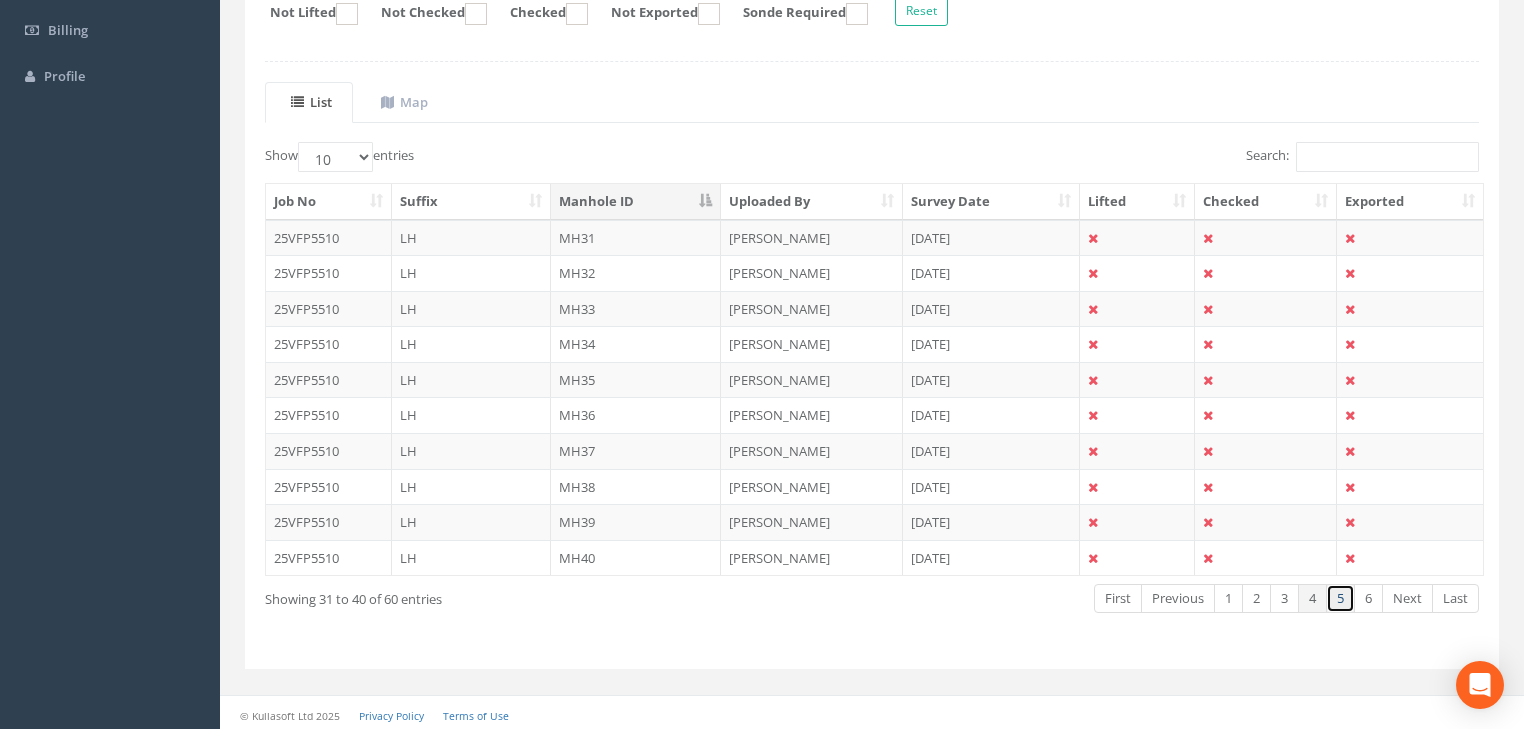 click on "5" at bounding box center (1340, 598) 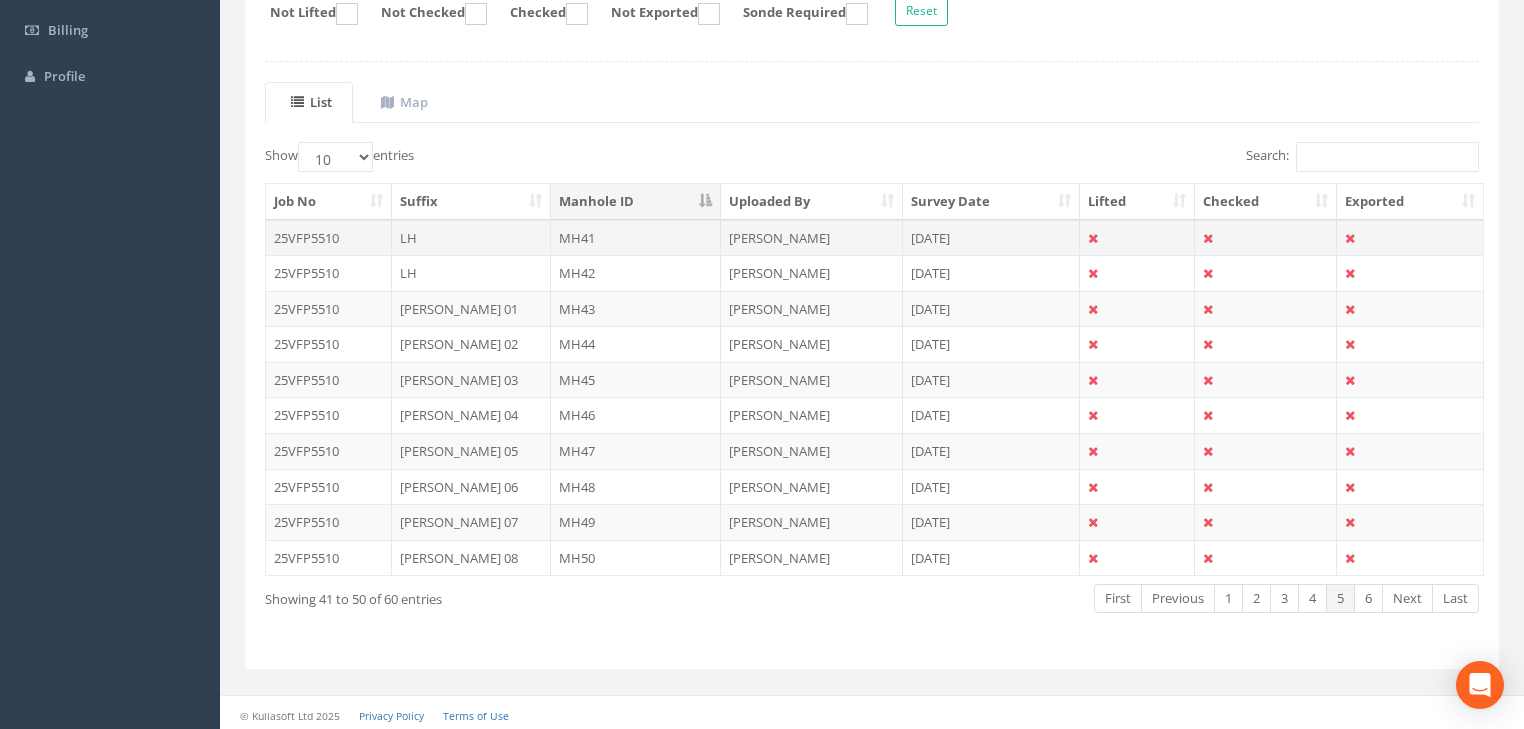 click on "MH41" at bounding box center (636, 238) 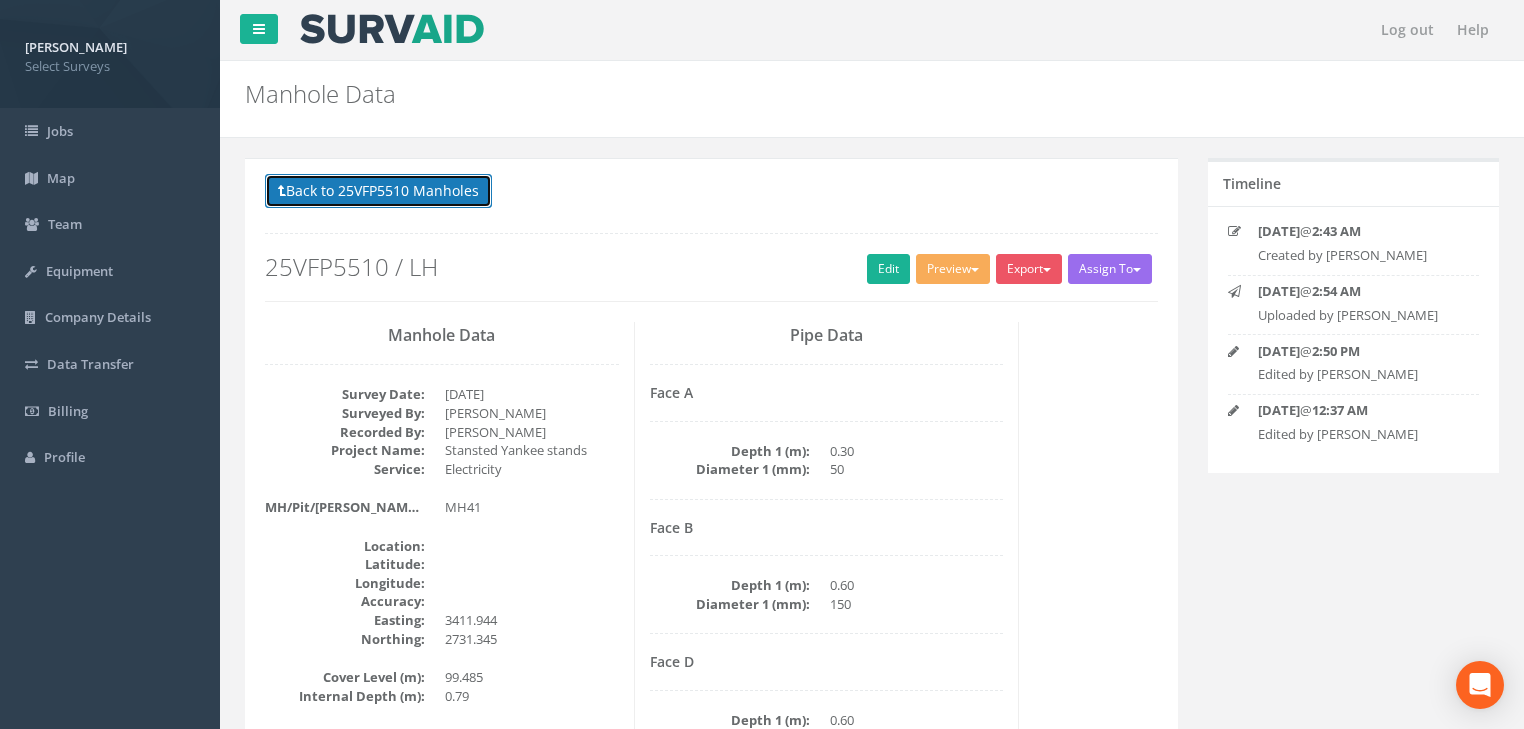click on "Back to 25VFP5510 Manholes" at bounding box center [378, 191] 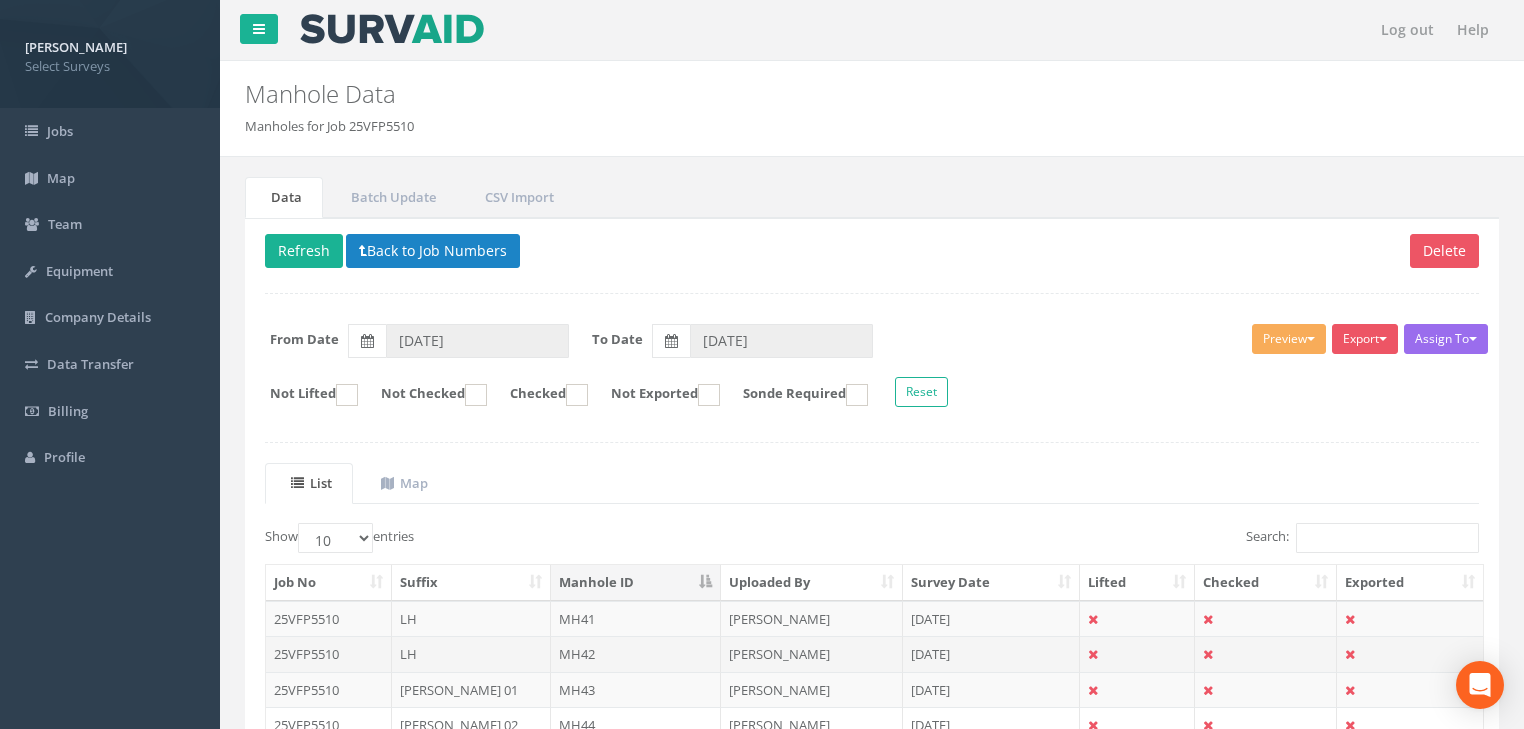 click on "MH42" at bounding box center (636, 654) 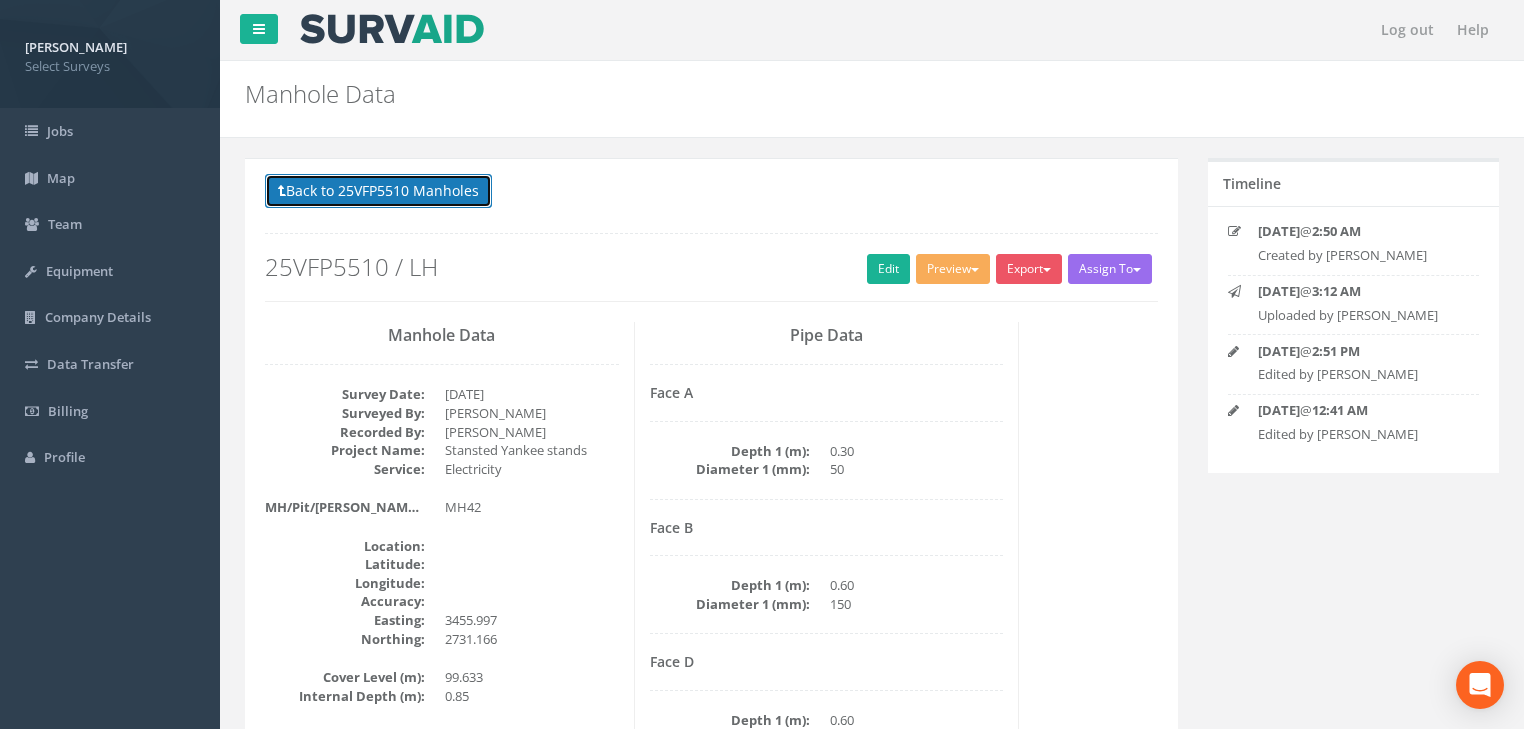 click on "Back to 25VFP5510 Manholes" at bounding box center [378, 191] 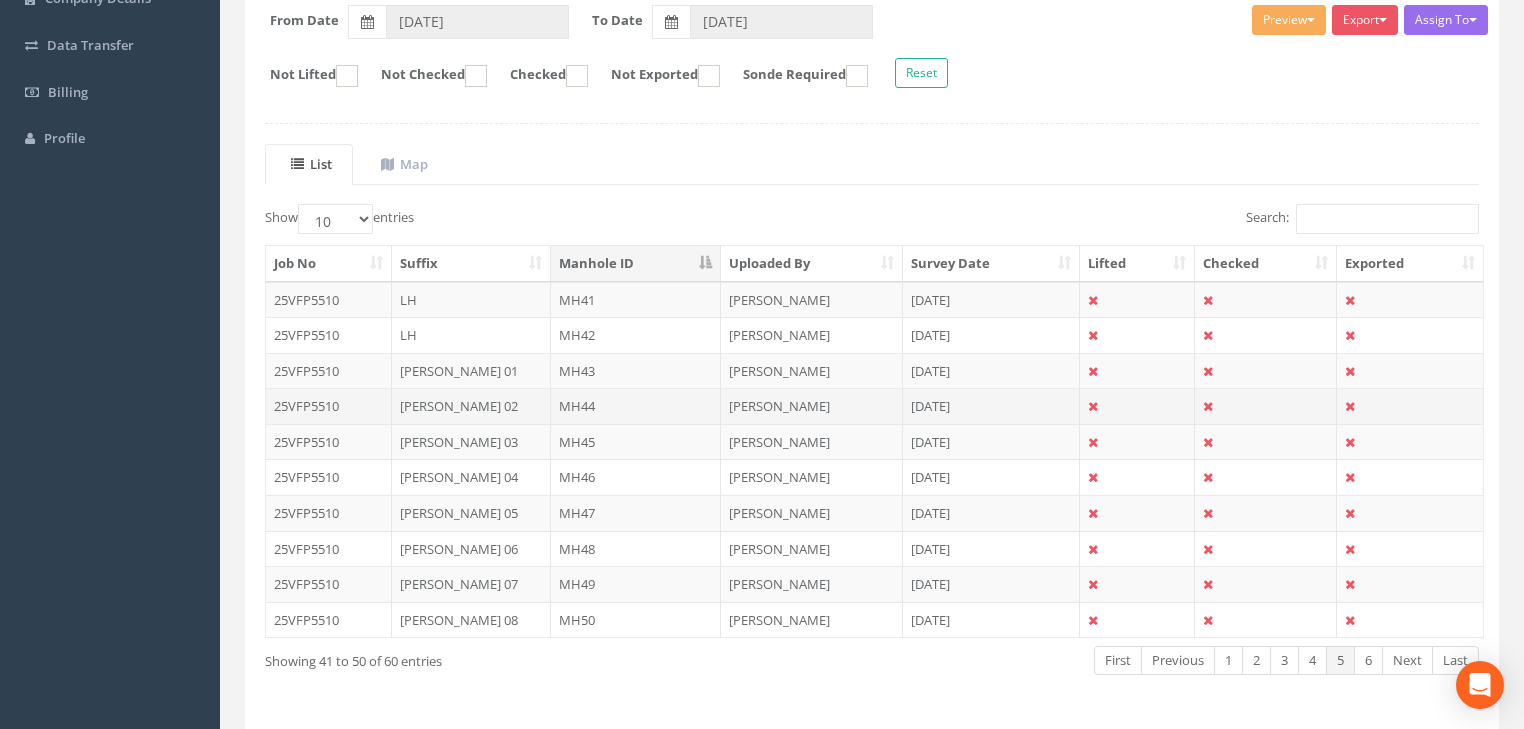 scroll, scrollTop: 381, scrollLeft: 0, axis: vertical 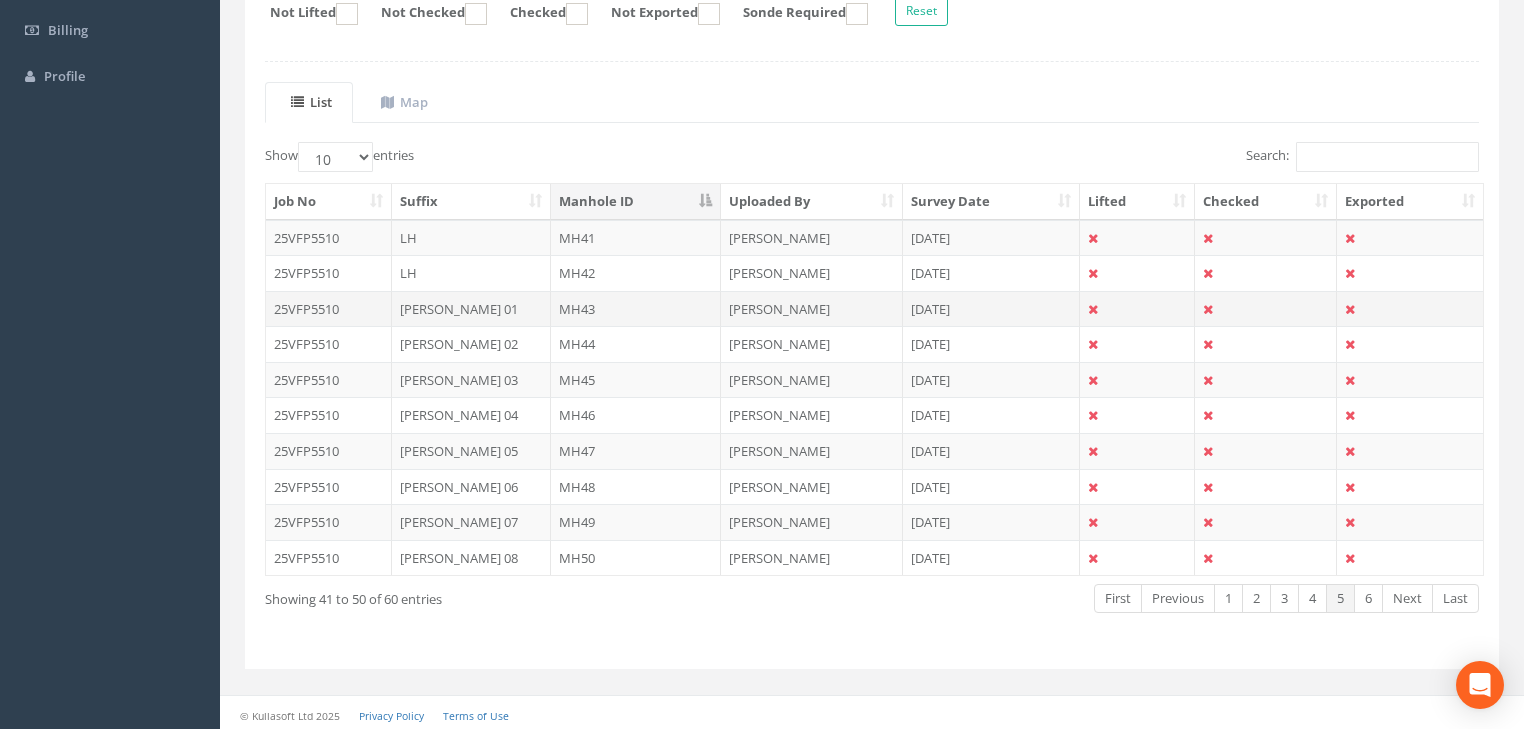 click on "MH43" at bounding box center [636, 309] 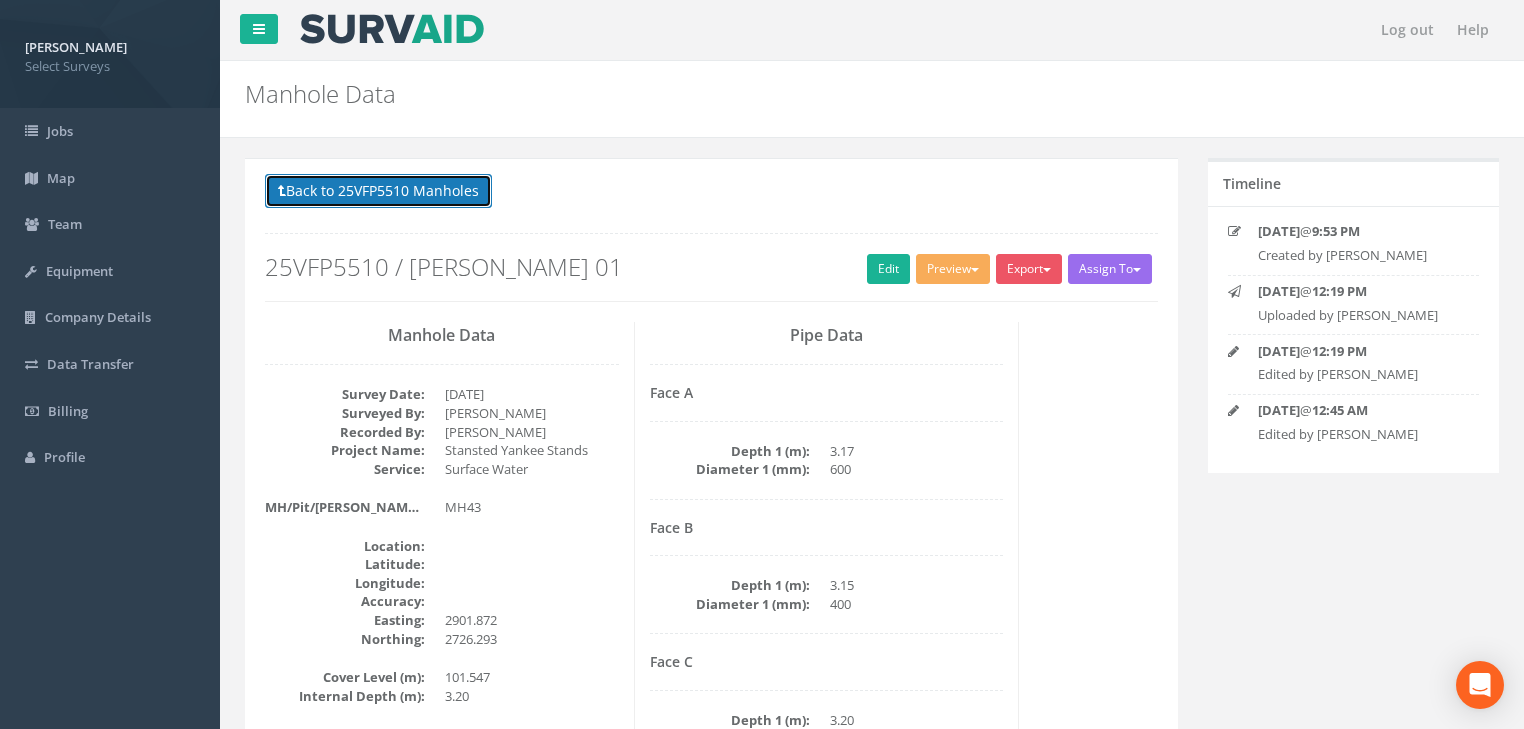 click on "Back to 25VFP5510 Manholes" at bounding box center (378, 191) 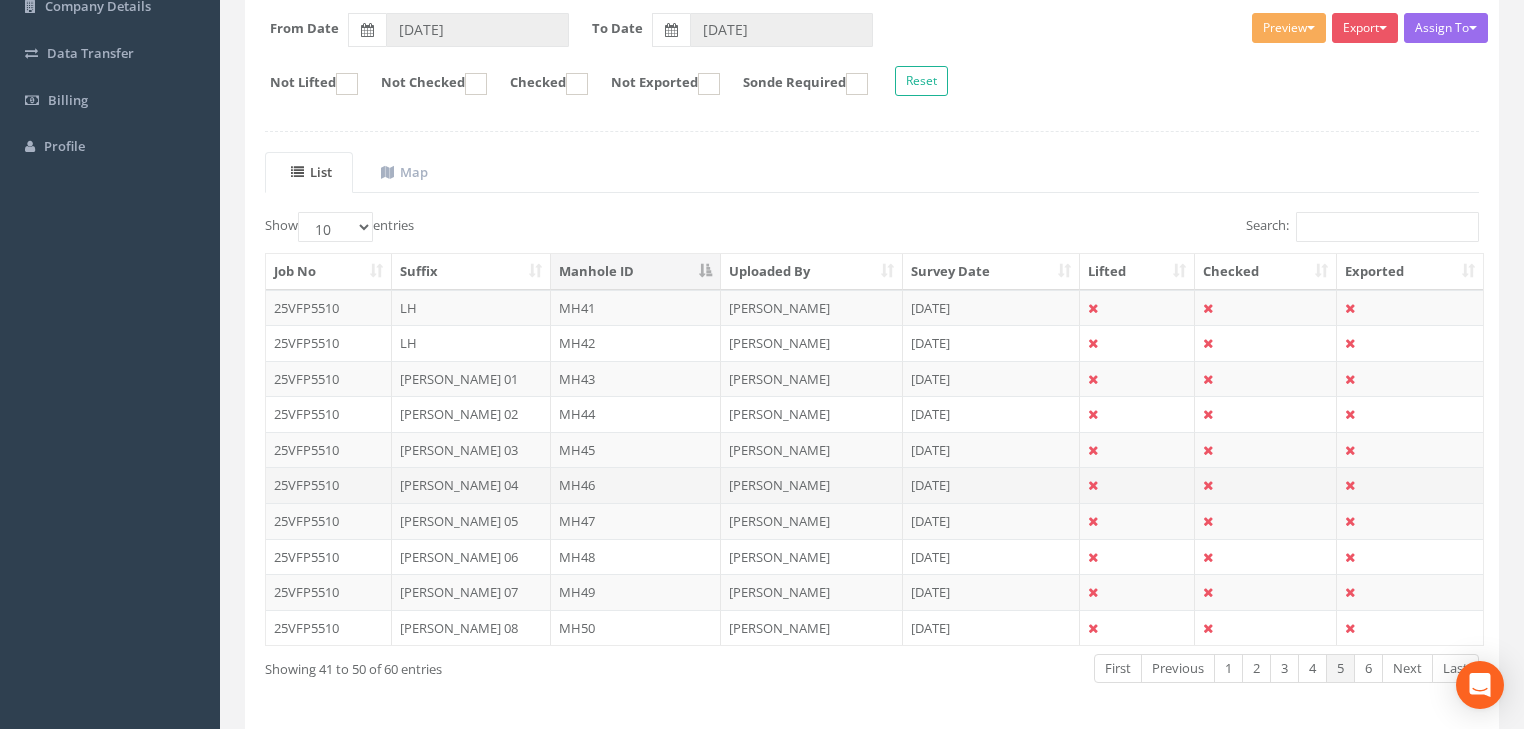scroll, scrollTop: 381, scrollLeft: 0, axis: vertical 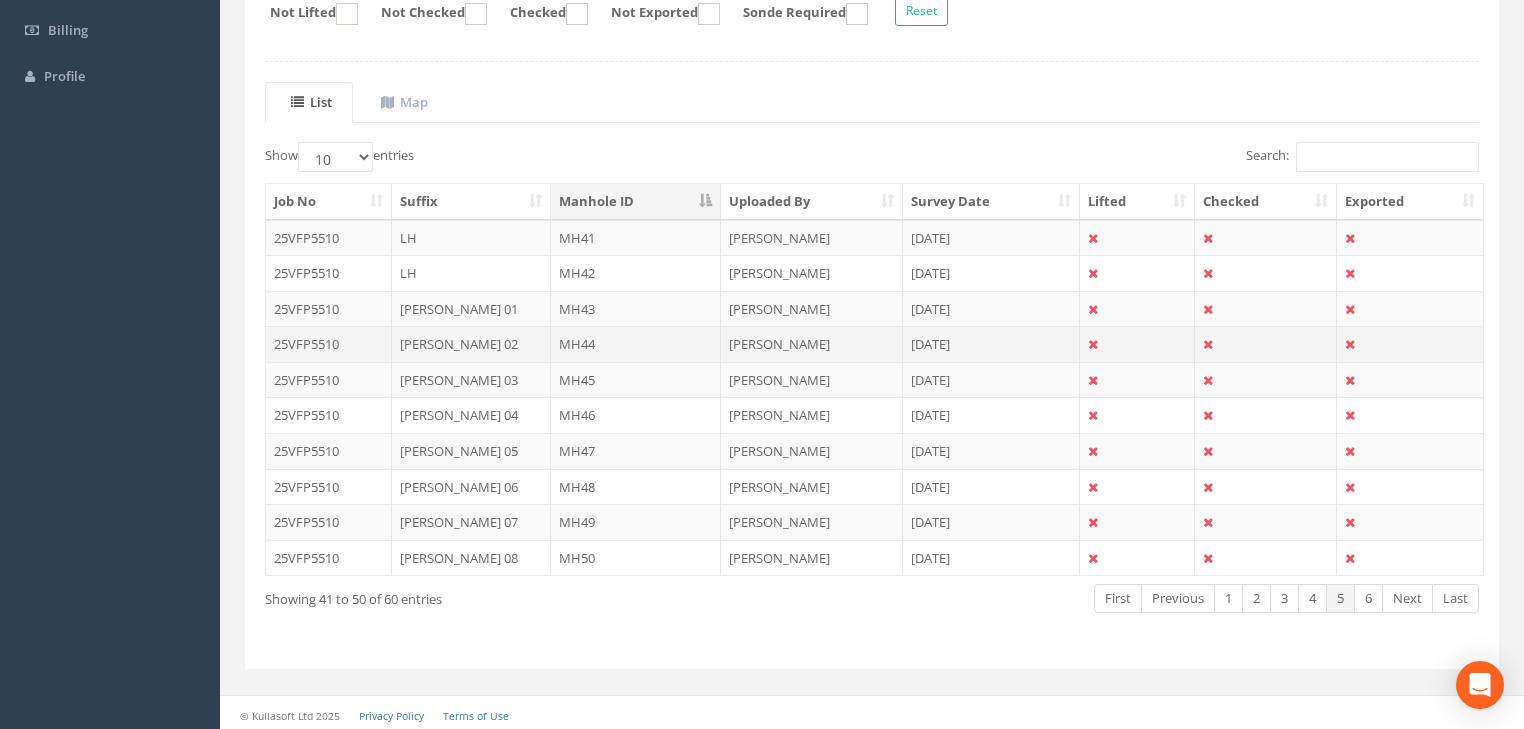 click on "MH44" at bounding box center (636, 344) 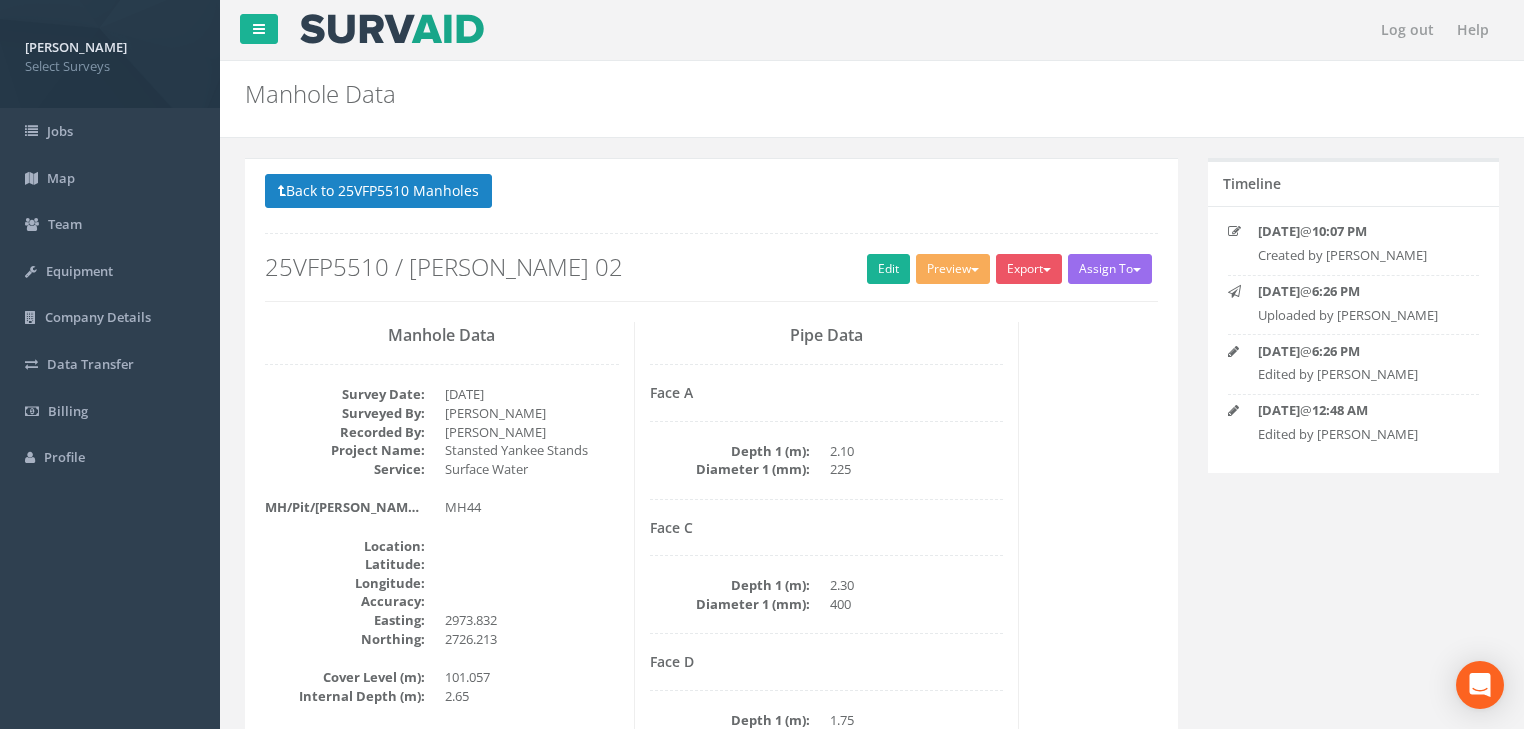 click on "Back to 25VFP5510 Manholes       Back to Map           Assign To            No Companies Added          Export        Select Surveys Heathrow       Heathrow   United Utilities       SurvAid IC   SurvAid Manhole            Preview        Select Surveys Heathrow       Heathrow   United Utilities       SurvAid IC   SurvAid Manhole         Edit   25VFP5510 / [PERSON_NAME] 02                                                  Manhole Data       Survey Date:  [DATE]  Surveyed By:  [PERSON_NAME]  Recorded By:  [PERSON_NAME]  Project Name:  Stansted Yankee Stands   Service:  Surface Water      MH/Pit/[PERSON_NAME] Ref:  MH44      Location:    Latitude:    Longitude:    Accuracy:    Easting:  2973.832  Northing:  2726.213      Cover Level (m):  101.057  Internal Depth (m):  2.65      Wall Construction:  Concrete  Access:  Ladder      Cover Type:  Cast Iron Gatic  Cover Length (mm):  830  Cover Width (mm):  800      Clear Opening L (mm):  700  Clear Opening W (mm):  700  Internal Plan L (mm):  1250  1250      1800" at bounding box center (711, 1070) 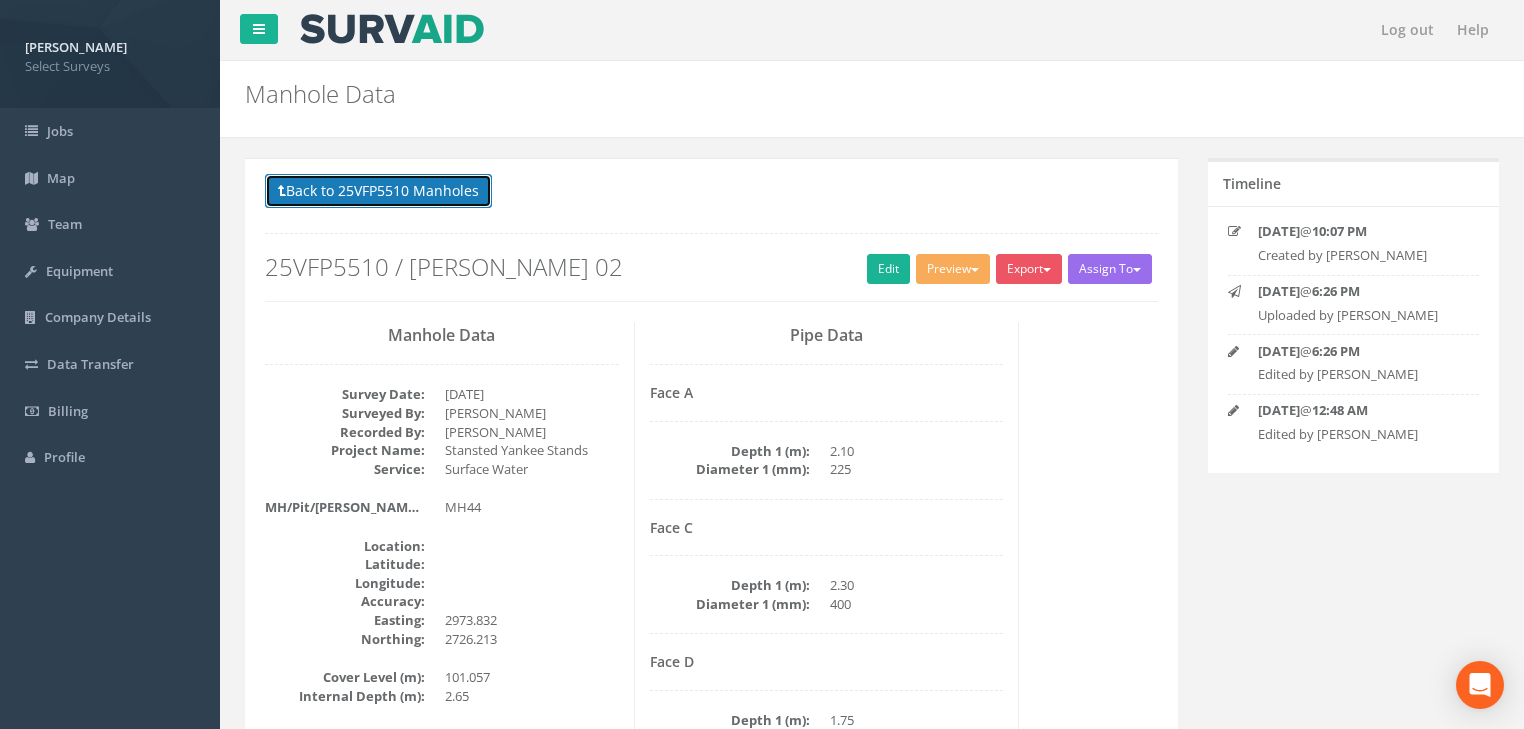 drag, startPoint x: 456, startPoint y: 189, endPoint x: 467, endPoint y: 204, distance: 18.601076 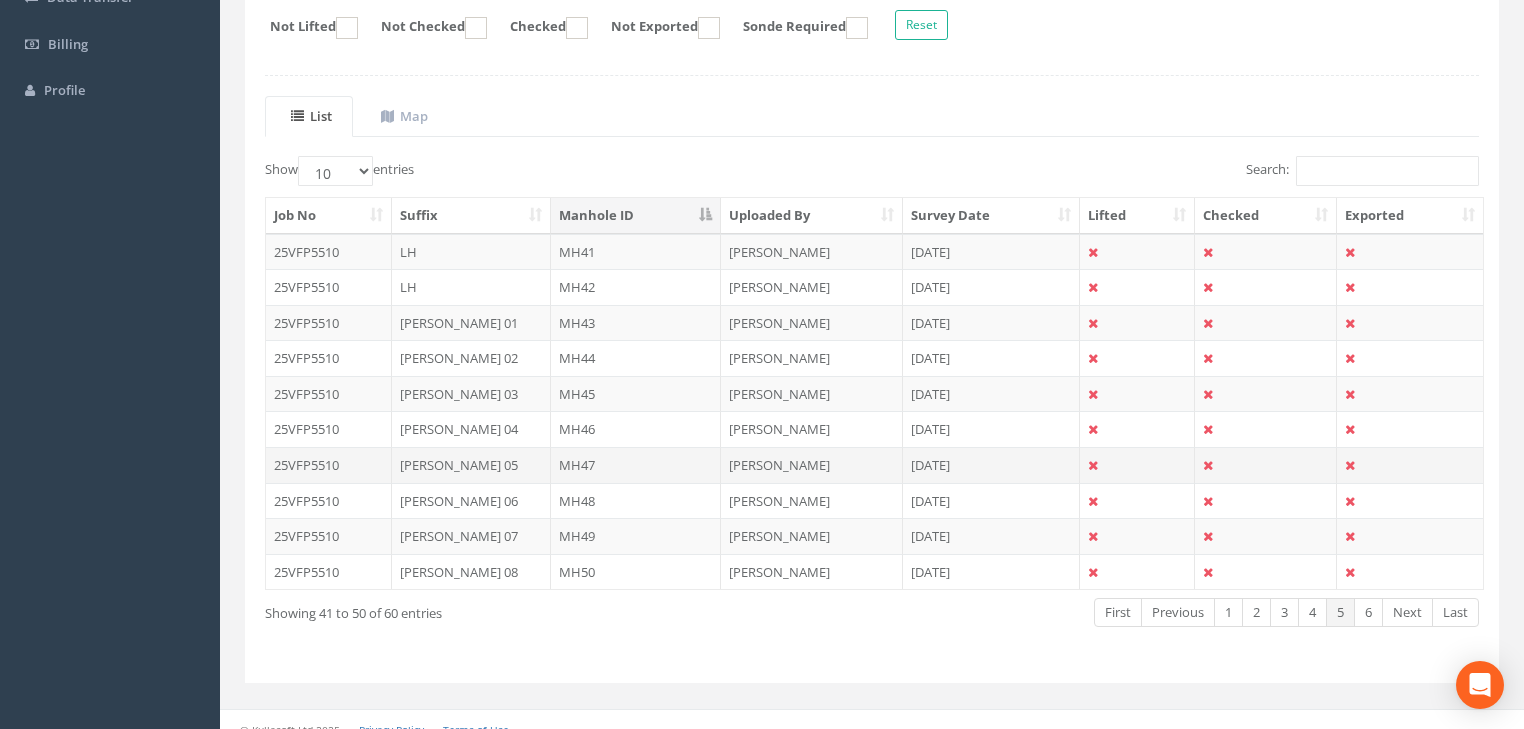 scroll, scrollTop: 381, scrollLeft: 0, axis: vertical 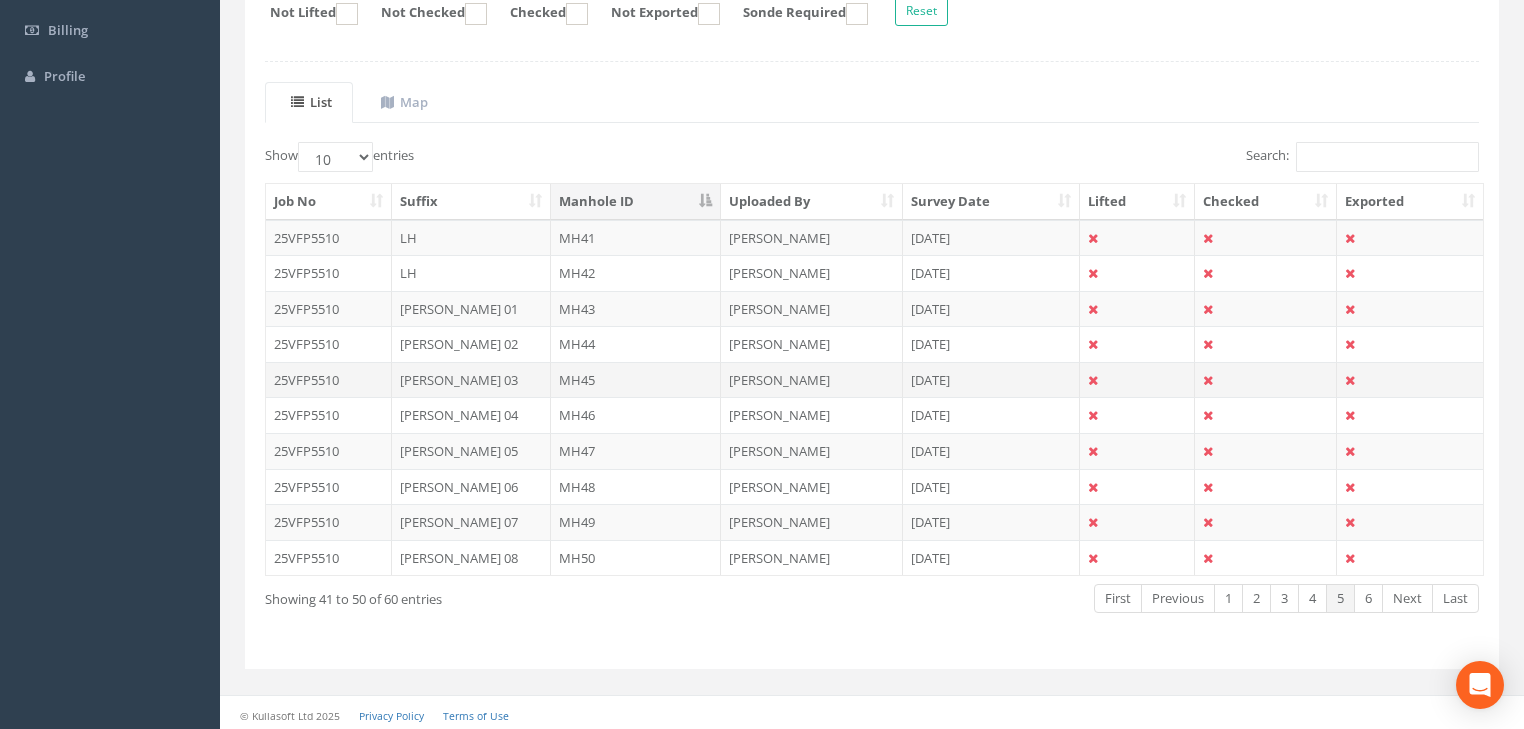 click on "MH45" at bounding box center (636, 380) 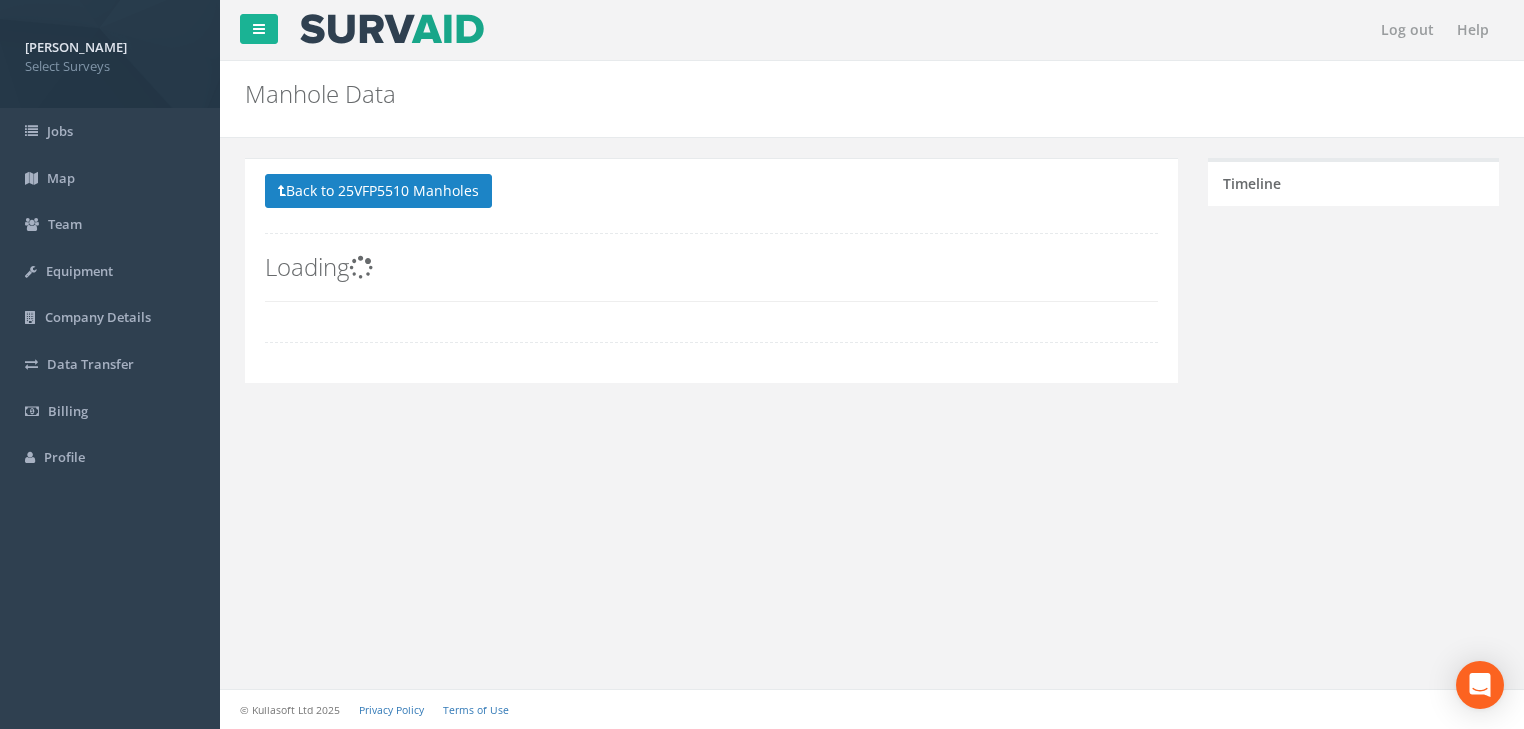 scroll, scrollTop: 0, scrollLeft: 0, axis: both 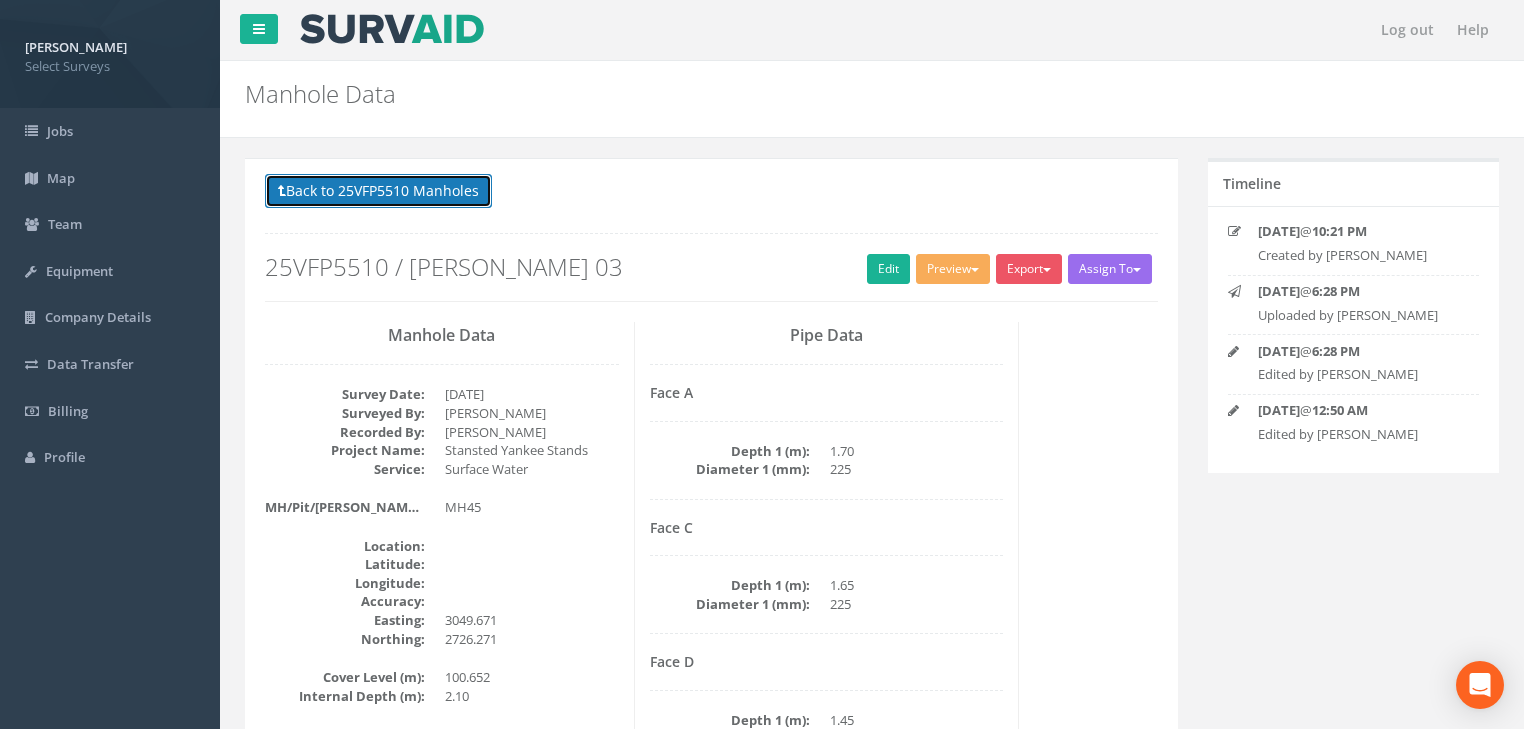 click on "Back to 25VFP5510 Manholes" at bounding box center (378, 191) 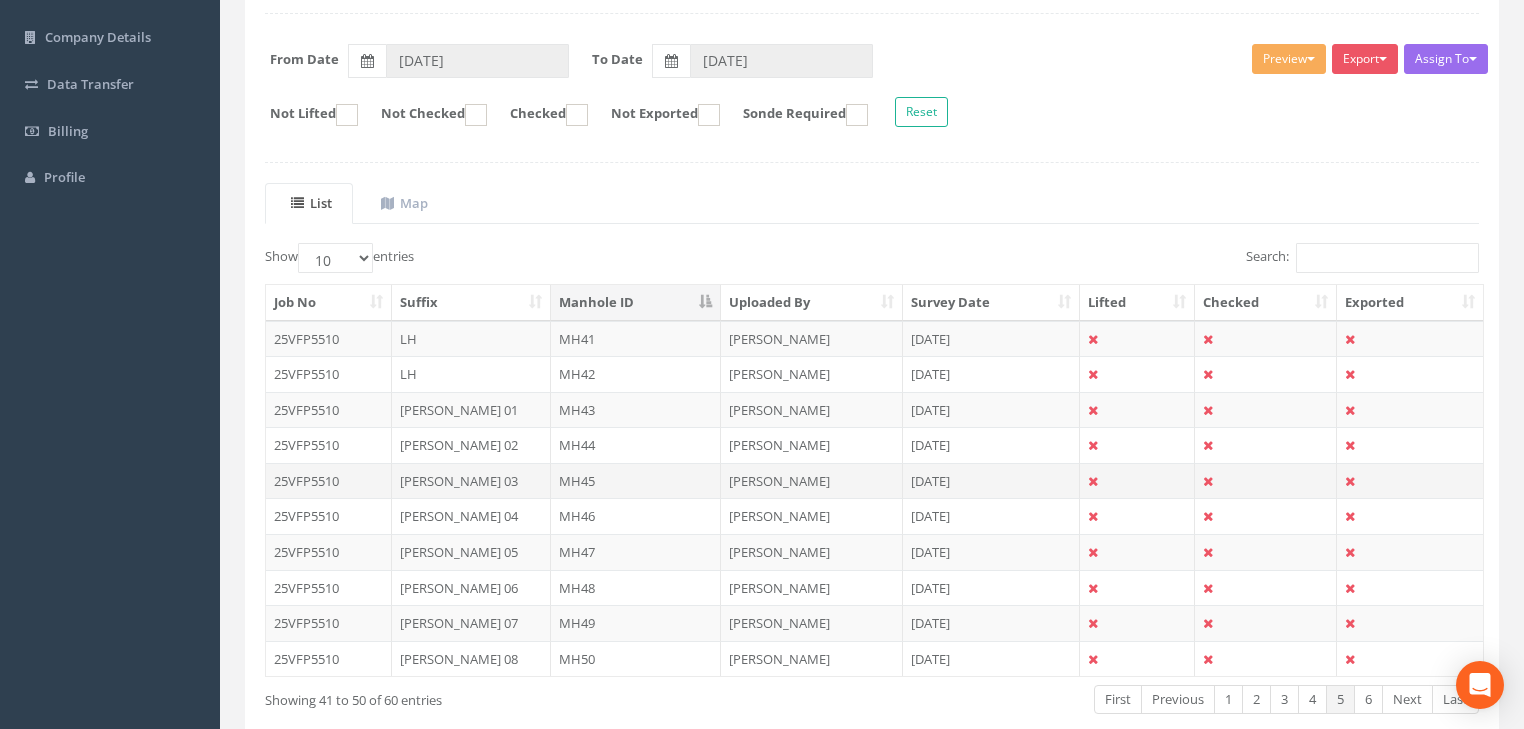 scroll, scrollTop: 320, scrollLeft: 0, axis: vertical 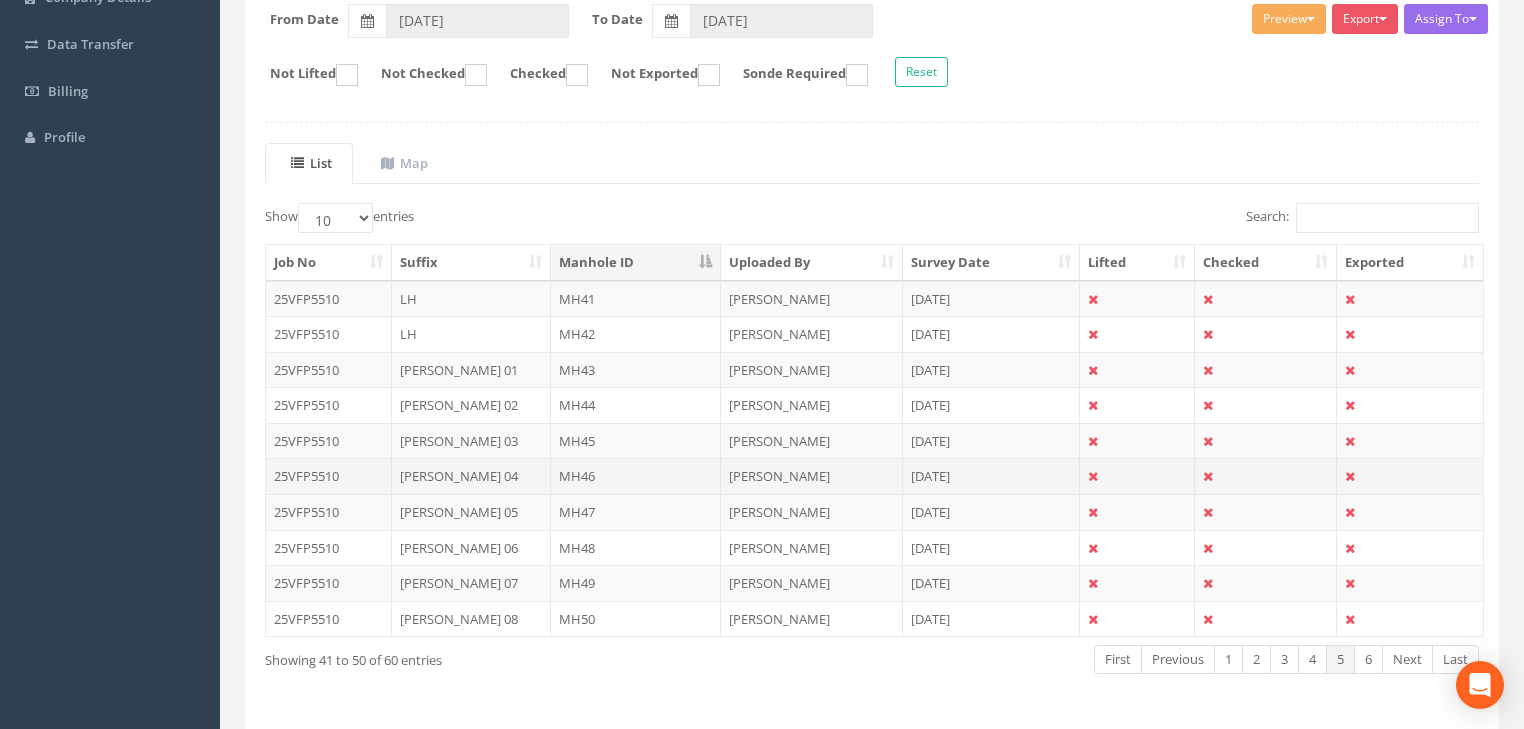 click on "MH46" at bounding box center [636, 476] 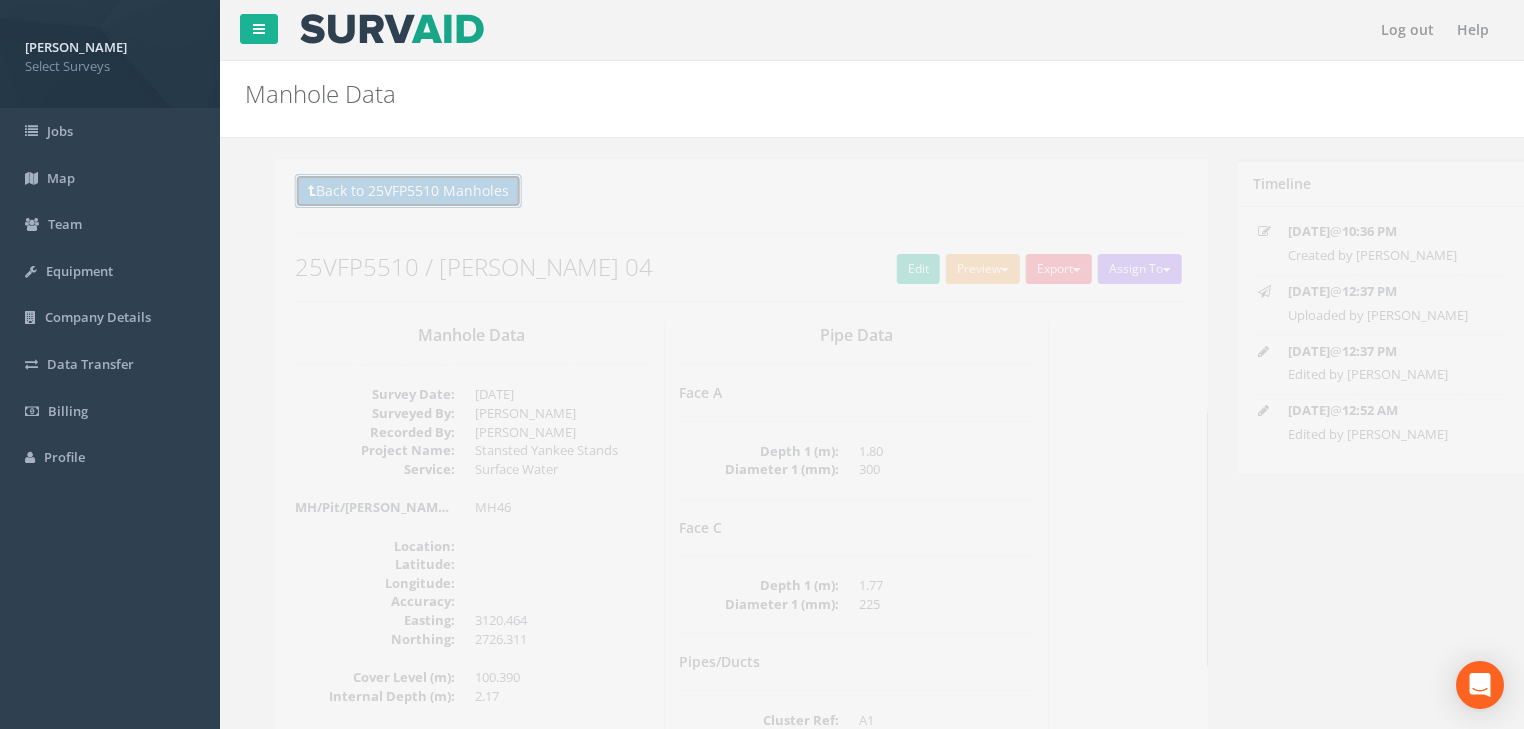 click on "Back to 25VFP5510 Manholes" at bounding box center (378, 191) 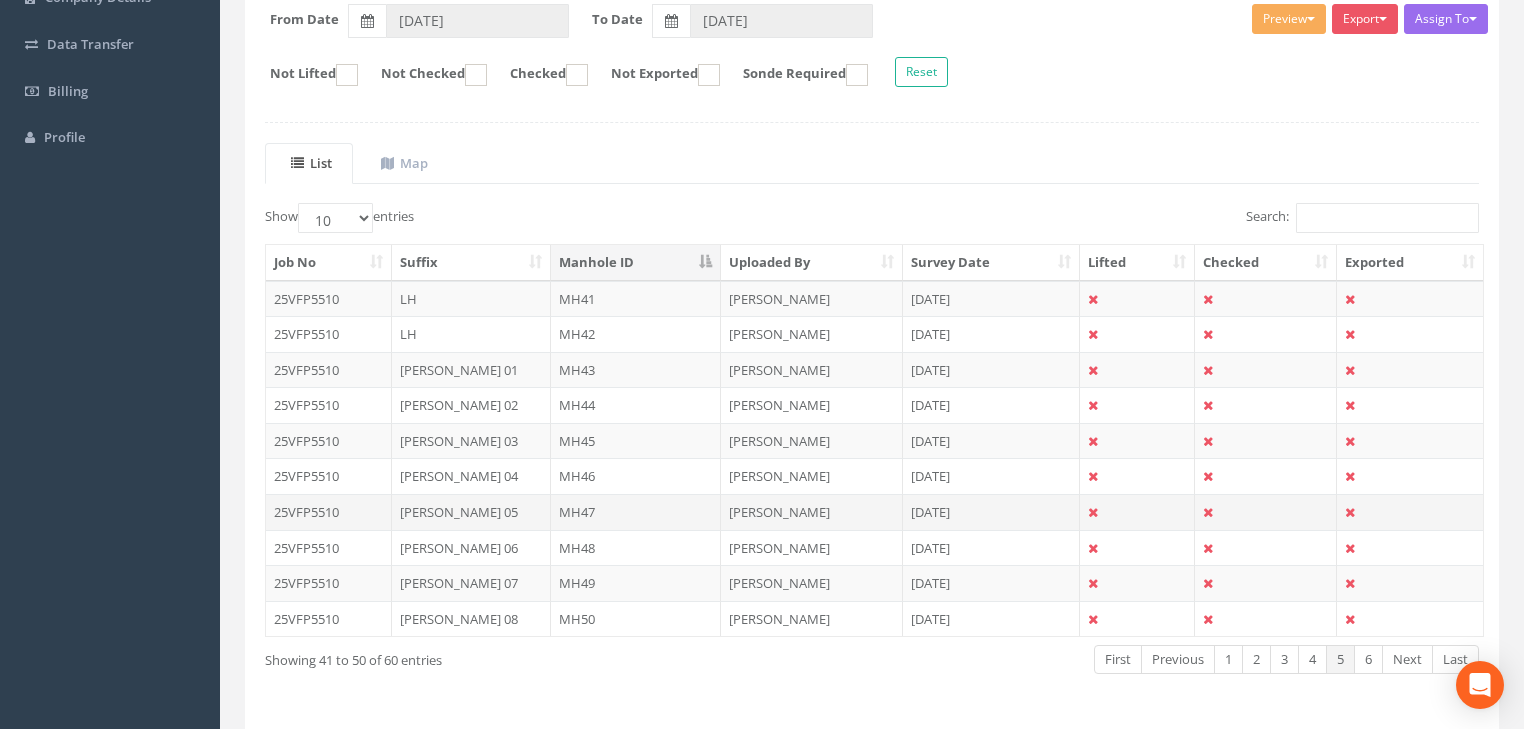 click on "MH47" at bounding box center [636, 512] 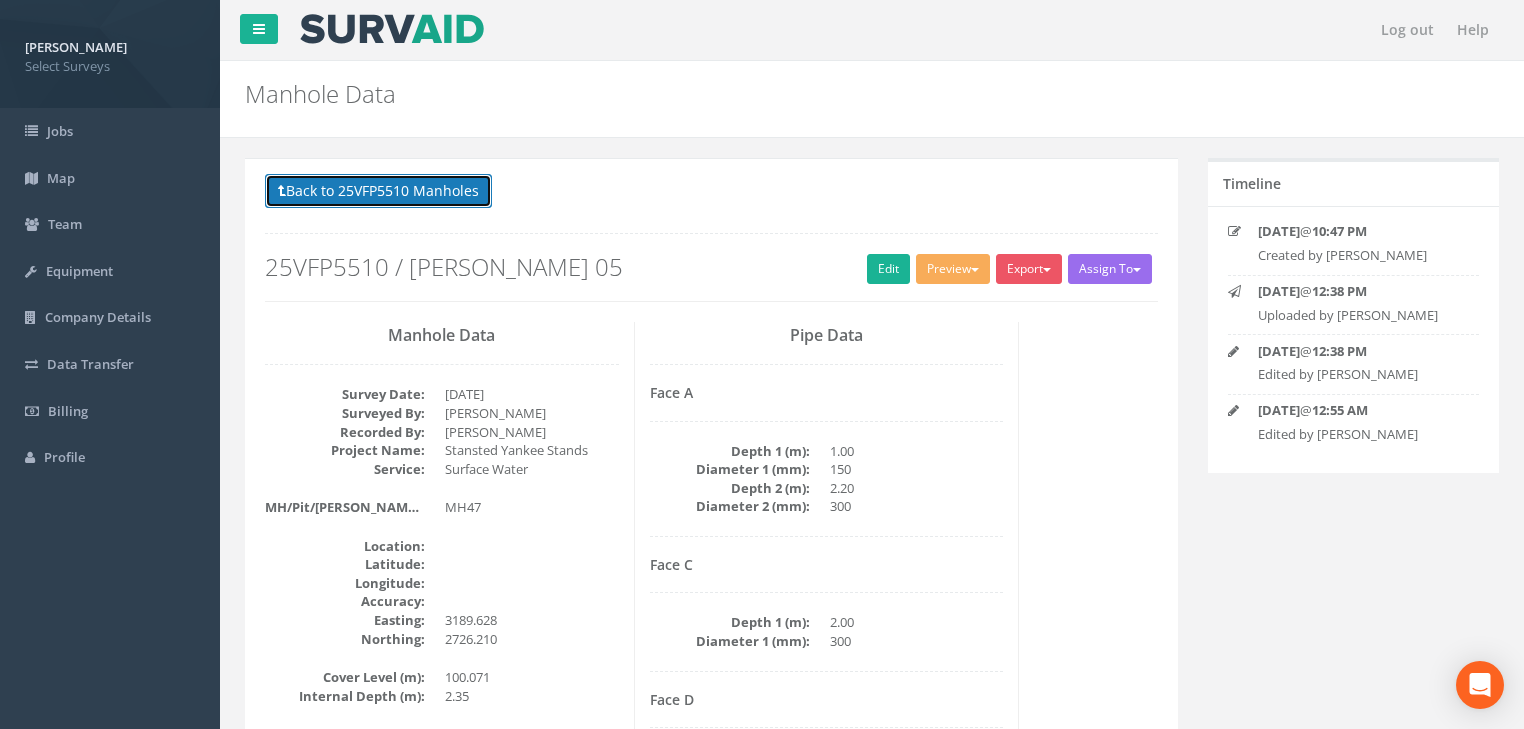 click on "Back to 25VFP5510 Manholes" at bounding box center [378, 191] 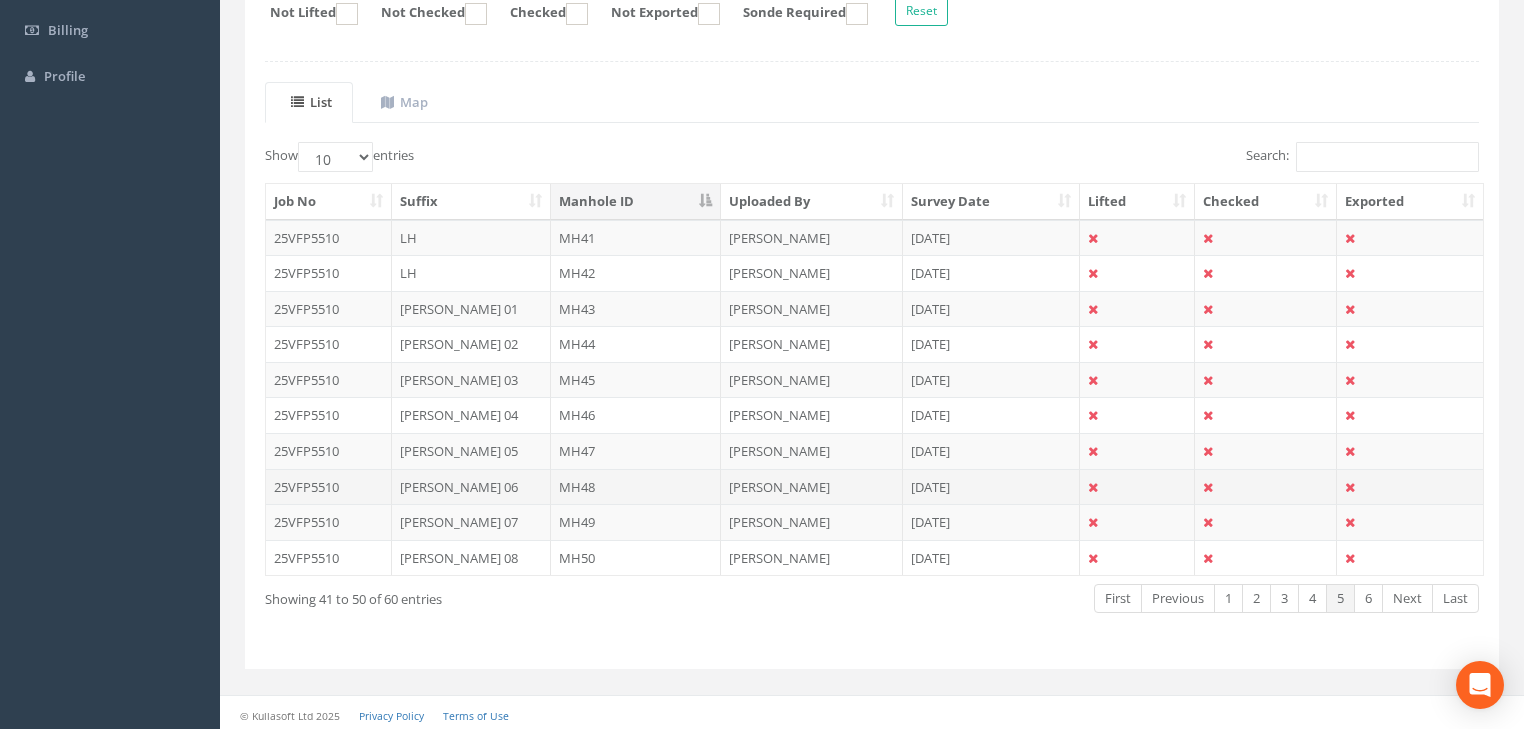 click on "MH48" at bounding box center [636, 487] 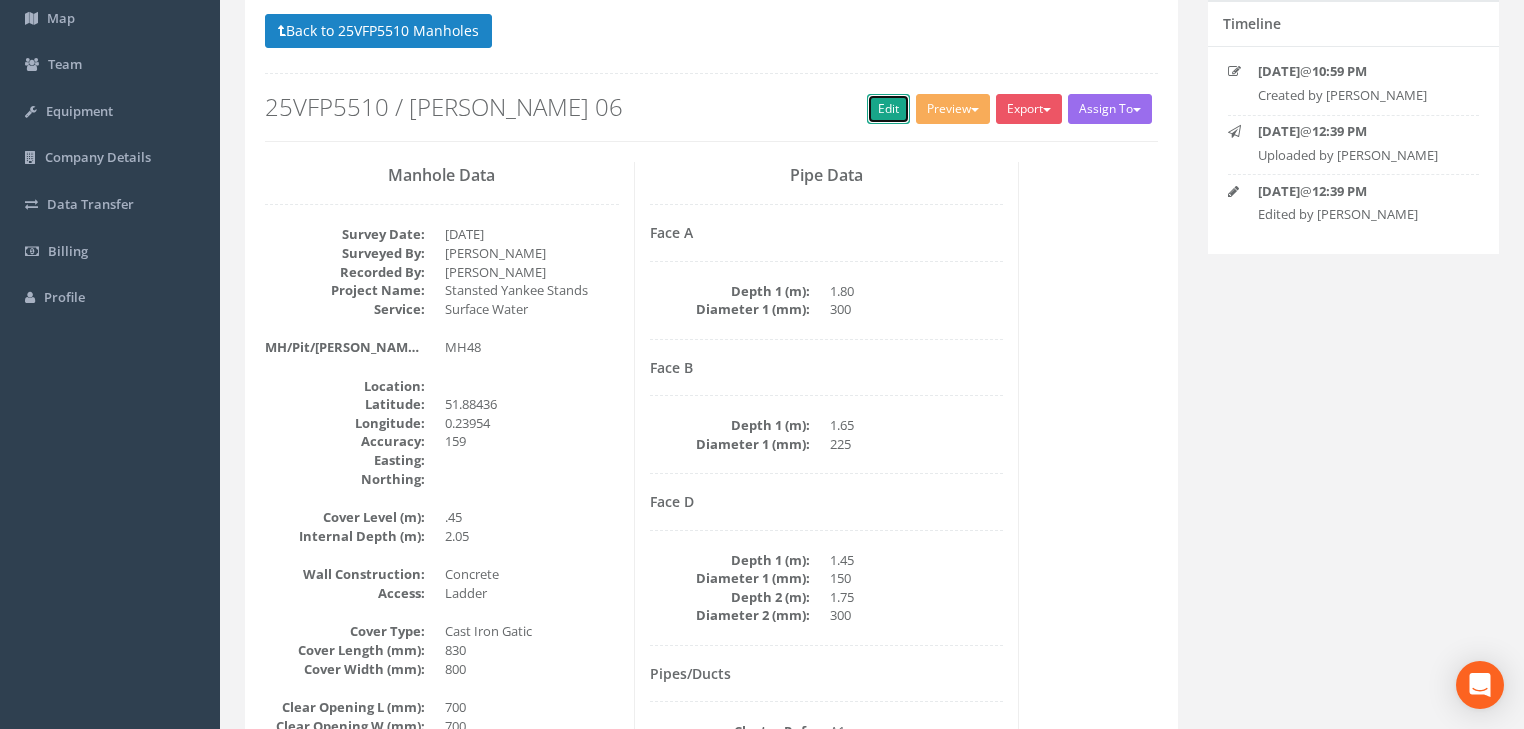 click on "Edit" at bounding box center (888, 109) 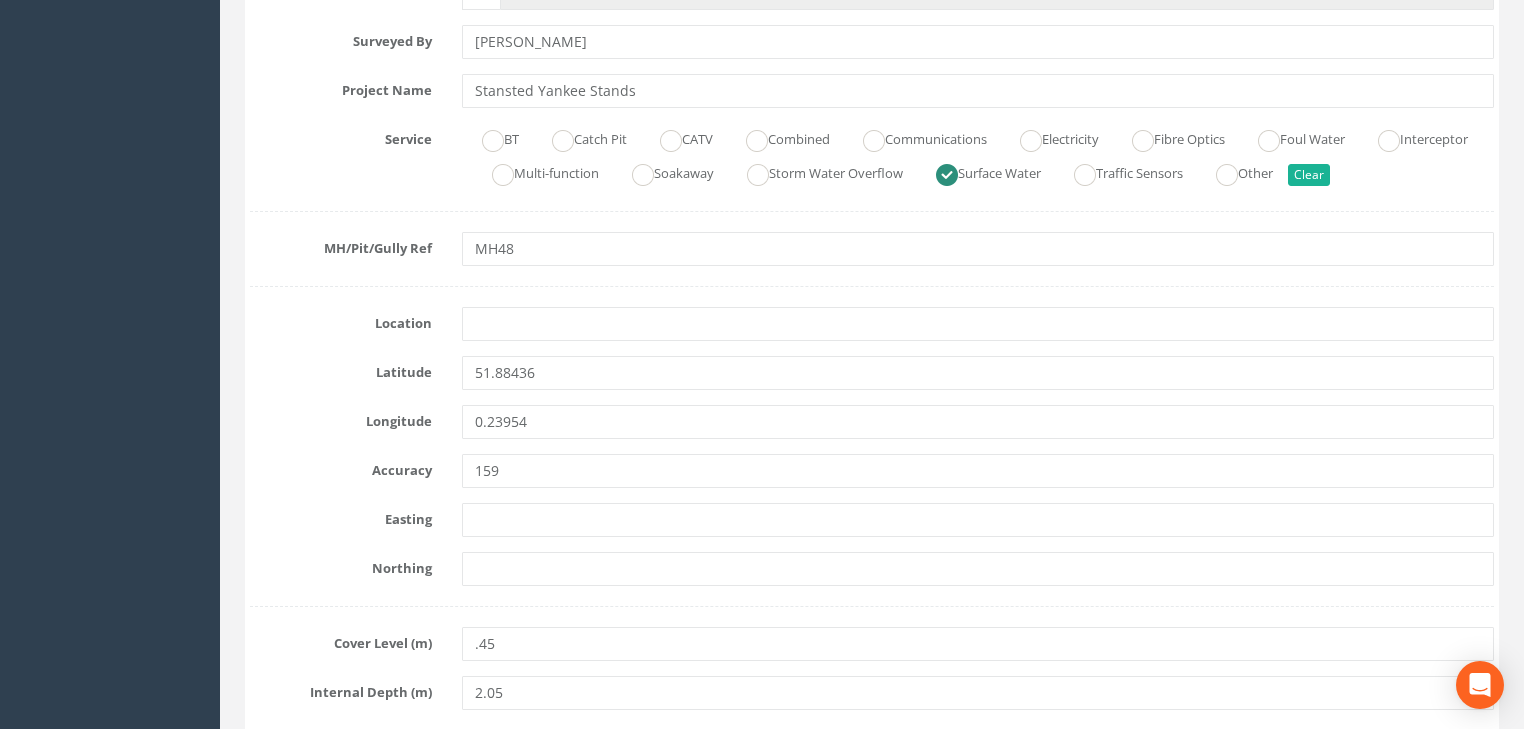 scroll, scrollTop: 560, scrollLeft: 0, axis: vertical 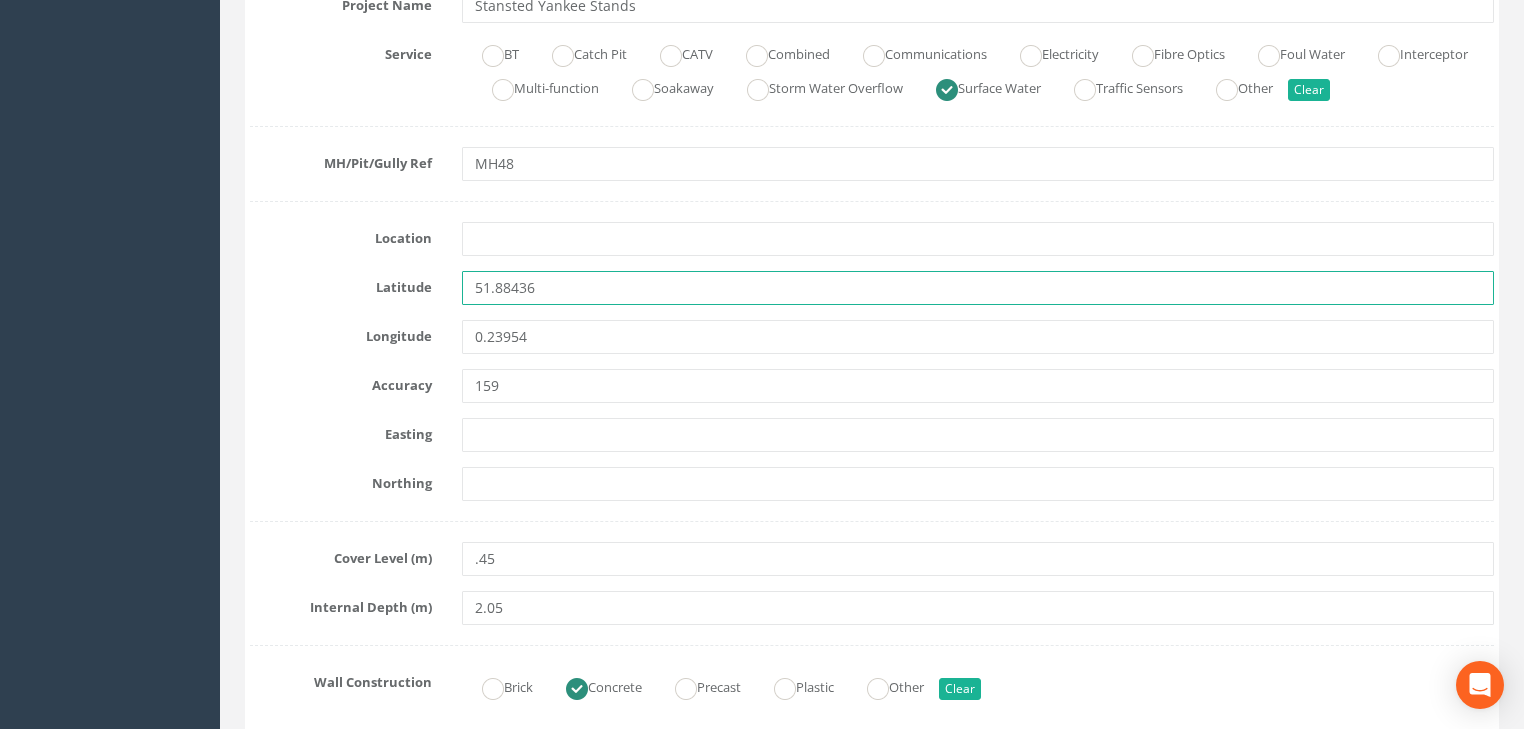 drag, startPoint x: 559, startPoint y: 300, endPoint x: 424, endPoint y: 297, distance: 135.03333 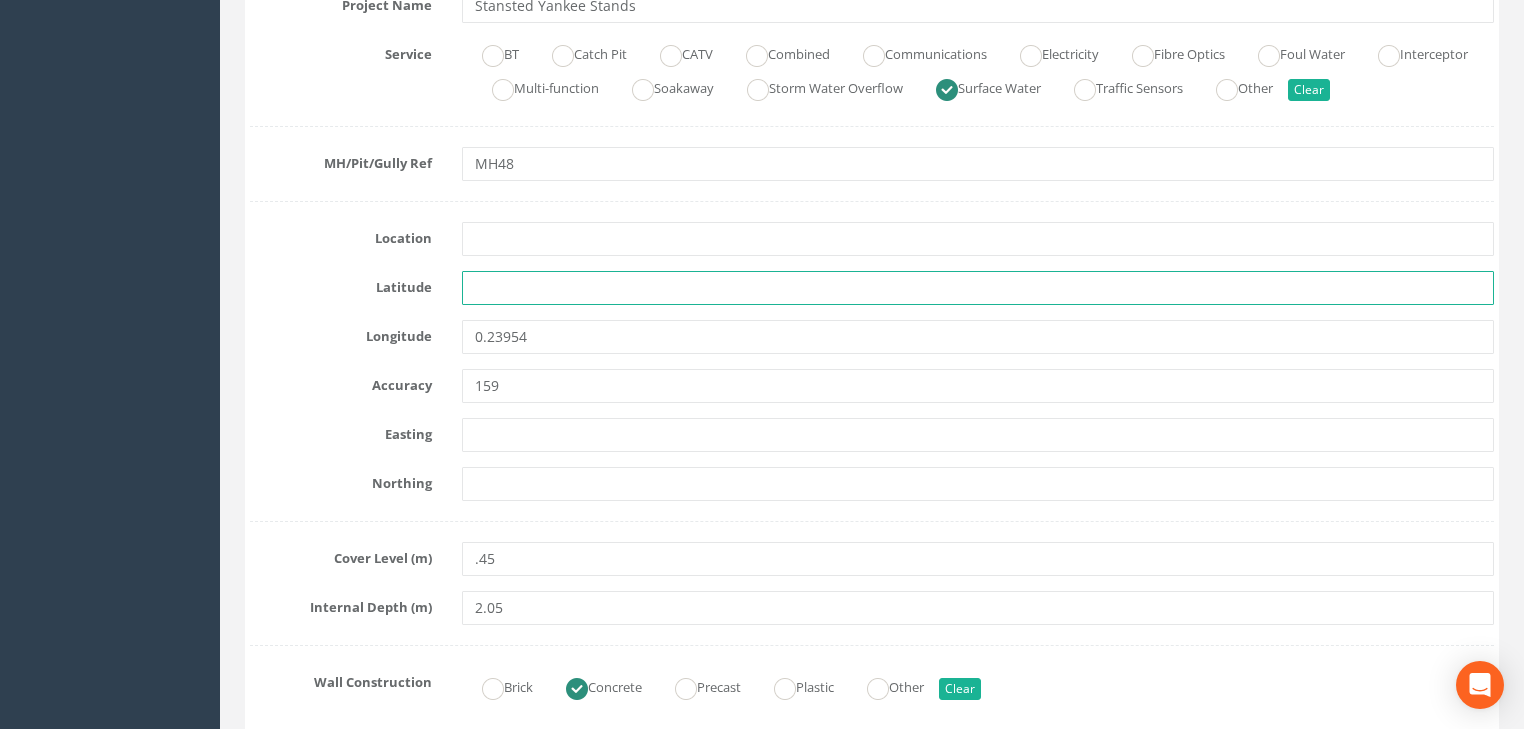 type 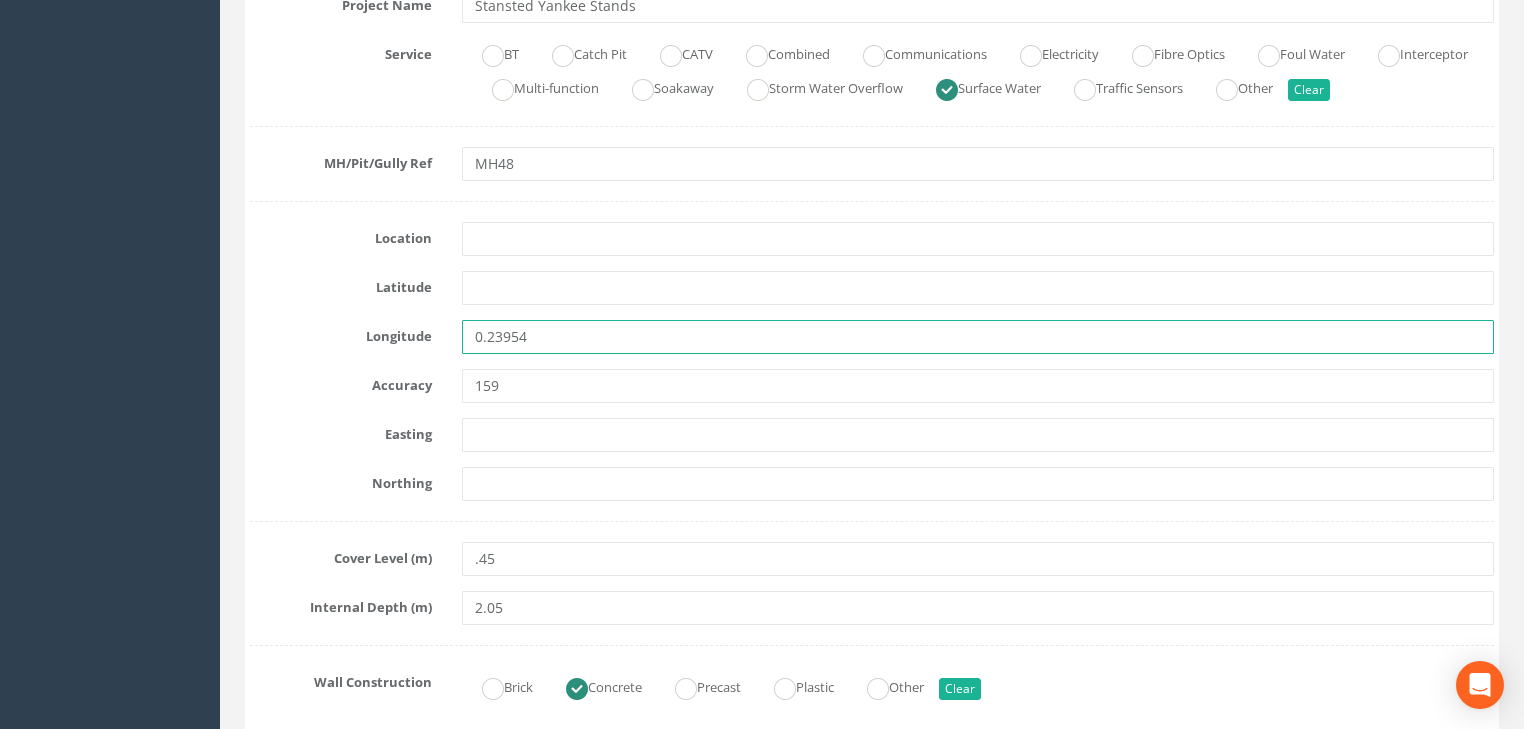 drag, startPoint x: 456, startPoint y: 340, endPoint x: 474, endPoint y: 368, distance: 33.286633 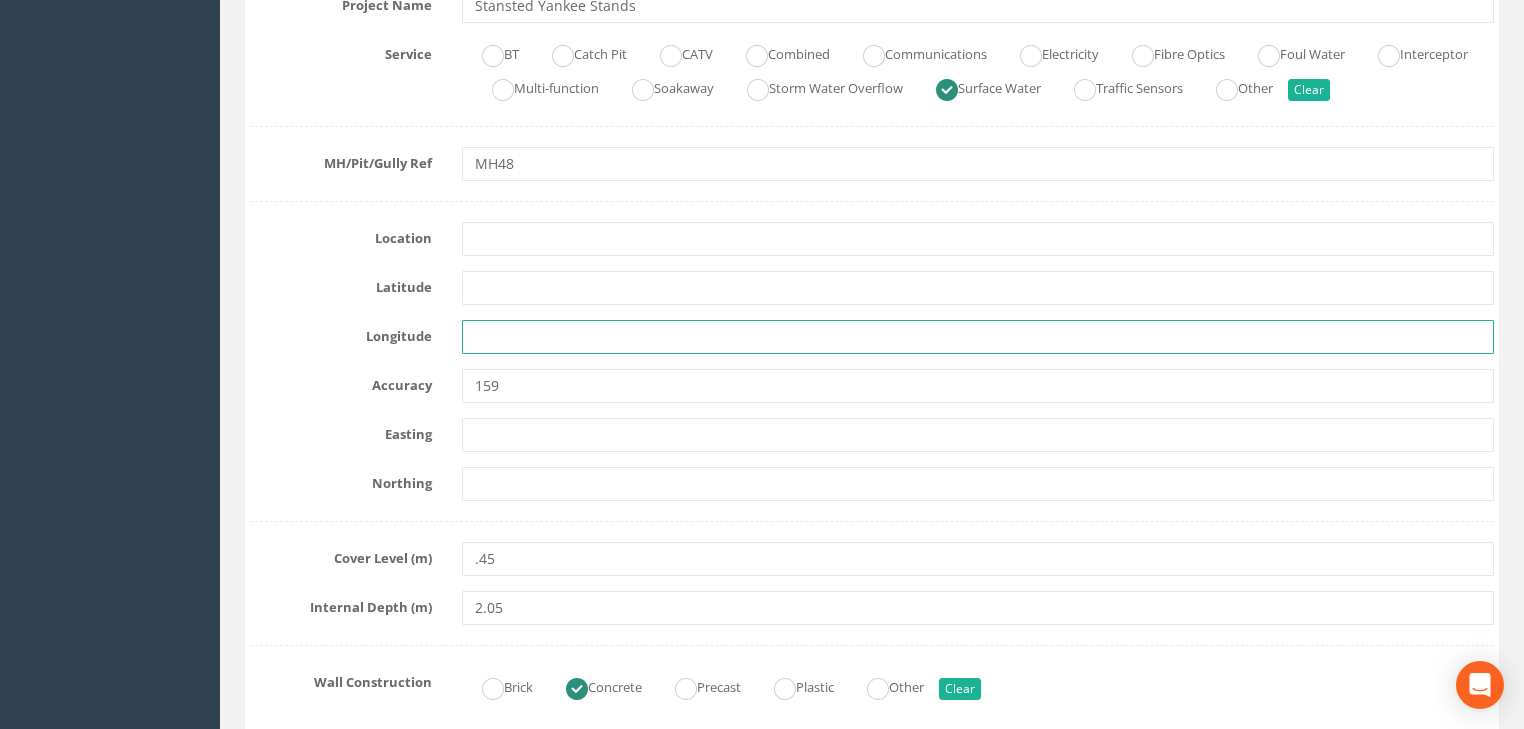 type 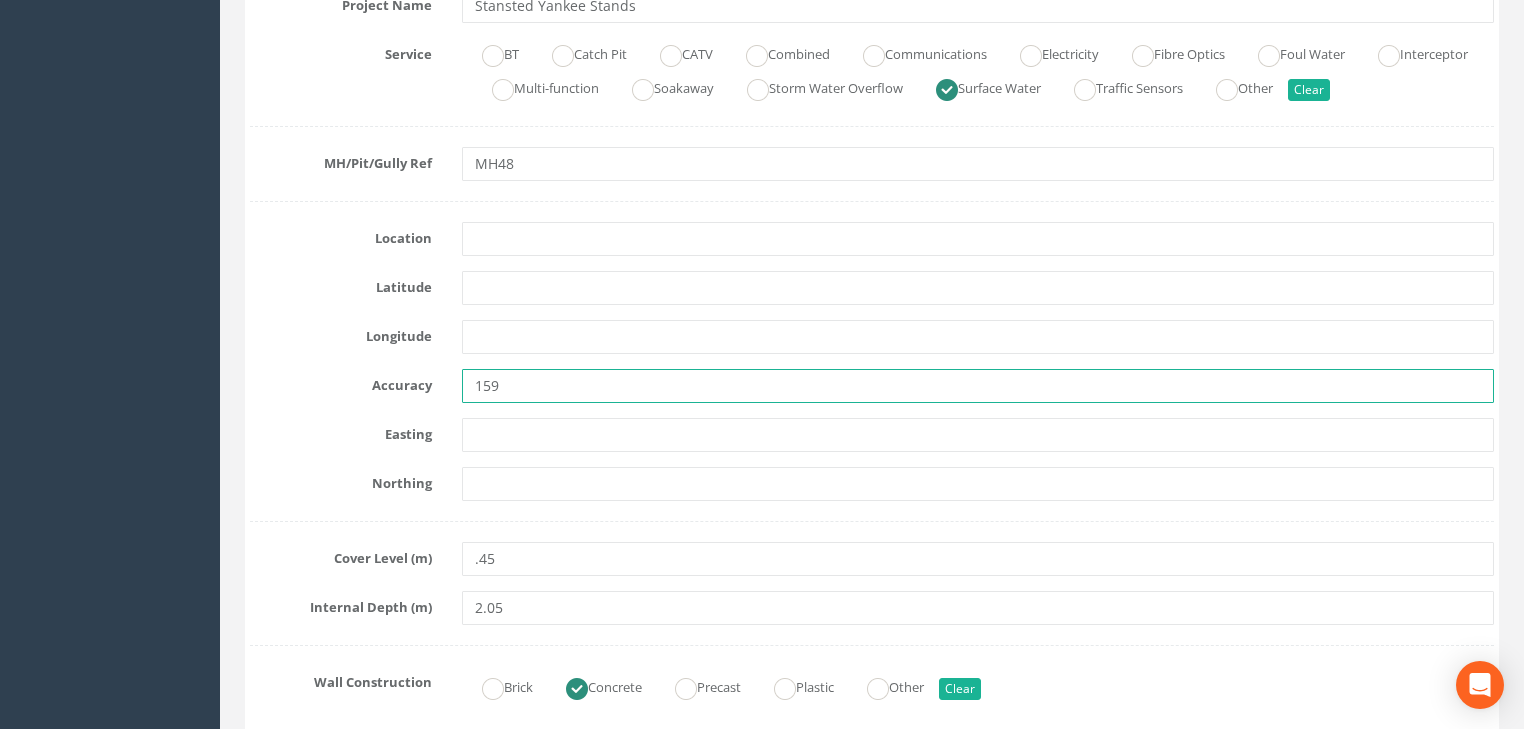 drag, startPoint x: 508, startPoint y: 381, endPoint x: 440, endPoint y: 387, distance: 68.26419 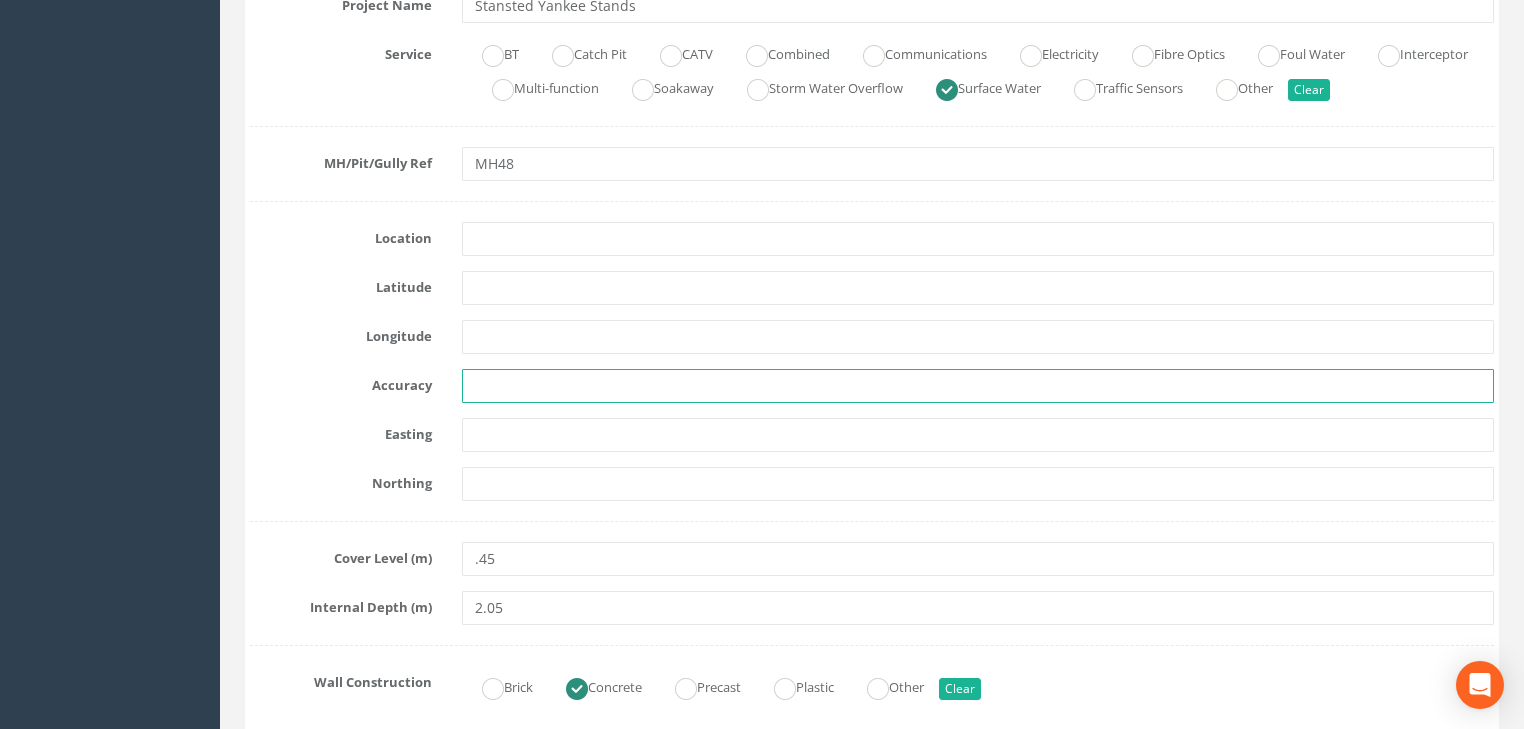 type 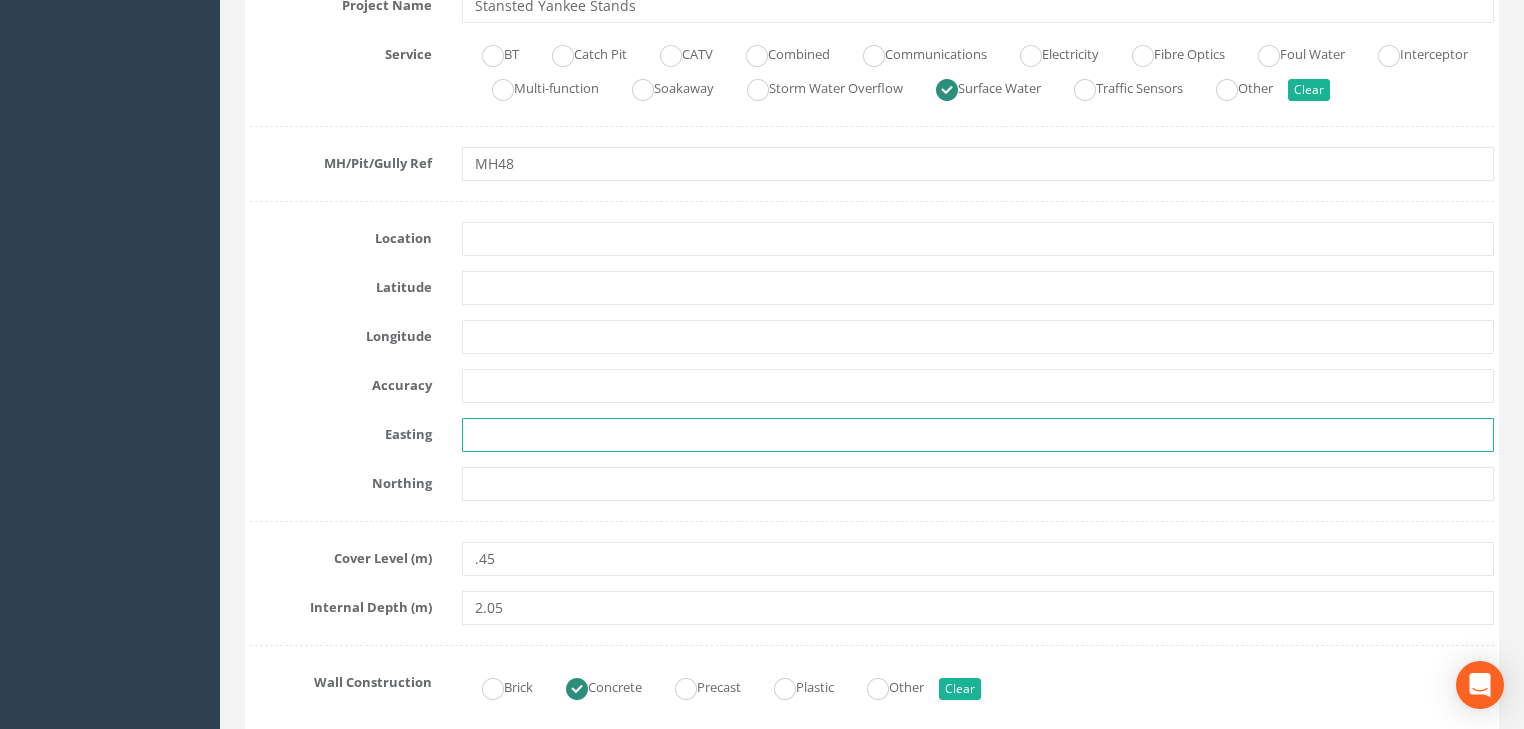click at bounding box center (978, 435) 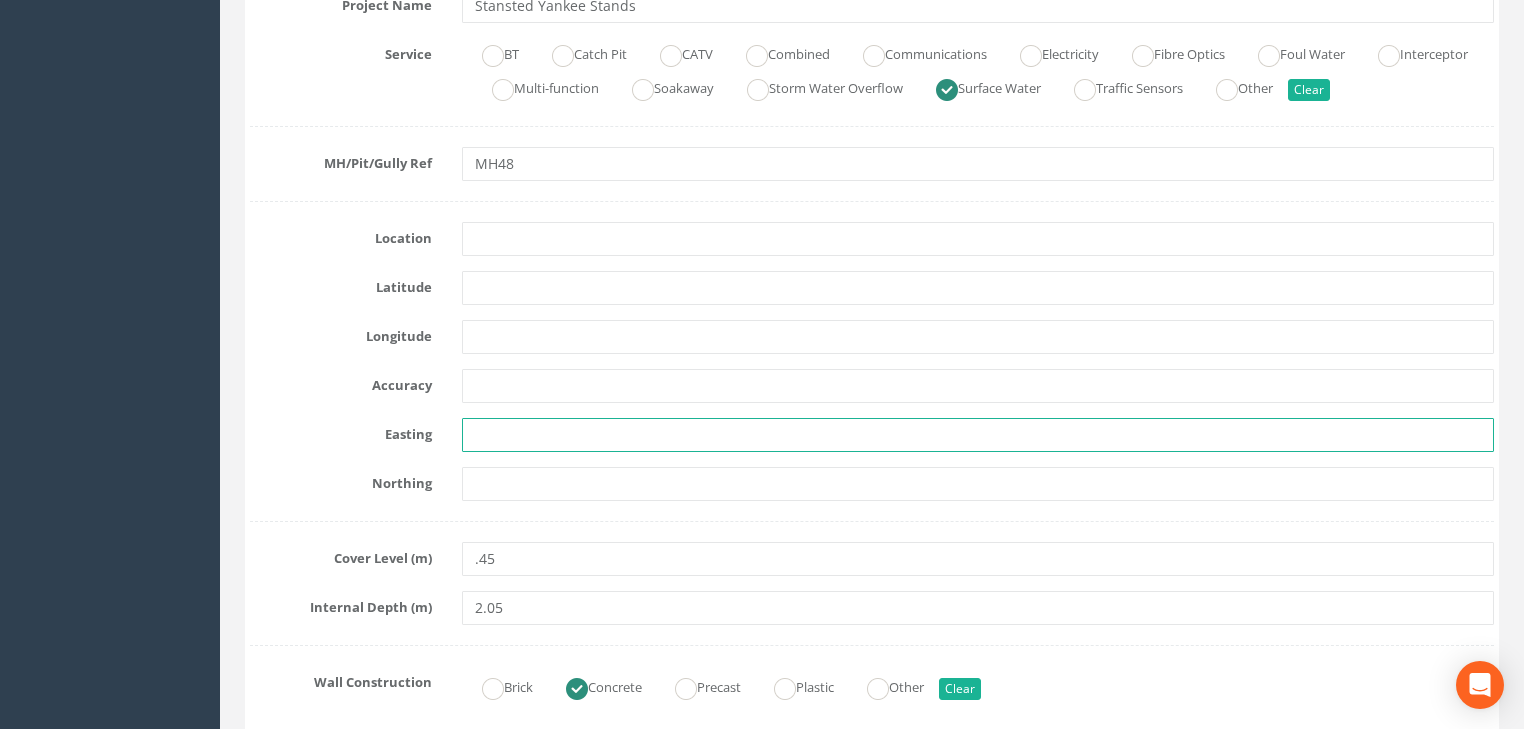 paste on "3213.594" 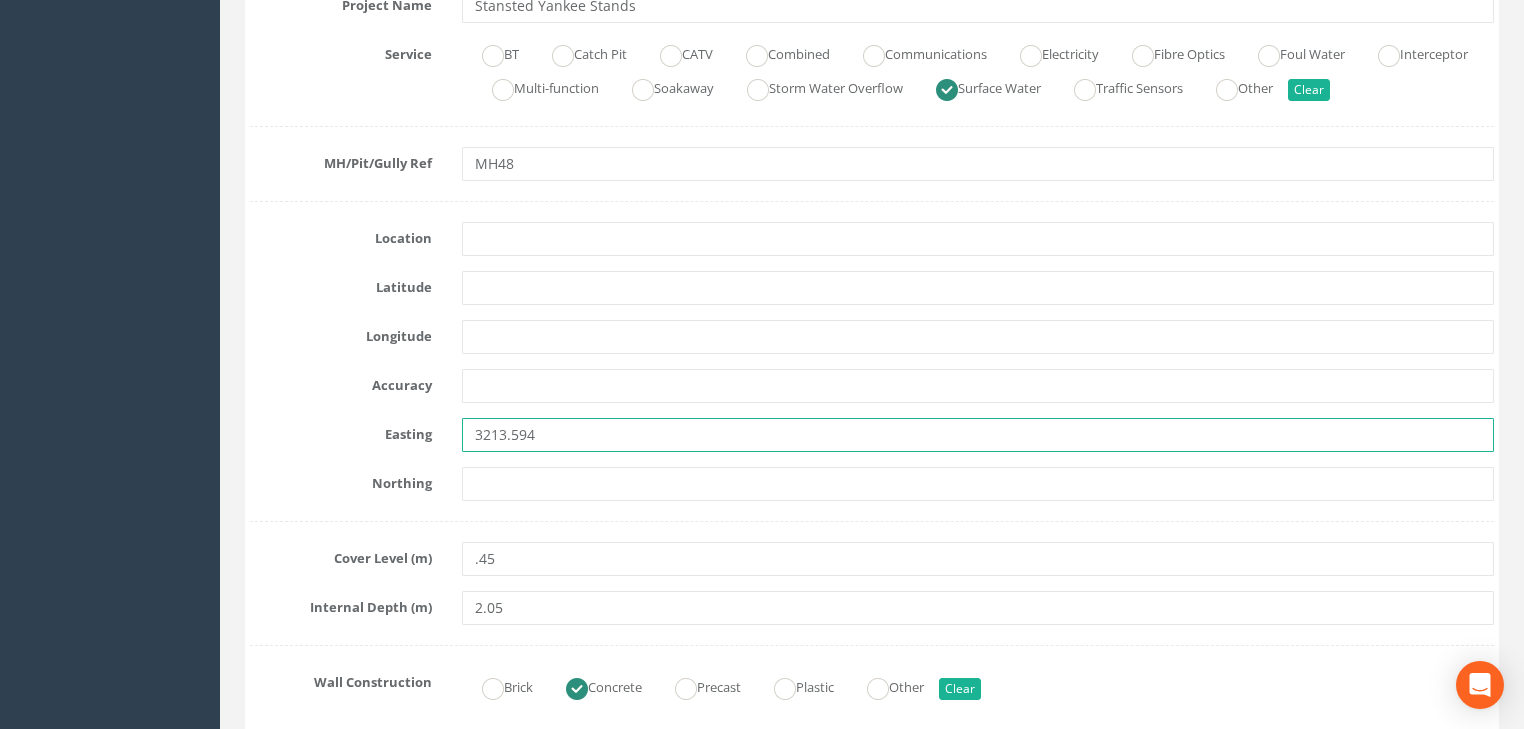 type on "3213.594" 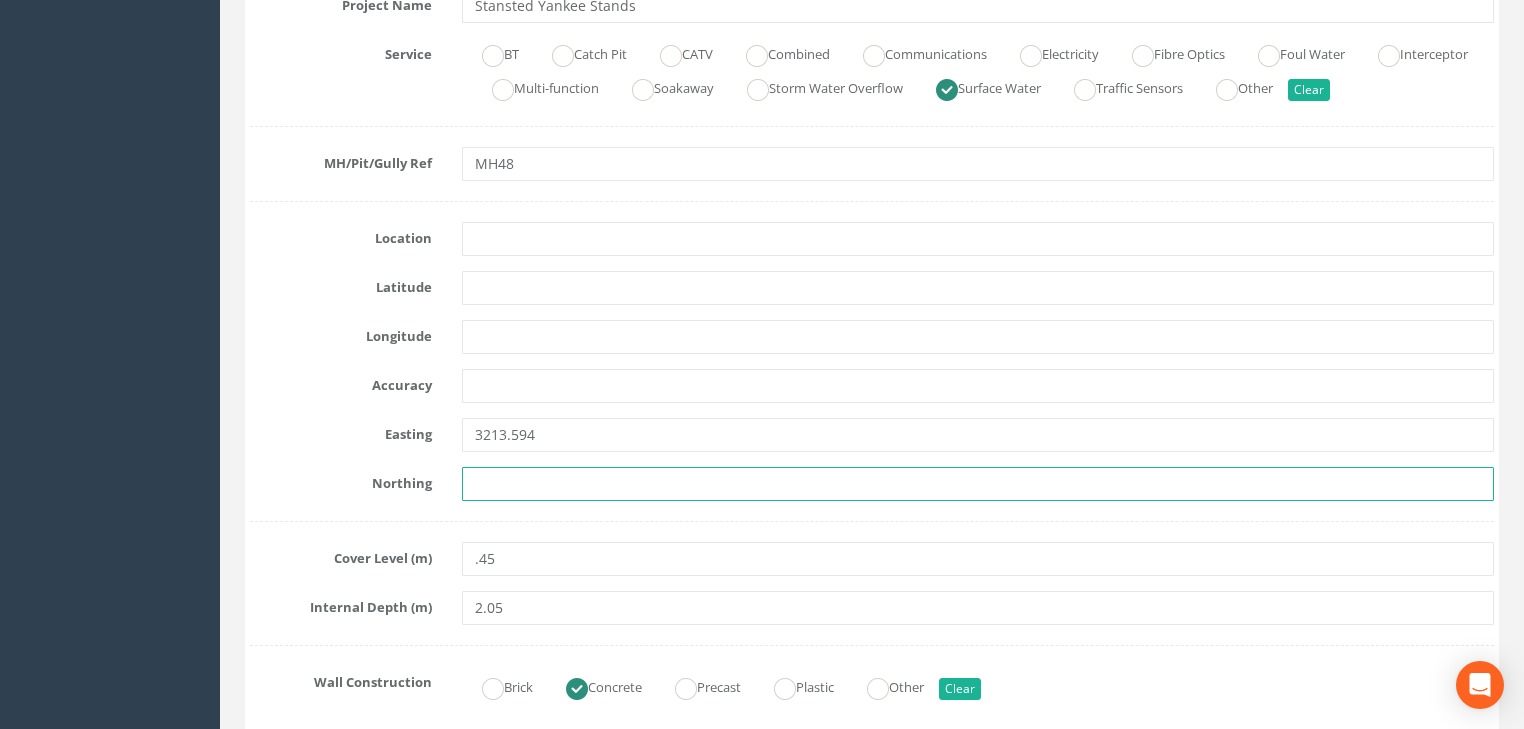 click at bounding box center [978, 484] 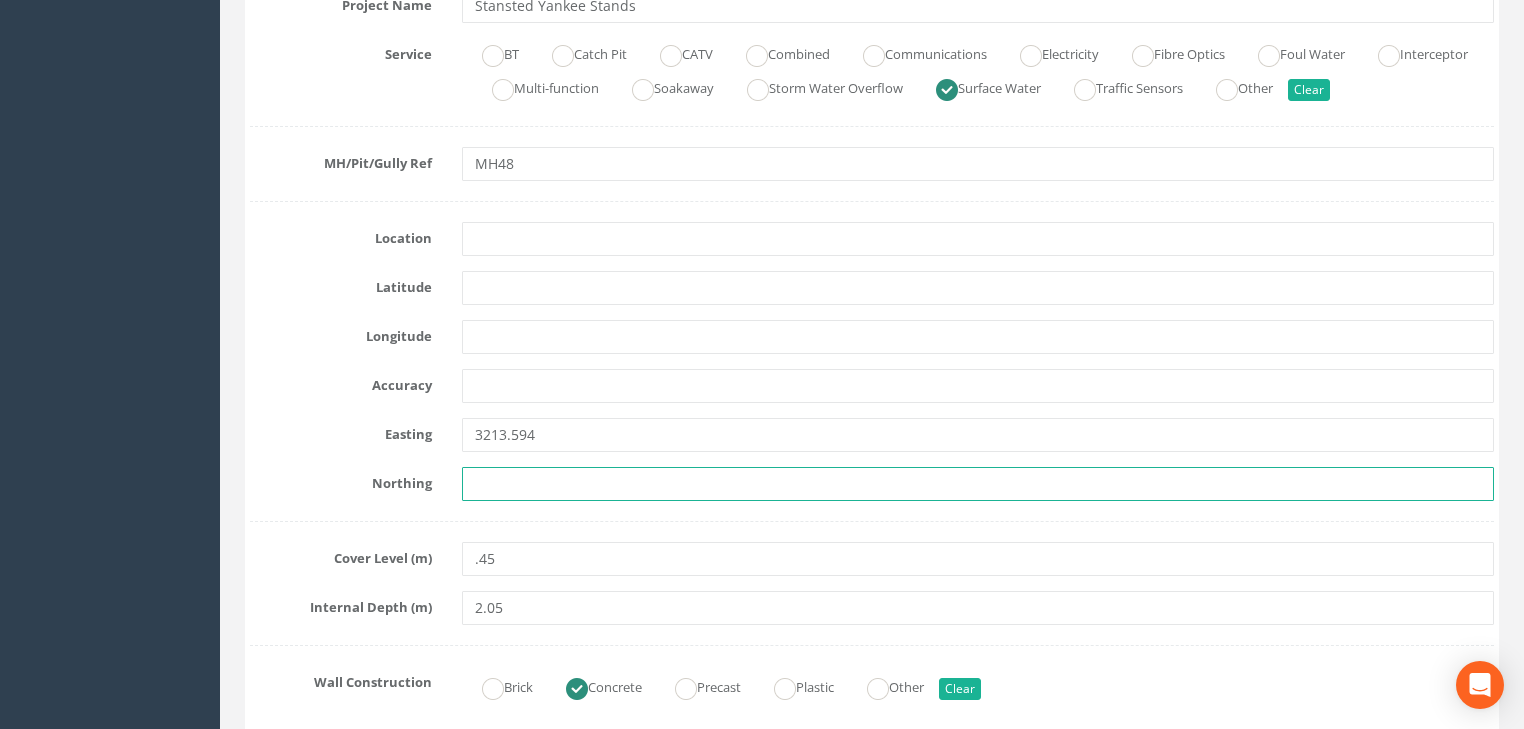 paste on "2694.597" 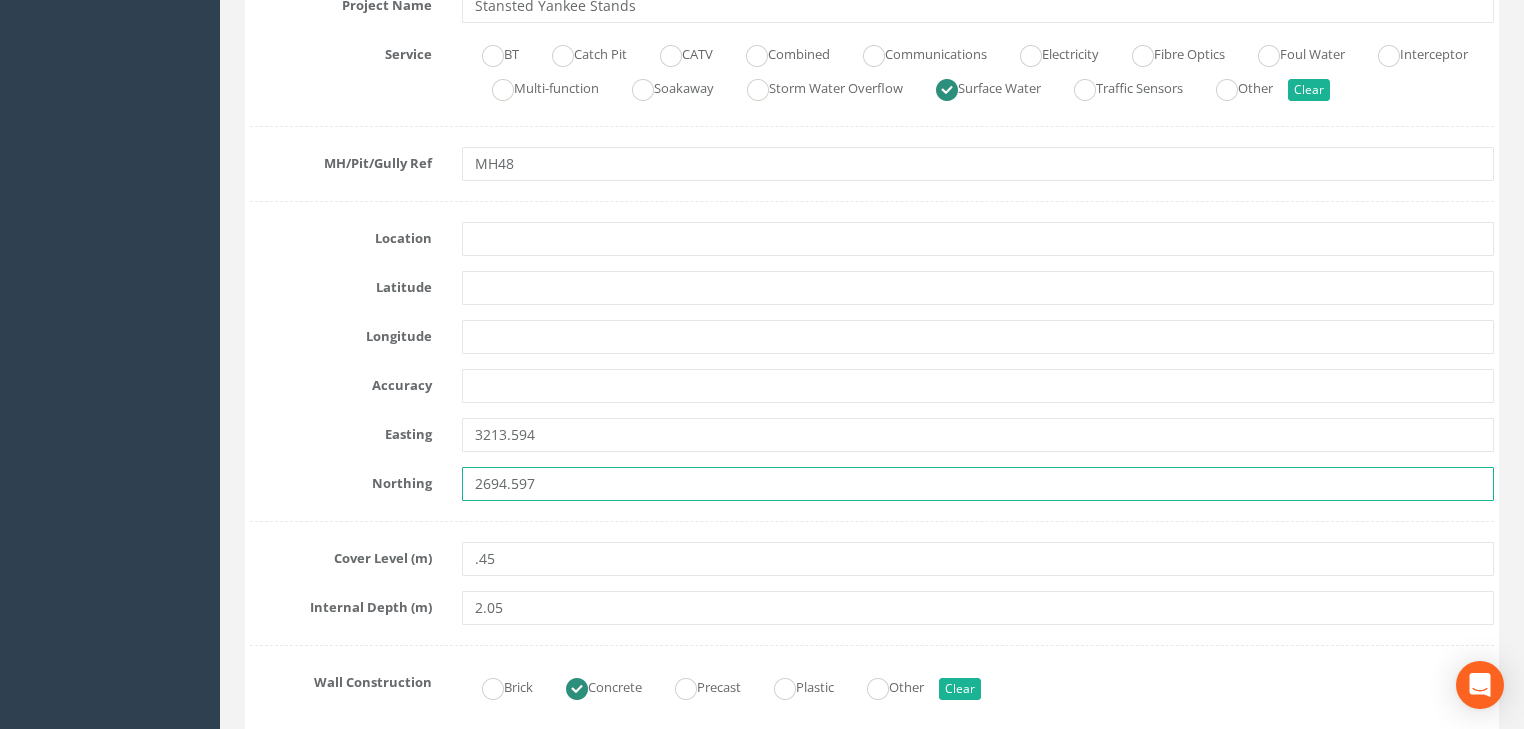 type on "2694.597" 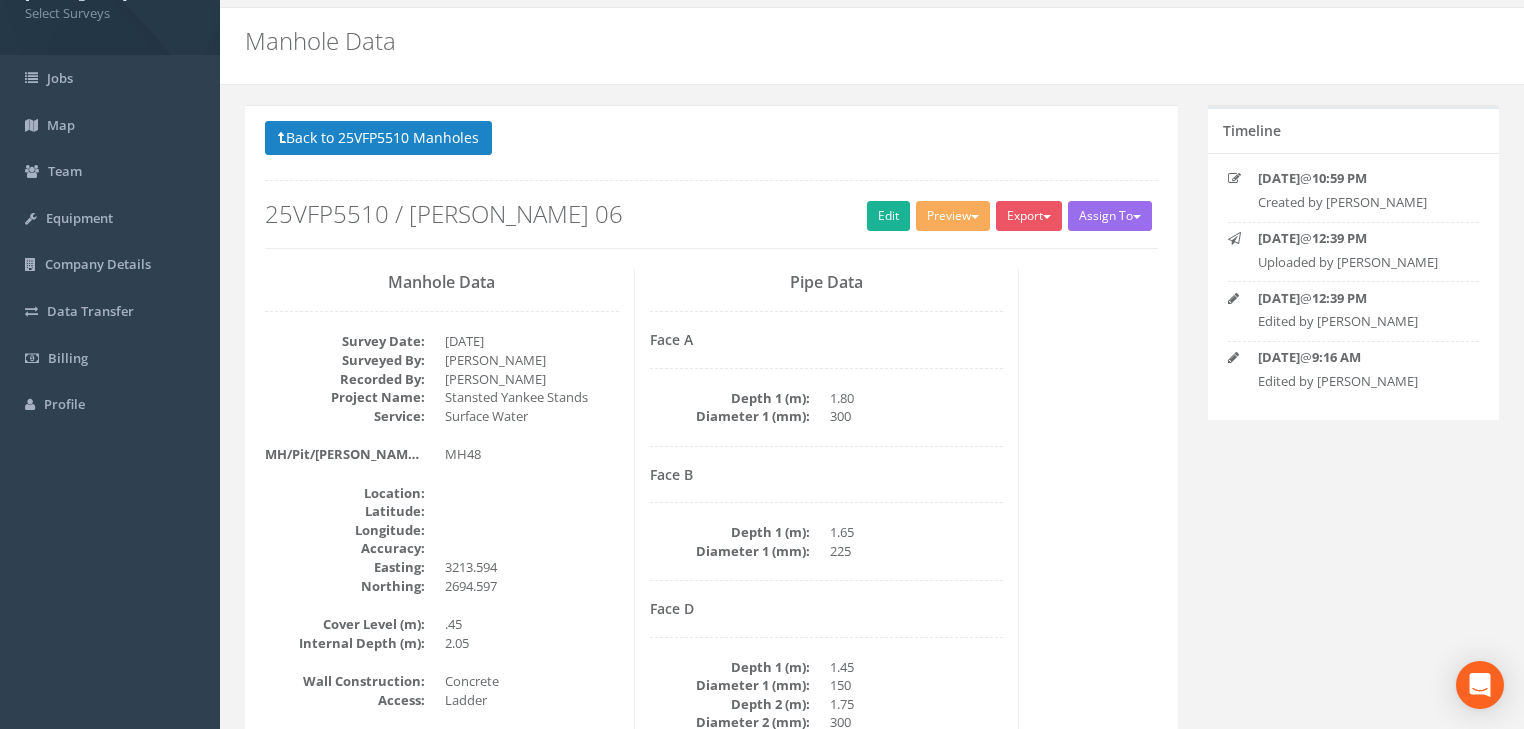 scroll, scrollTop: 8, scrollLeft: 0, axis: vertical 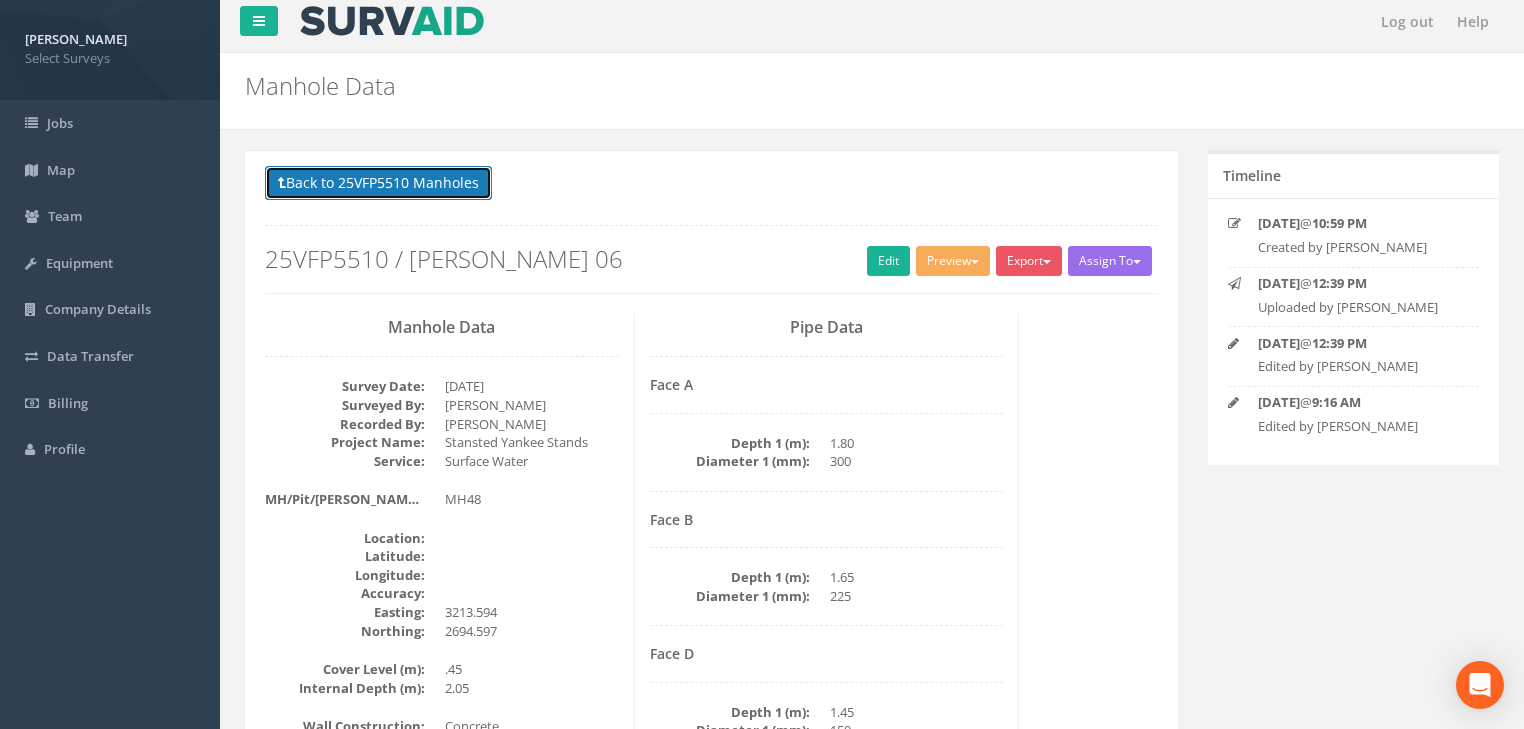 click on "Back to 25VFP5510 Manholes" at bounding box center (378, 183) 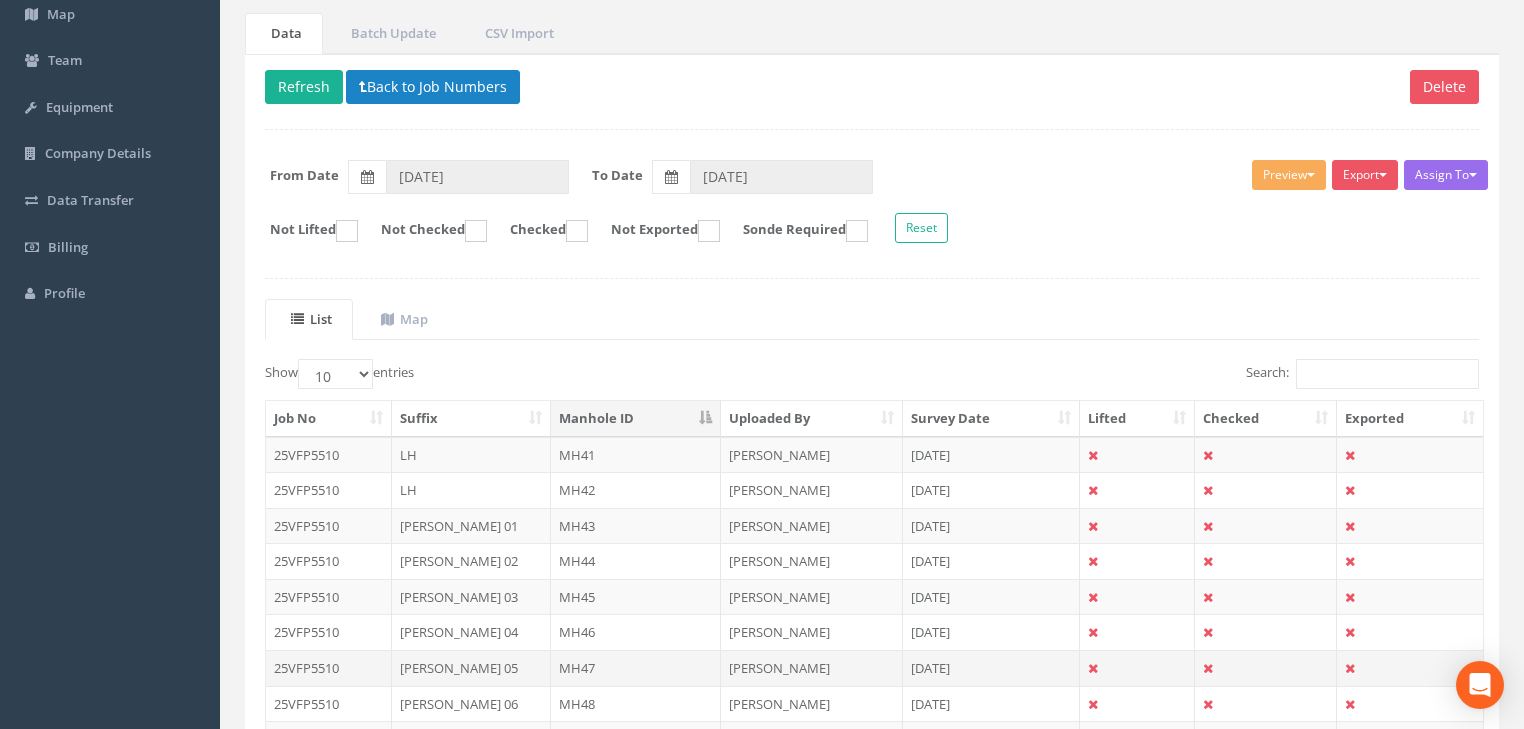 scroll, scrollTop: 381, scrollLeft: 0, axis: vertical 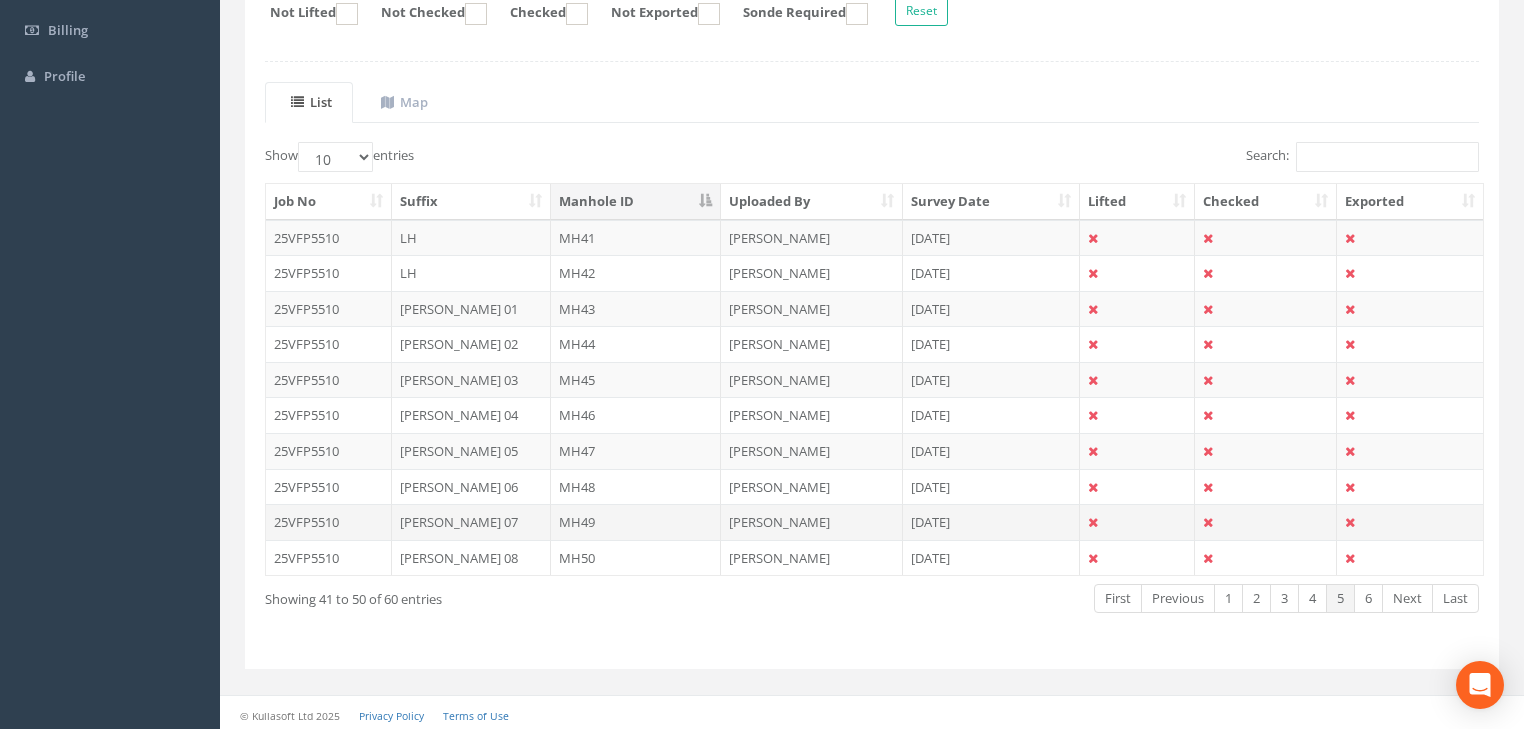 click on "MH49" at bounding box center [636, 522] 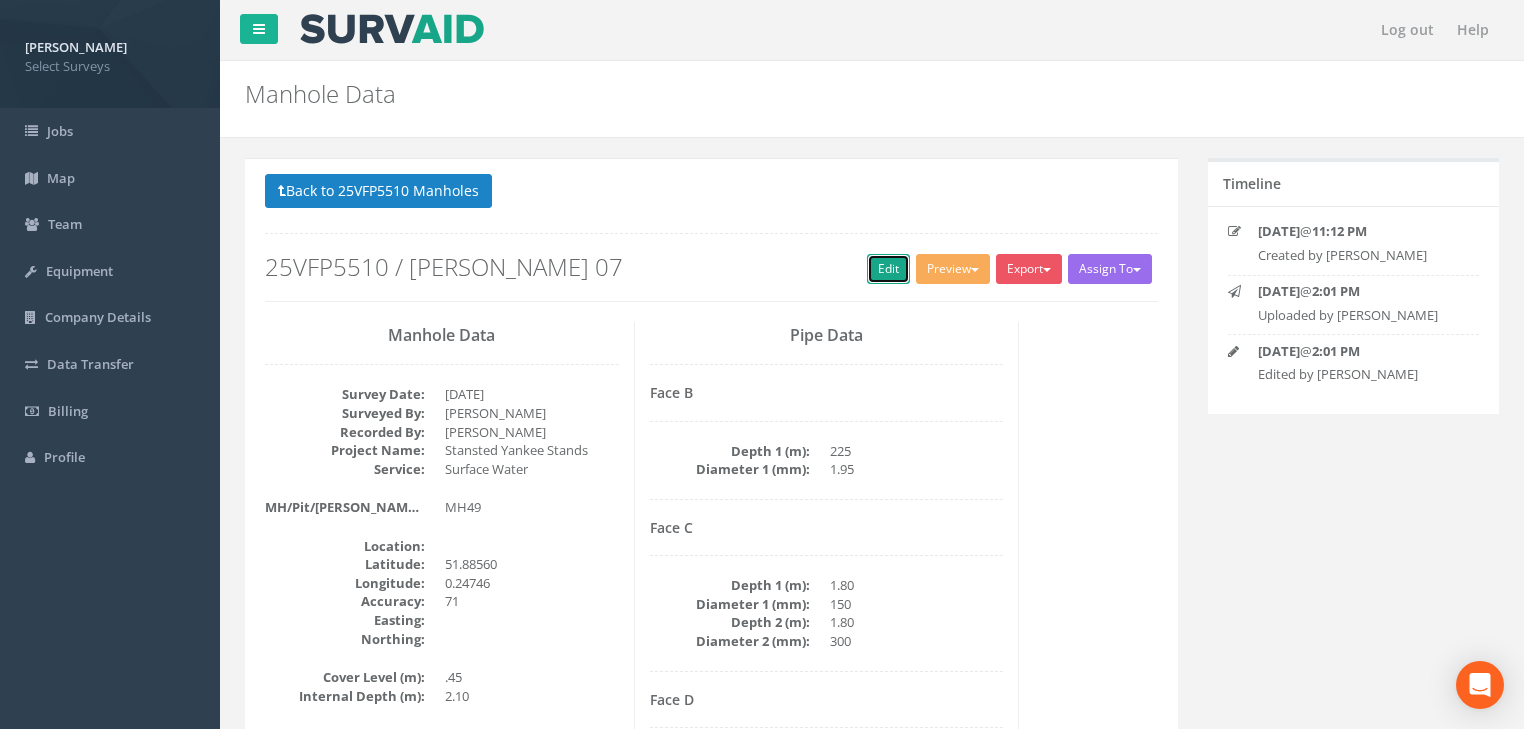 click on "Edit" at bounding box center (888, 269) 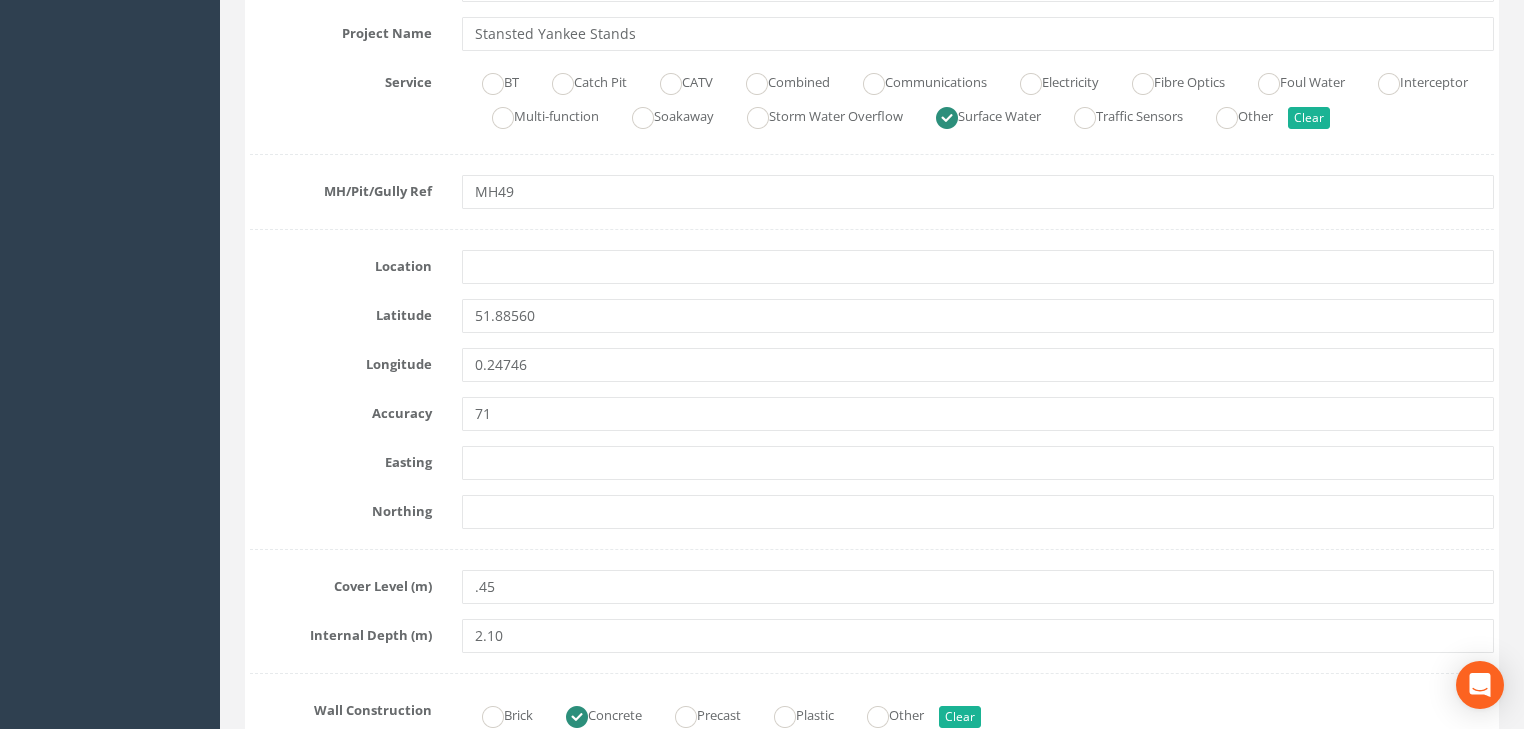 scroll, scrollTop: 560, scrollLeft: 0, axis: vertical 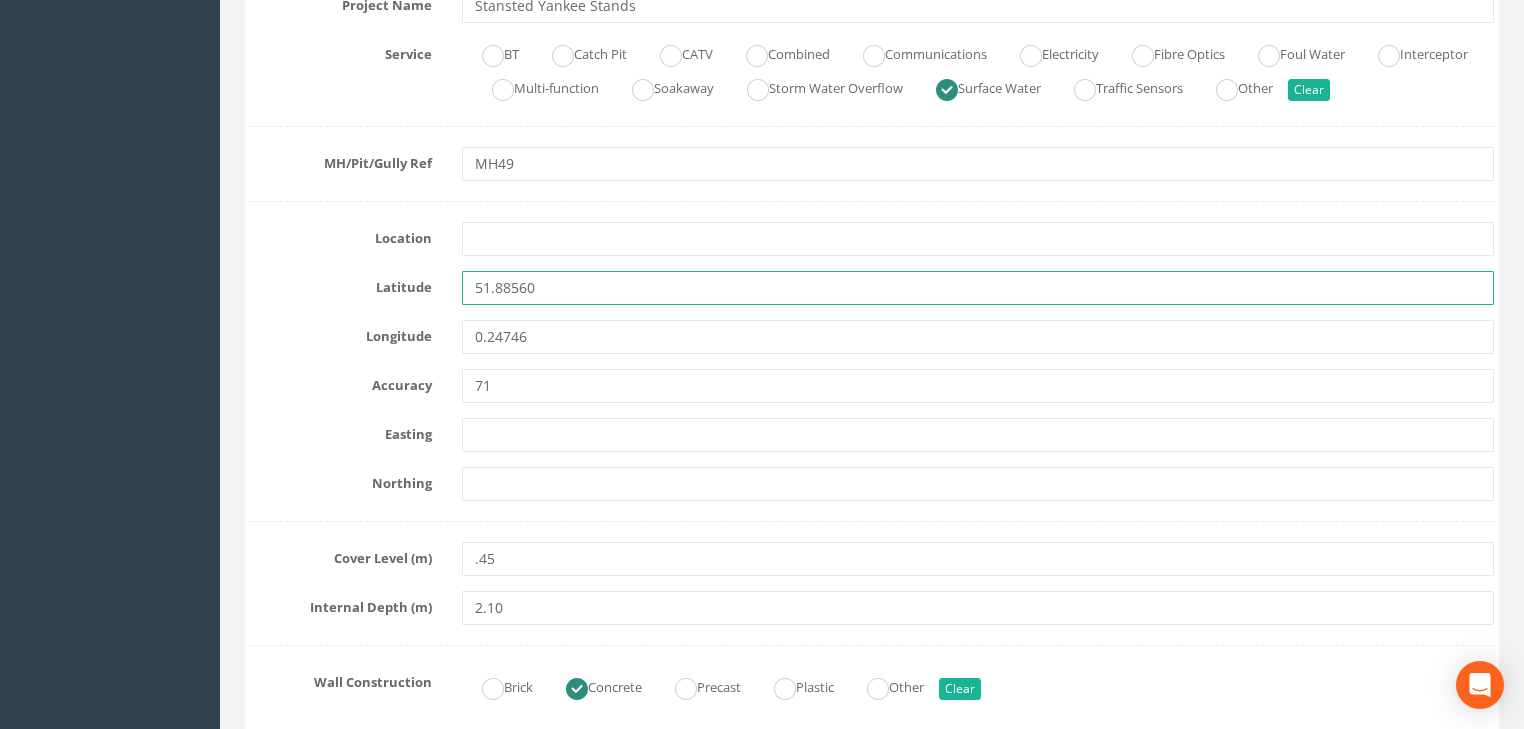 drag, startPoint x: 430, startPoint y: 284, endPoint x: 413, endPoint y: 289, distance: 17.720045 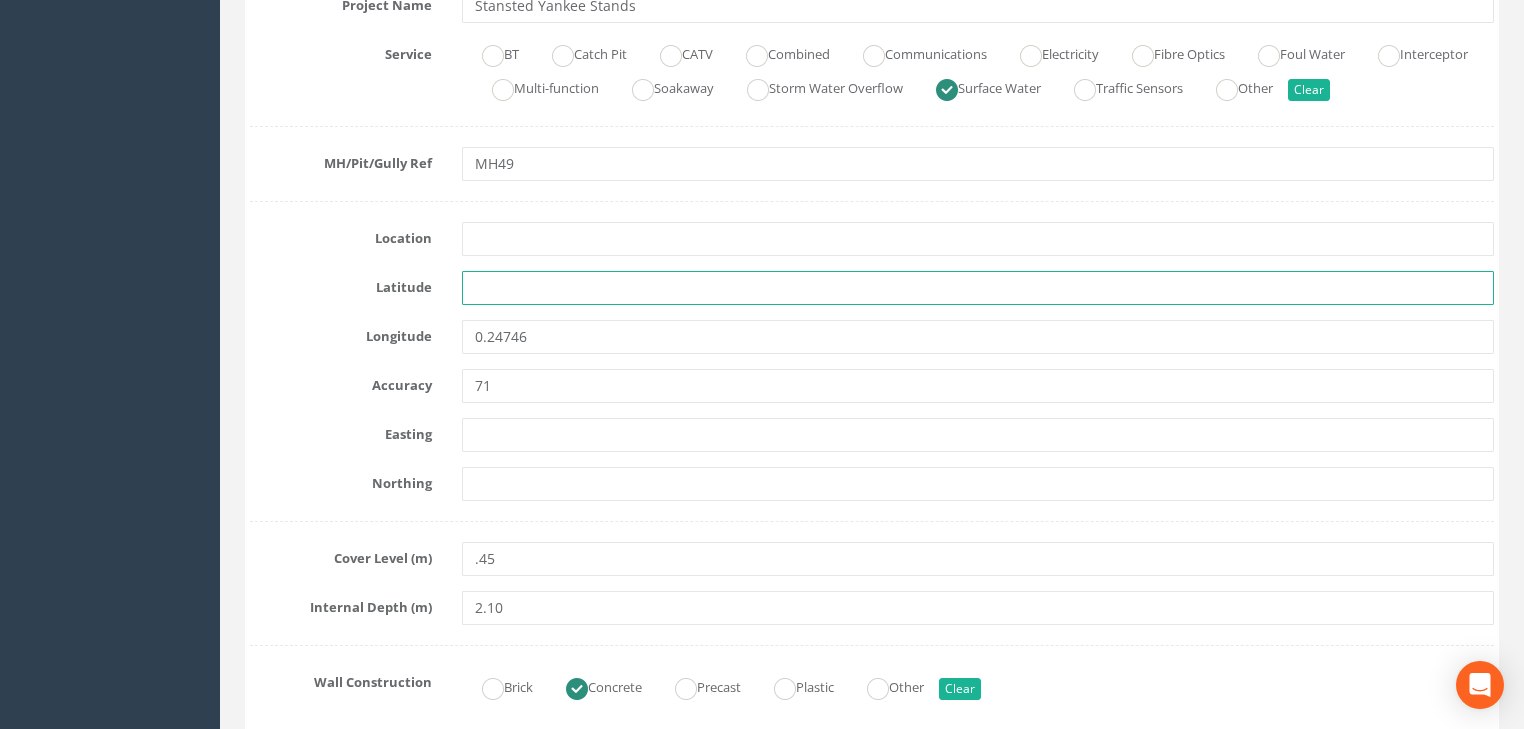 type 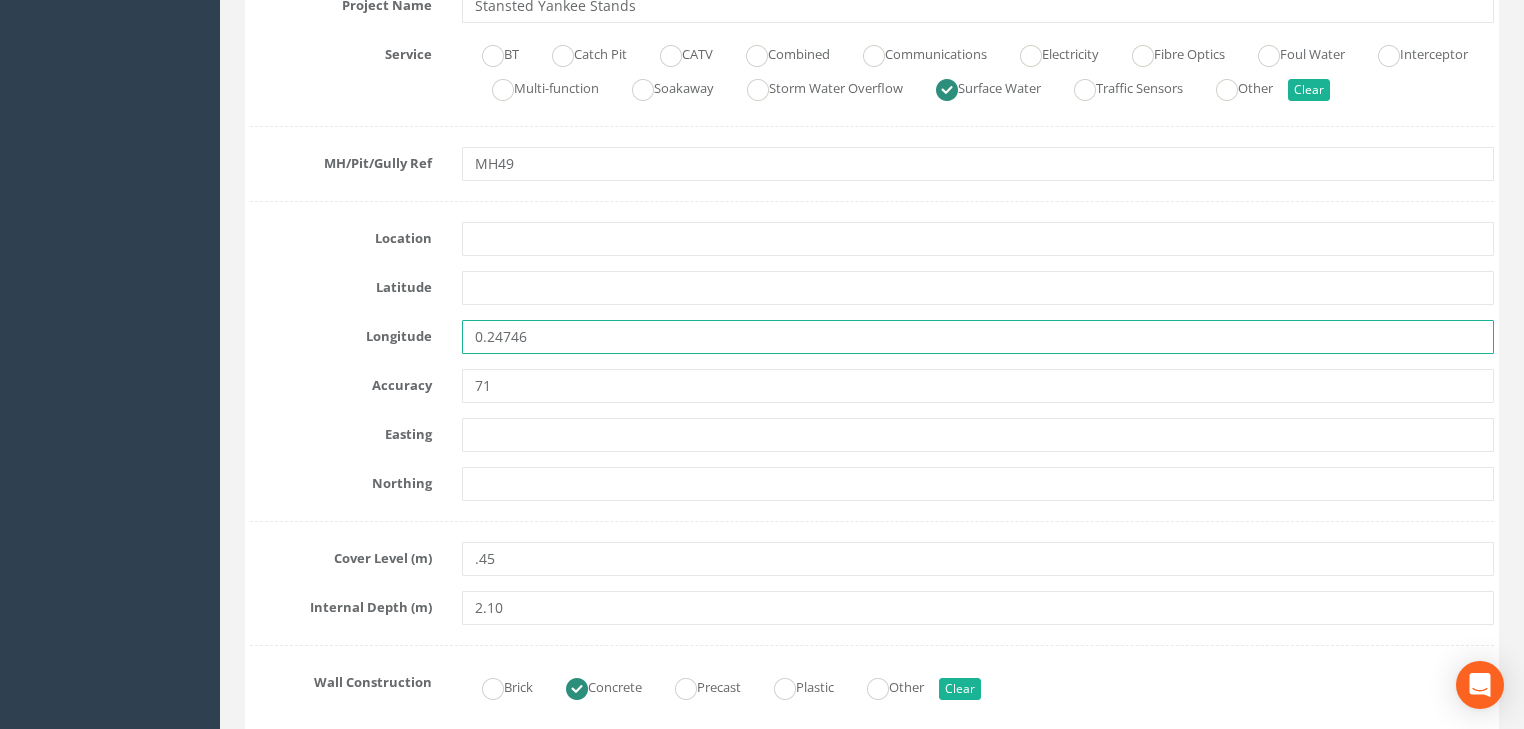 drag, startPoint x: 544, startPoint y: 341, endPoint x: 502, endPoint y: 368, distance: 49.92995 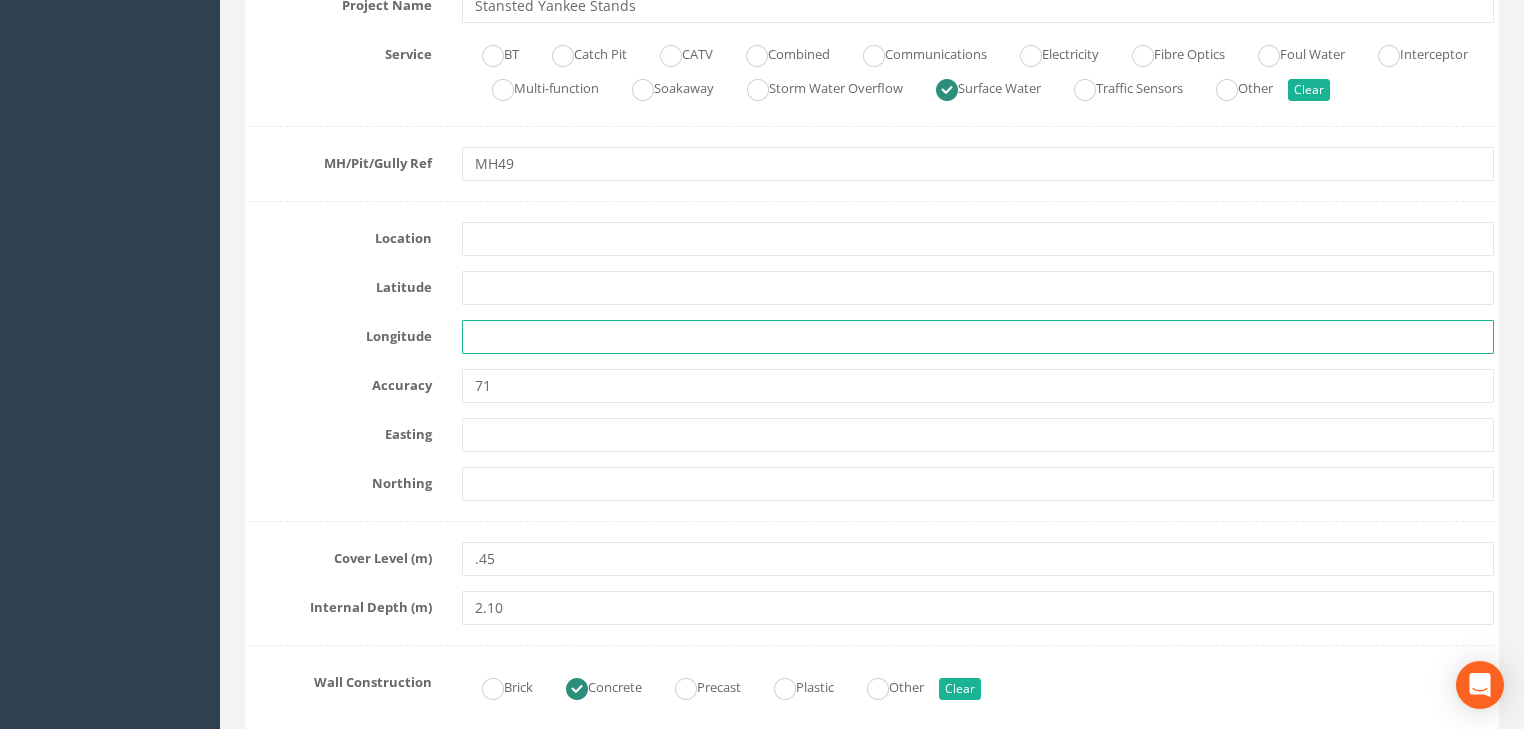 type 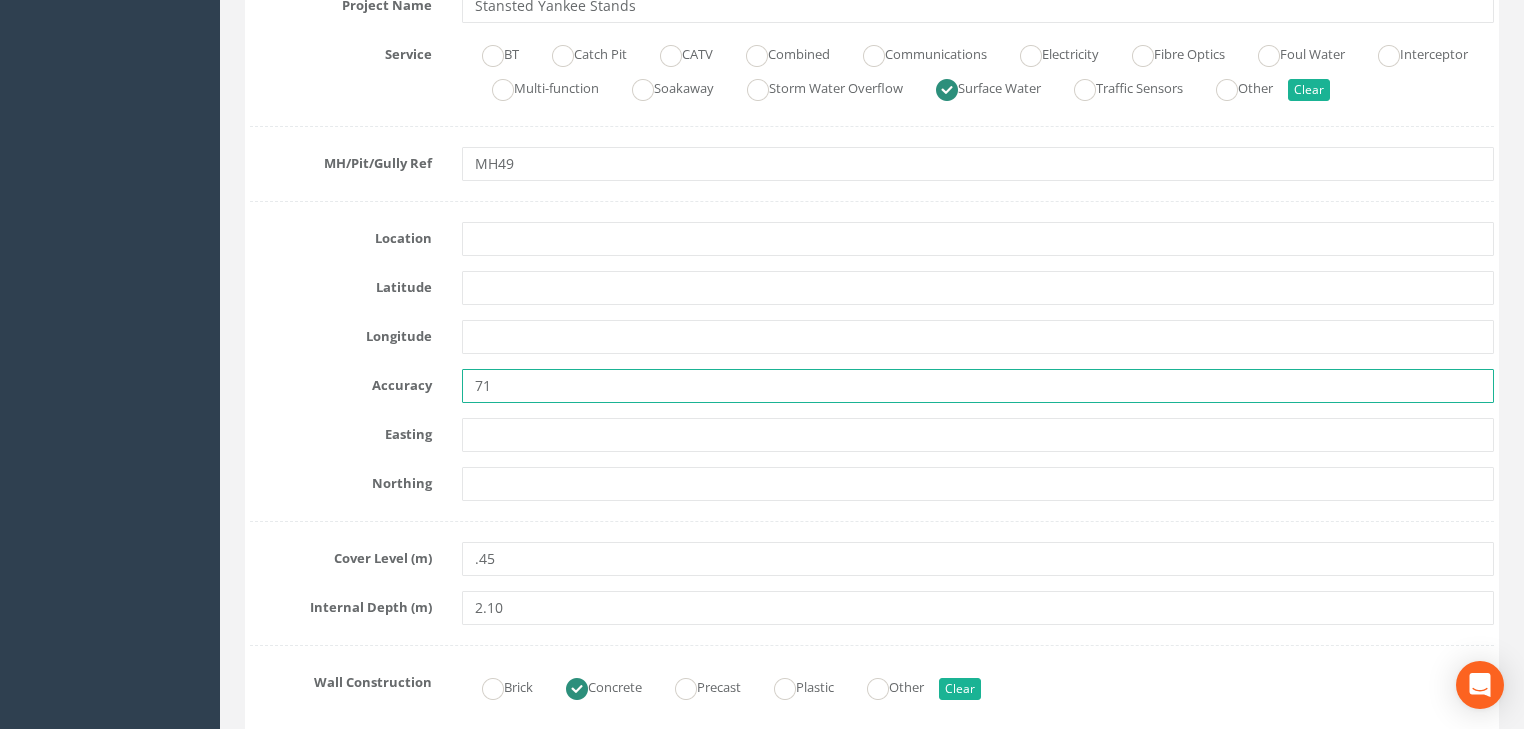 drag, startPoint x: 454, startPoint y: 384, endPoint x: 430, endPoint y: 393, distance: 25.632011 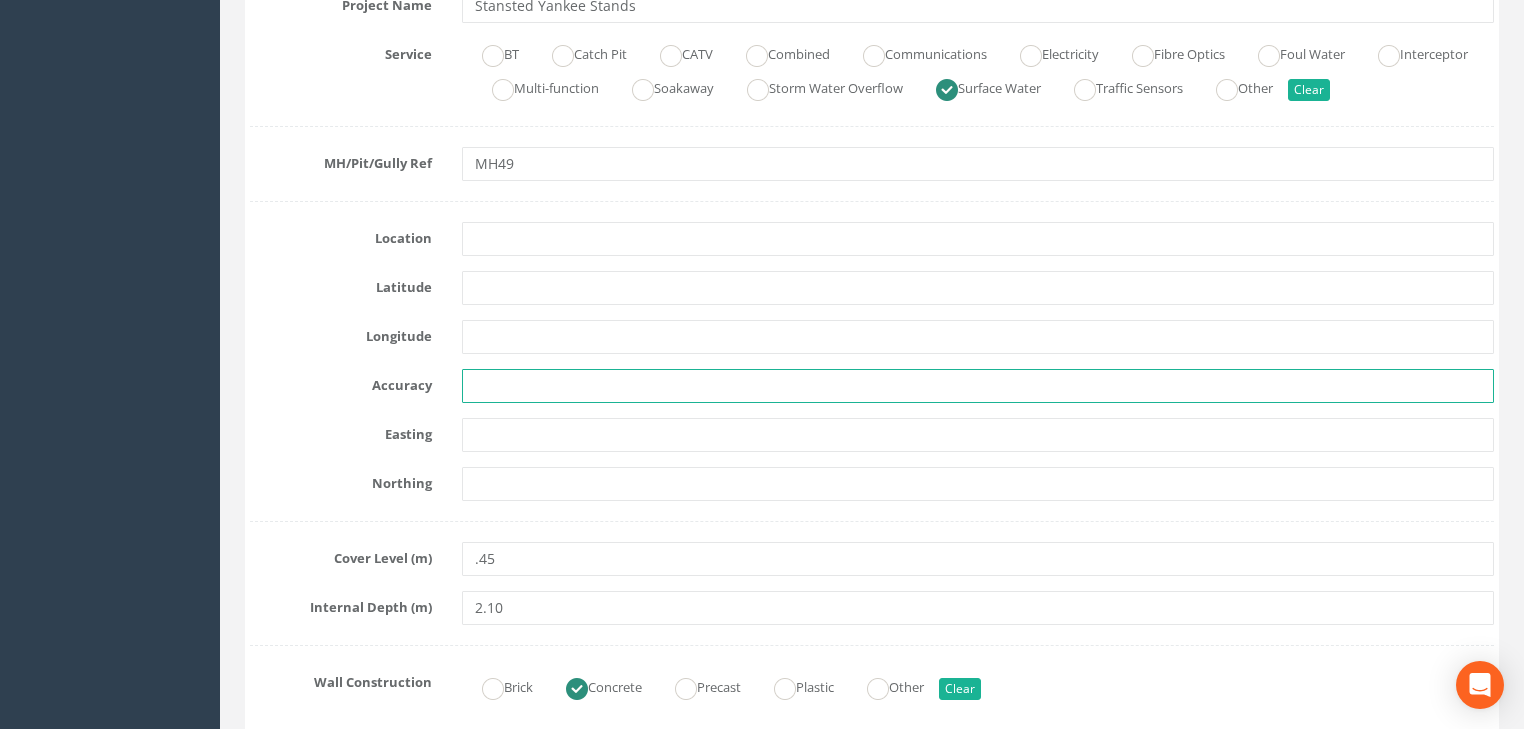 type 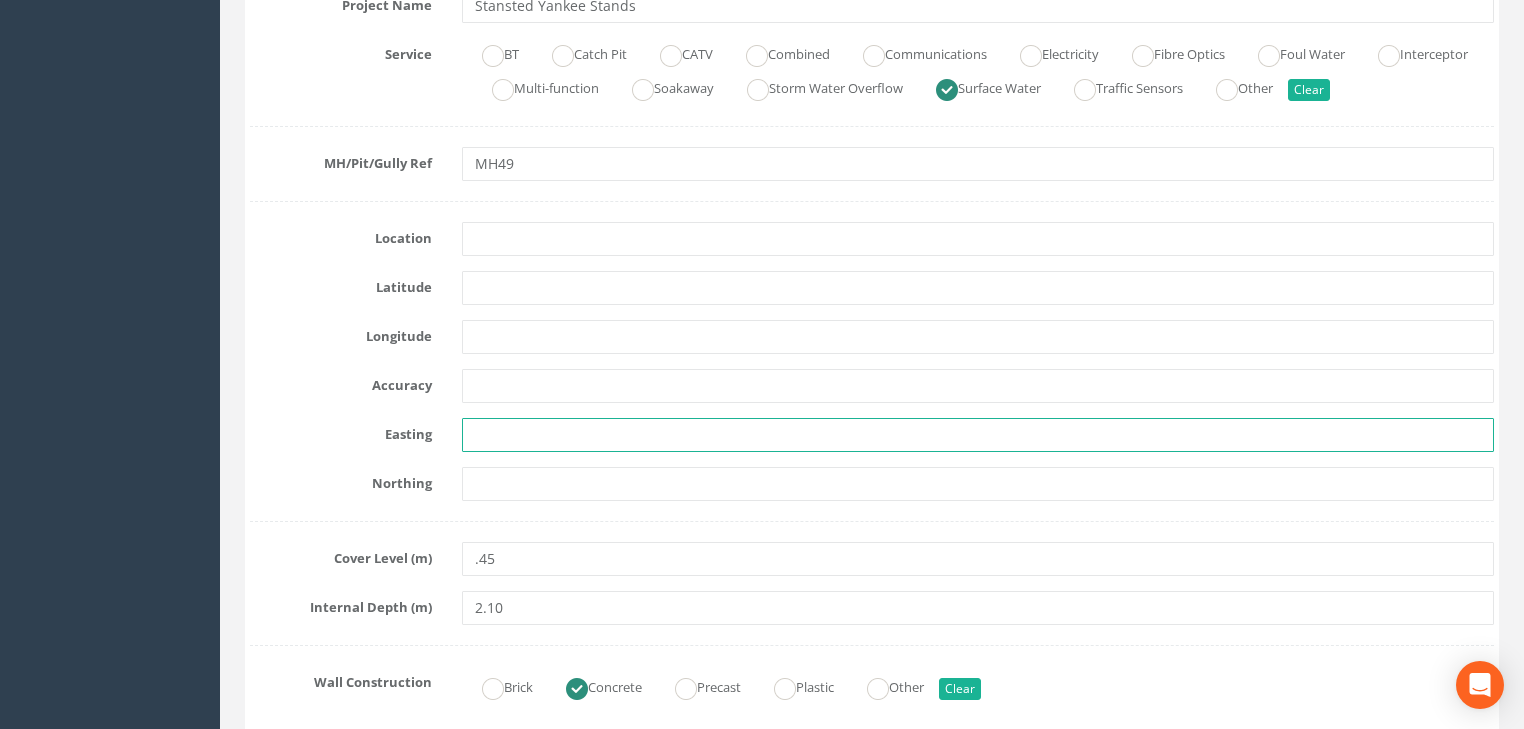 click at bounding box center (978, 435) 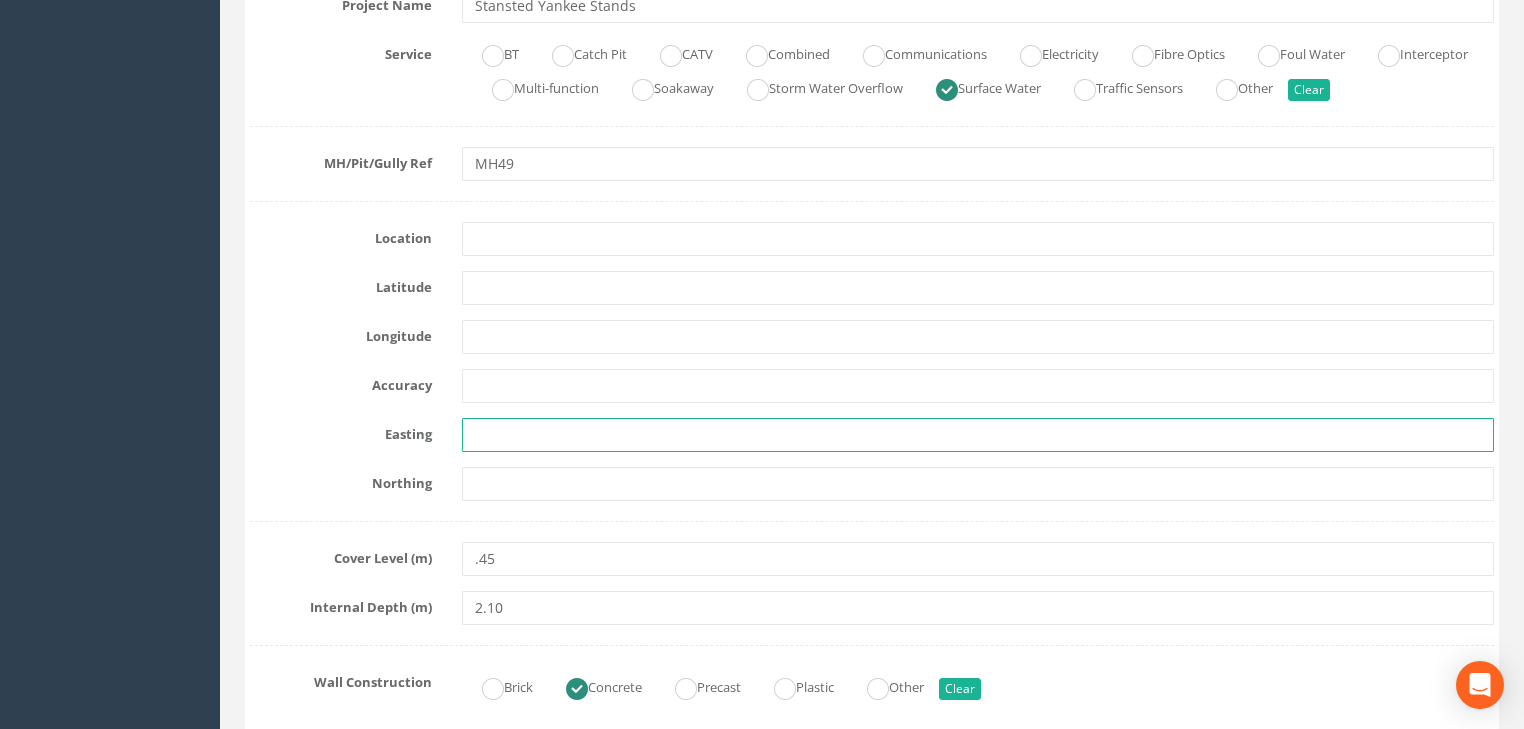 click at bounding box center (978, 435) 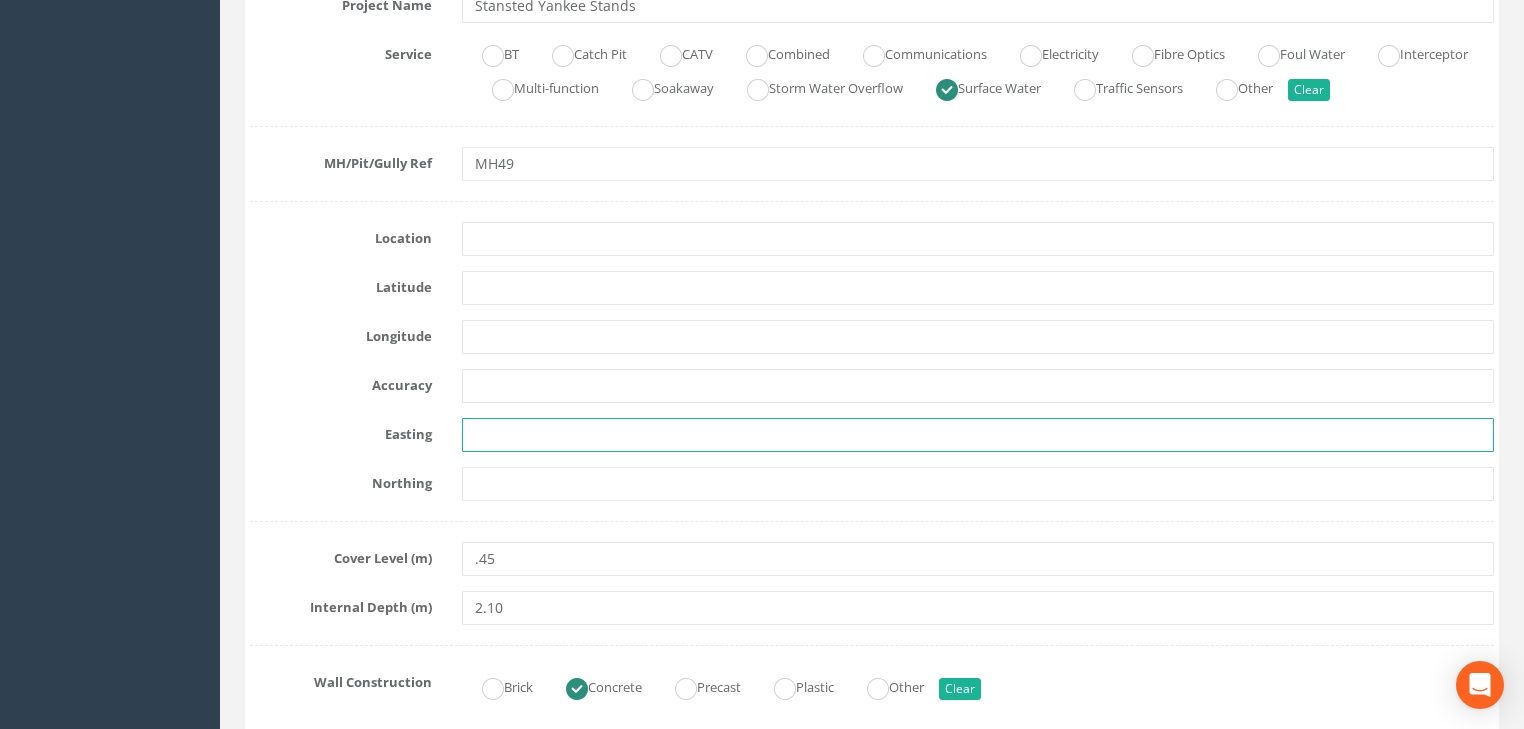 paste on "3271.964" 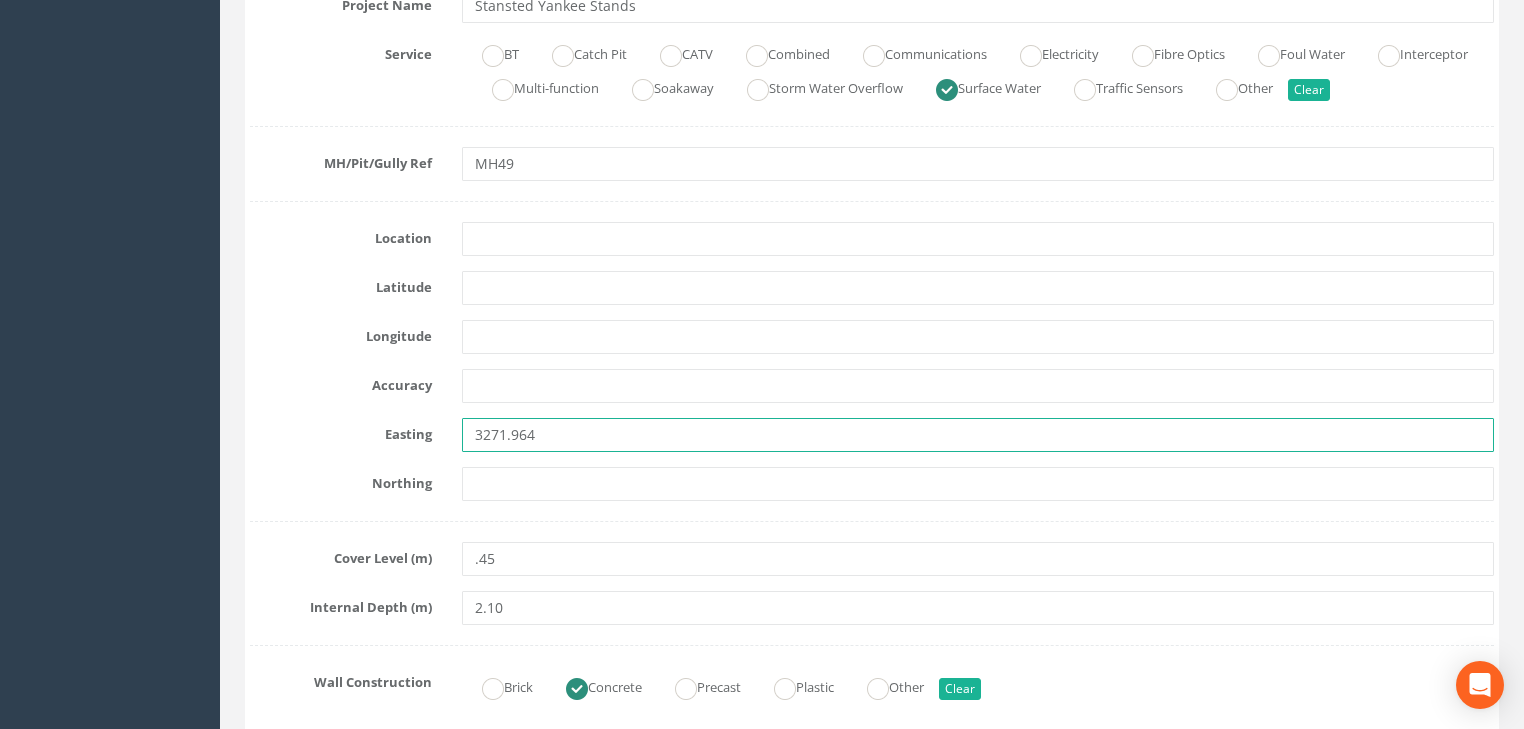 type on "3271.964" 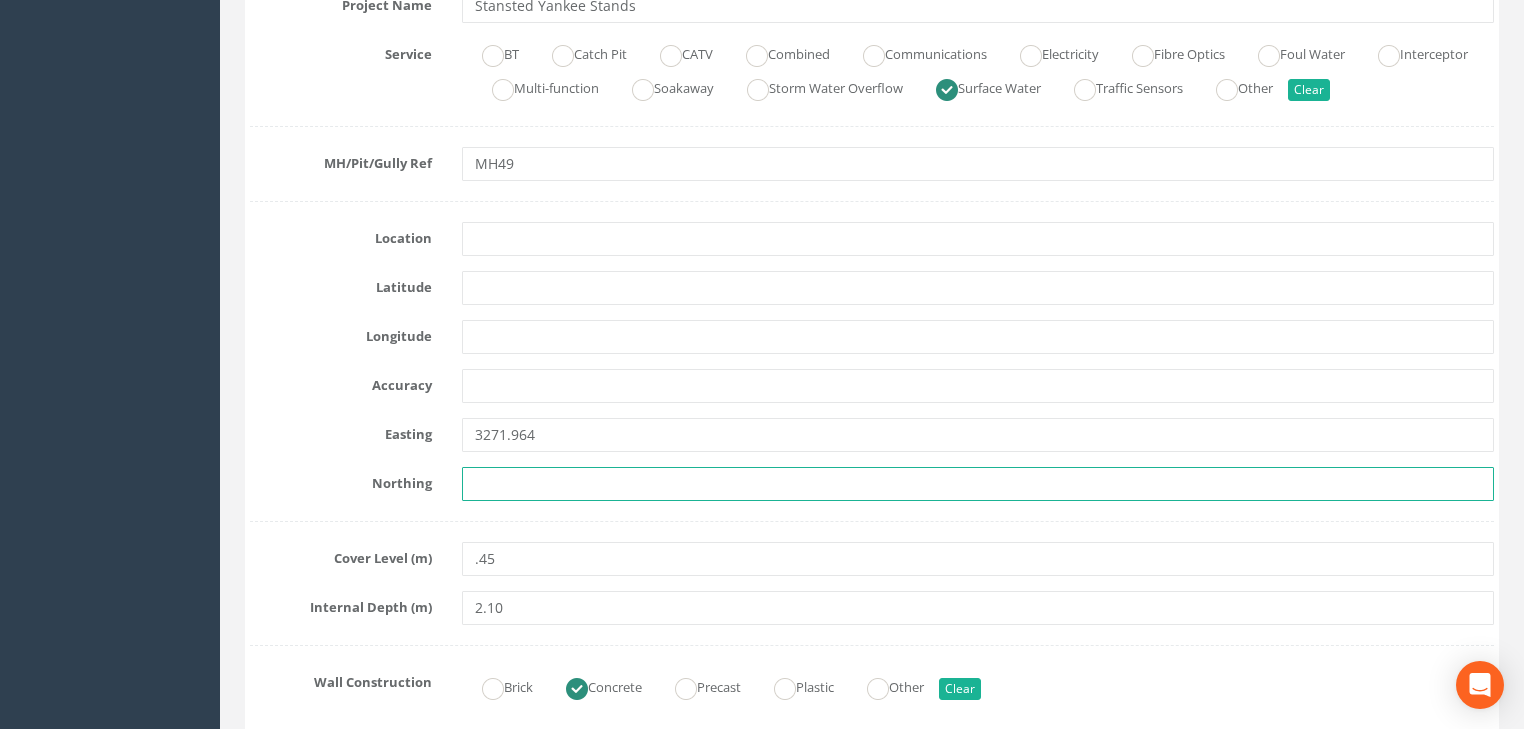click at bounding box center [978, 484] 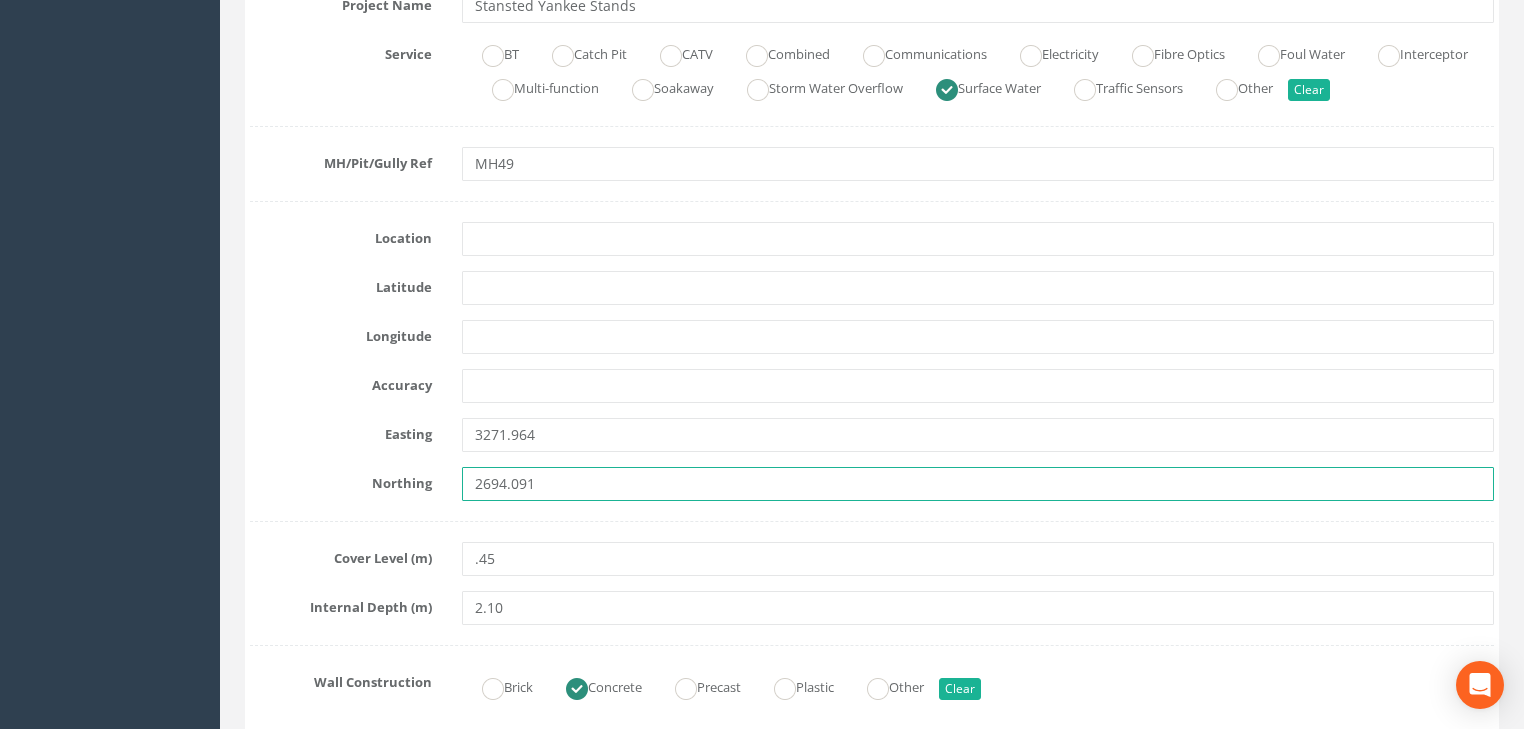 type on "2694.091" 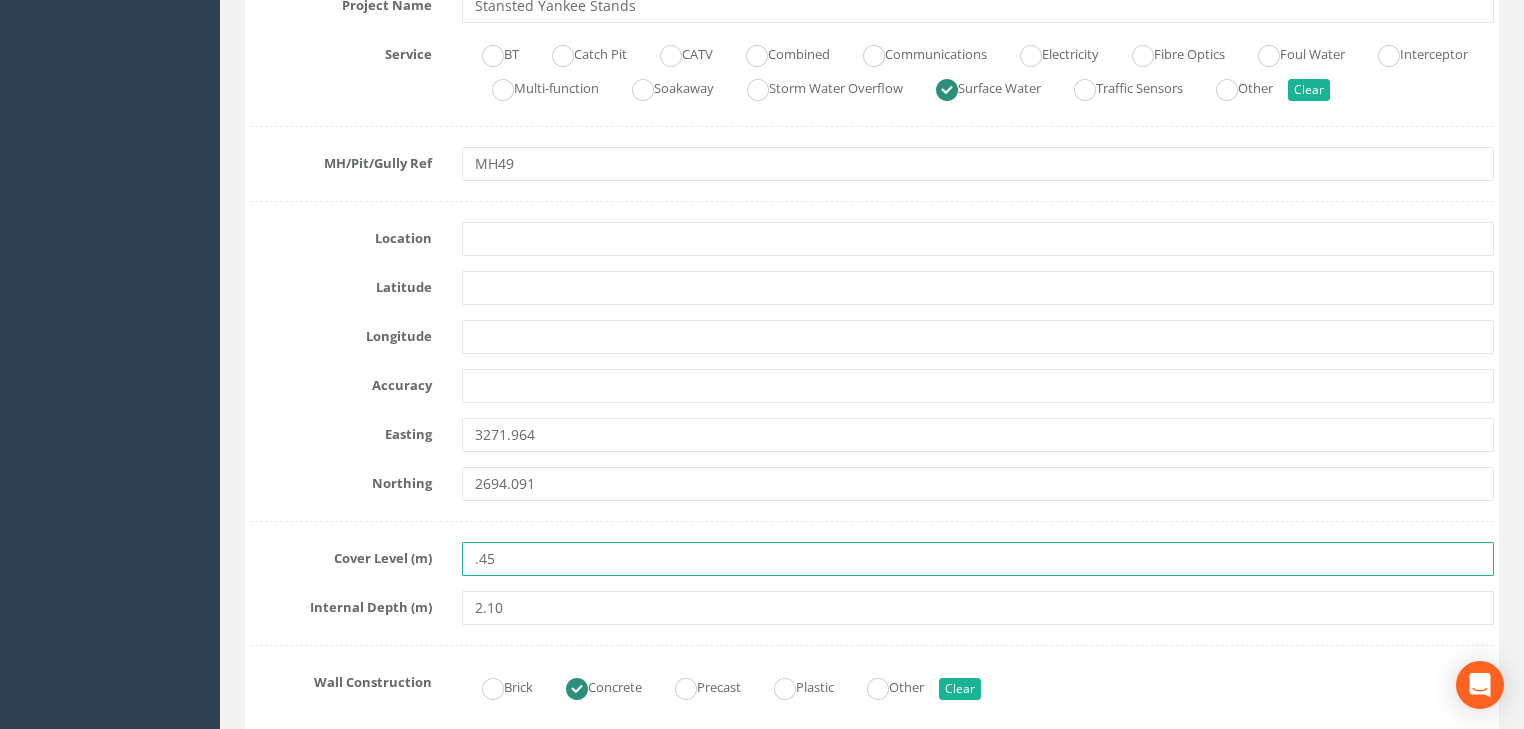 click on ".45" at bounding box center (978, 559) 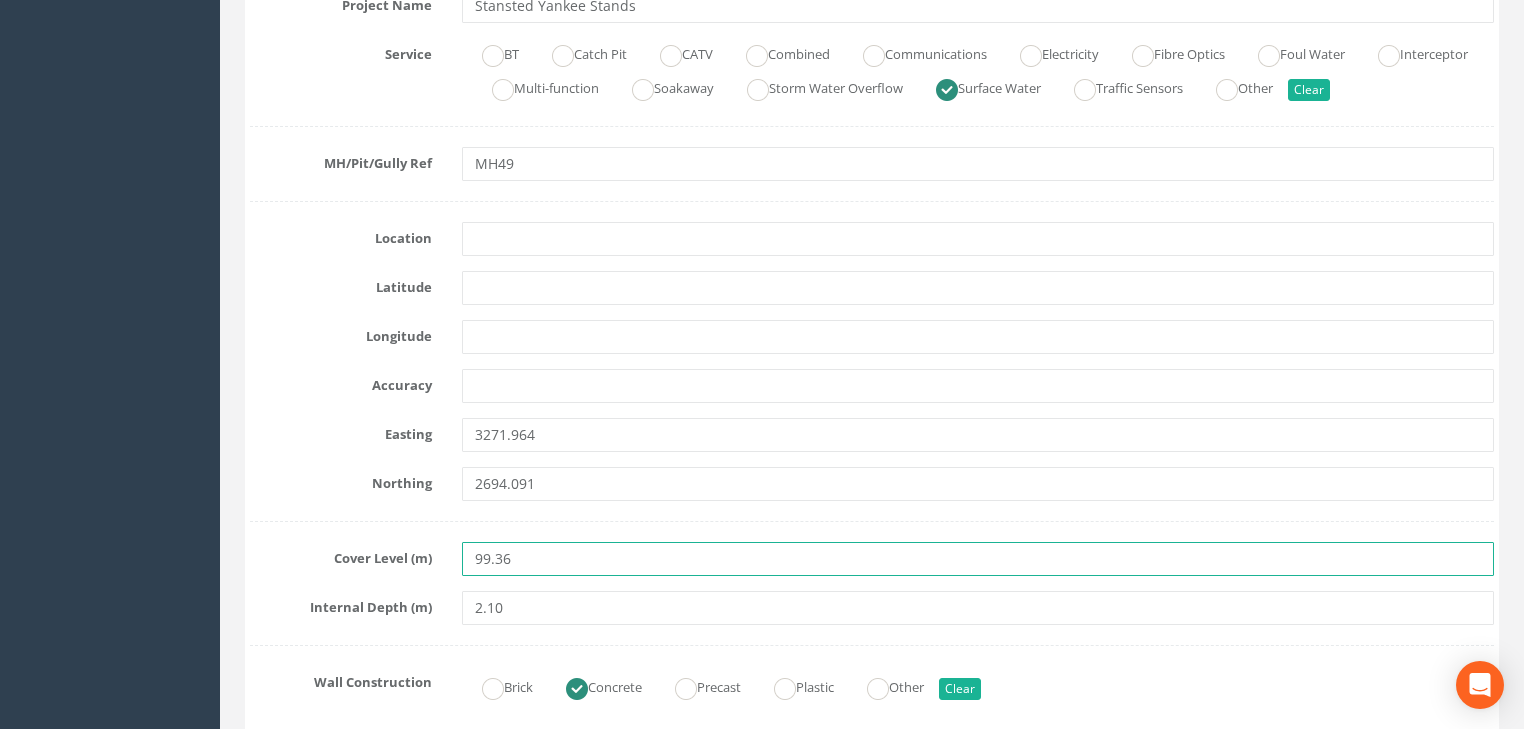 type on "99.36" 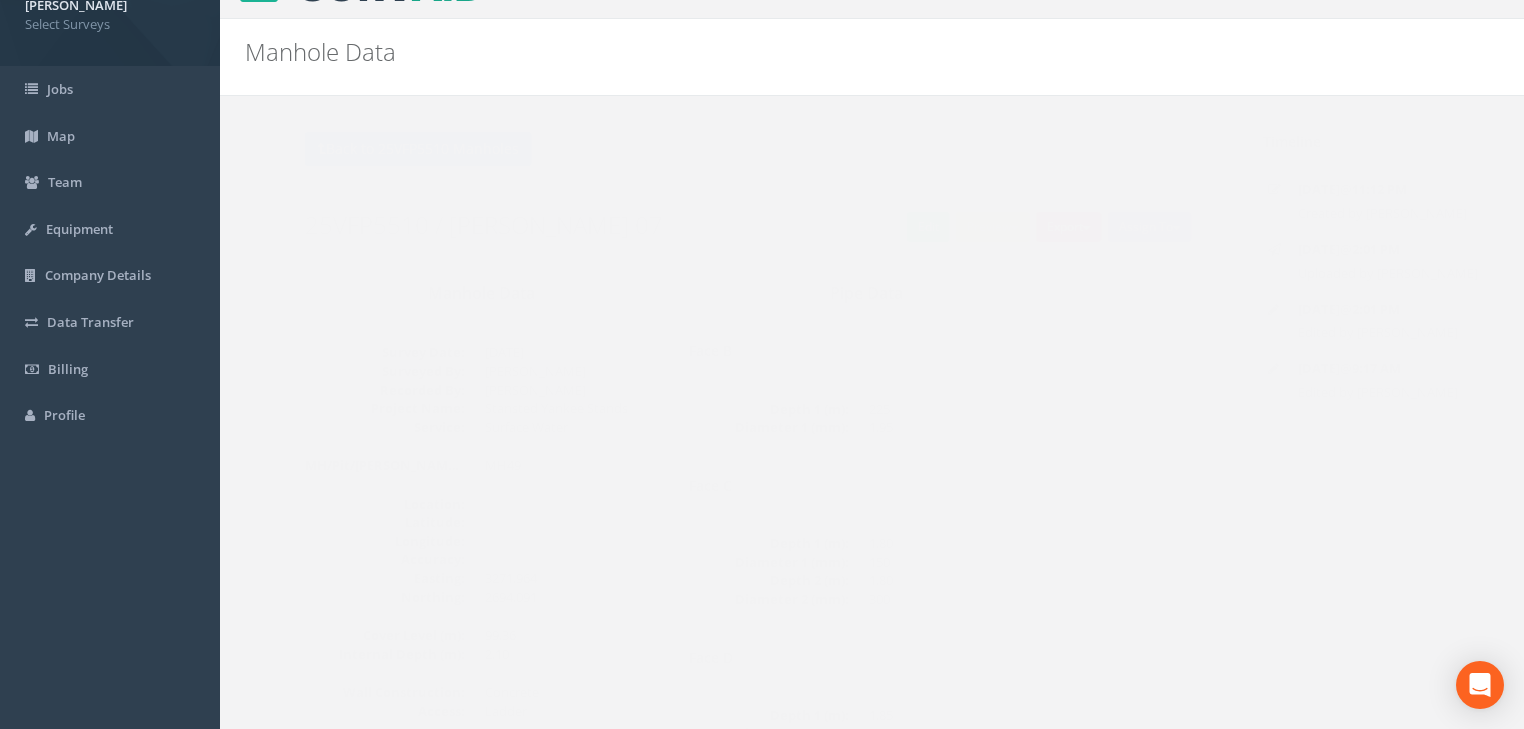 scroll, scrollTop: 8, scrollLeft: 0, axis: vertical 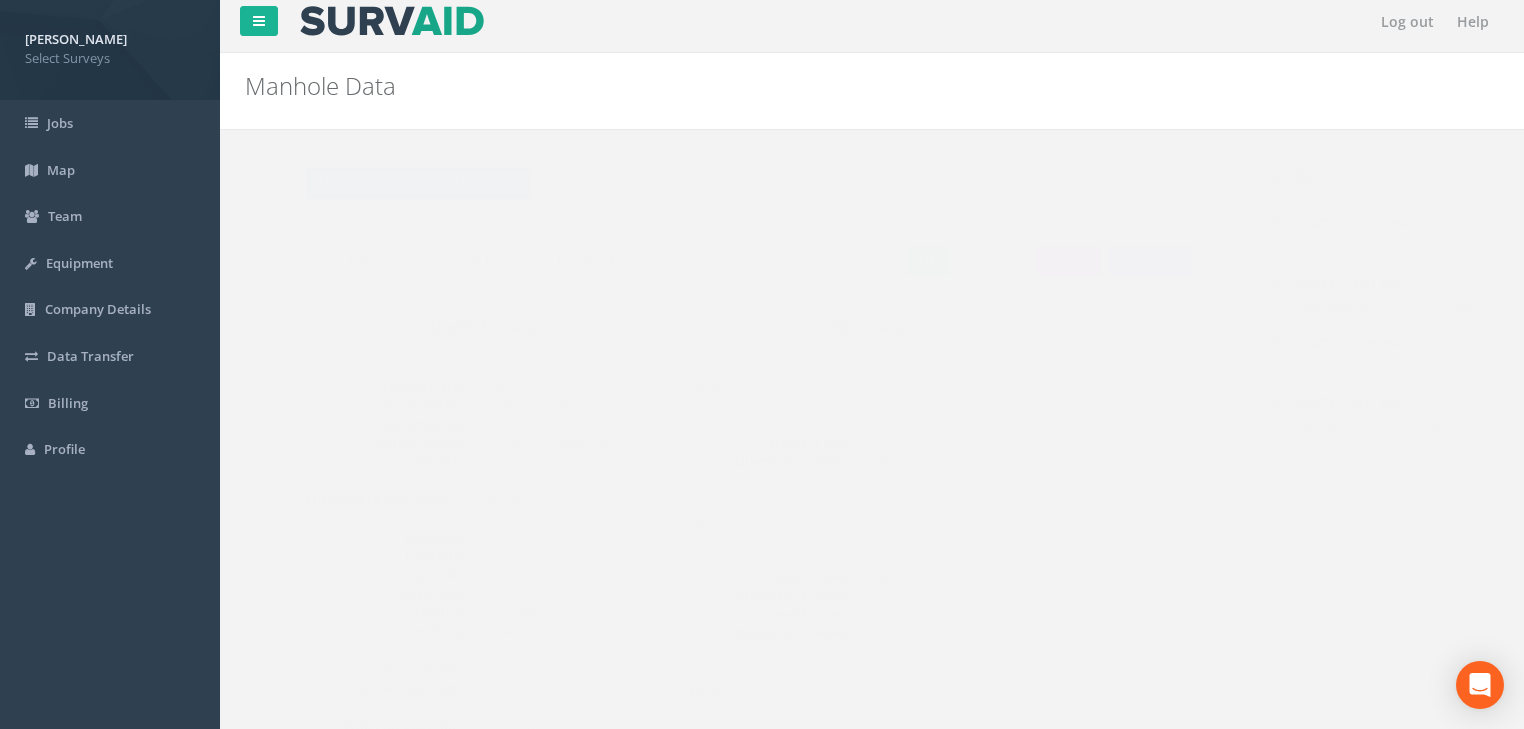 click on "Back to 25VFP5510 Manholes" at bounding box center [378, 183] 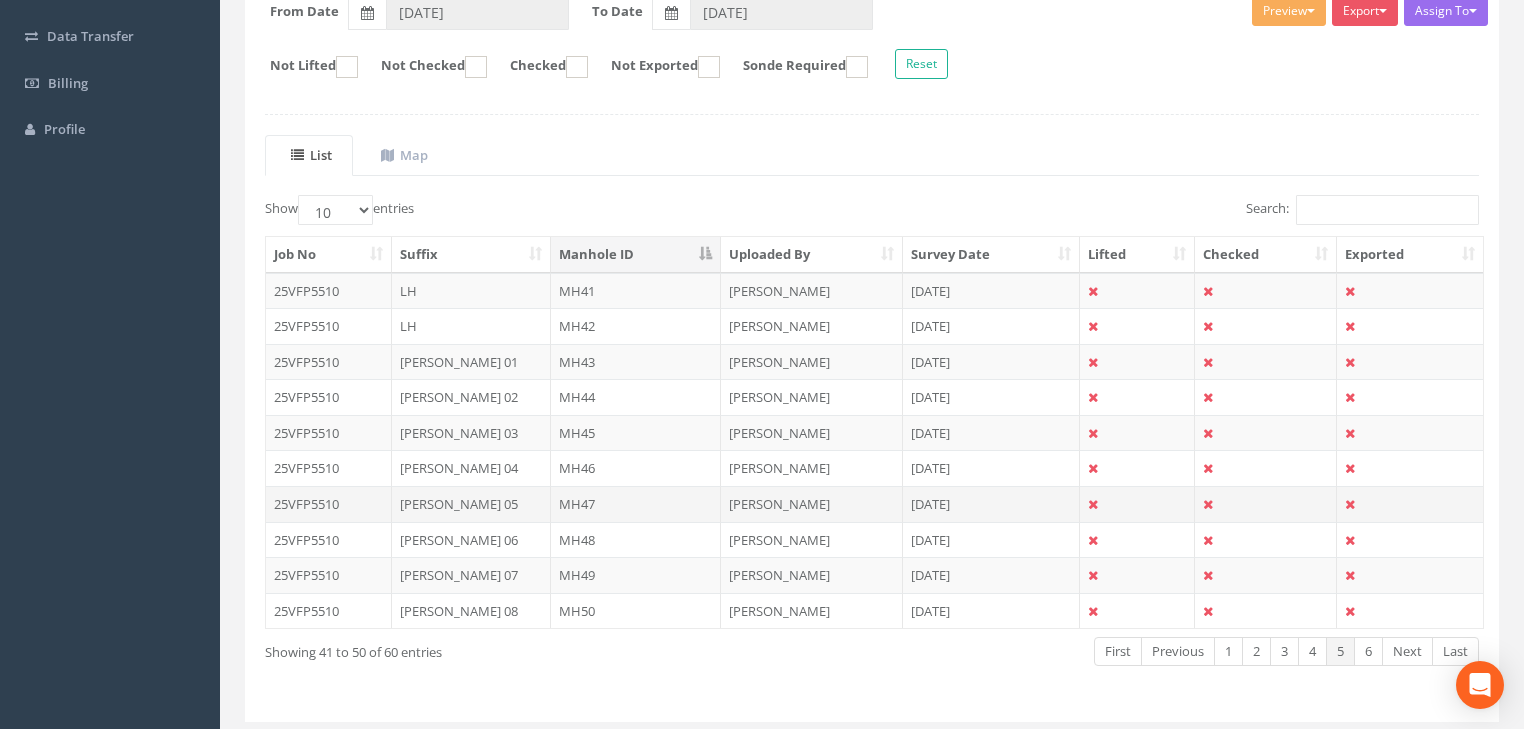 scroll, scrollTop: 381, scrollLeft: 0, axis: vertical 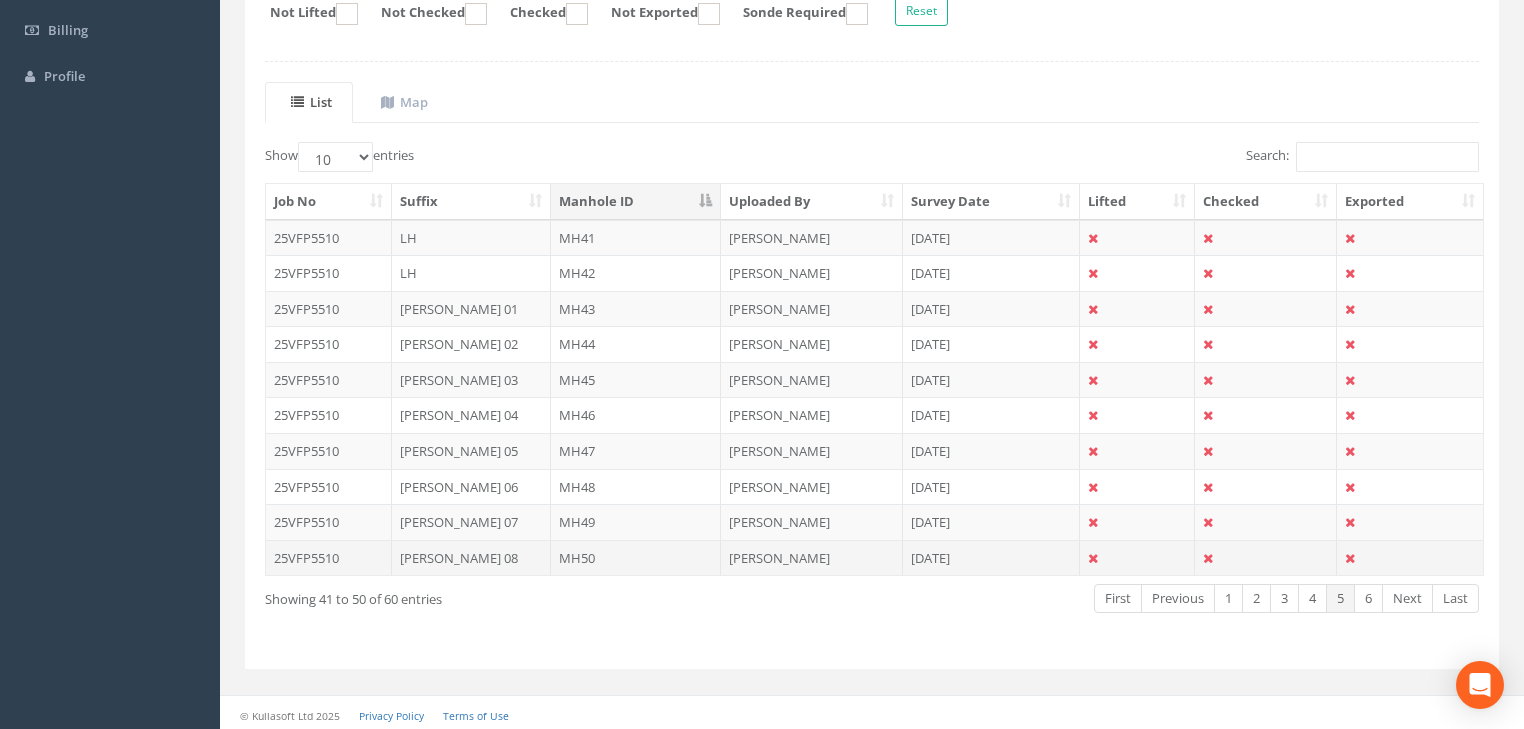 click on "MH50" at bounding box center (636, 558) 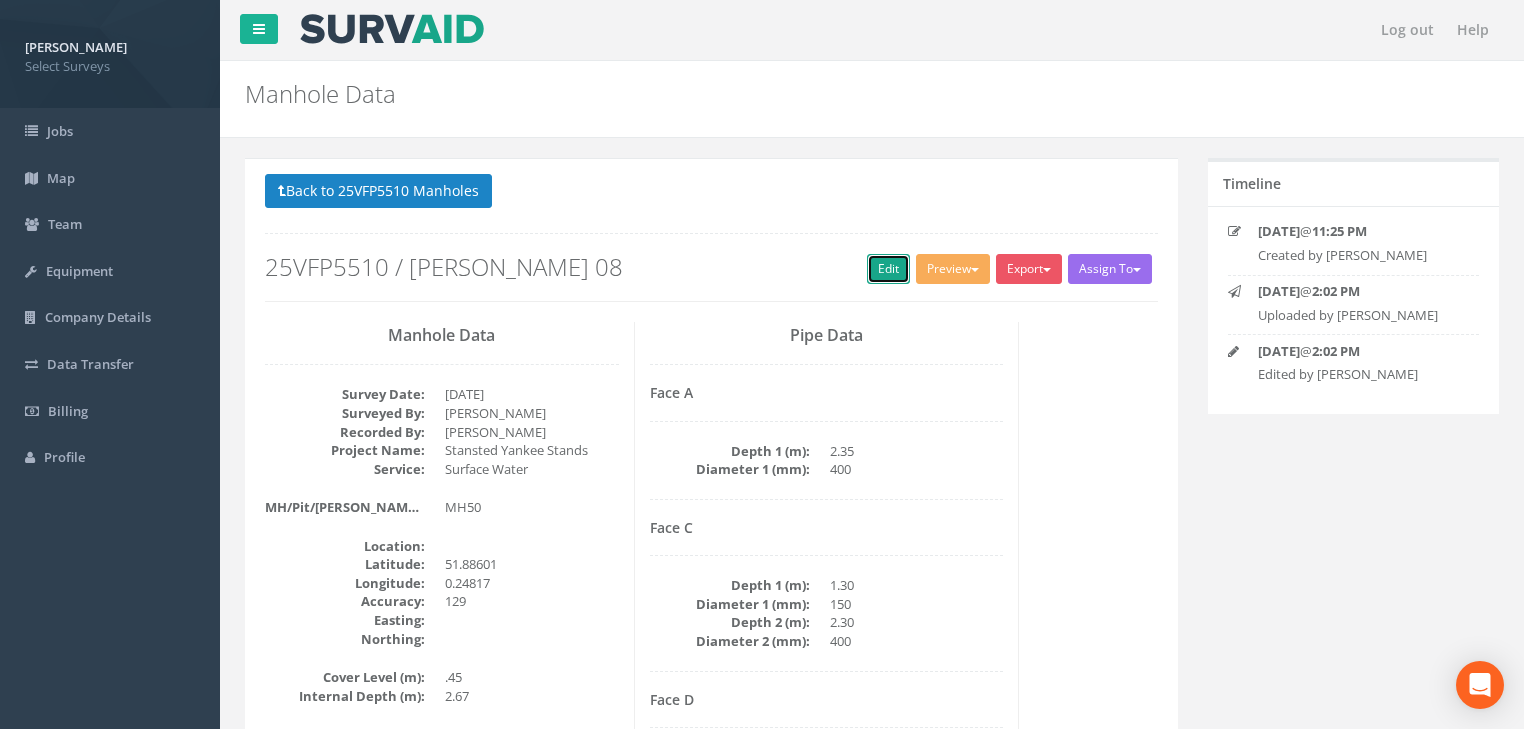 click on "Edit" at bounding box center (888, 269) 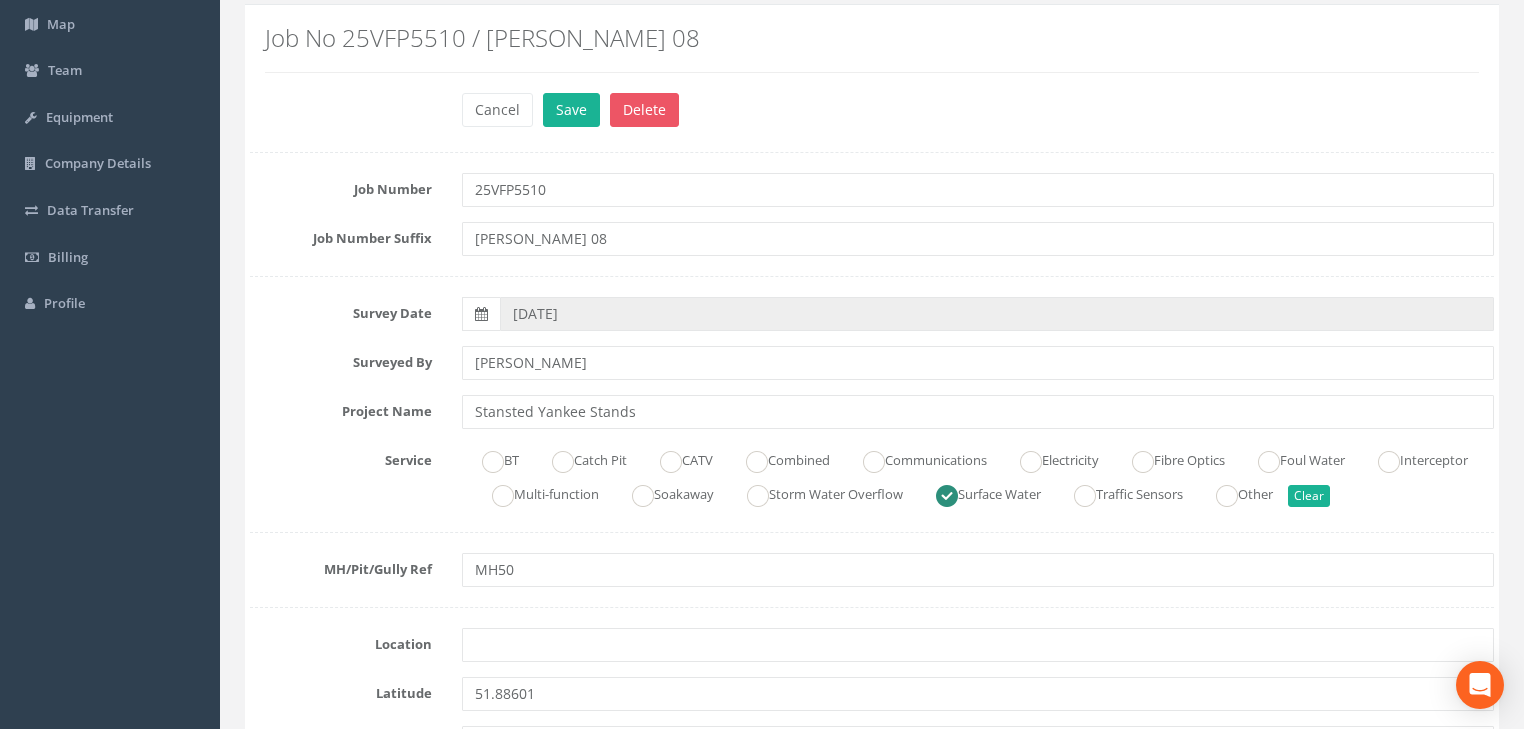 scroll, scrollTop: 480, scrollLeft: 0, axis: vertical 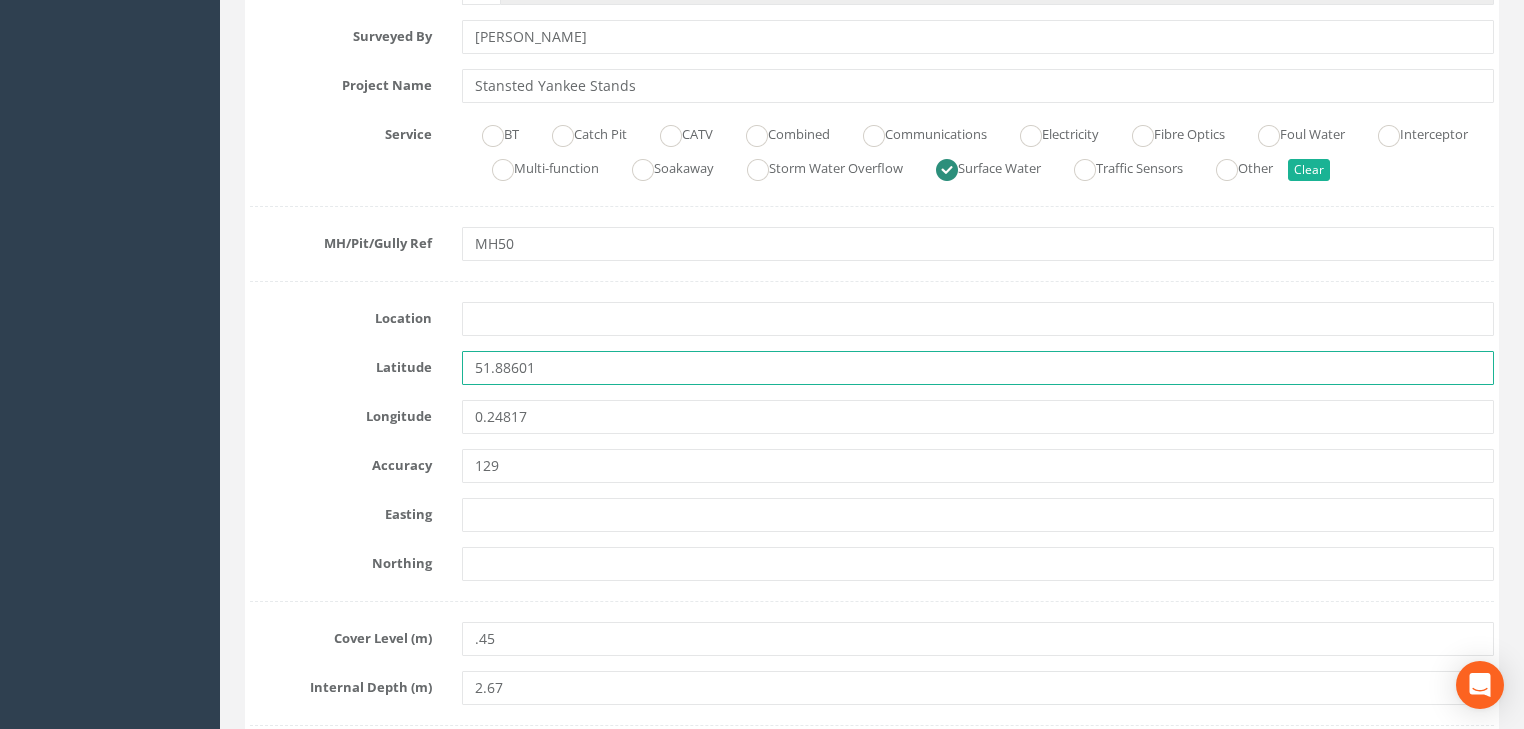 drag, startPoint x: 586, startPoint y: 365, endPoint x: 477, endPoint y: 408, distance: 117.17508 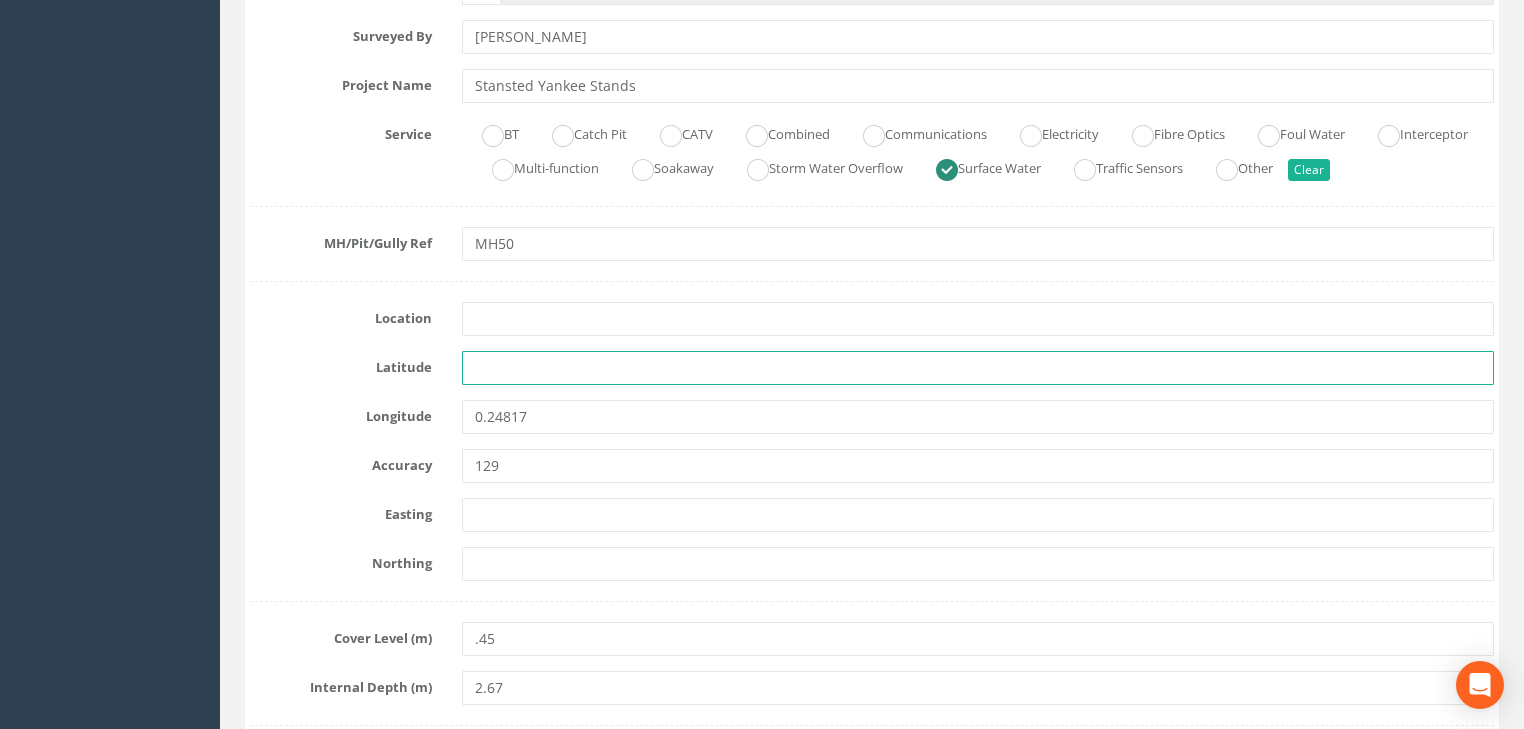 type 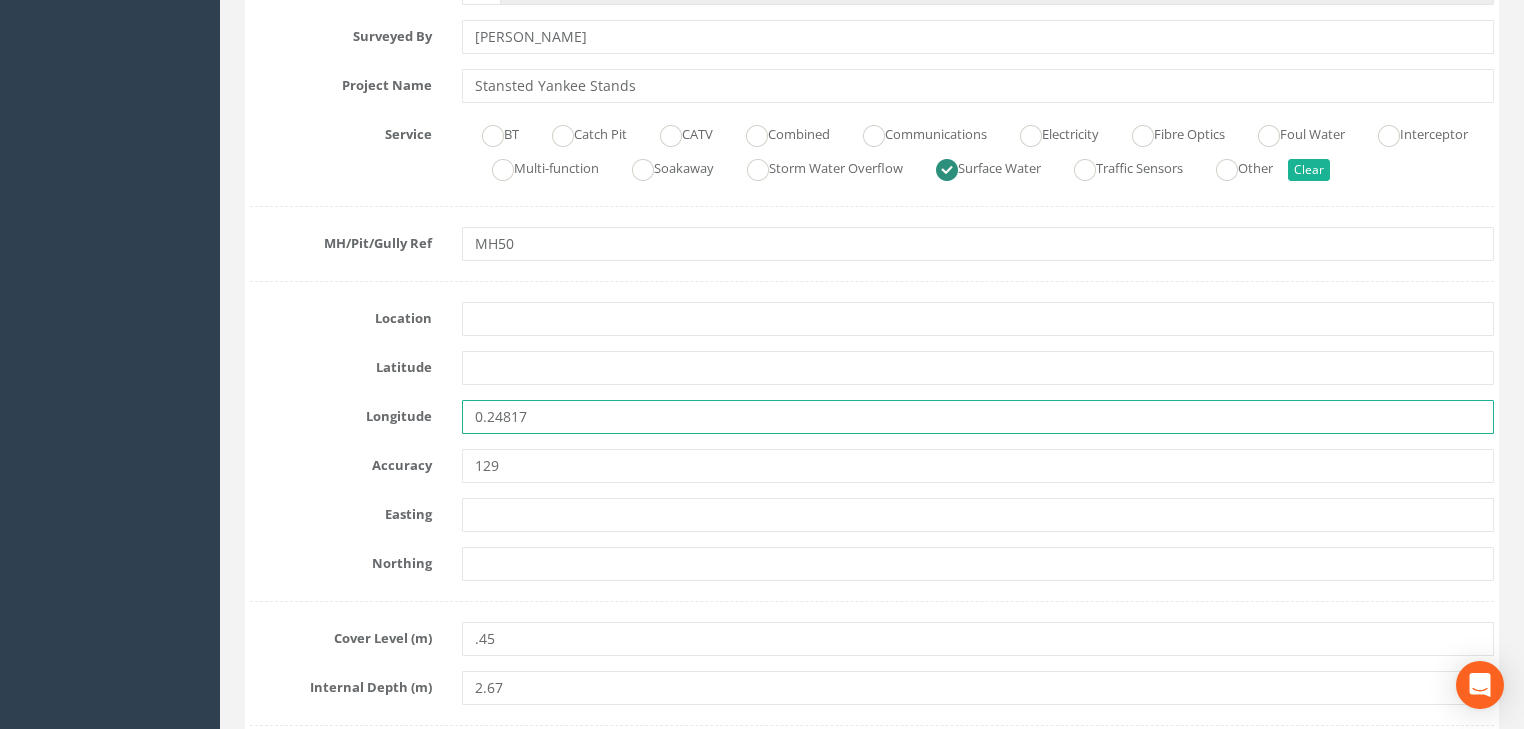 drag, startPoint x: 528, startPoint y: 413, endPoint x: 409, endPoint y: 418, distance: 119.104996 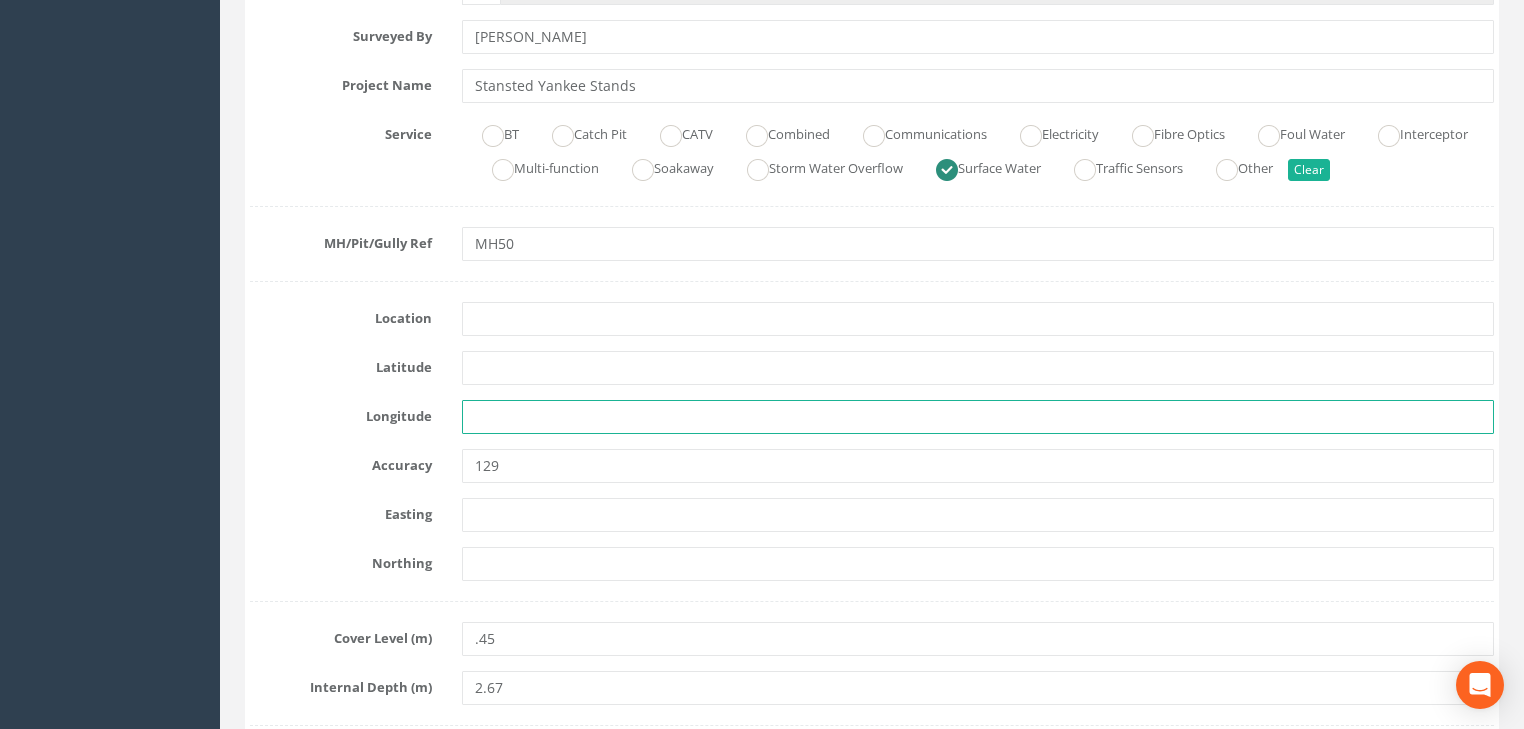 type 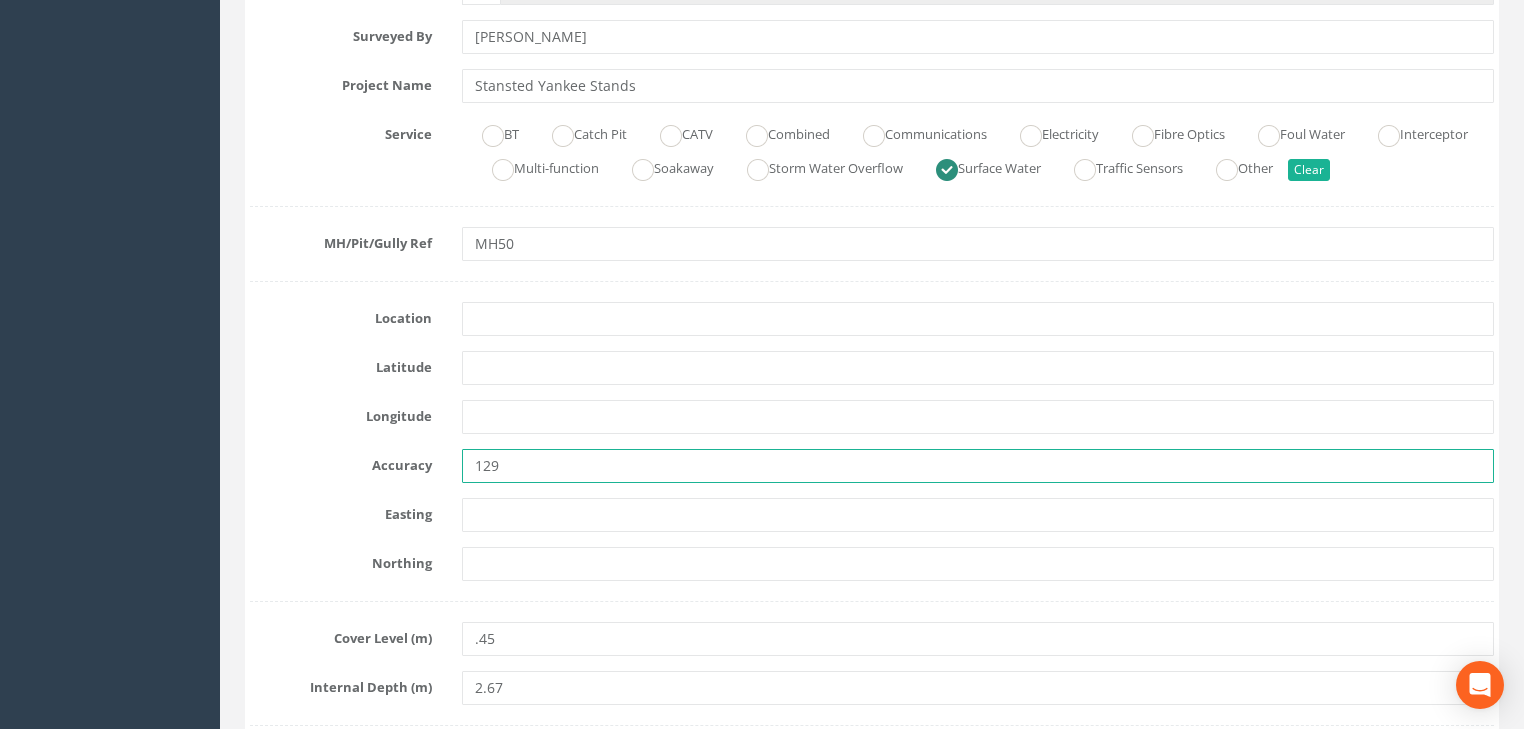 drag, startPoint x: 510, startPoint y: 458, endPoint x: 456, endPoint y: 472, distance: 55.7853 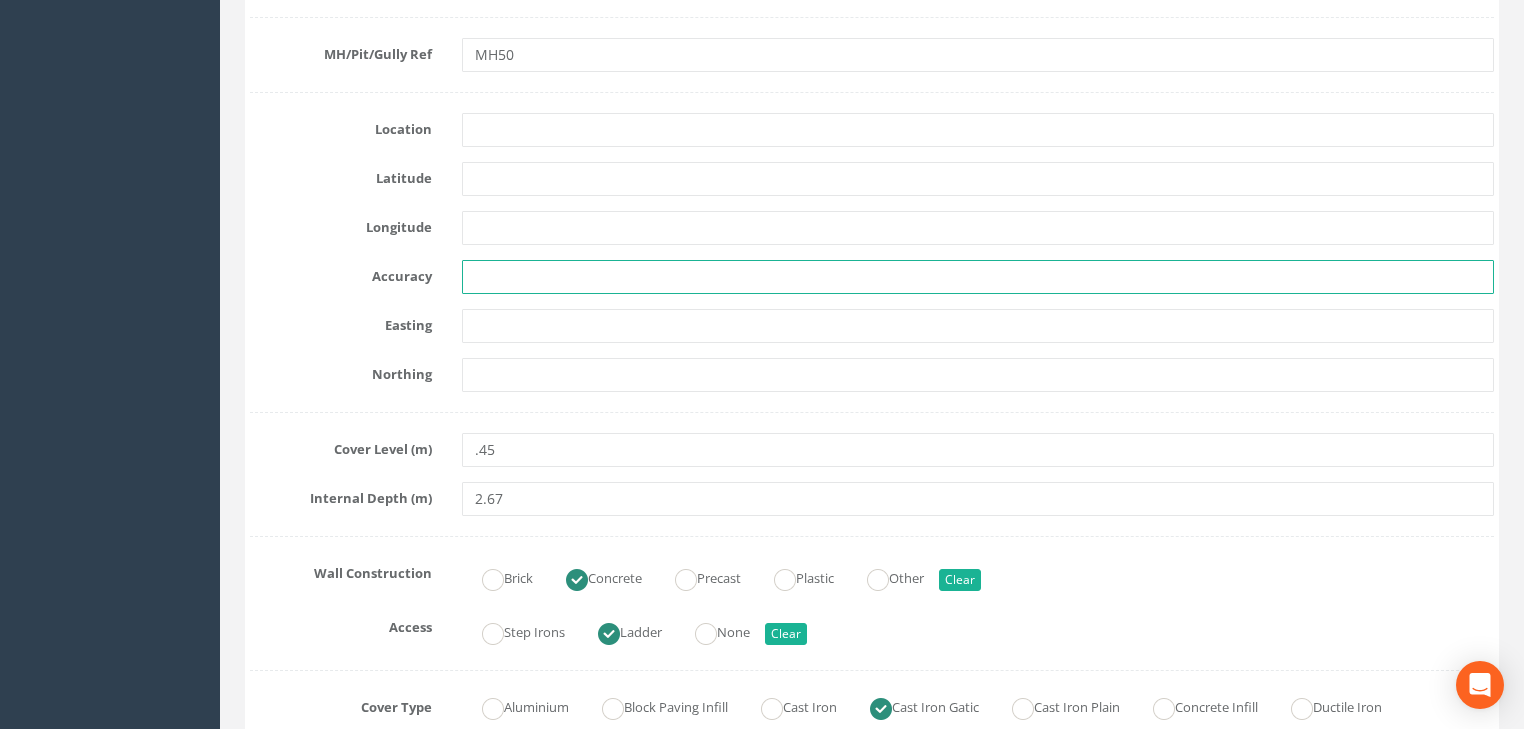 scroll, scrollTop: 720, scrollLeft: 0, axis: vertical 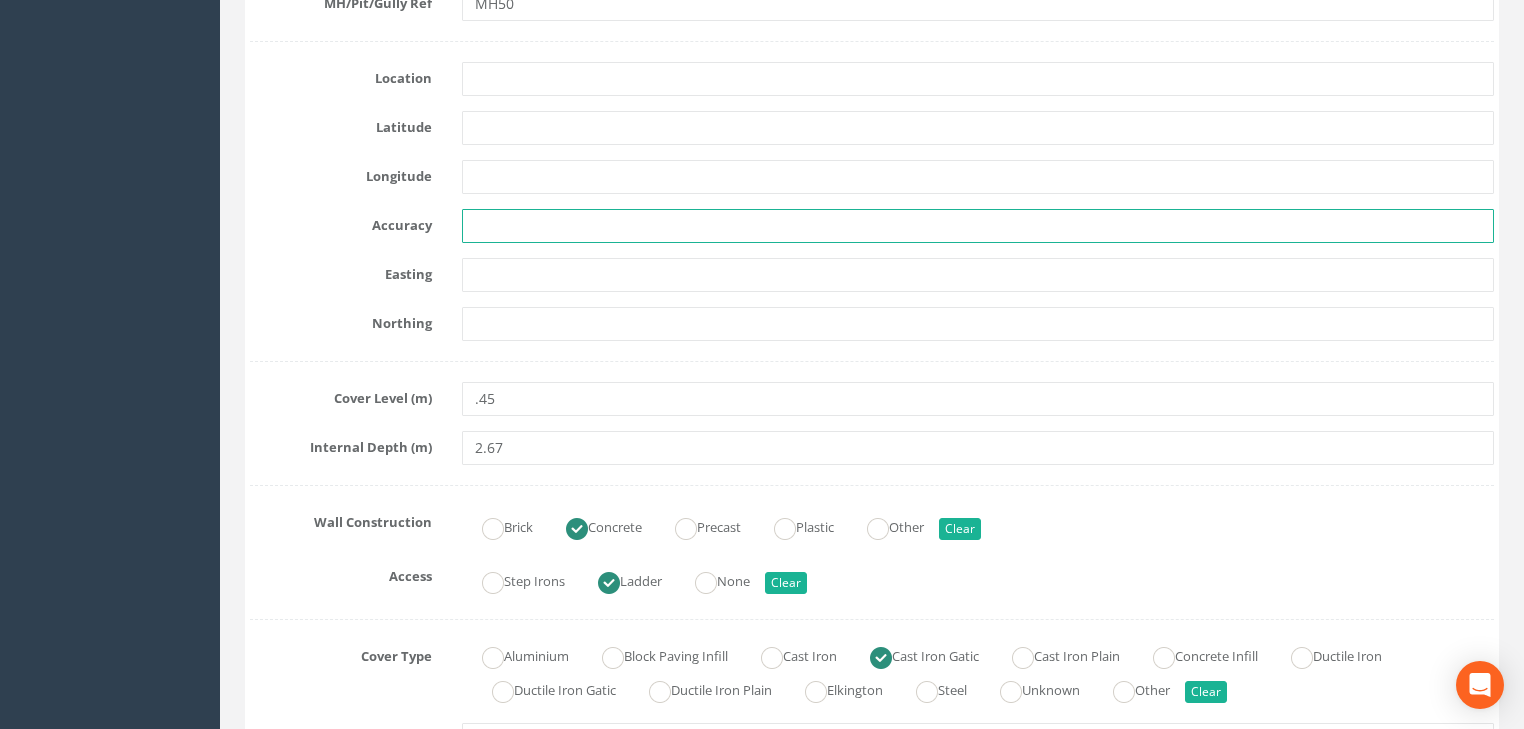 type 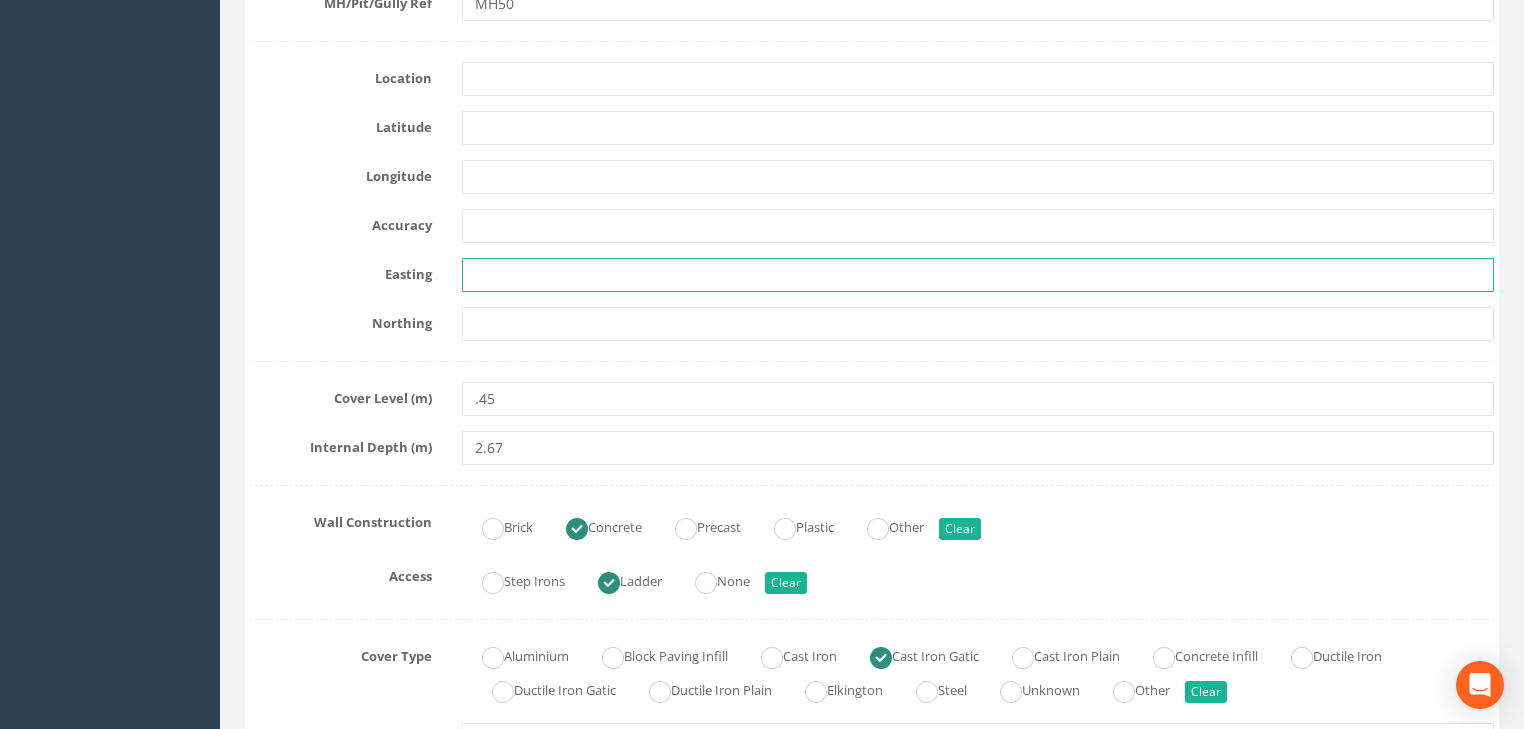 paste on "3298.518" 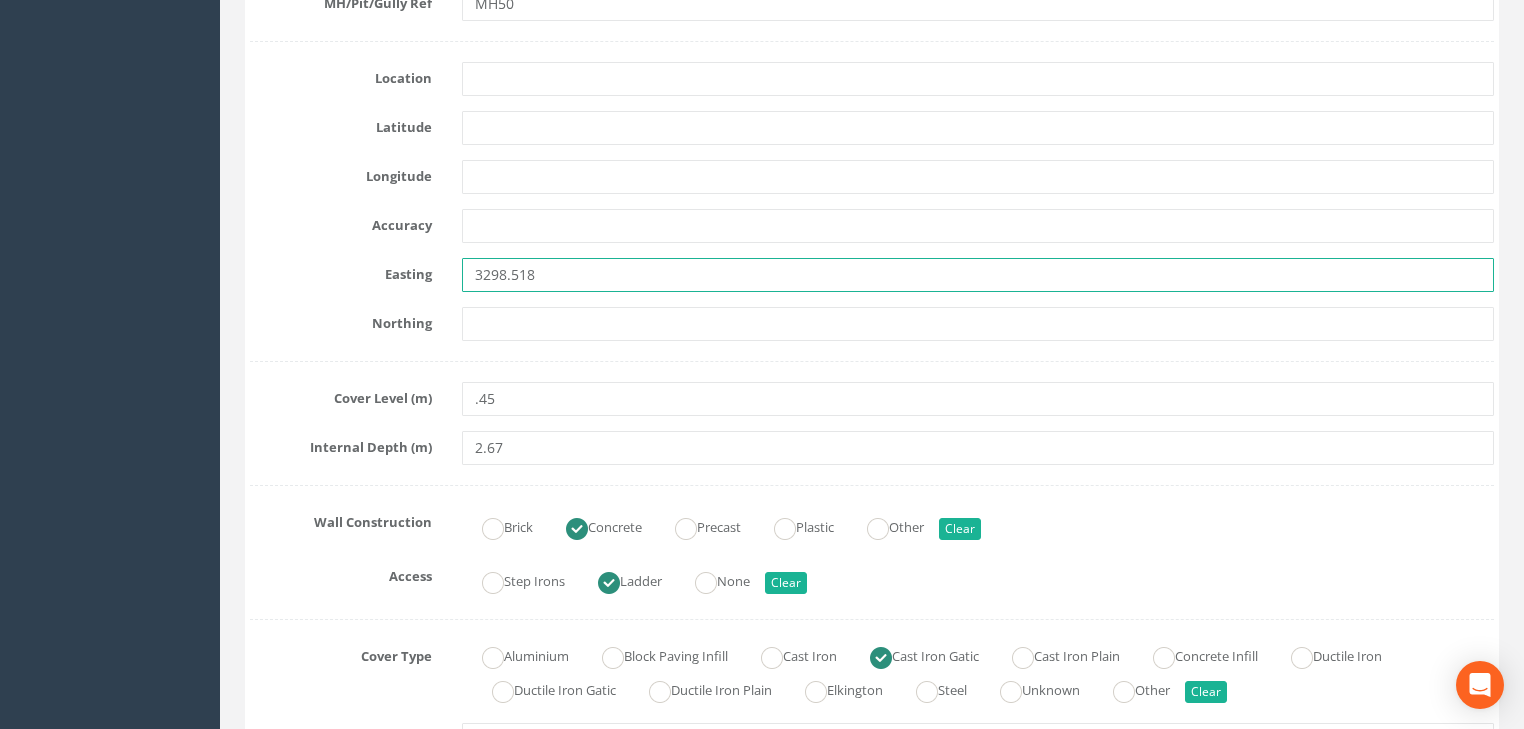 type on "3298.518" 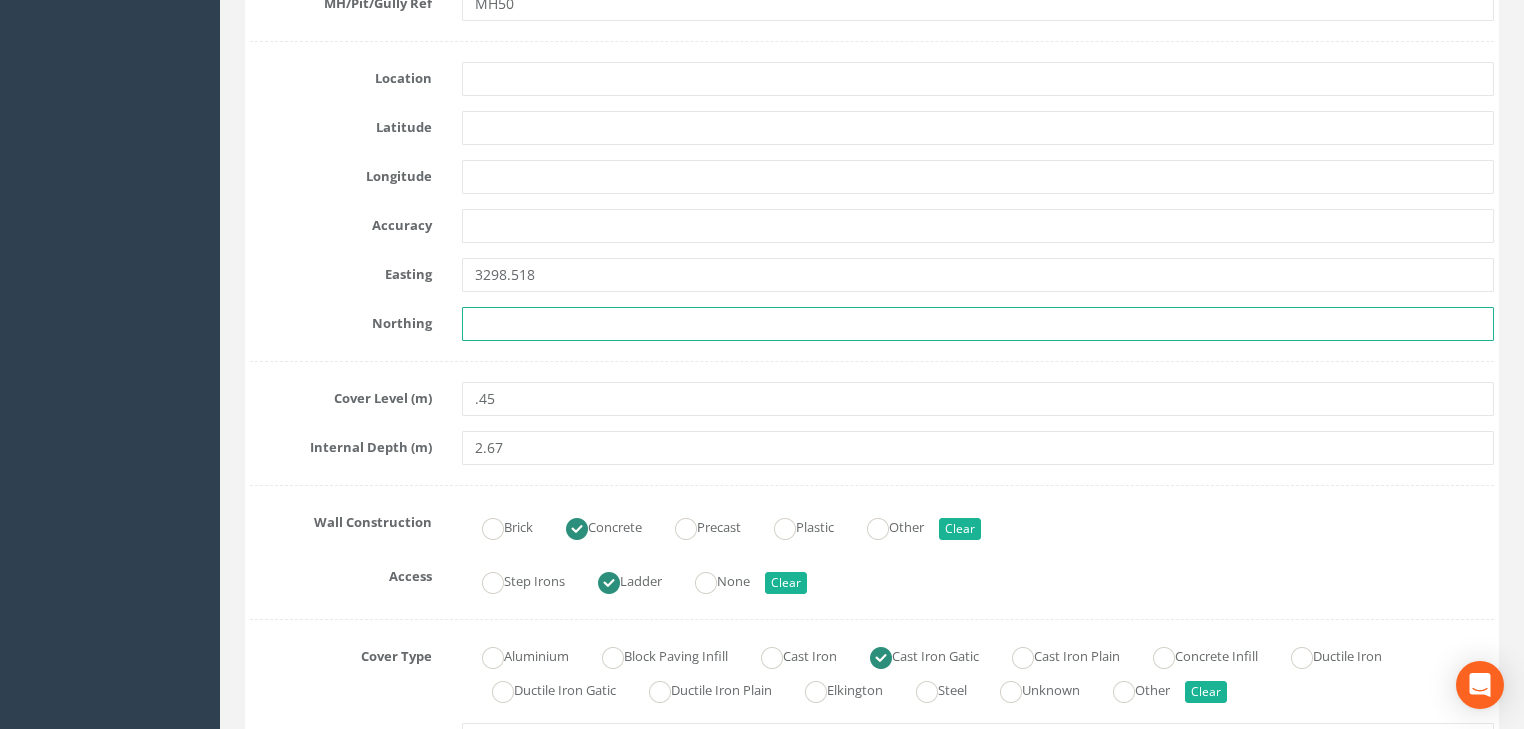 paste on "2726.545" 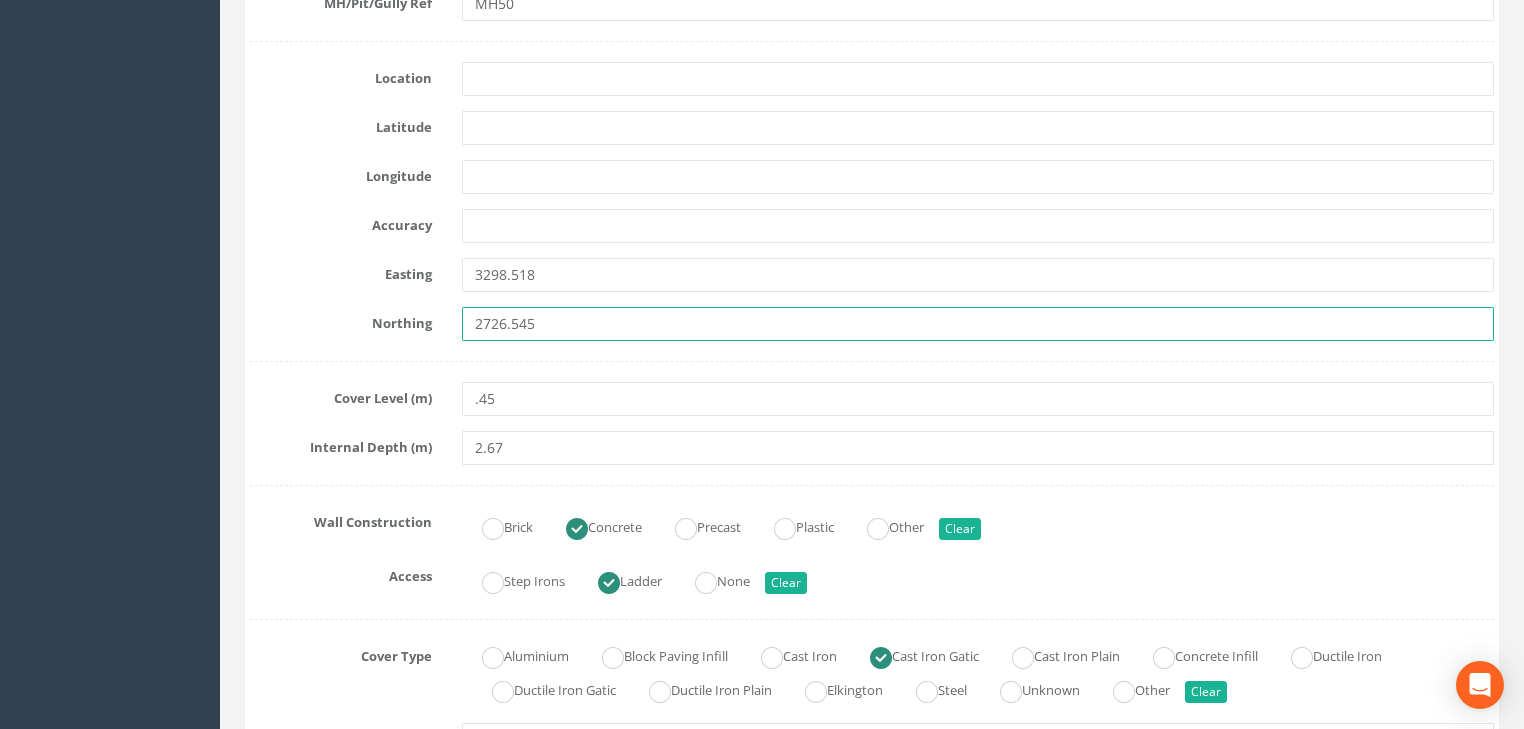 type on "2726.545" 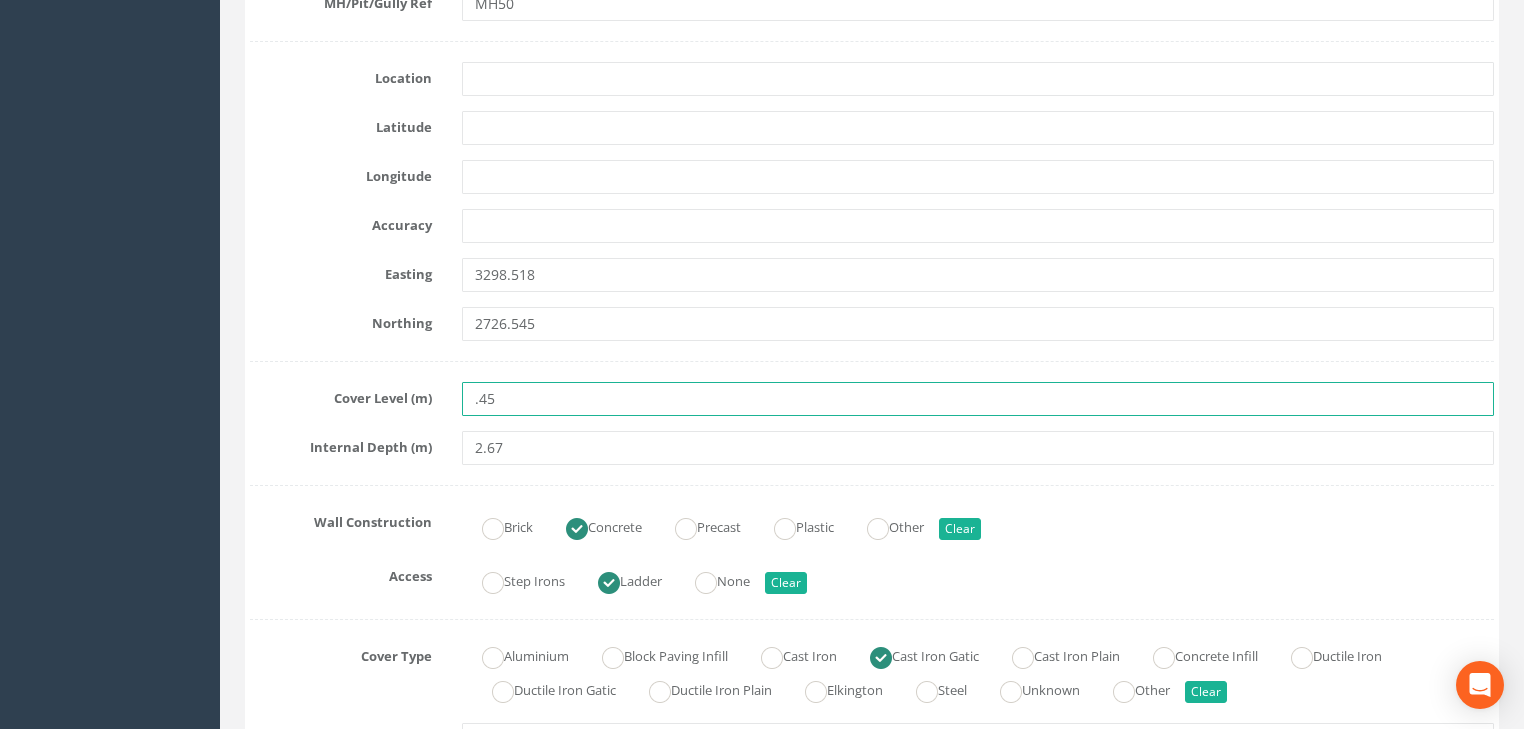 click on ".45" at bounding box center (978, 399) 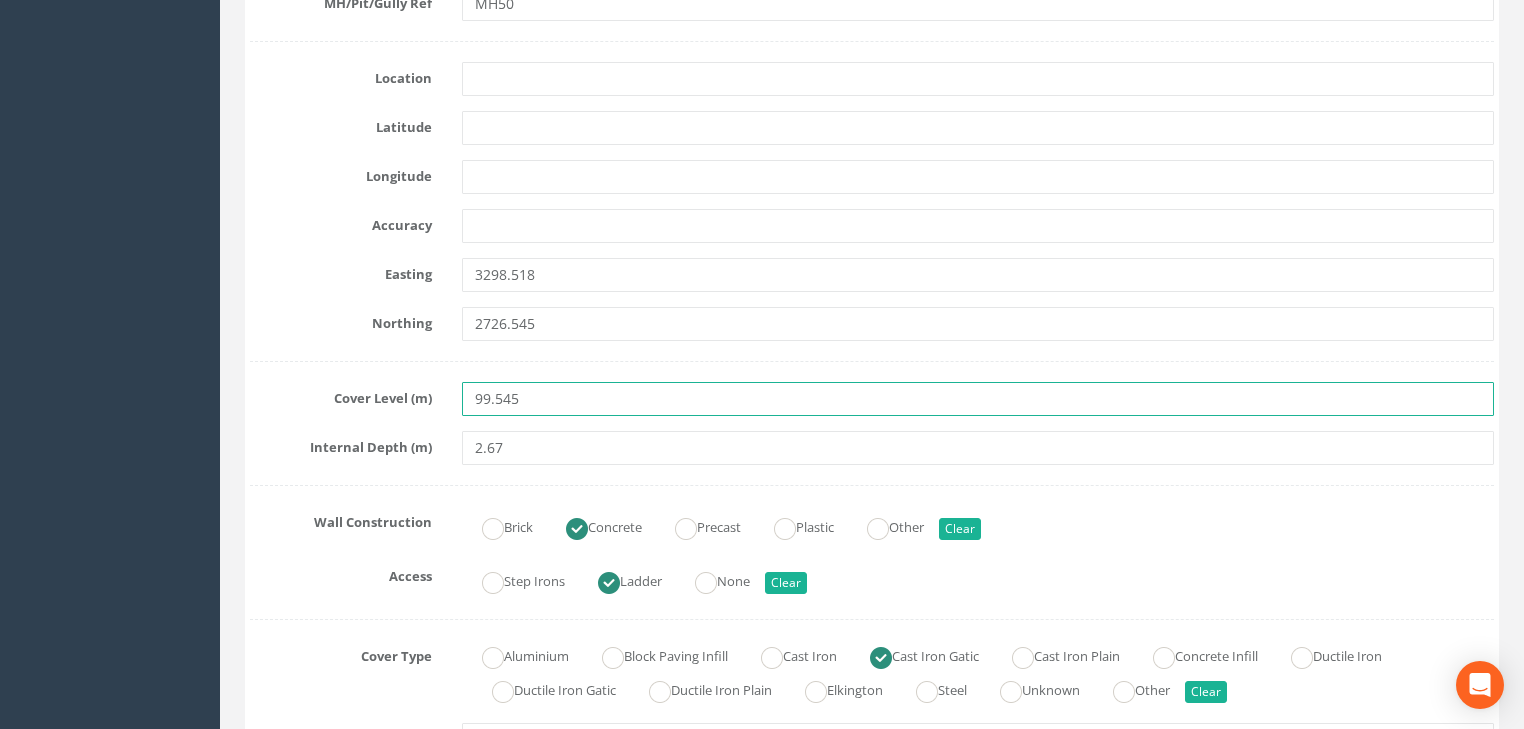 type on "99.545" 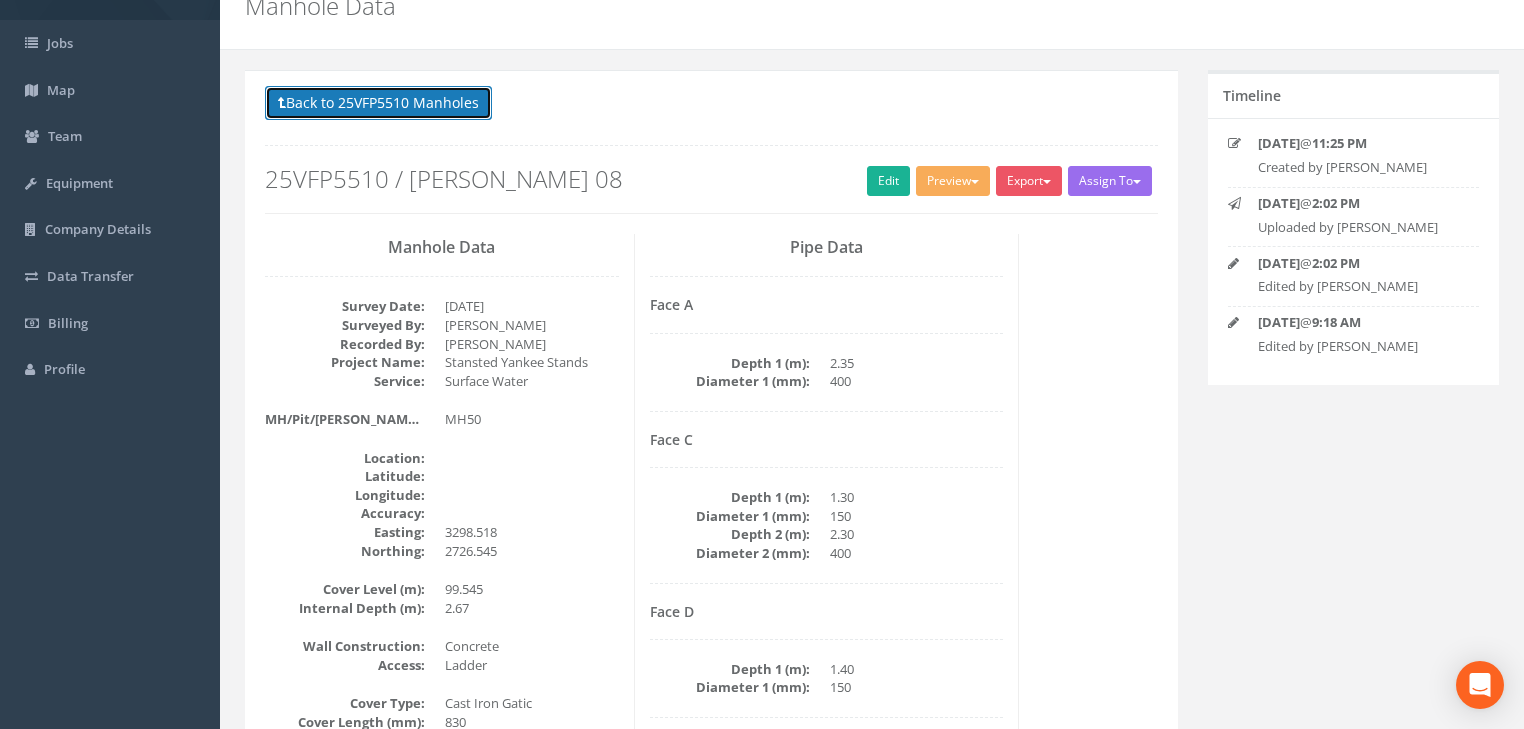 click on "Back to 25VFP5510 Manholes" at bounding box center [378, 103] 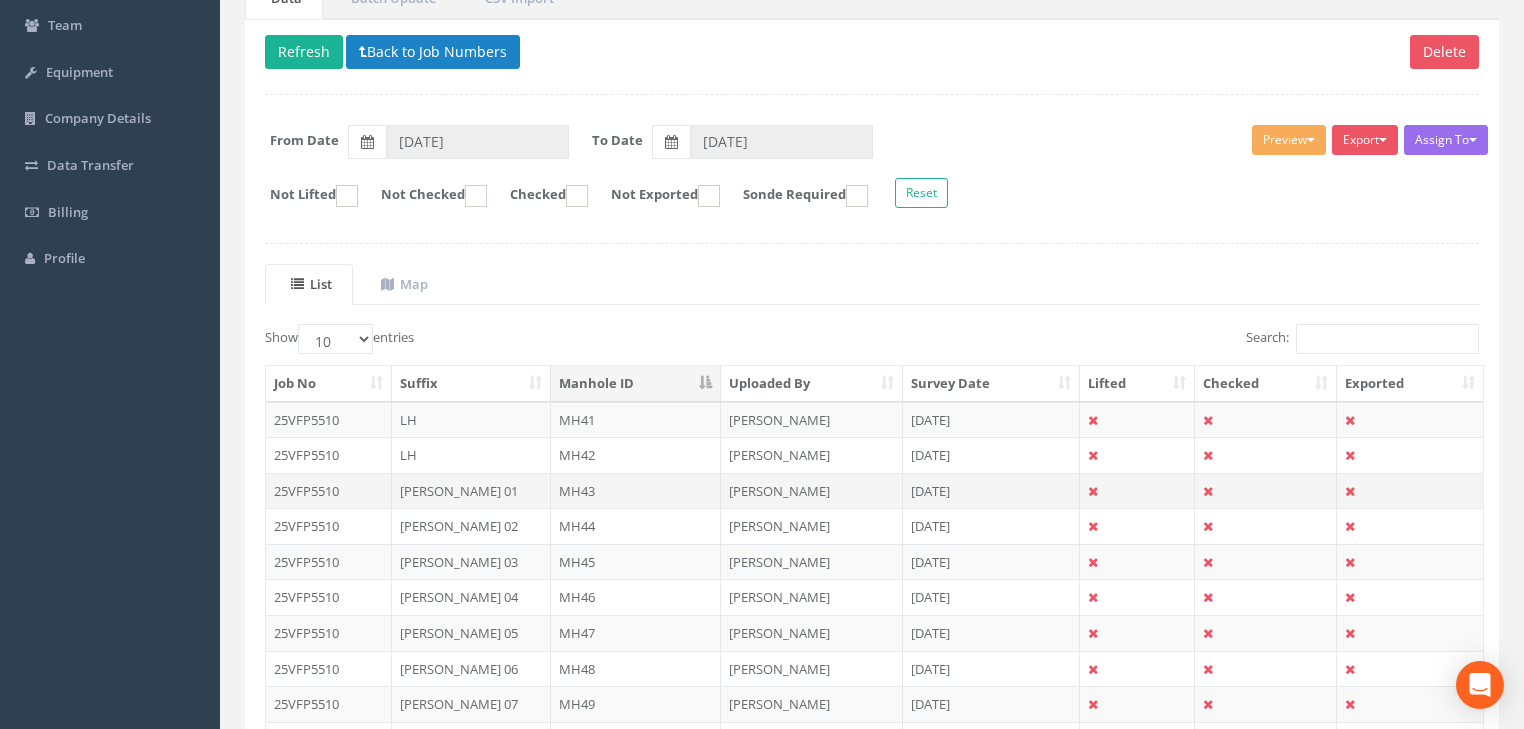 scroll, scrollTop: 381, scrollLeft: 0, axis: vertical 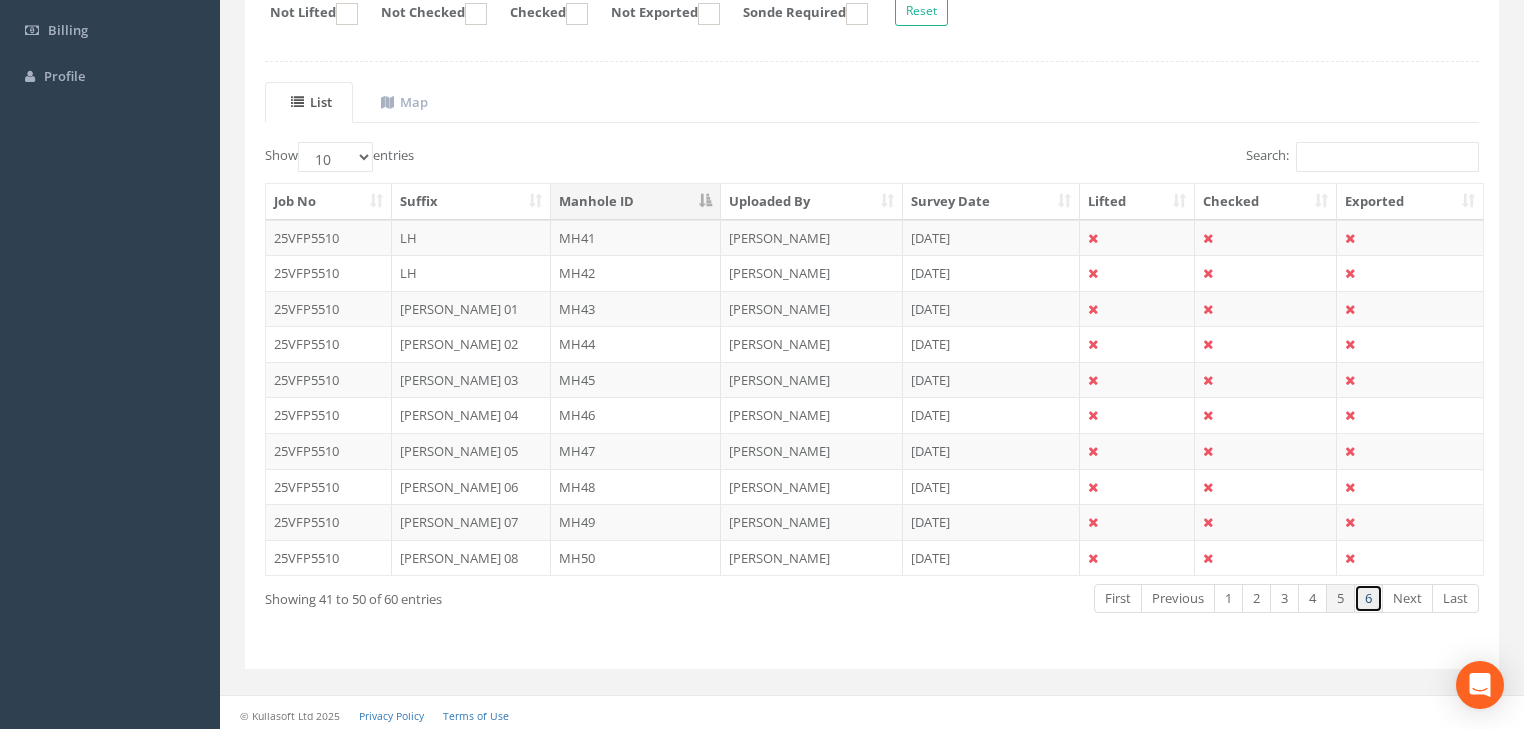 click on "6" at bounding box center [1368, 598] 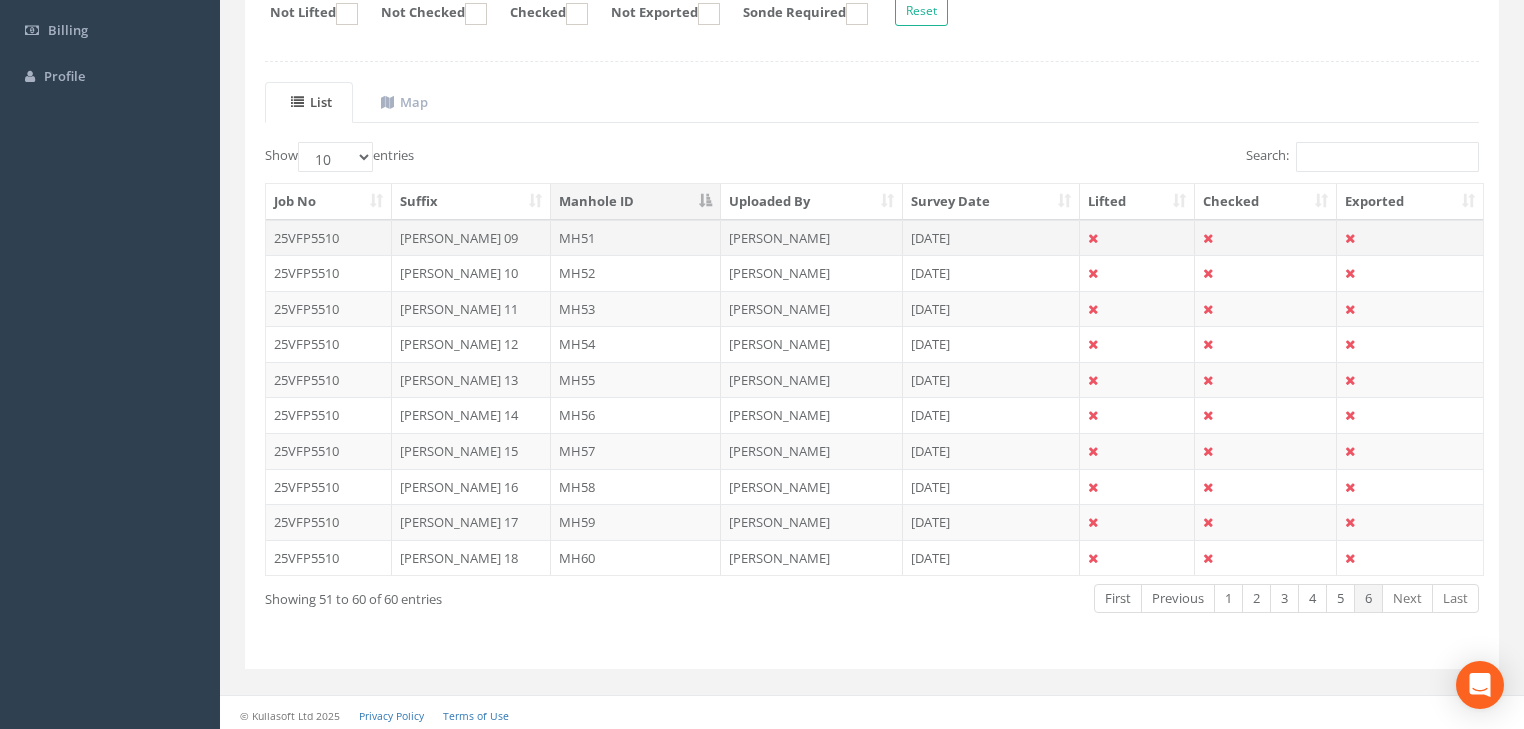 click on "MH51" at bounding box center (636, 238) 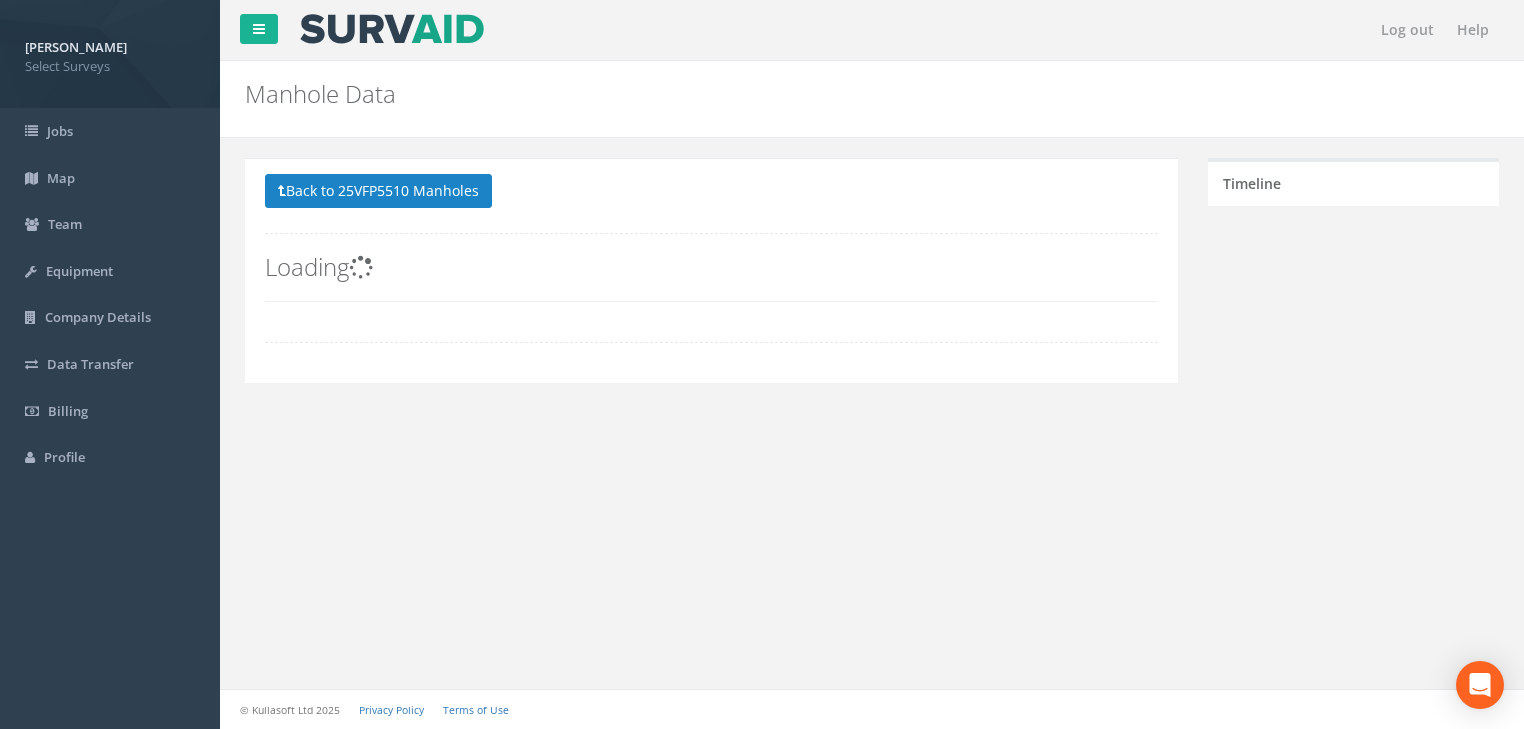 scroll, scrollTop: 0, scrollLeft: 0, axis: both 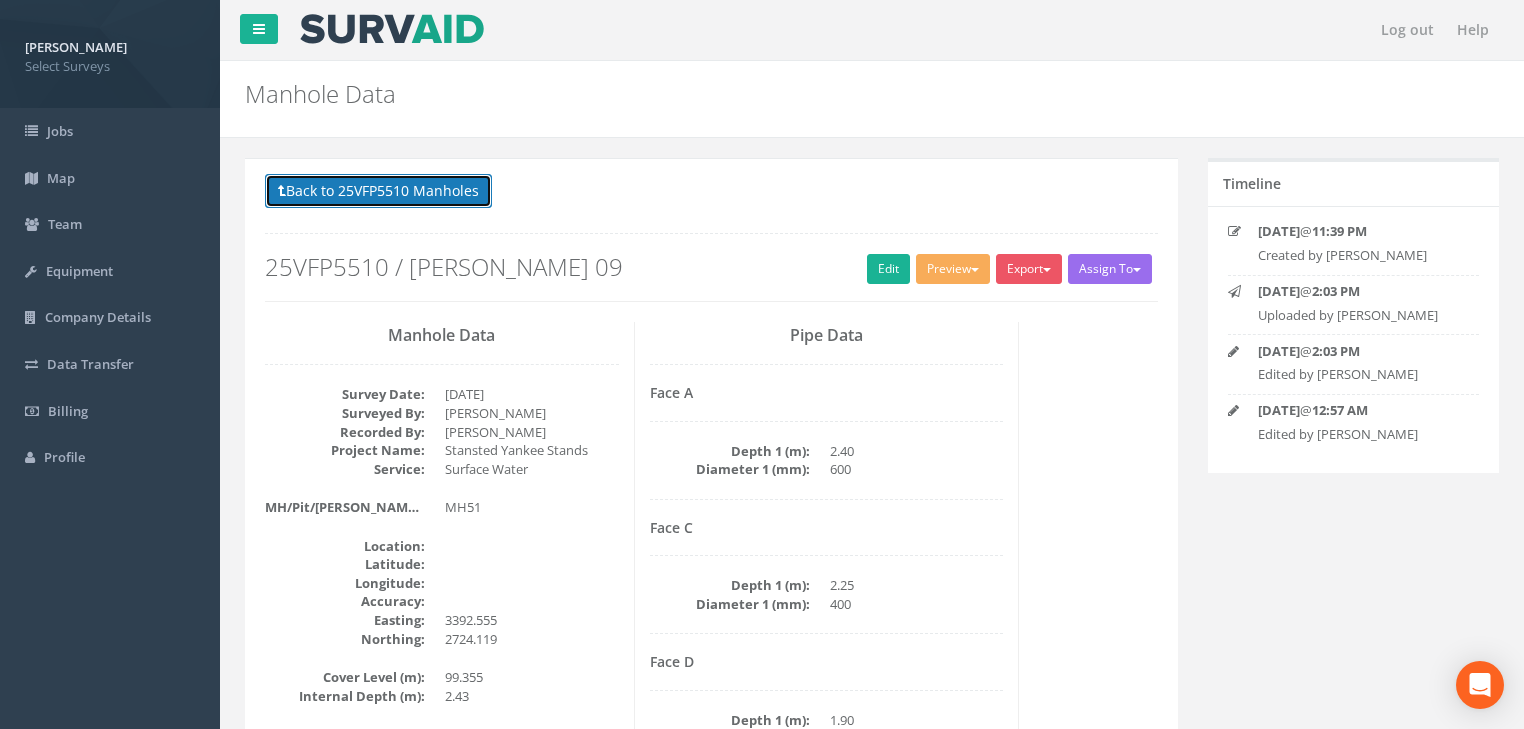 click on "Back to 25VFP5510 Manholes" at bounding box center (378, 191) 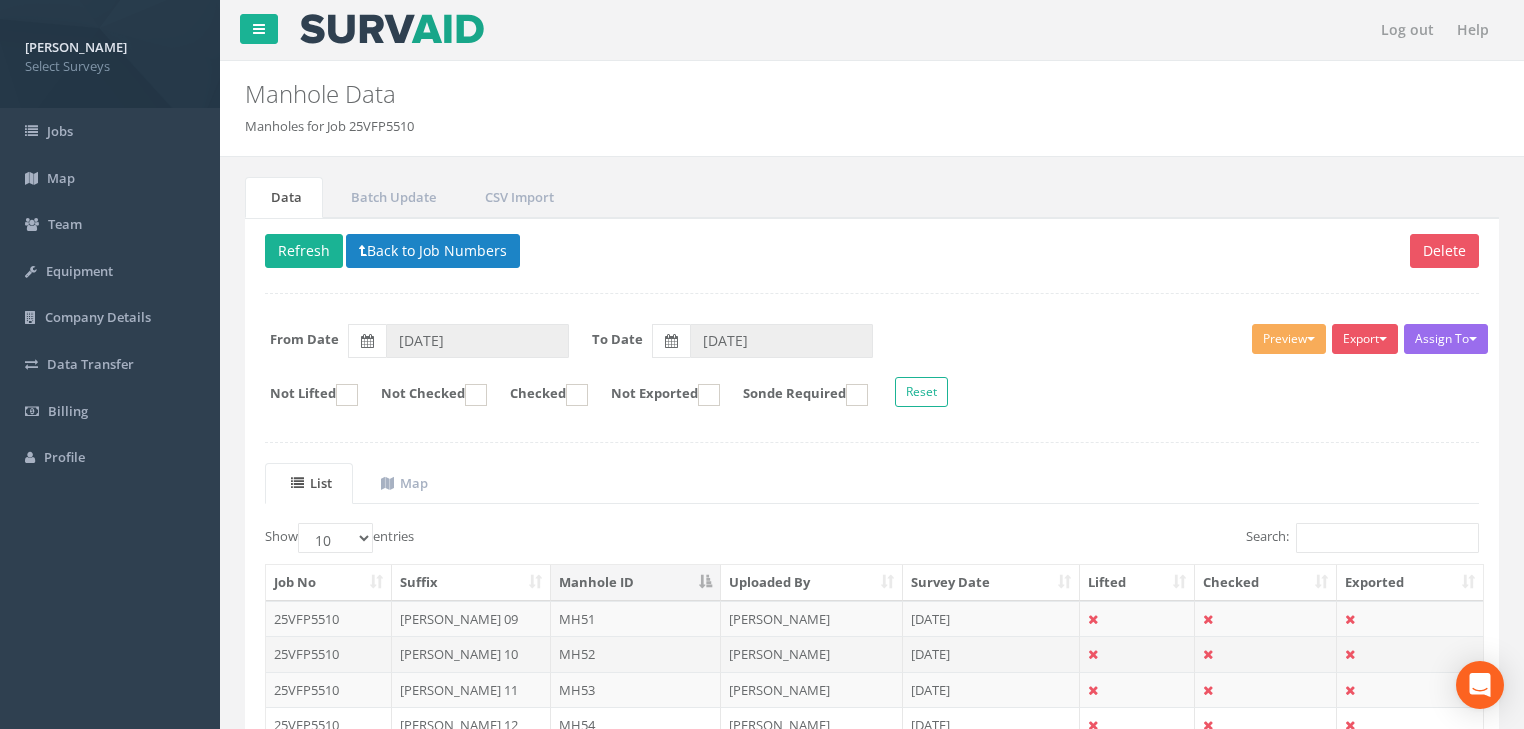 click on "MH52" at bounding box center [636, 654] 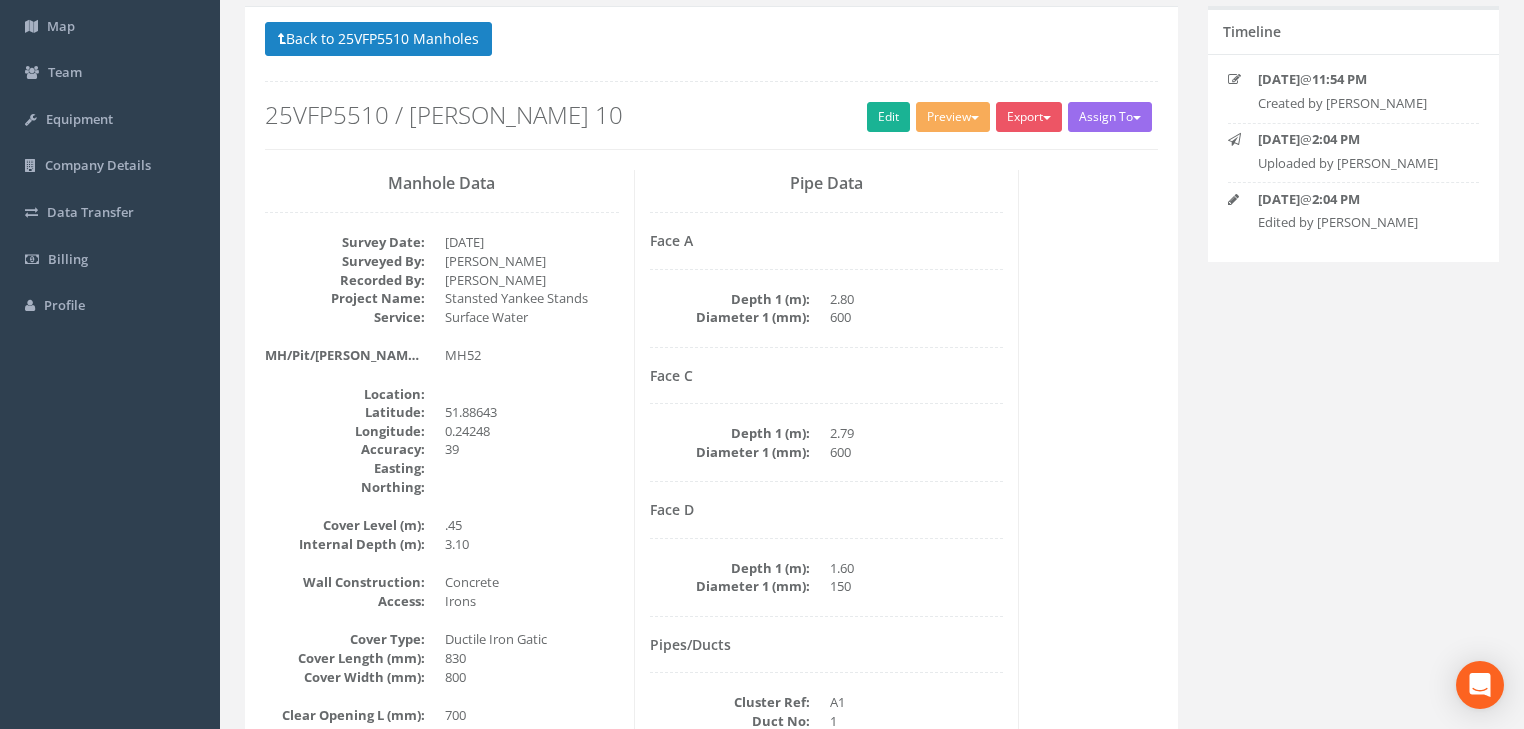 scroll, scrollTop: 160, scrollLeft: 0, axis: vertical 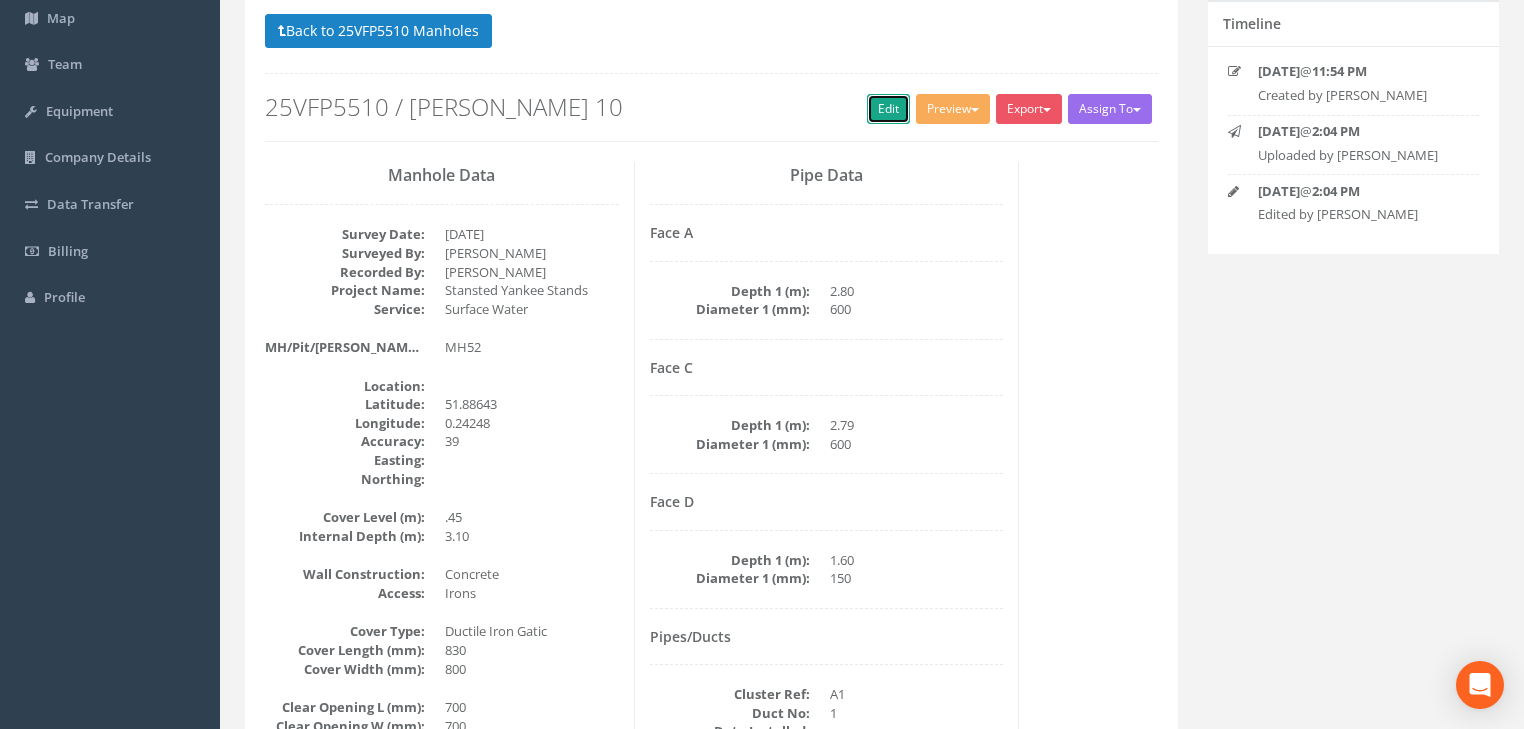 click on "Edit" at bounding box center [888, 109] 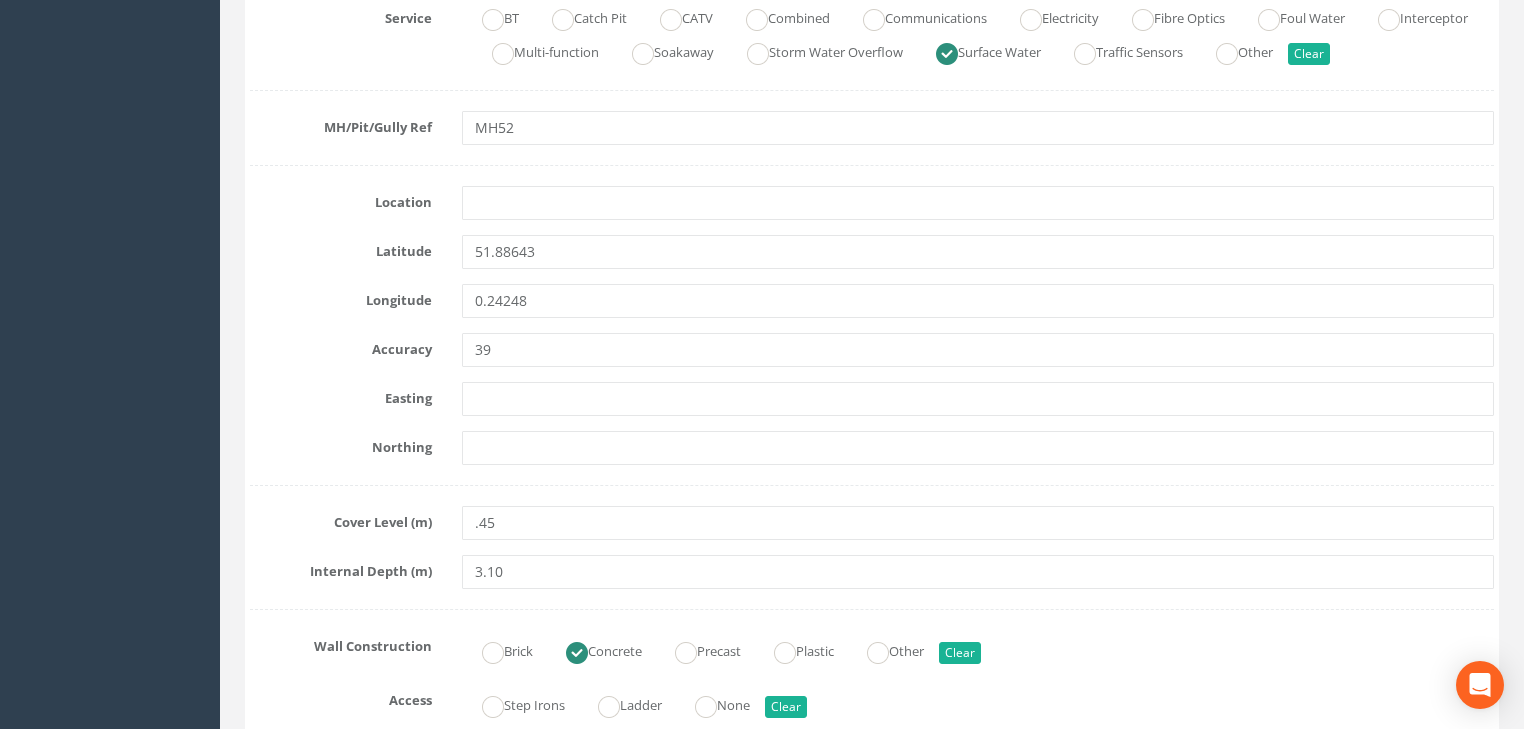 scroll, scrollTop: 640, scrollLeft: 0, axis: vertical 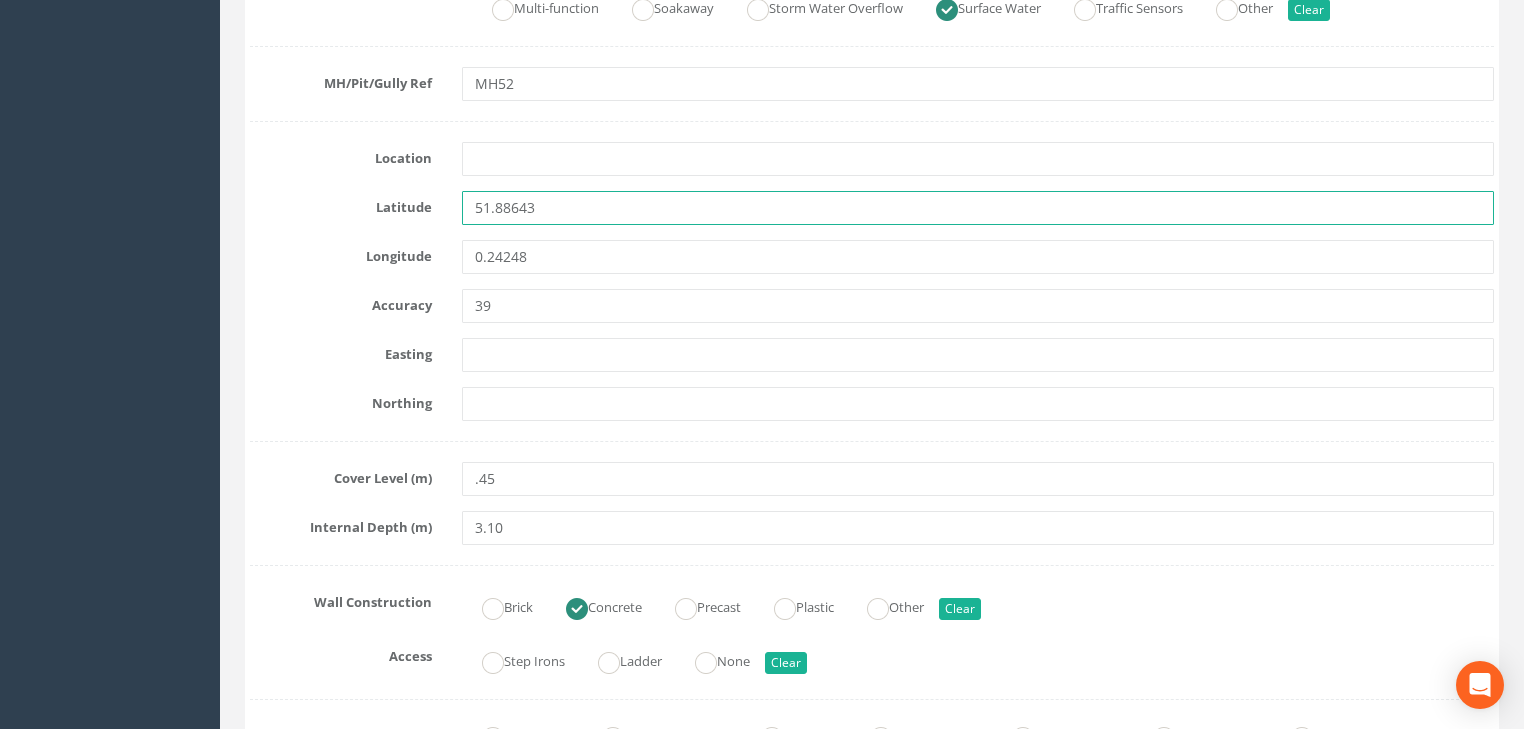 drag, startPoint x: 540, startPoint y: 210, endPoint x: 511, endPoint y: 241, distance: 42.44997 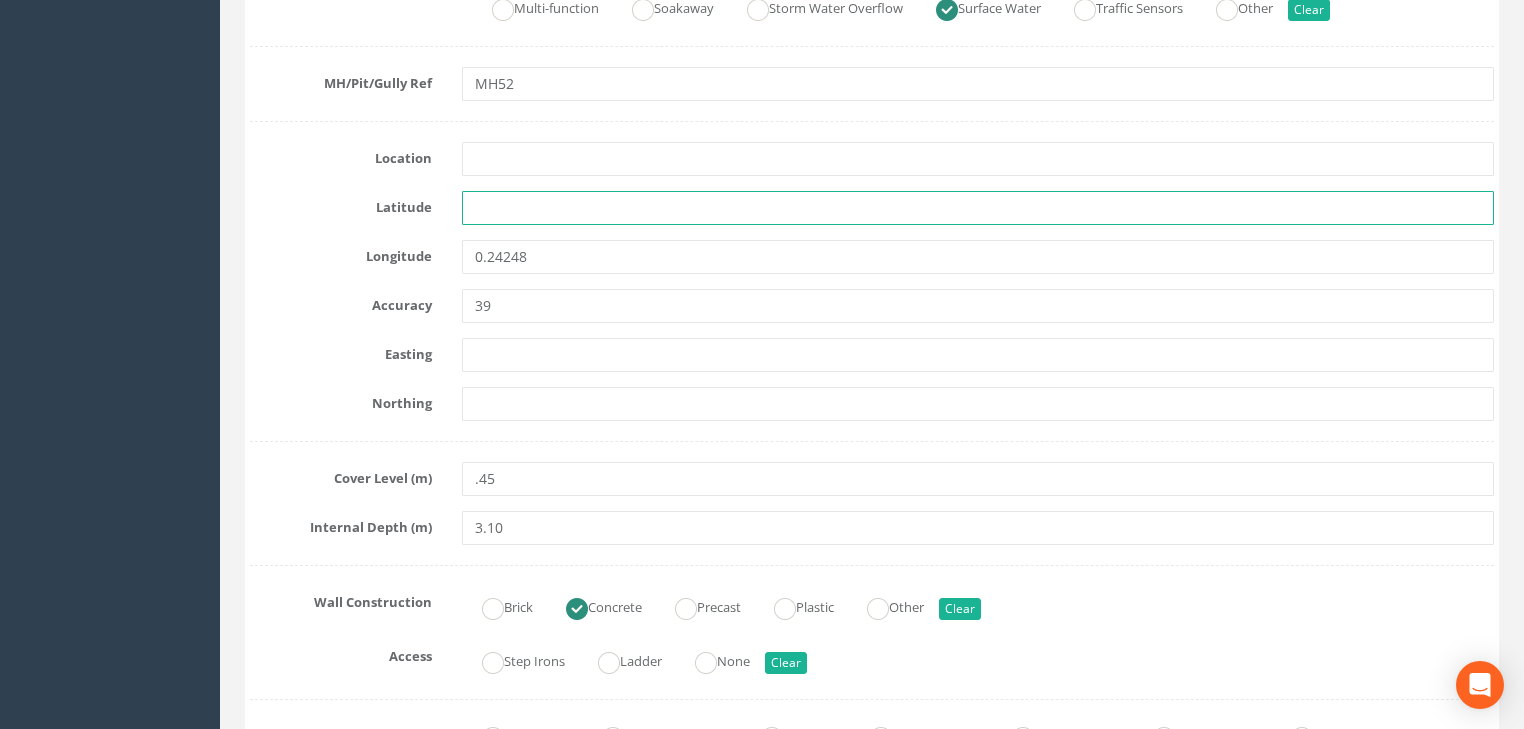 type 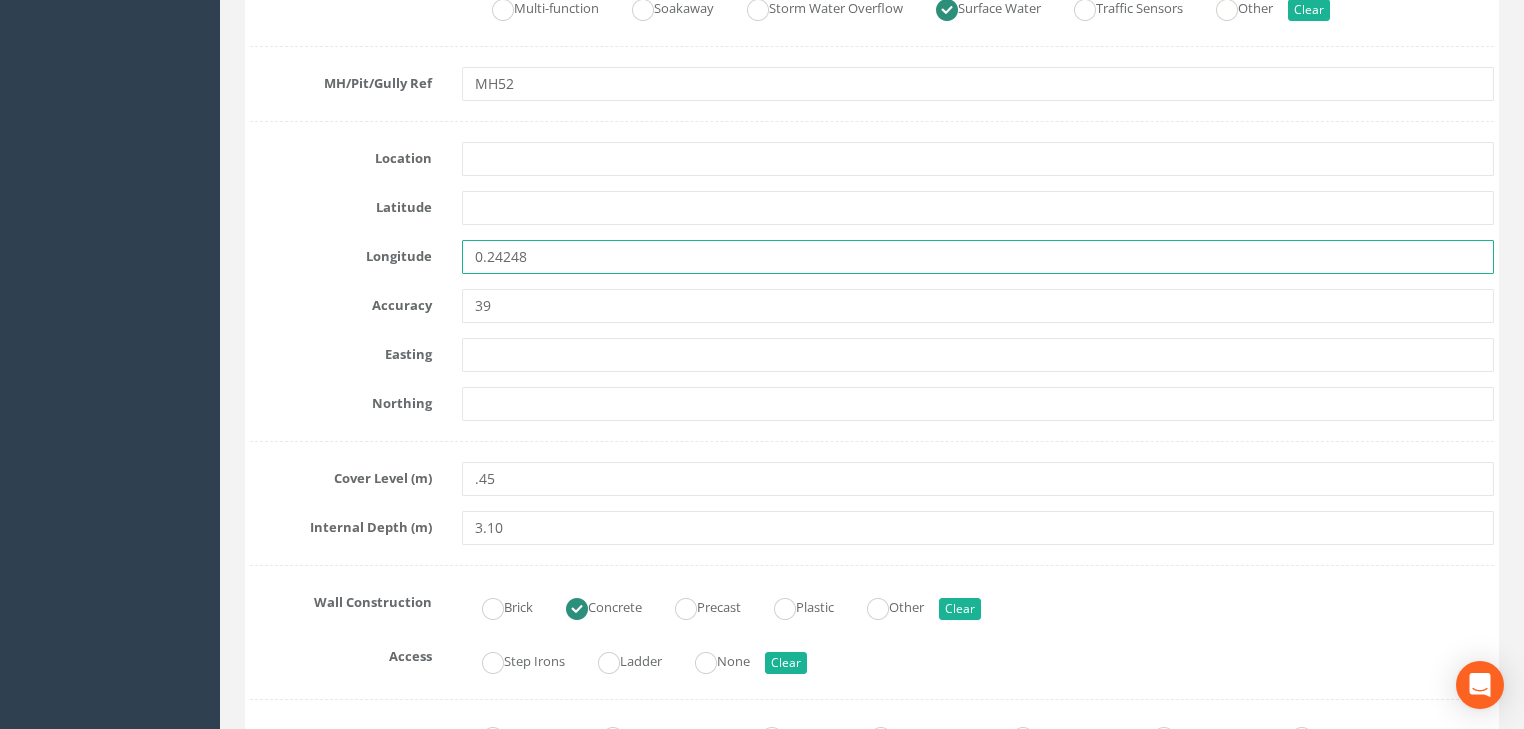 drag, startPoint x: 567, startPoint y: 252, endPoint x: 353, endPoint y: 282, distance: 216.09258 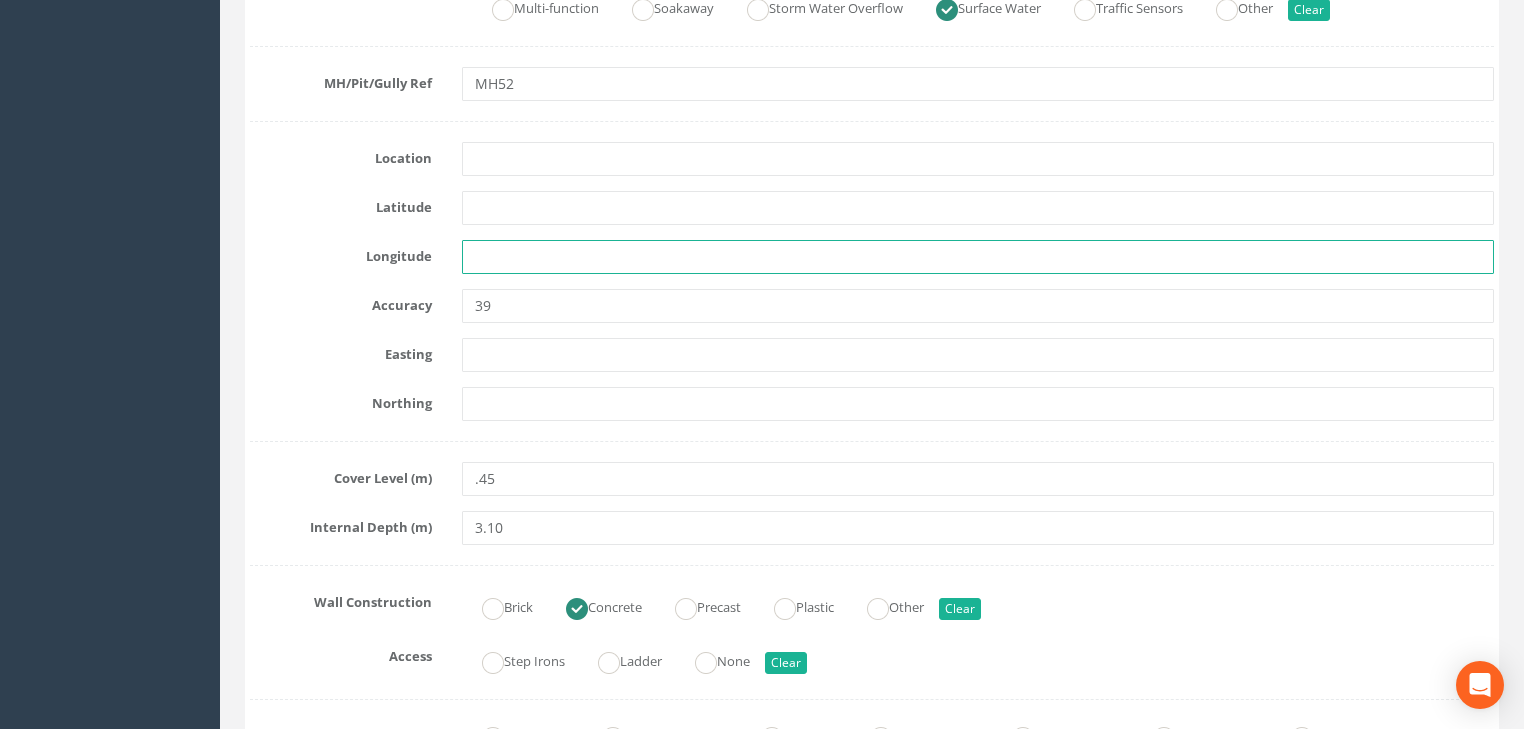 type 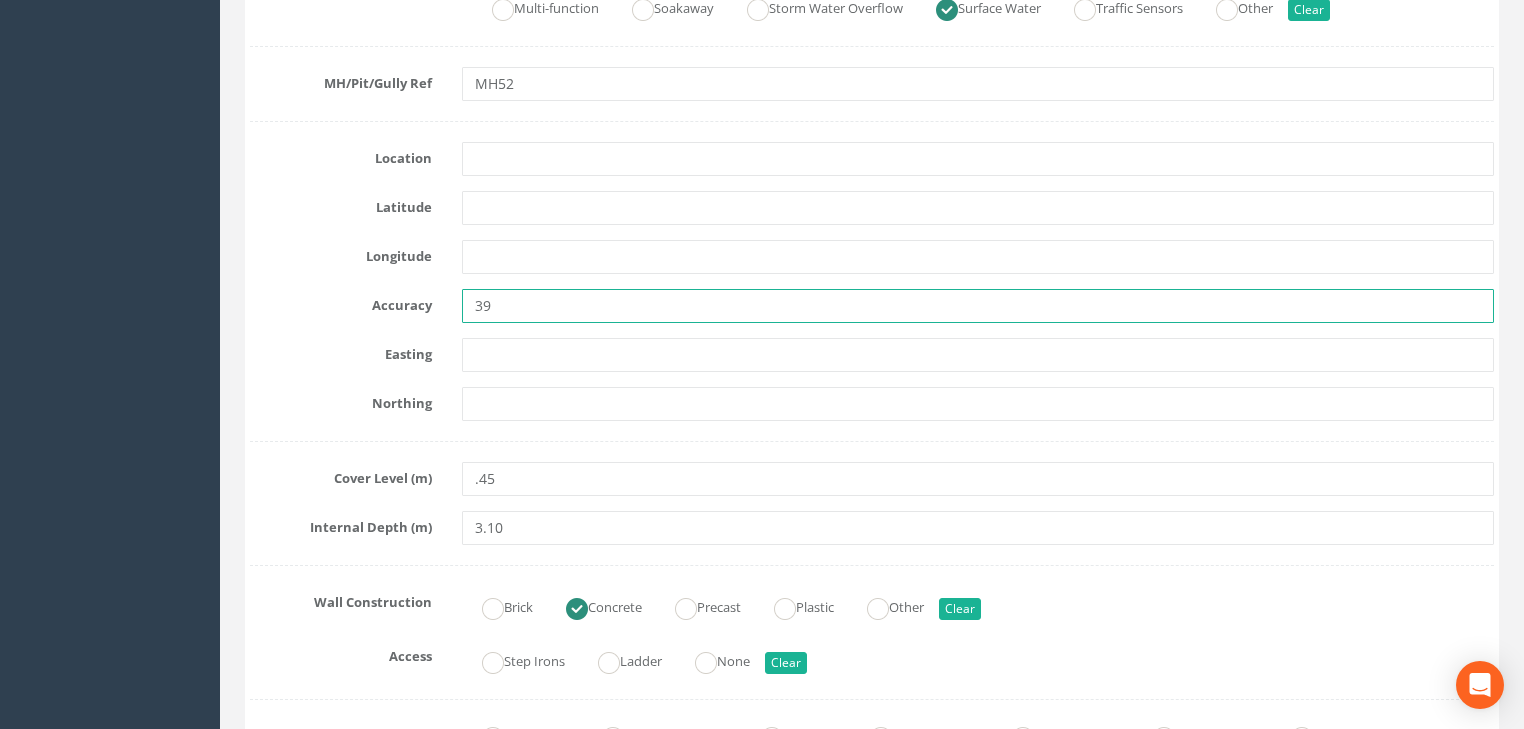 drag, startPoint x: 492, startPoint y: 300, endPoint x: 412, endPoint y: 312, distance: 80.895 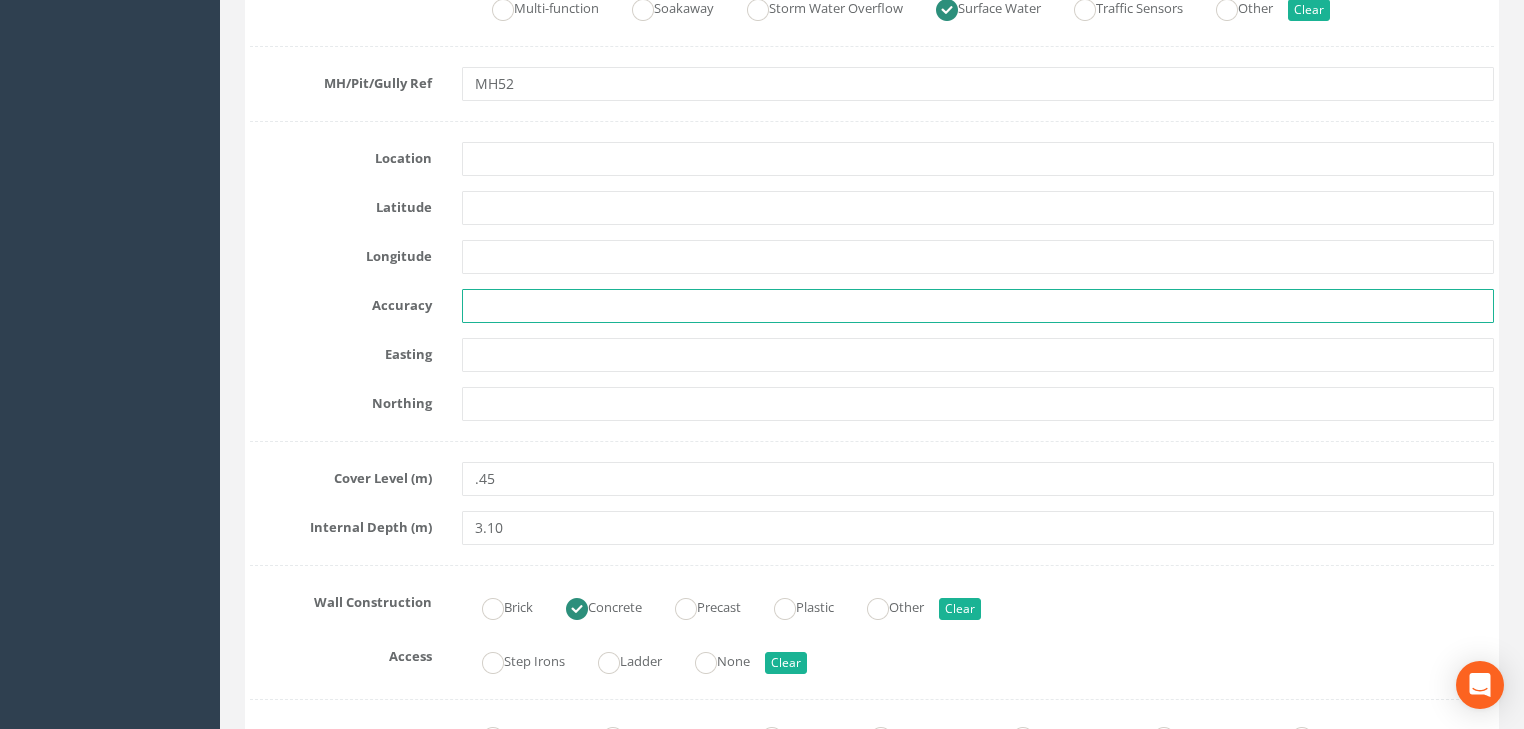 type 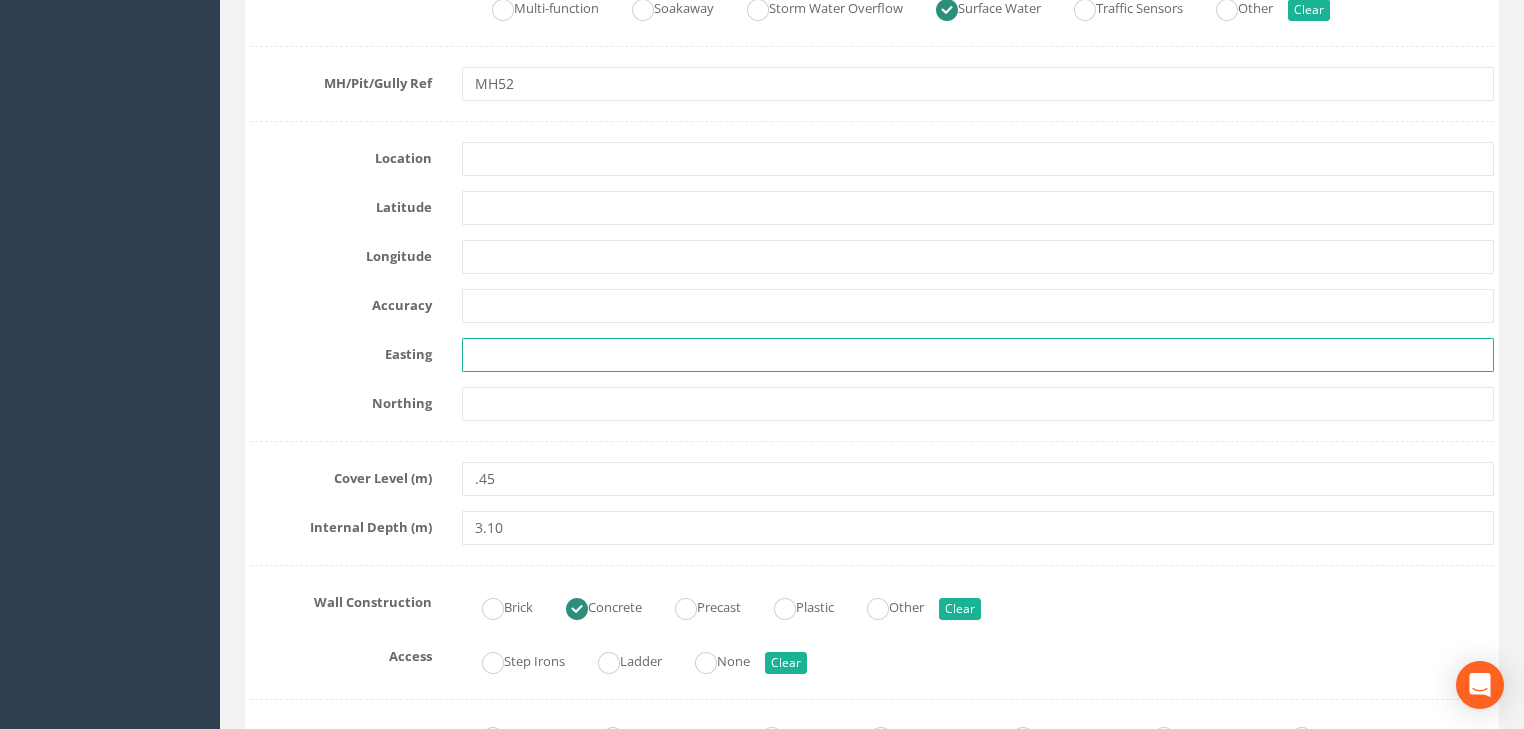 click at bounding box center [978, 355] 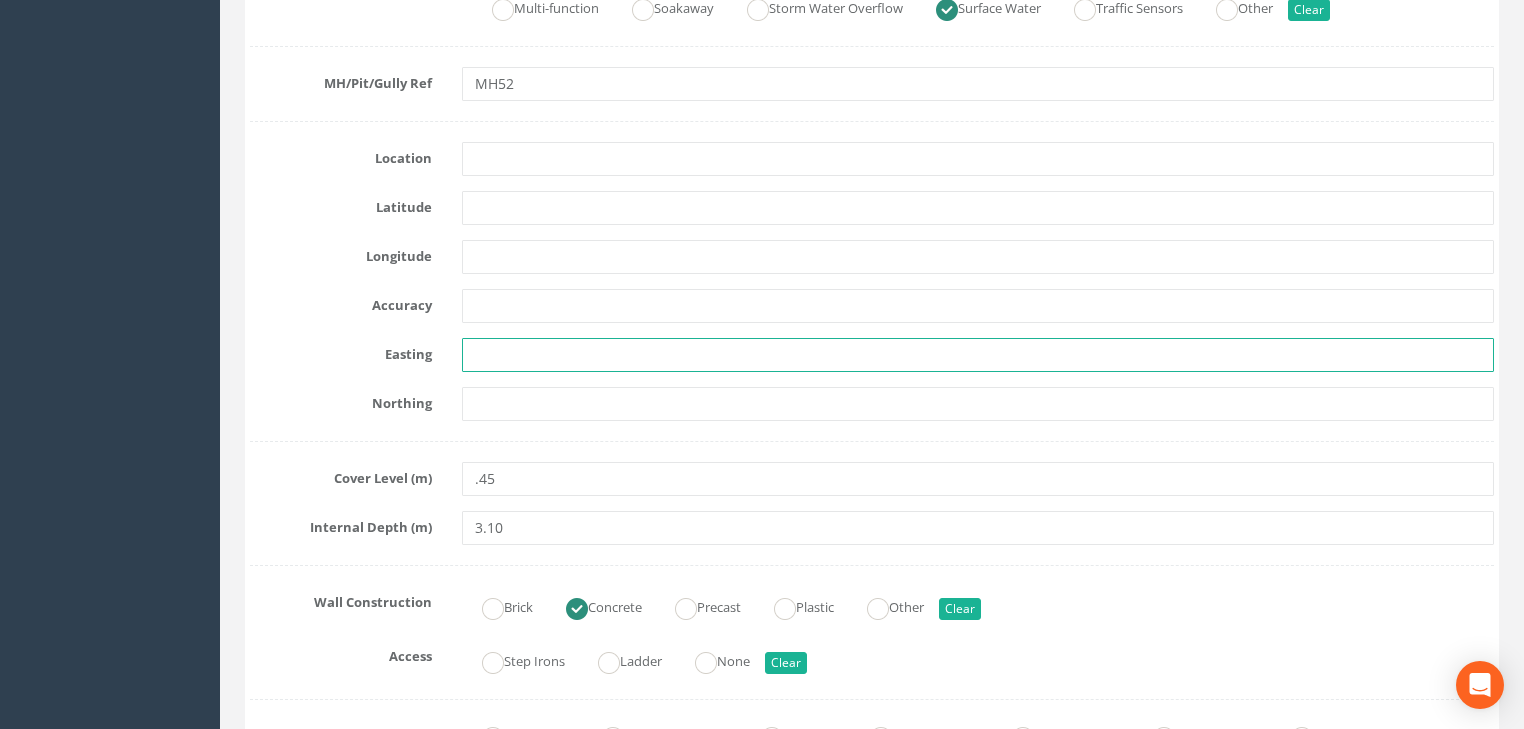paste on "3494.485" 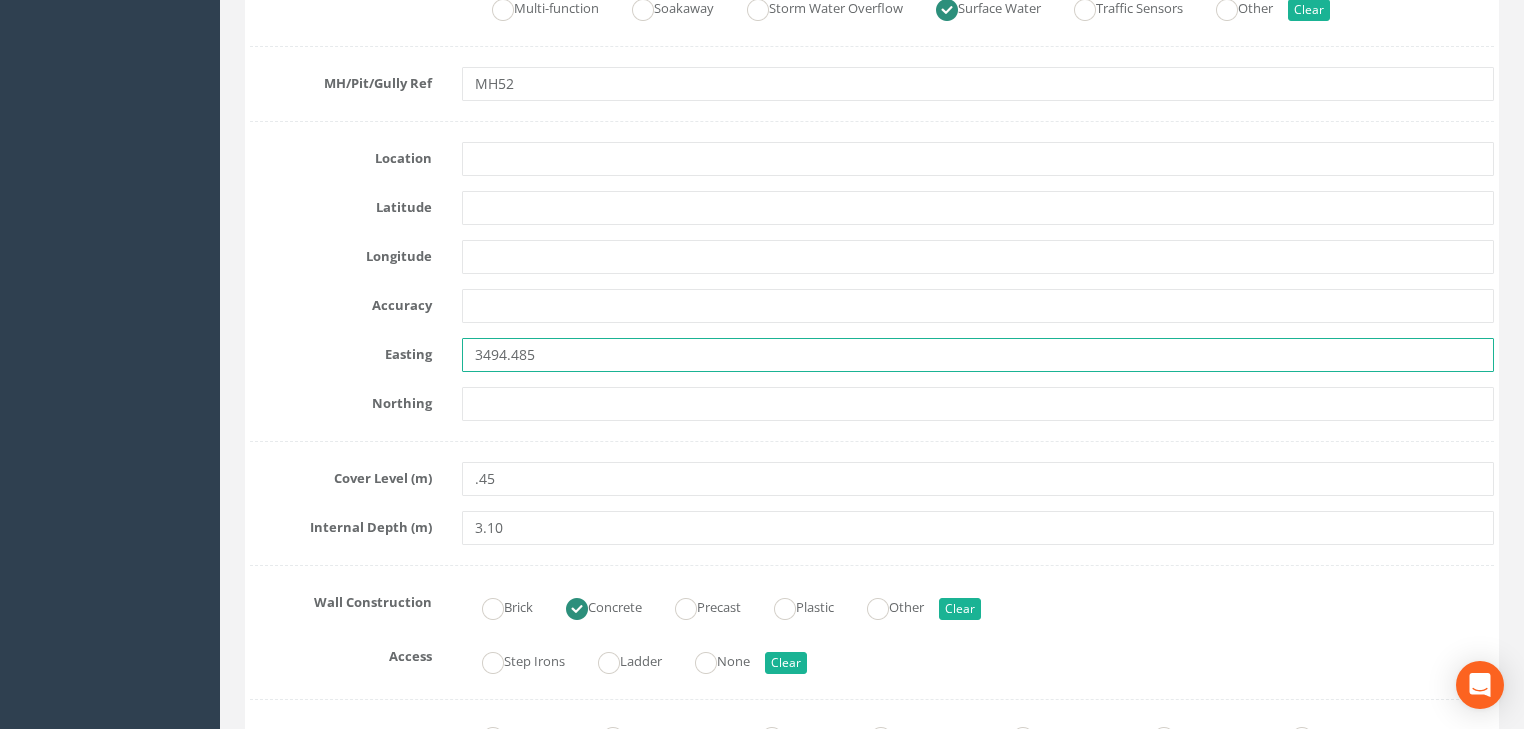 type on "3494.485" 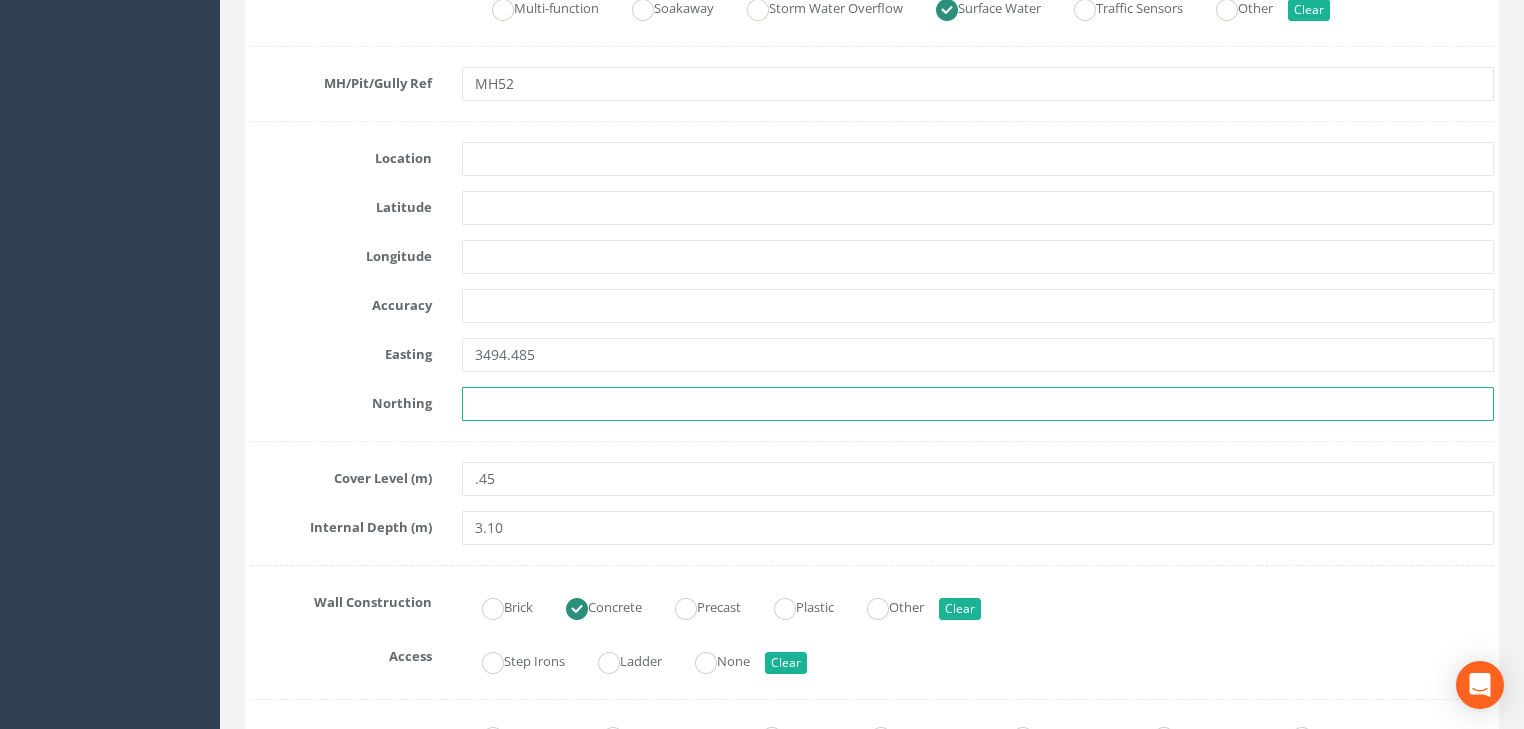 drag, startPoint x: 485, startPoint y: 394, endPoint x: 495, endPoint y: 396, distance: 10.198039 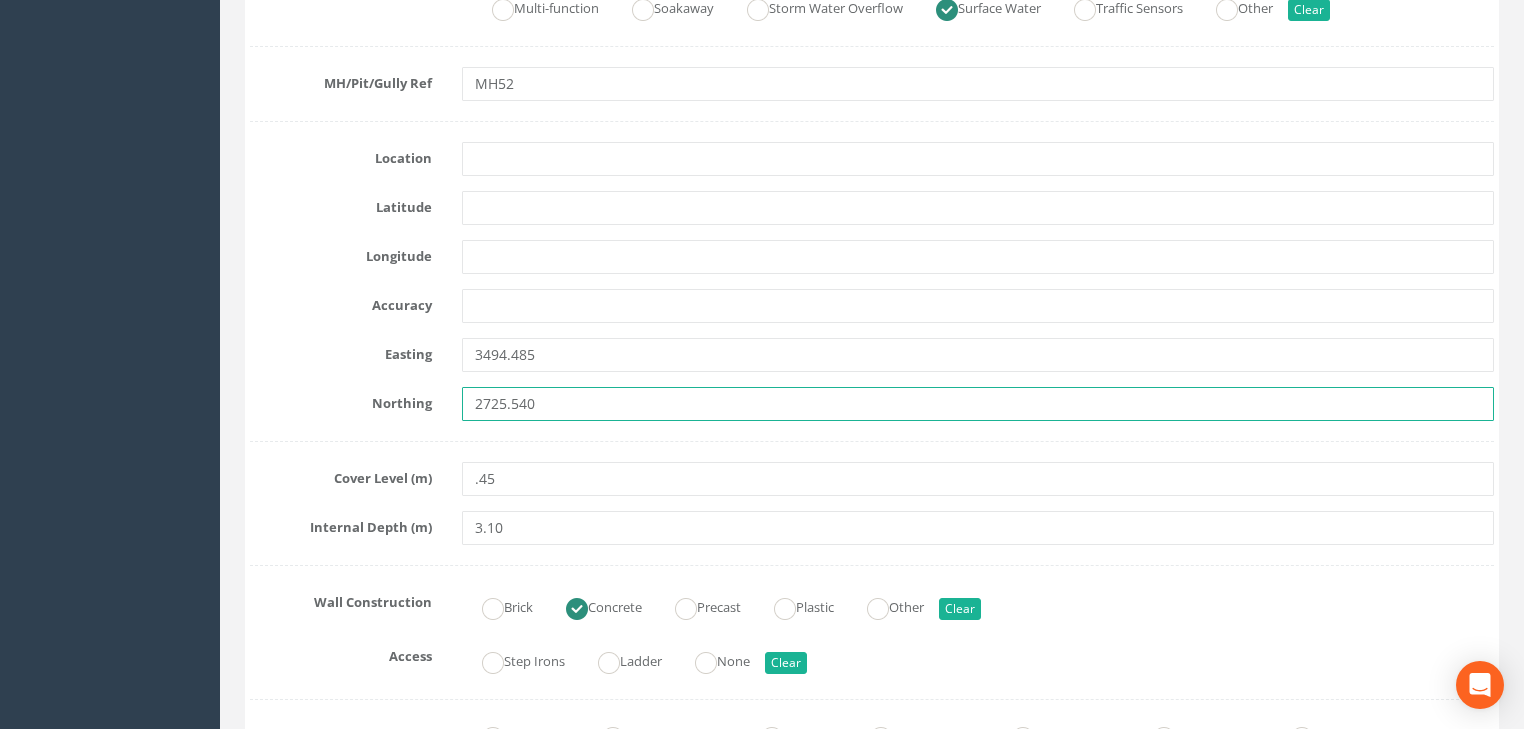 type on "2725.540" 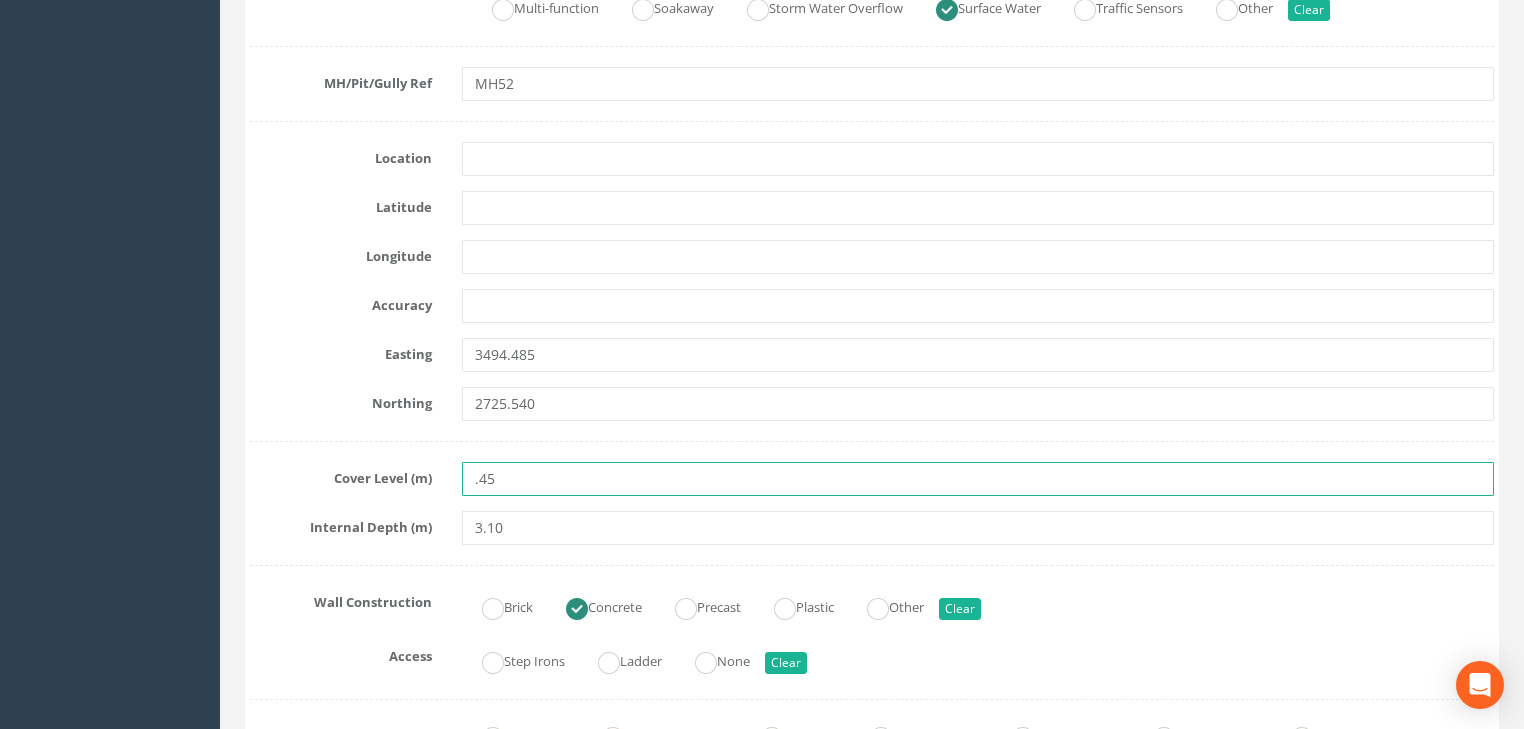 drag, startPoint x: 498, startPoint y: 473, endPoint x: 444, endPoint y: 476, distance: 54.08327 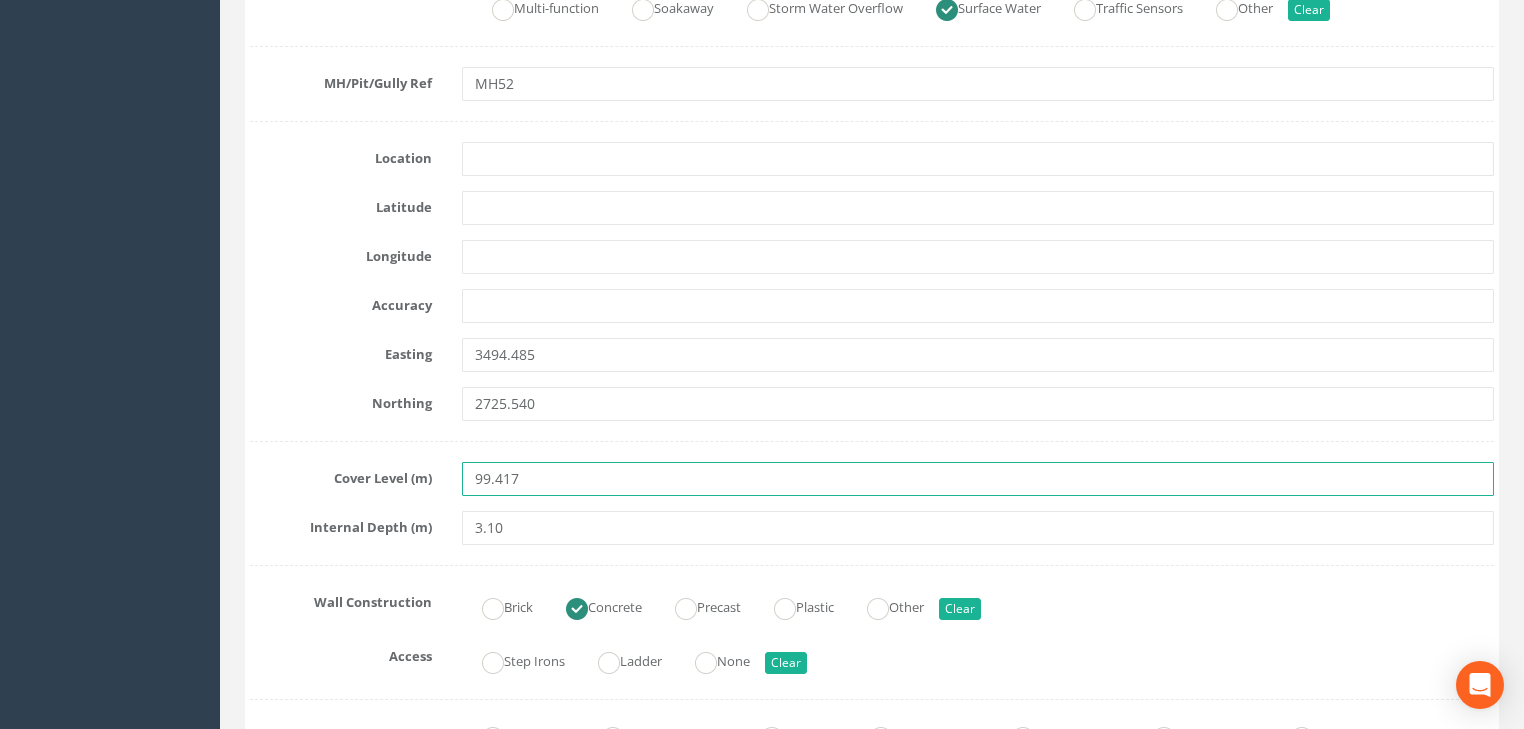 type on "99.417" 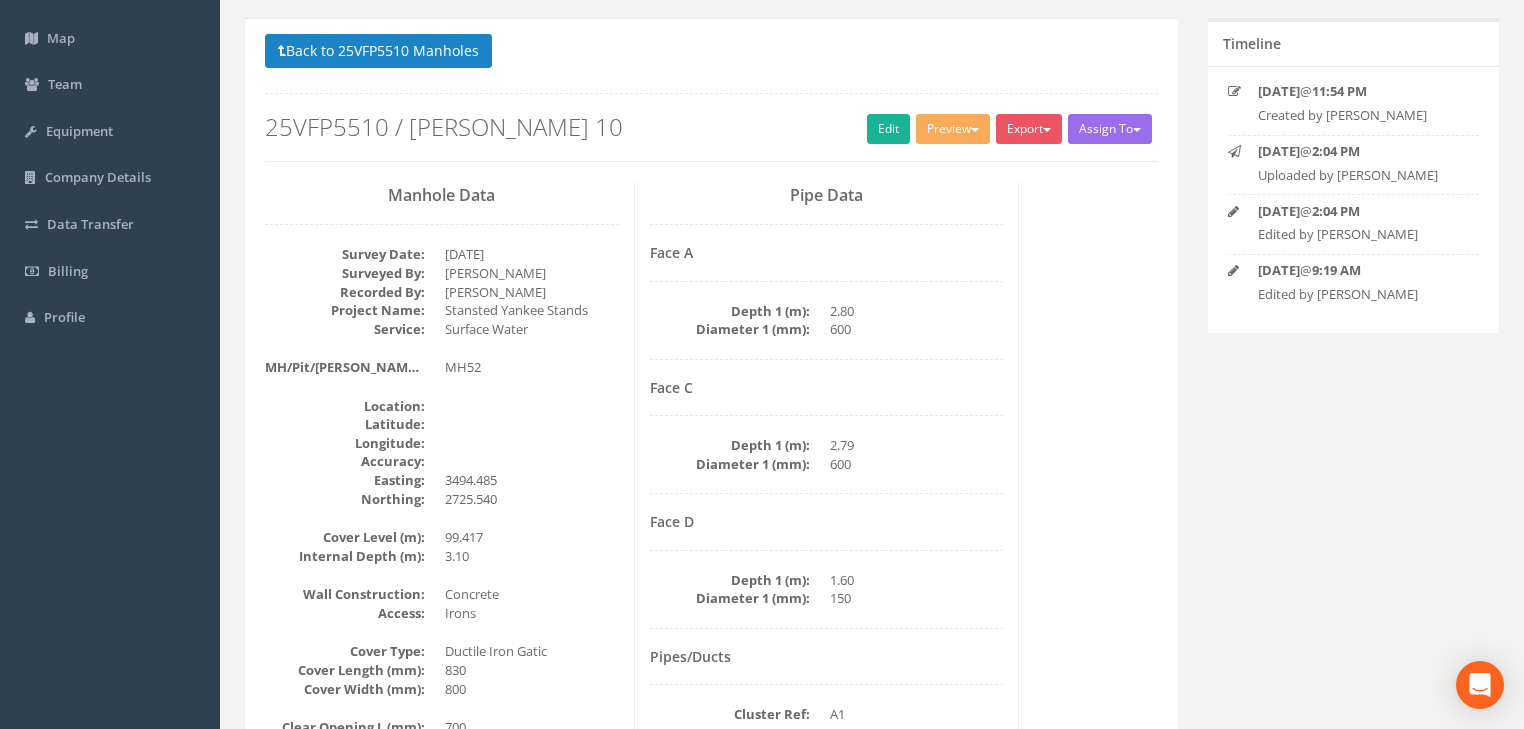 scroll, scrollTop: 0, scrollLeft: 0, axis: both 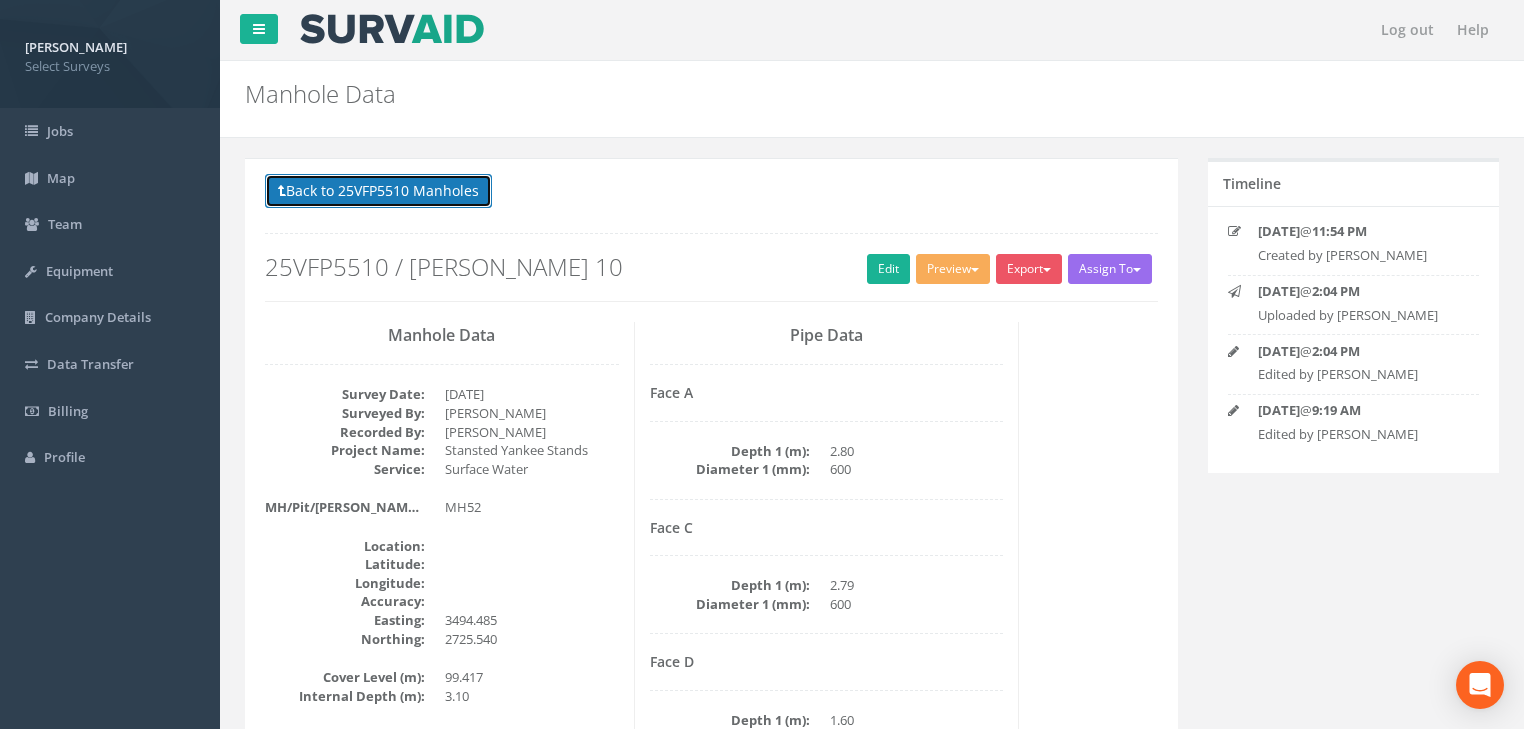 click on "Back to 25VFP5510 Manholes" at bounding box center [378, 191] 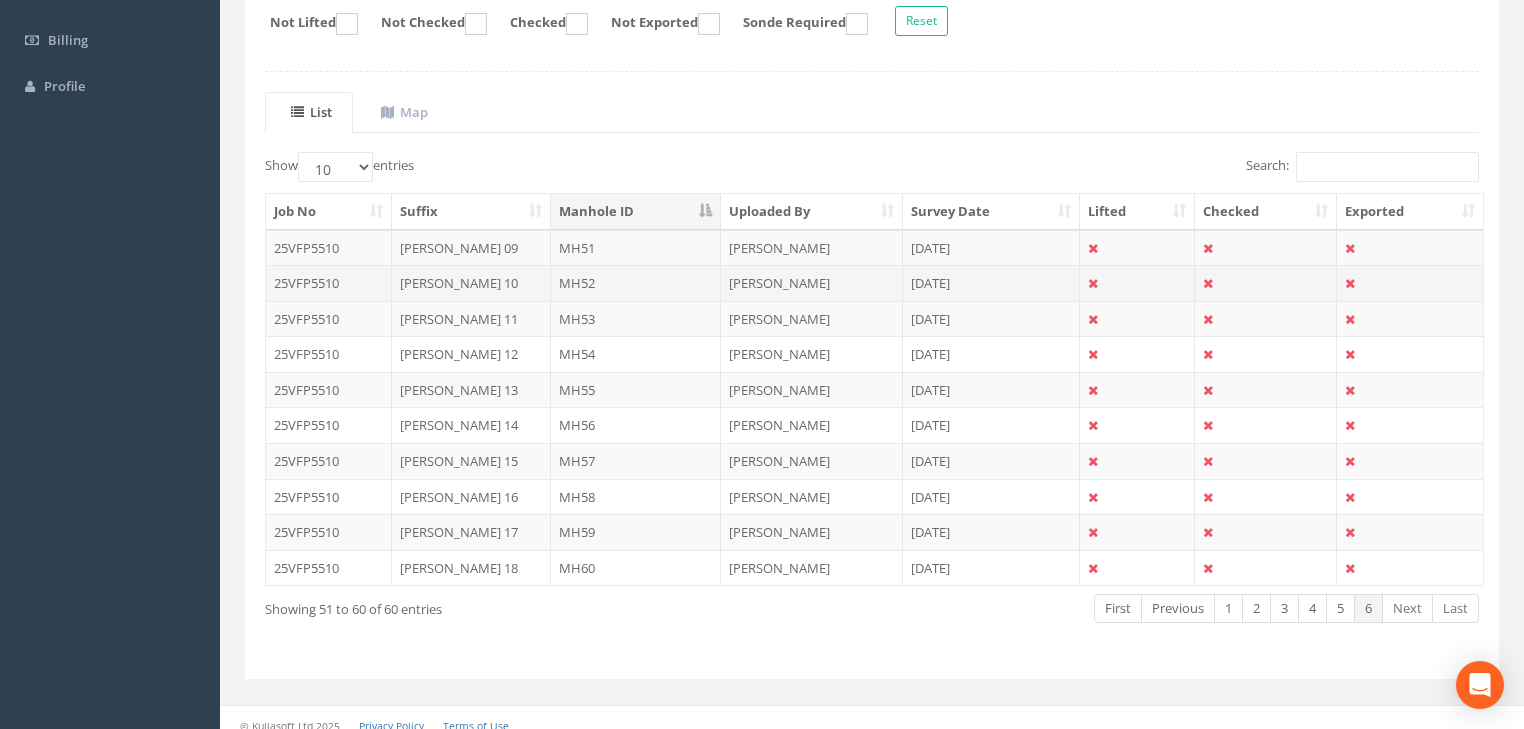 scroll, scrollTop: 381, scrollLeft: 0, axis: vertical 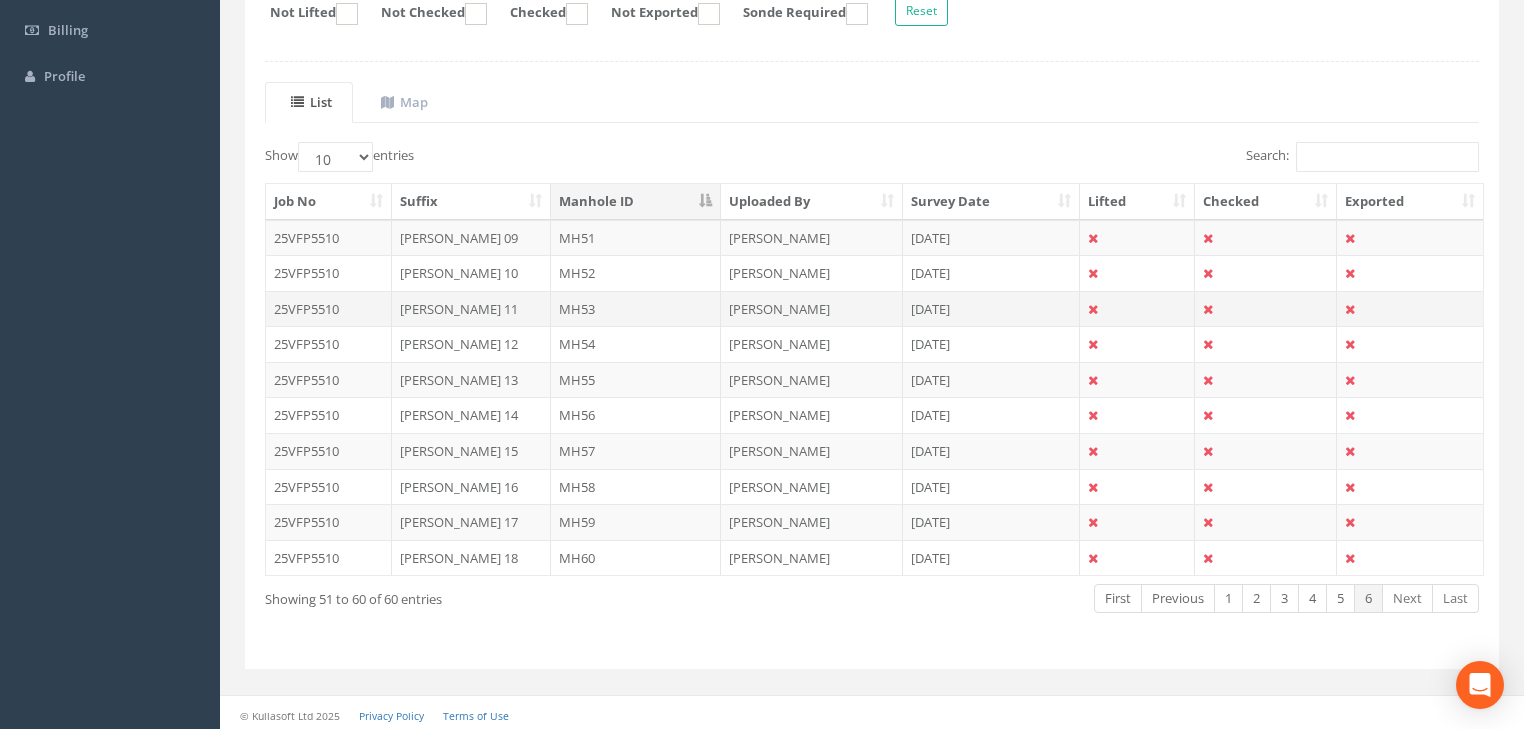 click on "MH53" at bounding box center [636, 309] 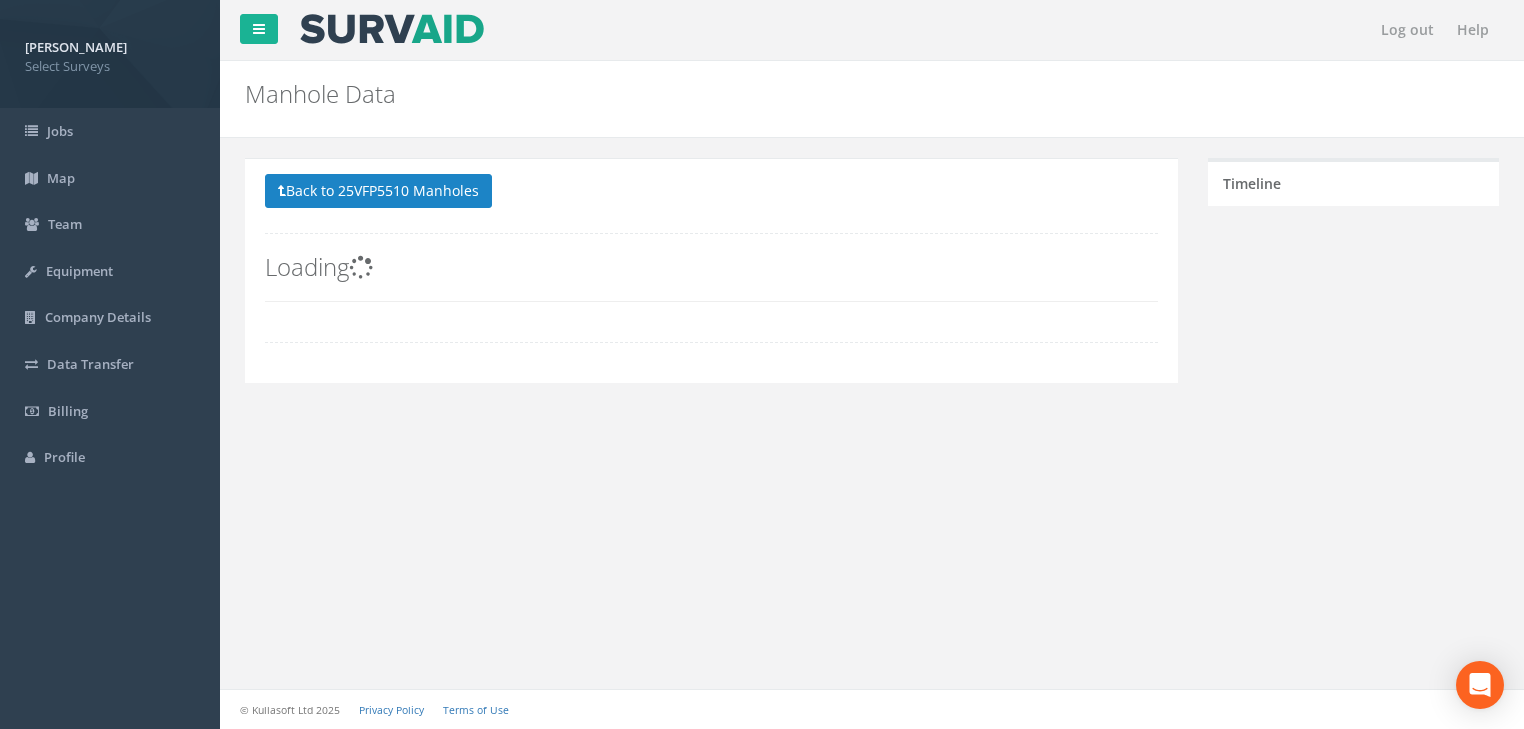 scroll, scrollTop: 0, scrollLeft: 0, axis: both 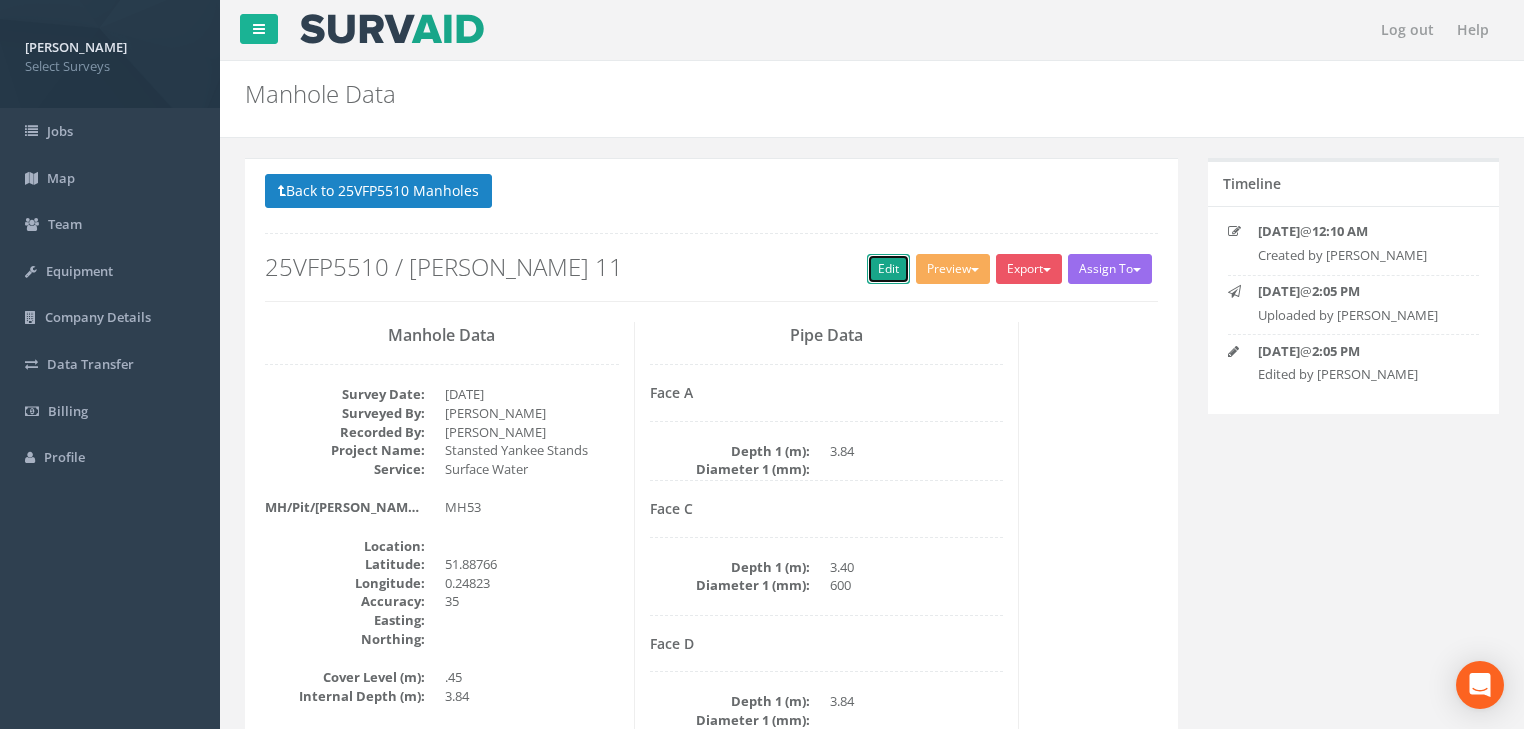 click on "Edit" at bounding box center [888, 269] 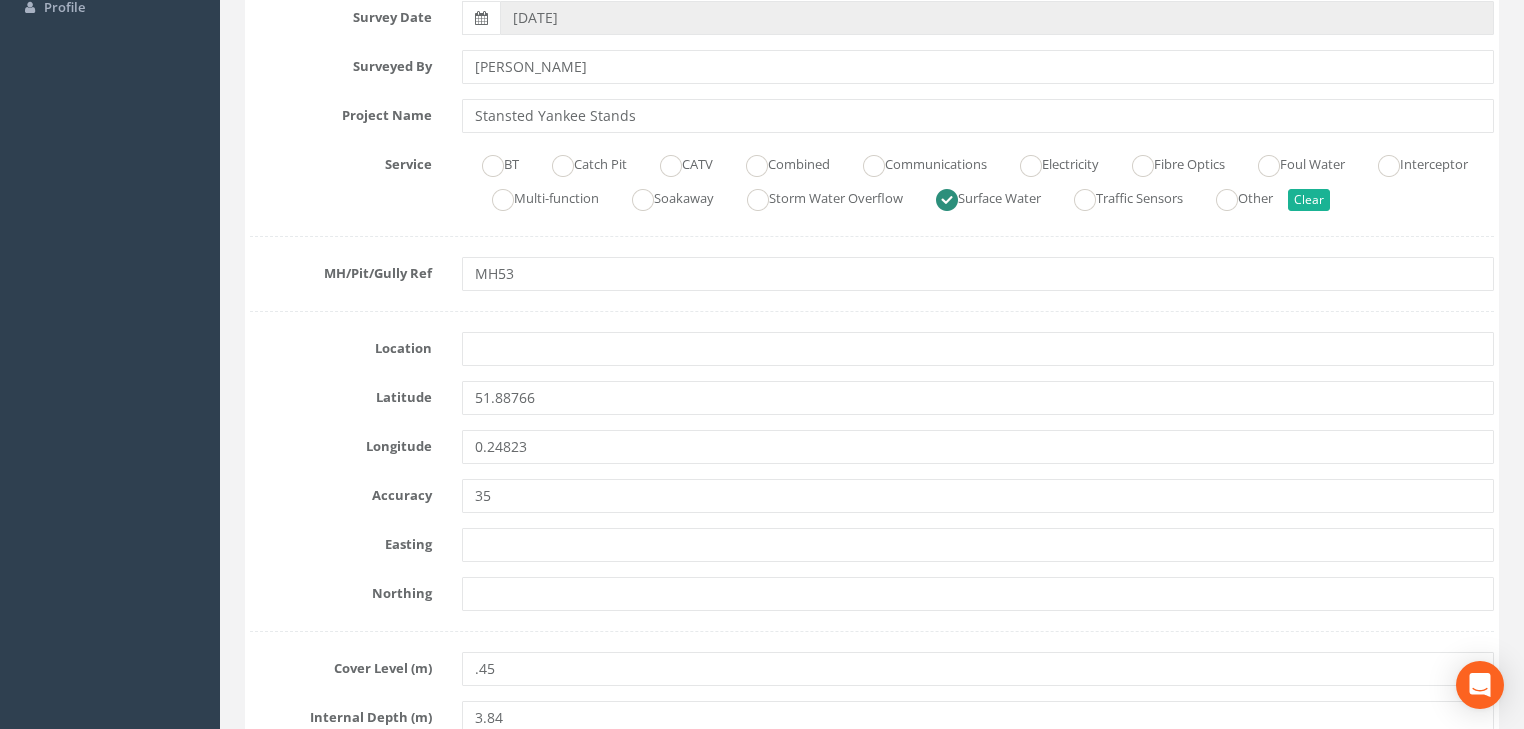 scroll, scrollTop: 480, scrollLeft: 0, axis: vertical 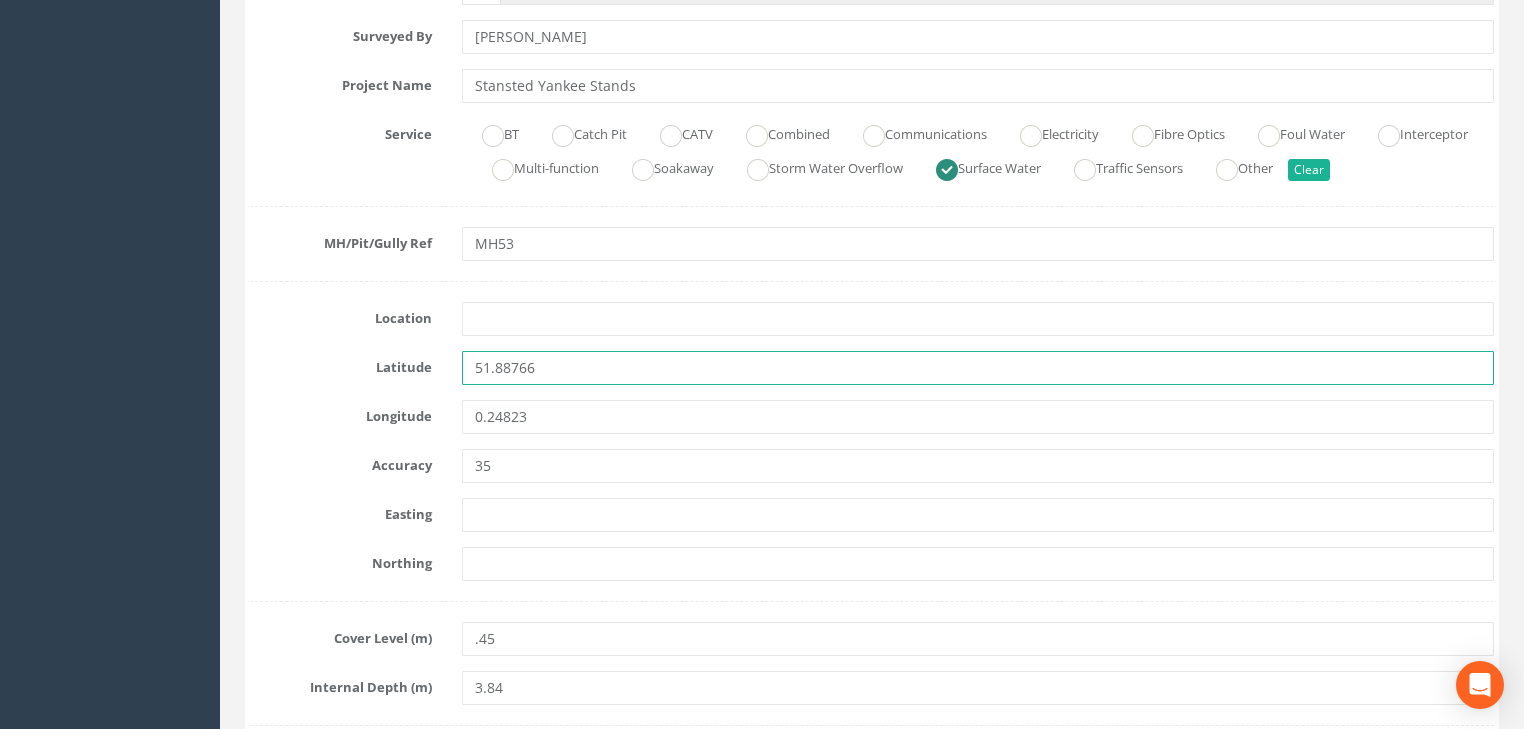 drag, startPoint x: 555, startPoint y: 372, endPoint x: 456, endPoint y: 391, distance: 100.80675 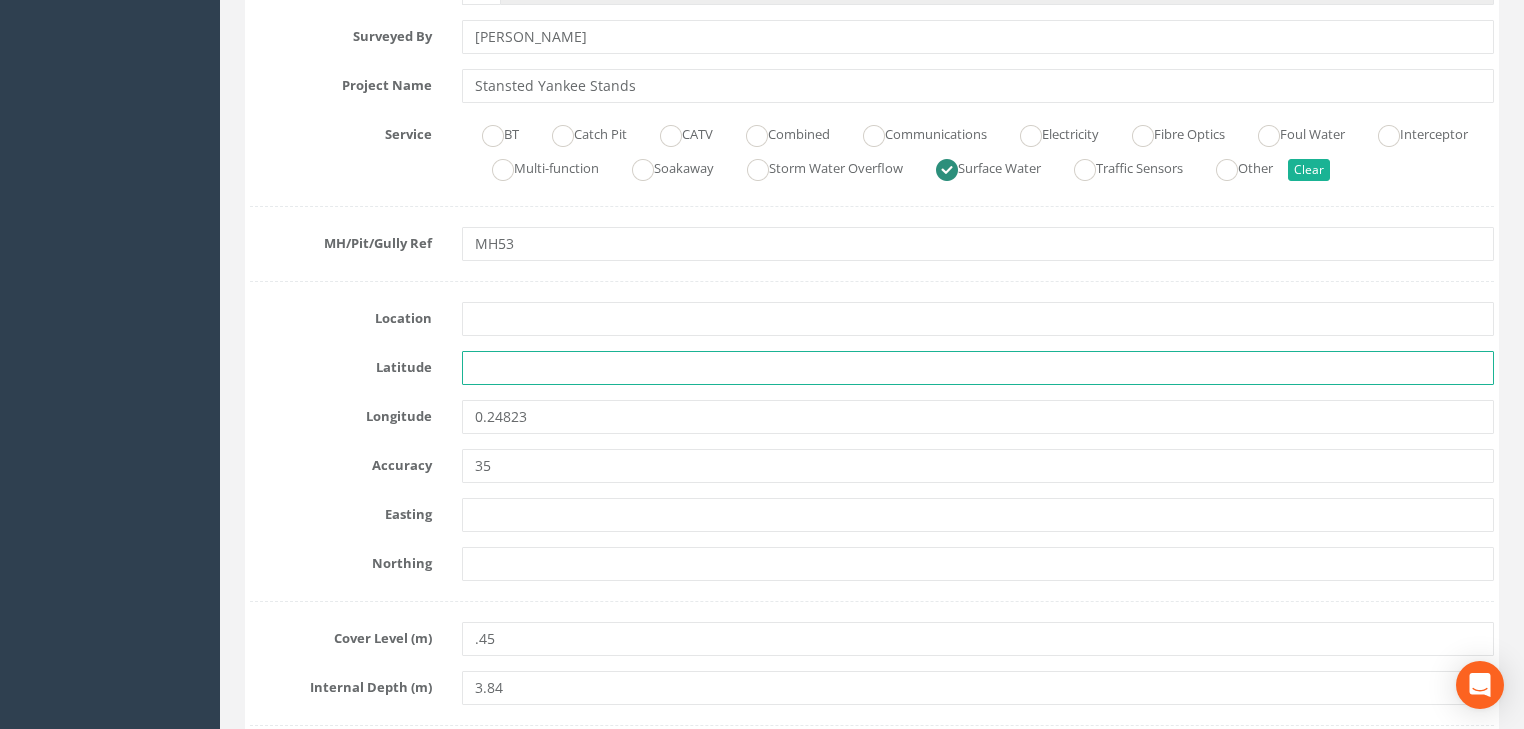 type 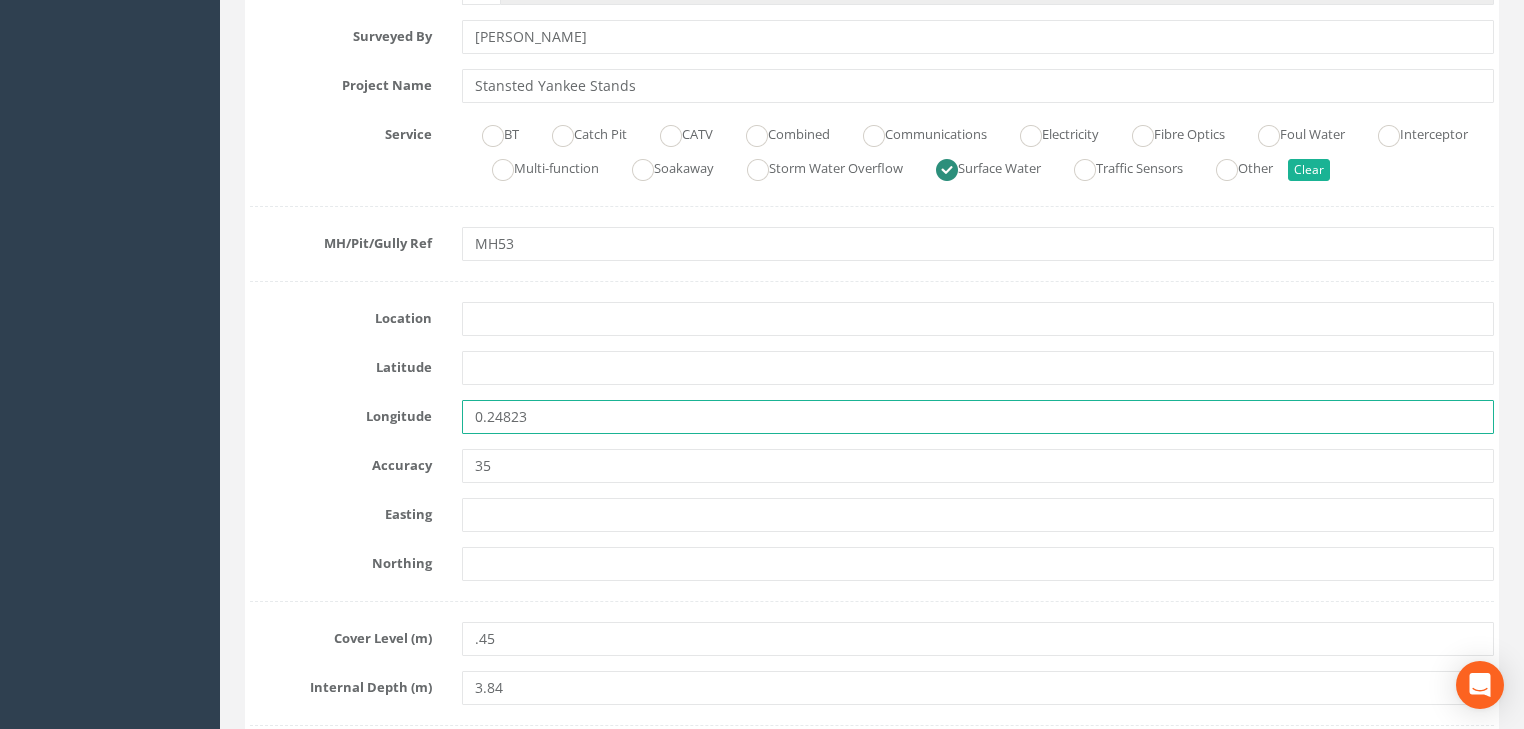 drag, startPoint x: 560, startPoint y: 405, endPoint x: 431, endPoint y: 418, distance: 129.65338 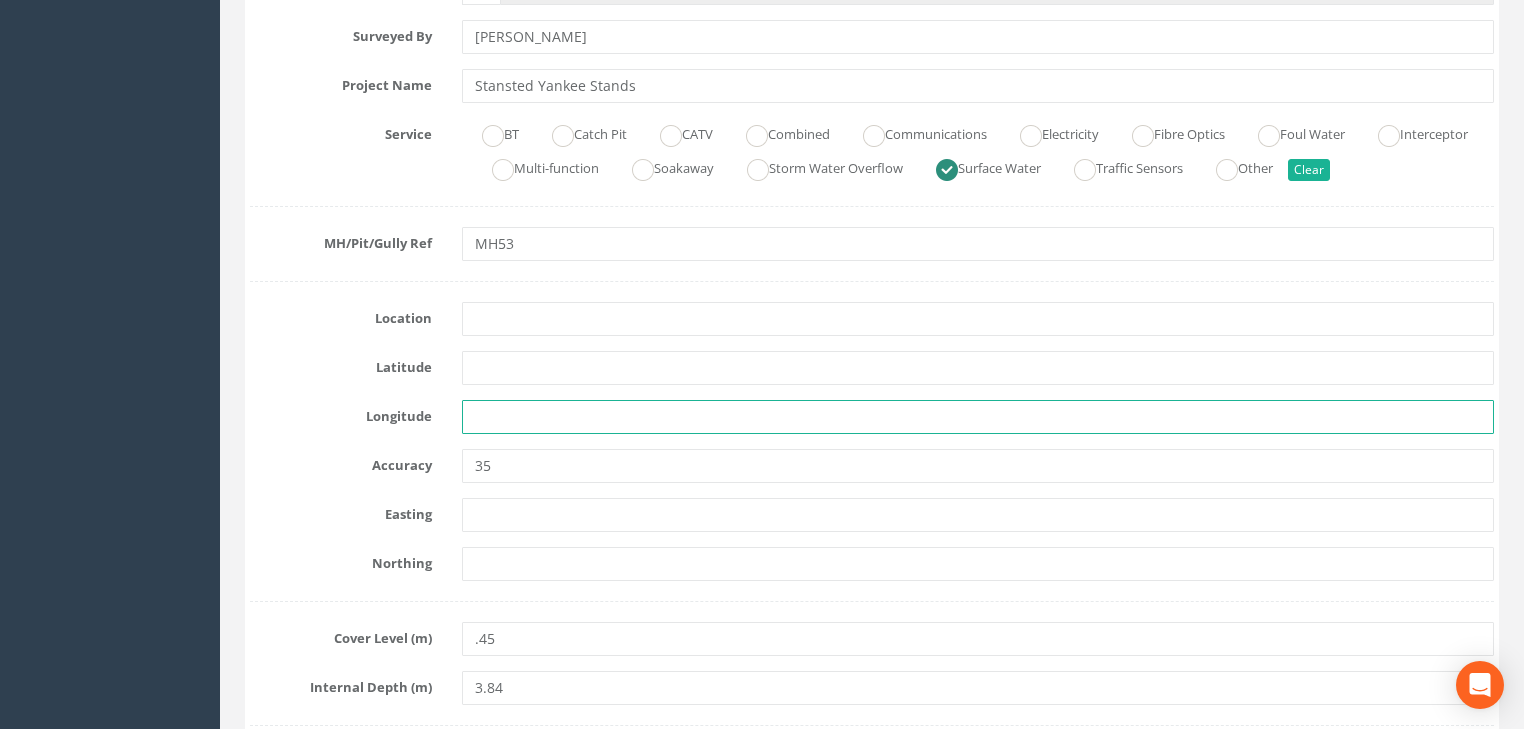 type 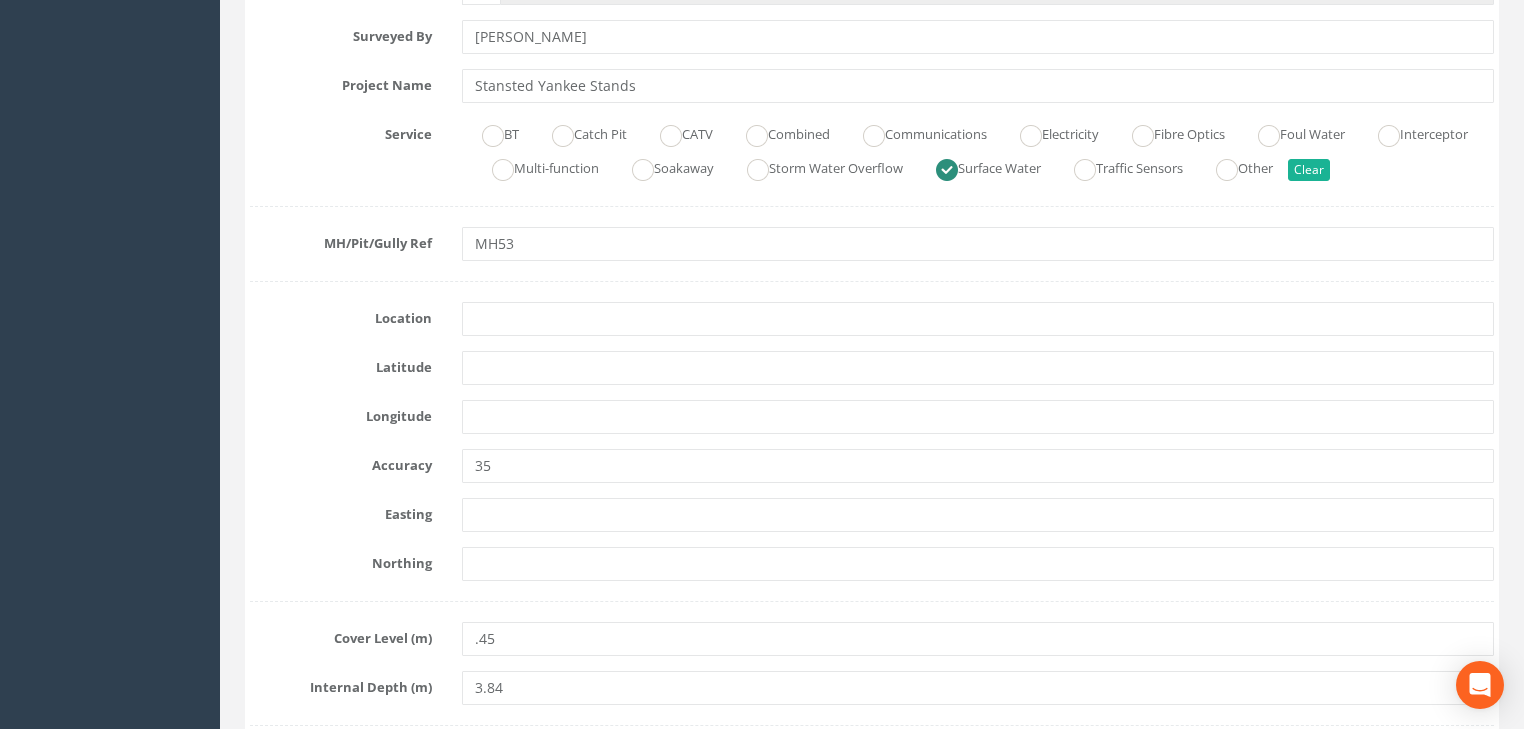 click on "Job Number   25VFP5510       Job Number Suffix   [PERSON_NAME] 11           Survey Date         [DATE]           Surveyed By   [PERSON_NAME]       Project Name   Stansted Yankee Stands       Service        BT       Catch Pit       CATV       Combined       Communications       Electricity       Fibre Optics       Foul Water       Interceptor       Multi-function       Soakaway       Storm Water Overflow       Surface Water       Traffic Sensors       Other    Clear           MH/Pit/Gully Ref   MH53         Location           Latitude         Longitude         Accuracy   35       Easting         Northing           Cover Level (m)   .45       Internal Depth (m)   3.84         Wall Construction        Brick       Concrete       Precast       Plastic       Other    Clear         Access        Step Irons       Ladder       None    Clear           Cover Type        Aluminium       Block Paving Infill       Cast Iron        Cast Iron Gatic       Cast Iron Plain       Concrete Infill" at bounding box center [872, 1493] 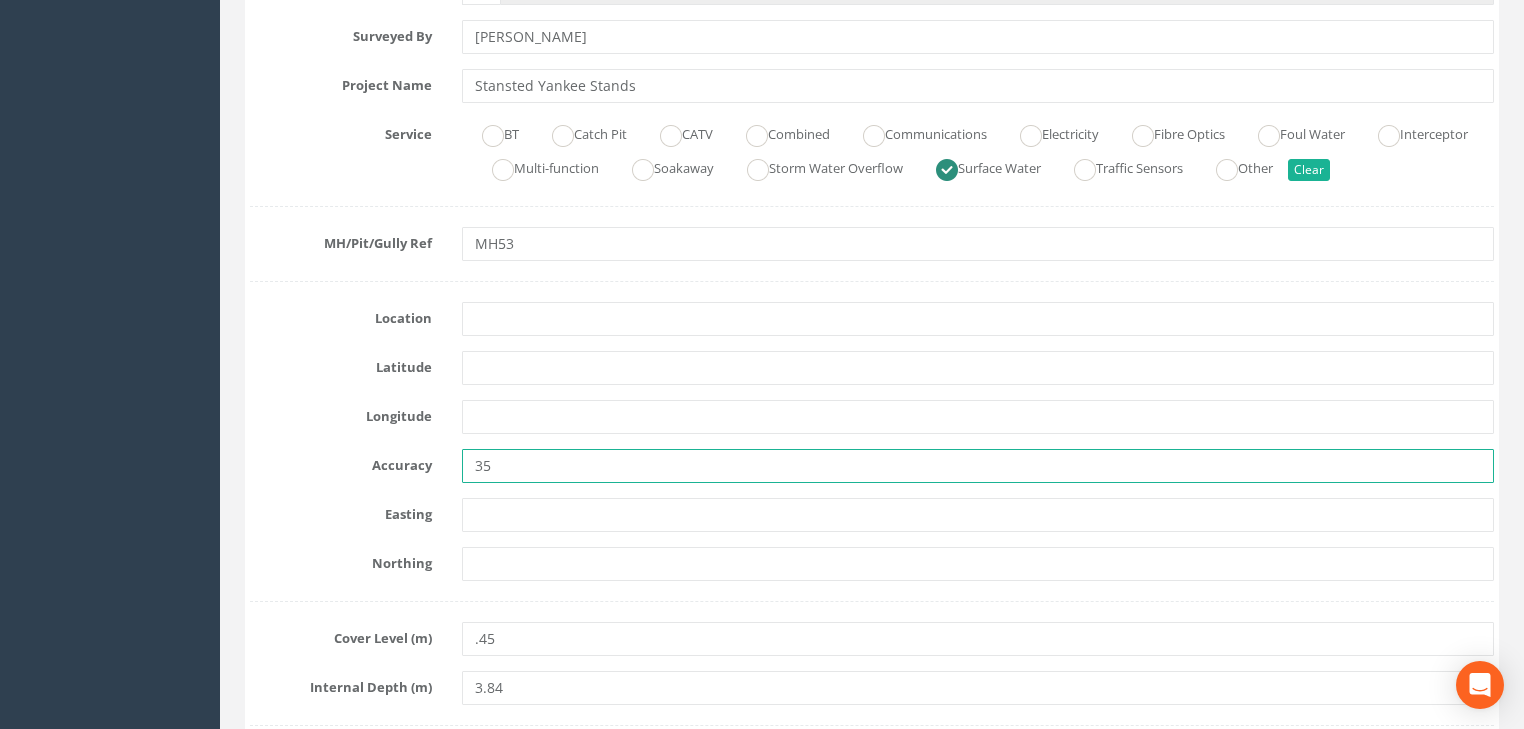 drag, startPoint x: 524, startPoint y: 467, endPoint x: 440, endPoint y: 471, distance: 84.095184 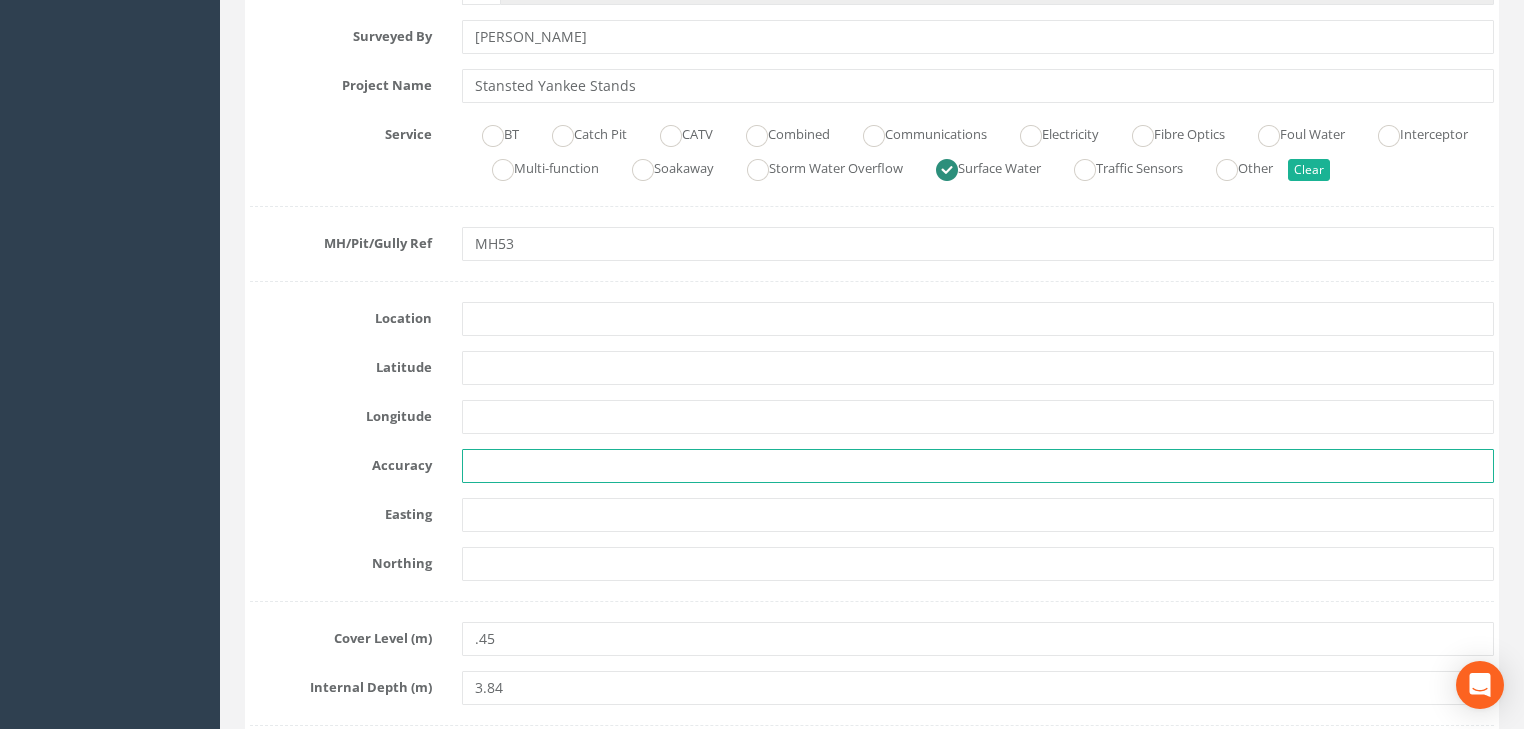 type 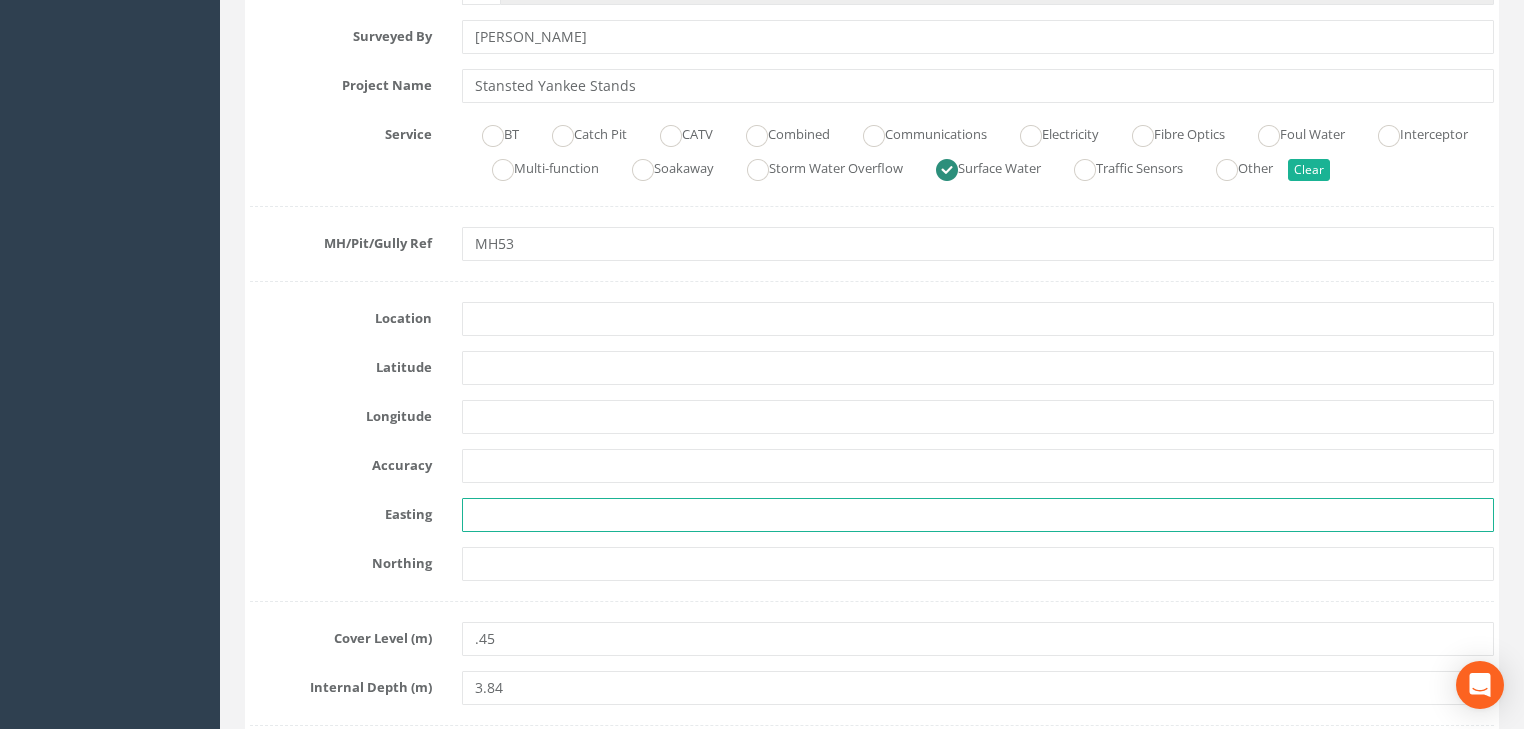 click at bounding box center (978, 515) 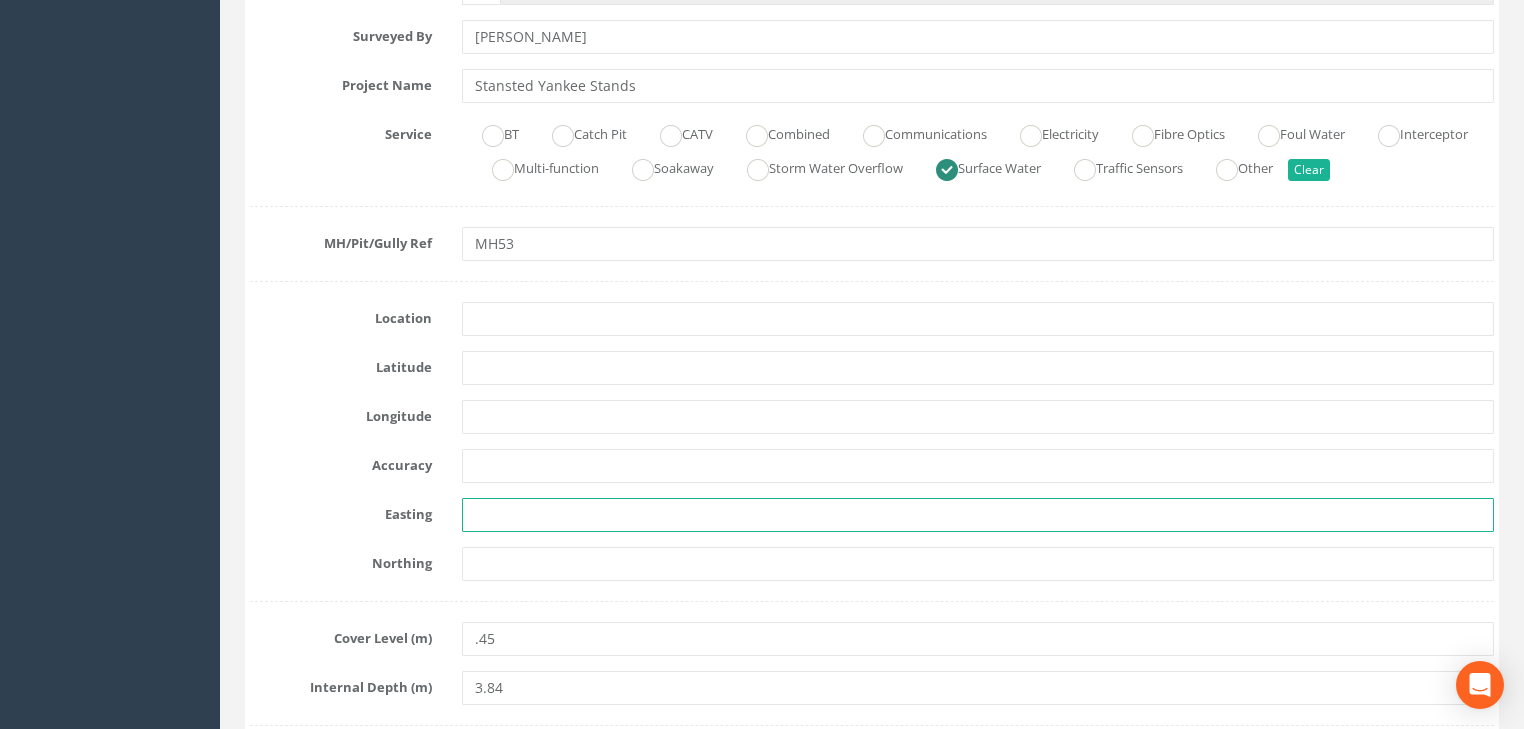 paste on "3593.607" 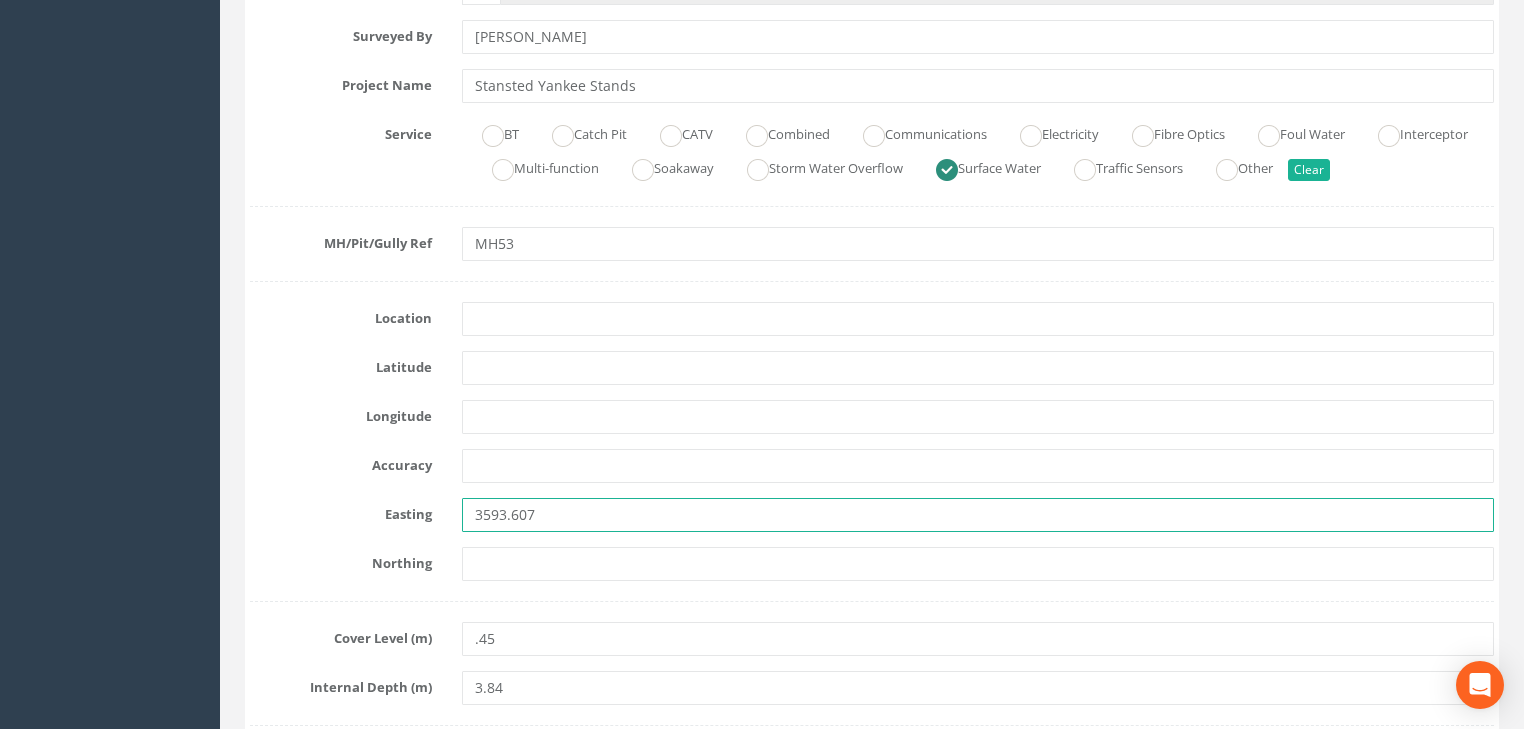 type on "3593.607" 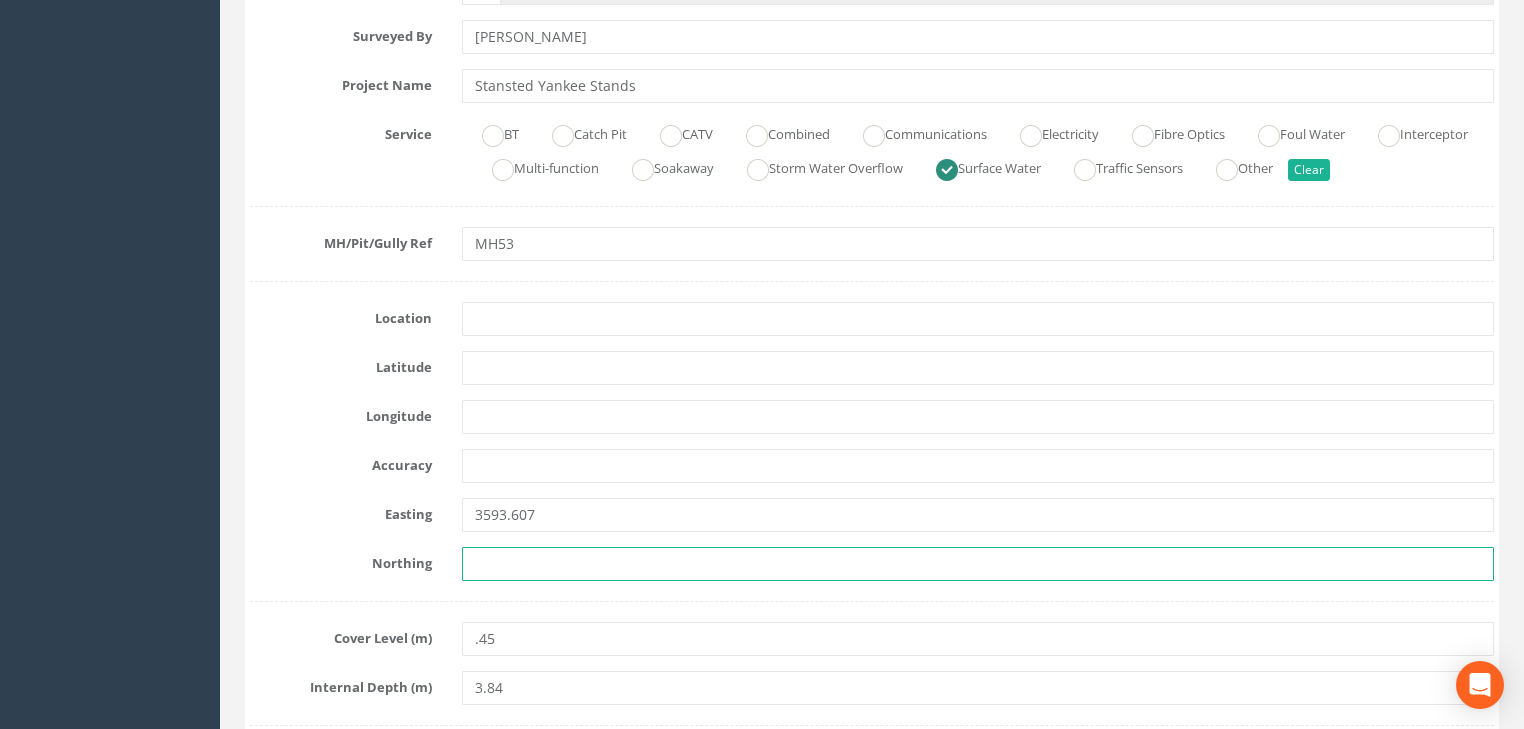 paste on "2725.039" 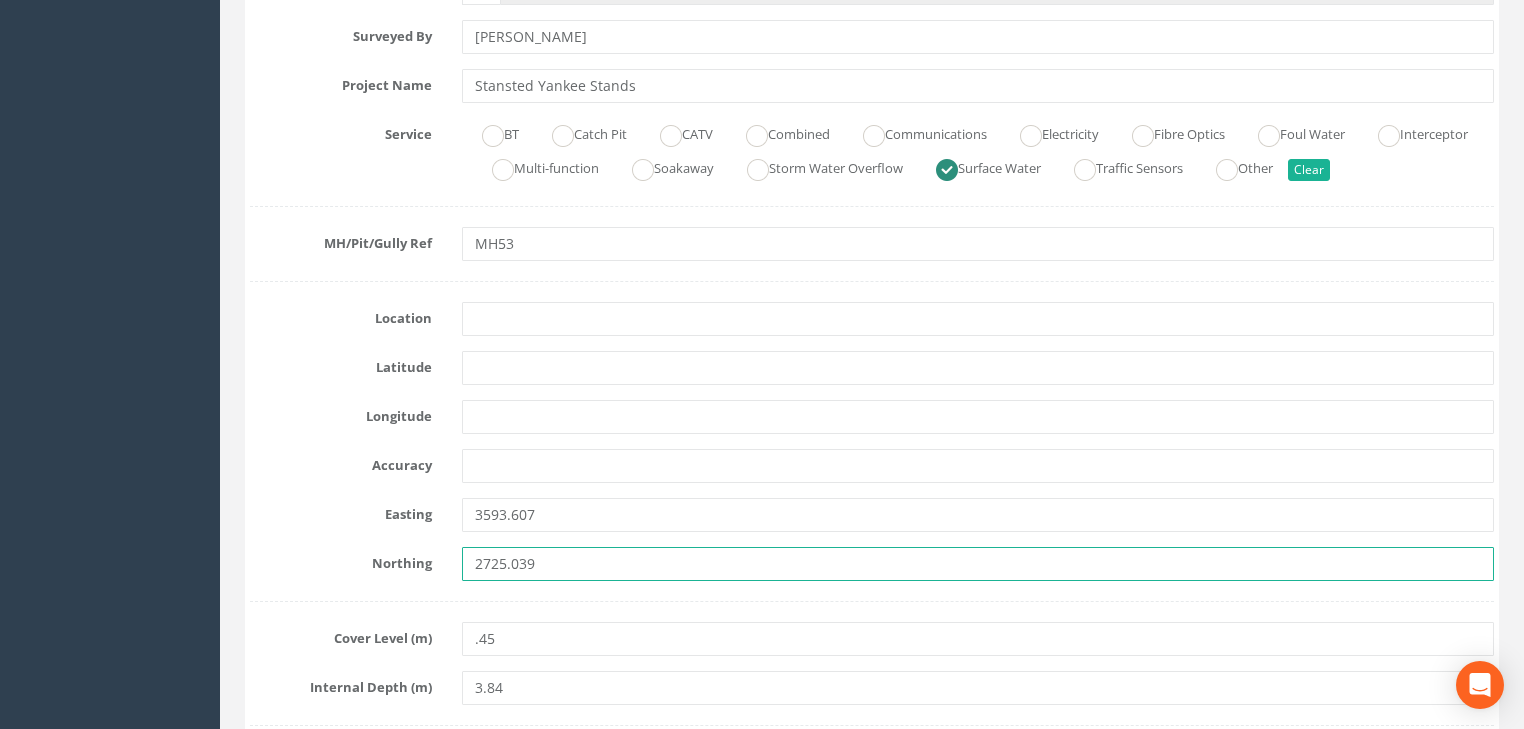 type on "2725.039" 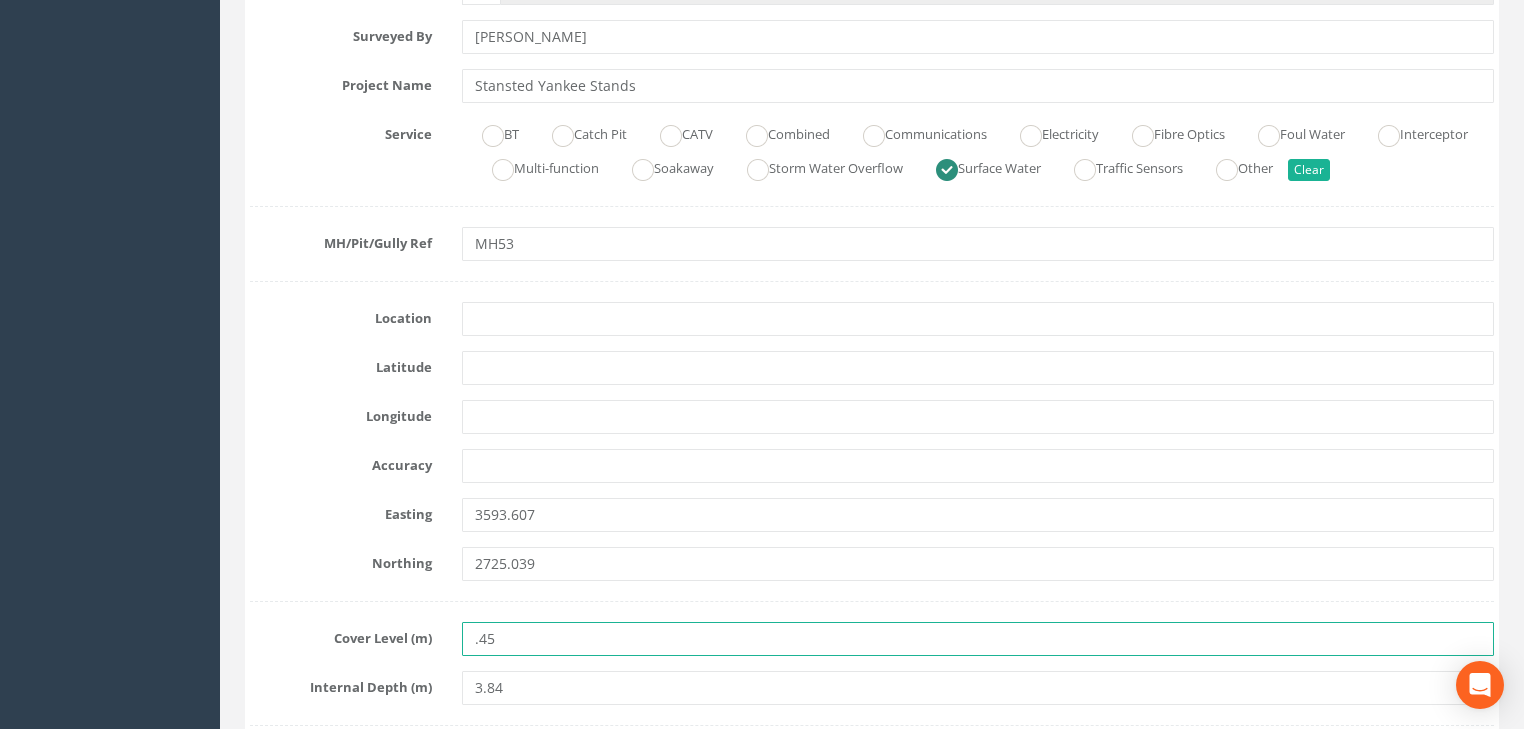 click on ".45" at bounding box center (978, 639) 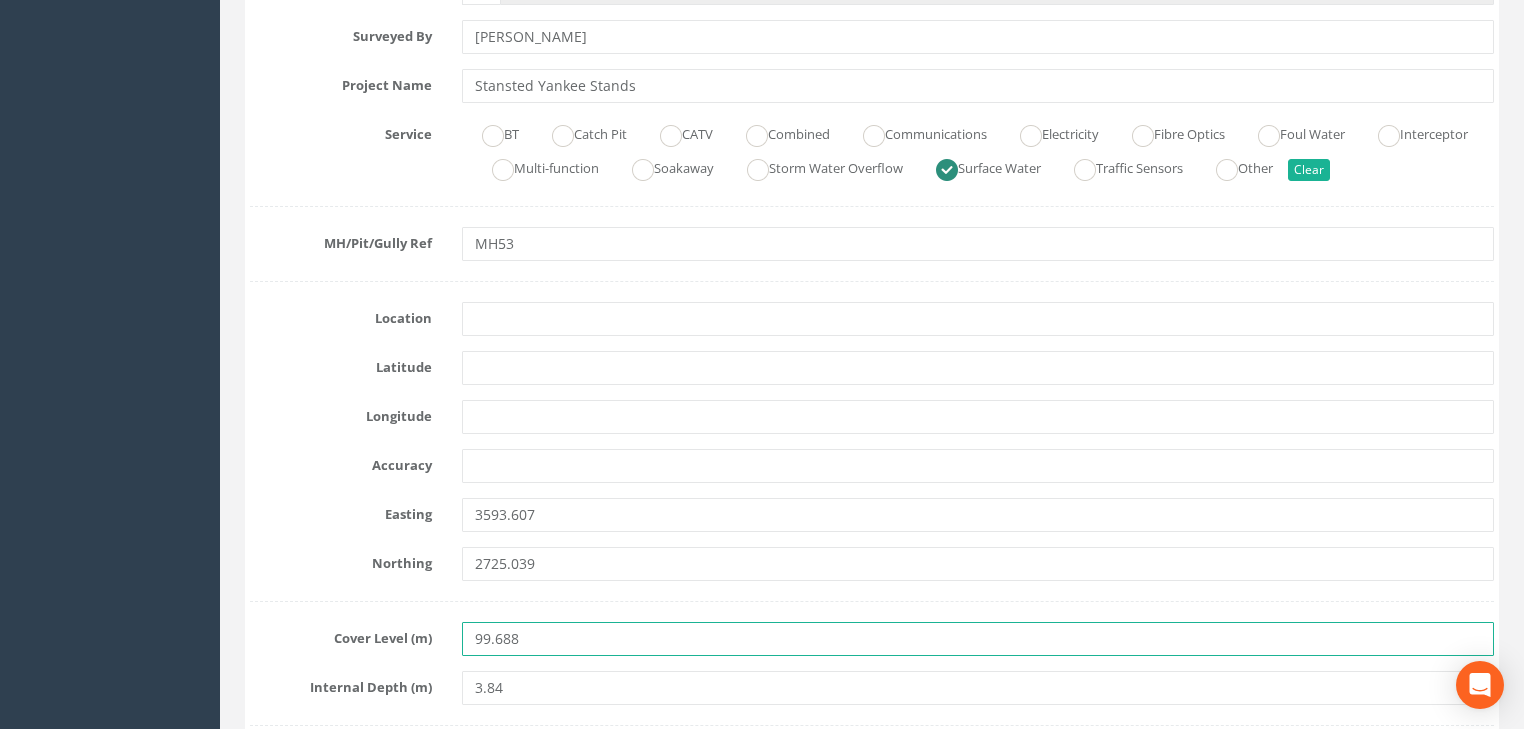 type on "99.688" 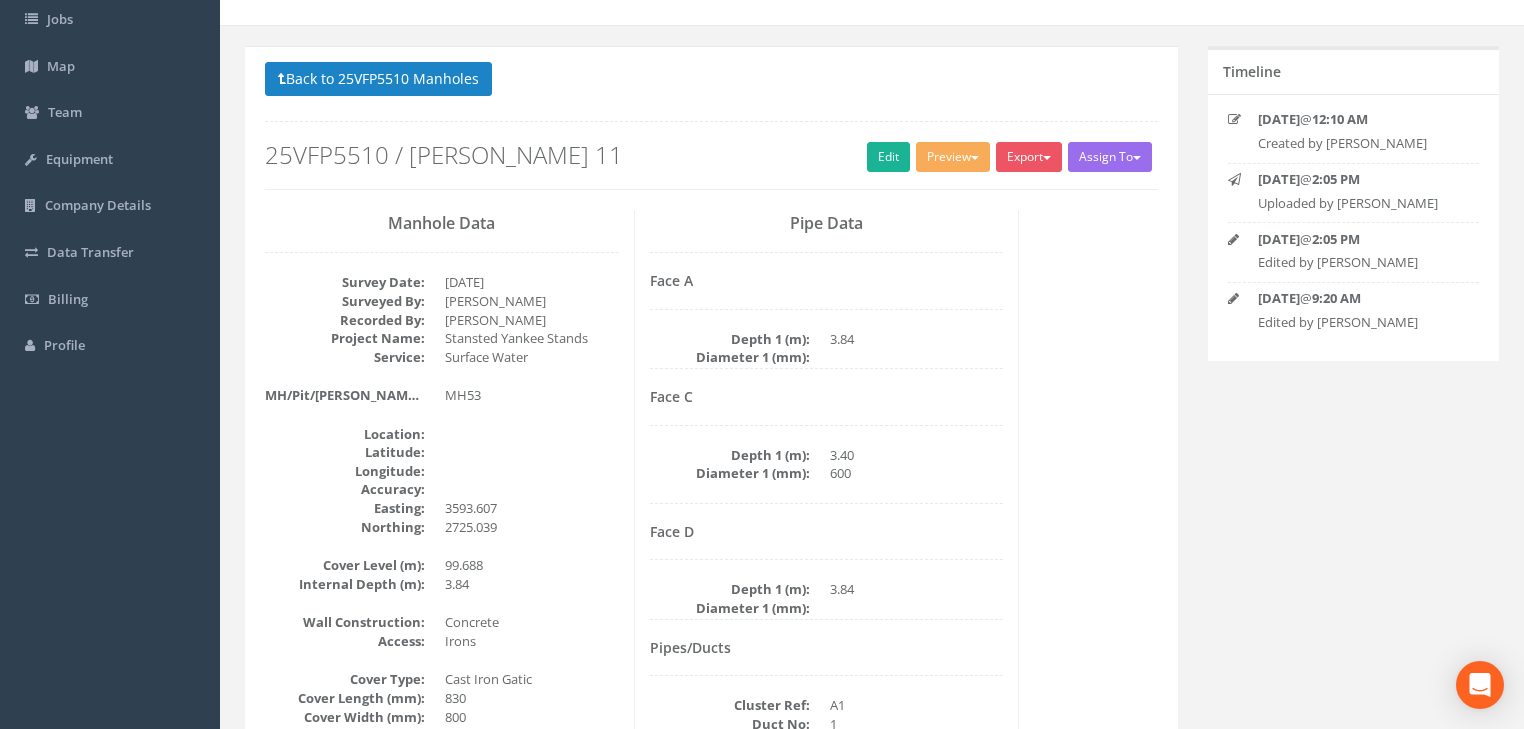 scroll, scrollTop: 88, scrollLeft: 0, axis: vertical 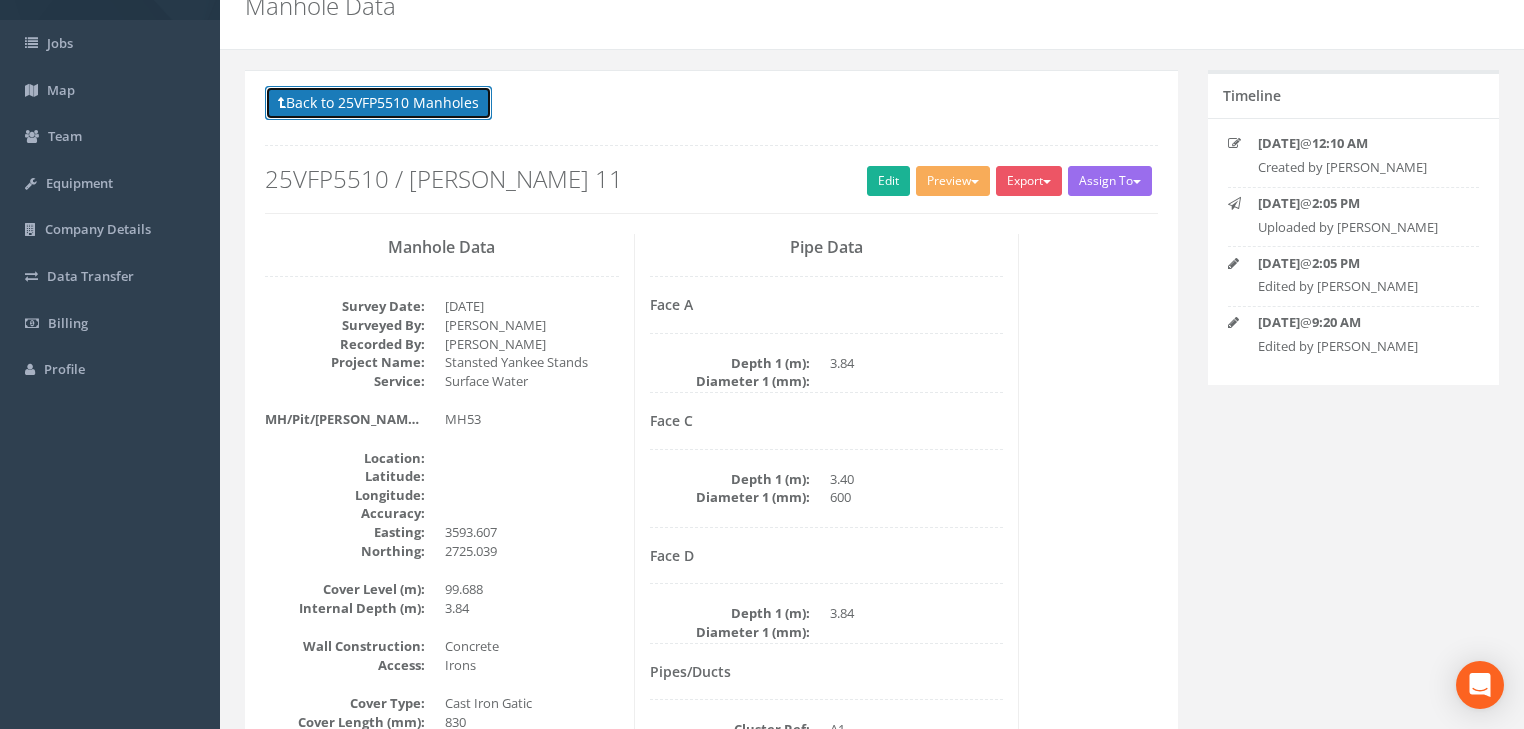 click on "Back to 25VFP5510 Manholes" at bounding box center (378, 103) 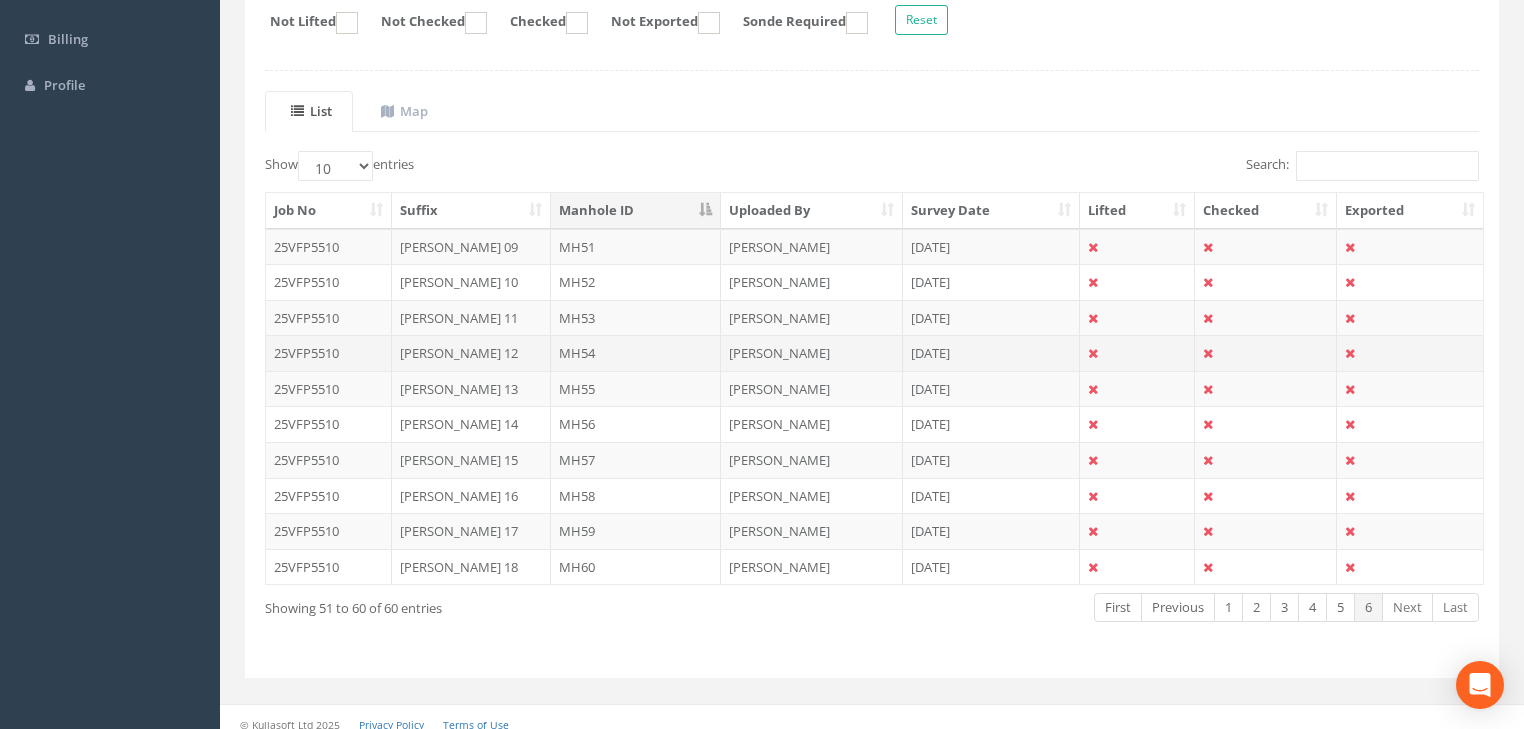 scroll, scrollTop: 381, scrollLeft: 0, axis: vertical 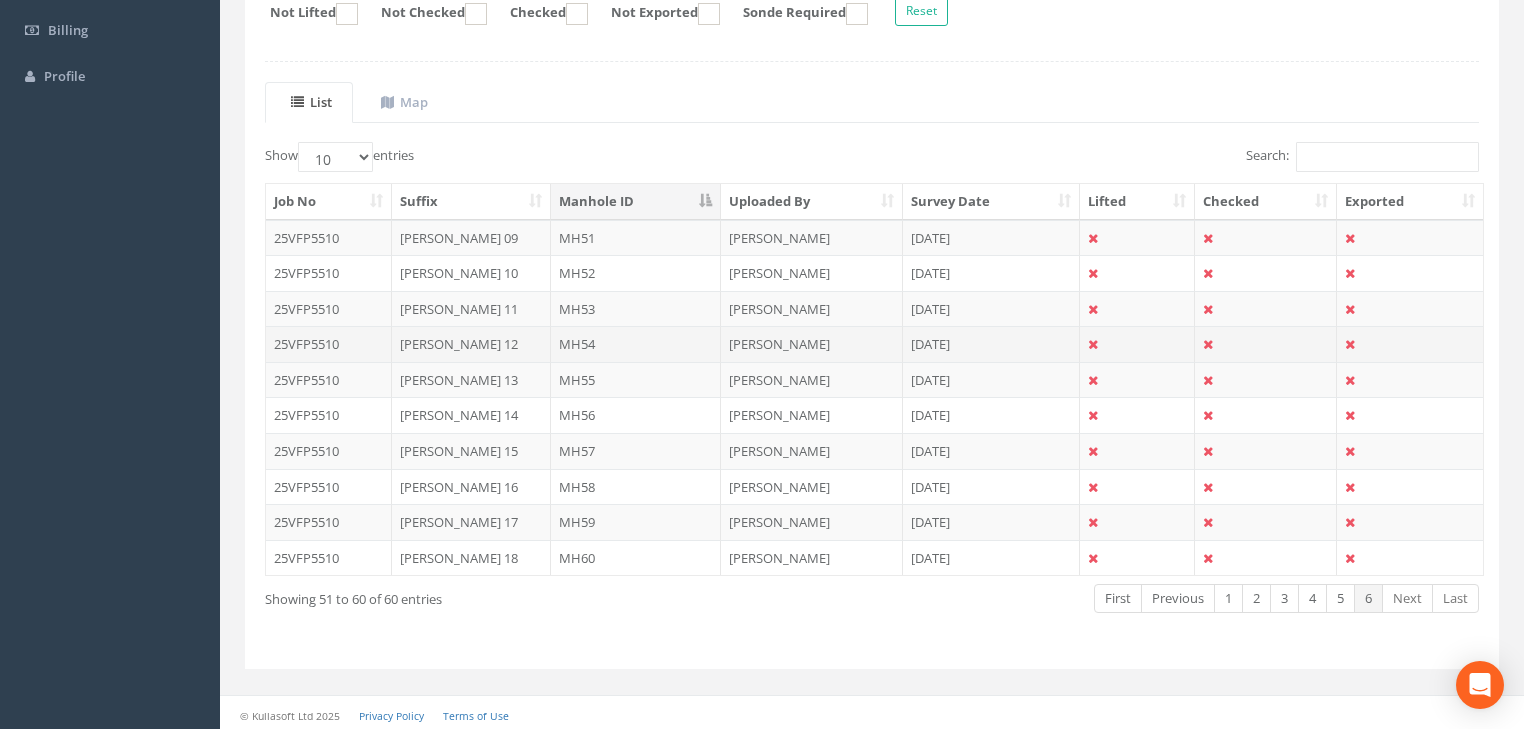 click on "MH54" at bounding box center [636, 344] 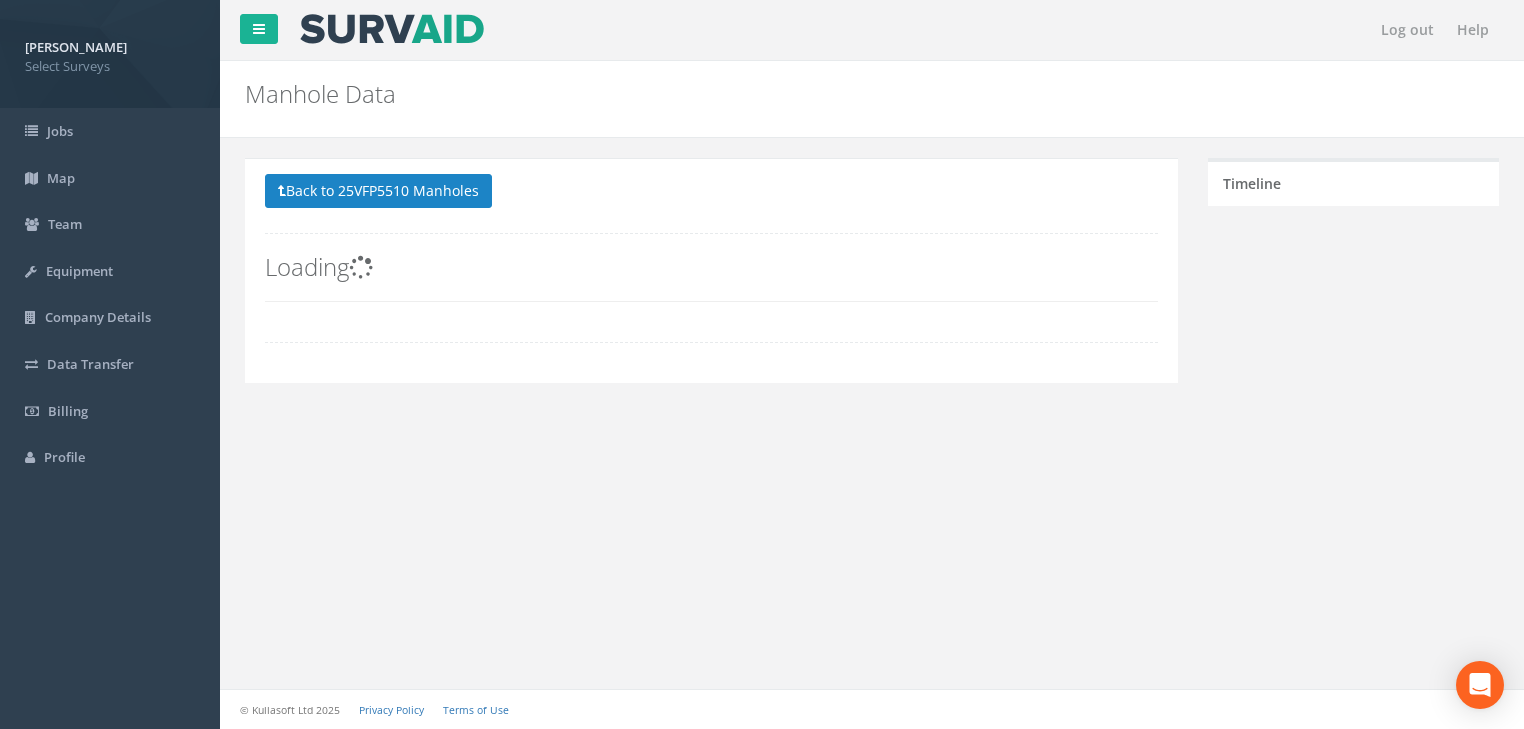scroll, scrollTop: 0, scrollLeft: 0, axis: both 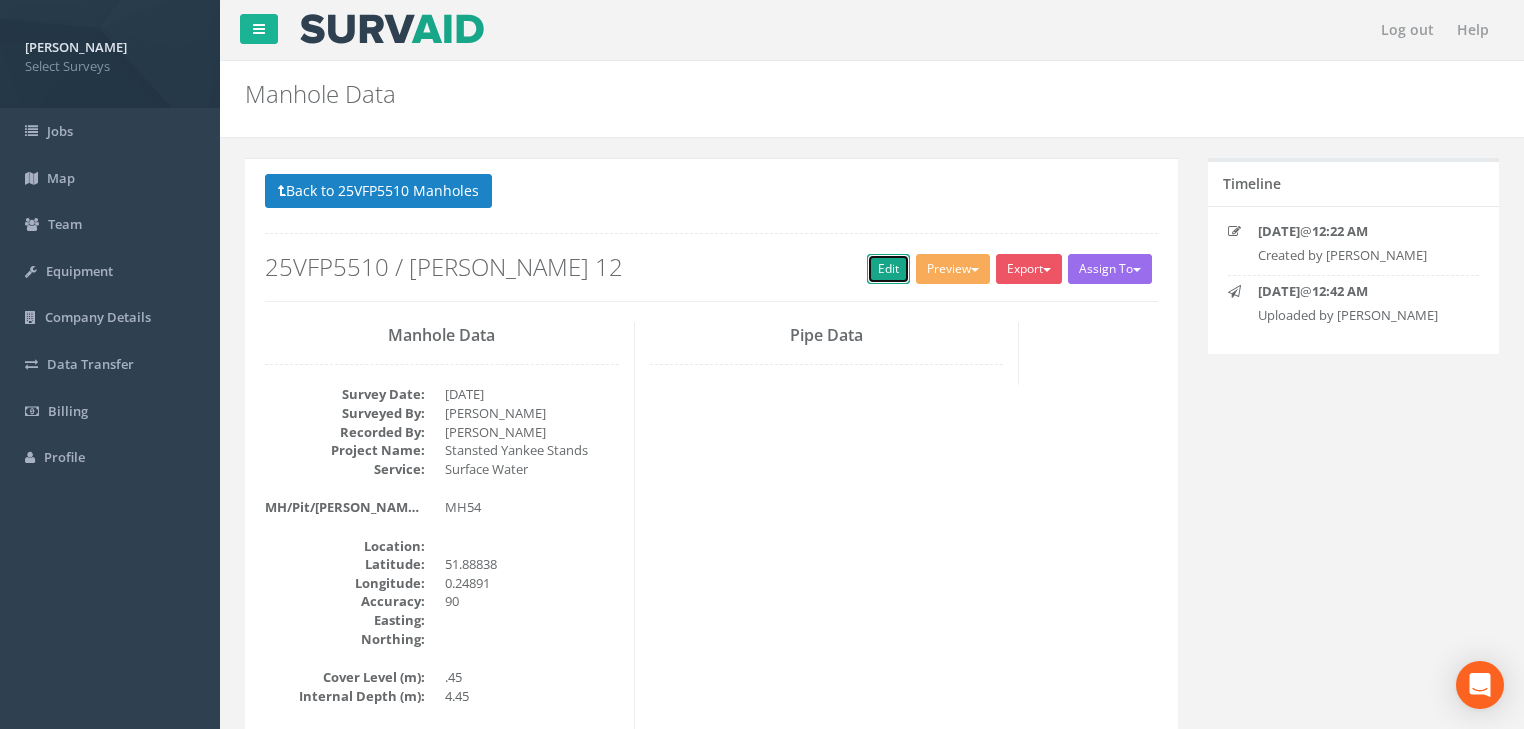 click on "Edit" at bounding box center (888, 269) 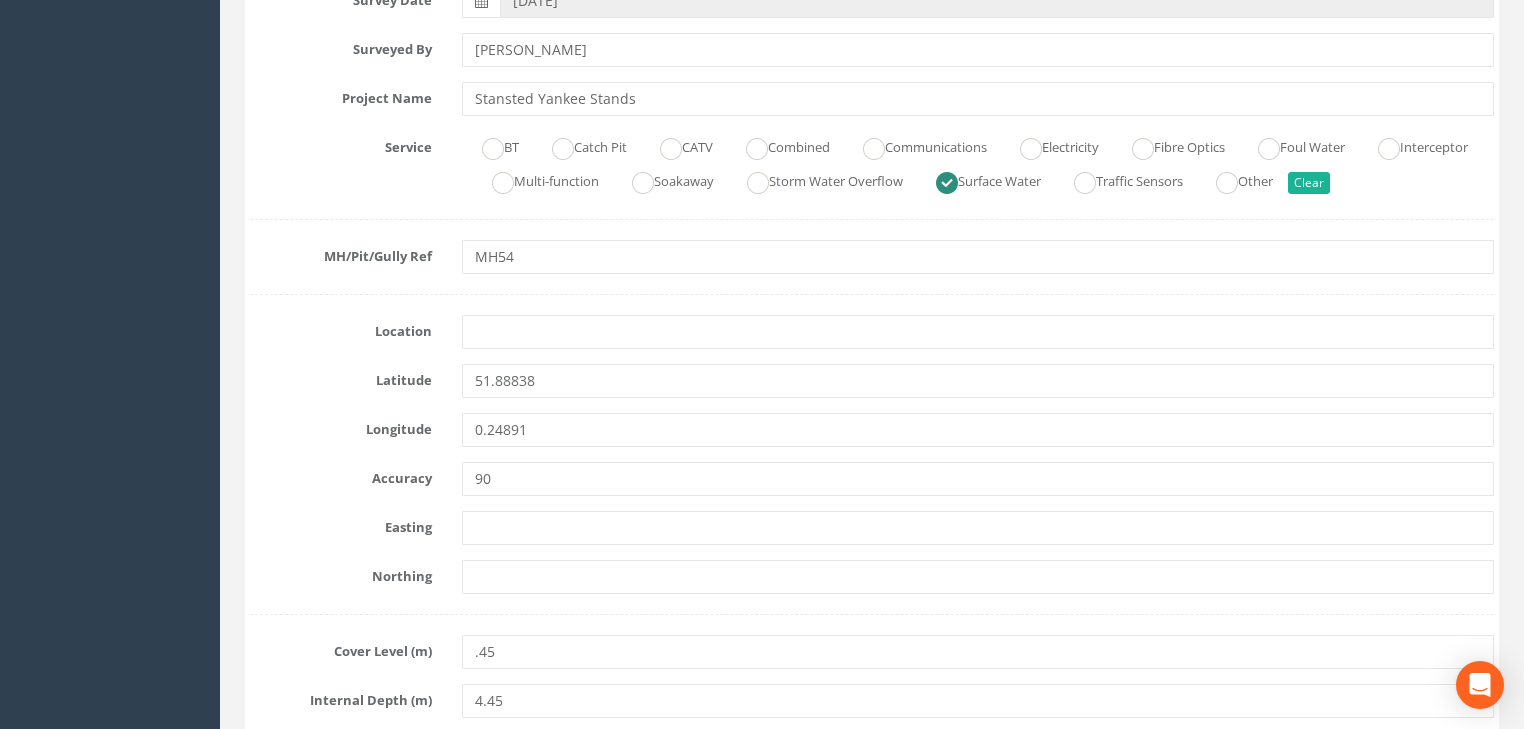 scroll, scrollTop: 480, scrollLeft: 0, axis: vertical 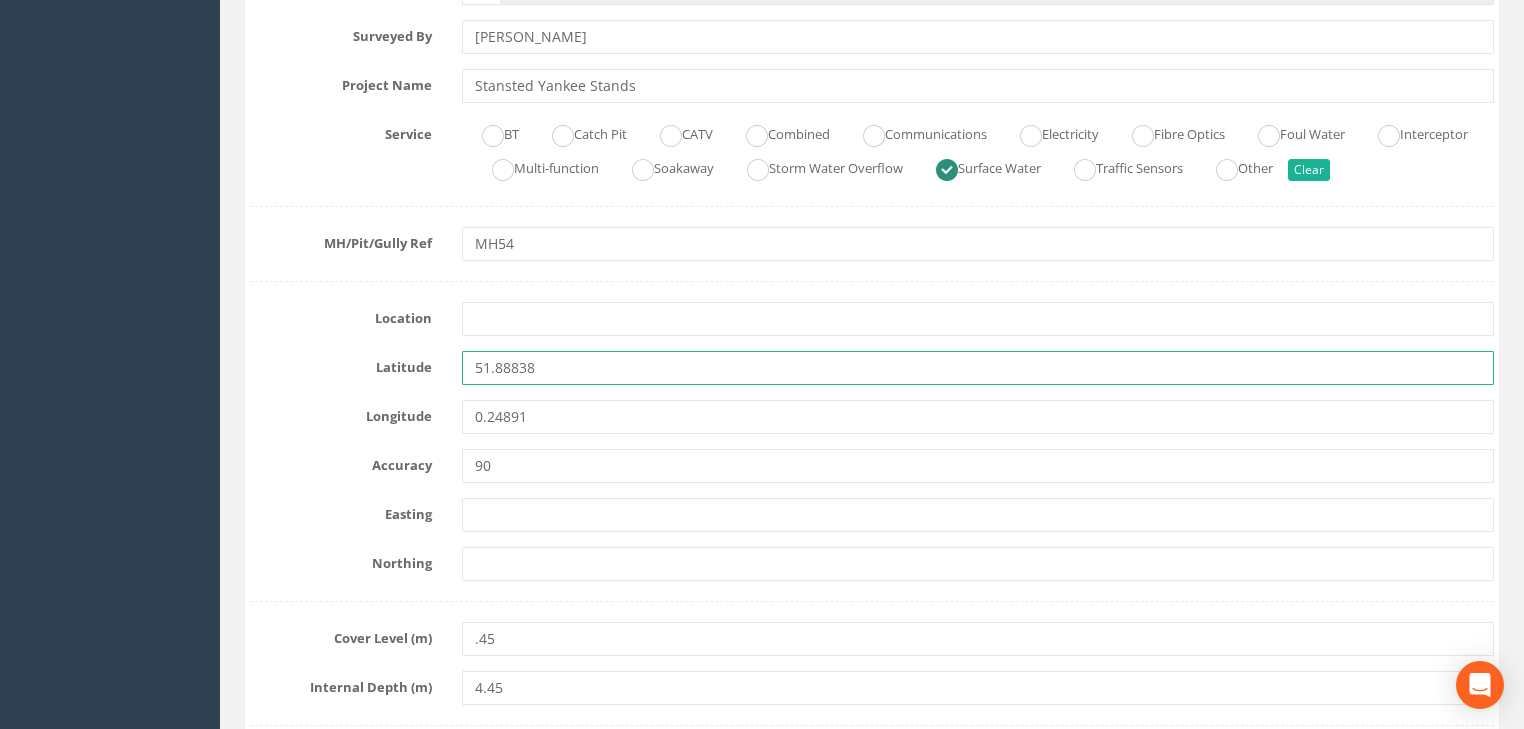 drag, startPoint x: 544, startPoint y: 365, endPoint x: 433, endPoint y: 372, distance: 111.220505 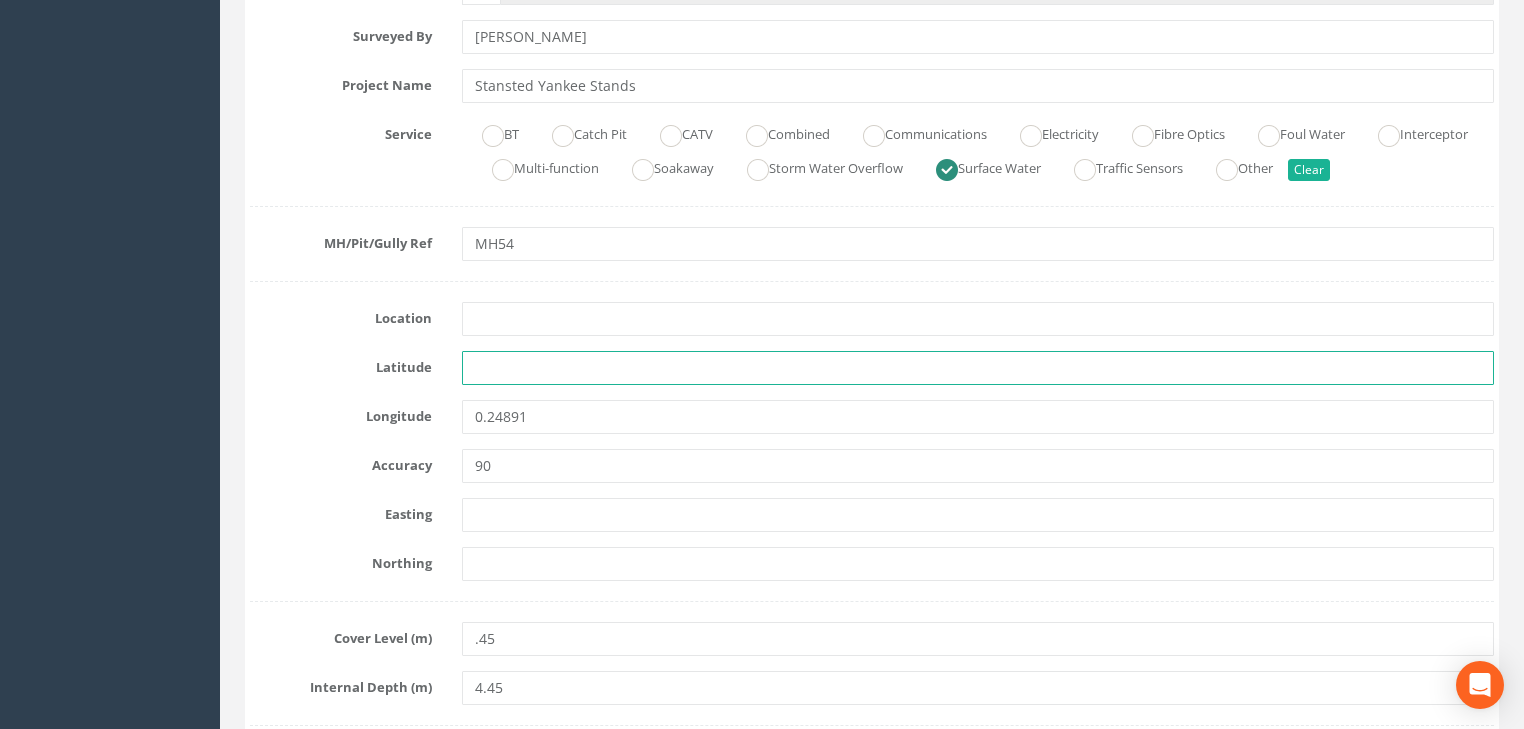 type 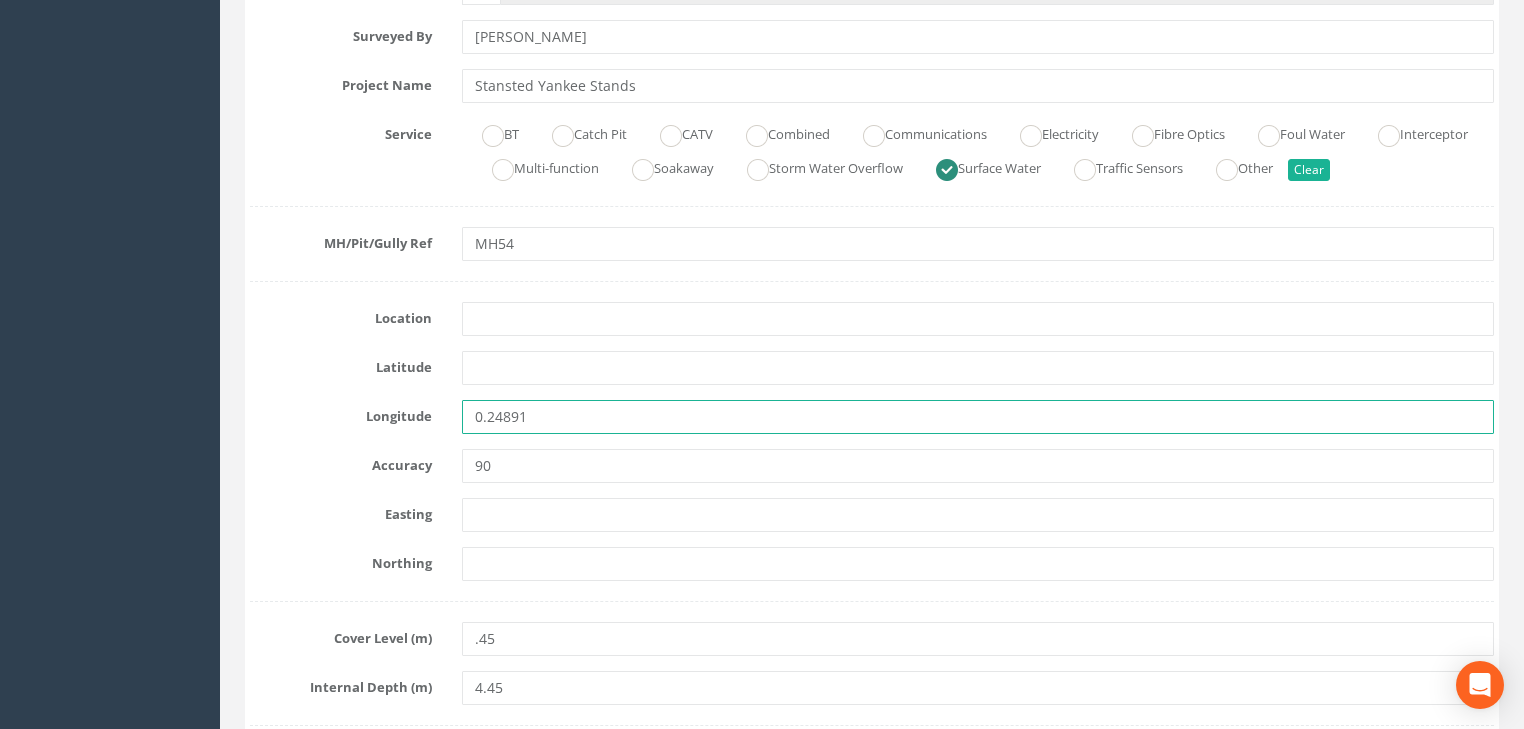 drag, startPoint x: 549, startPoint y: 404, endPoint x: 440, endPoint y: 418, distance: 109.89541 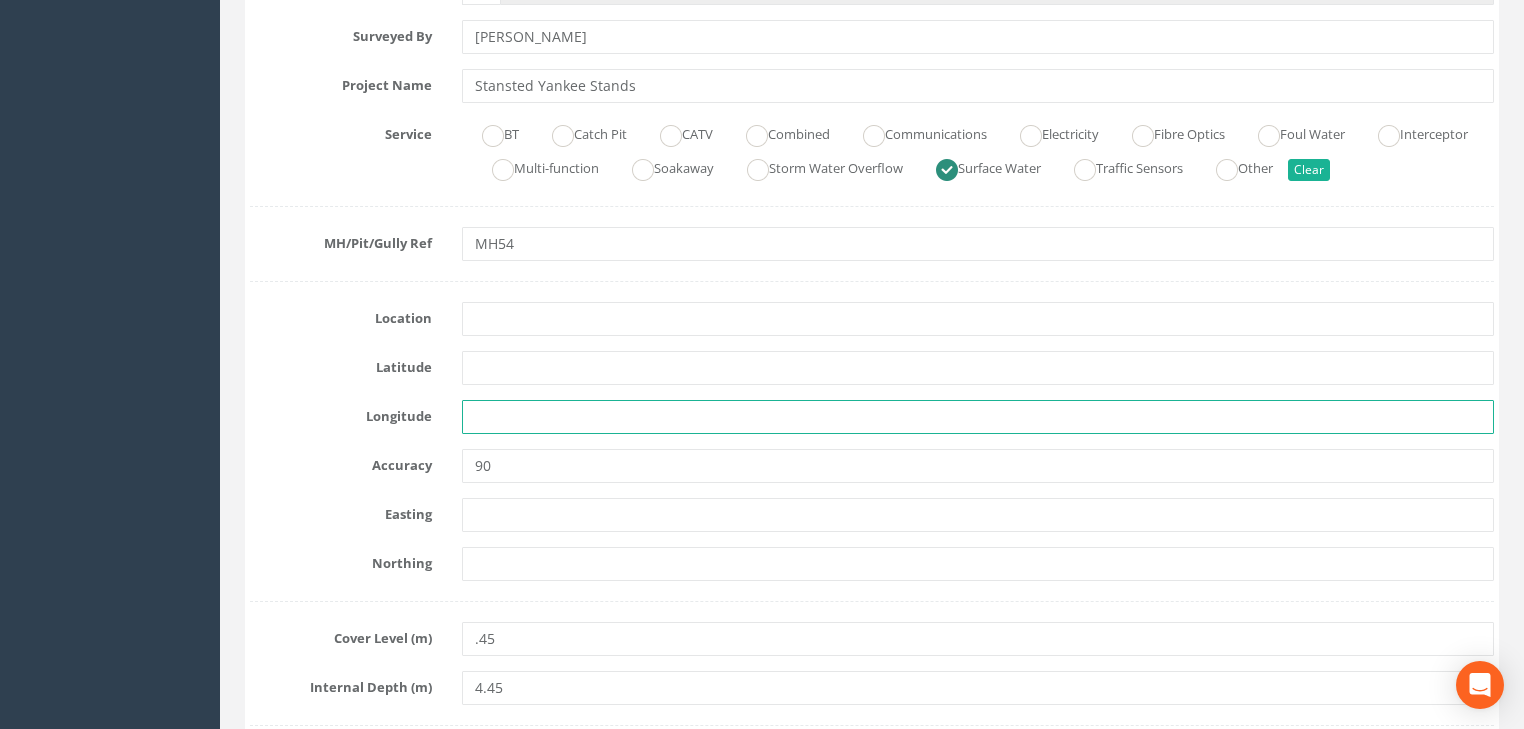 type 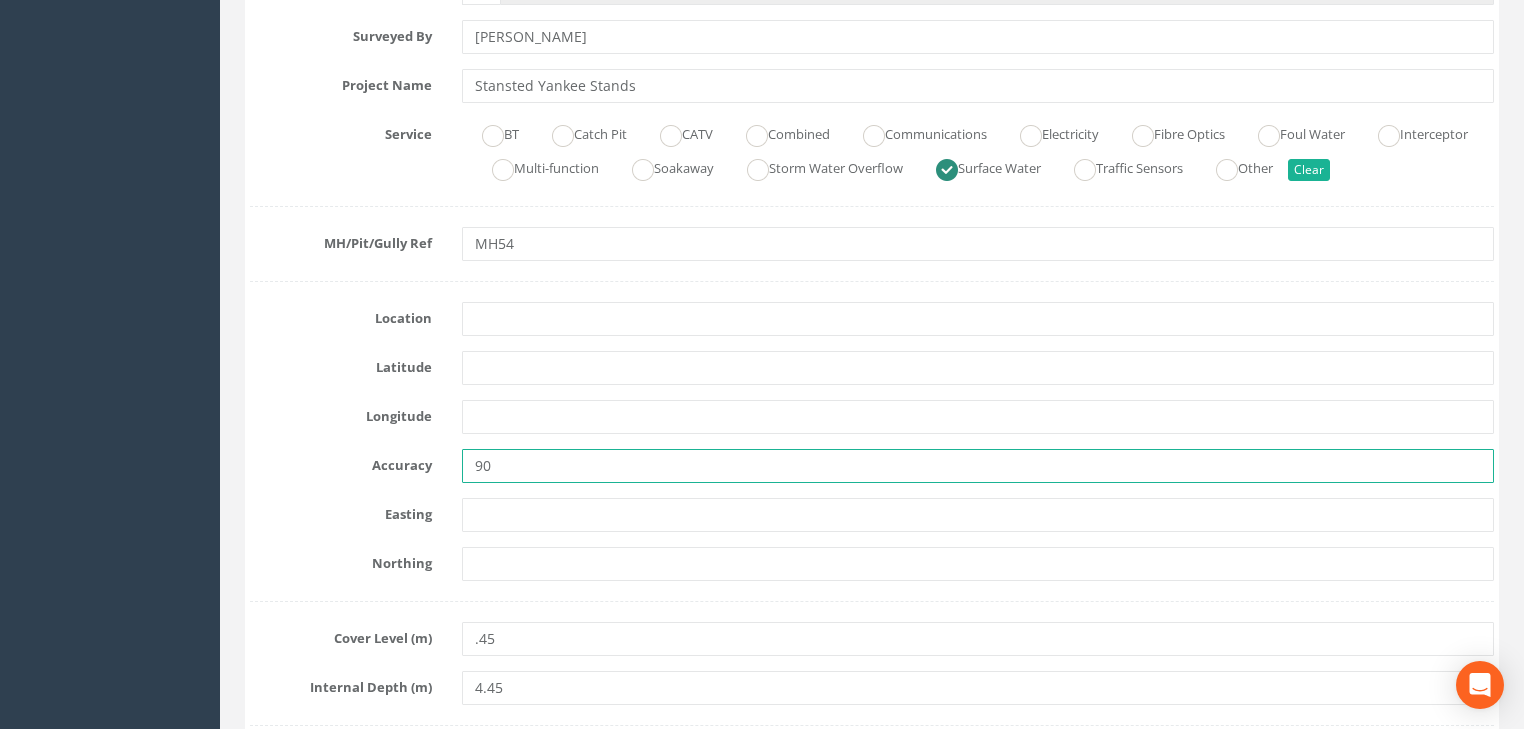 drag, startPoint x: 489, startPoint y: 448, endPoint x: 455, endPoint y: 462, distance: 36.769554 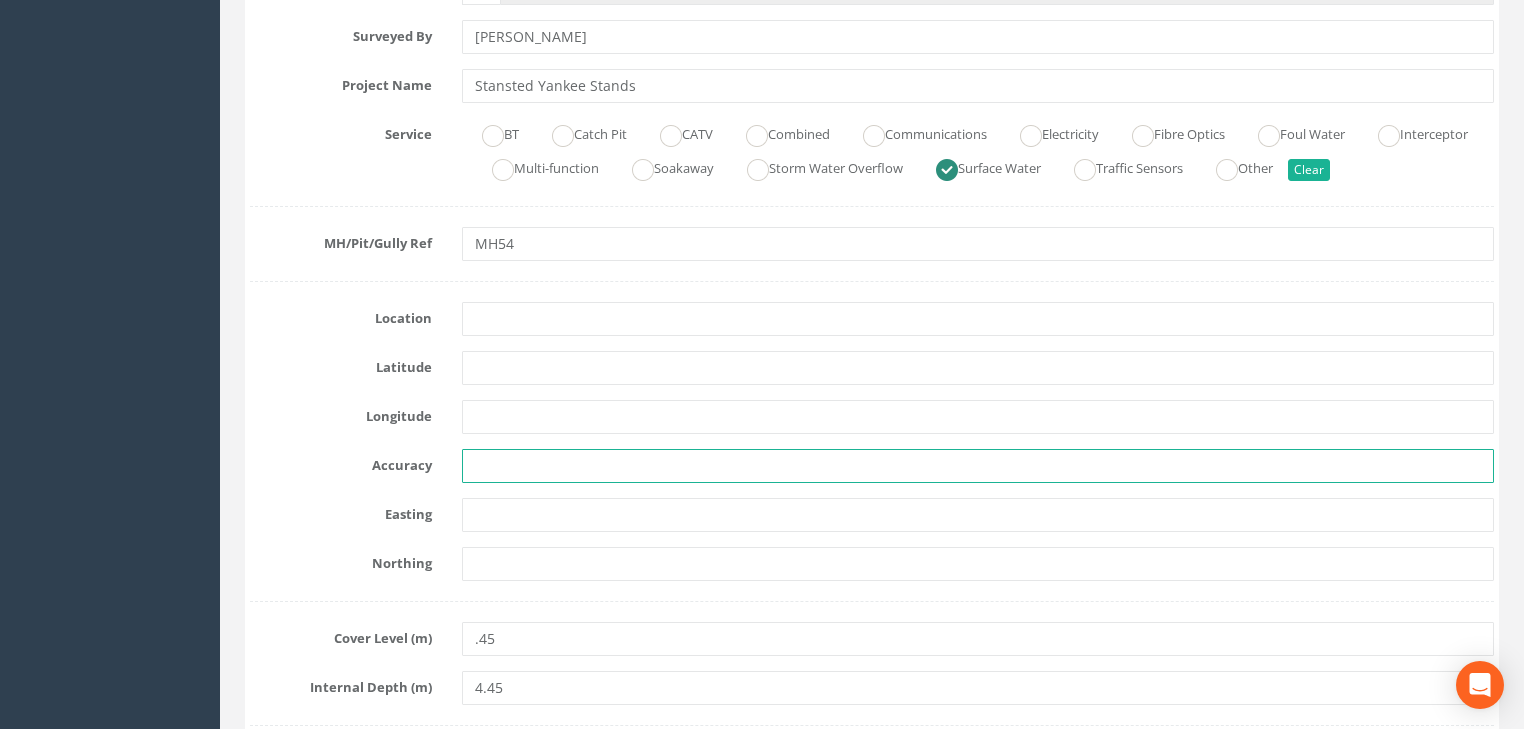 type 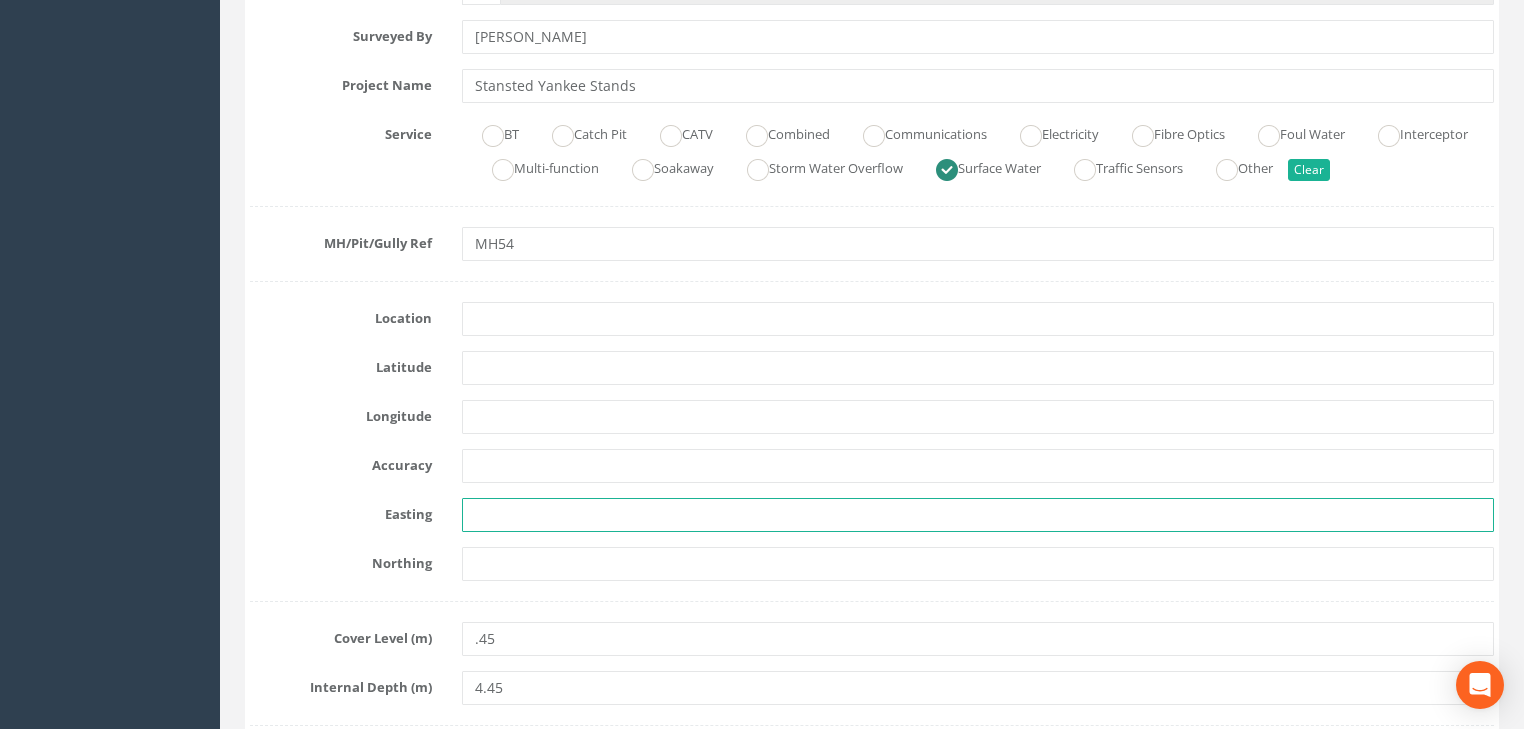 paste on "3667.873" 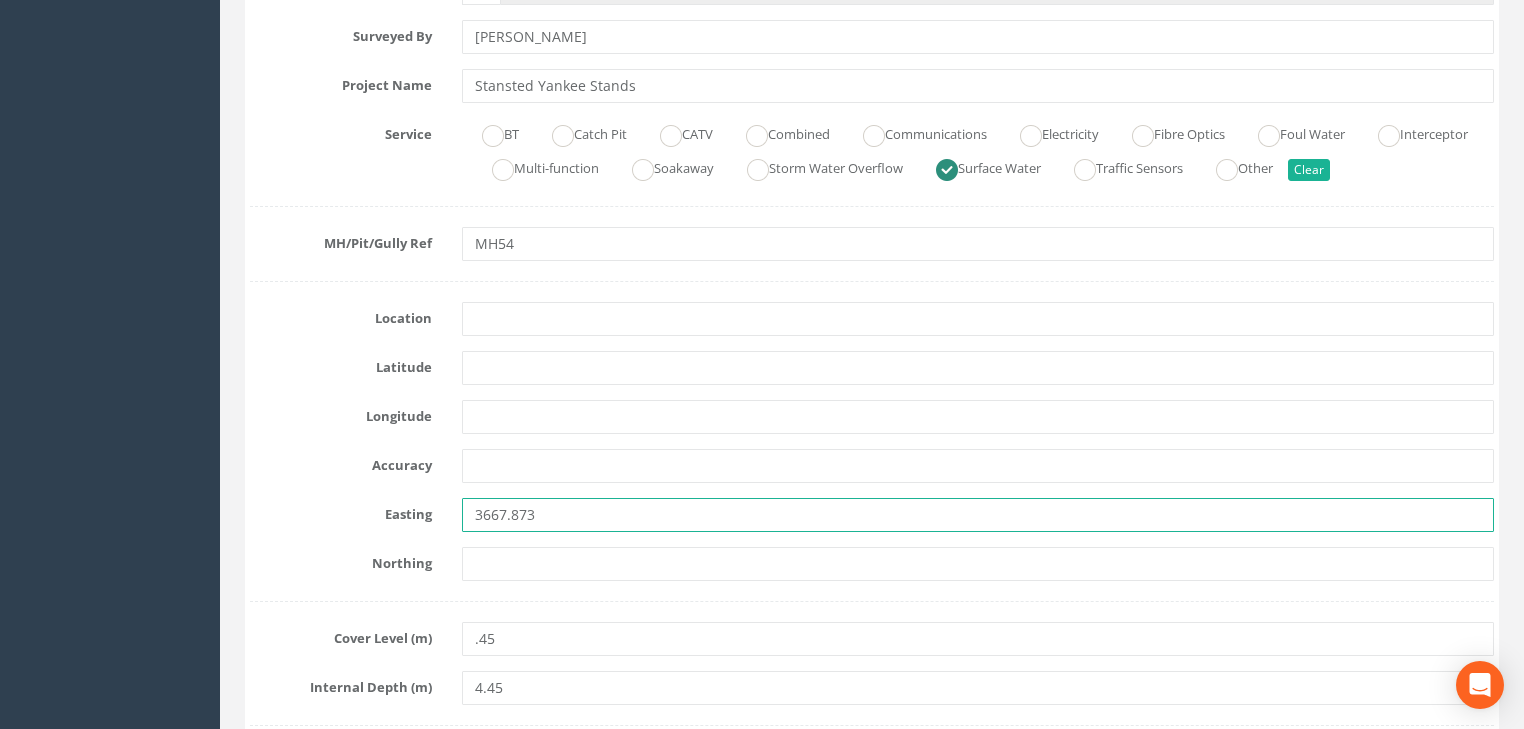 type on "3667.873" 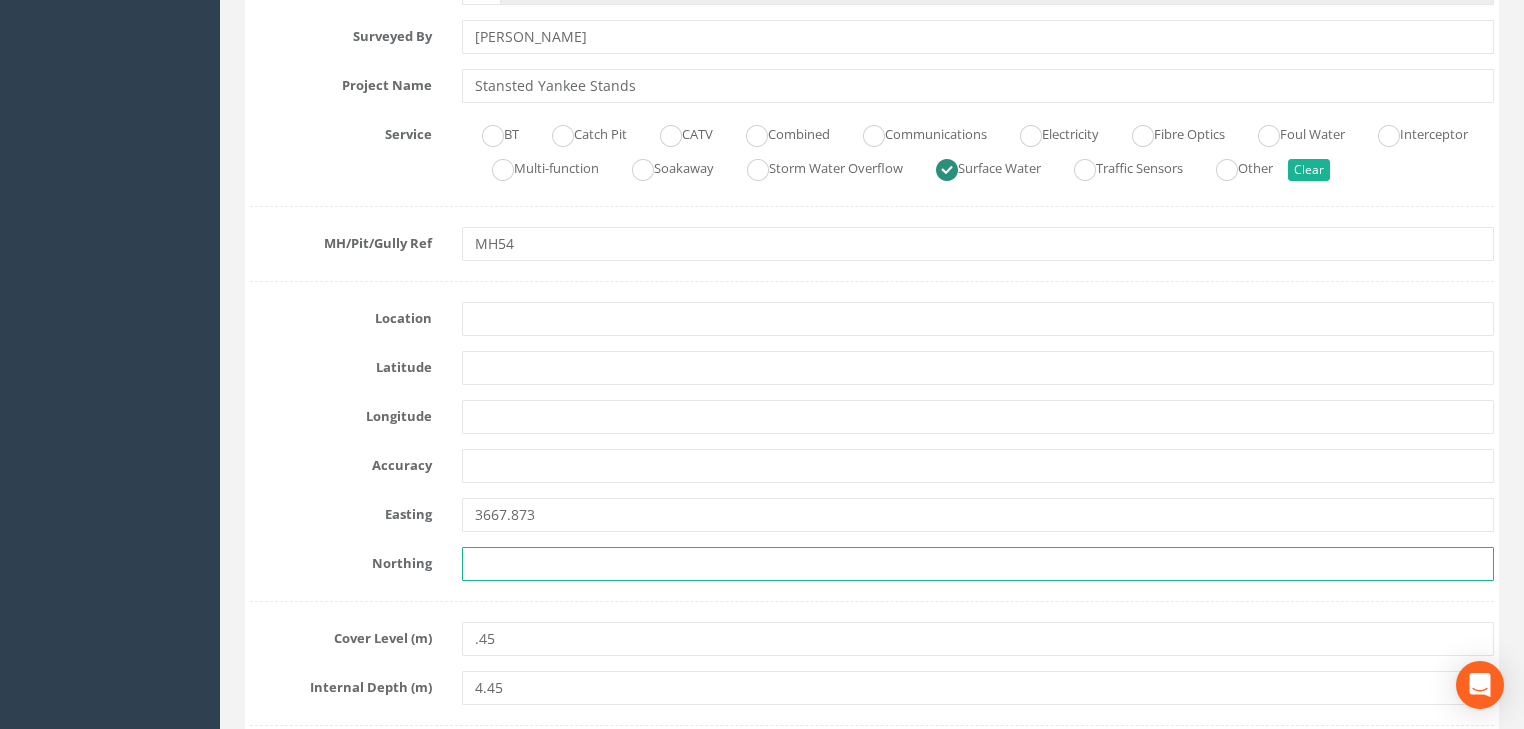 paste on "2726.428" 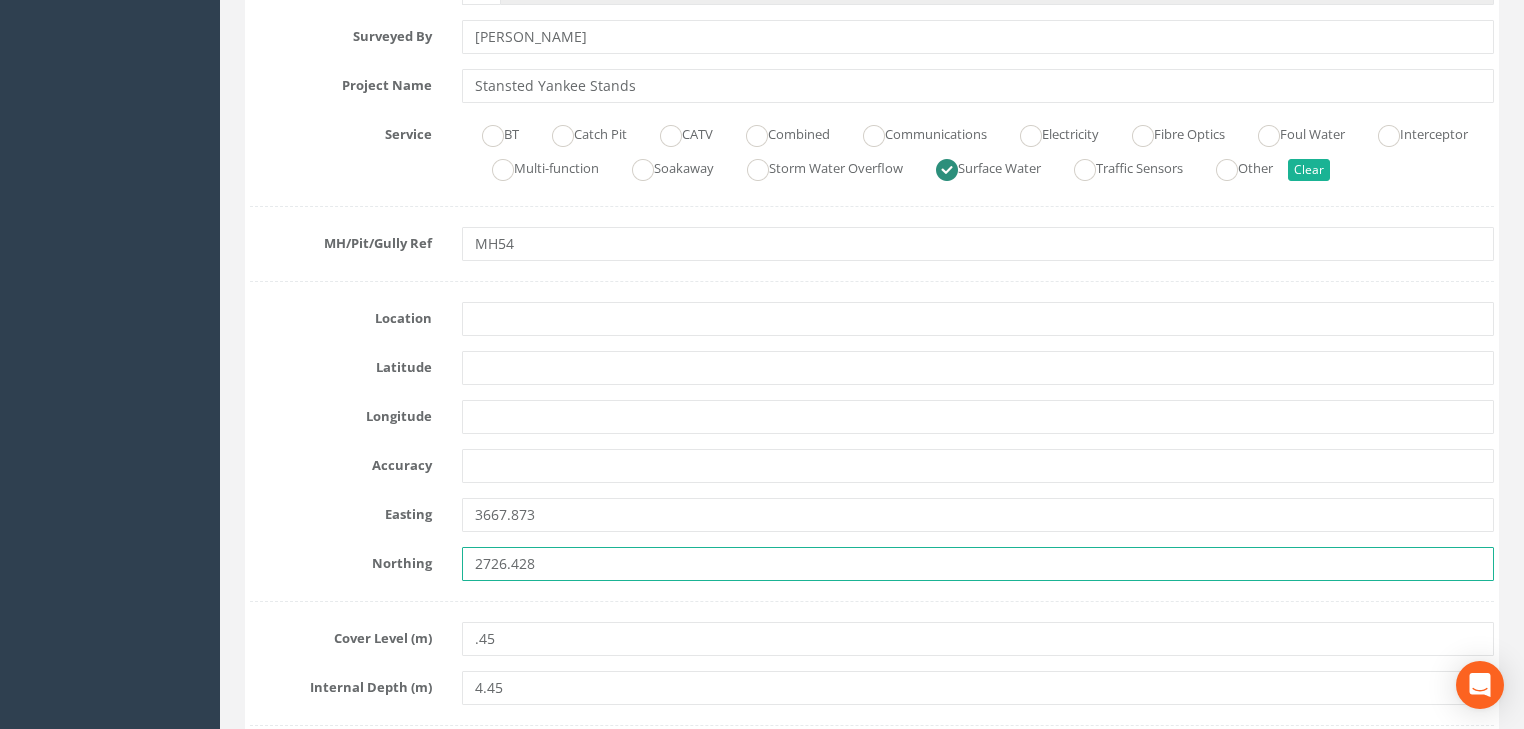 type on "2726.428" 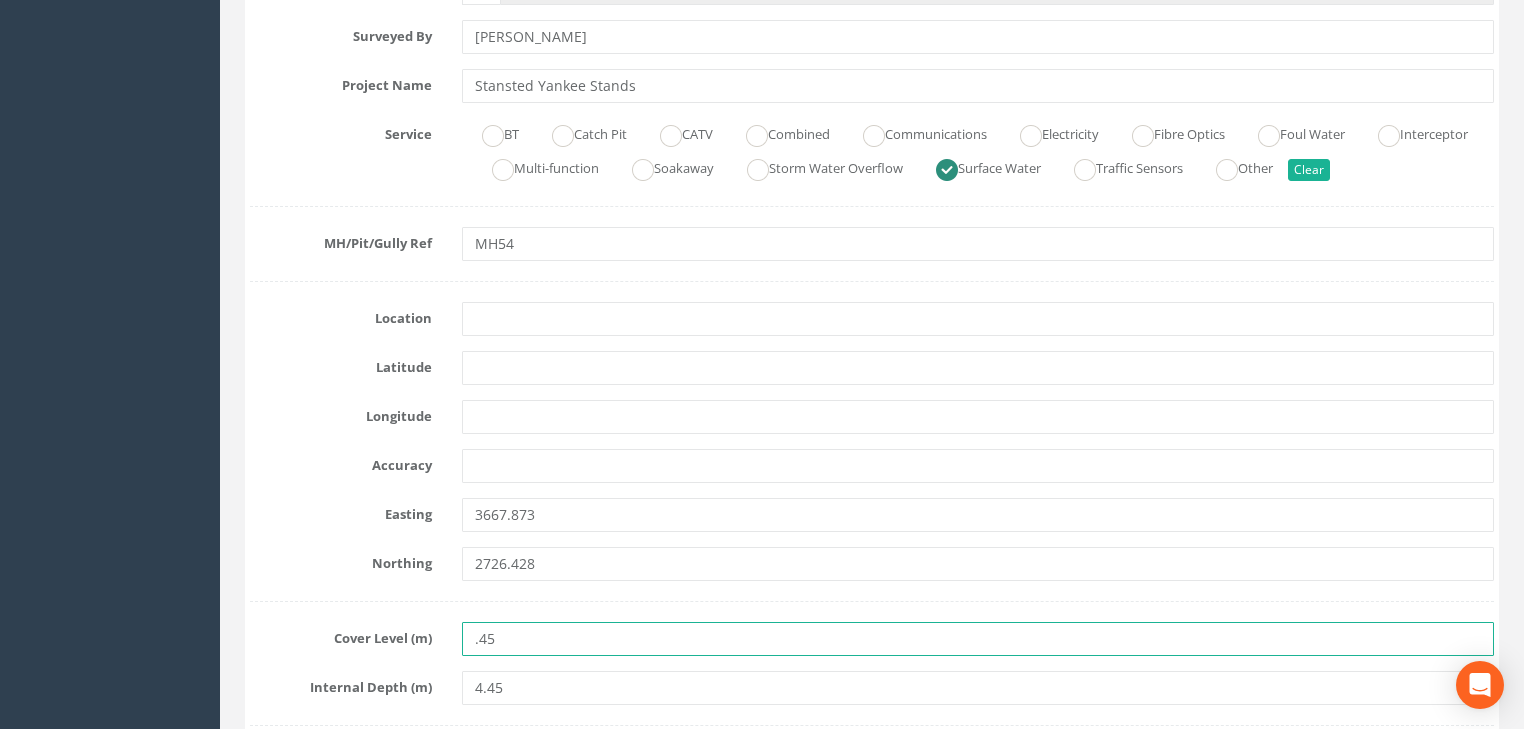 click on ".45" at bounding box center (978, 639) 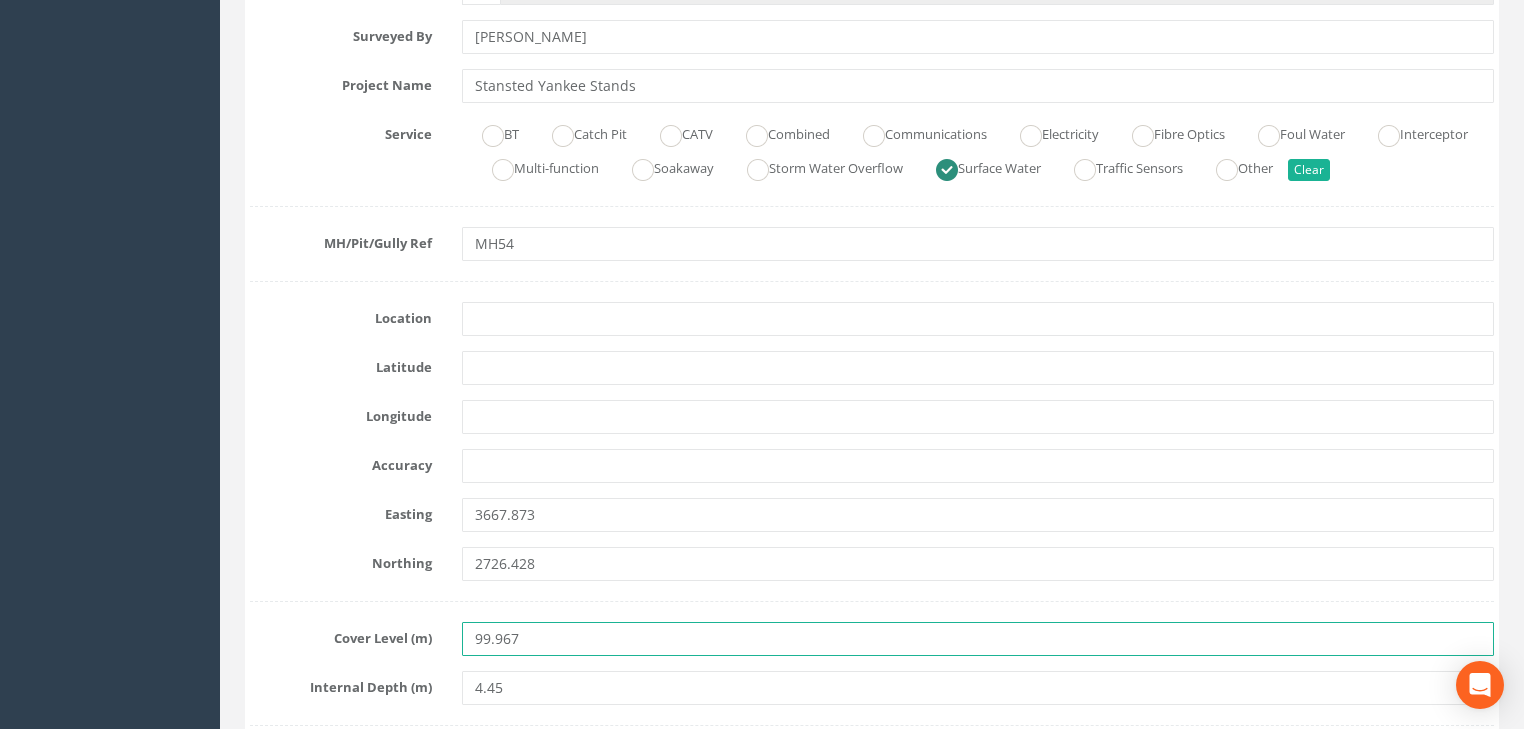 type on "99.967" 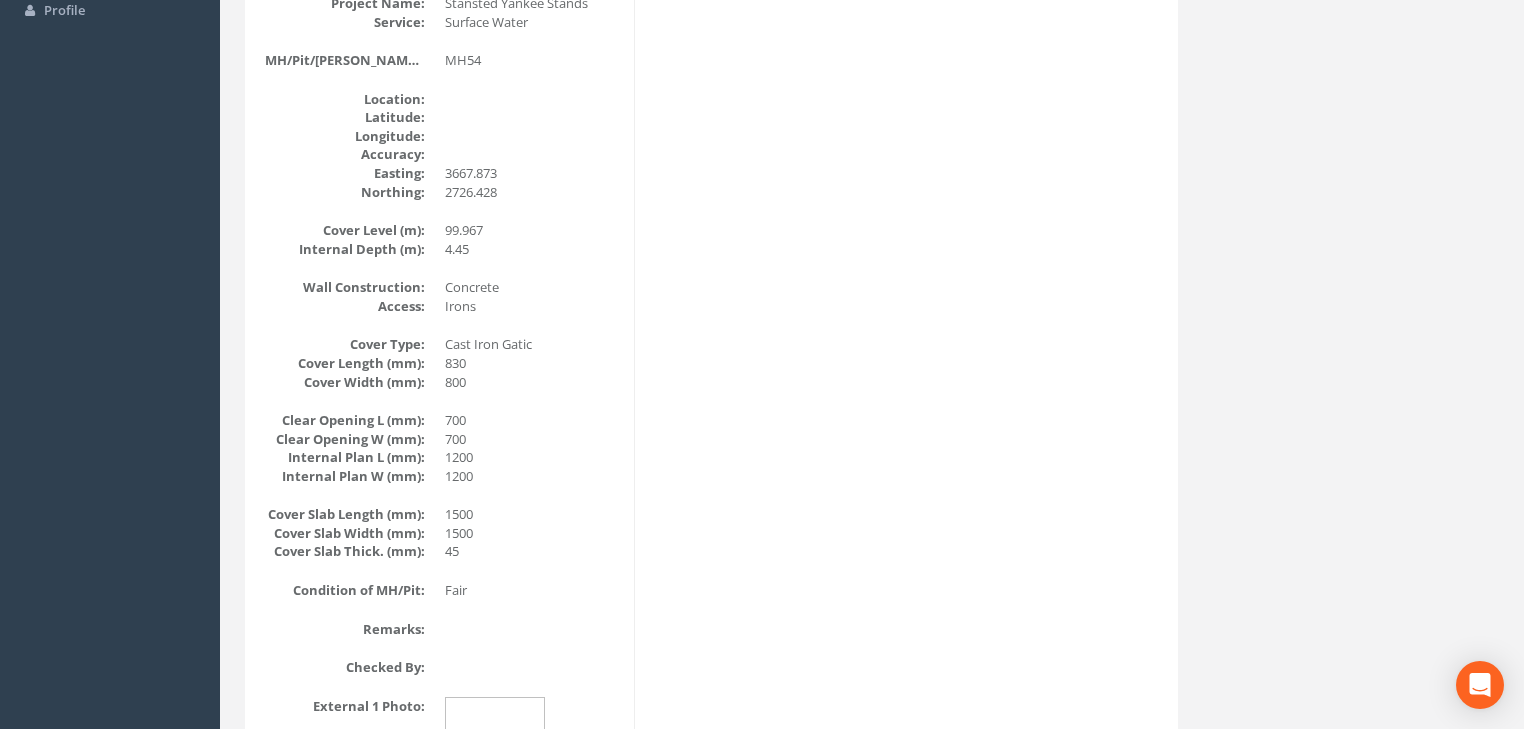 scroll, scrollTop: 168, scrollLeft: 0, axis: vertical 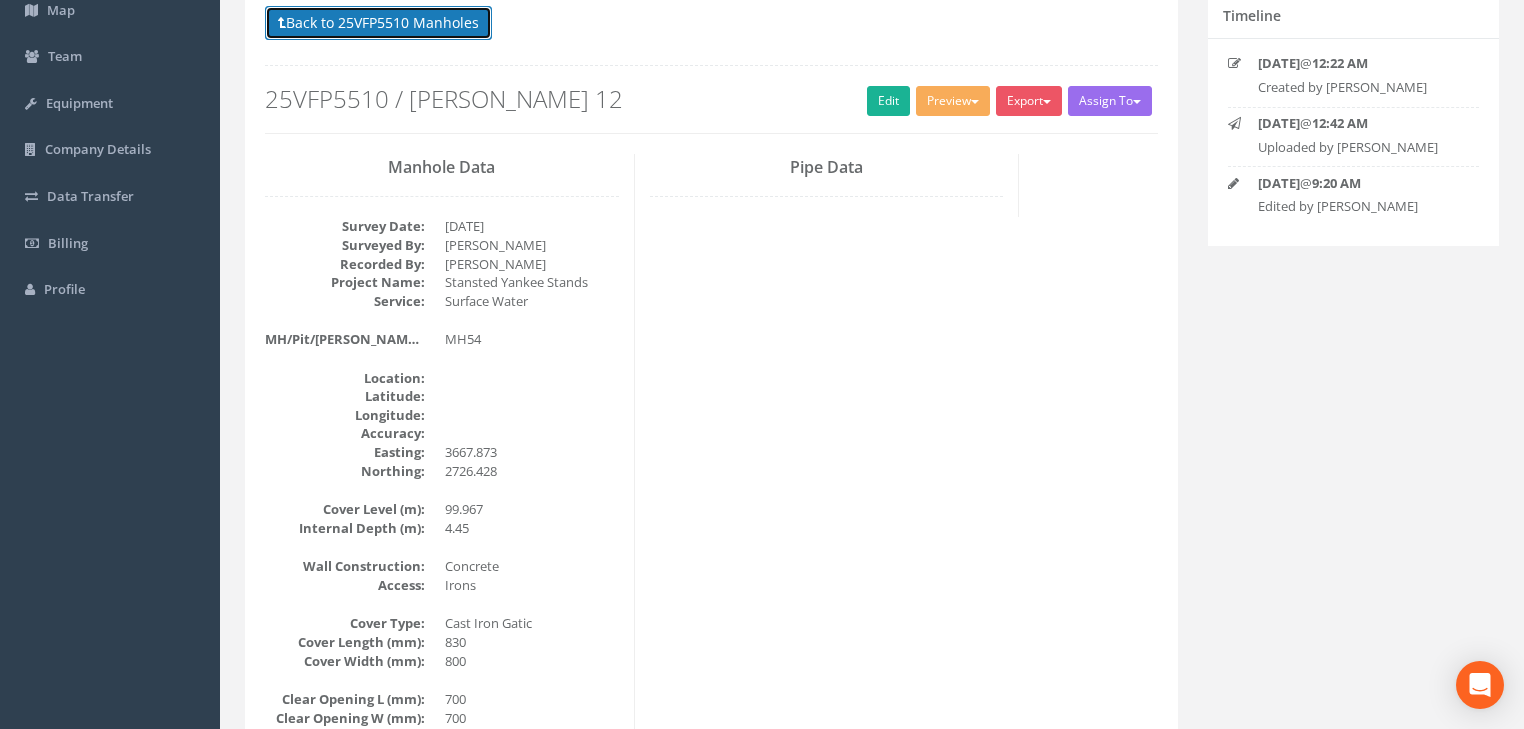 click on "Back to 25VFP5510 Manholes" at bounding box center [378, 23] 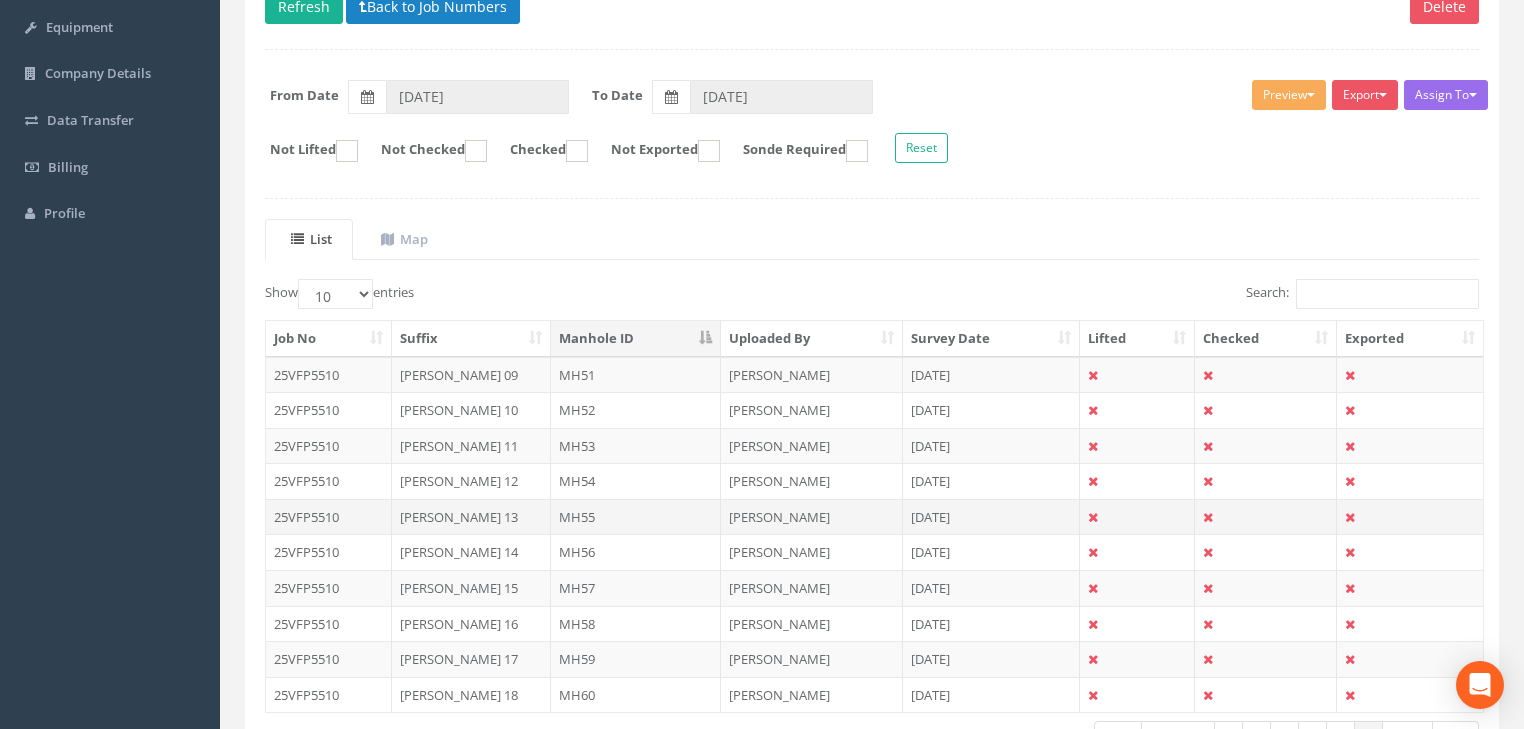 scroll, scrollTop: 381, scrollLeft: 0, axis: vertical 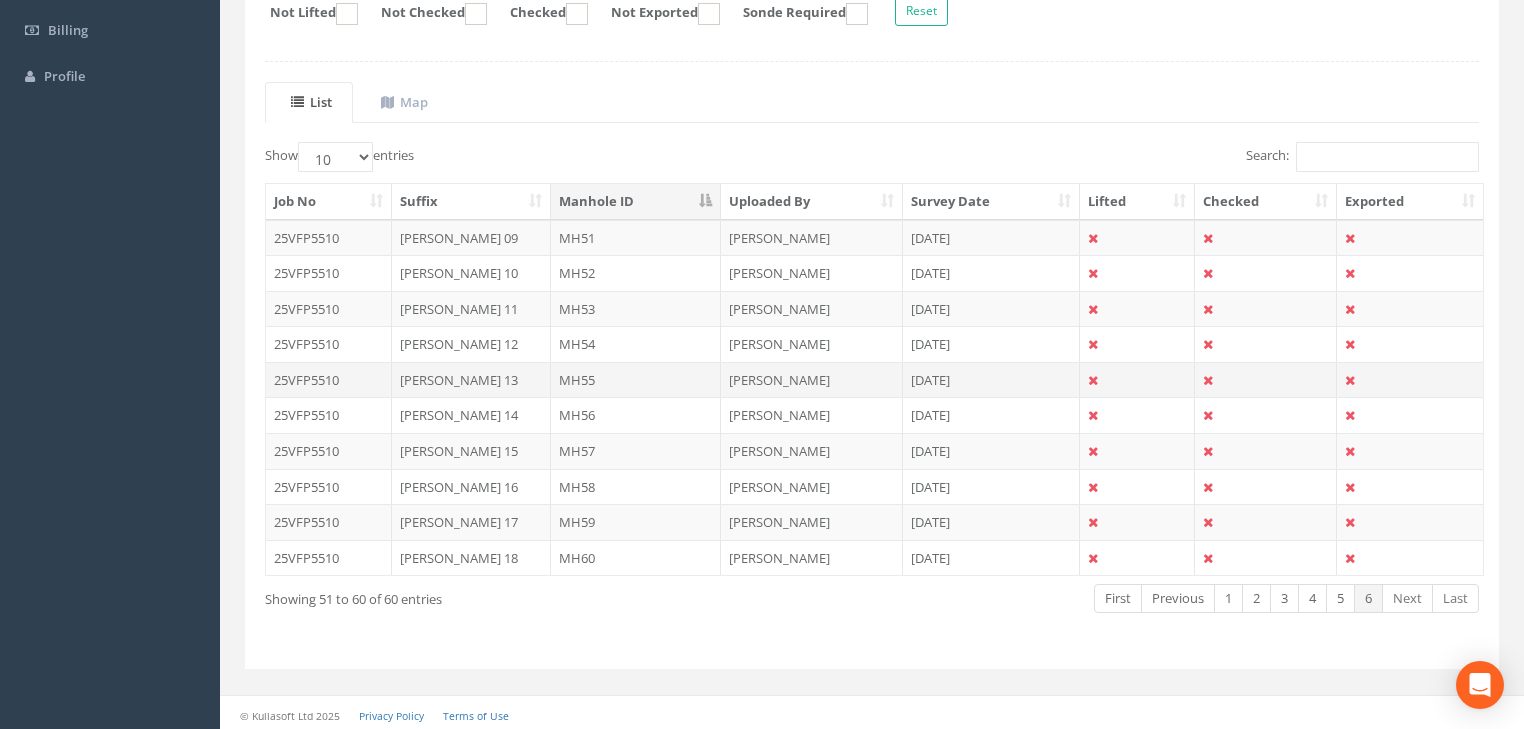 click on "MH55" at bounding box center [636, 380] 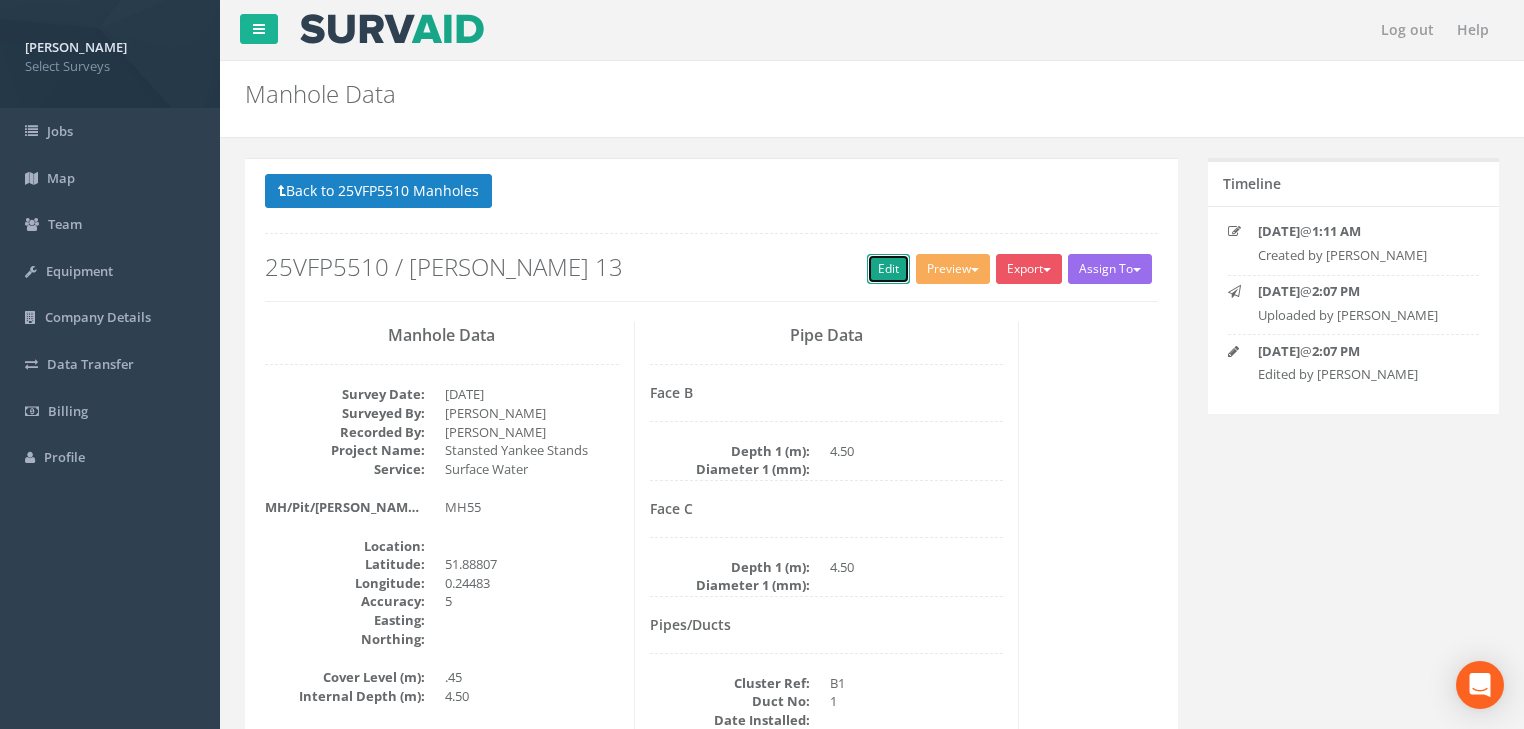 click on "Edit" at bounding box center (888, 269) 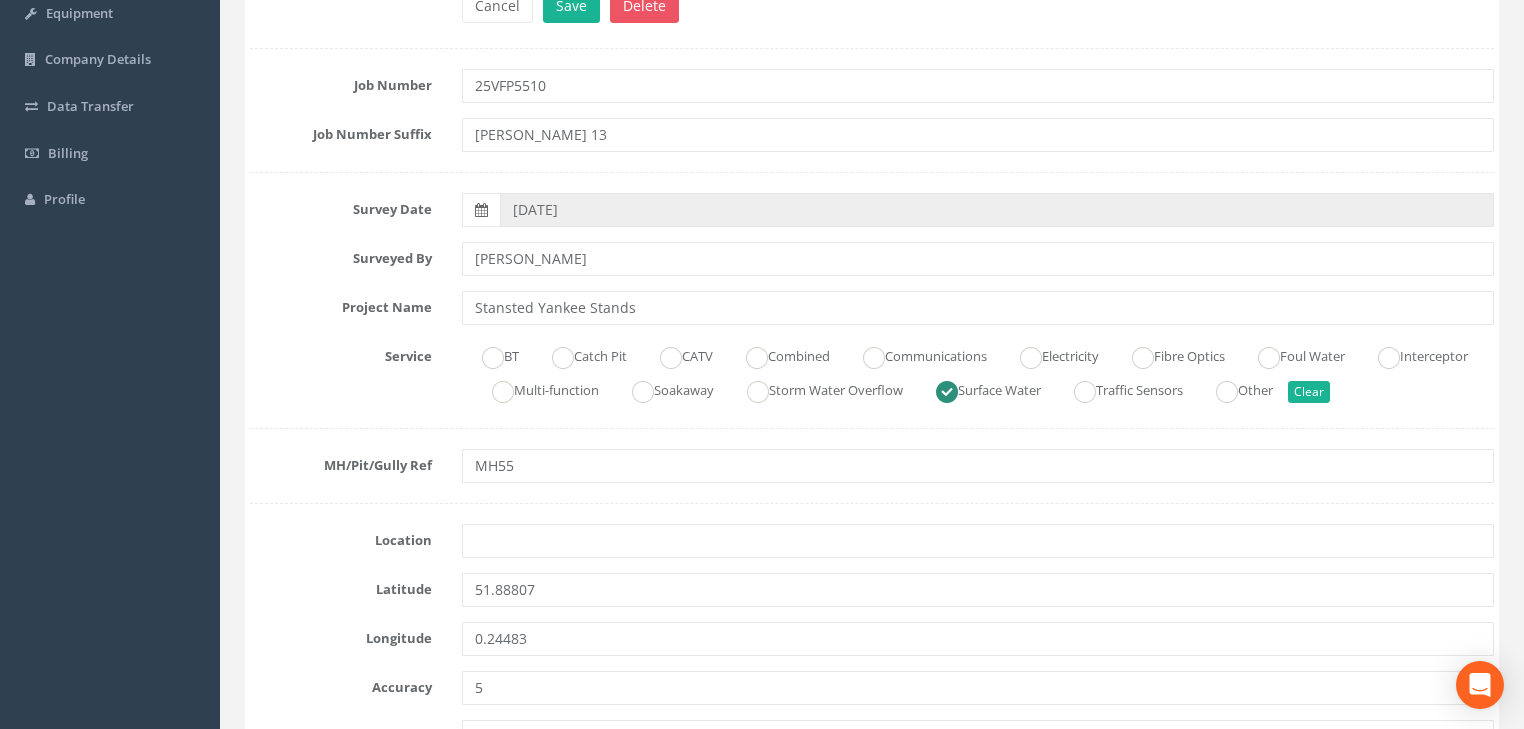 scroll, scrollTop: 480, scrollLeft: 0, axis: vertical 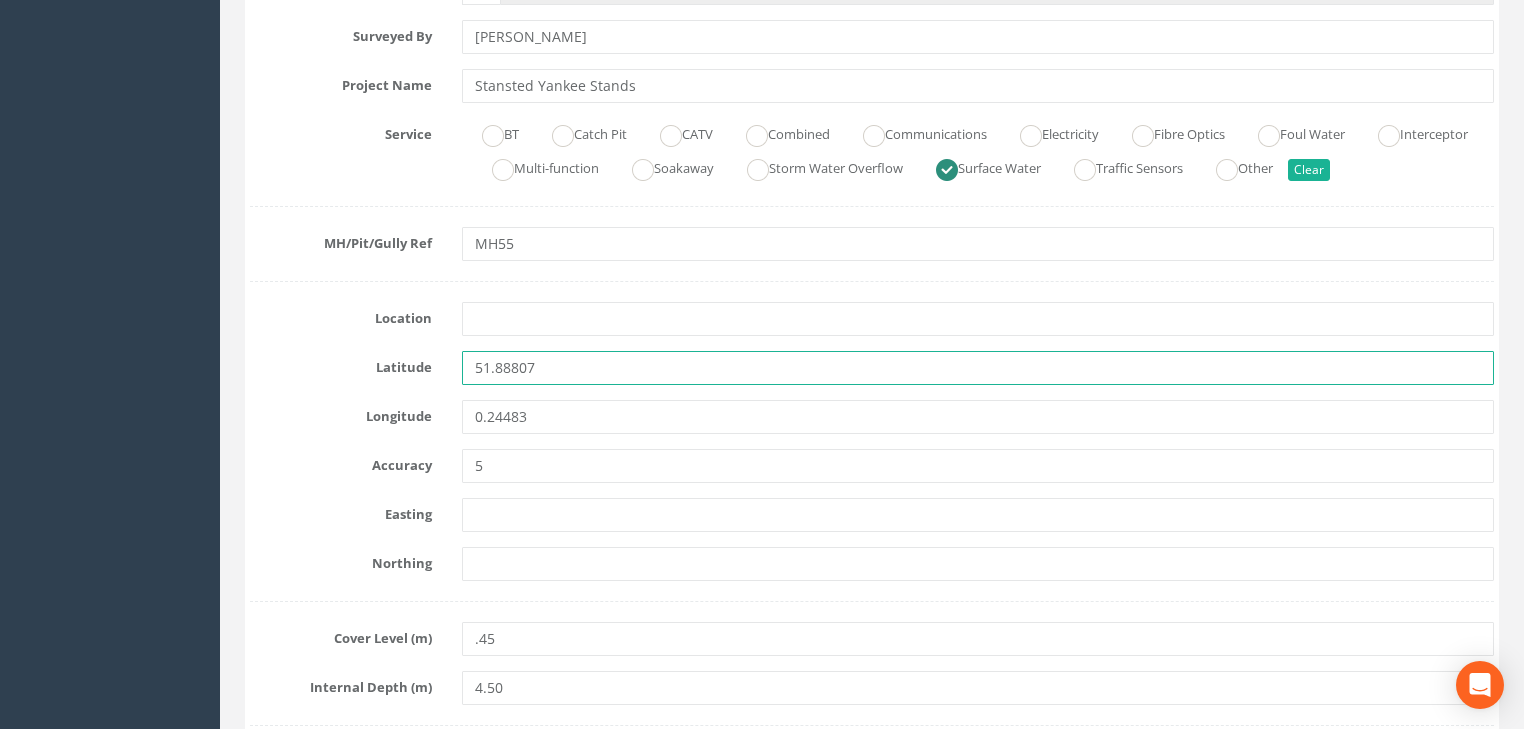 drag, startPoint x: 483, startPoint y: 366, endPoint x: 434, endPoint y: 370, distance: 49.162994 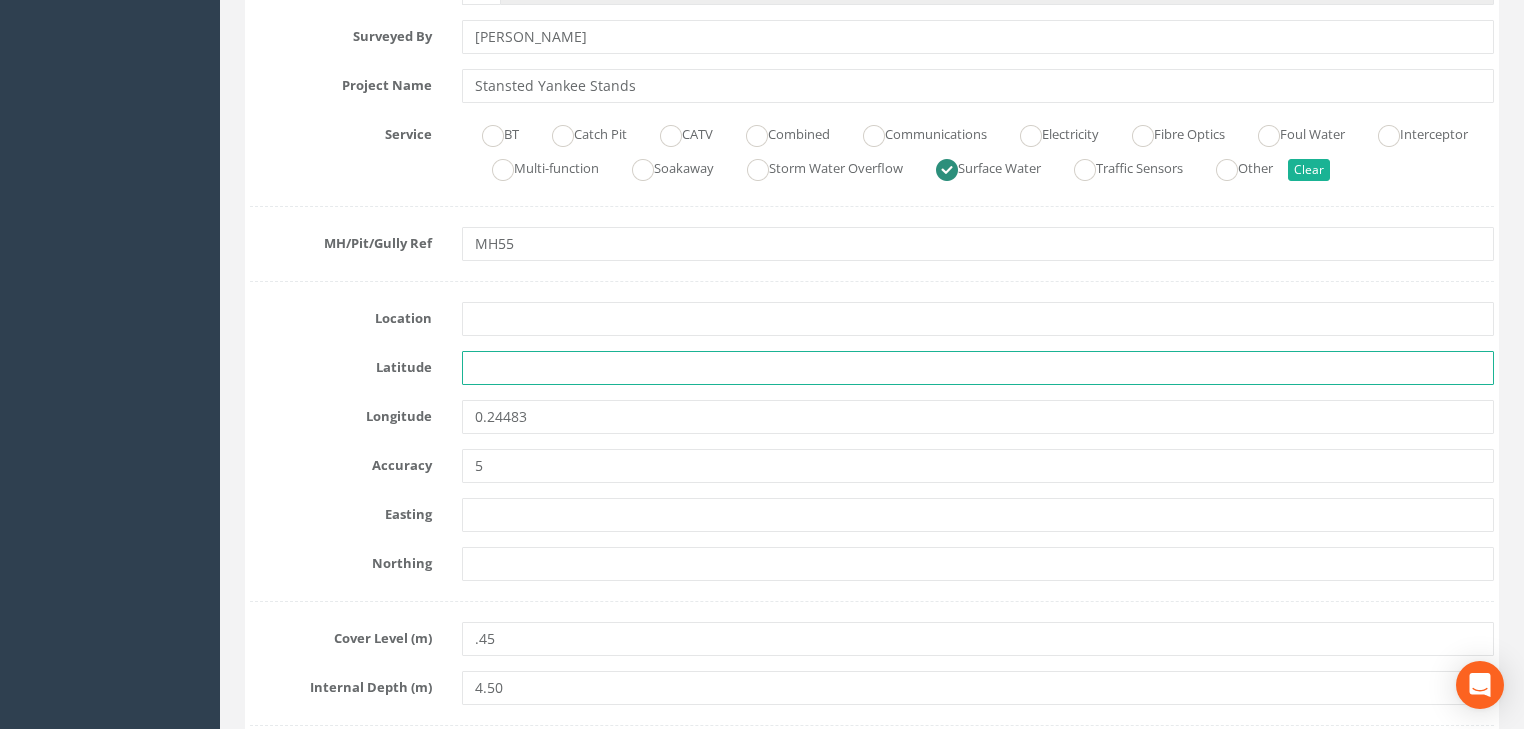 type 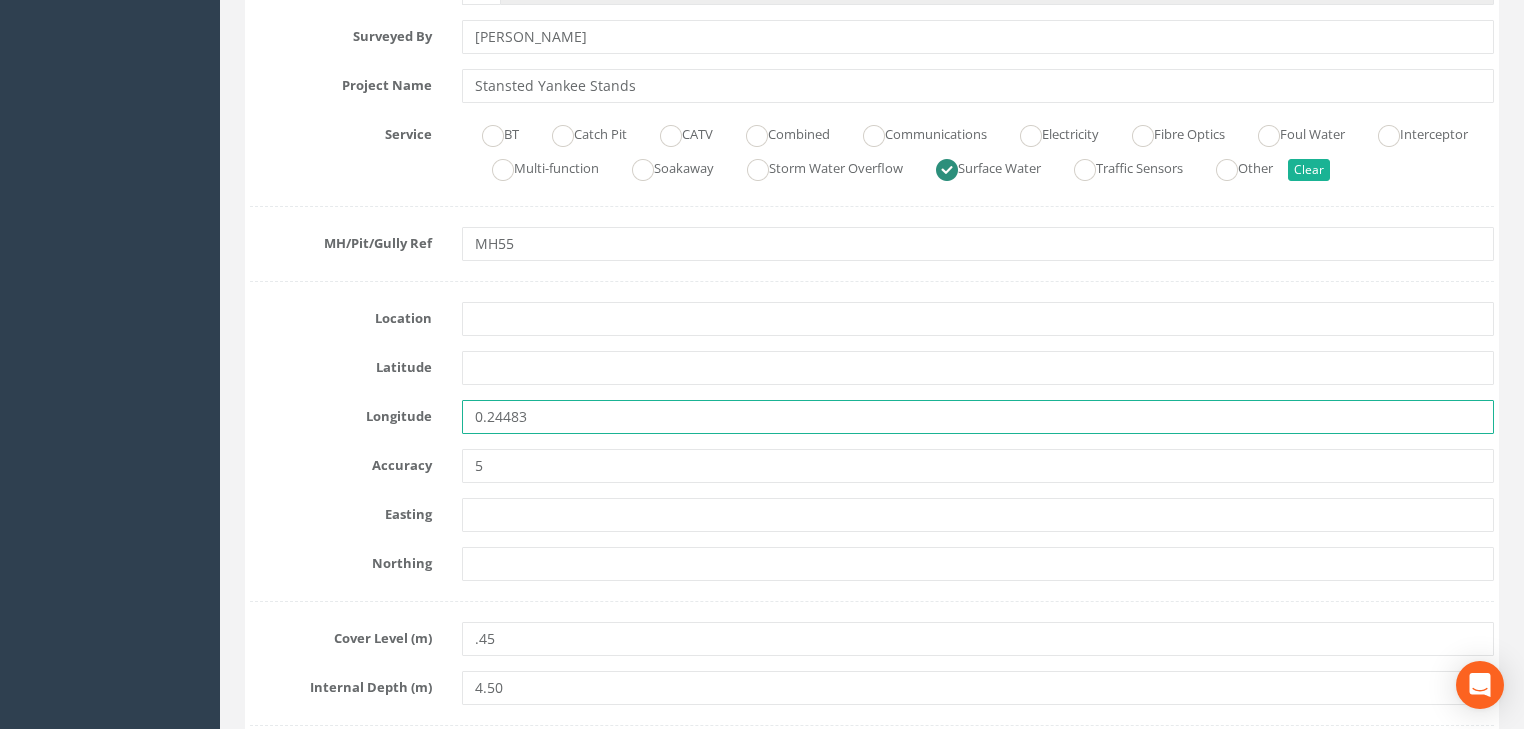 drag, startPoint x: 573, startPoint y: 419, endPoint x: 402, endPoint y: 424, distance: 171.07309 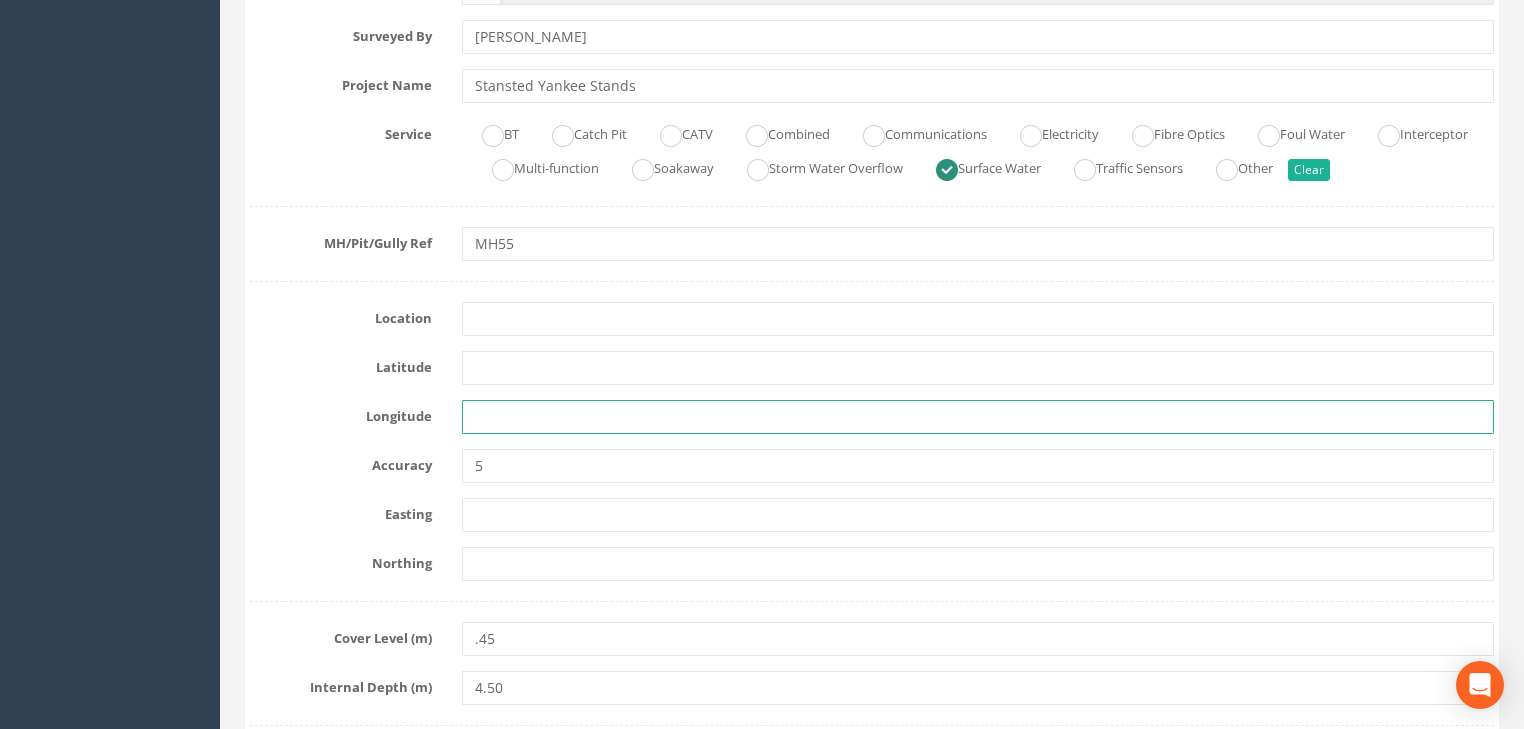 type 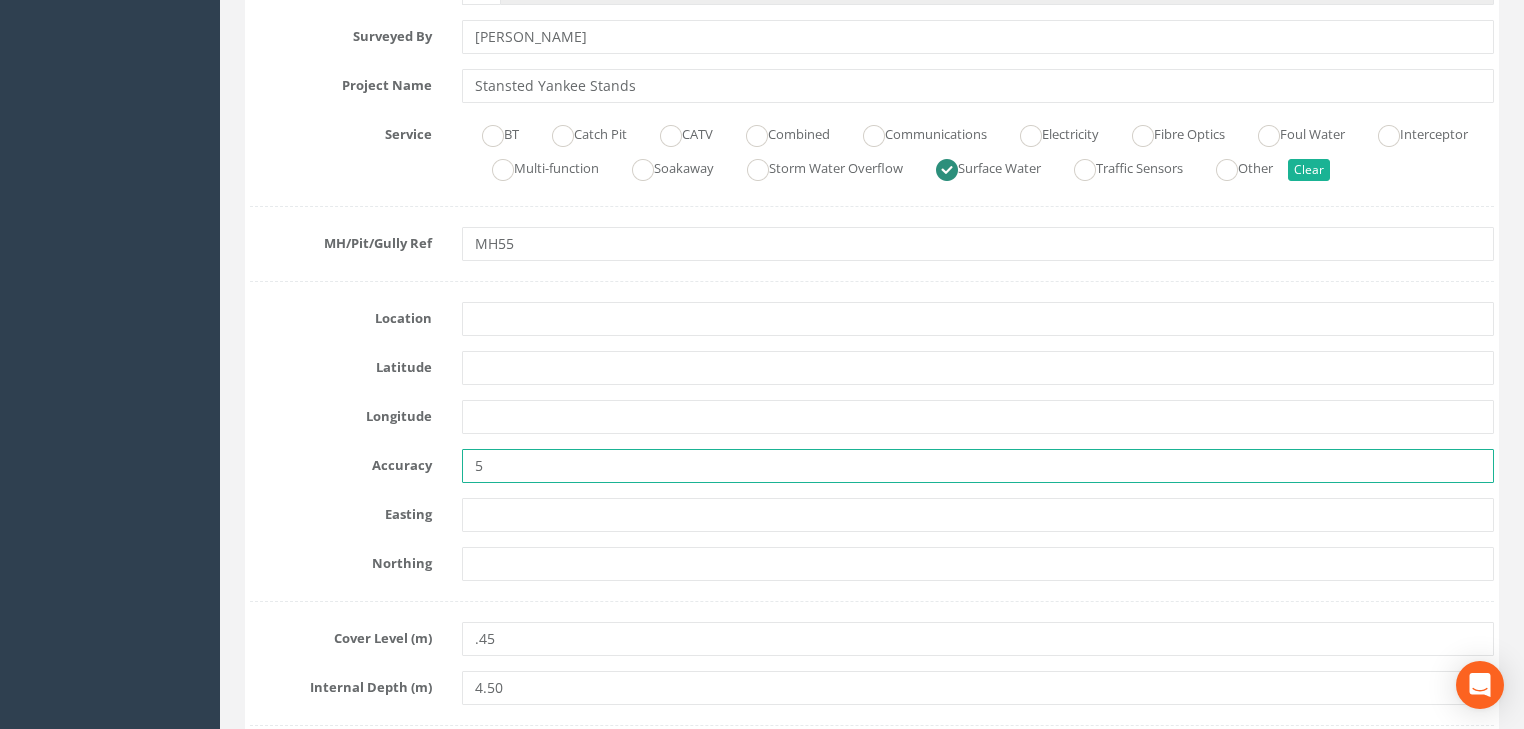 drag, startPoint x: 513, startPoint y: 461, endPoint x: 429, endPoint y: 472, distance: 84.71718 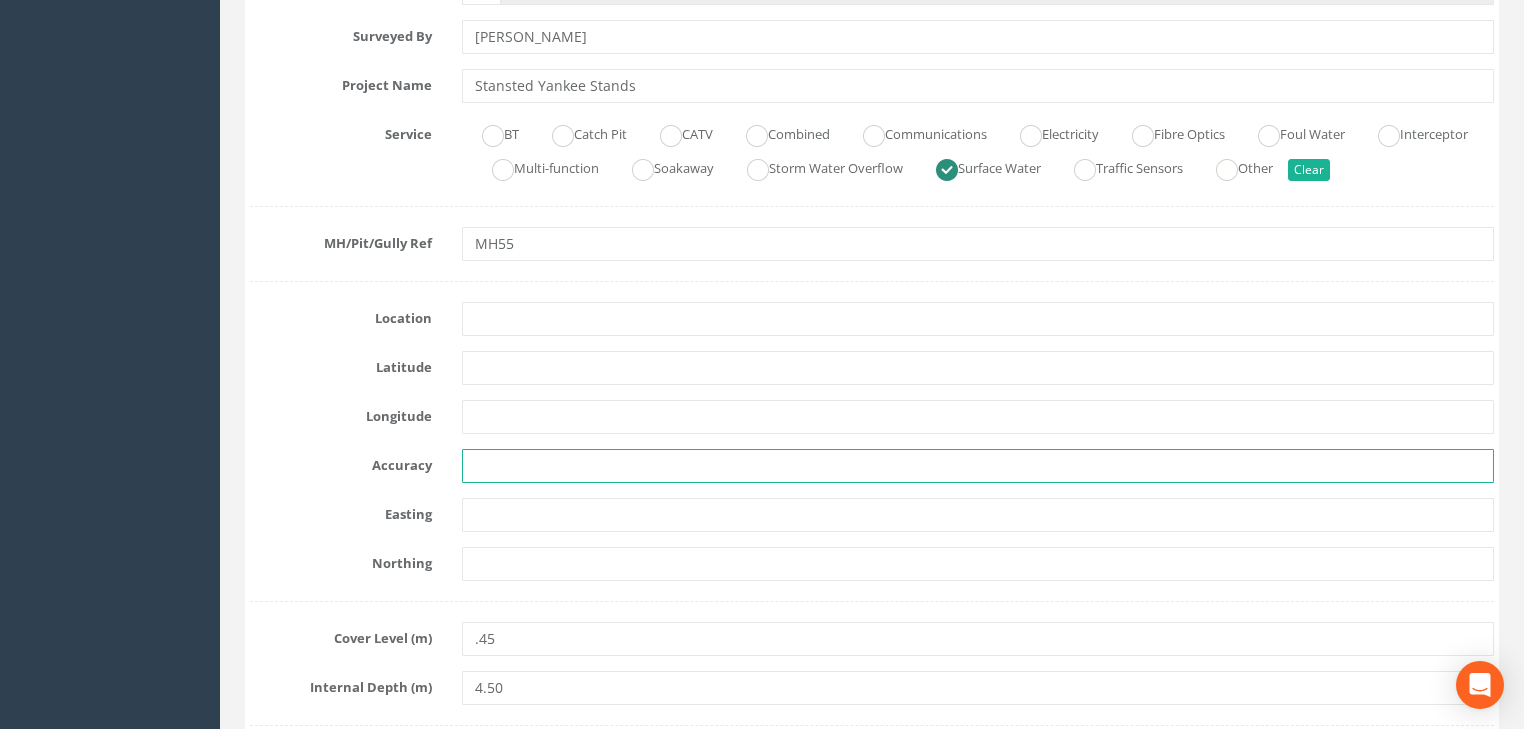 type 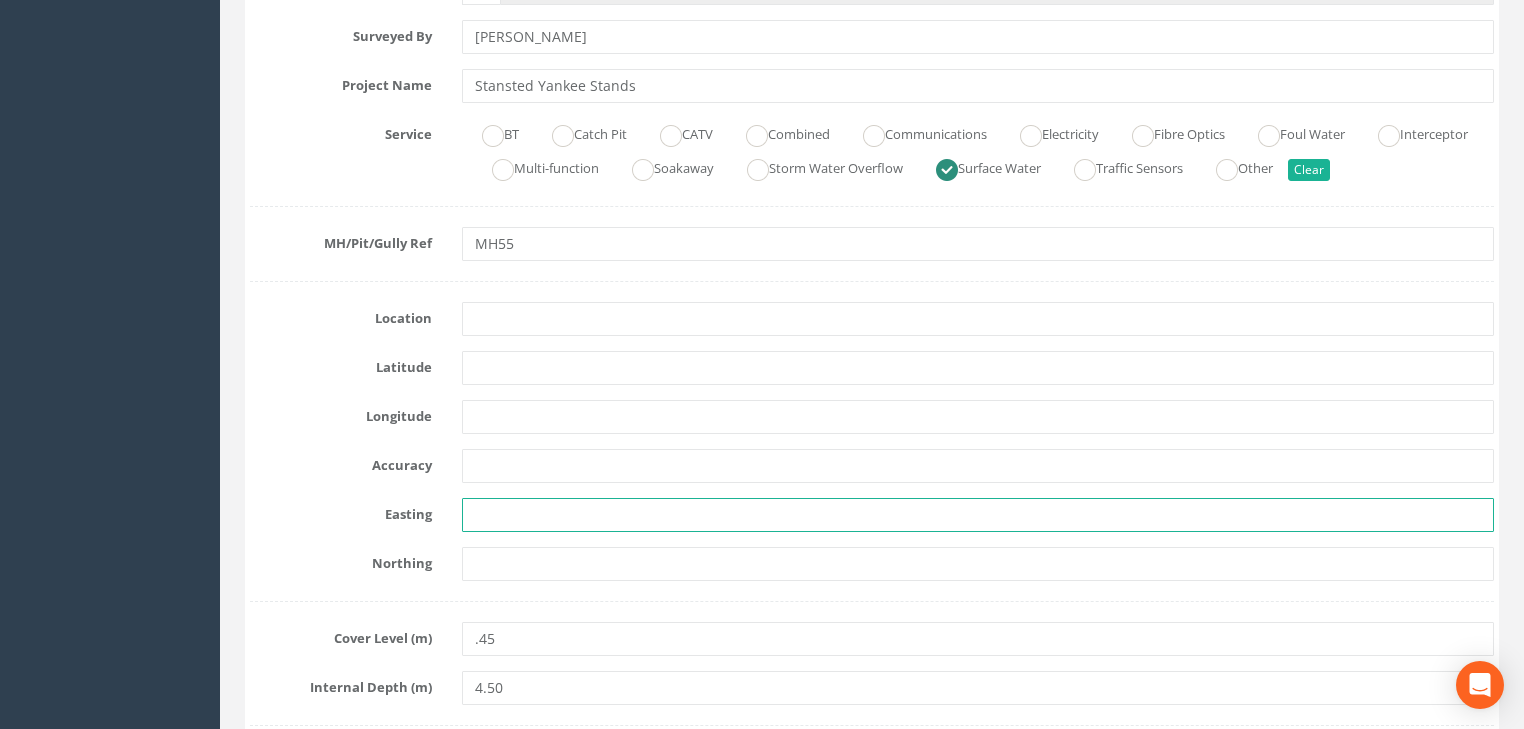 click at bounding box center [978, 515] 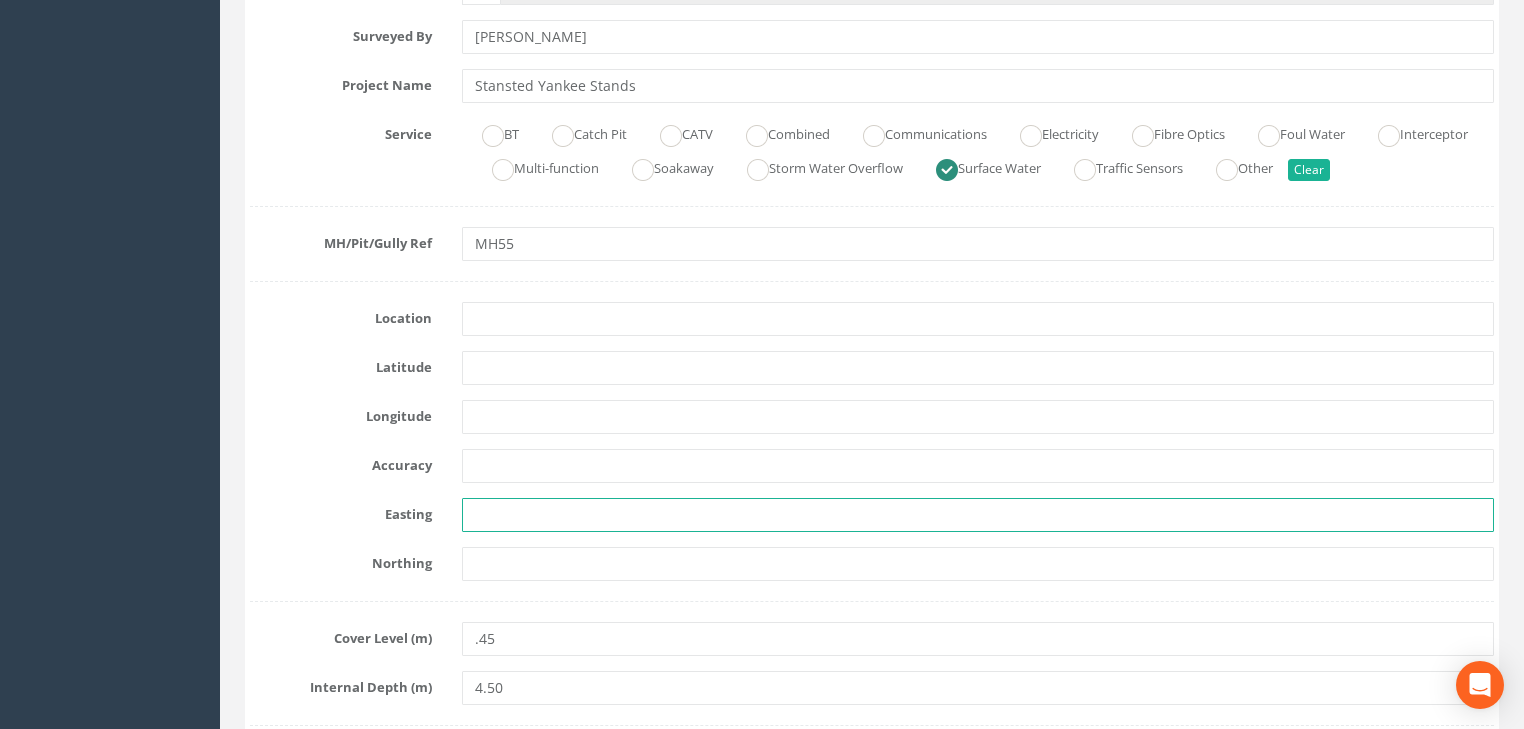 paste on "3734.991" 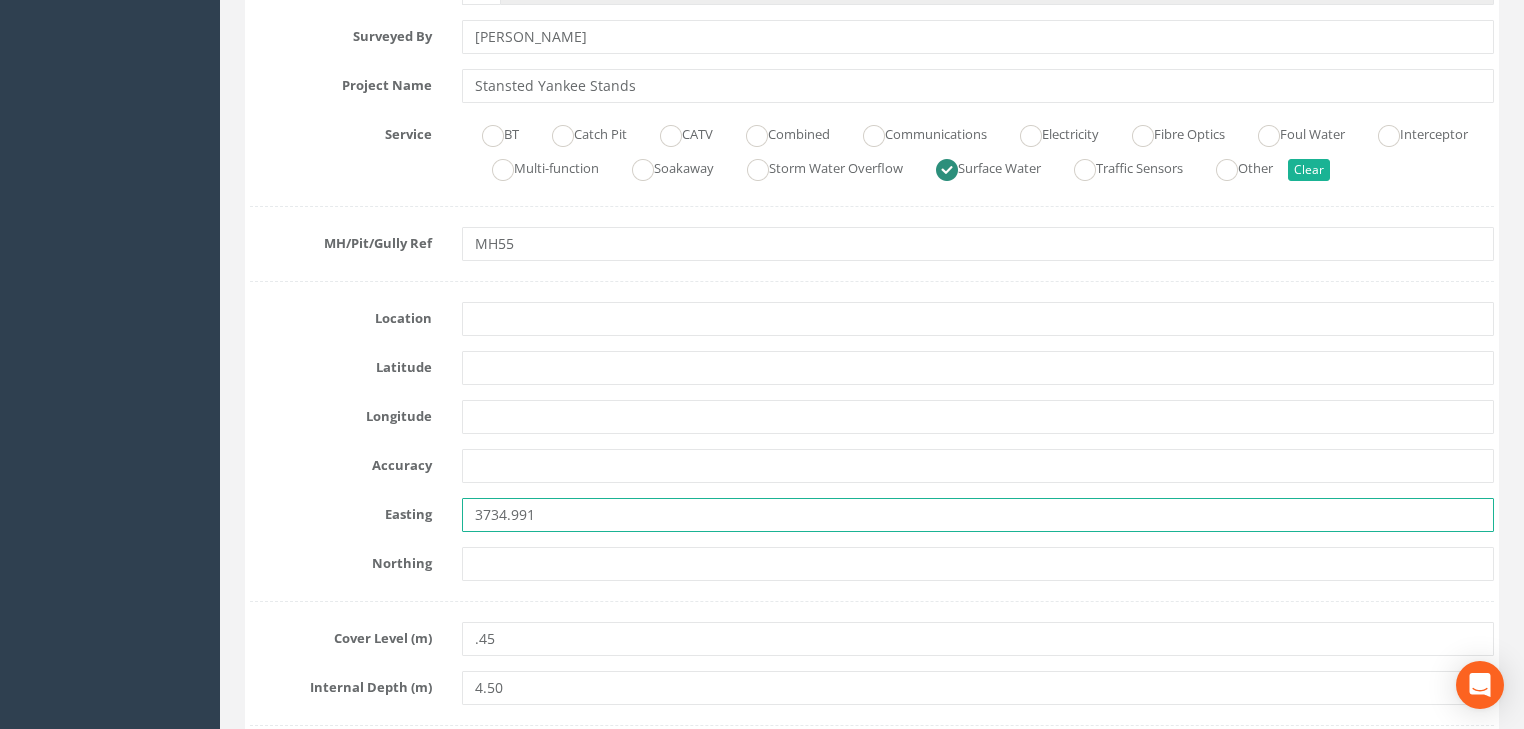 type on "3734.991" 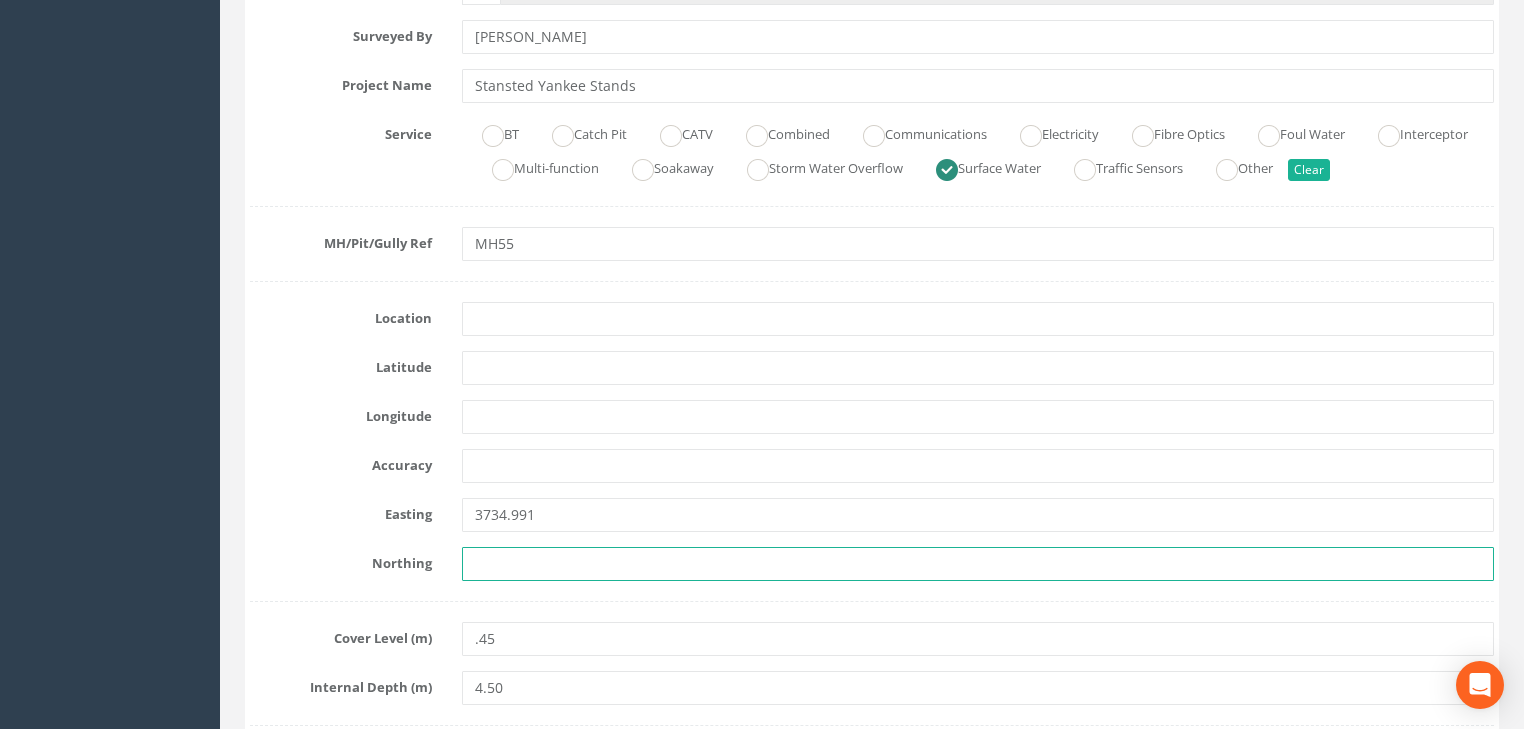 paste on "2725.972" 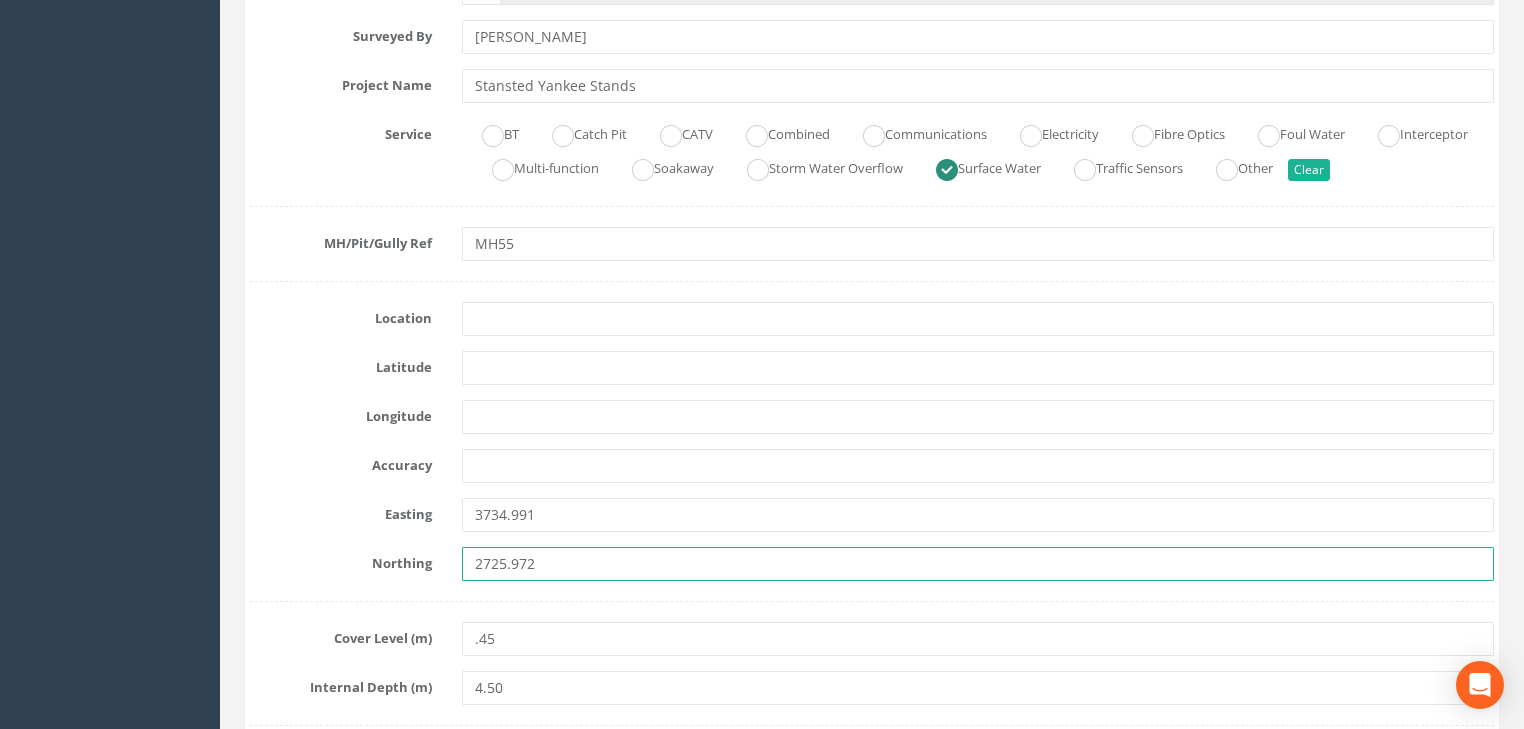 type on "2725.972" 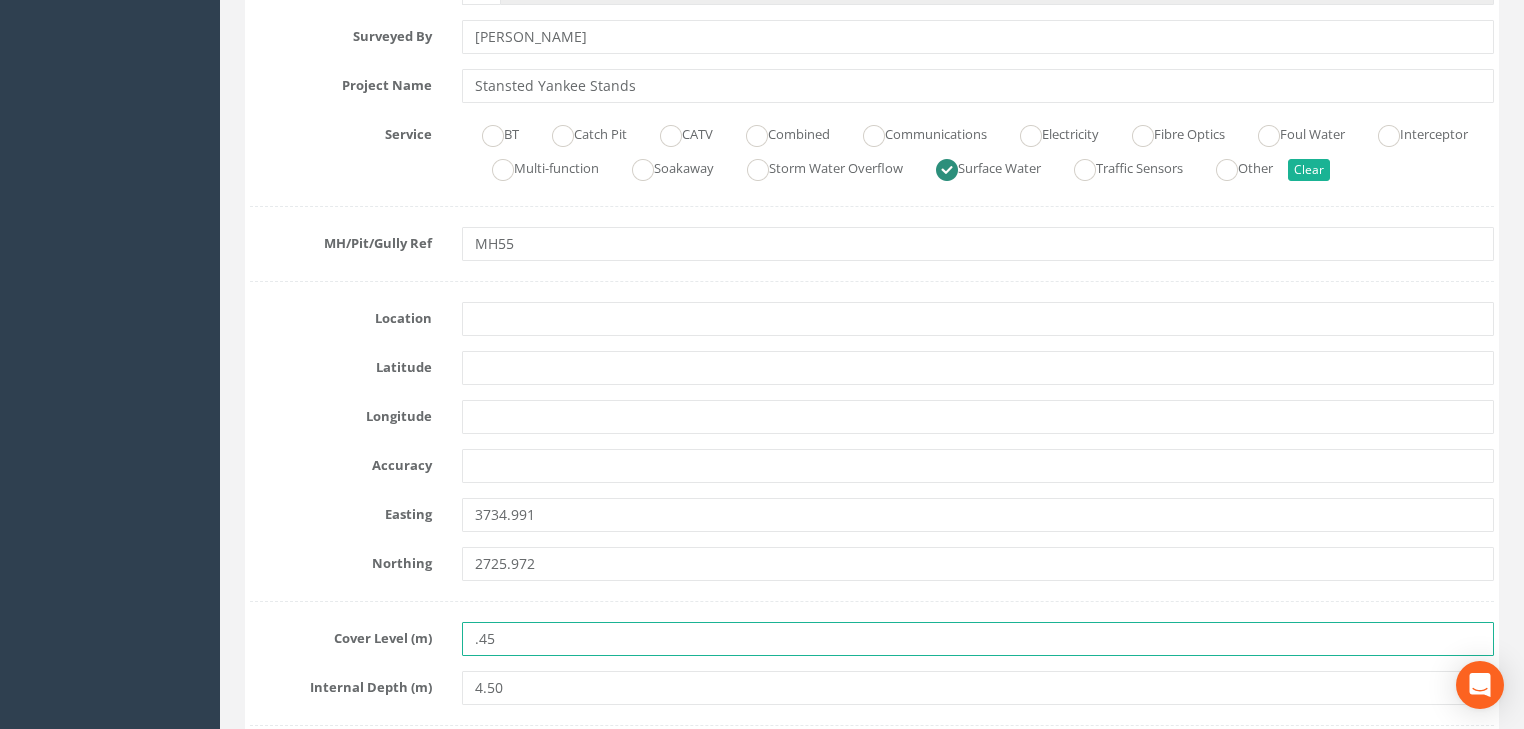 click on ".45" at bounding box center (978, 639) 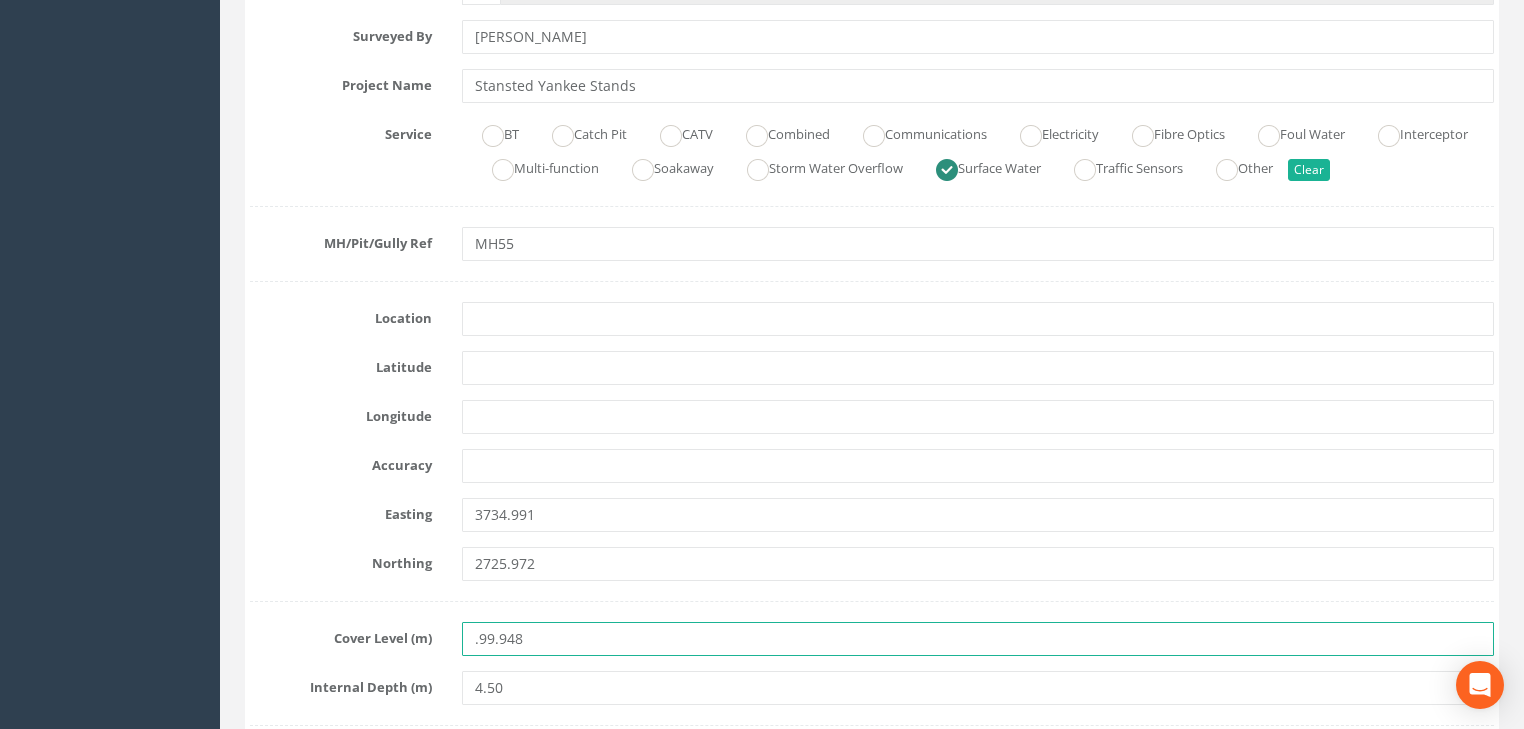 type on ".99.948" 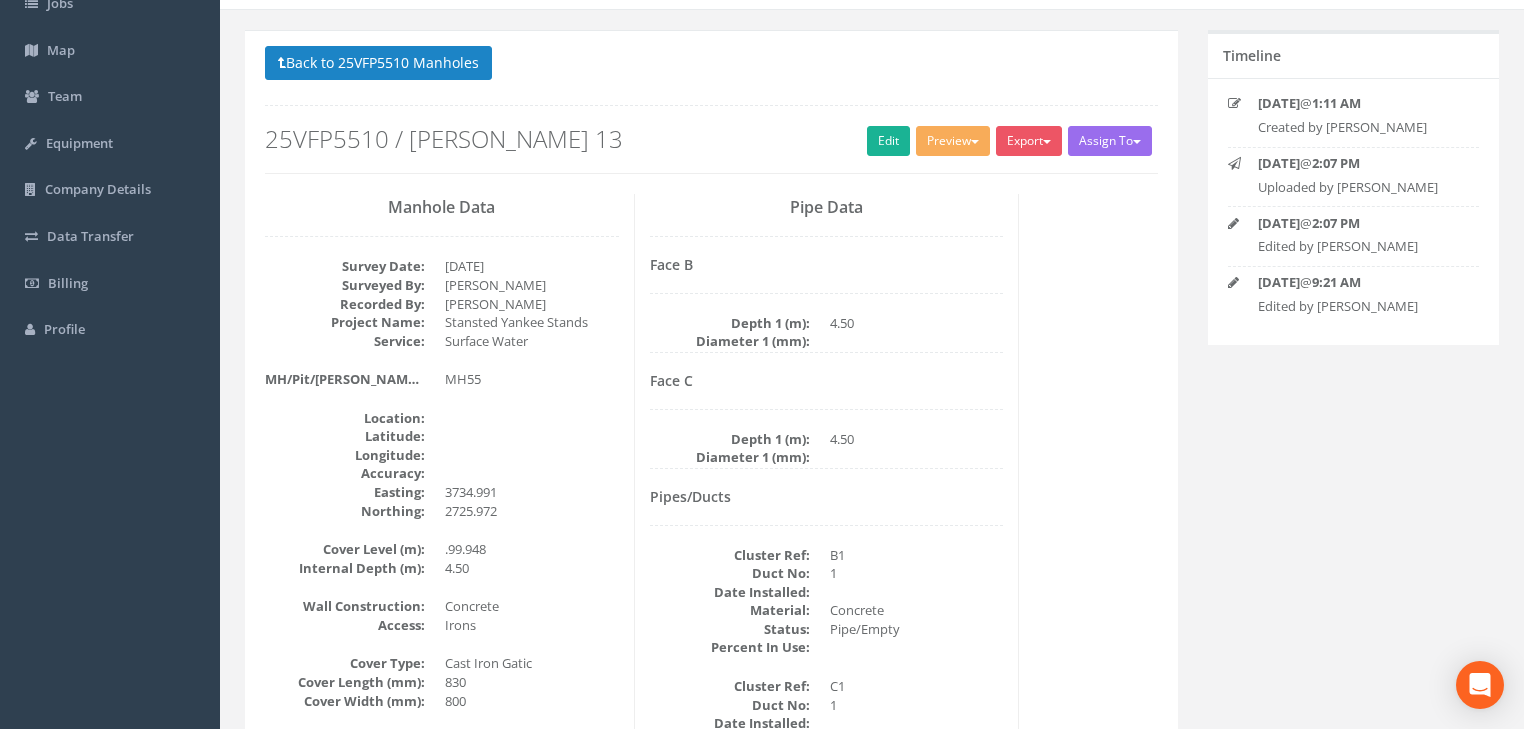 scroll, scrollTop: 88, scrollLeft: 0, axis: vertical 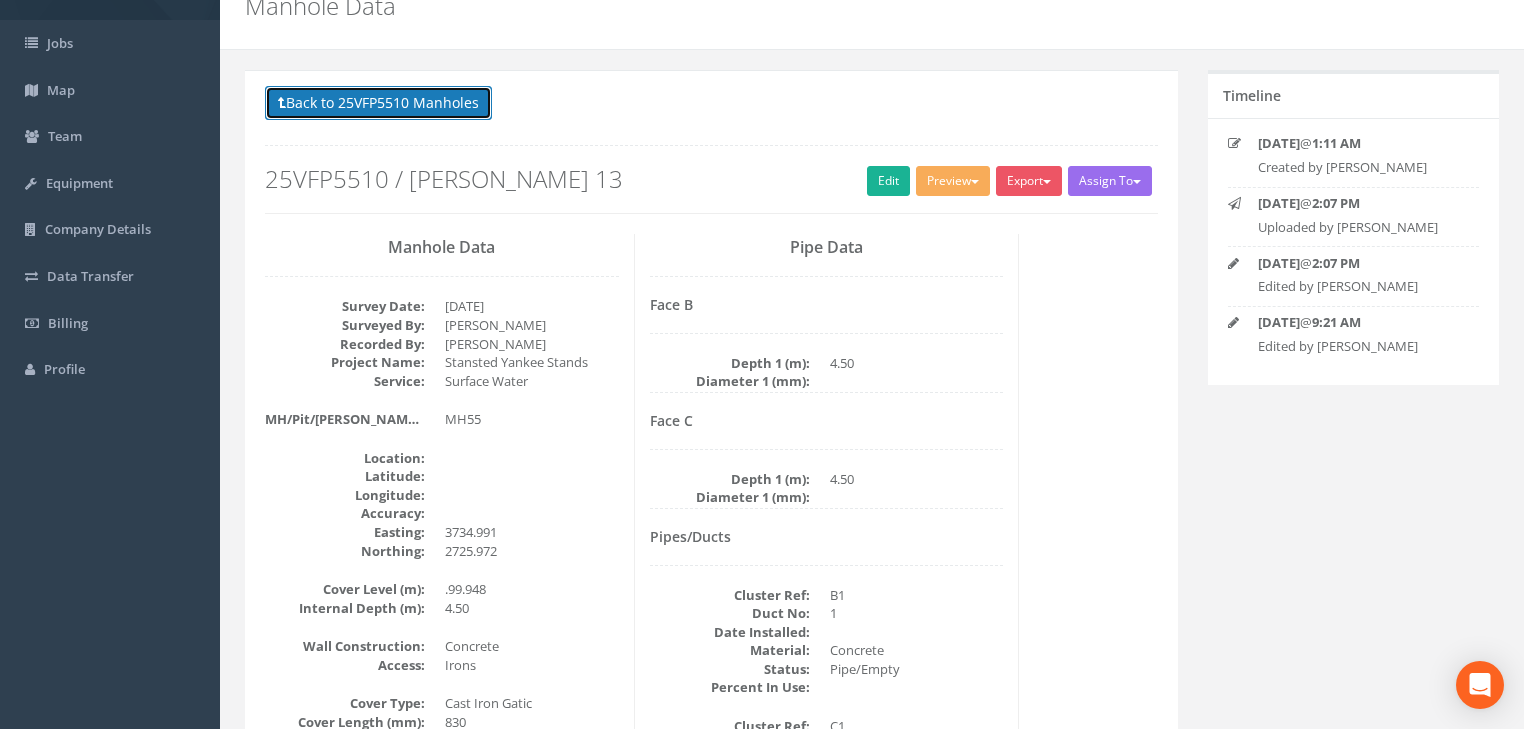 click on "Back to 25VFP5510 Manholes" at bounding box center [378, 103] 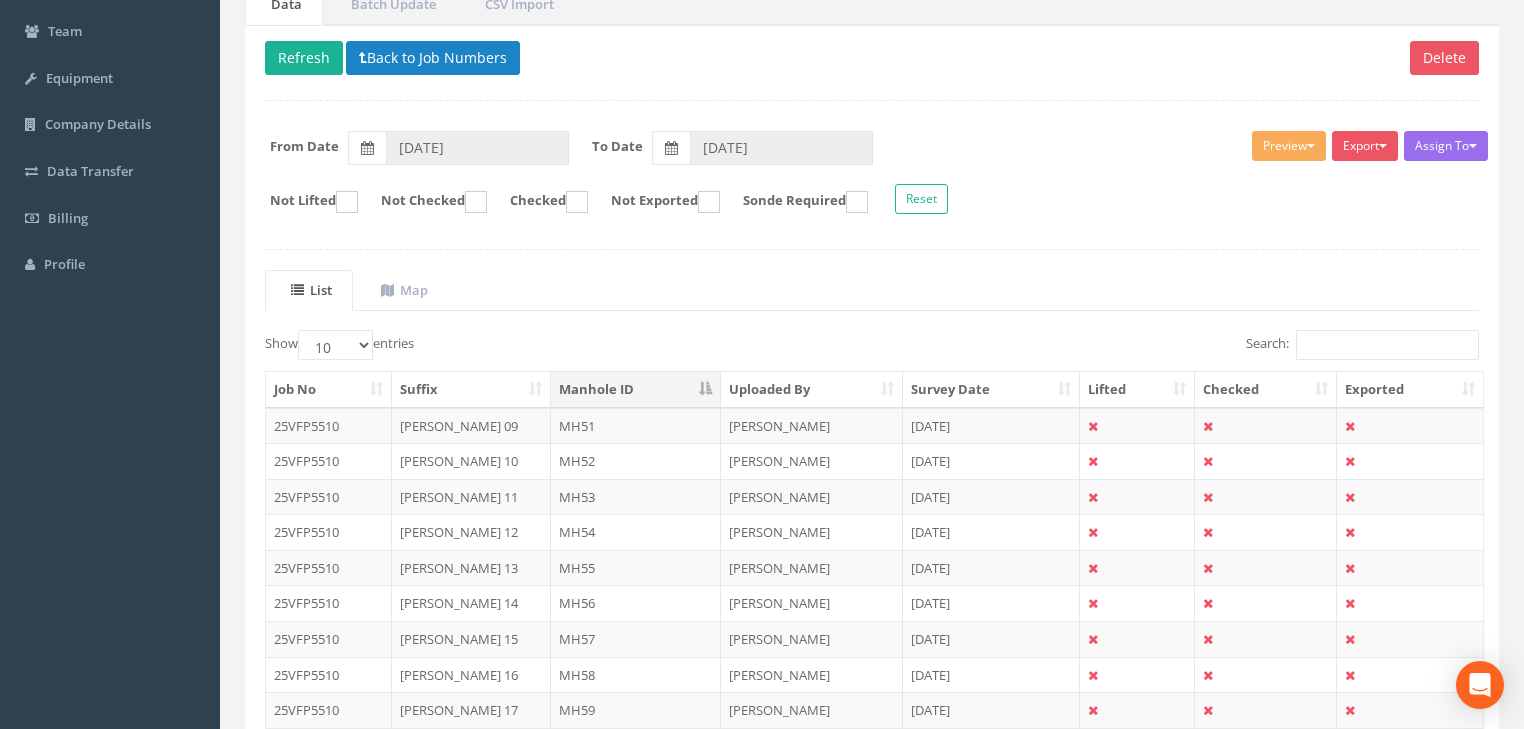 scroll, scrollTop: 381, scrollLeft: 0, axis: vertical 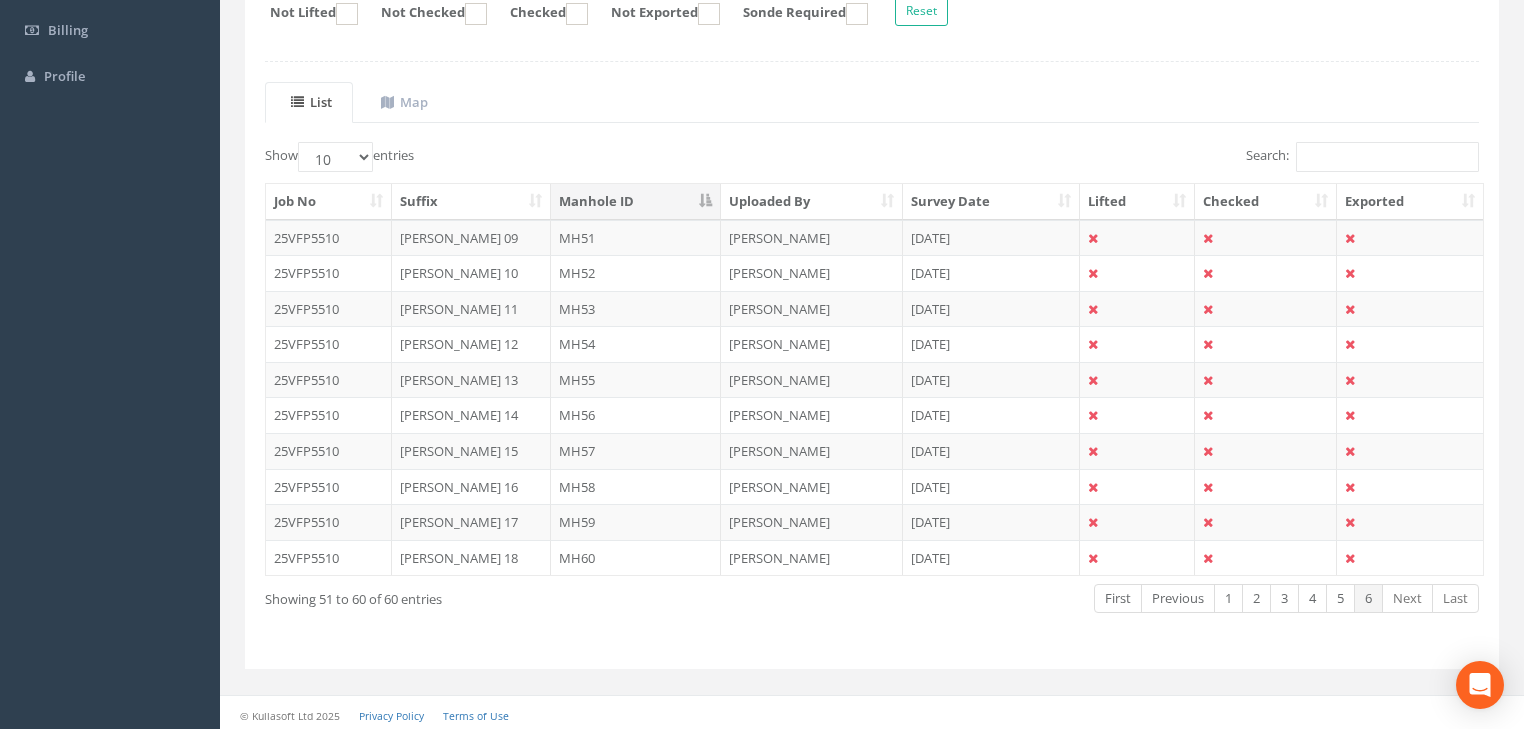 click on "MH56" at bounding box center [636, 415] 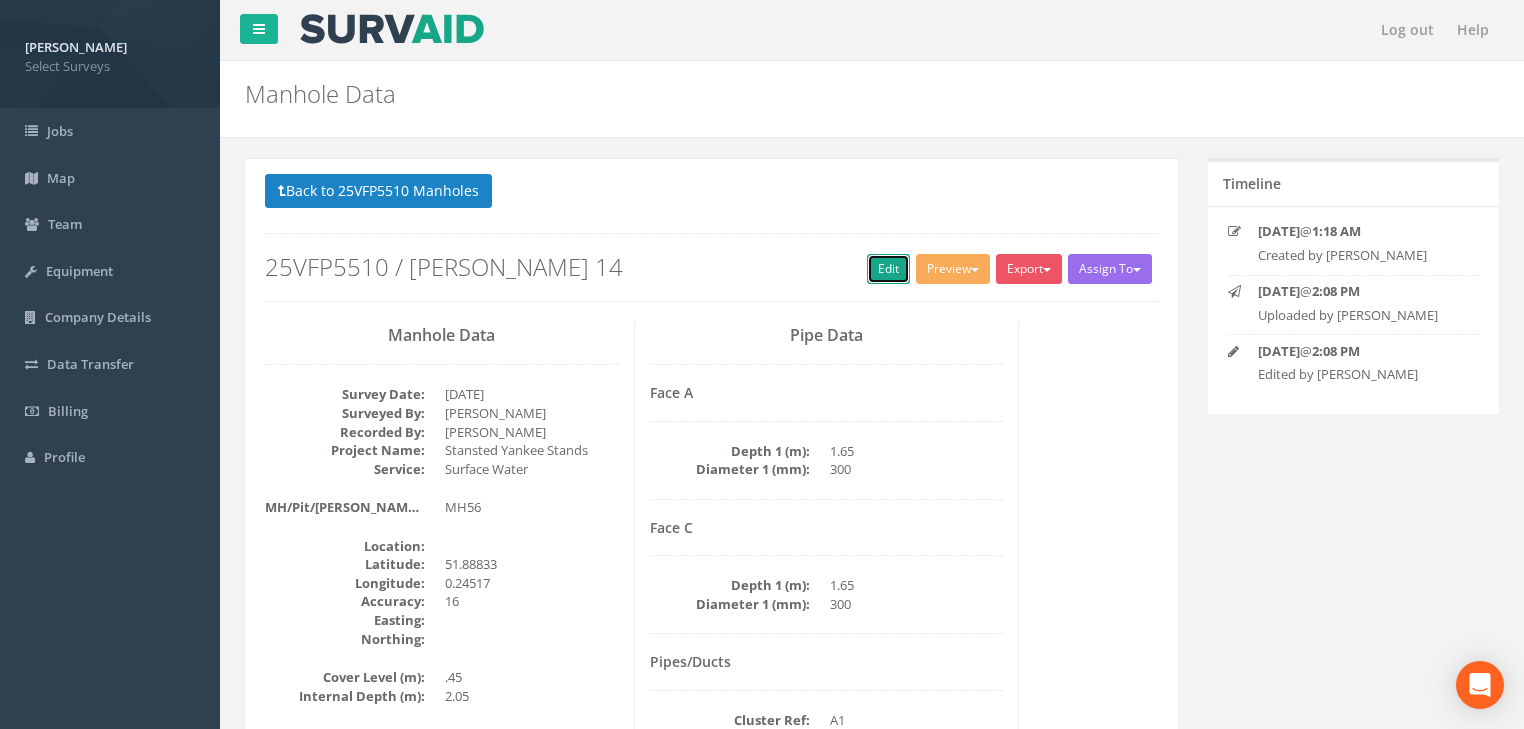 click on "Edit" at bounding box center (888, 269) 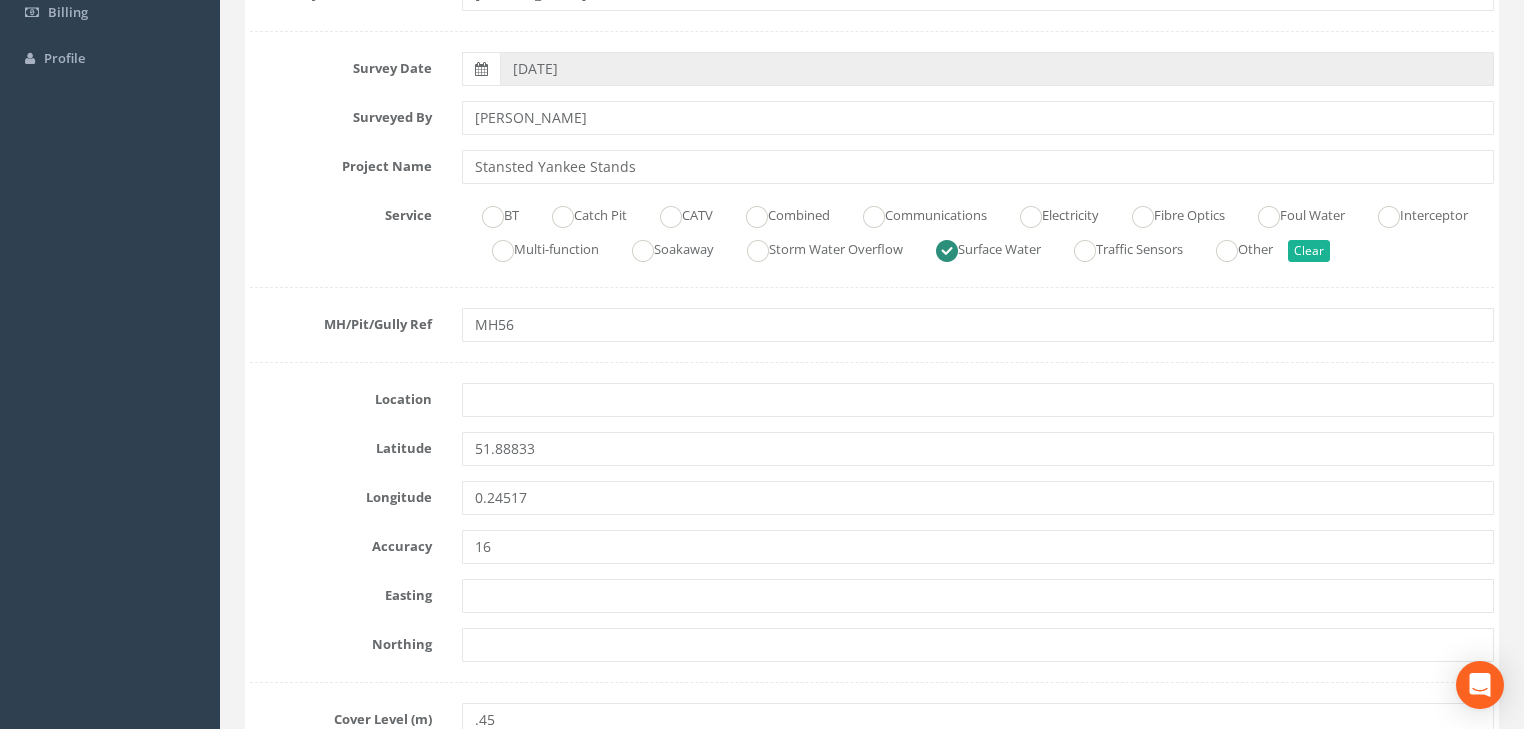scroll, scrollTop: 400, scrollLeft: 0, axis: vertical 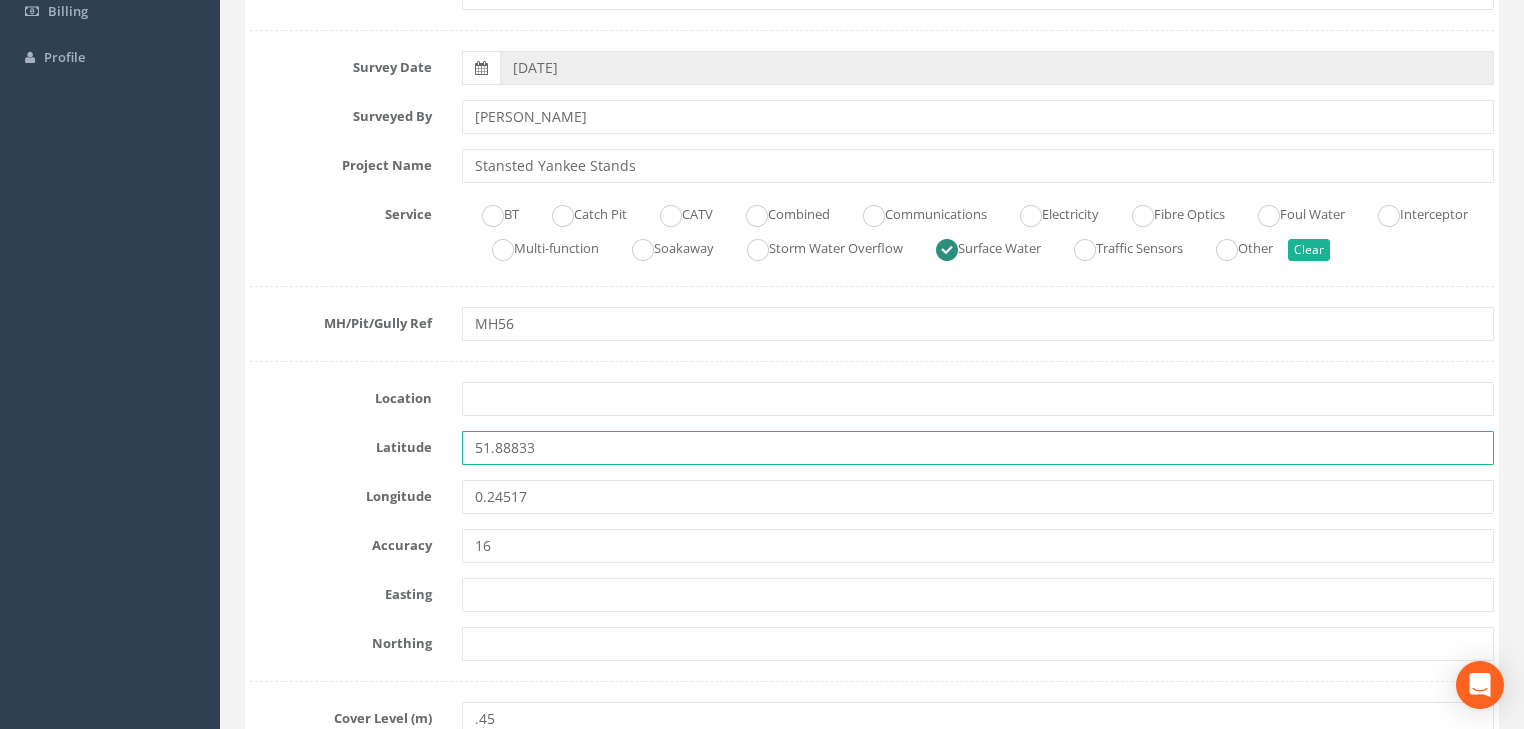 drag, startPoint x: 555, startPoint y: 446, endPoint x: 414, endPoint y: 453, distance: 141.17365 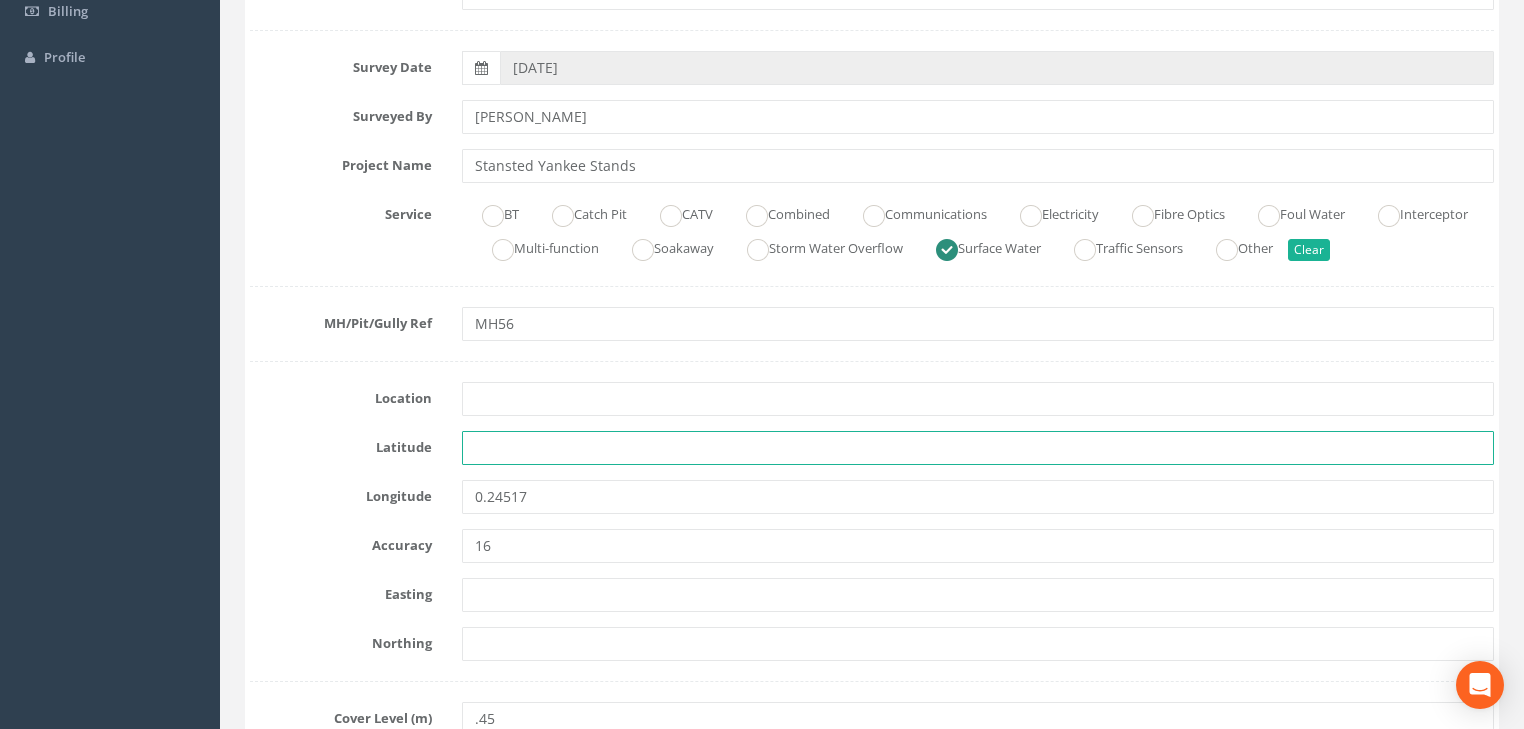 type 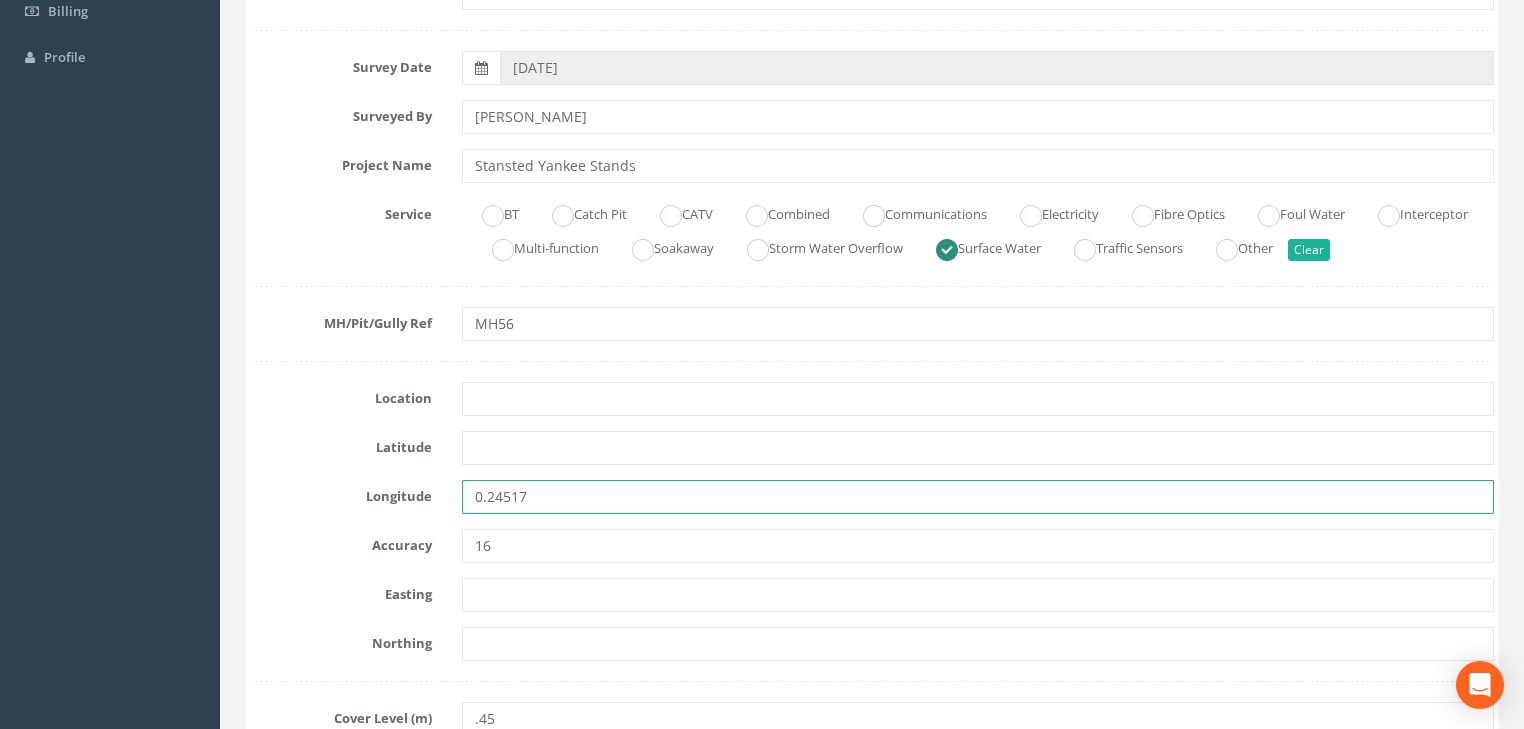 drag, startPoint x: 521, startPoint y: 499, endPoint x: 448, endPoint y: 506, distance: 73.33485 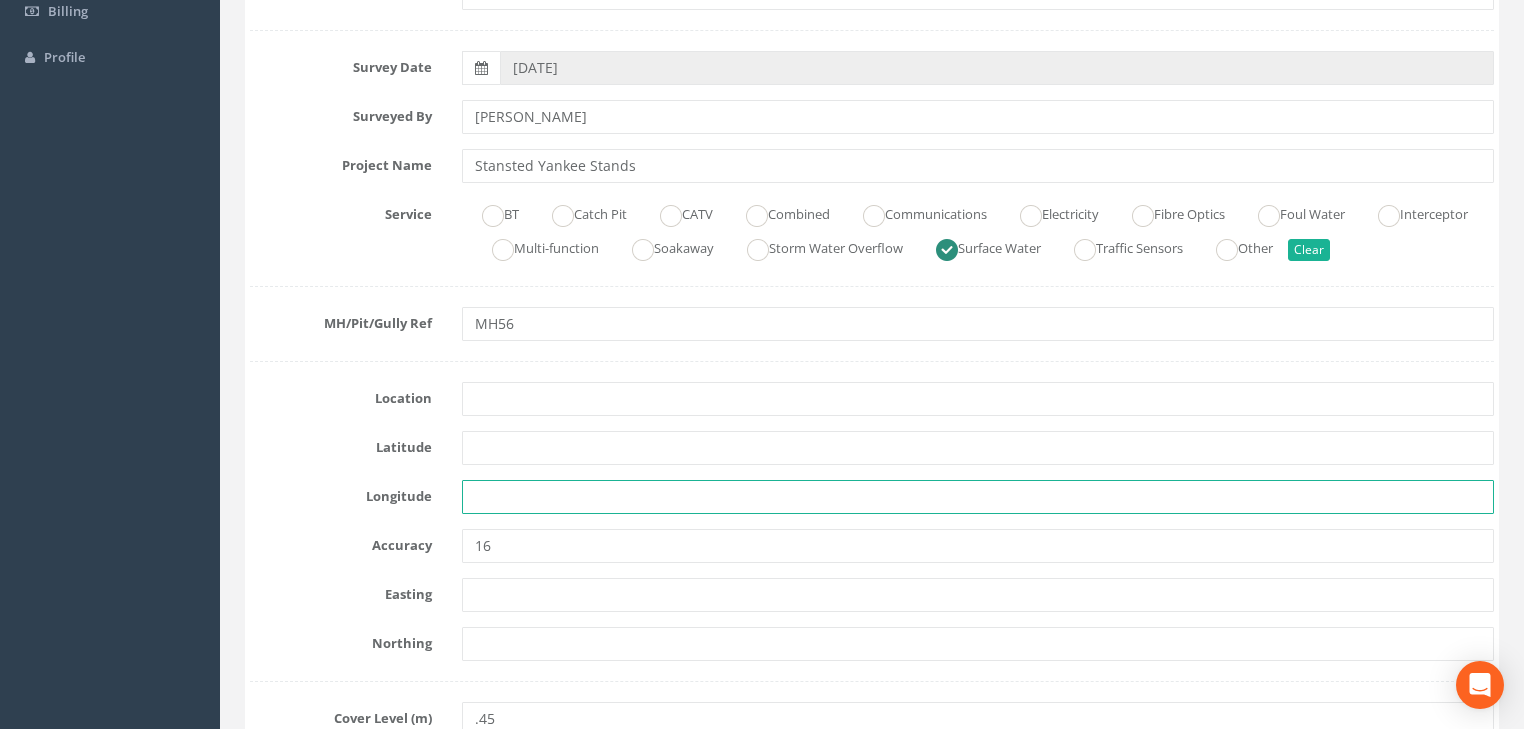 type 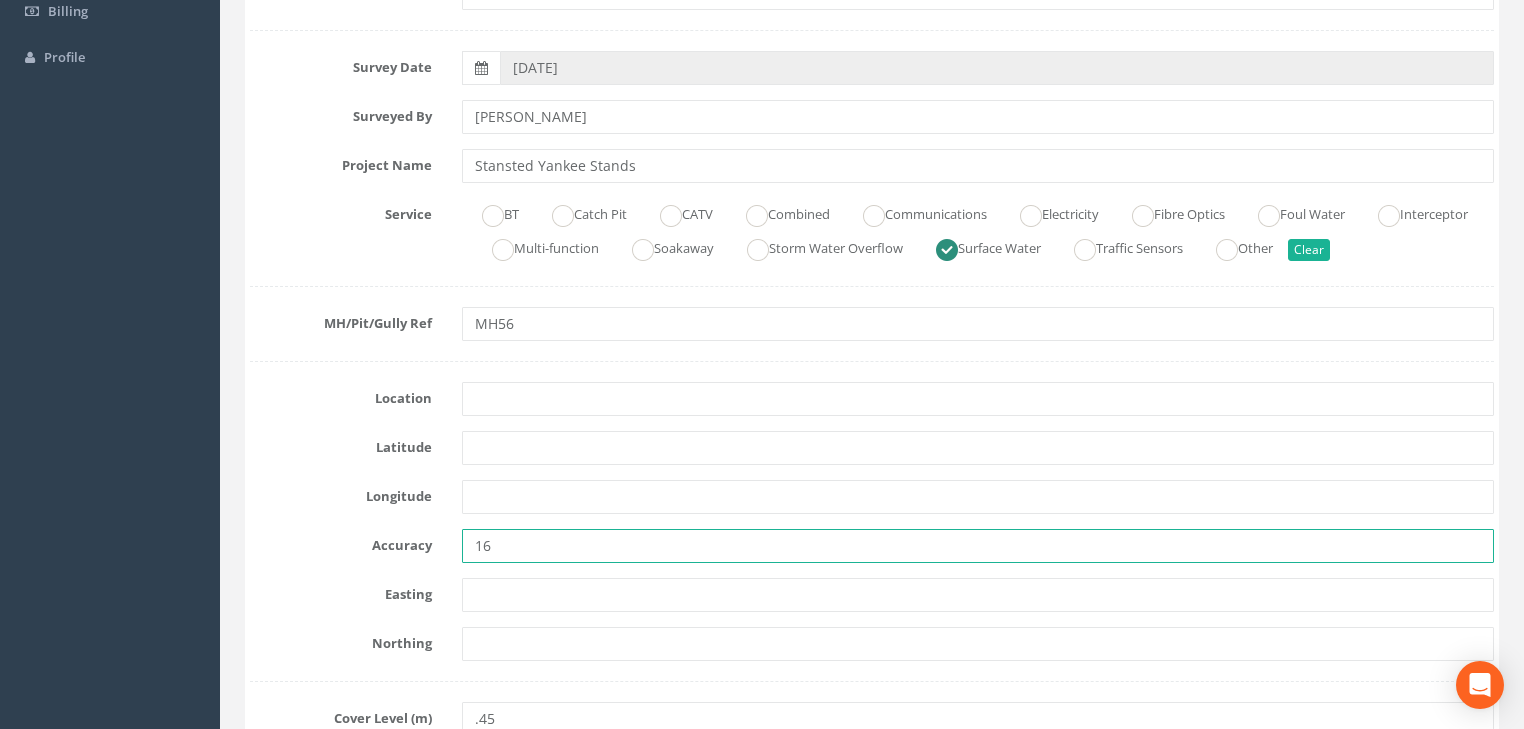 drag, startPoint x: 527, startPoint y: 548, endPoint x: 437, endPoint y: 548, distance: 90 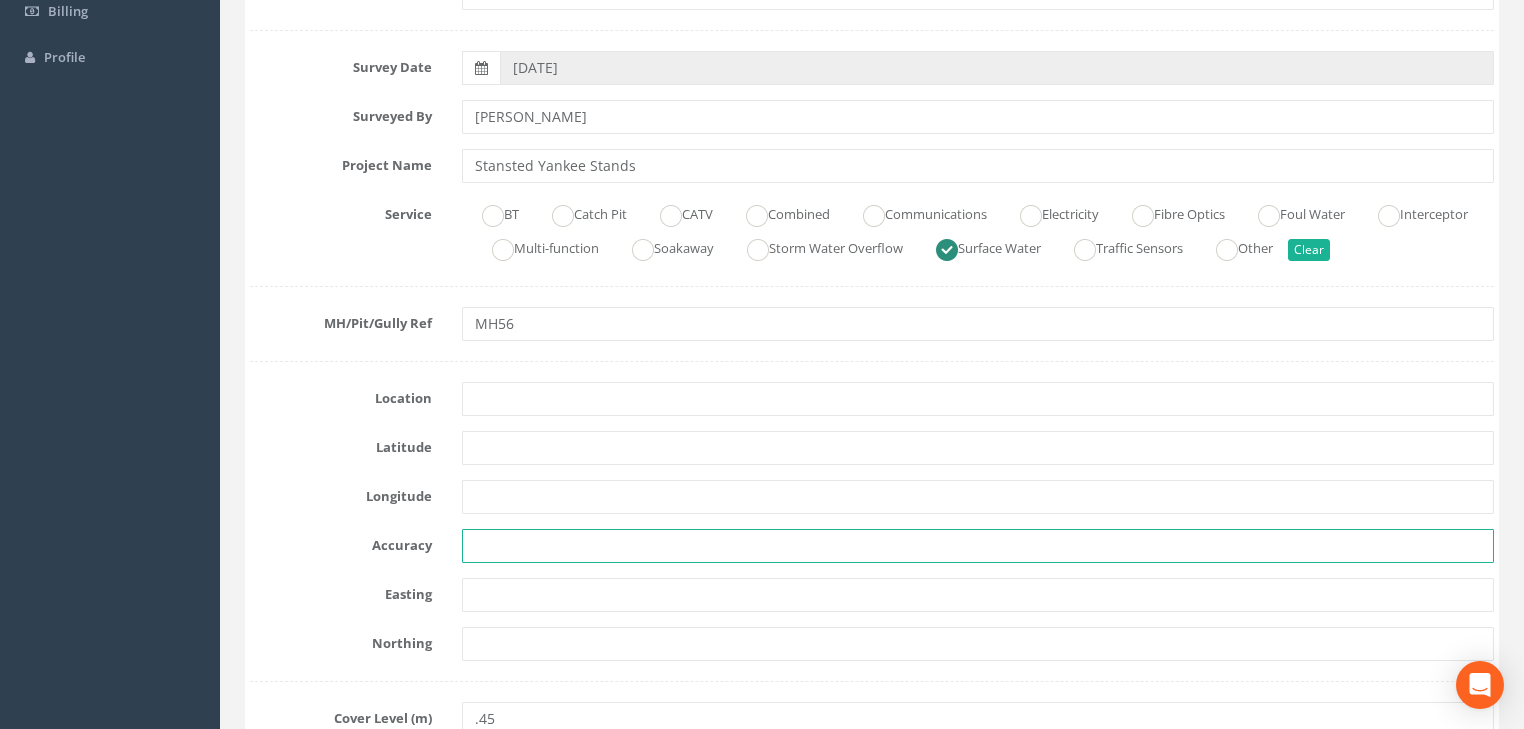 type 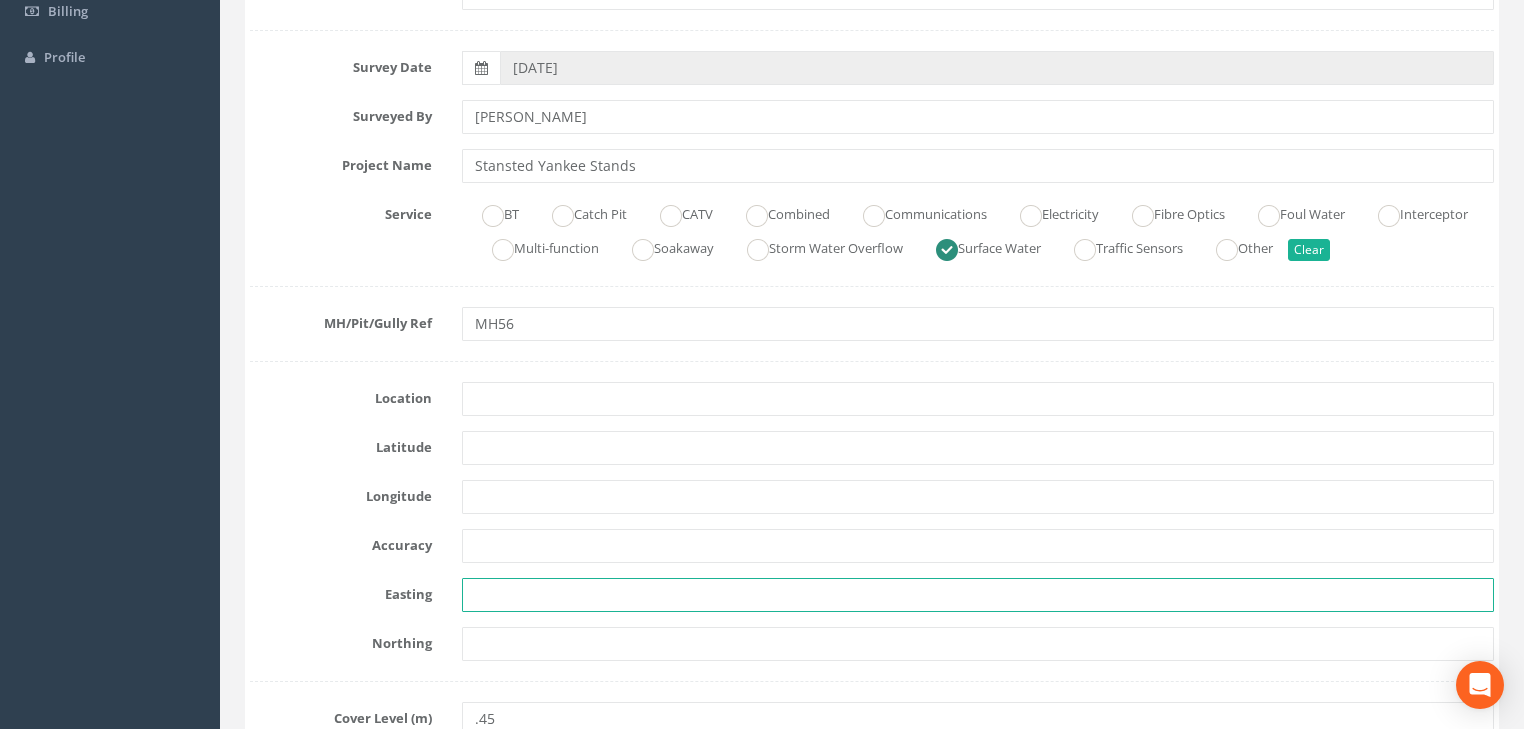 paste on "3770.207" 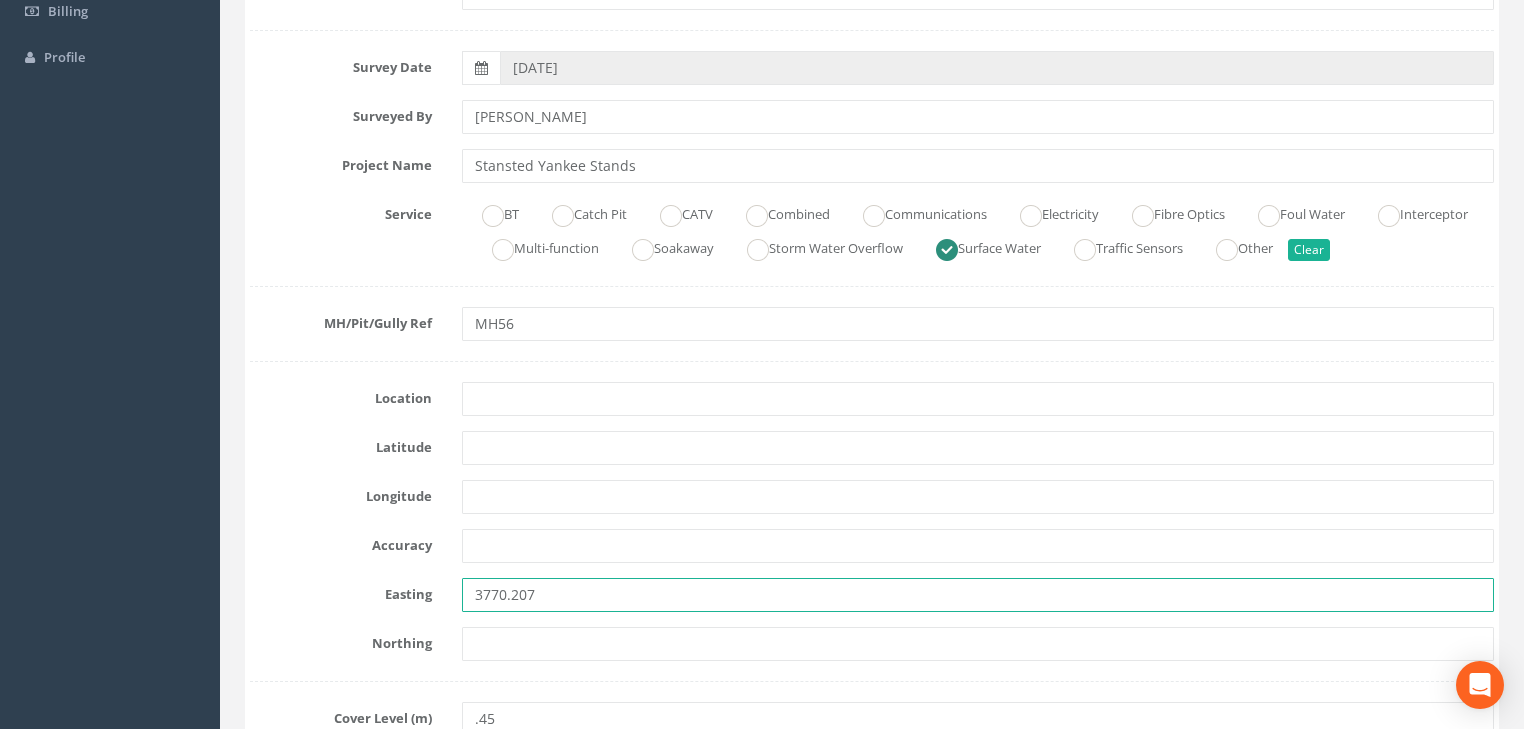 type on "3770.207" 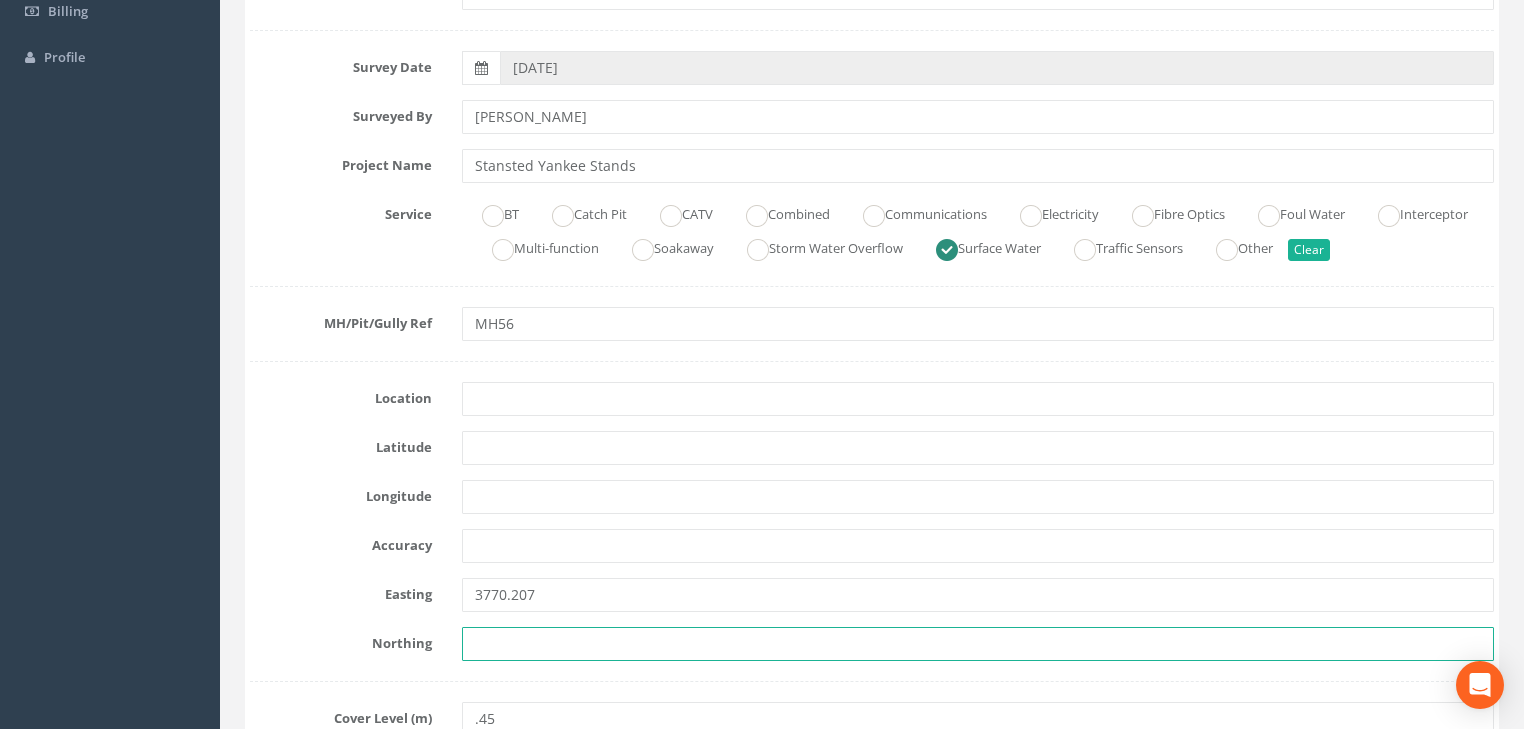 paste on "2726.012" 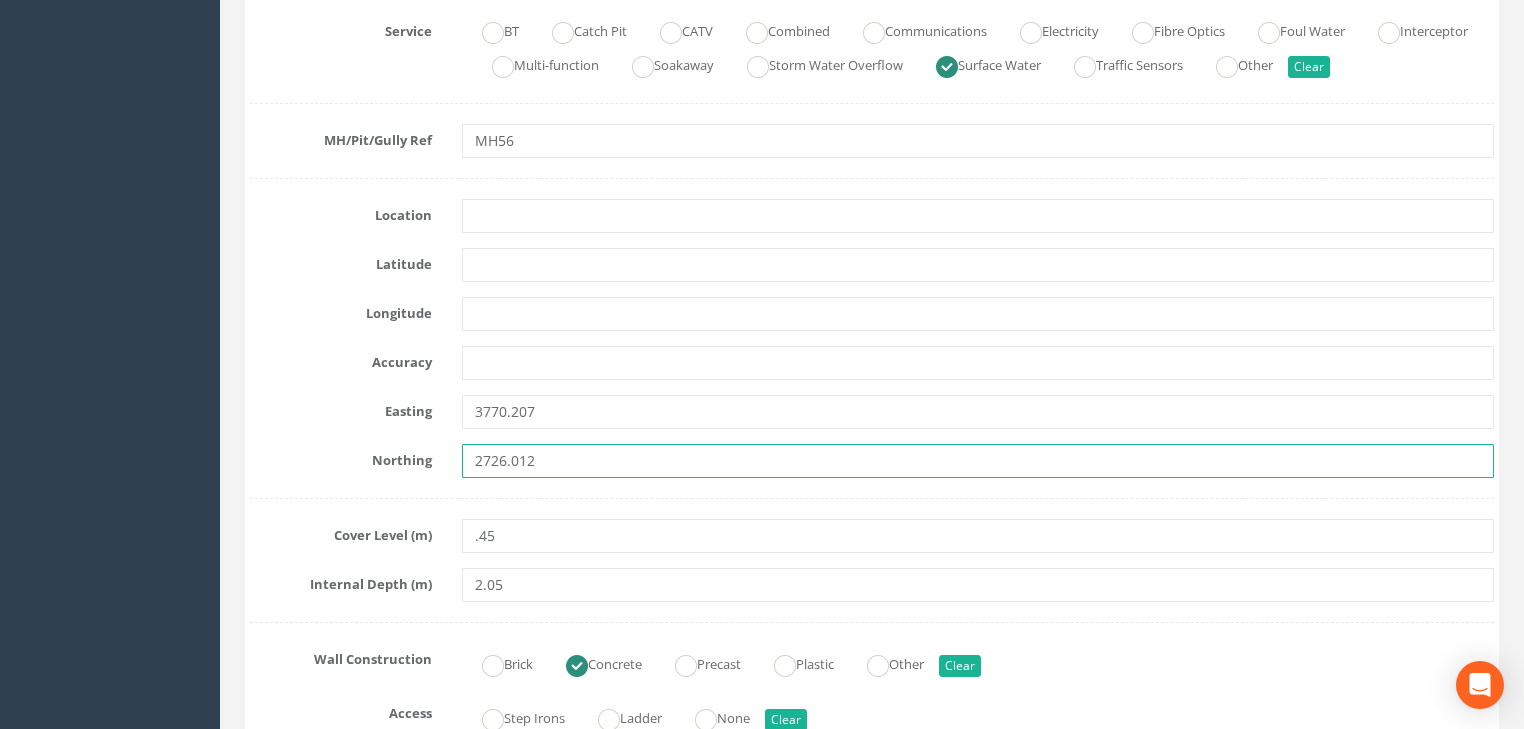 scroll, scrollTop: 640, scrollLeft: 0, axis: vertical 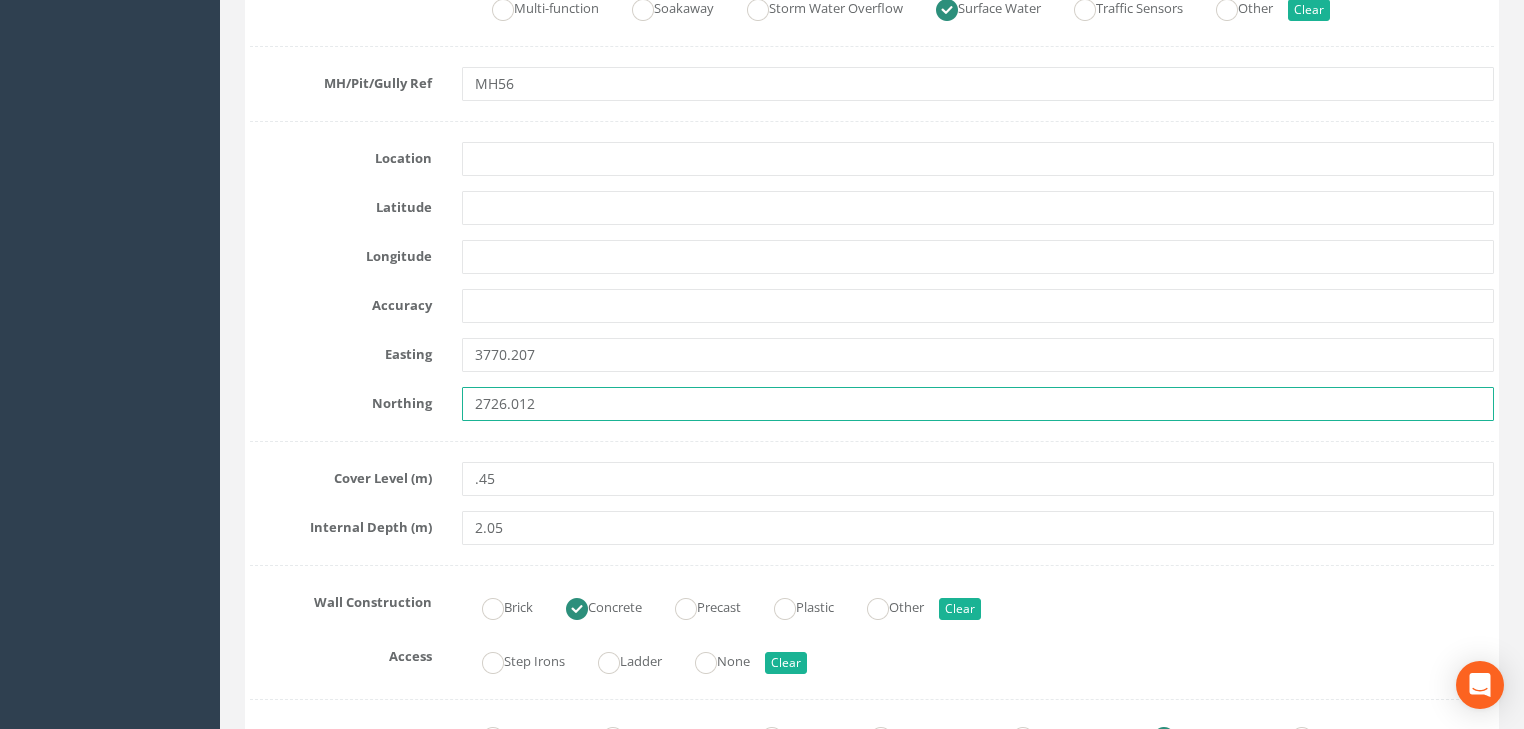 type on "2726.012" 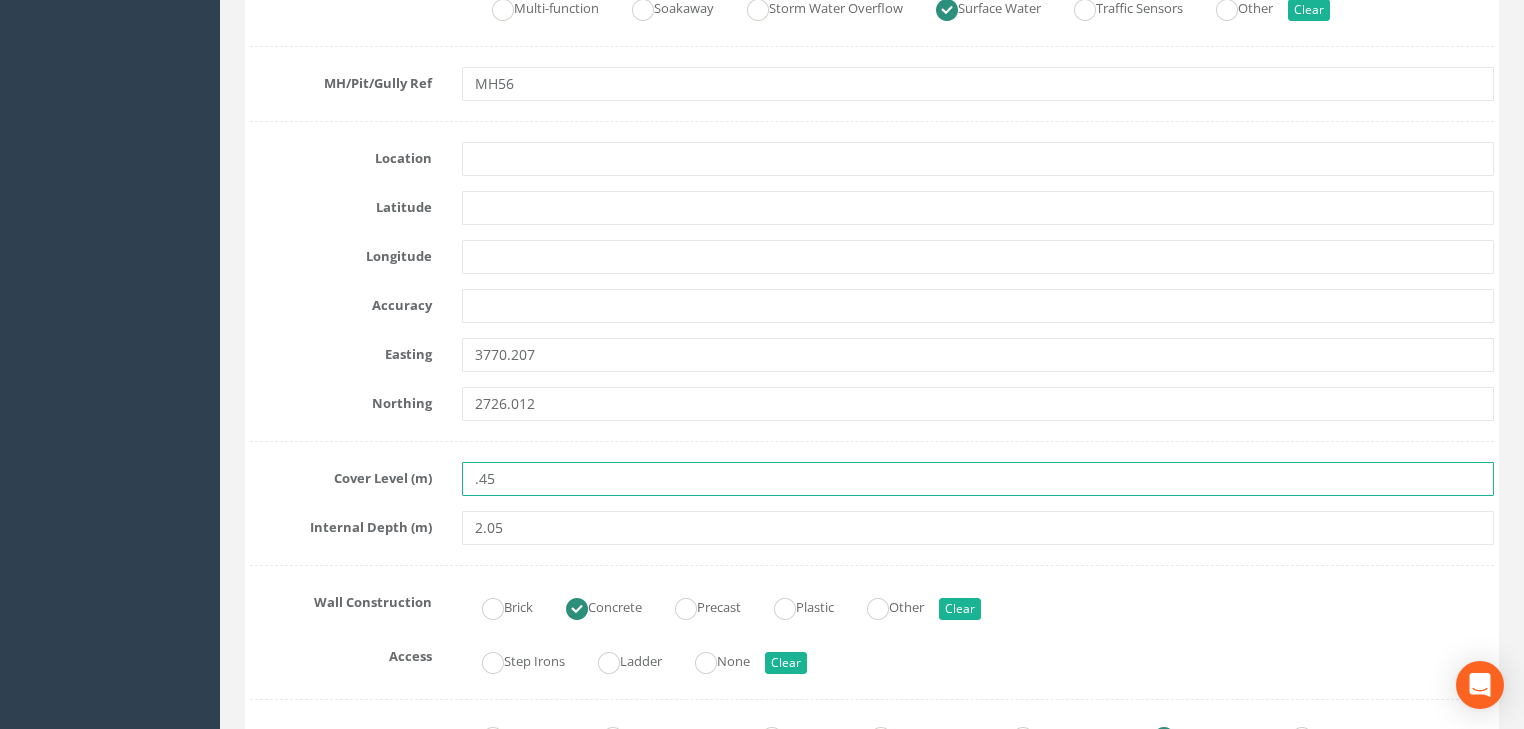 click on ".45" at bounding box center [978, 479] 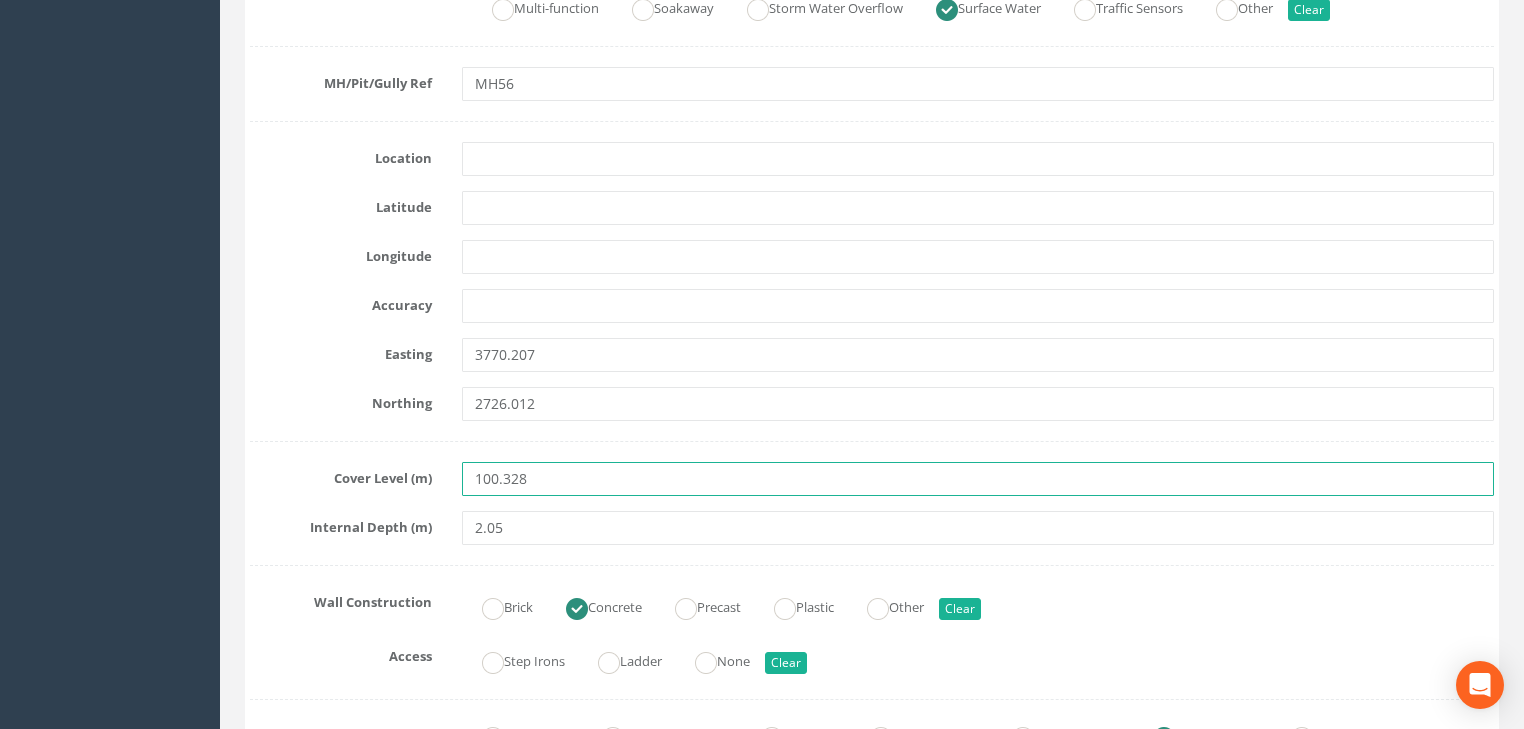 type on "100.328" 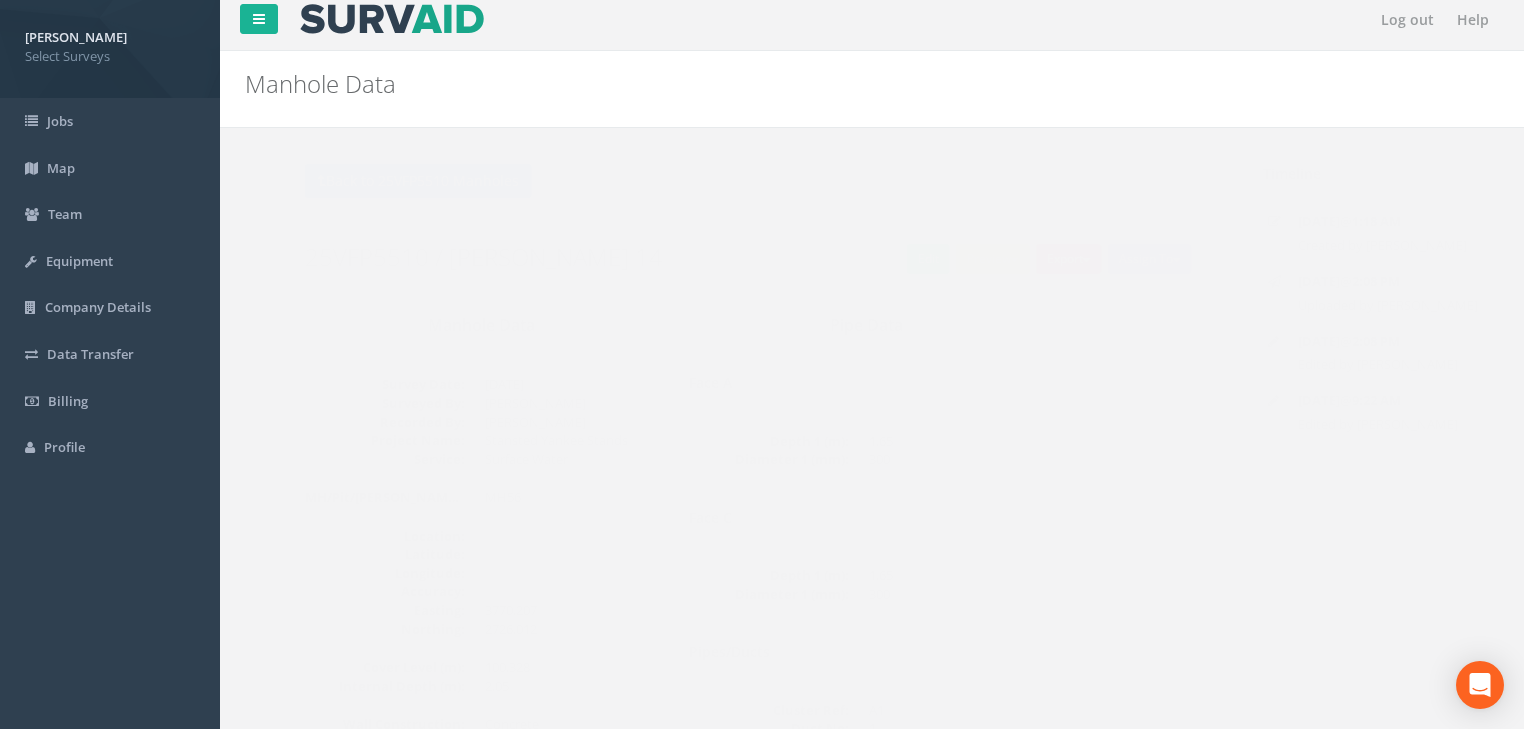 scroll, scrollTop: 0, scrollLeft: 0, axis: both 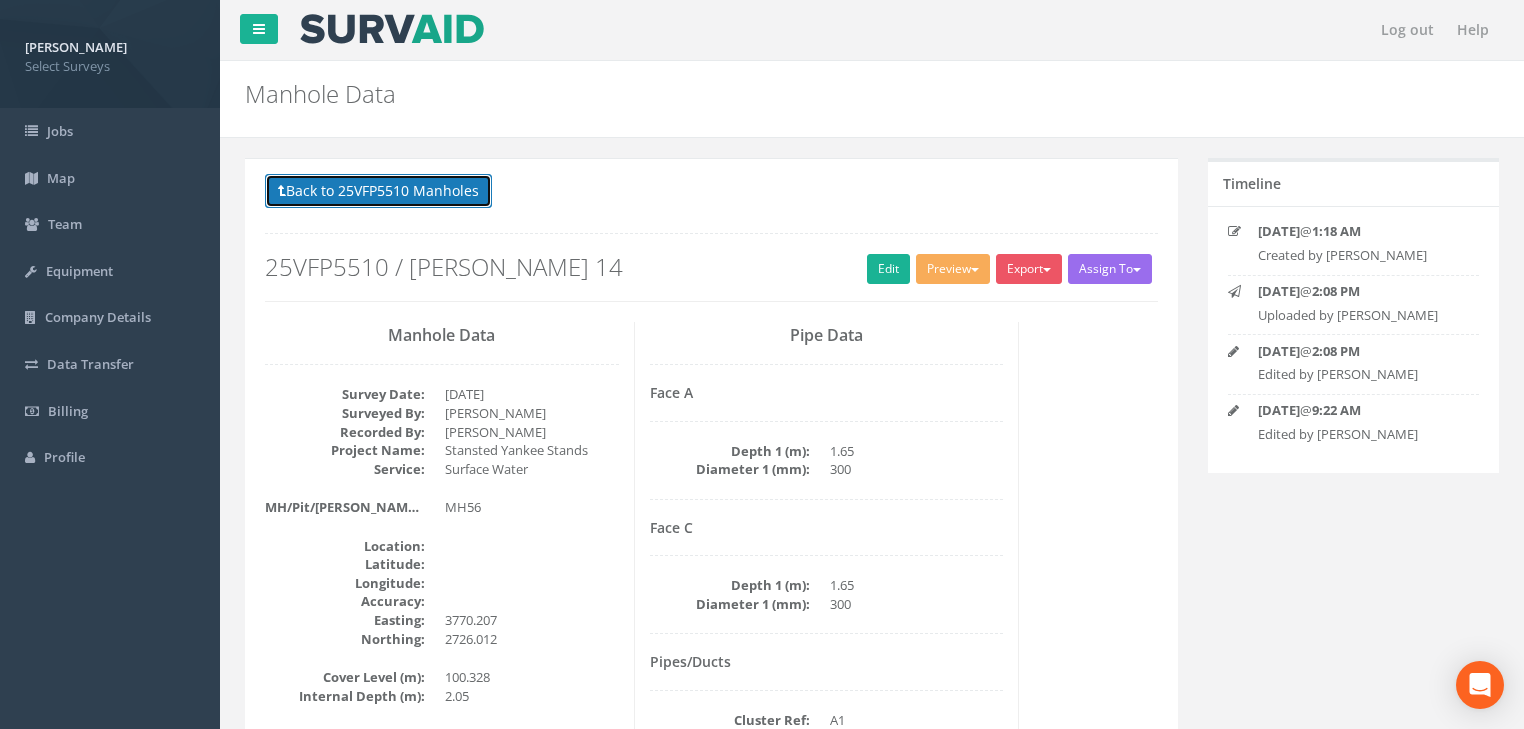 click on "Back to 25VFP5510 Manholes" at bounding box center [378, 191] 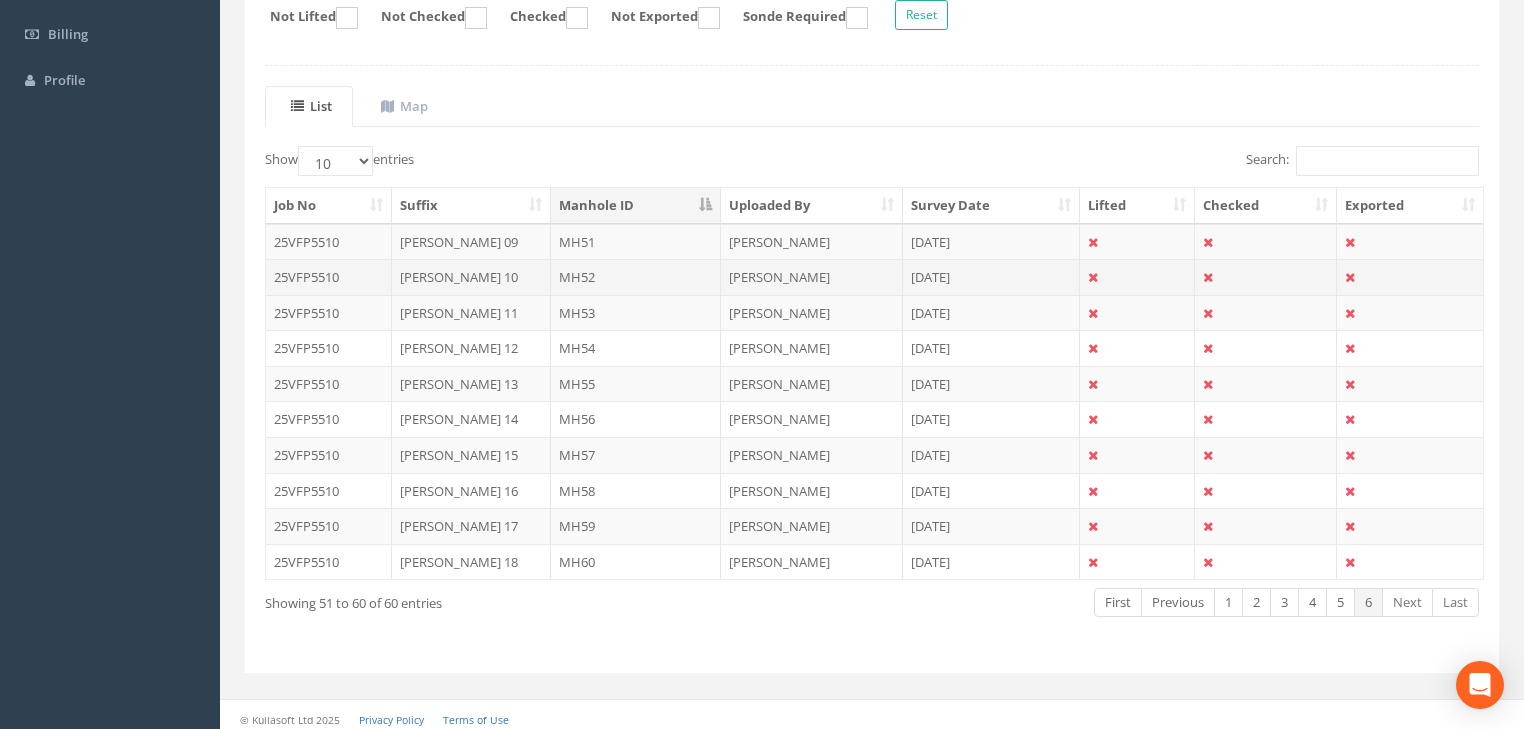scroll, scrollTop: 381, scrollLeft: 0, axis: vertical 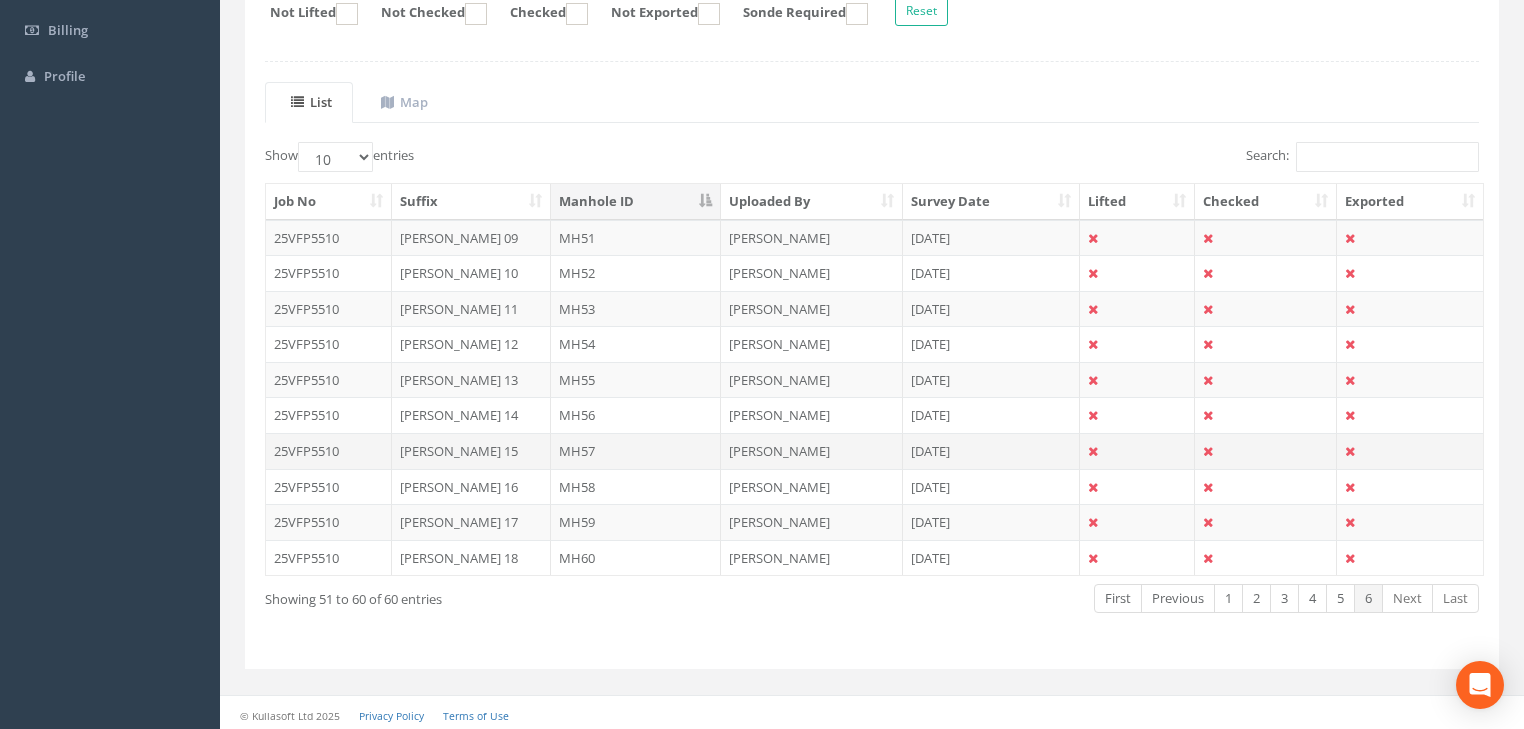 click on "MH57" at bounding box center [636, 451] 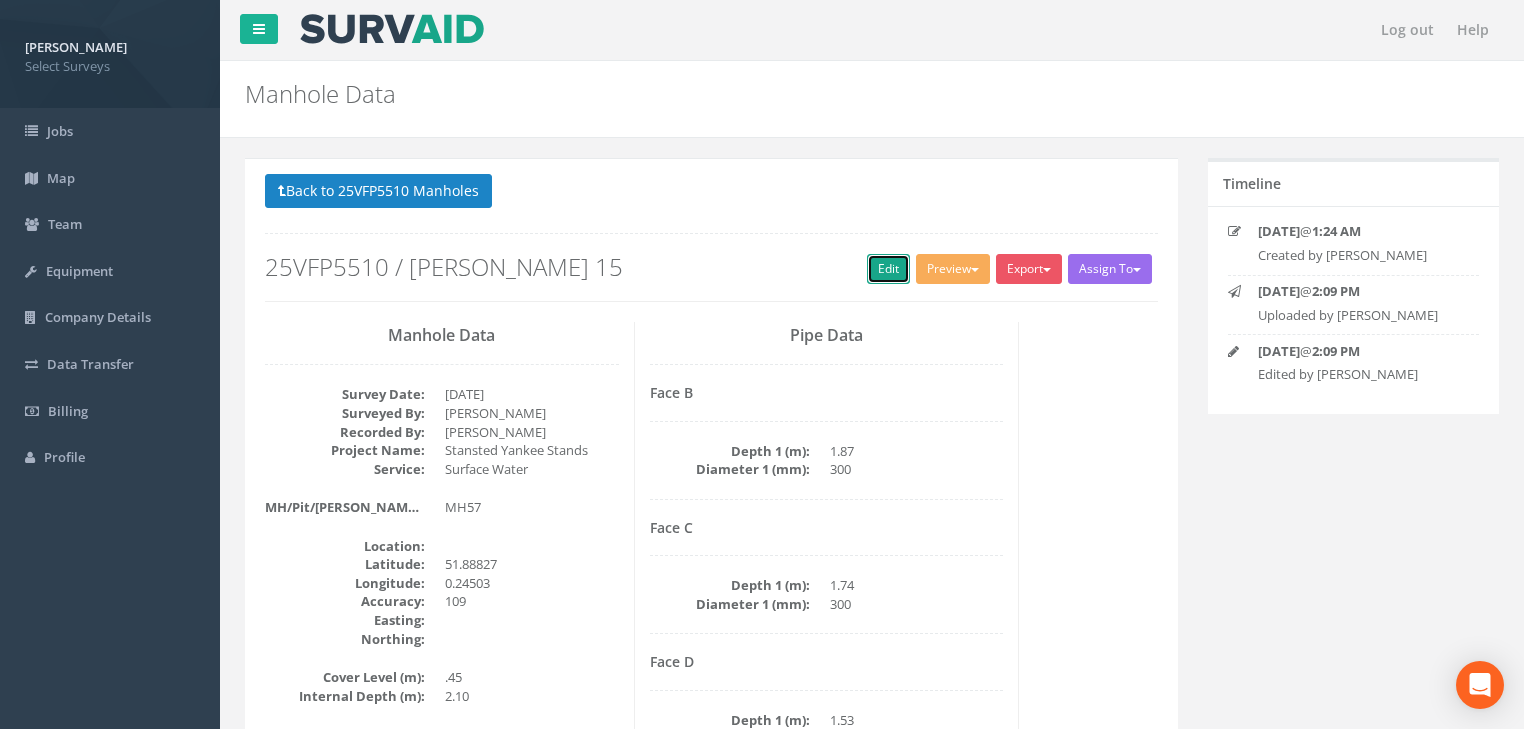 click on "Edit" at bounding box center [888, 269] 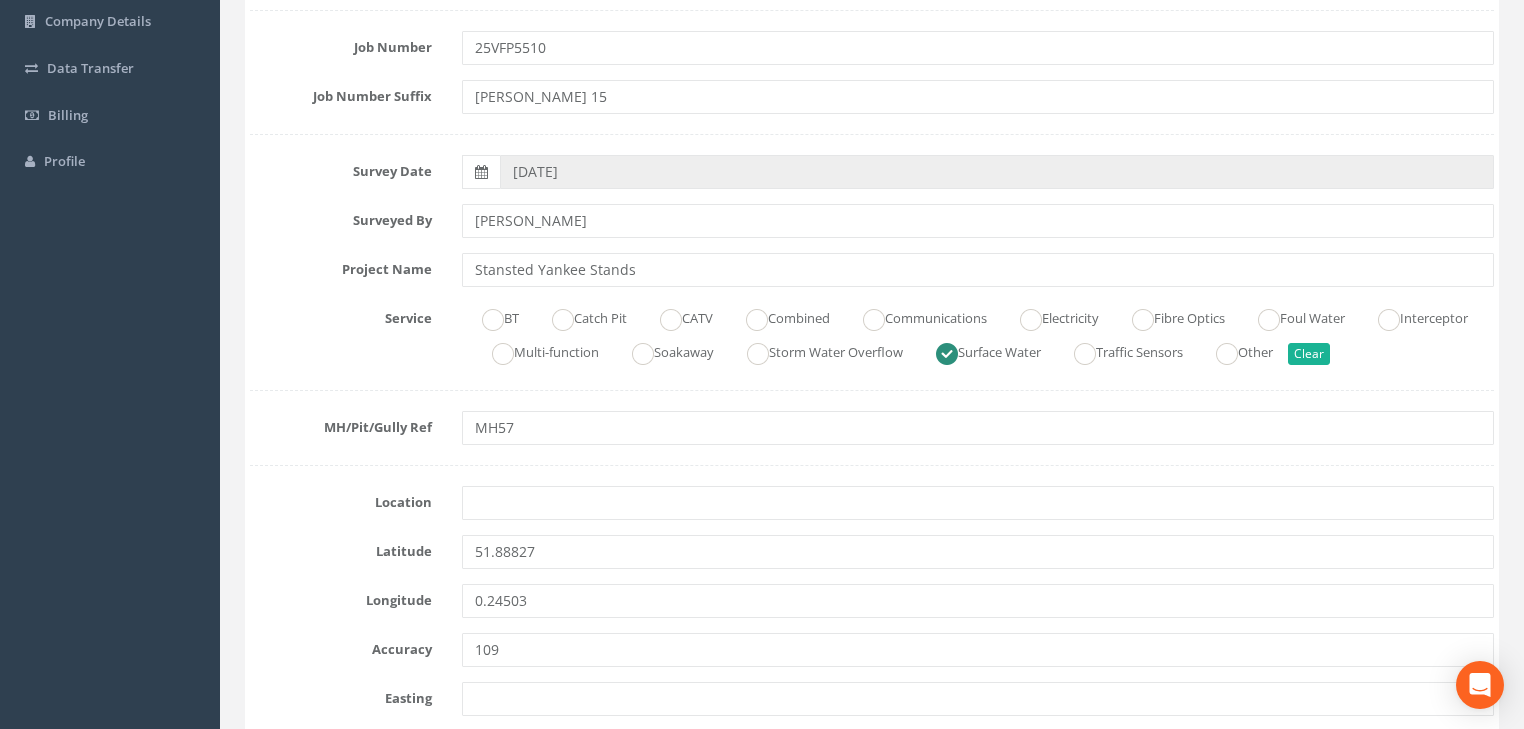 scroll, scrollTop: 400, scrollLeft: 0, axis: vertical 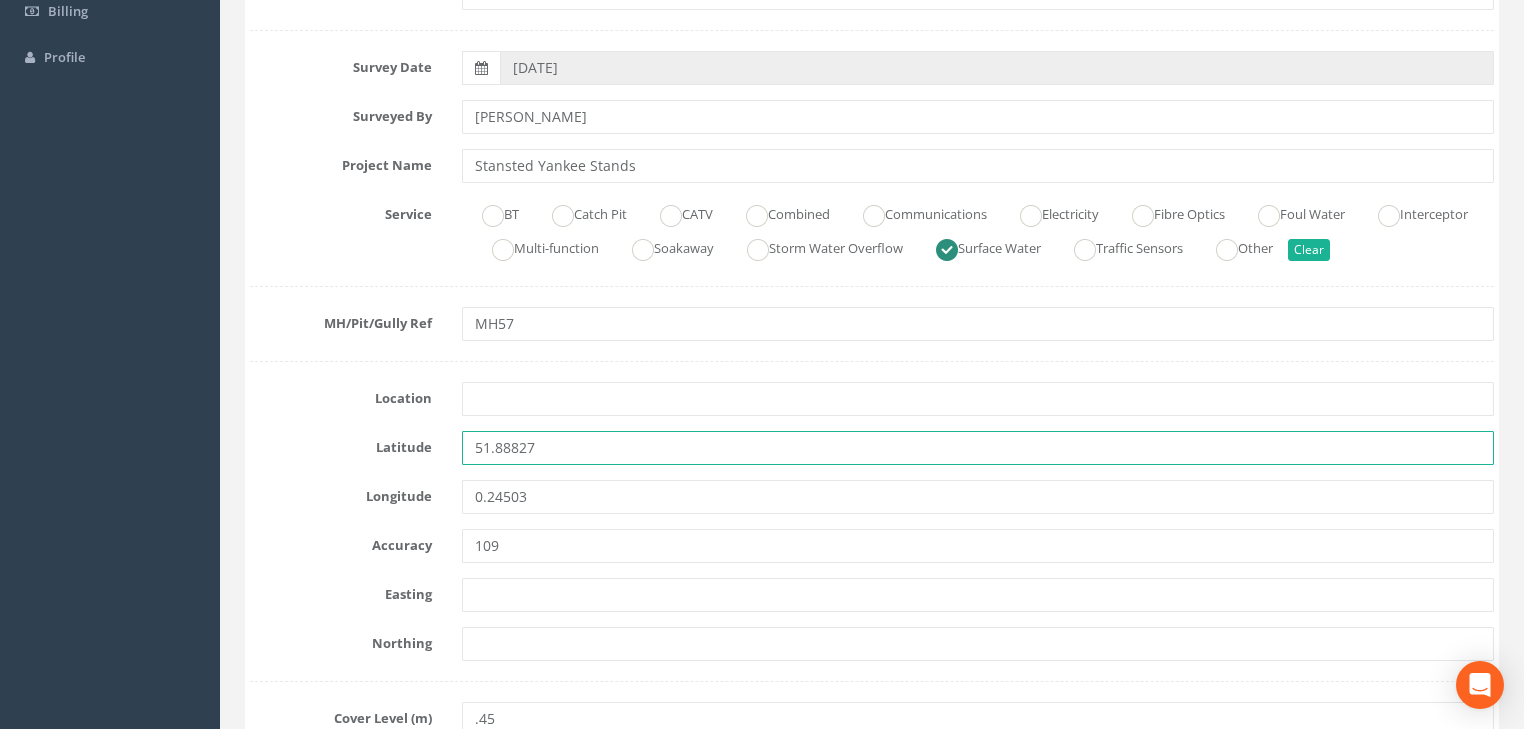 drag, startPoint x: 567, startPoint y: 451, endPoint x: 376, endPoint y: 448, distance: 191.02356 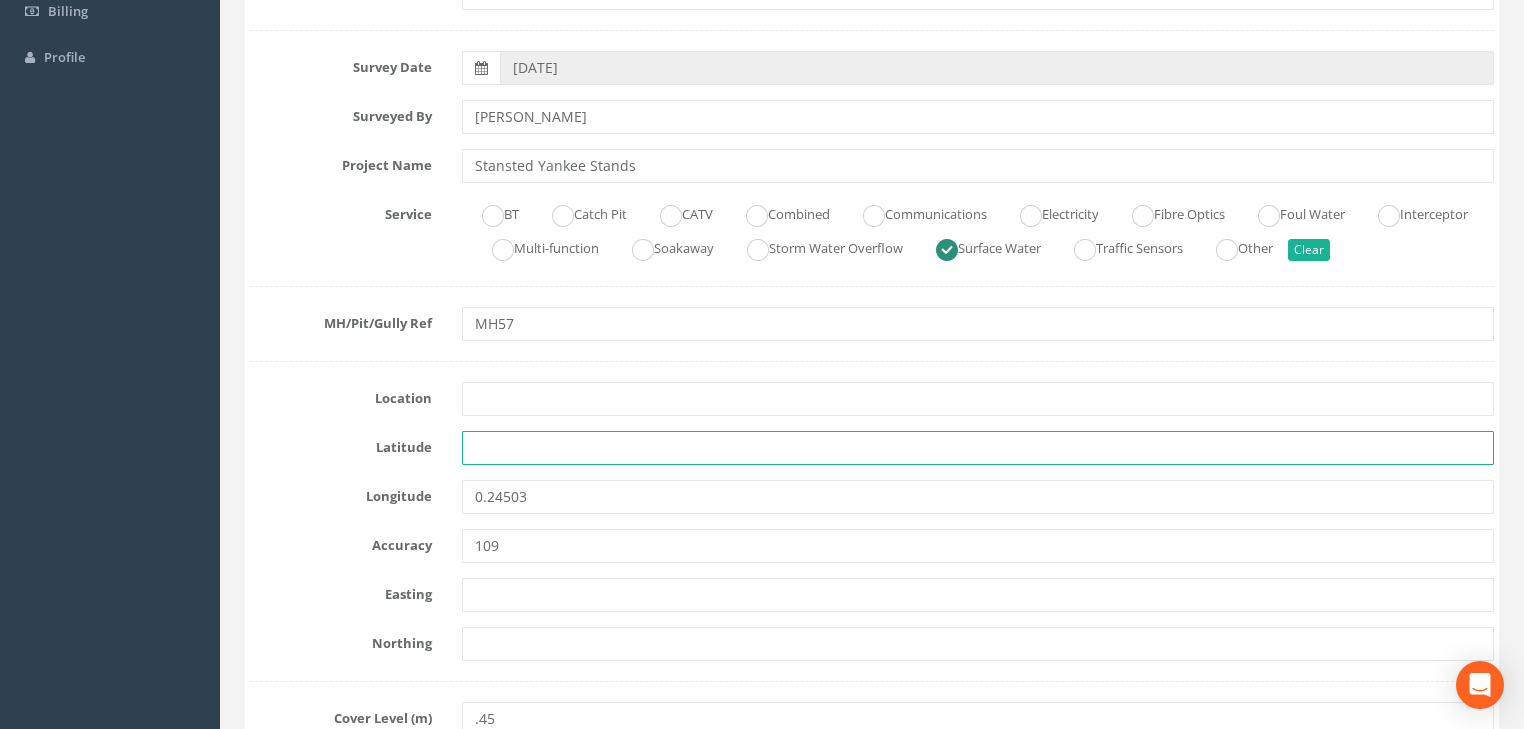 type 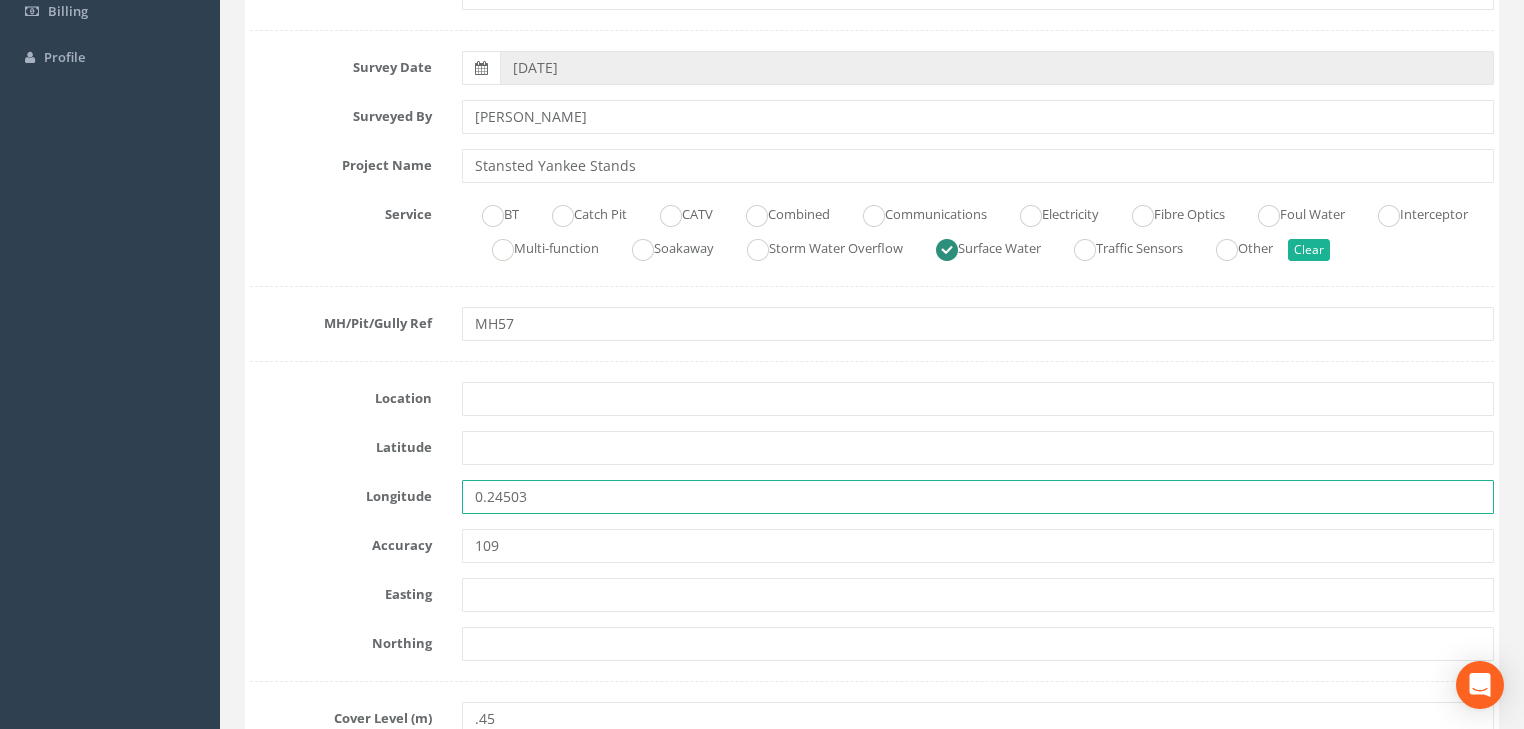 click on "Longitude   0.24503" at bounding box center (872, 497) 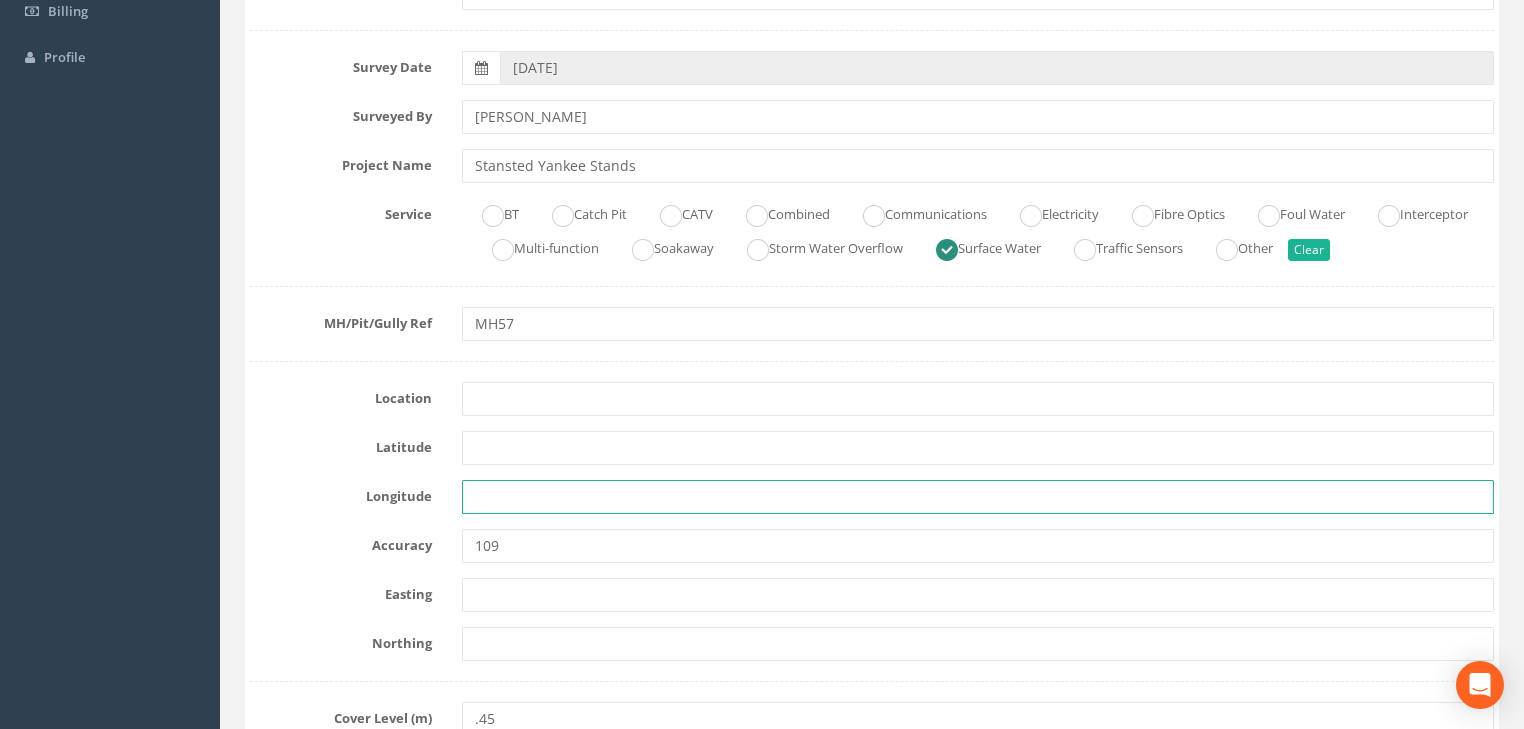type 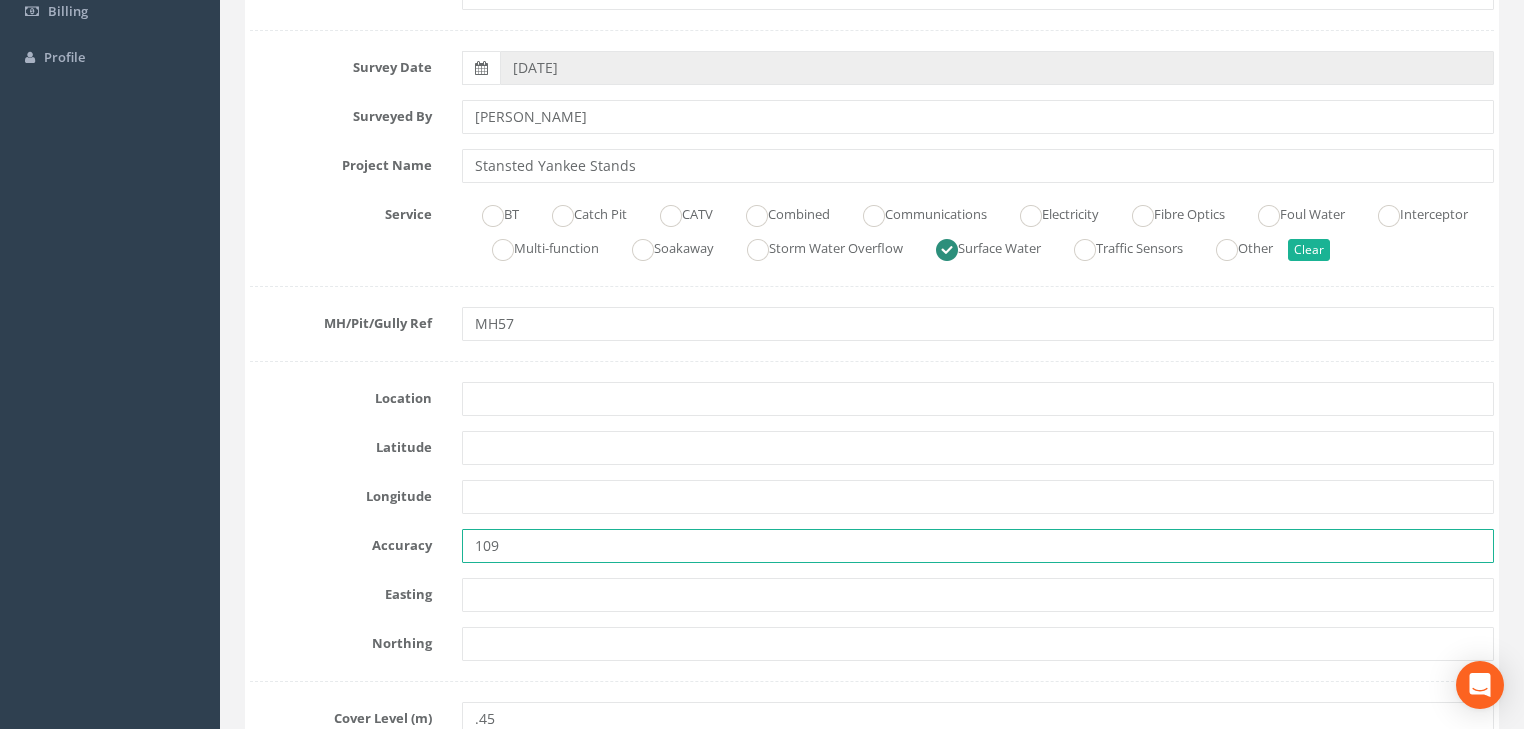drag, startPoint x: 502, startPoint y: 530, endPoint x: 466, endPoint y: 541, distance: 37.64306 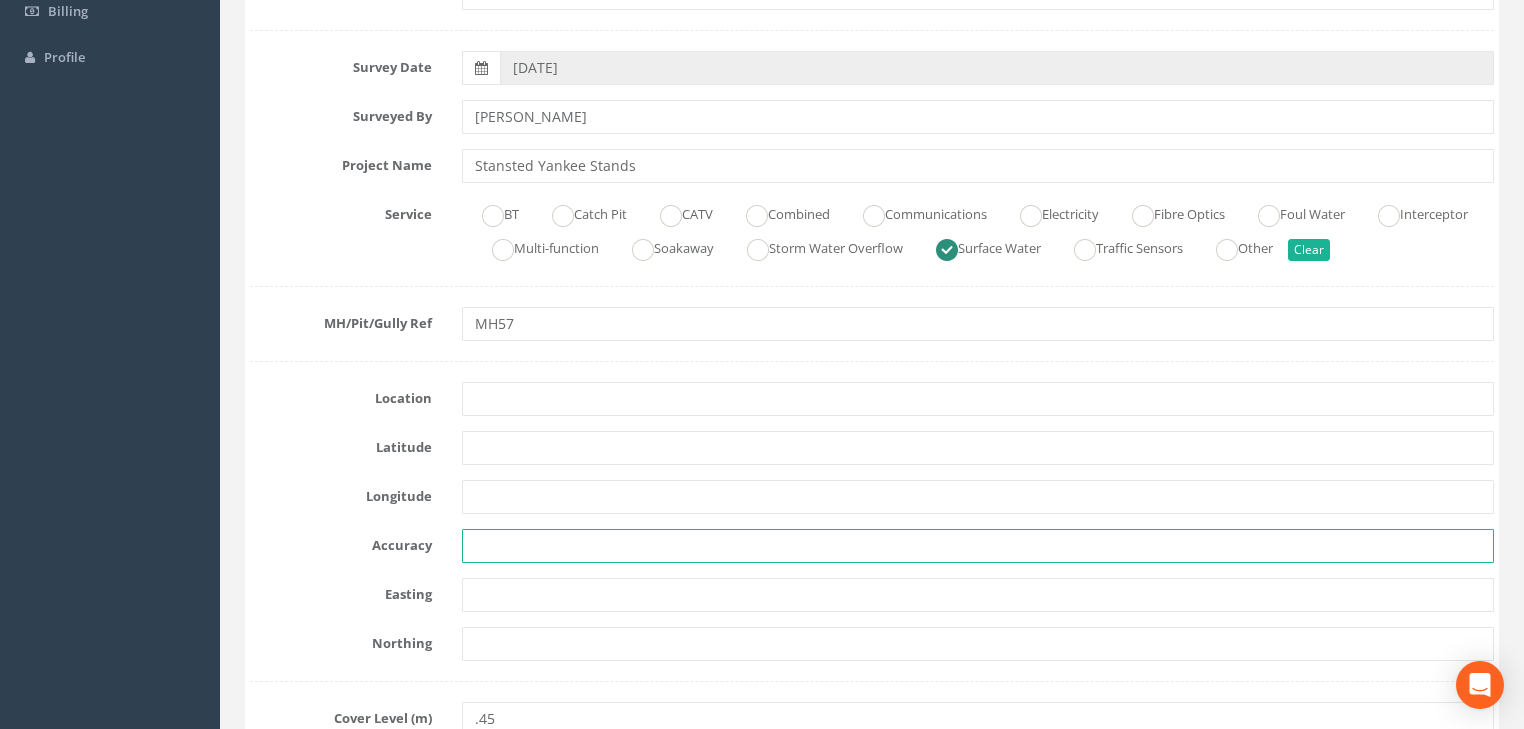 type 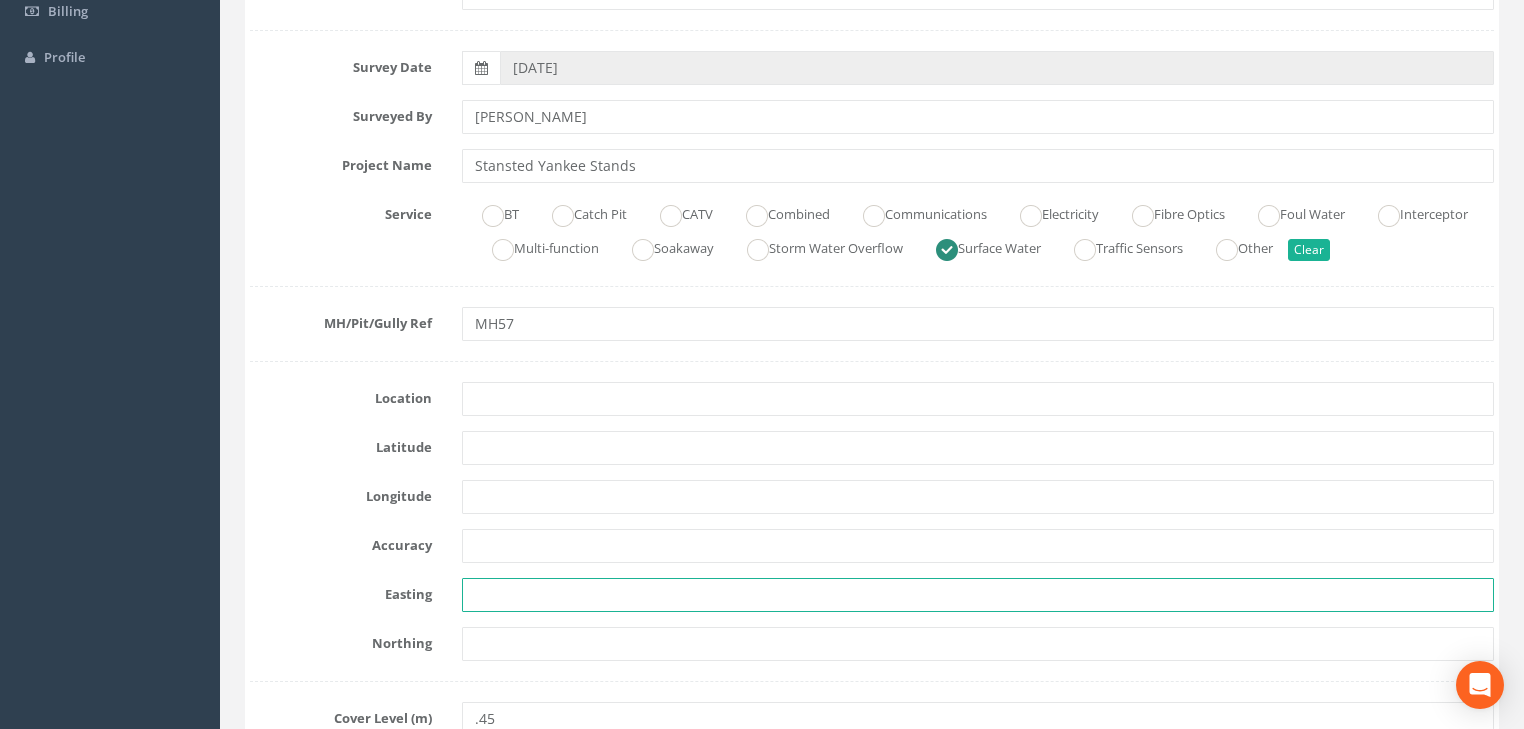 paste on "3798.076" 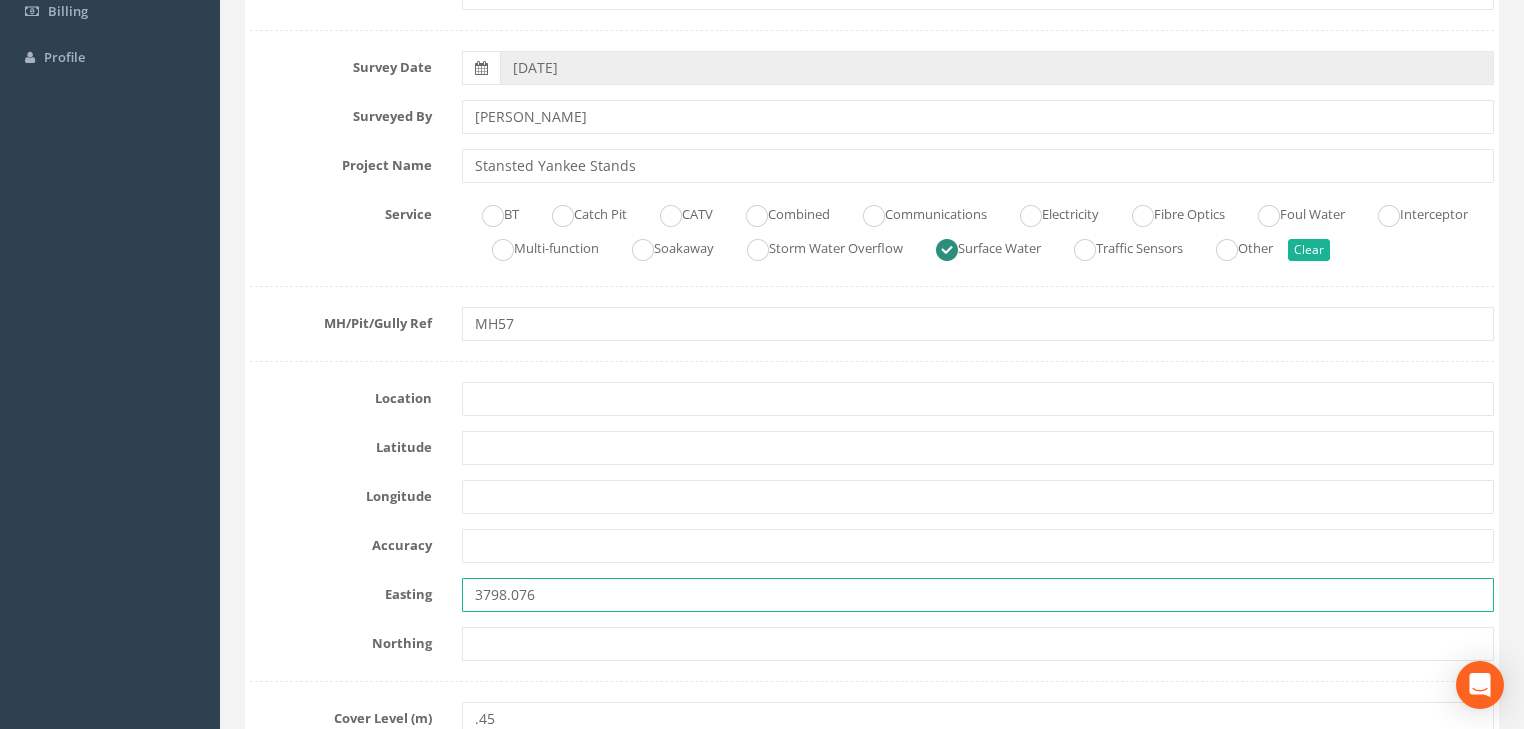 type on "3798.076" 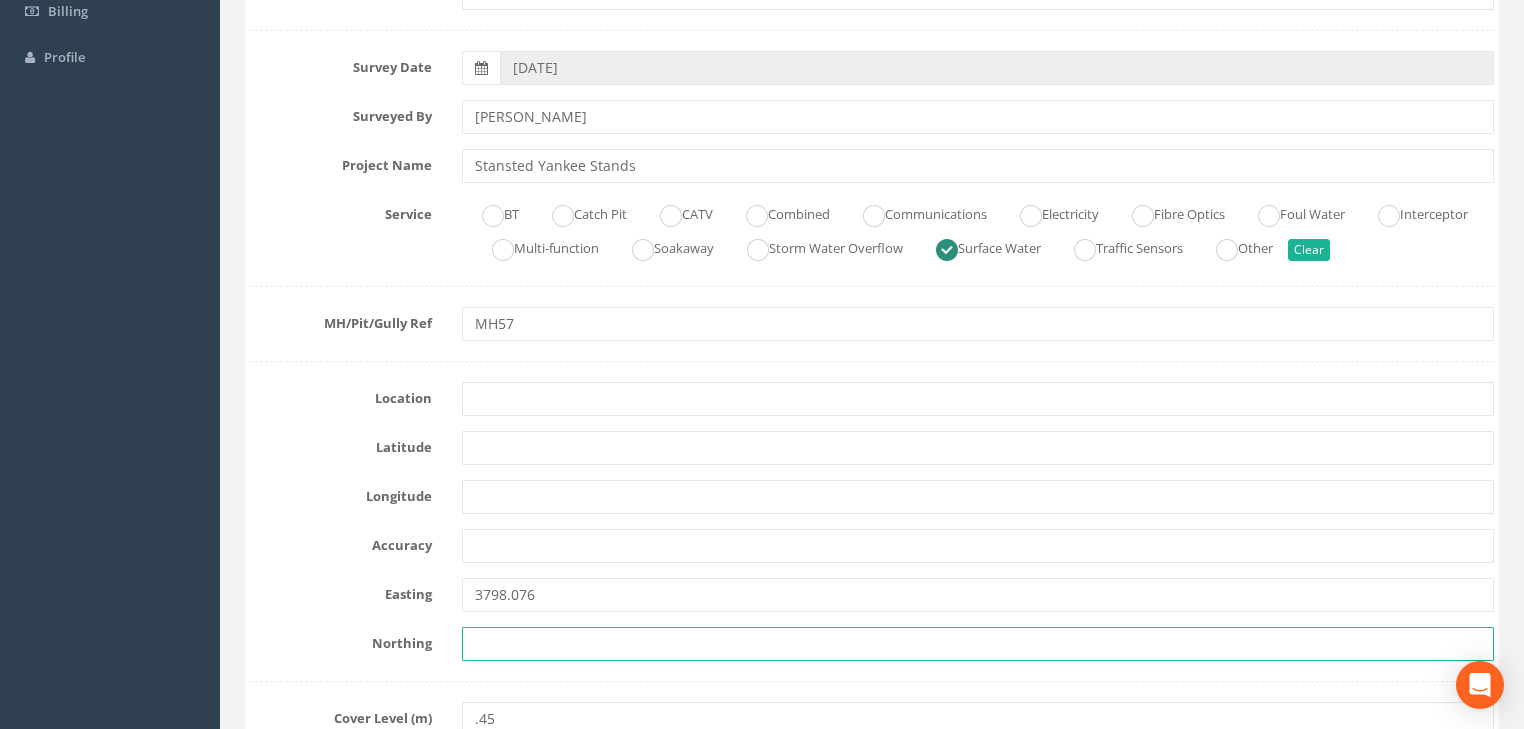 click at bounding box center (978, 644) 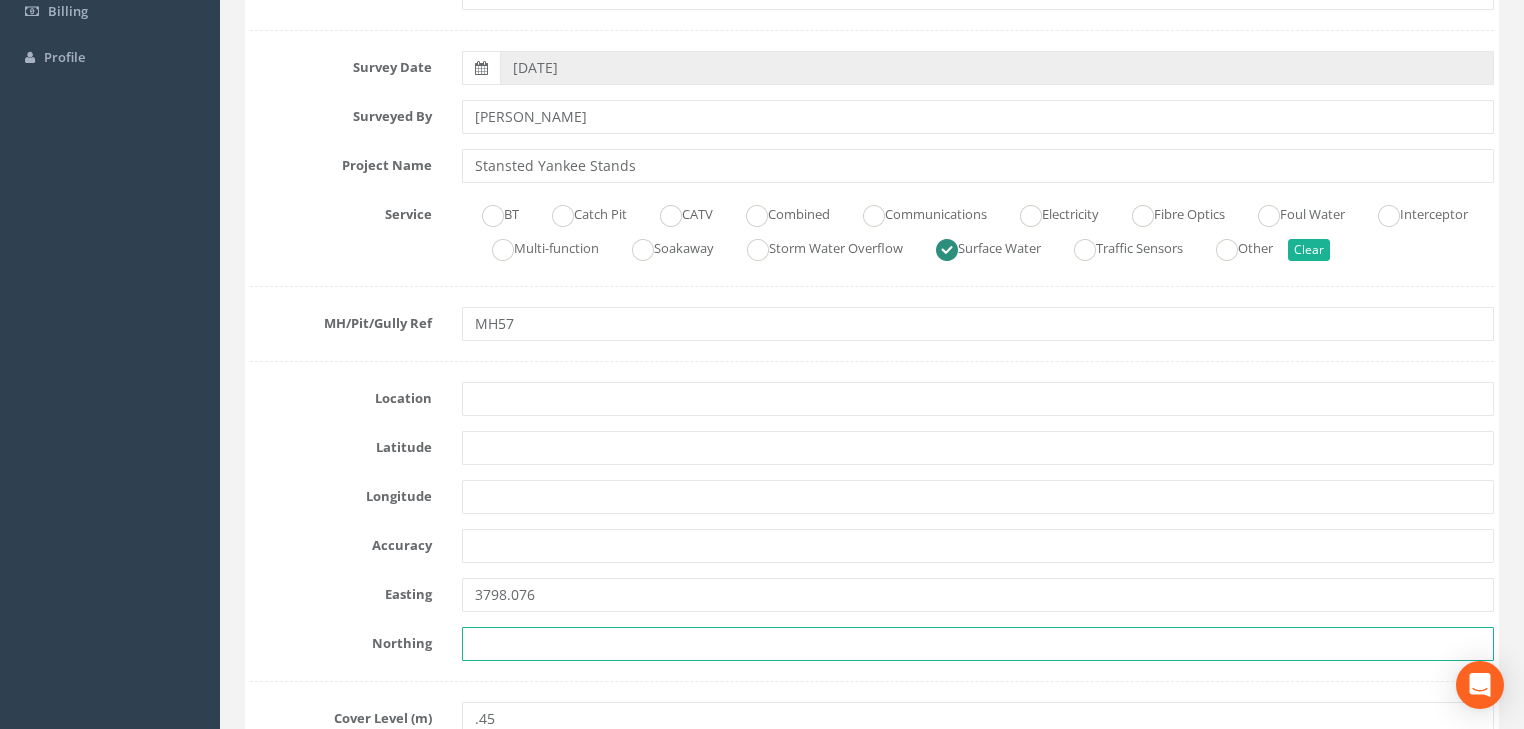 paste on "2710.793" 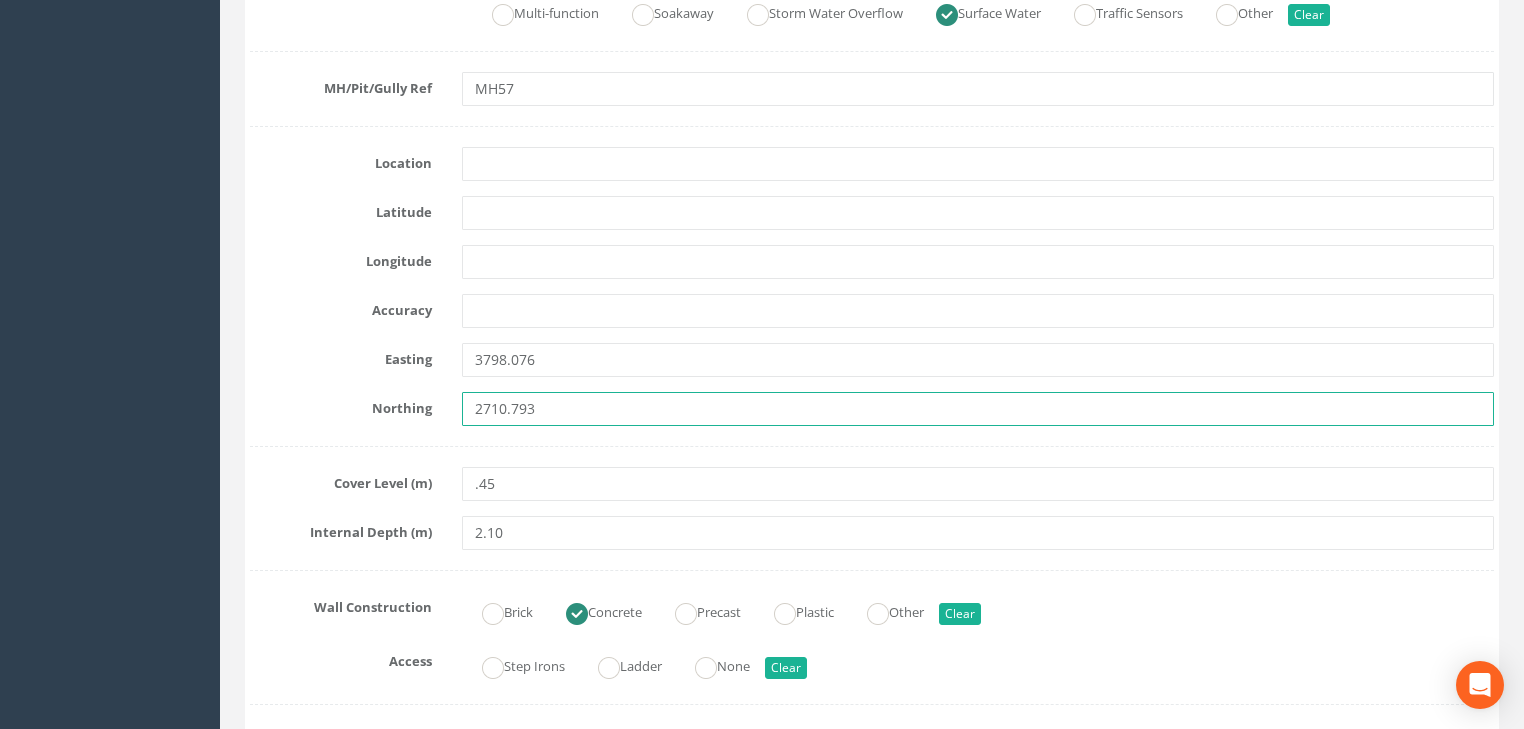 scroll, scrollTop: 720, scrollLeft: 0, axis: vertical 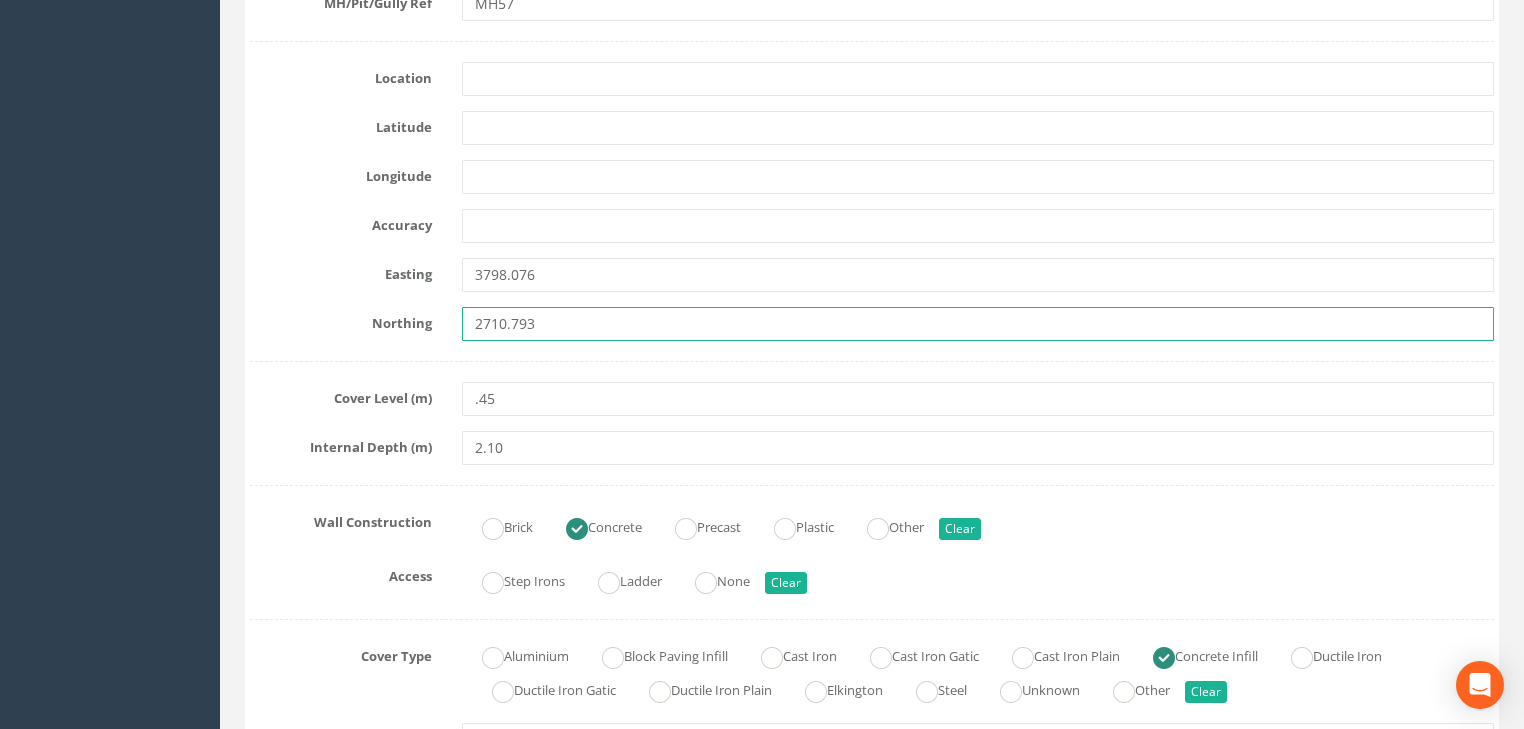 type on "2710.793" 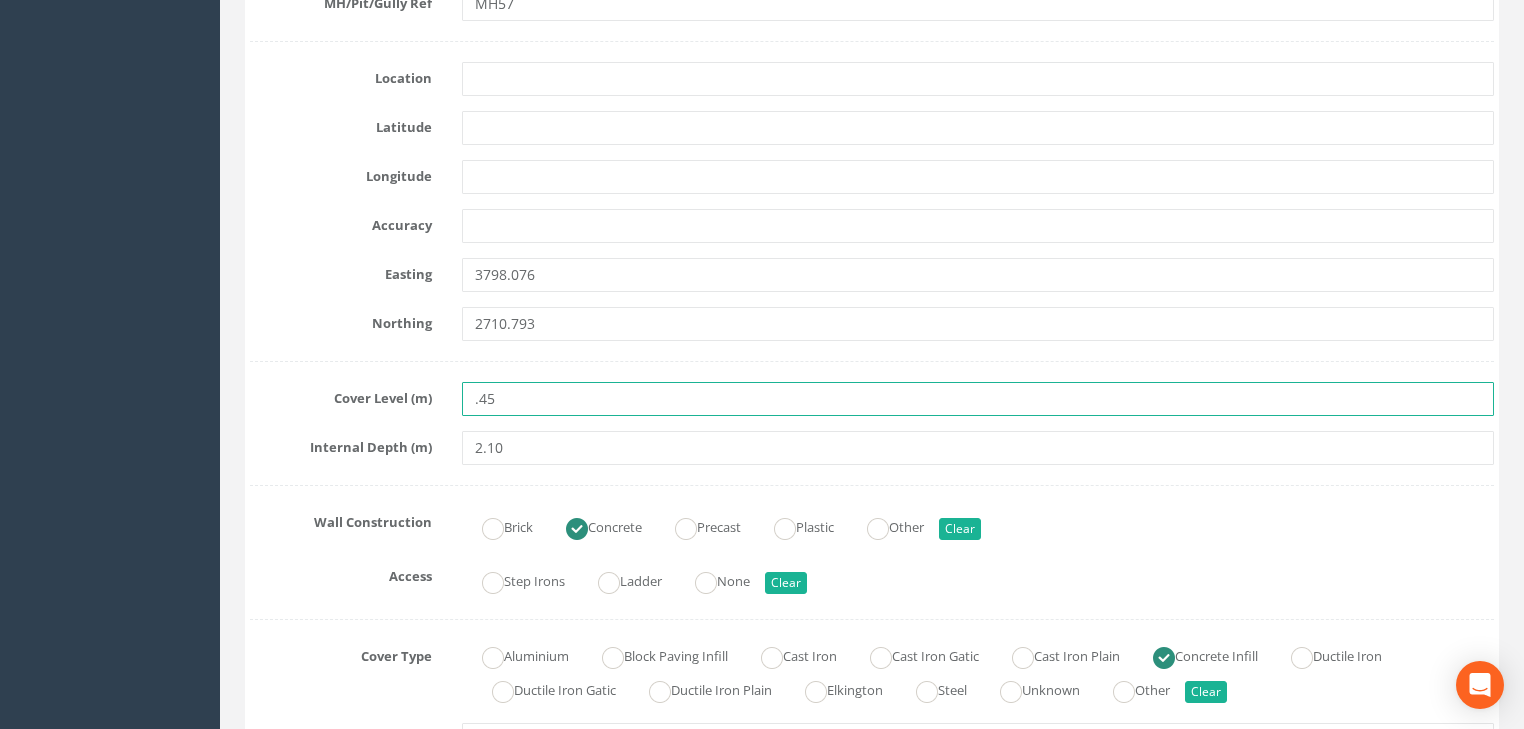 click on ".45" at bounding box center (978, 399) 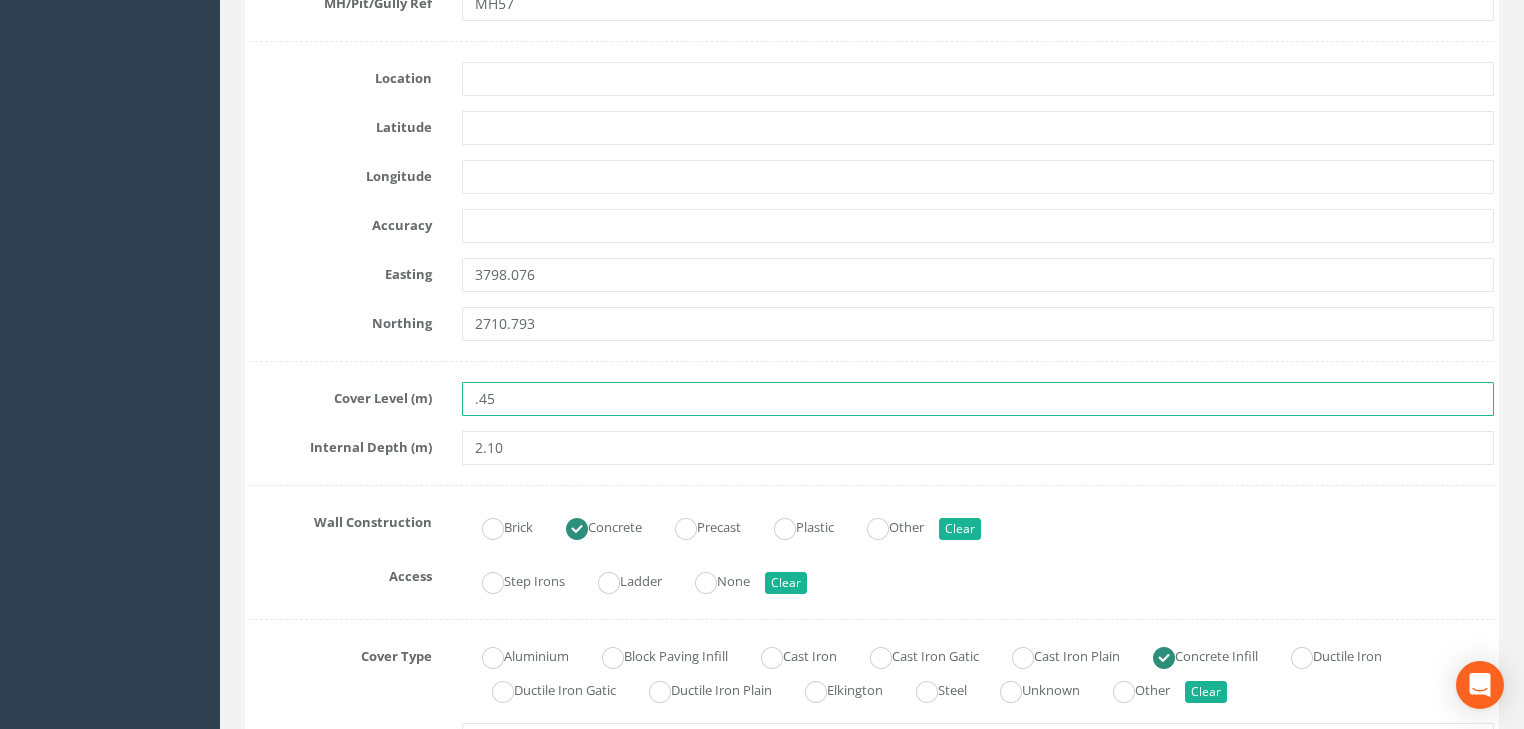 drag, startPoint x: 518, startPoint y: 400, endPoint x: 434, endPoint y: 397, distance: 84.05355 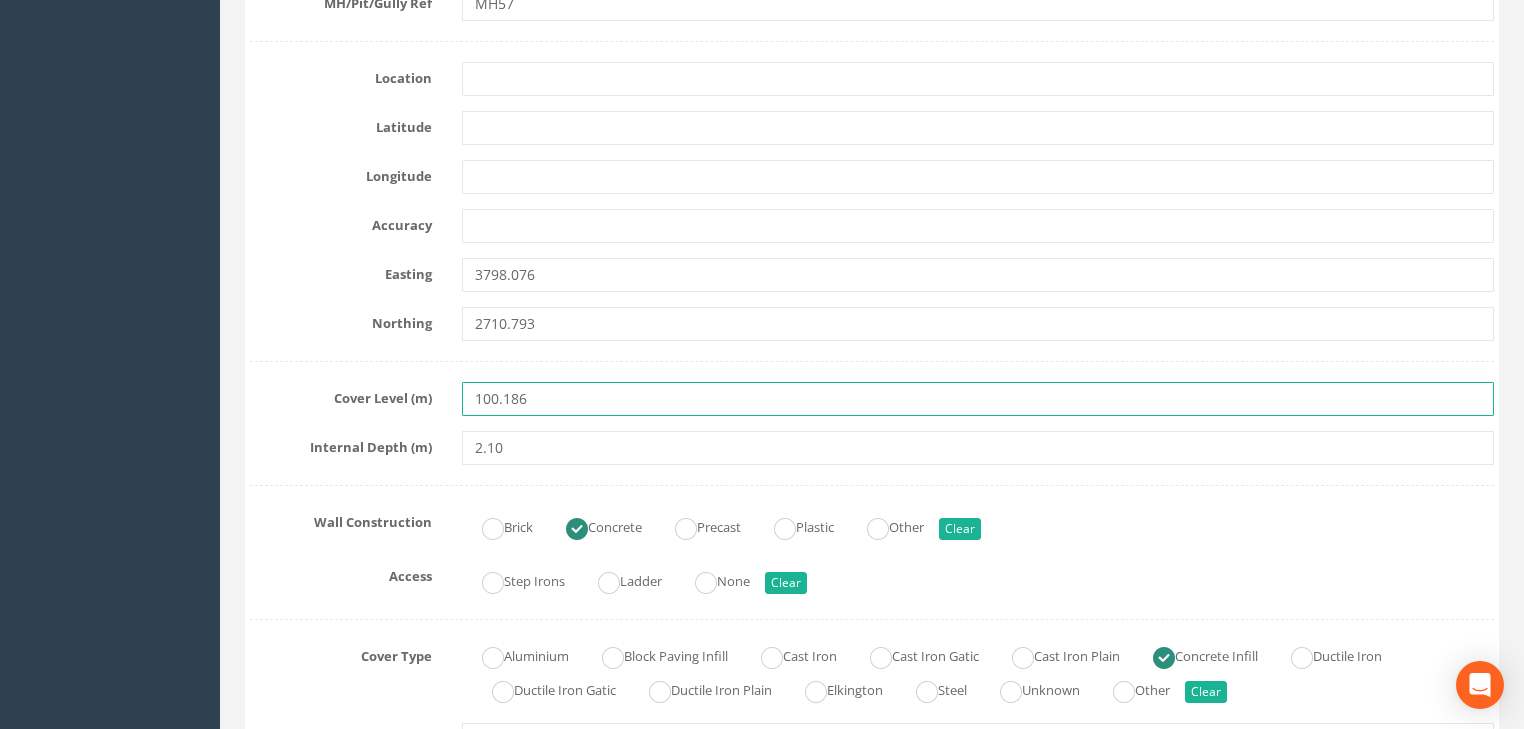 type on "100.186" 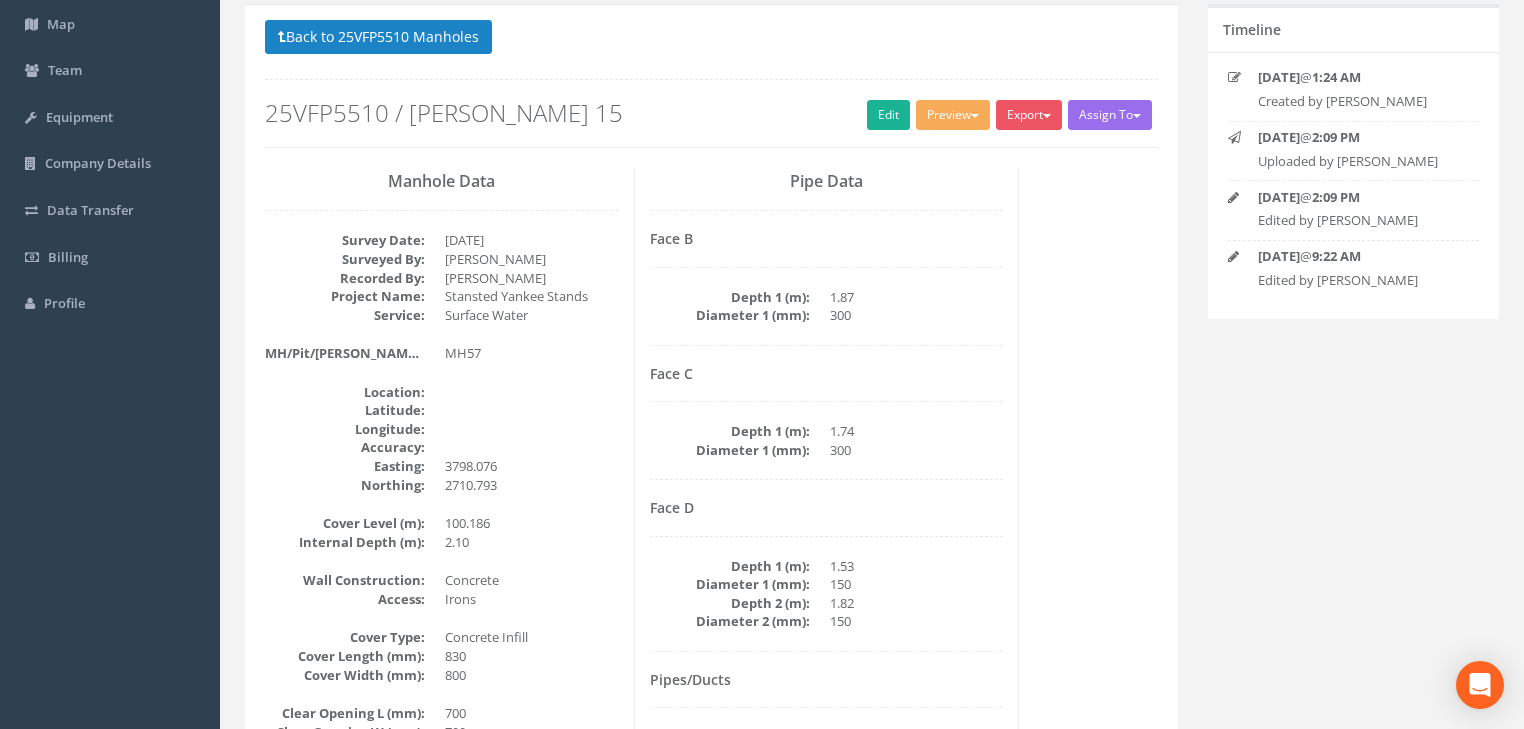 scroll, scrollTop: 0, scrollLeft: 0, axis: both 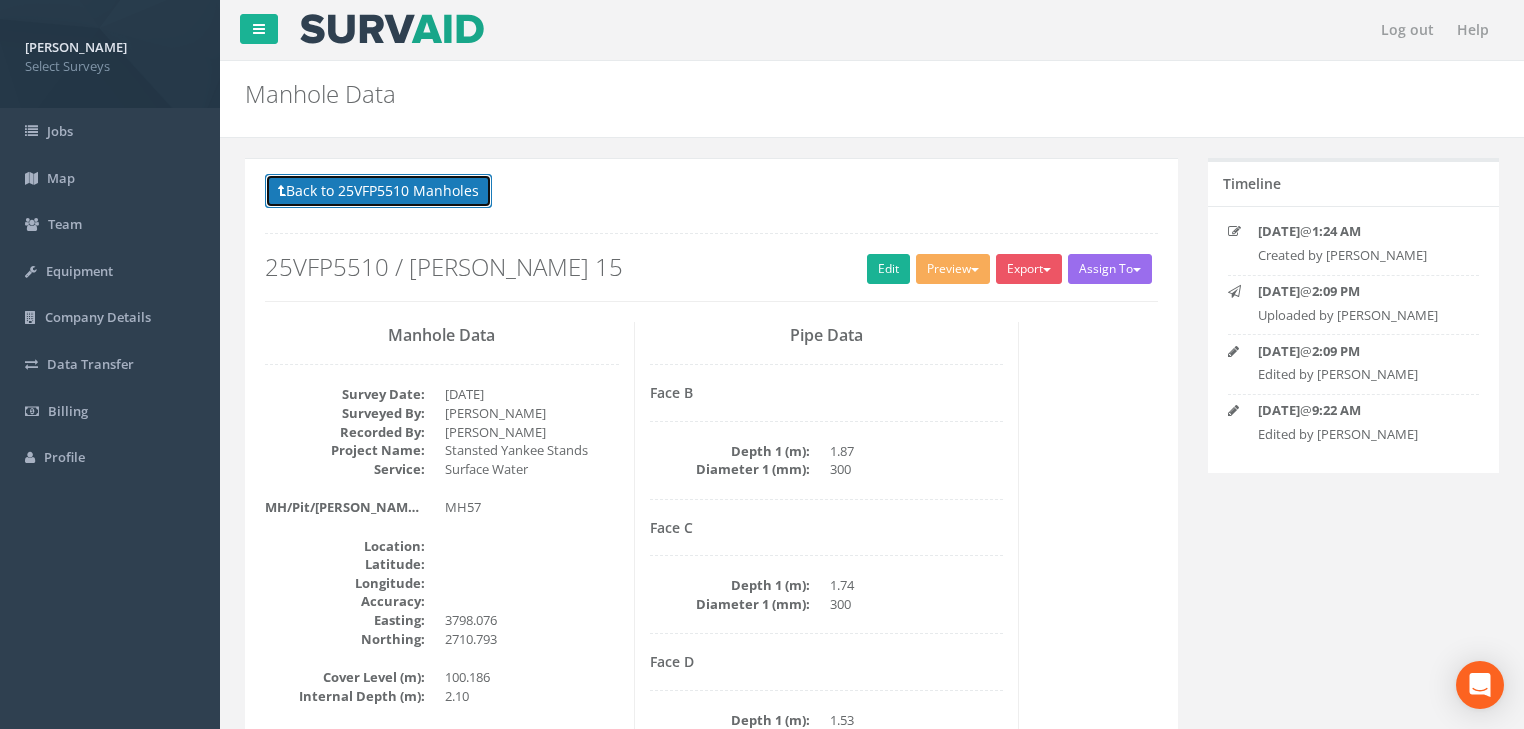 click on "Back to 25VFP5510 Manholes" at bounding box center [378, 191] 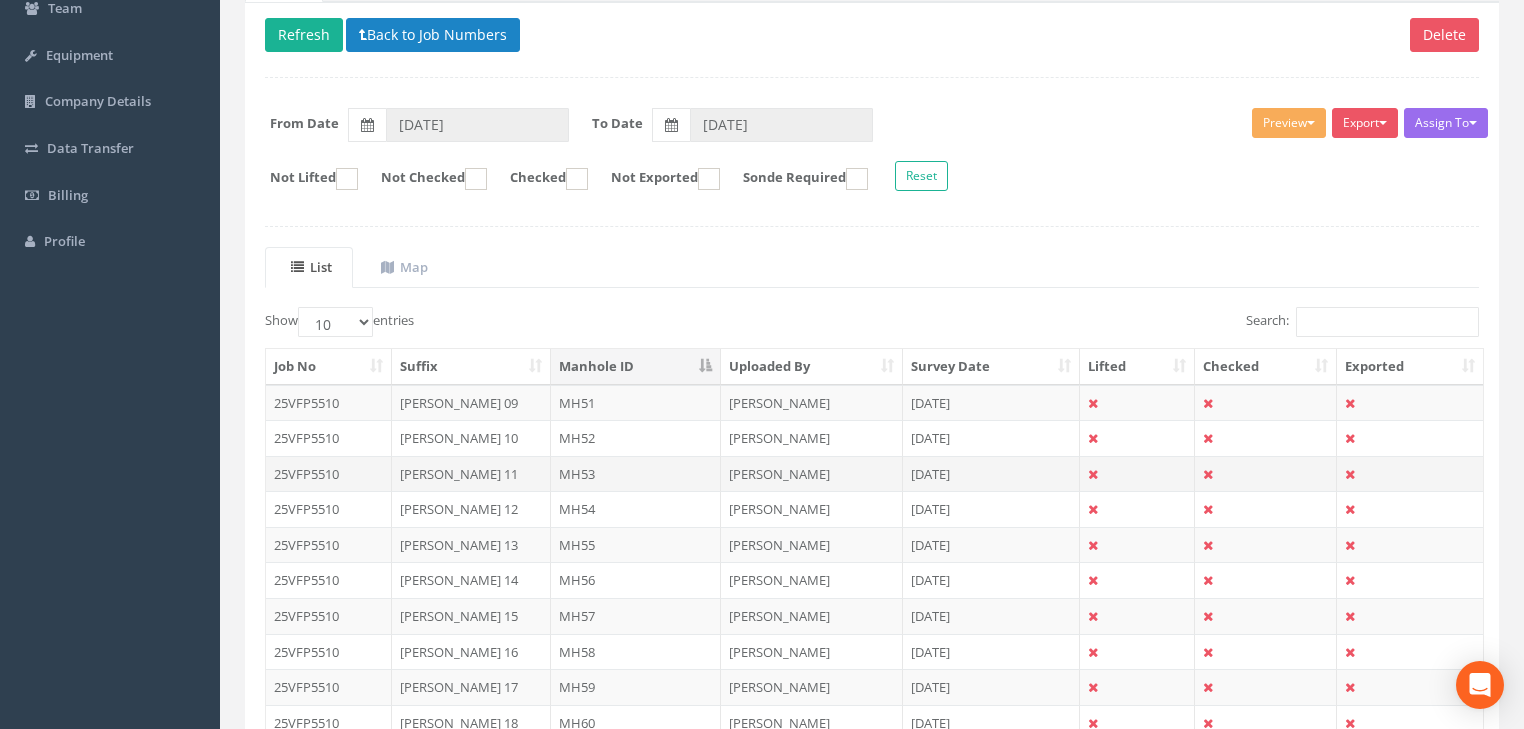 scroll, scrollTop: 381, scrollLeft: 0, axis: vertical 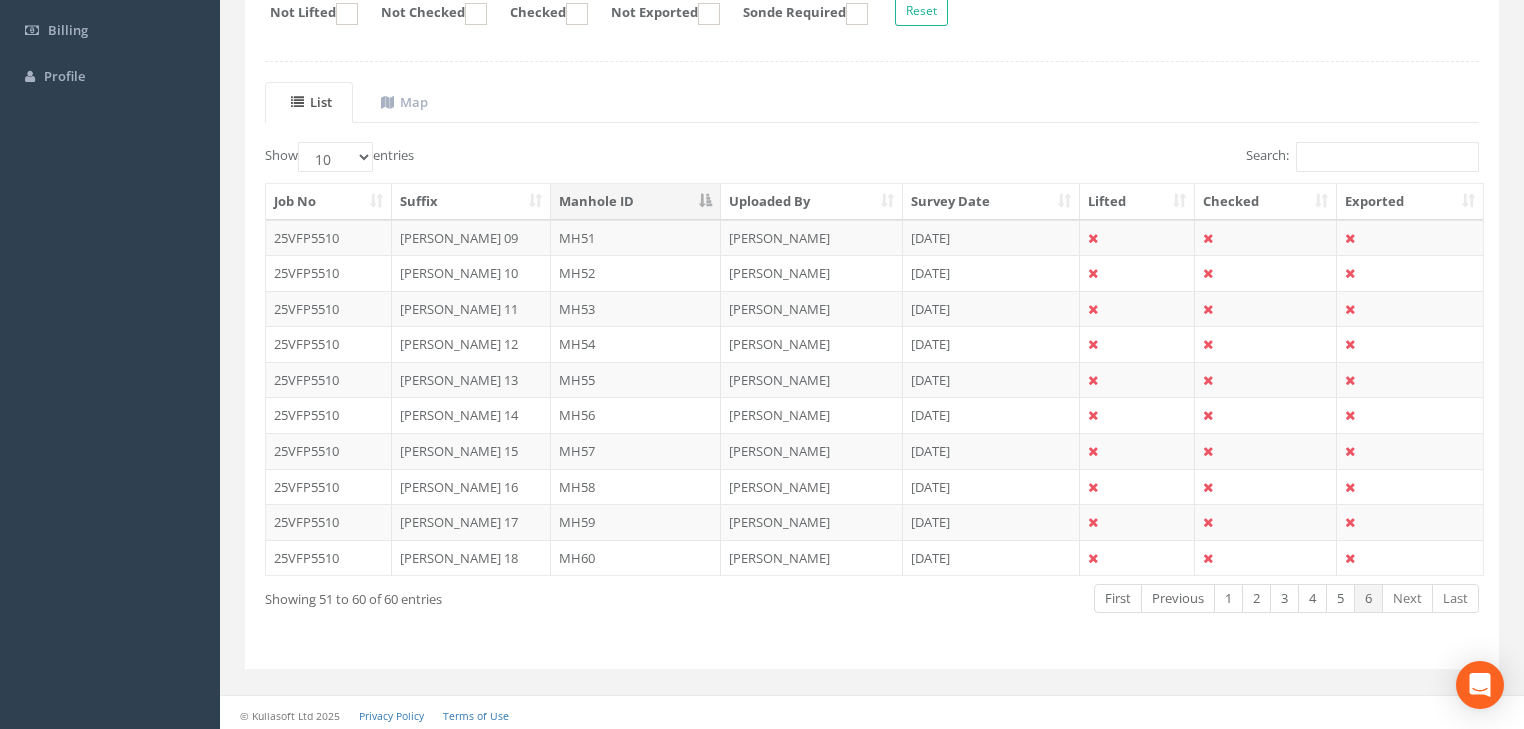 click on "MH58" at bounding box center (636, 487) 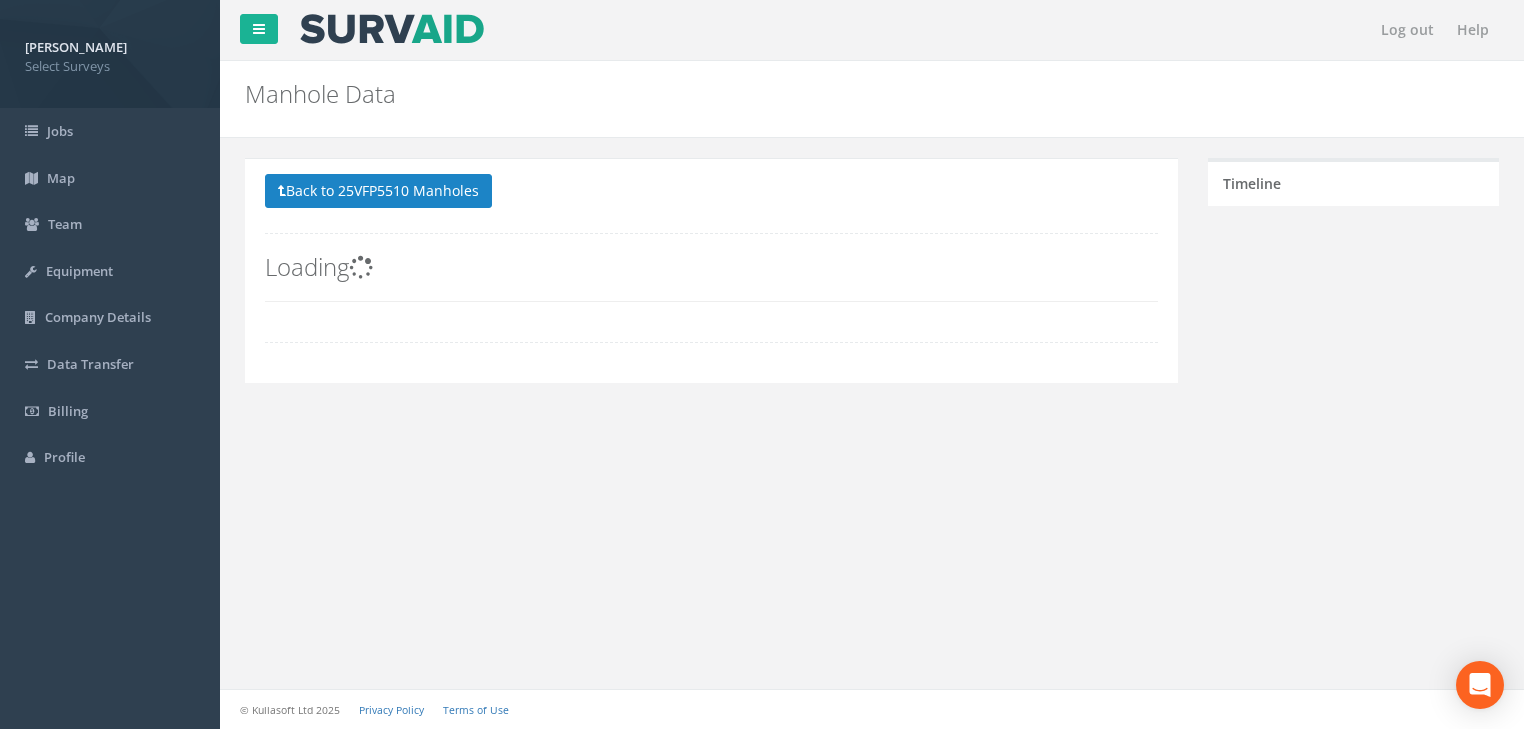 scroll, scrollTop: 0, scrollLeft: 0, axis: both 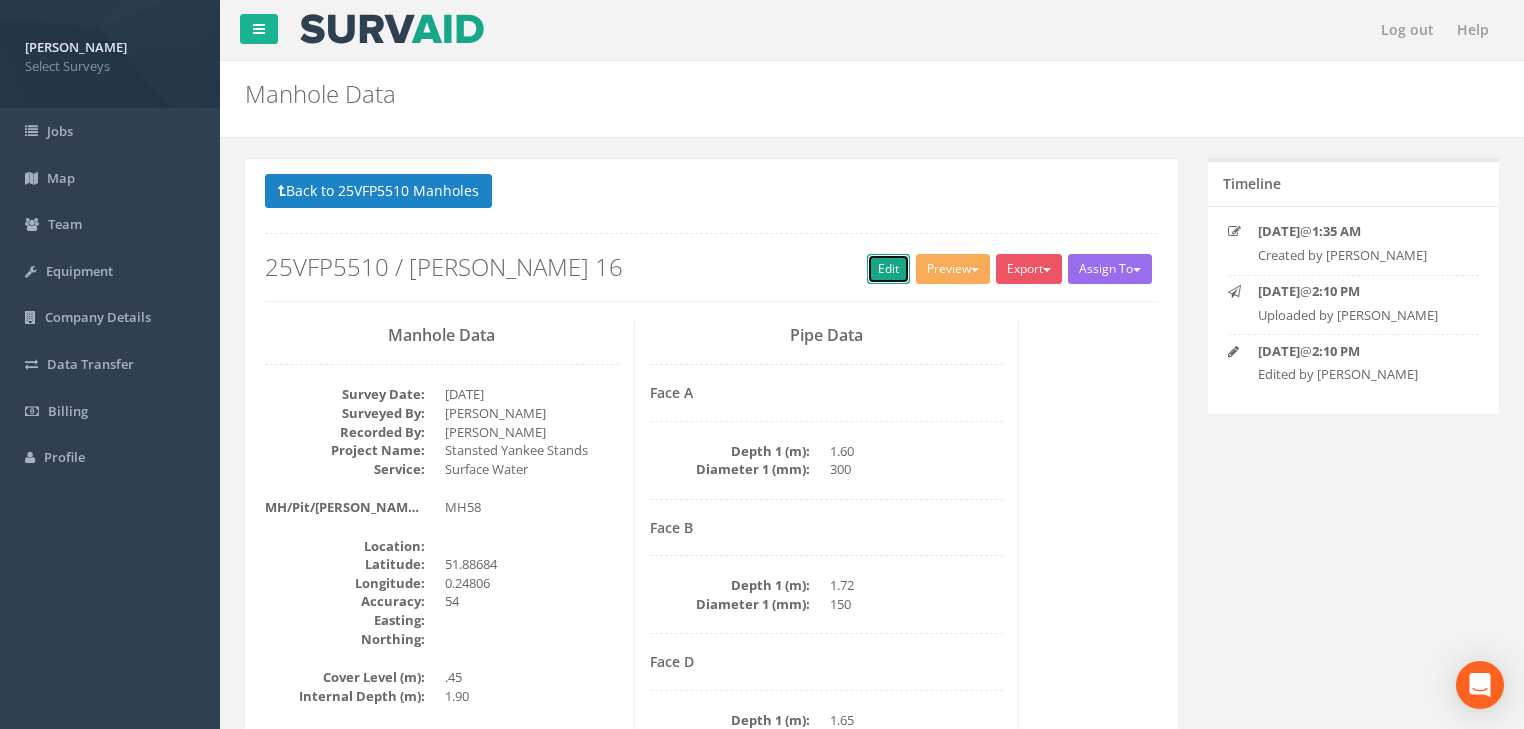 click on "Edit" at bounding box center (888, 269) 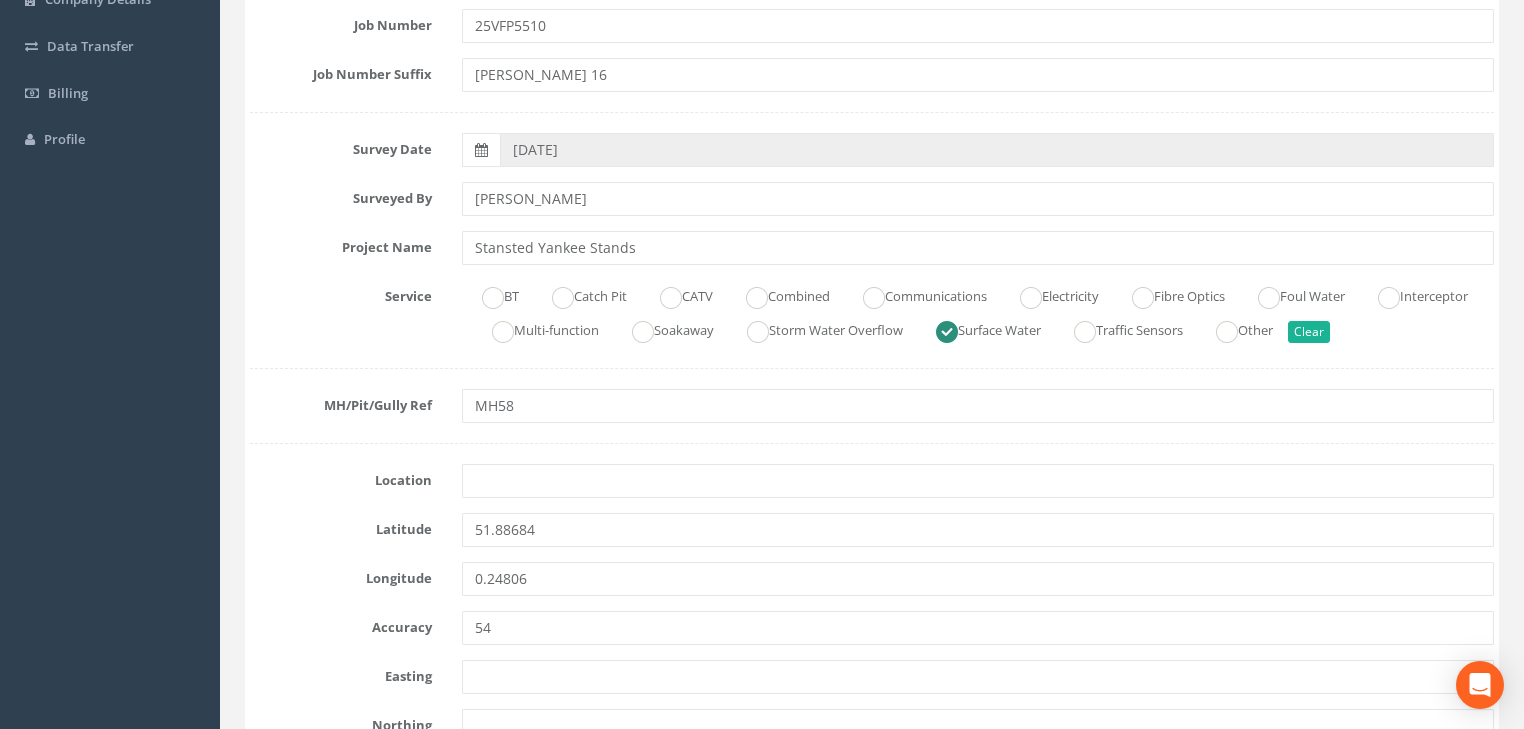 scroll, scrollTop: 320, scrollLeft: 0, axis: vertical 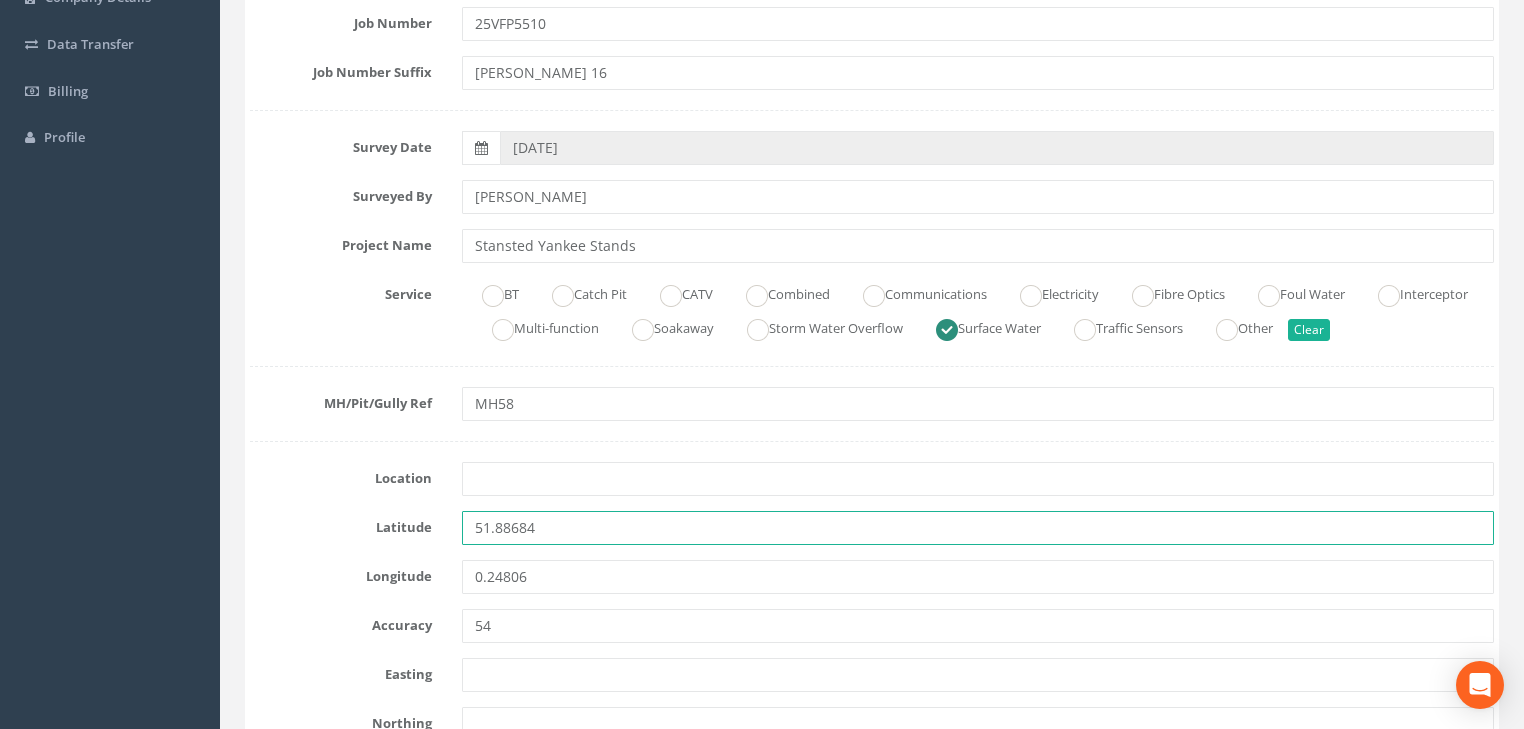 drag, startPoint x: 573, startPoint y: 525, endPoint x: 396, endPoint y: 530, distance: 177.0706 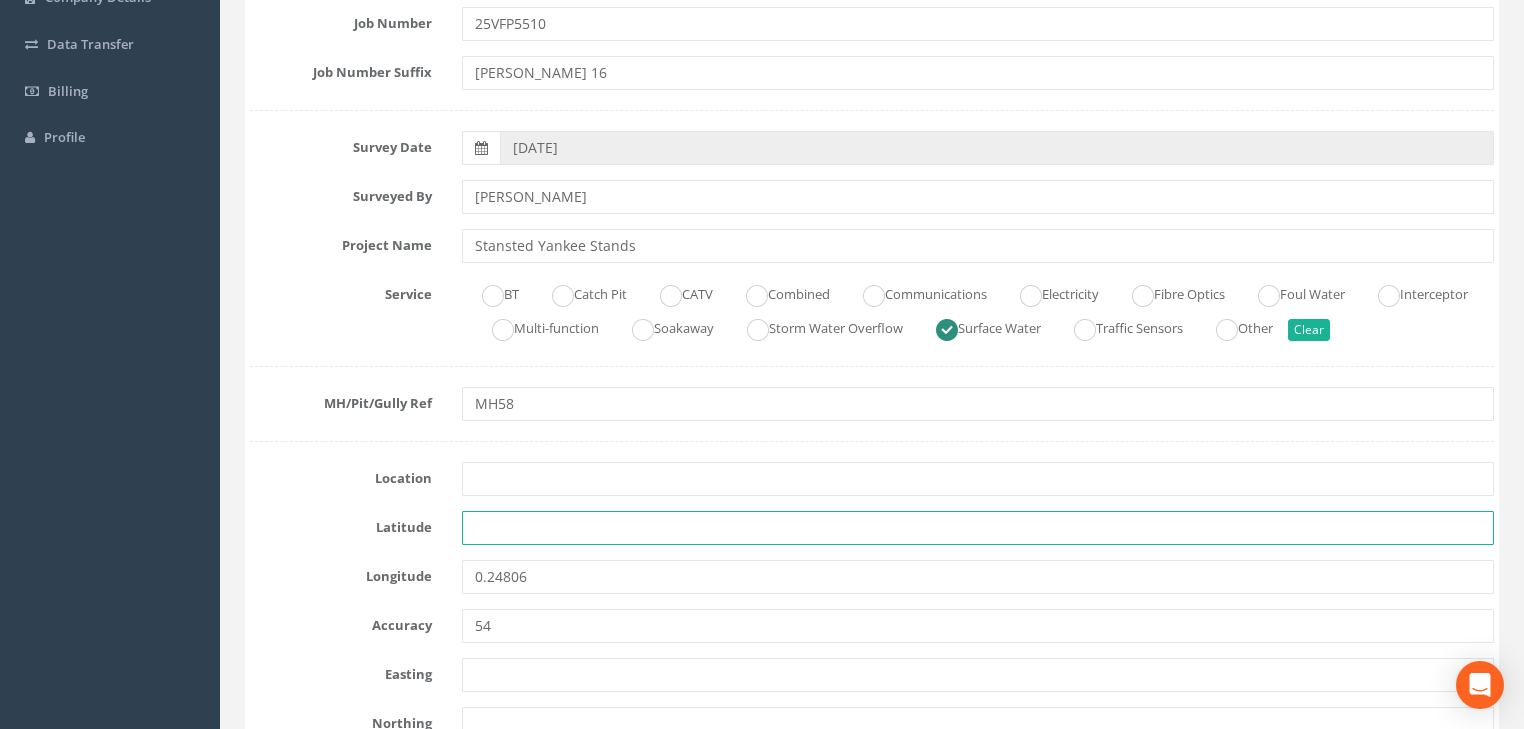 type 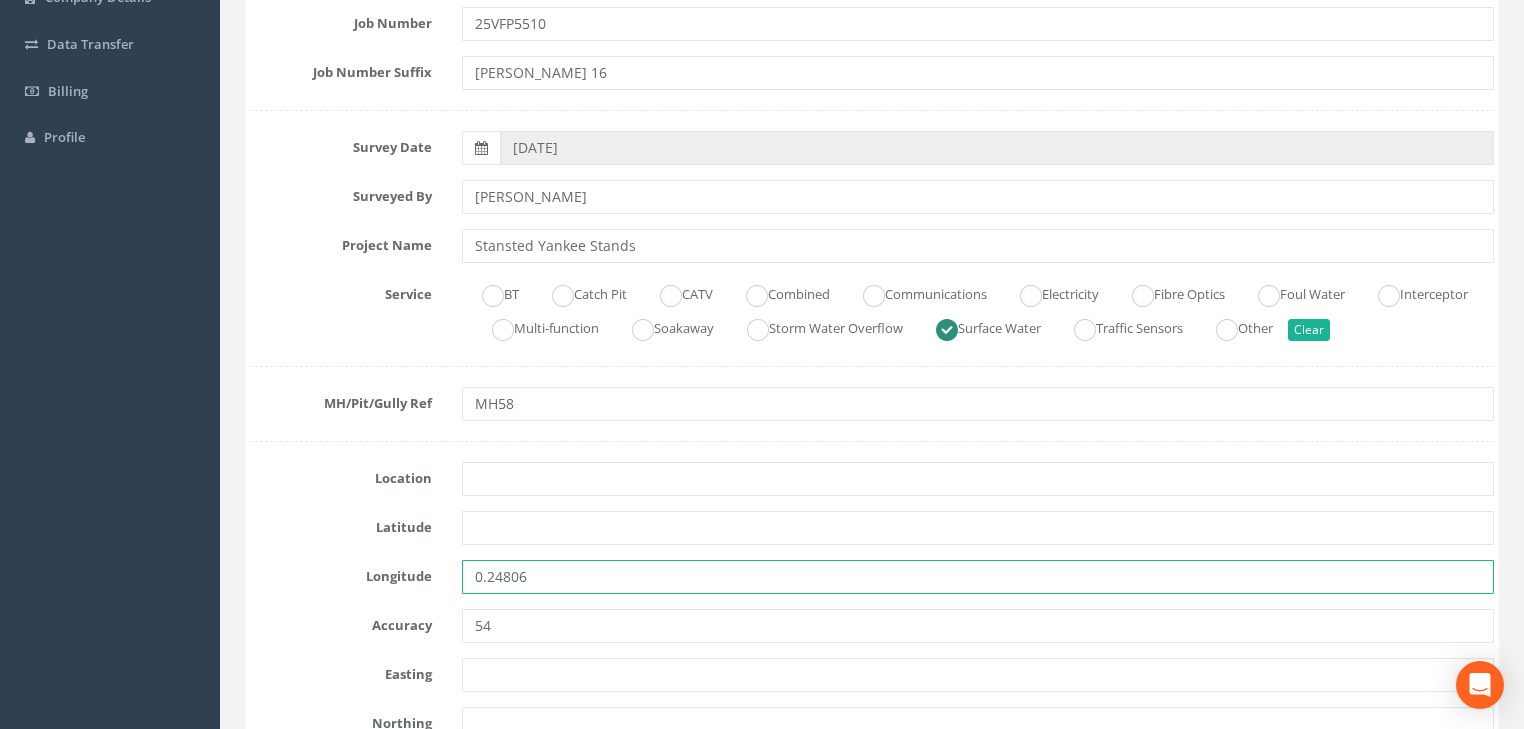 drag, startPoint x: 563, startPoint y: 569, endPoint x: 451, endPoint y: 581, distance: 112.64102 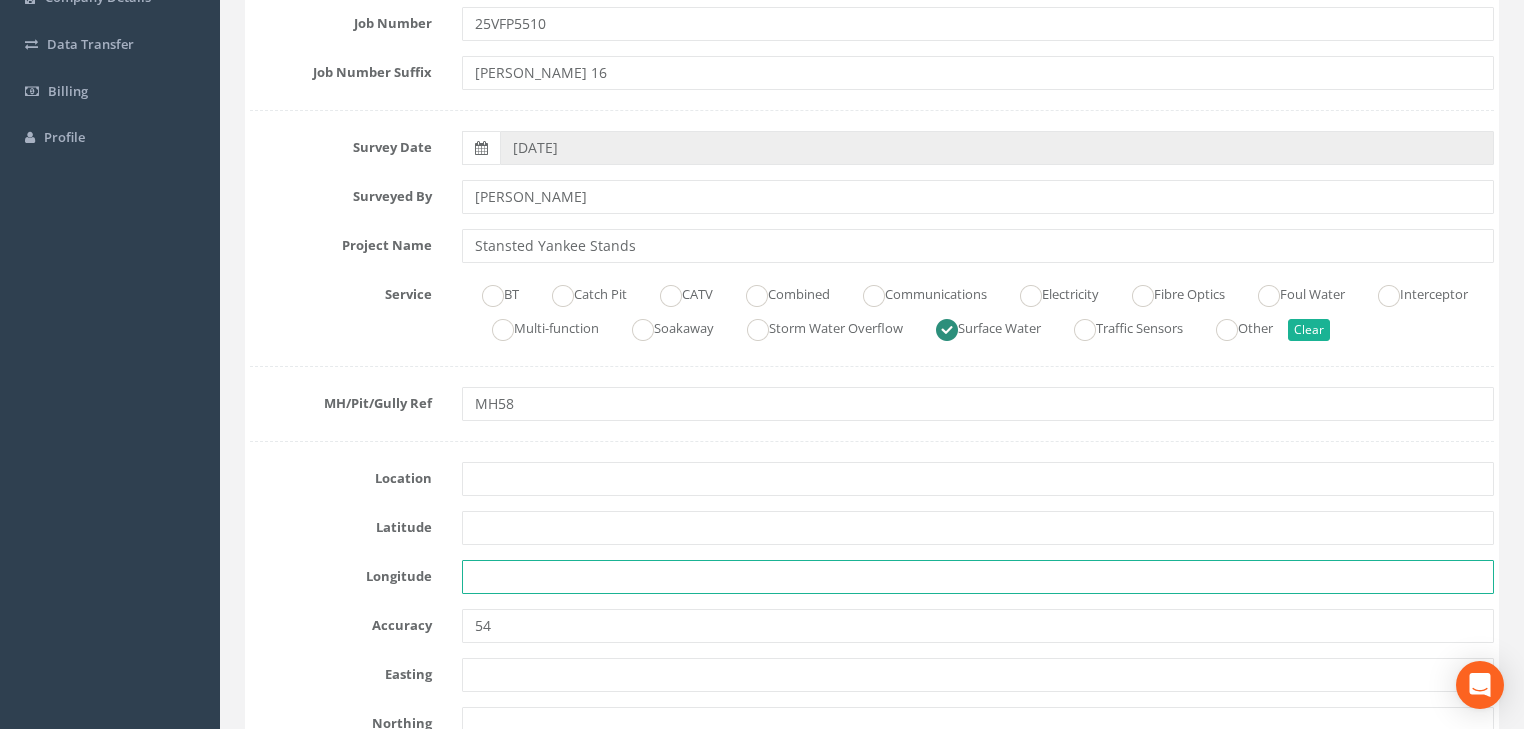 type 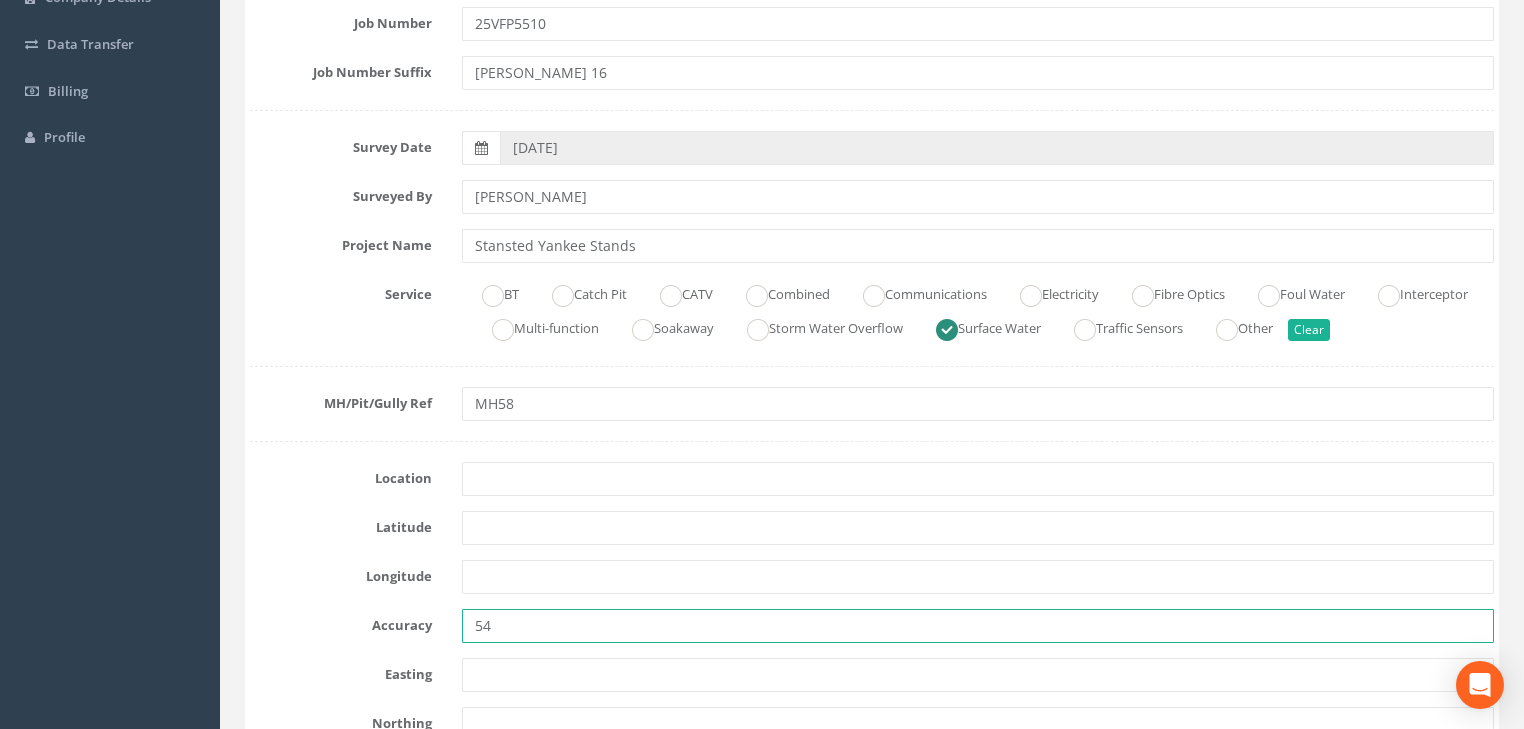 drag, startPoint x: 488, startPoint y: 622, endPoint x: 464, endPoint y: 628, distance: 24.738634 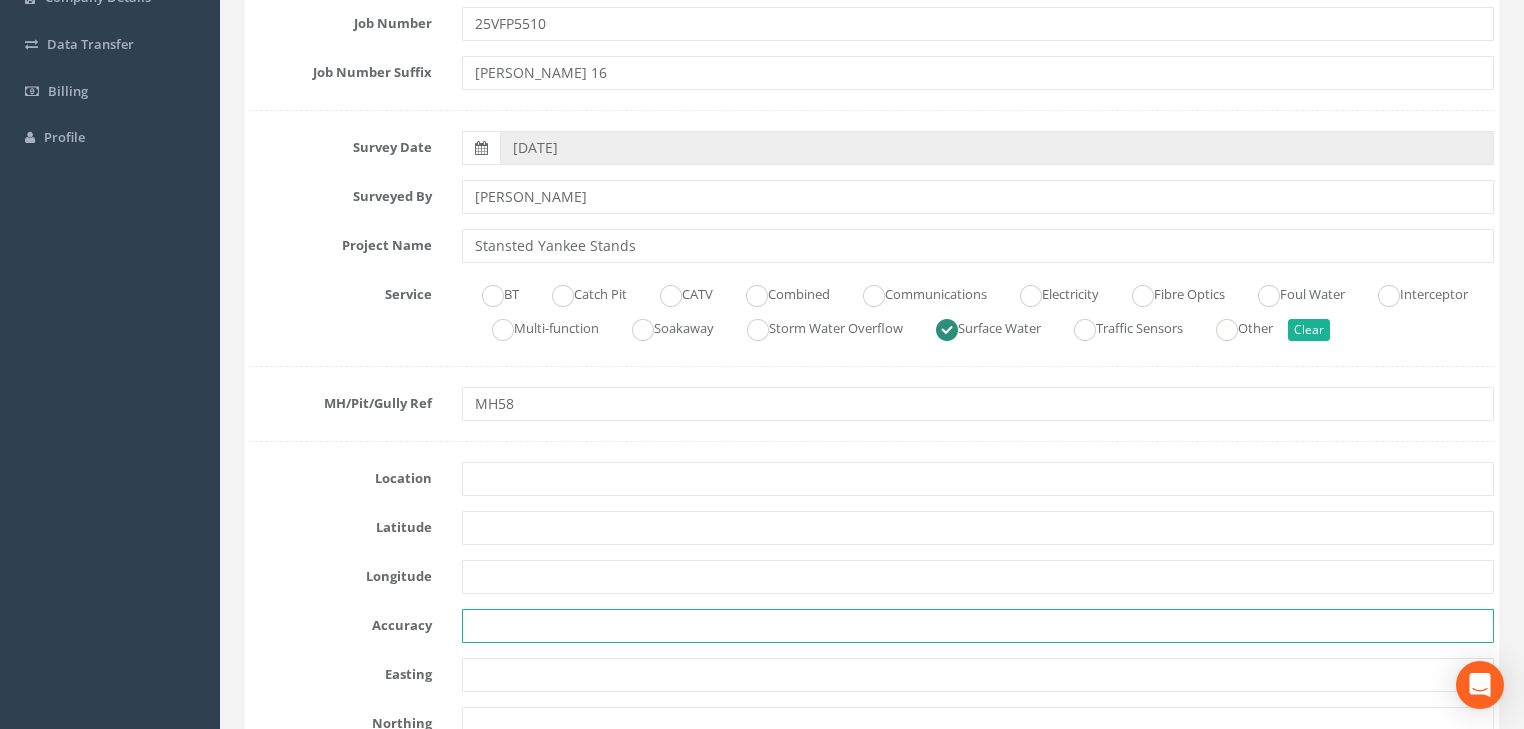 type 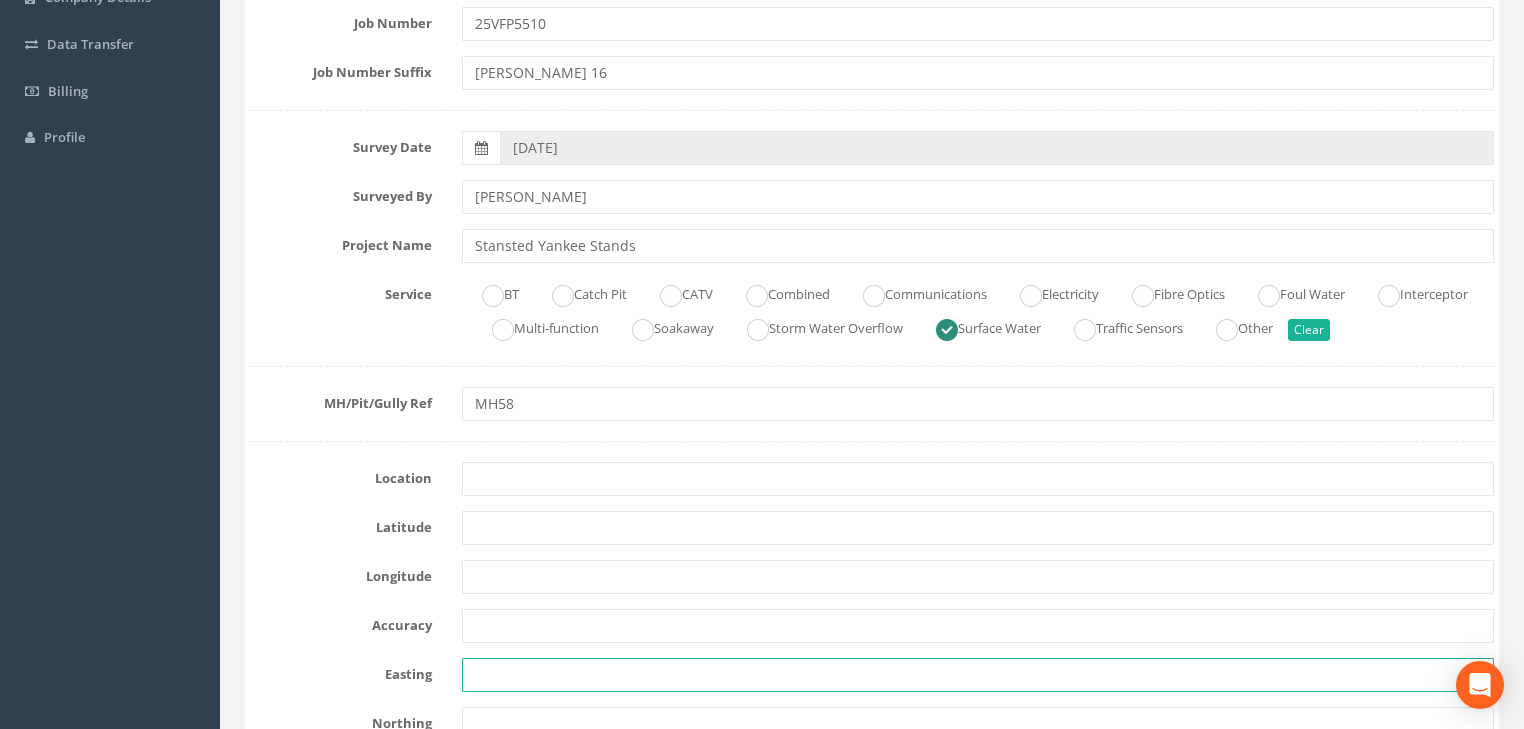 click at bounding box center (978, 675) 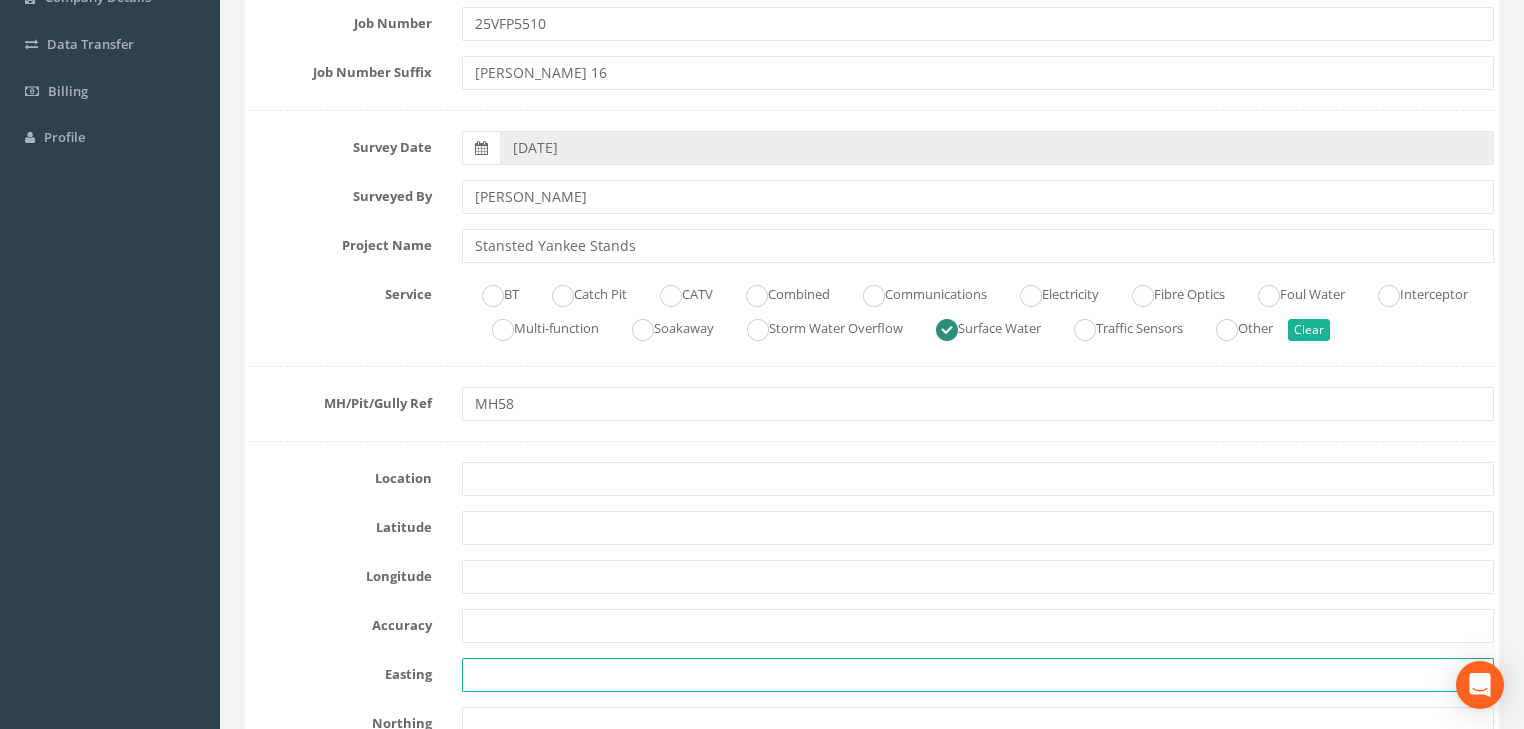paste on "3796.625" 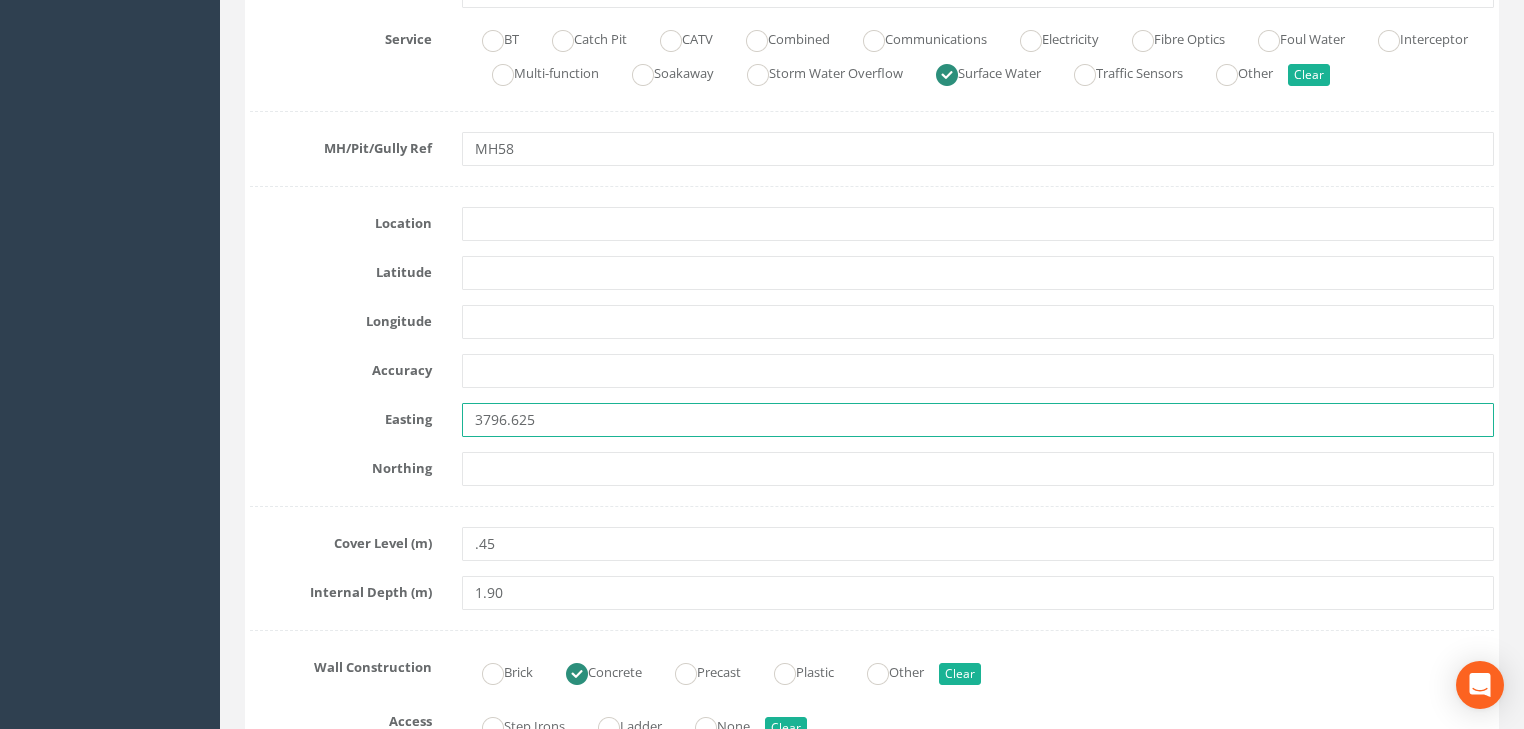 scroll, scrollTop: 640, scrollLeft: 0, axis: vertical 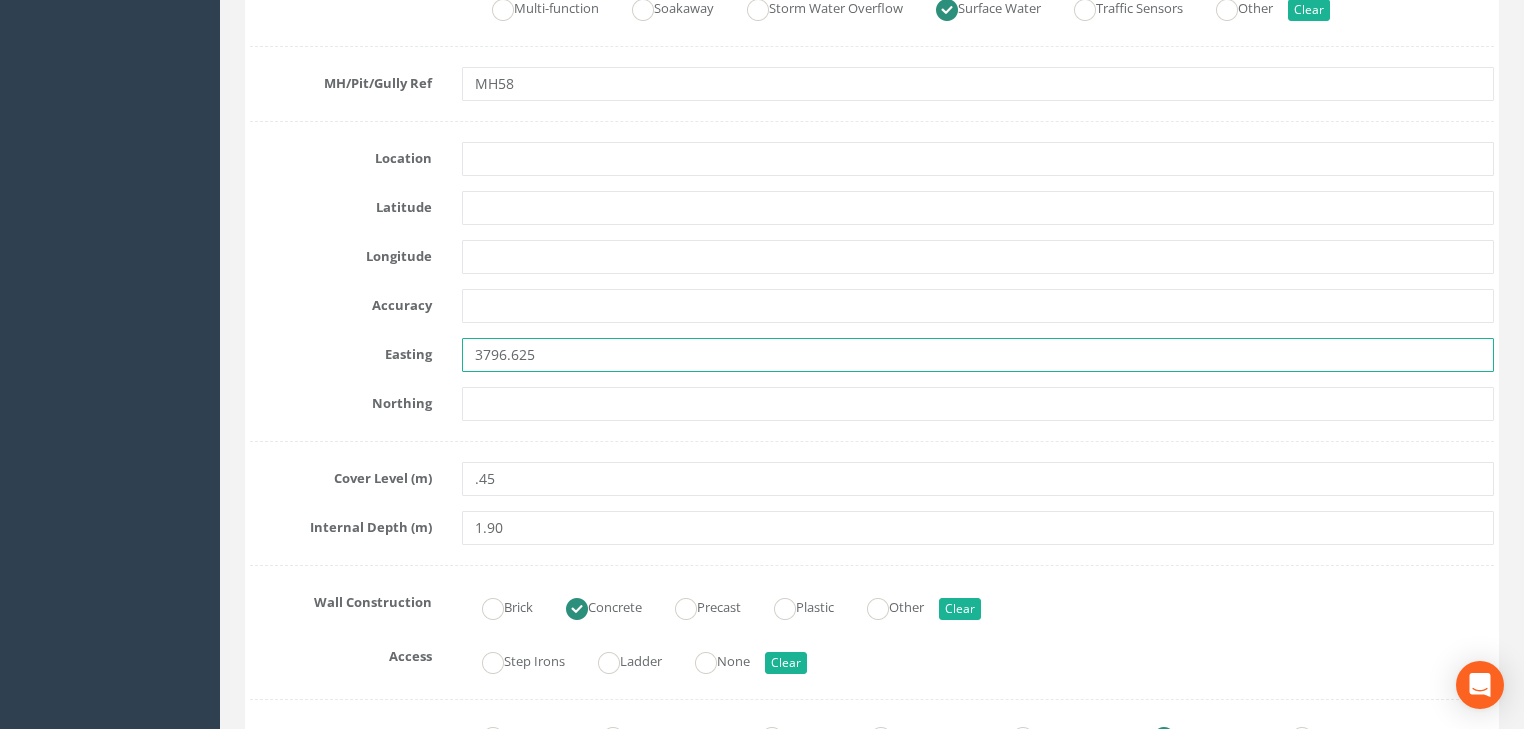 type on "3796.625" 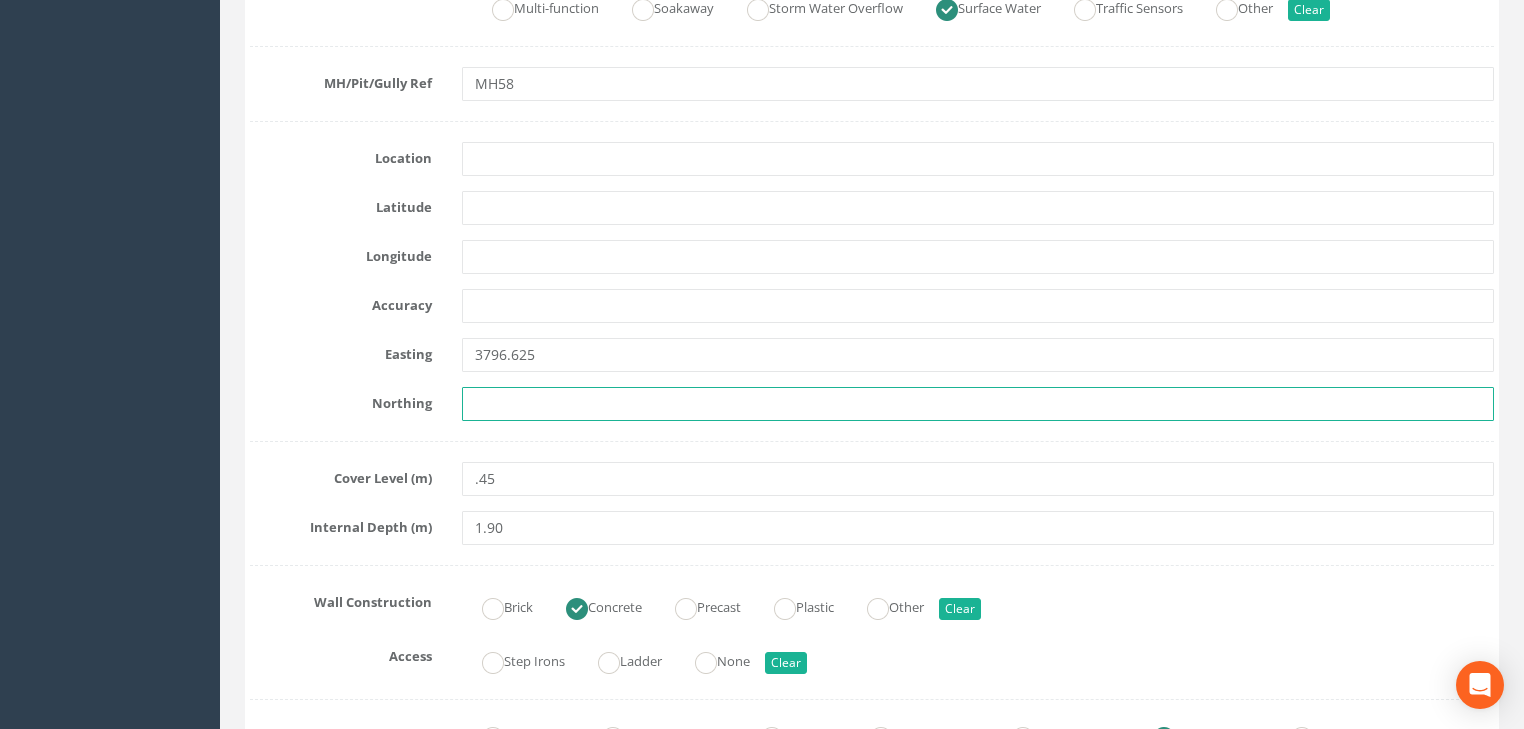 click at bounding box center [978, 404] 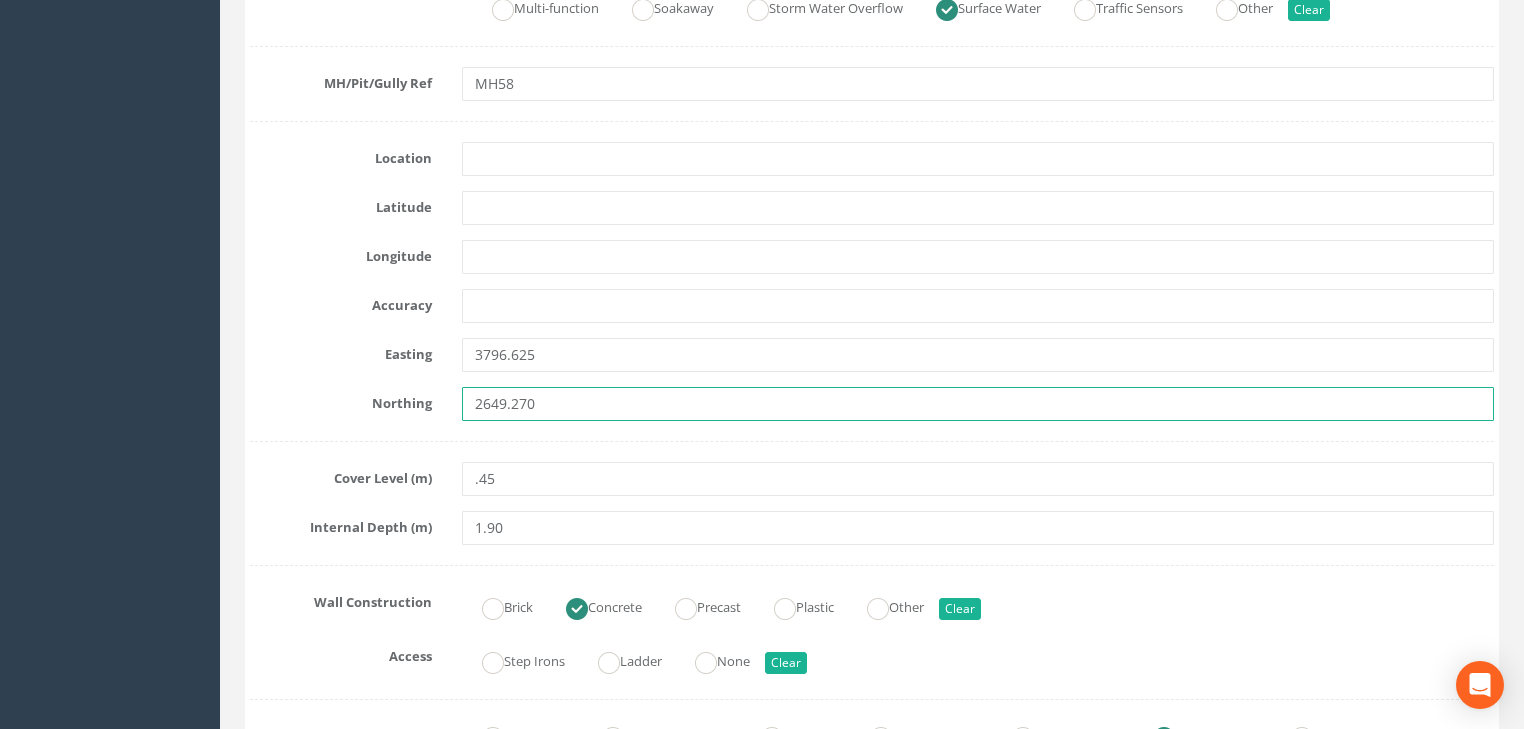 type on "2649.270" 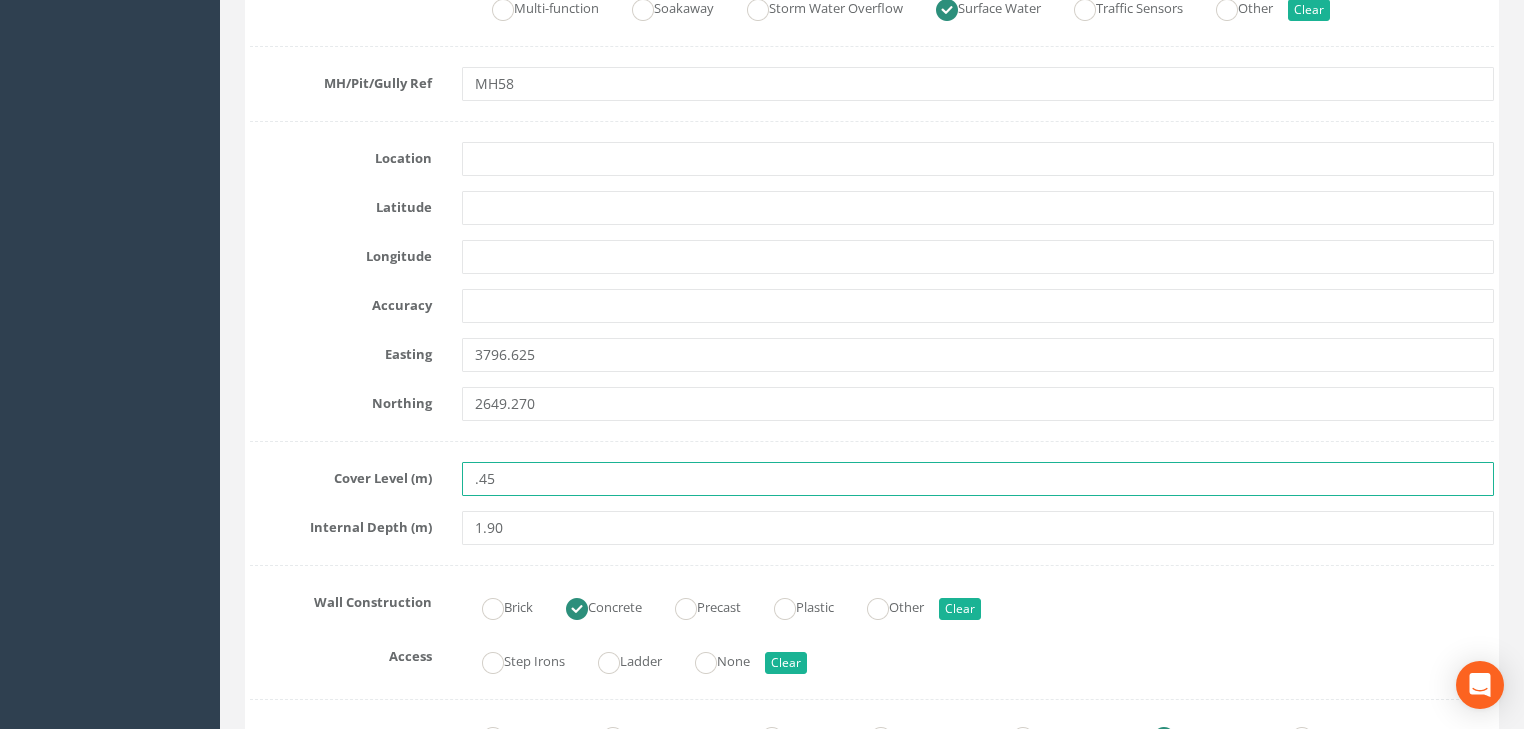 click on ".45" at bounding box center [978, 479] 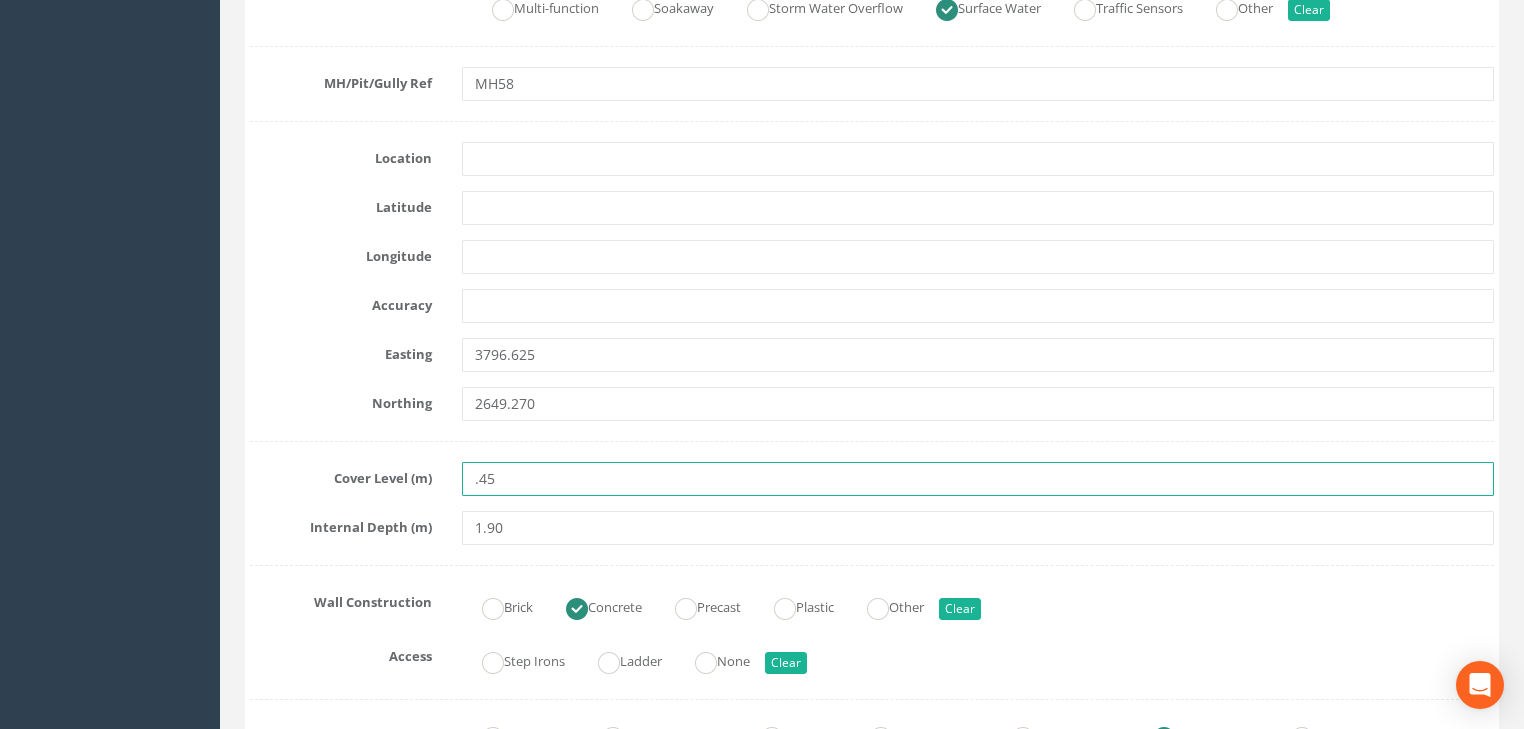 type on "." 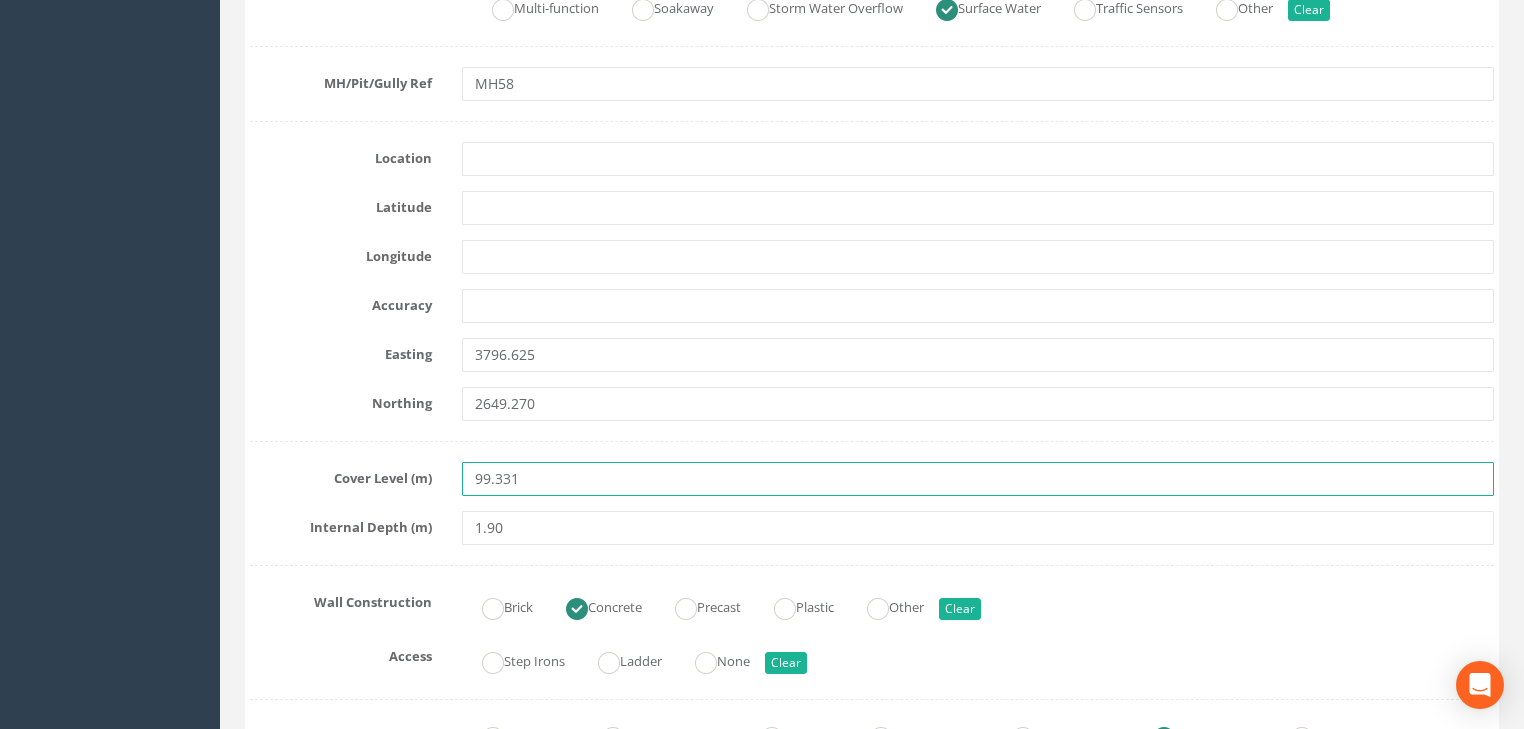 type on "99.331" 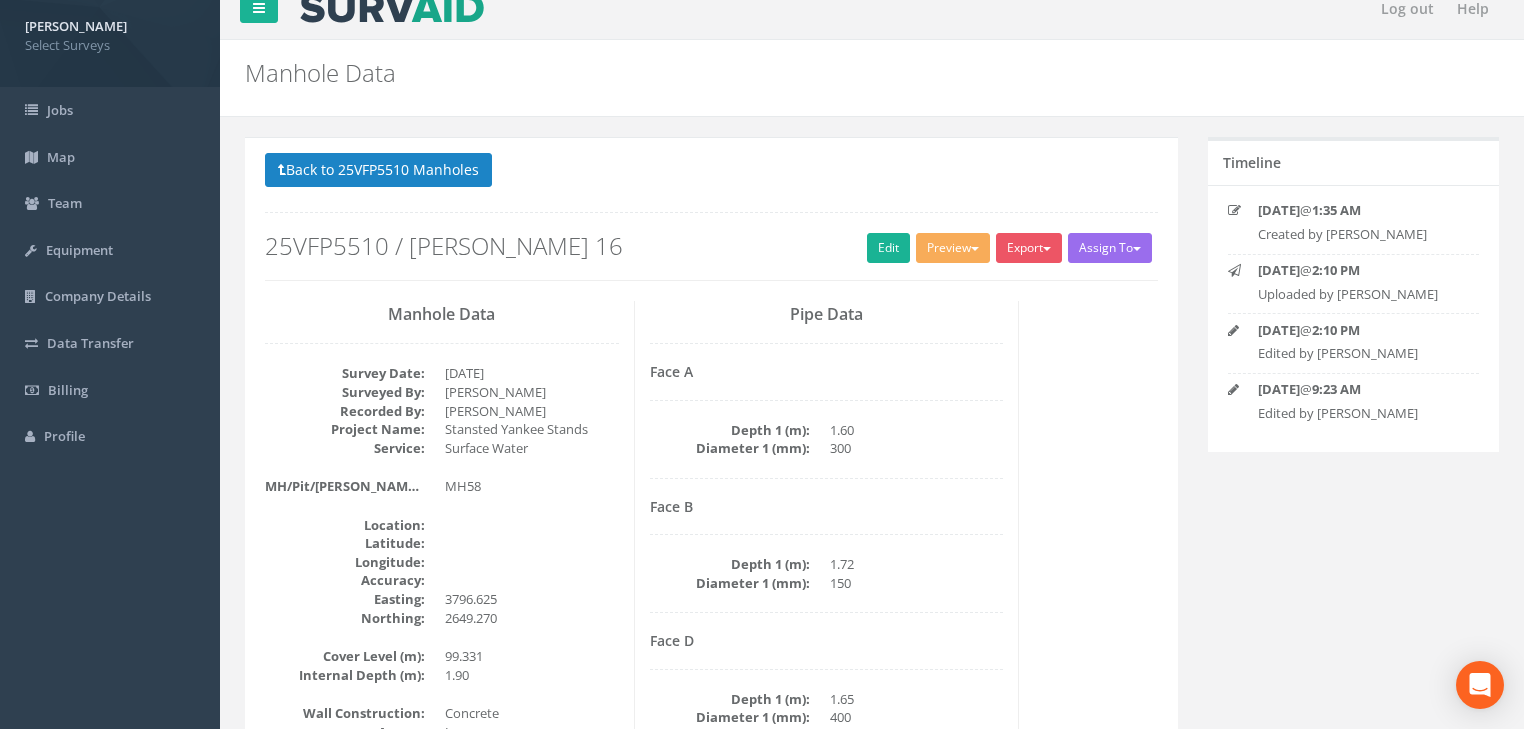 scroll, scrollTop: 0, scrollLeft: 0, axis: both 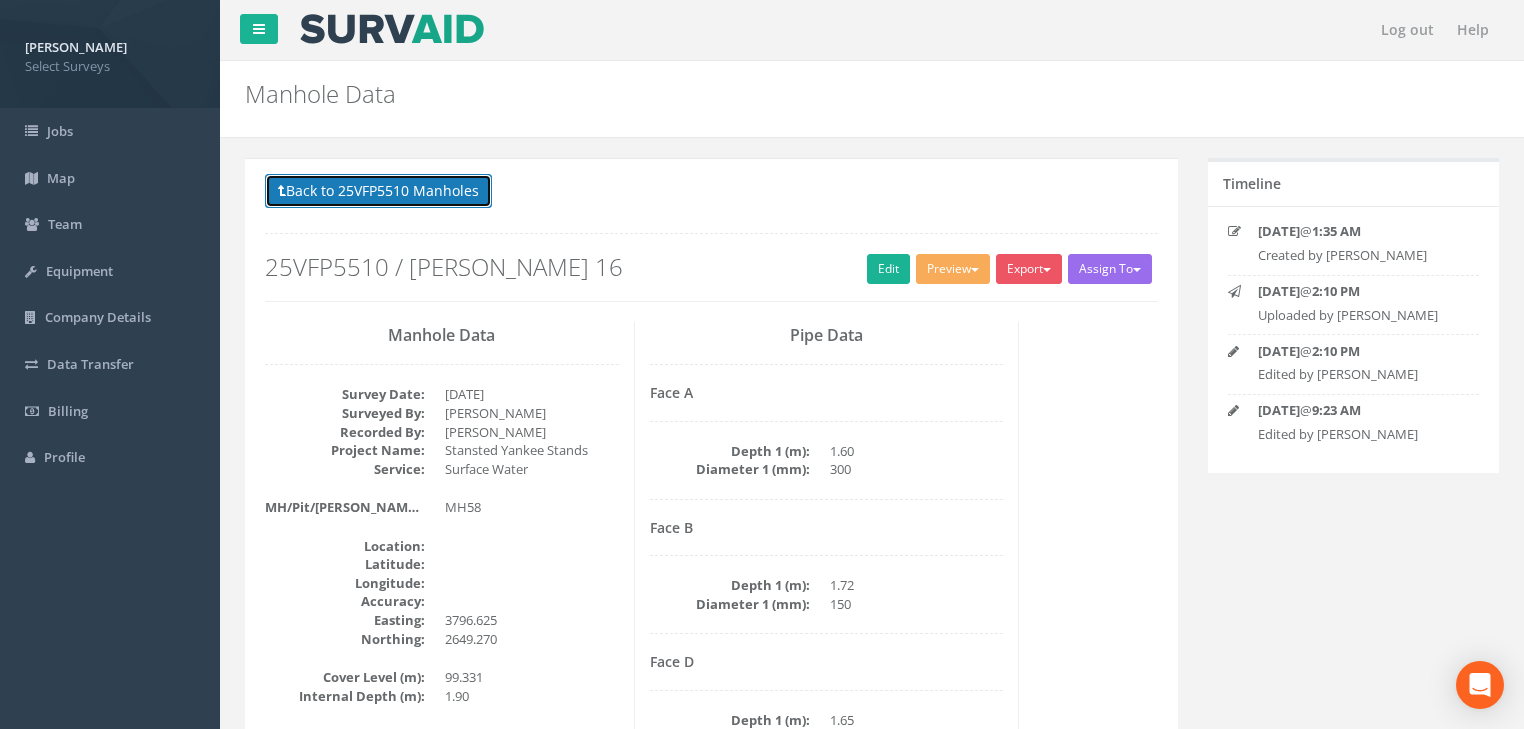 click on "Back to 25VFP5510 Manholes" at bounding box center [378, 191] 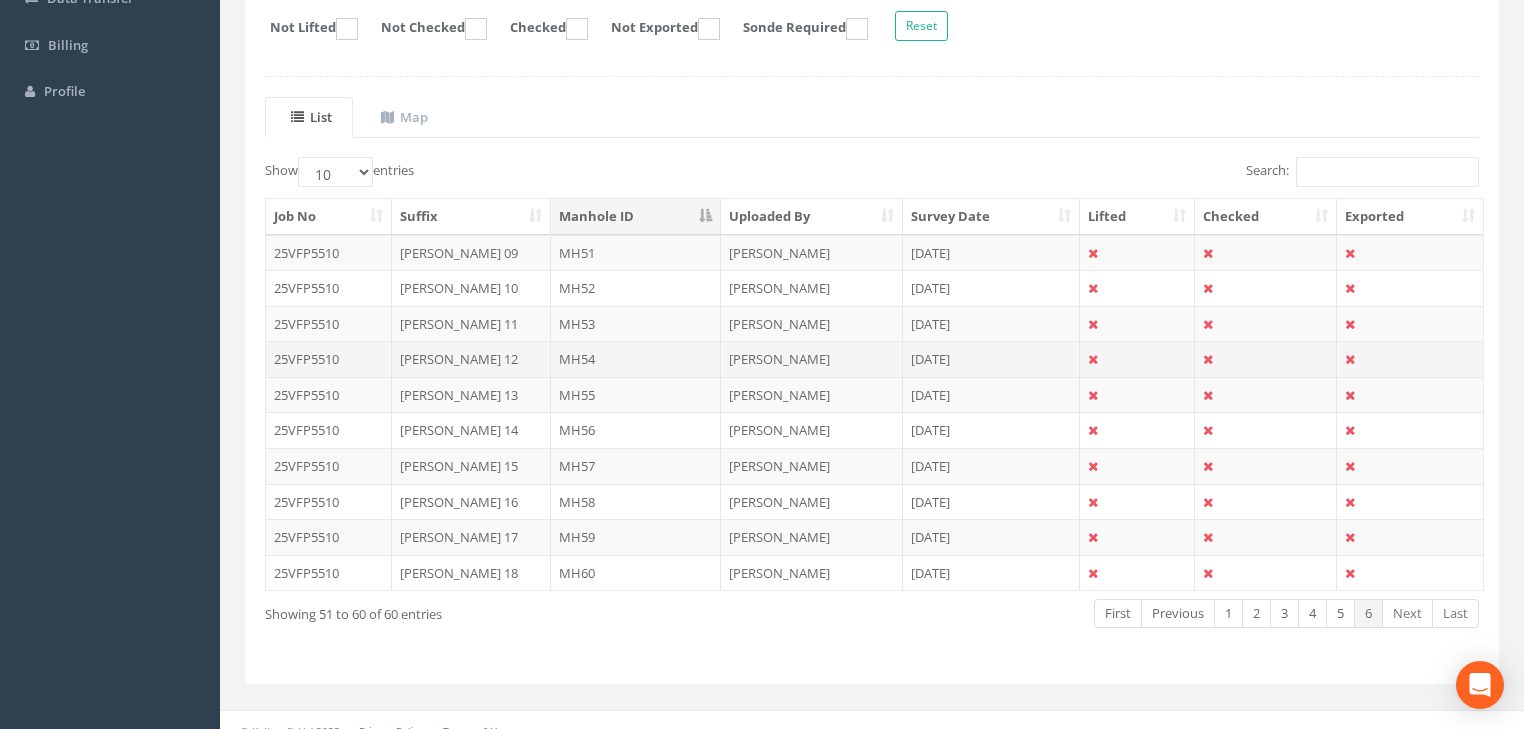 scroll, scrollTop: 381, scrollLeft: 0, axis: vertical 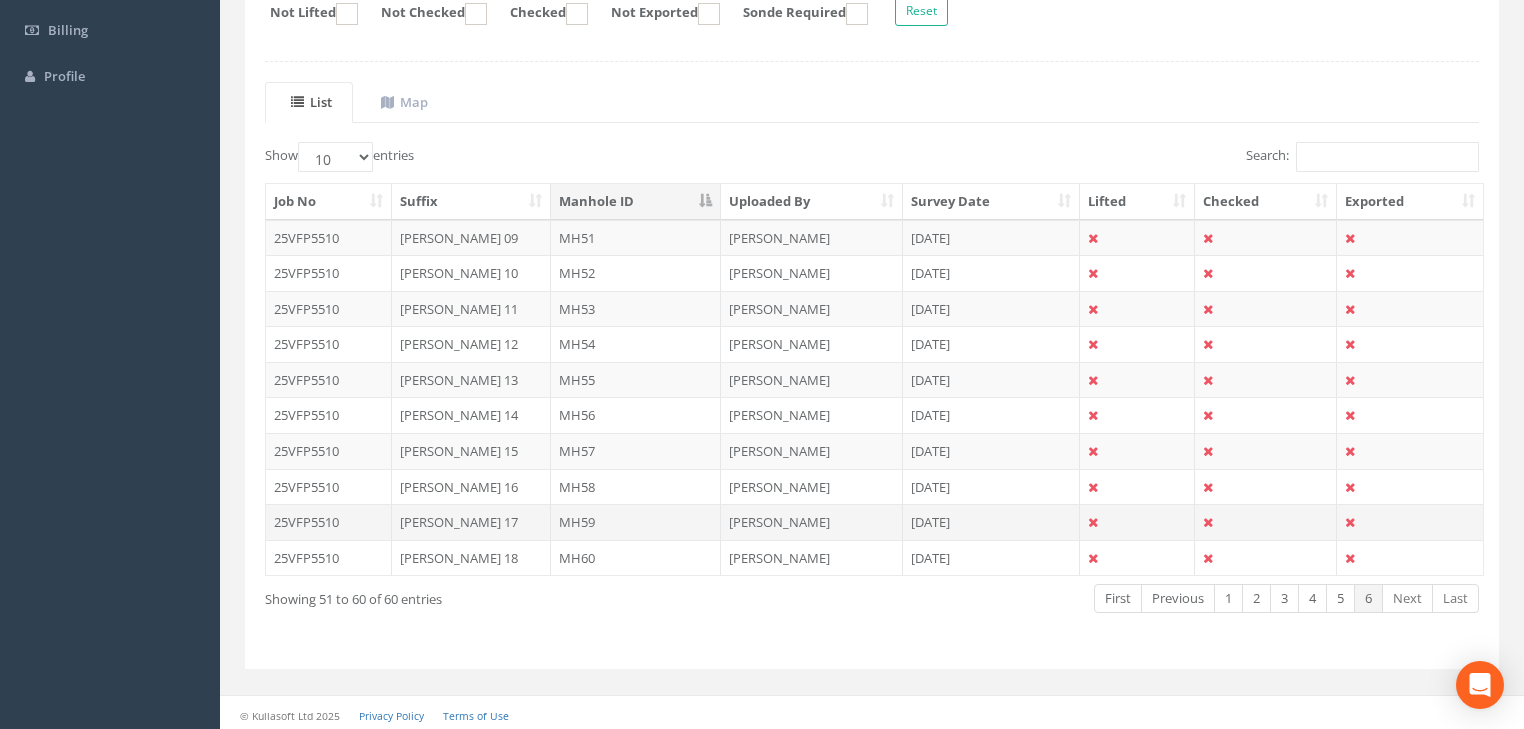 click on "MH59" at bounding box center [636, 522] 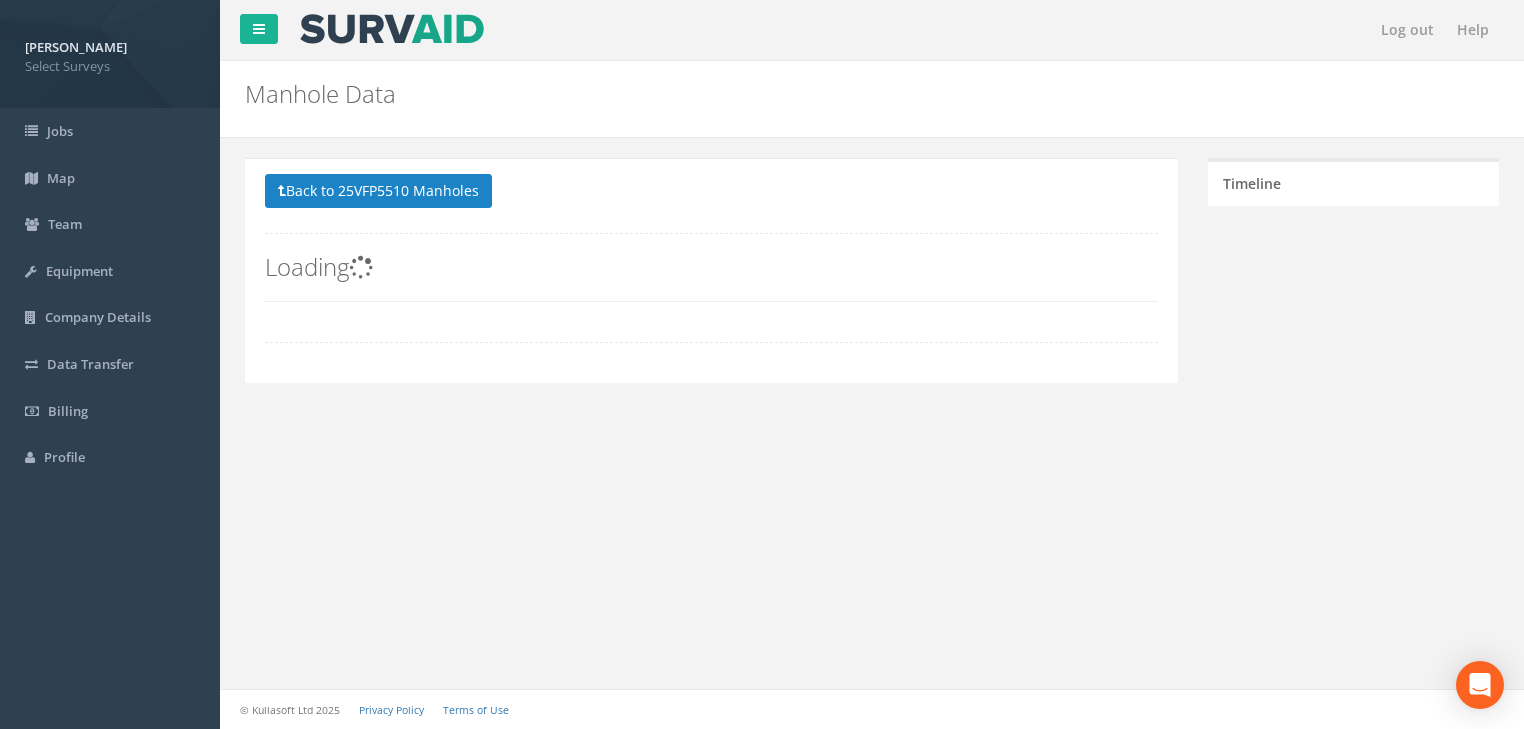 scroll, scrollTop: 0, scrollLeft: 0, axis: both 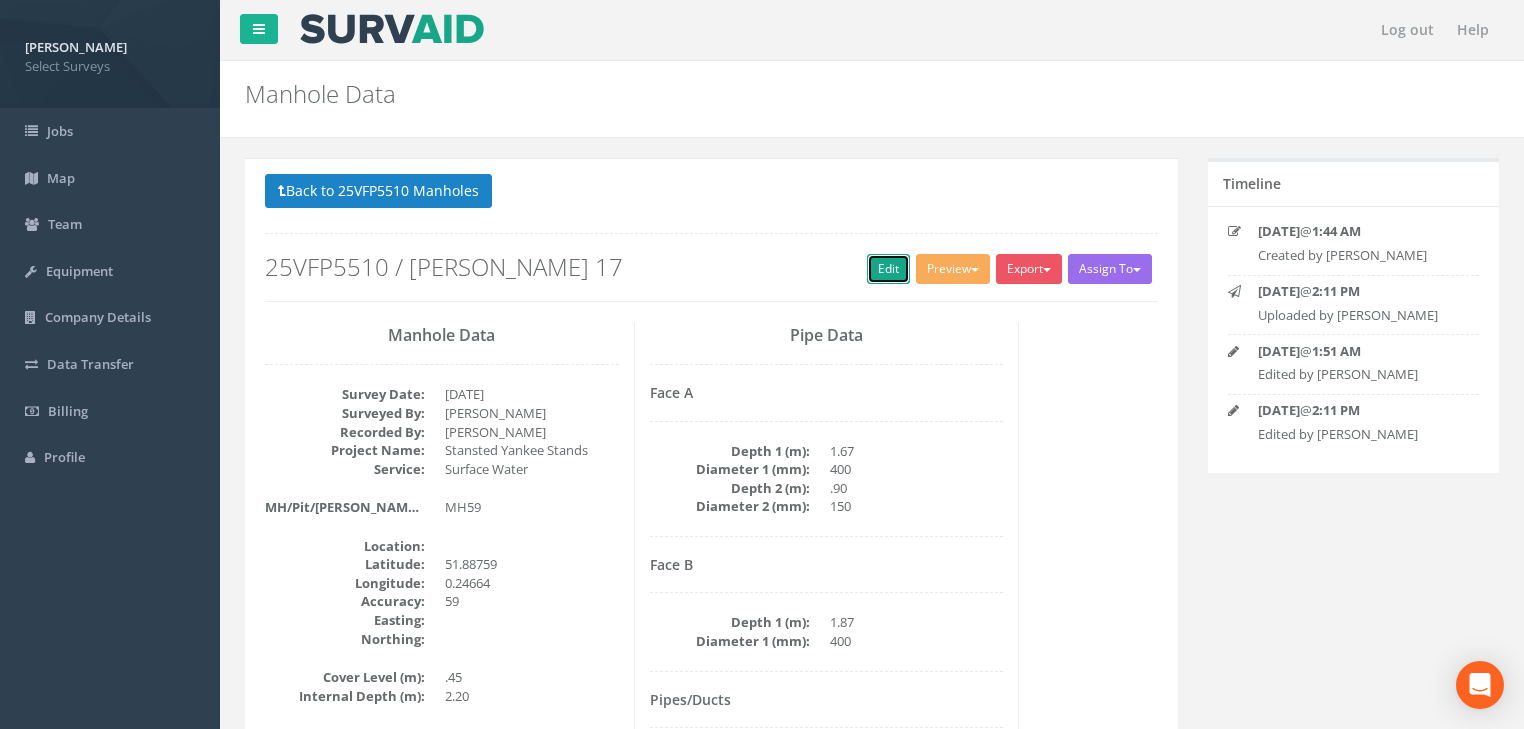 click on "Edit" at bounding box center (888, 269) 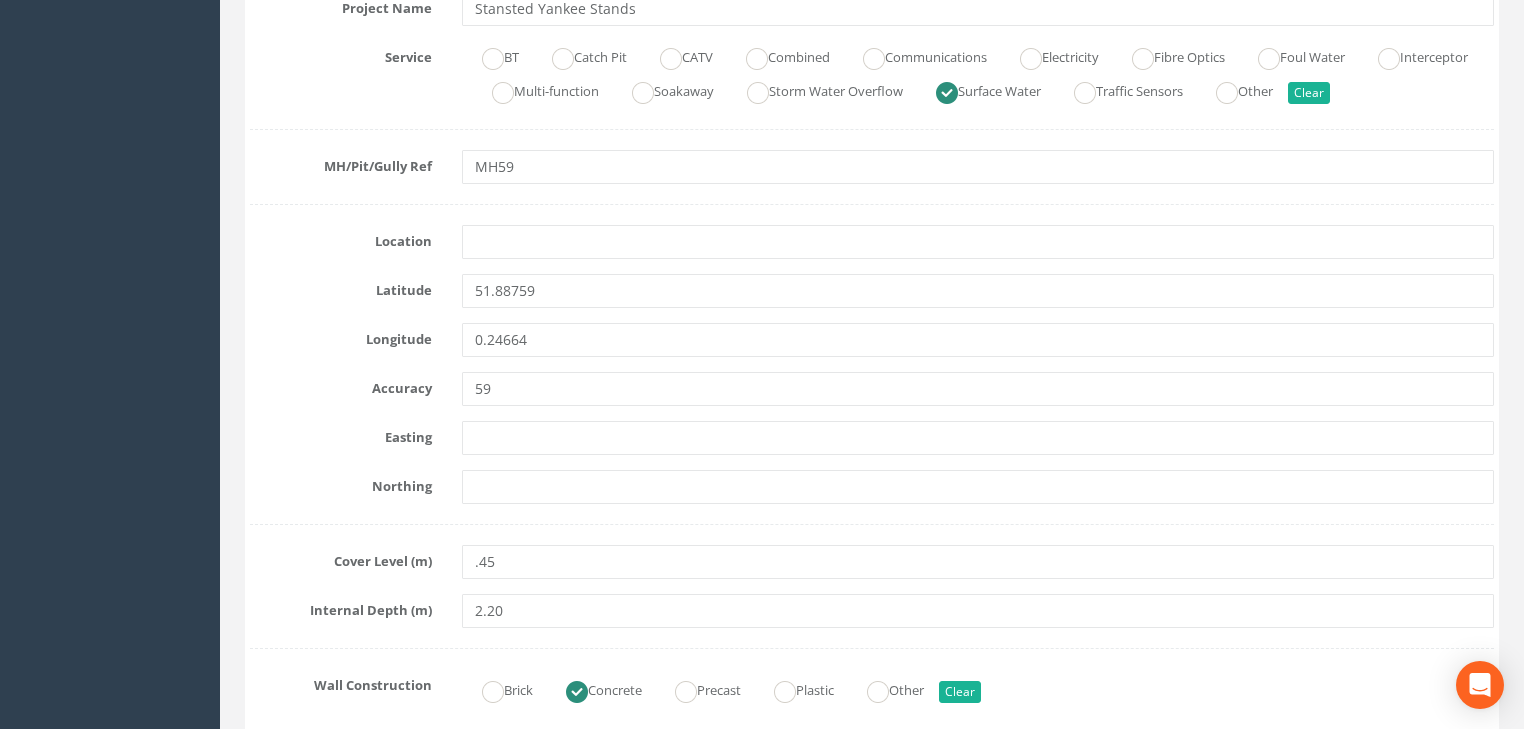scroll, scrollTop: 560, scrollLeft: 0, axis: vertical 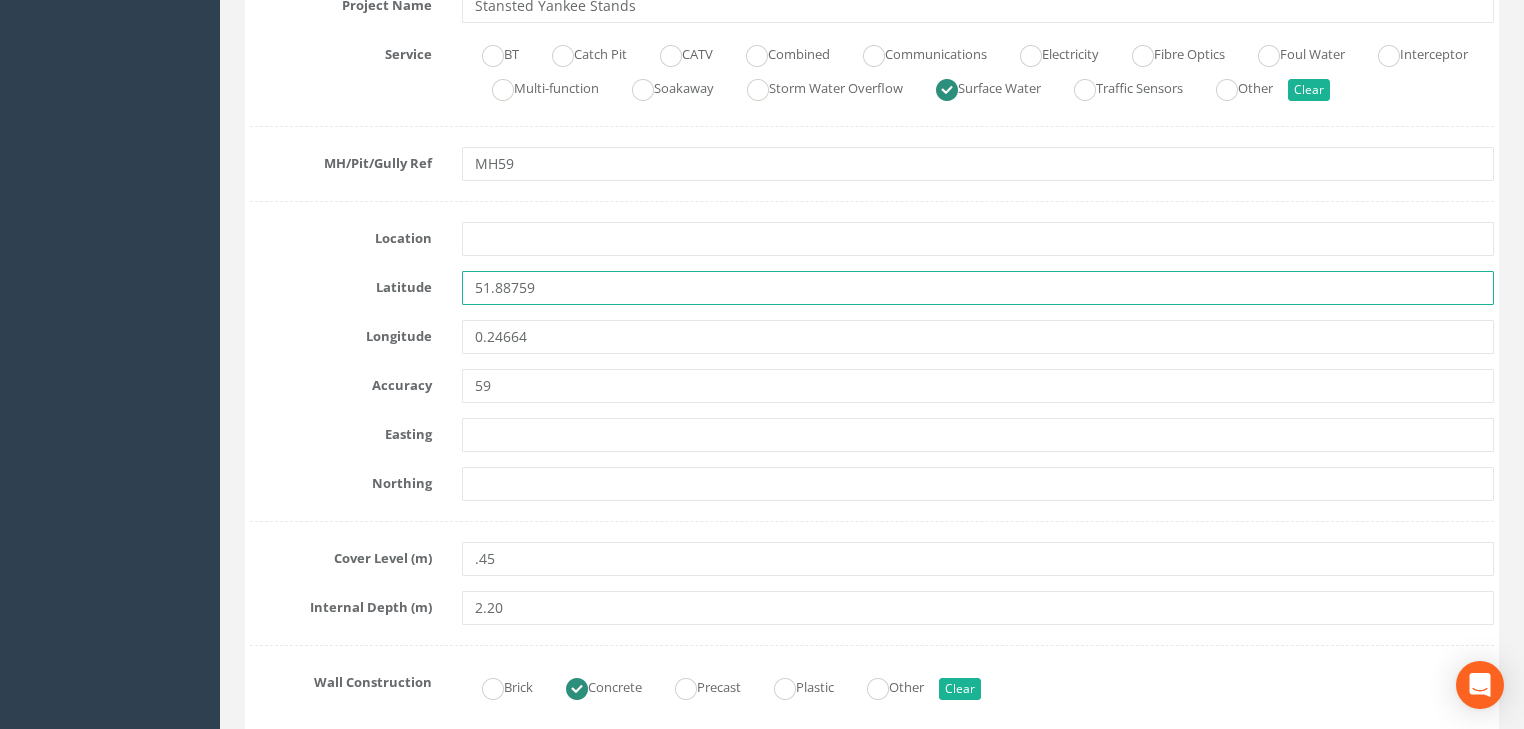 drag, startPoint x: 565, startPoint y: 292, endPoint x: 460, endPoint y: 316, distance: 107.70794 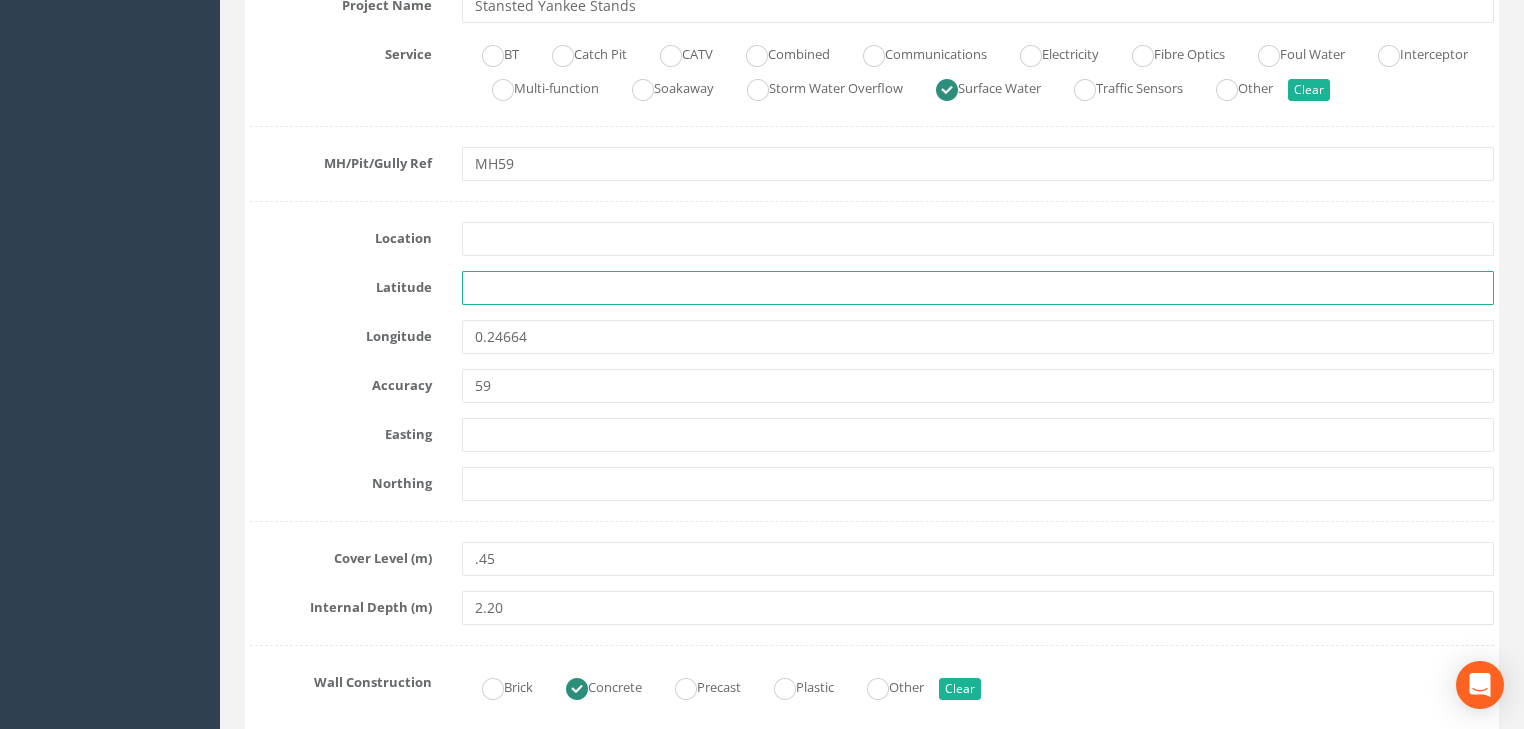 type 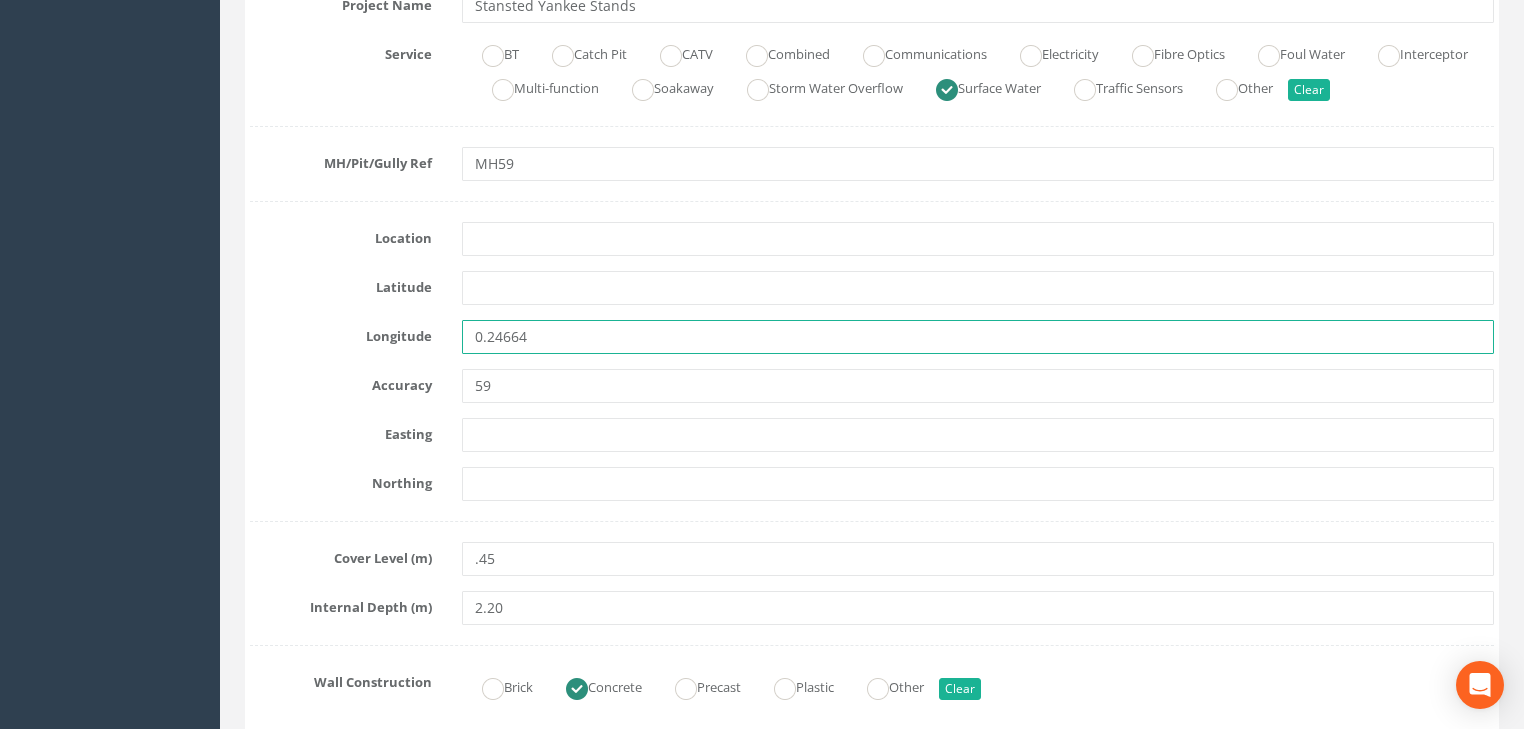 click on "0.24664" at bounding box center (978, 337) 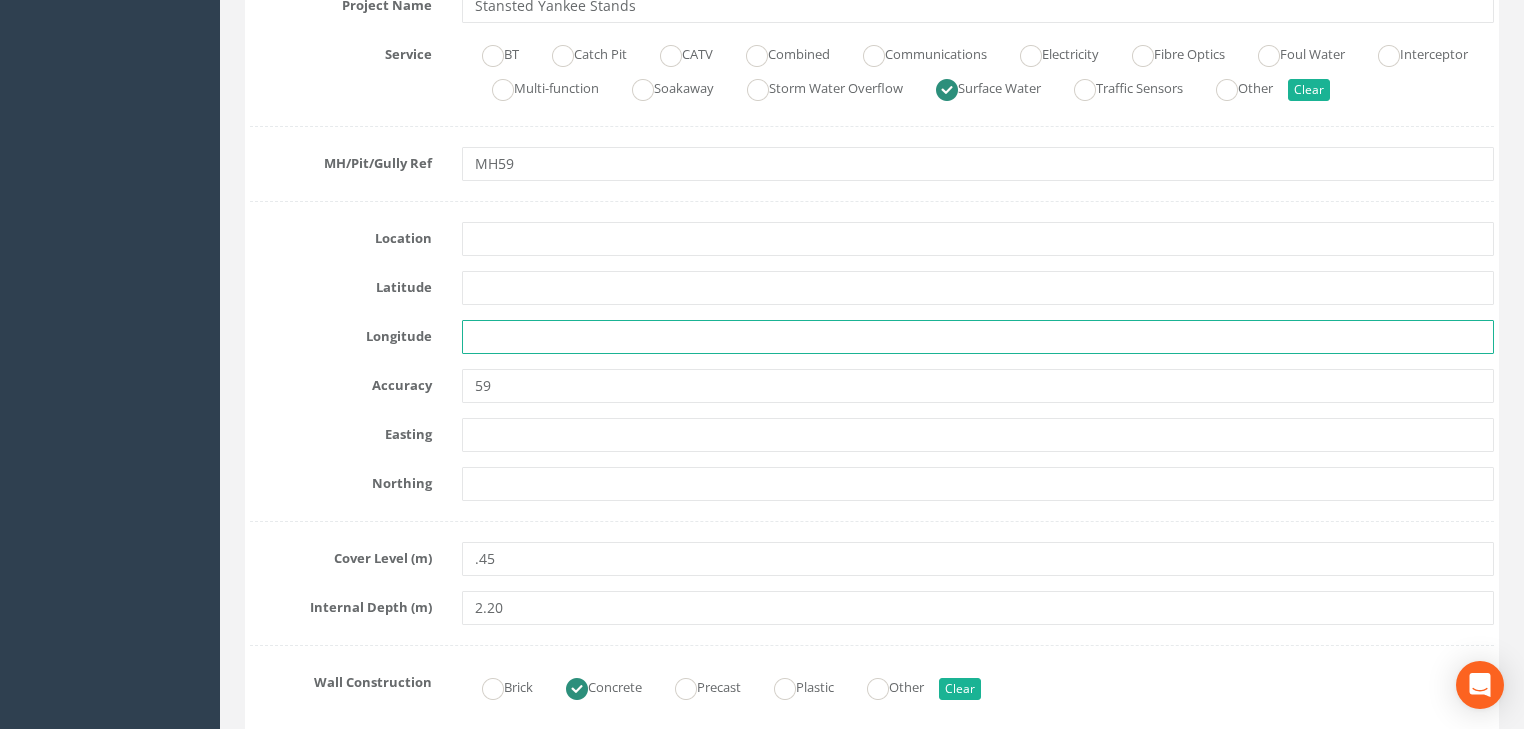 type 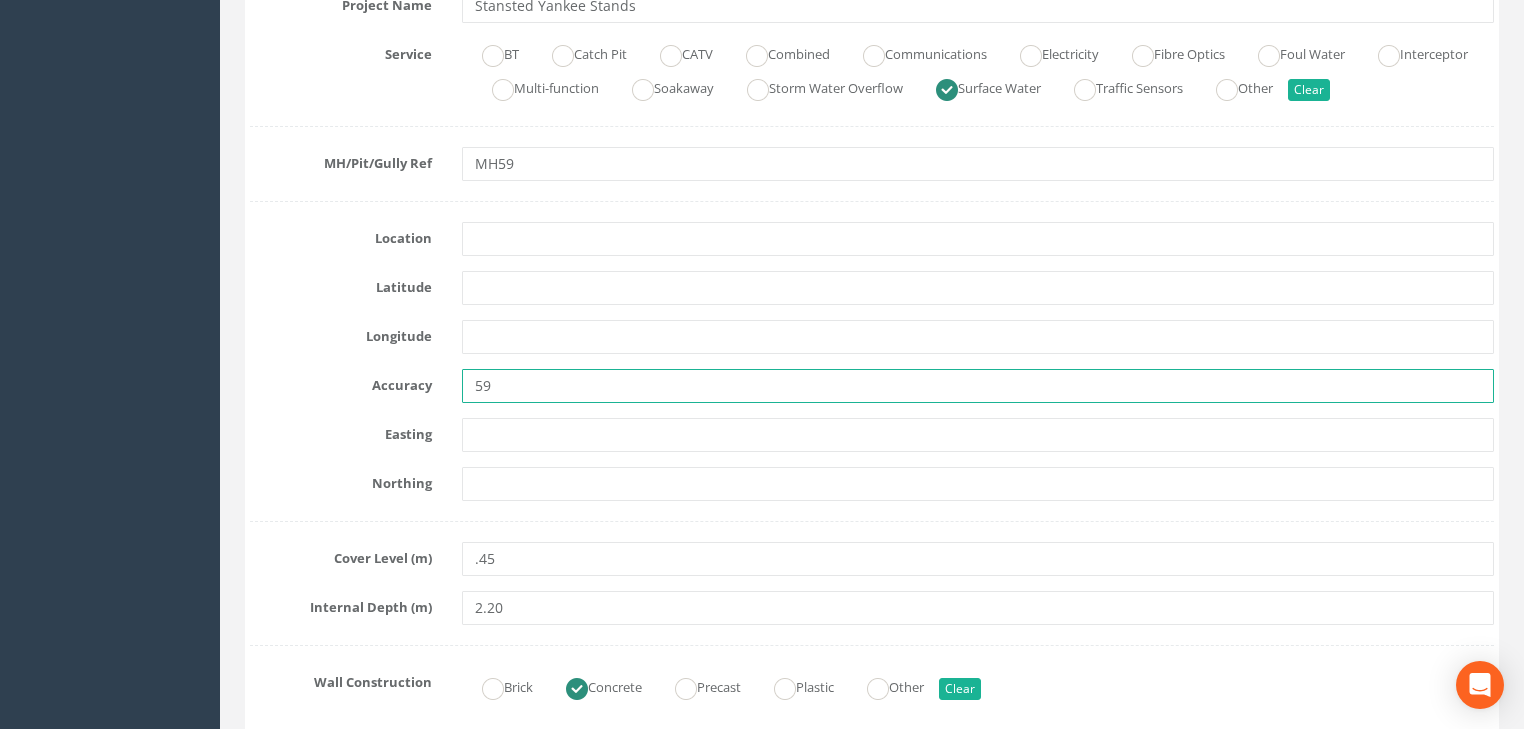 drag, startPoint x: 516, startPoint y: 388, endPoint x: 450, endPoint y: 395, distance: 66.37017 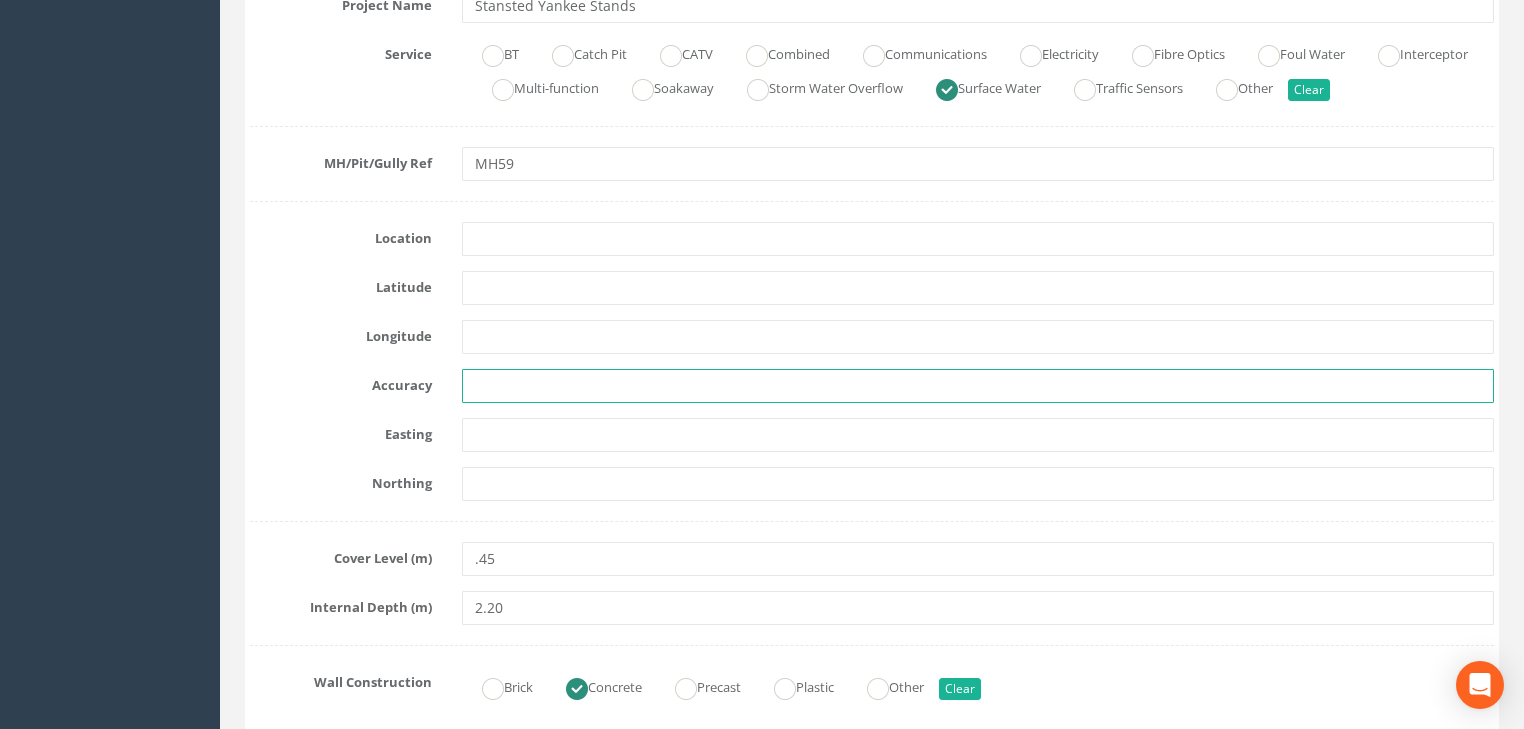 type 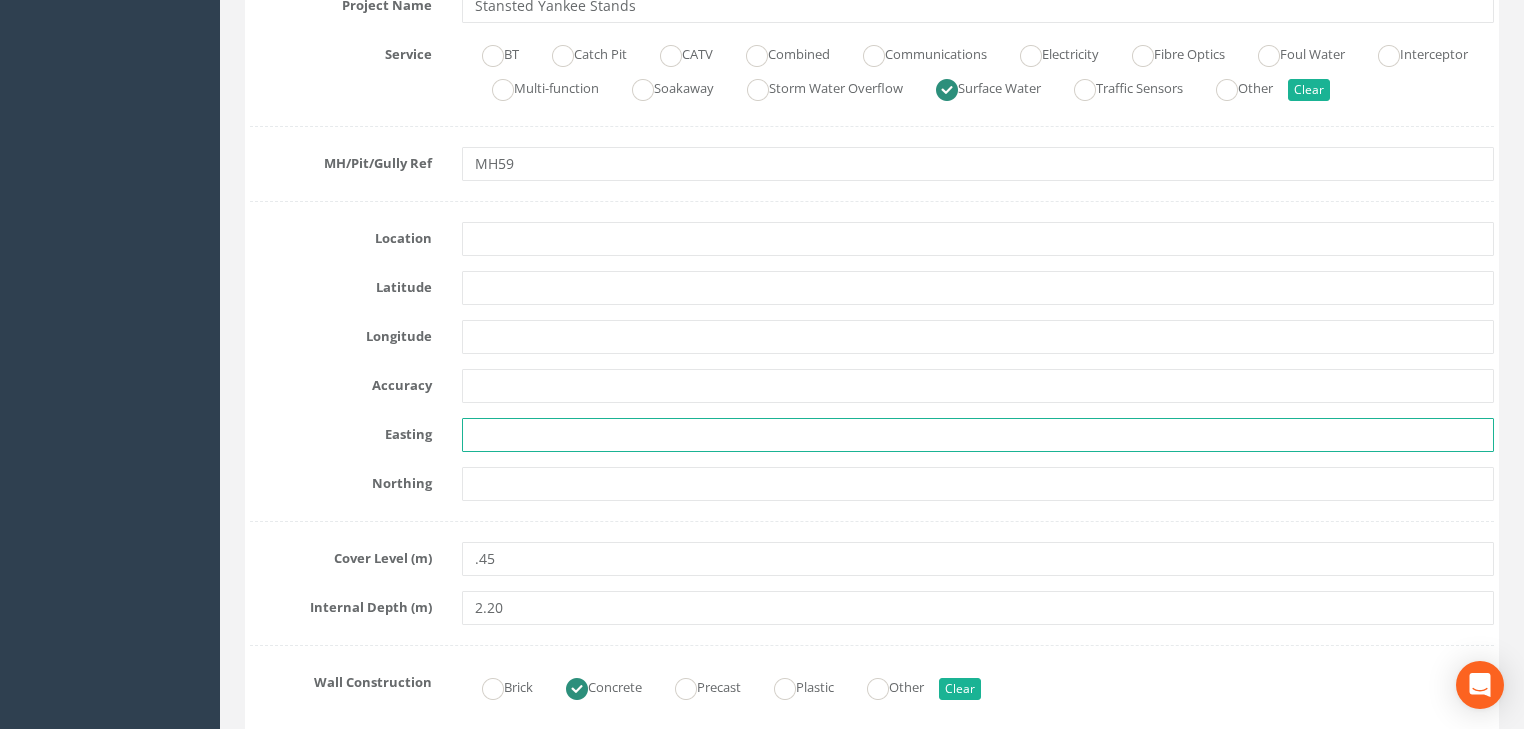 click at bounding box center (978, 435) 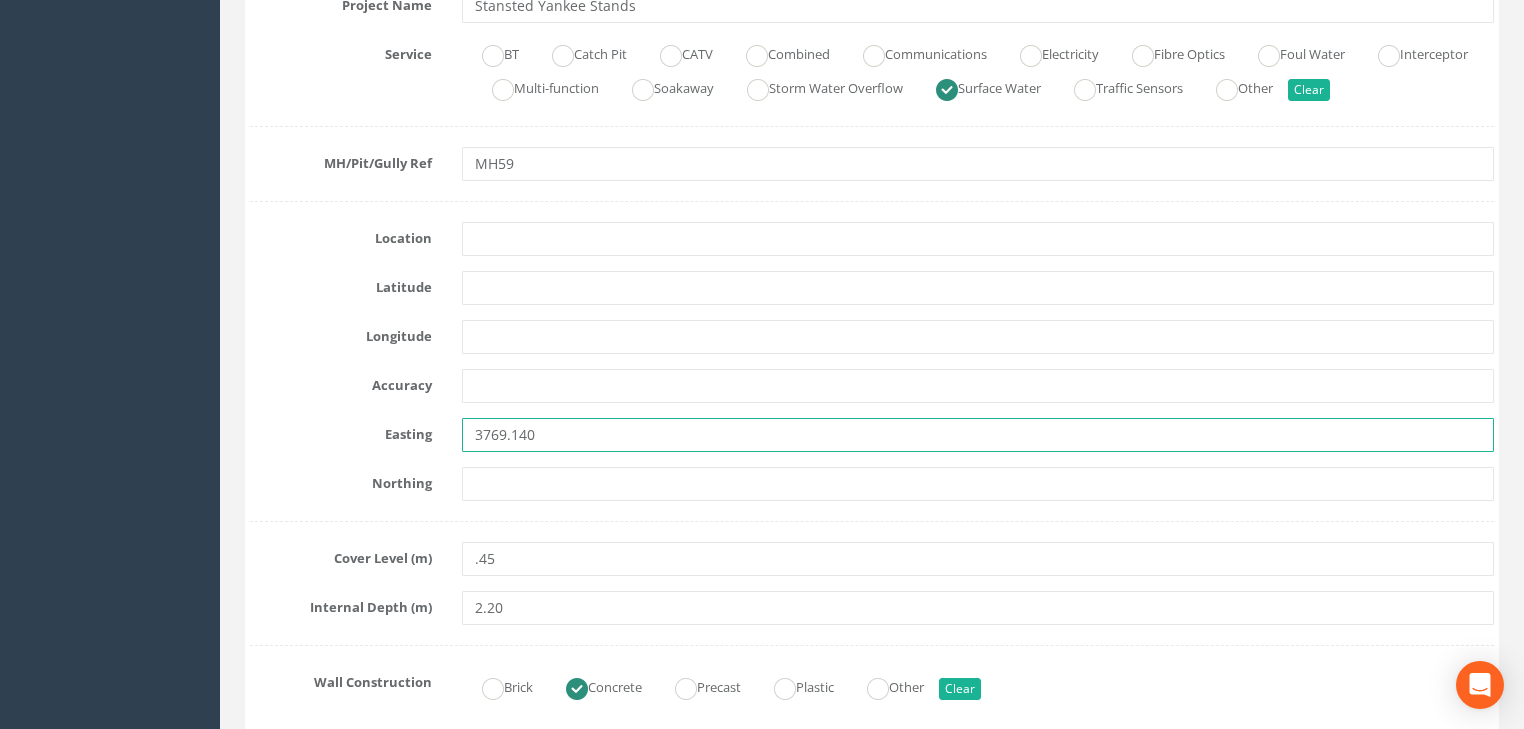 type on "3769.140" 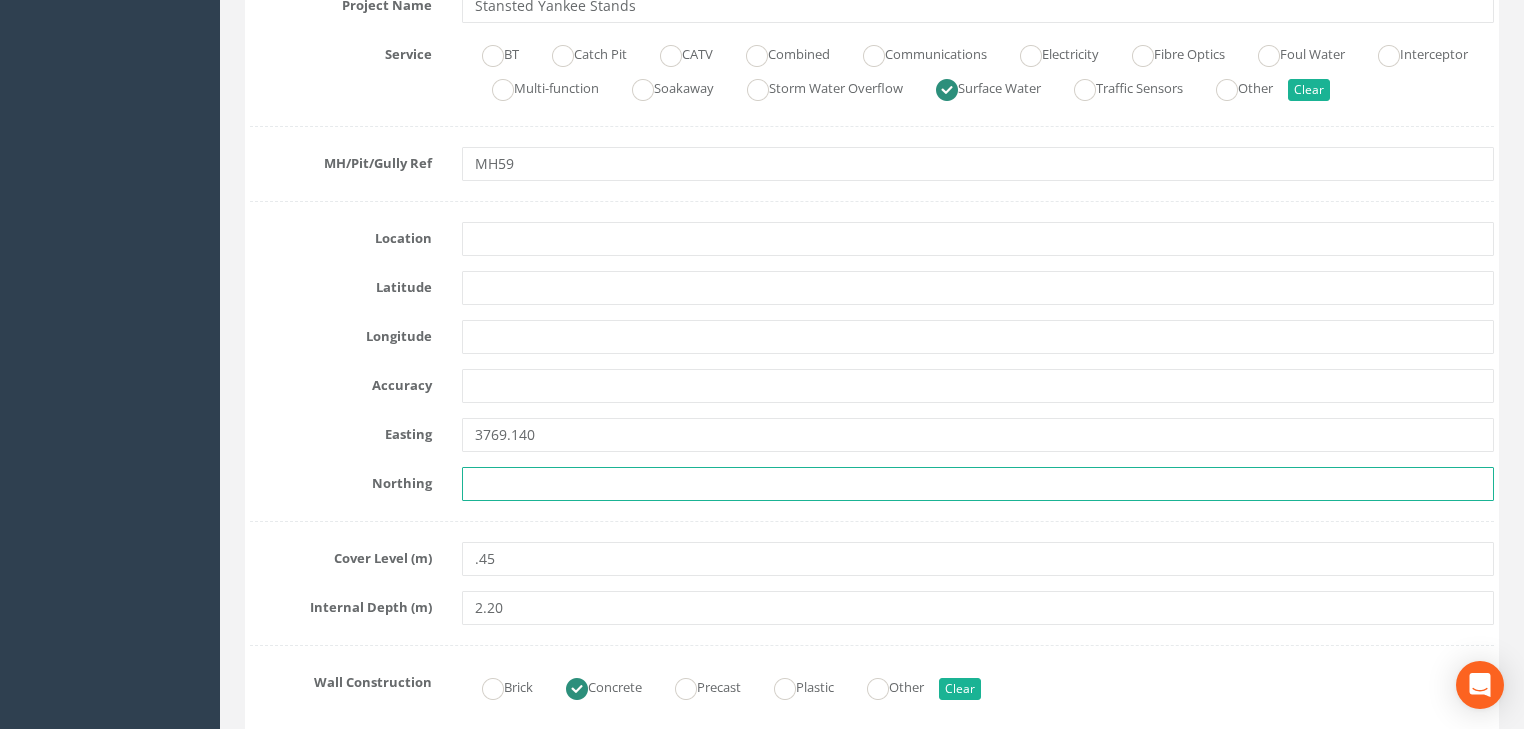 paste on "2632.690" 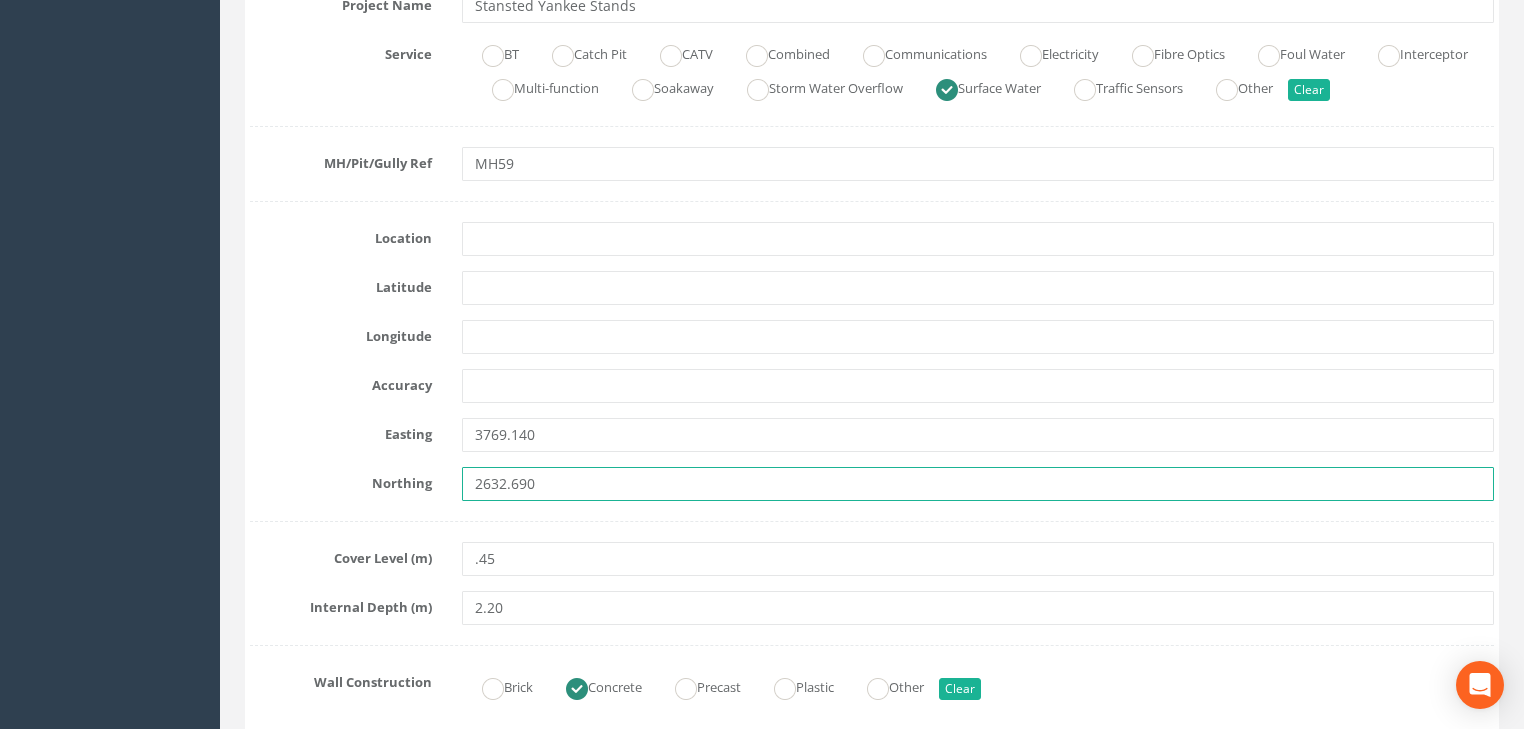 type on "2632.690" 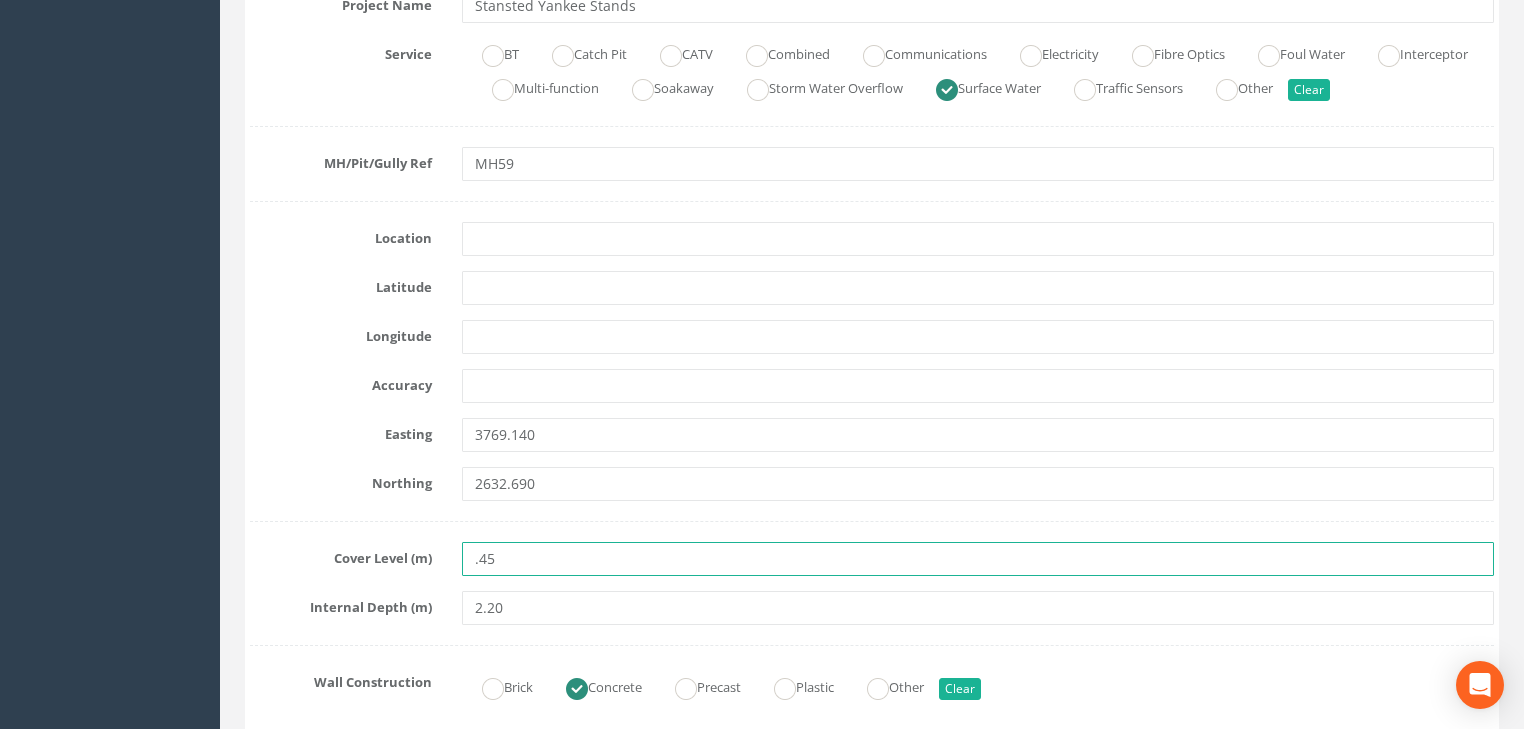 click on ".45" at bounding box center [978, 559] 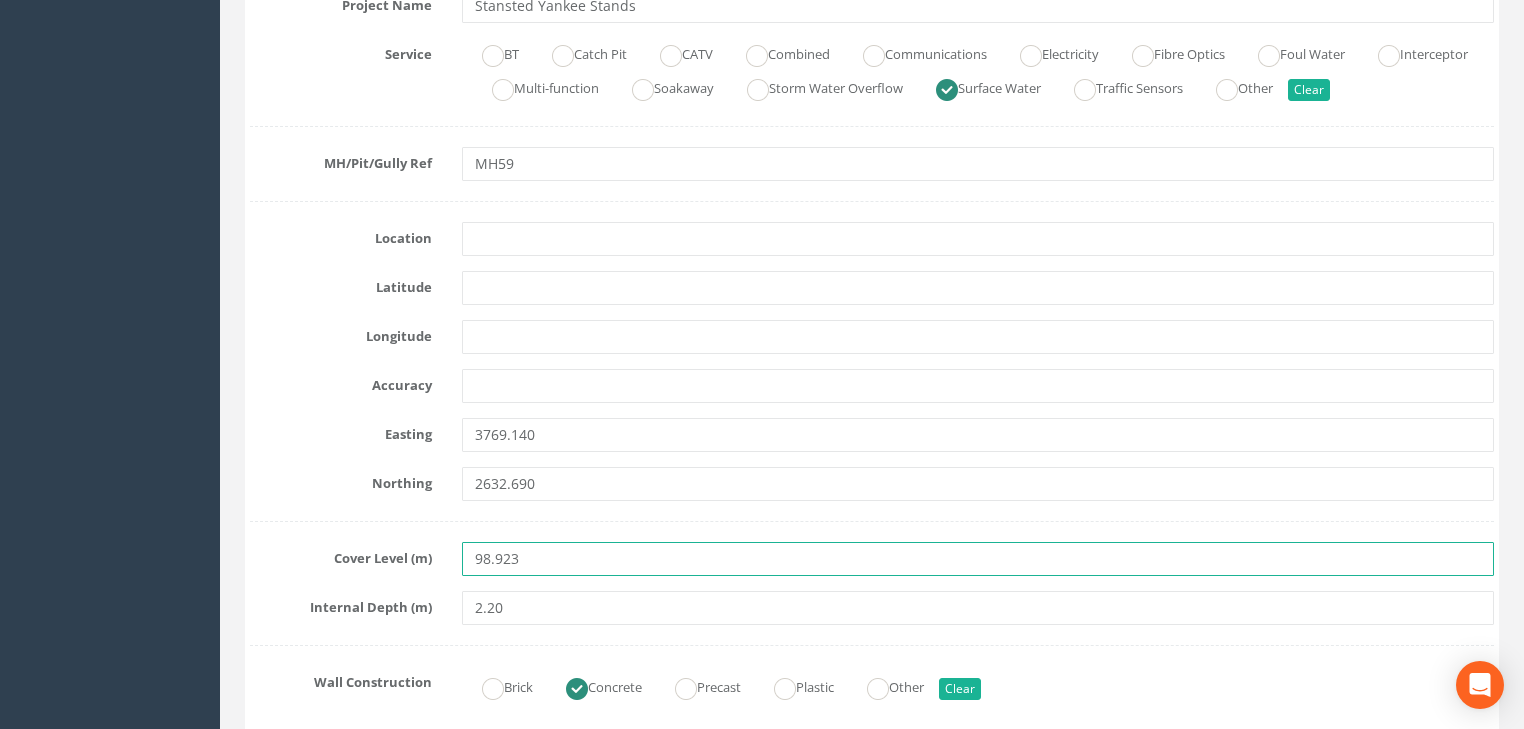 type on "98.923" 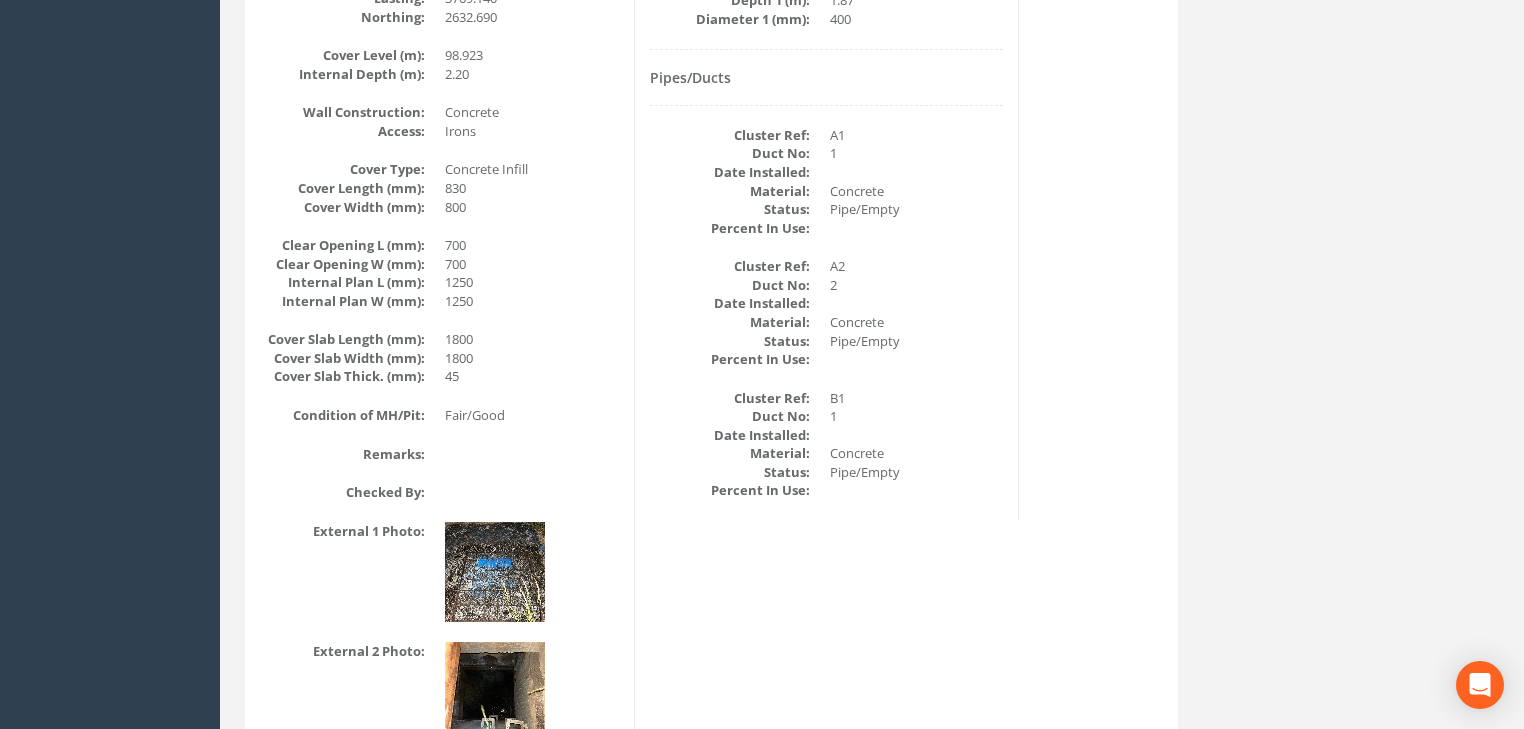 scroll, scrollTop: 168, scrollLeft: 0, axis: vertical 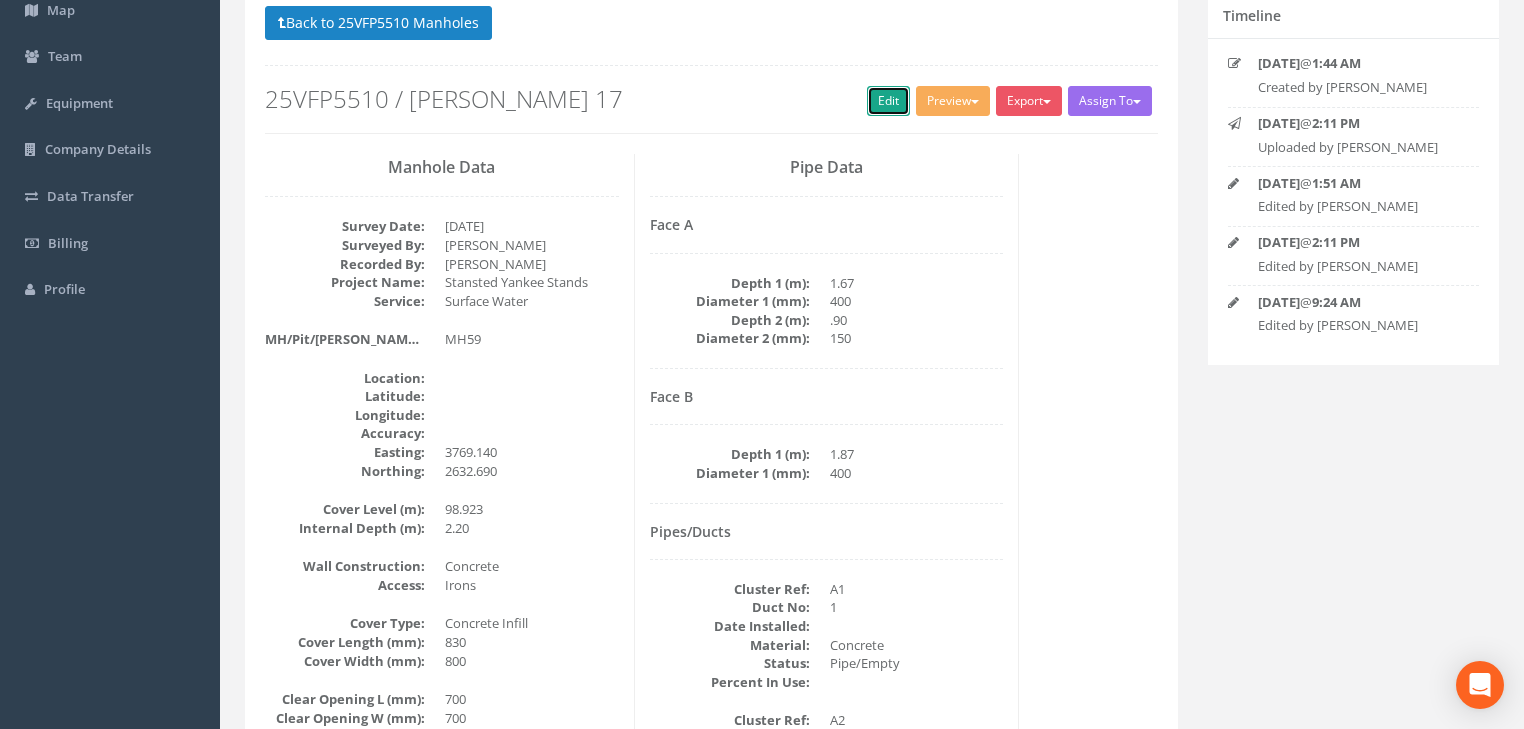 click on "Edit" at bounding box center (888, 101) 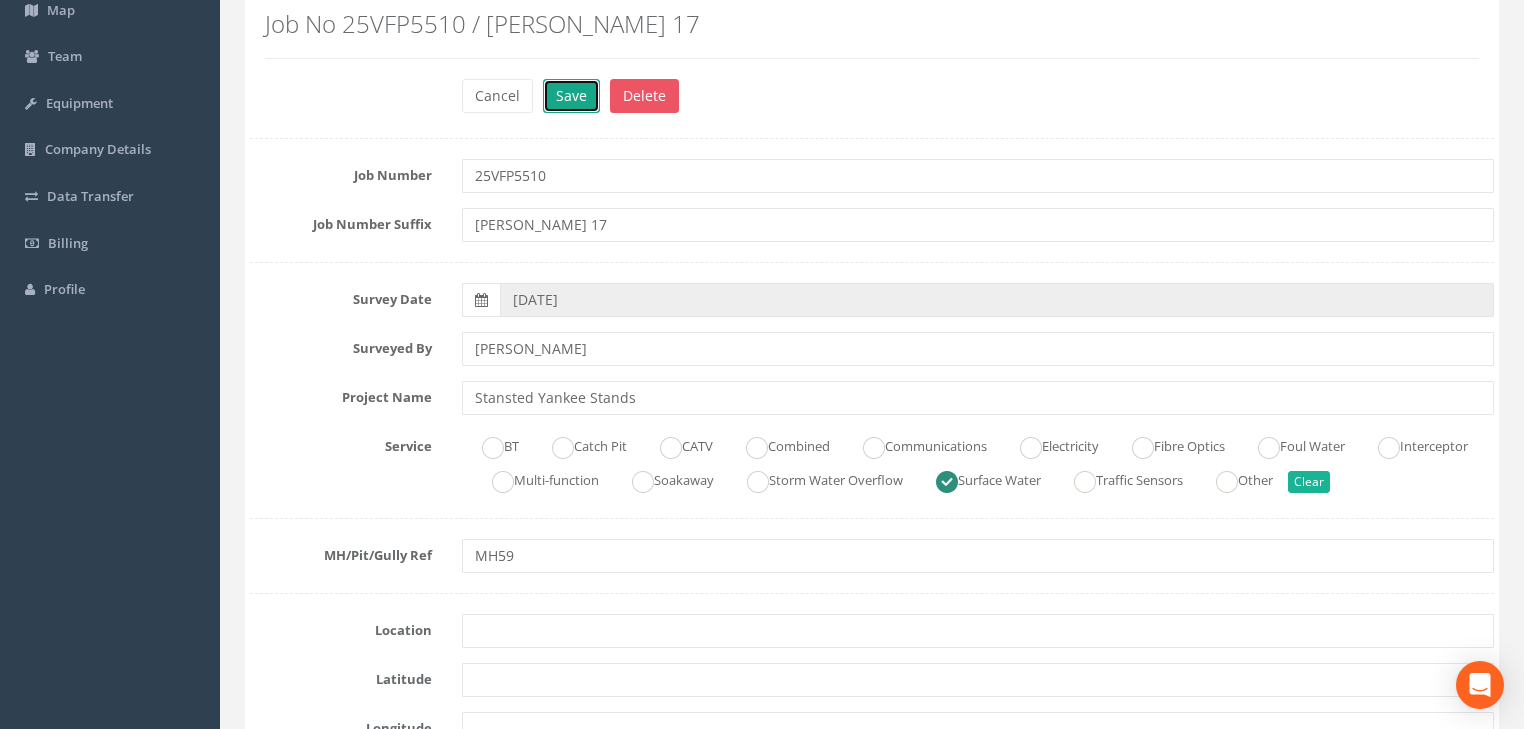 click on "Save" at bounding box center [571, 96] 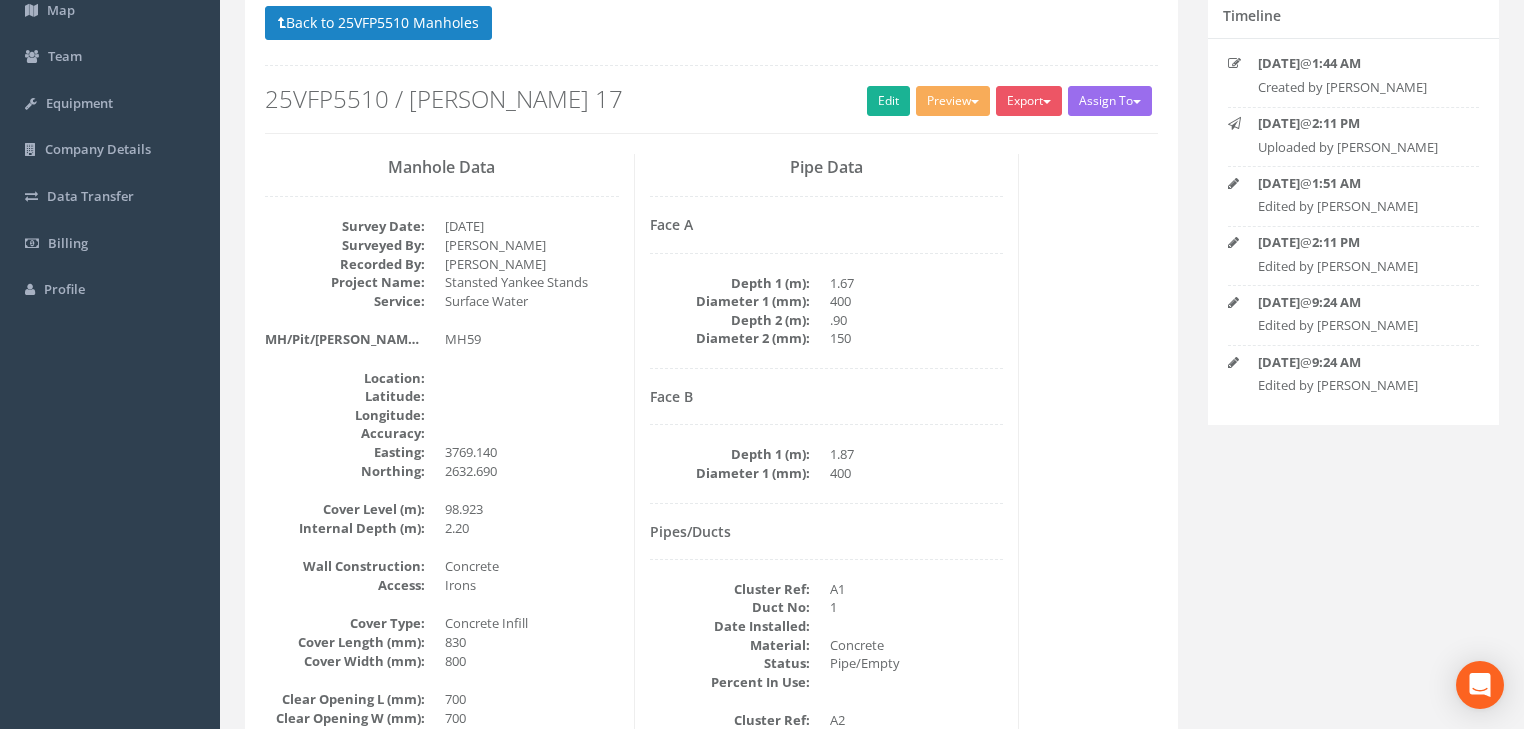 scroll, scrollTop: 0, scrollLeft: 0, axis: both 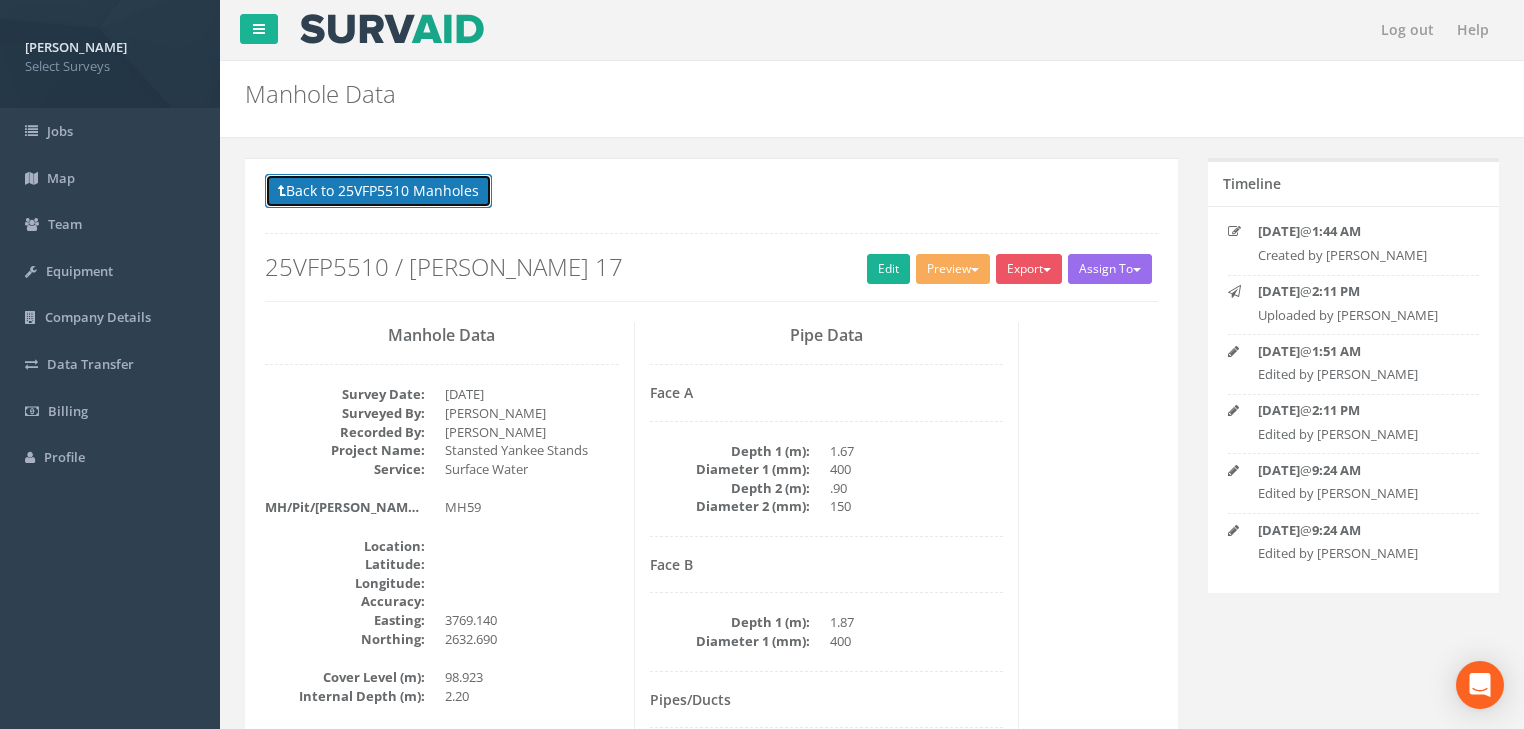 click on "Back to 25VFP5510 Manholes" at bounding box center [378, 191] 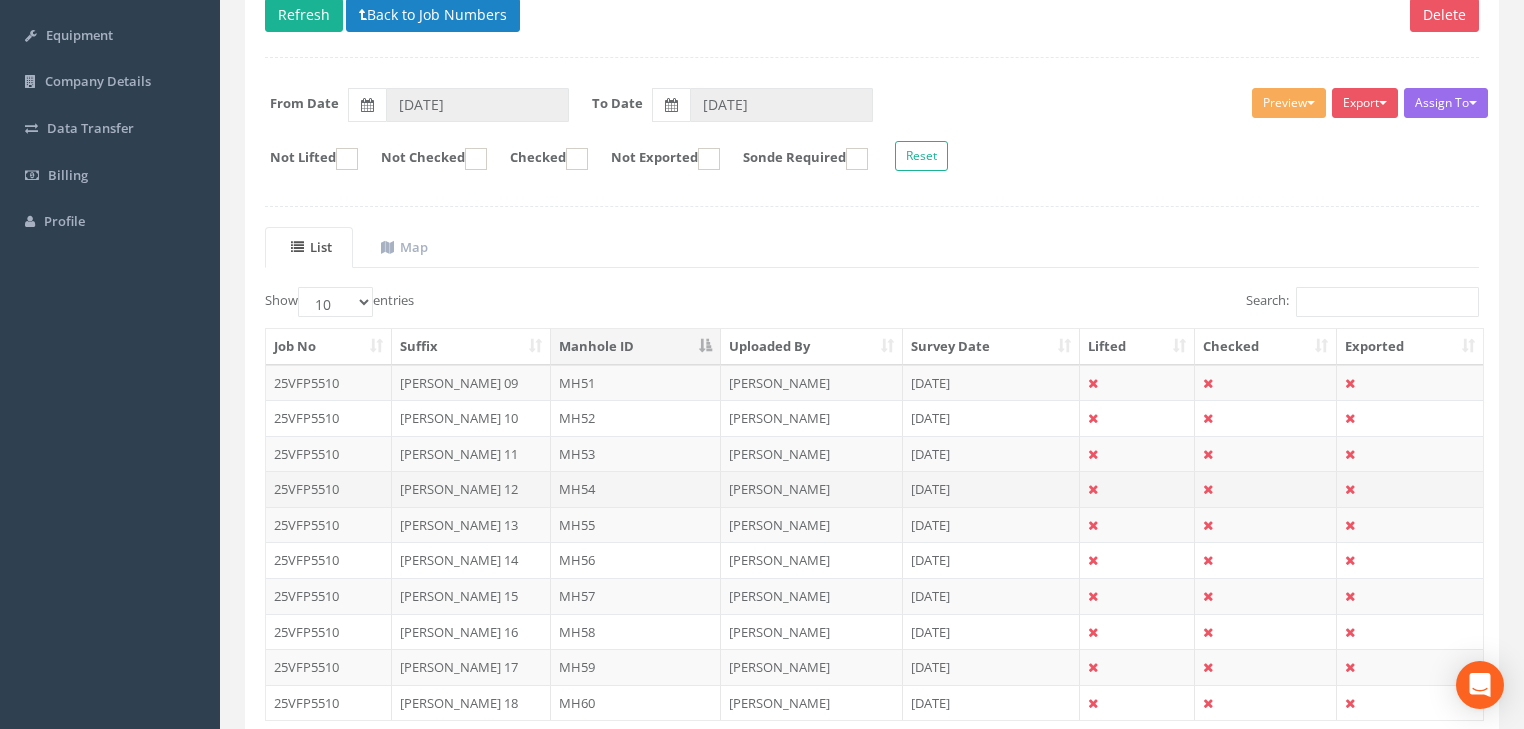 scroll, scrollTop: 381, scrollLeft: 0, axis: vertical 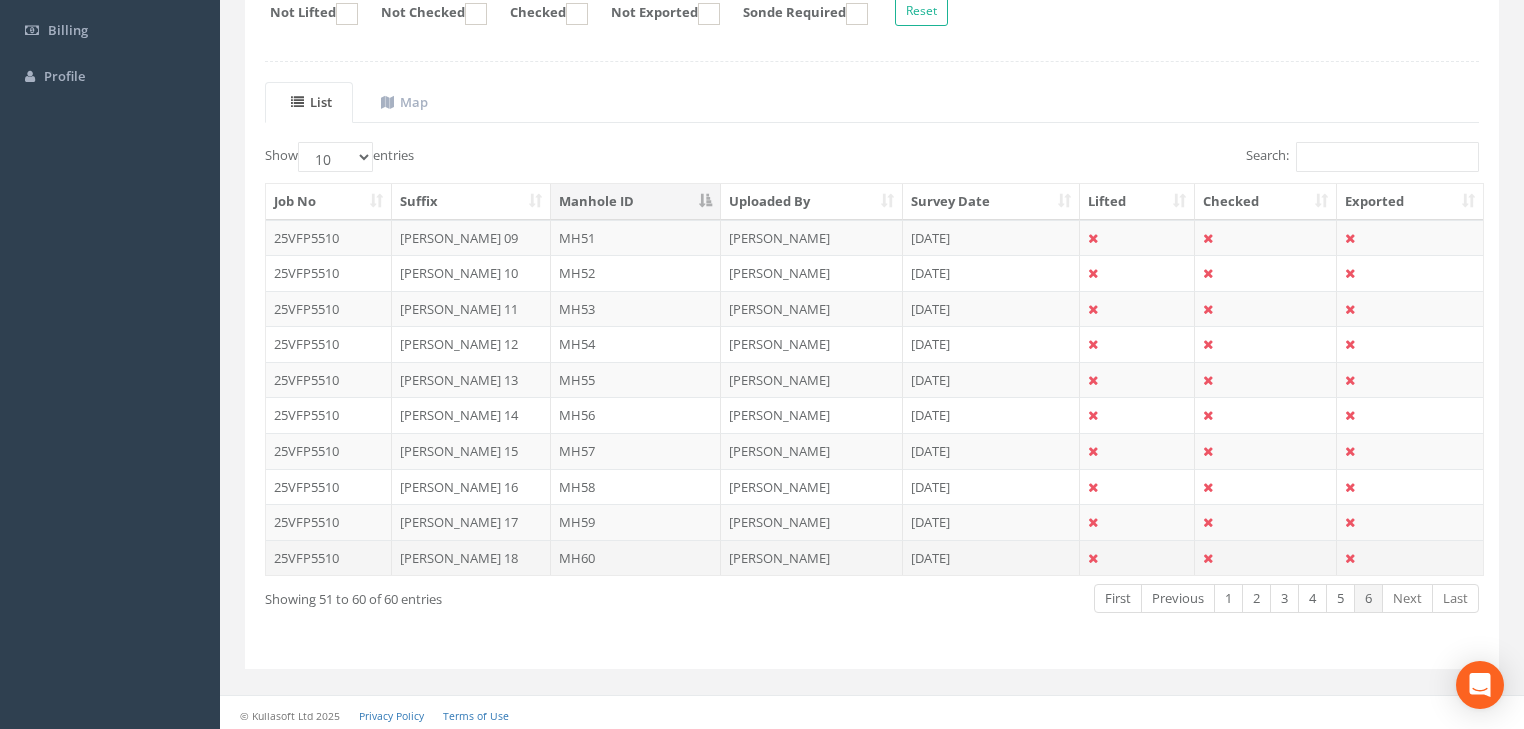 click on "MH60" at bounding box center [636, 558] 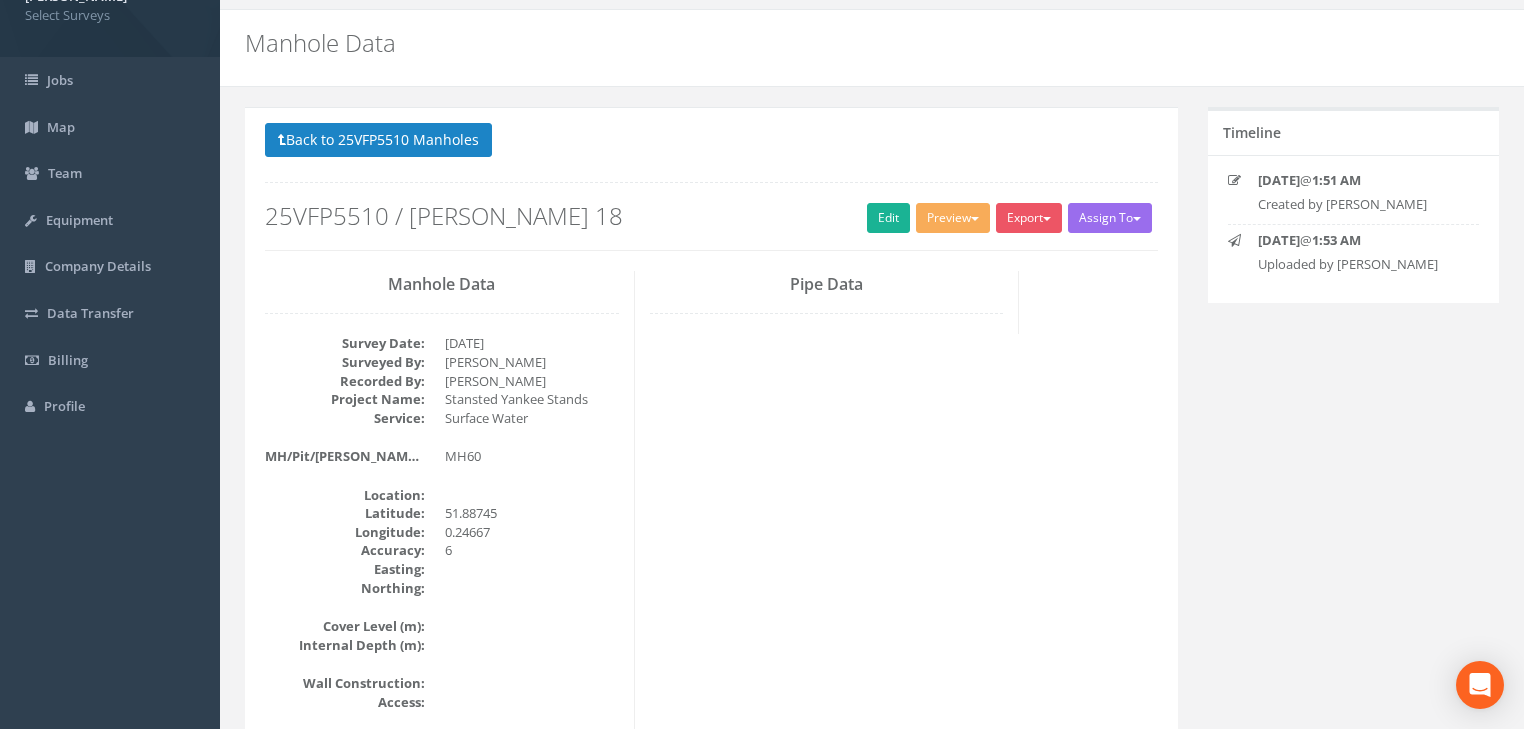 scroll, scrollTop: 80, scrollLeft: 0, axis: vertical 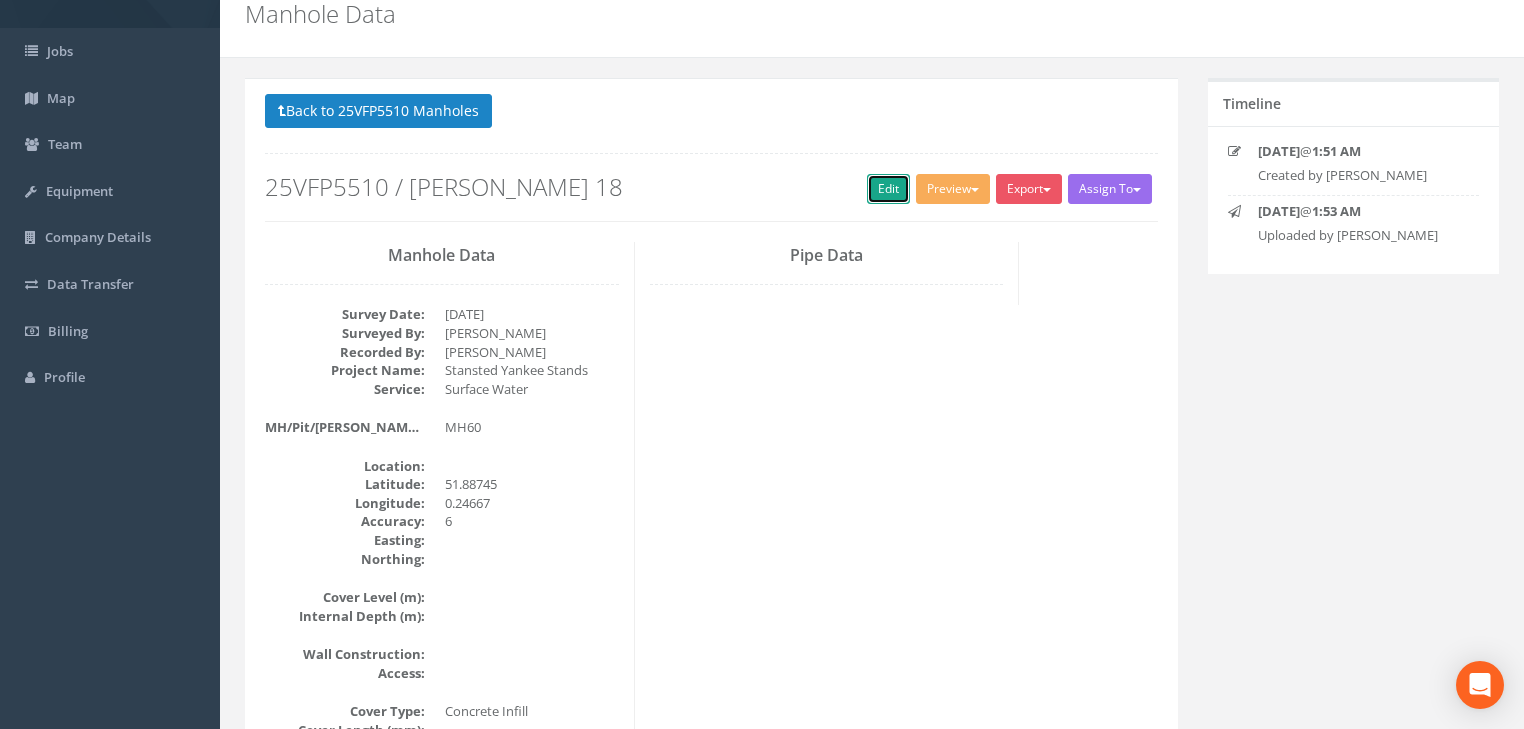 click on "Edit" at bounding box center [888, 189] 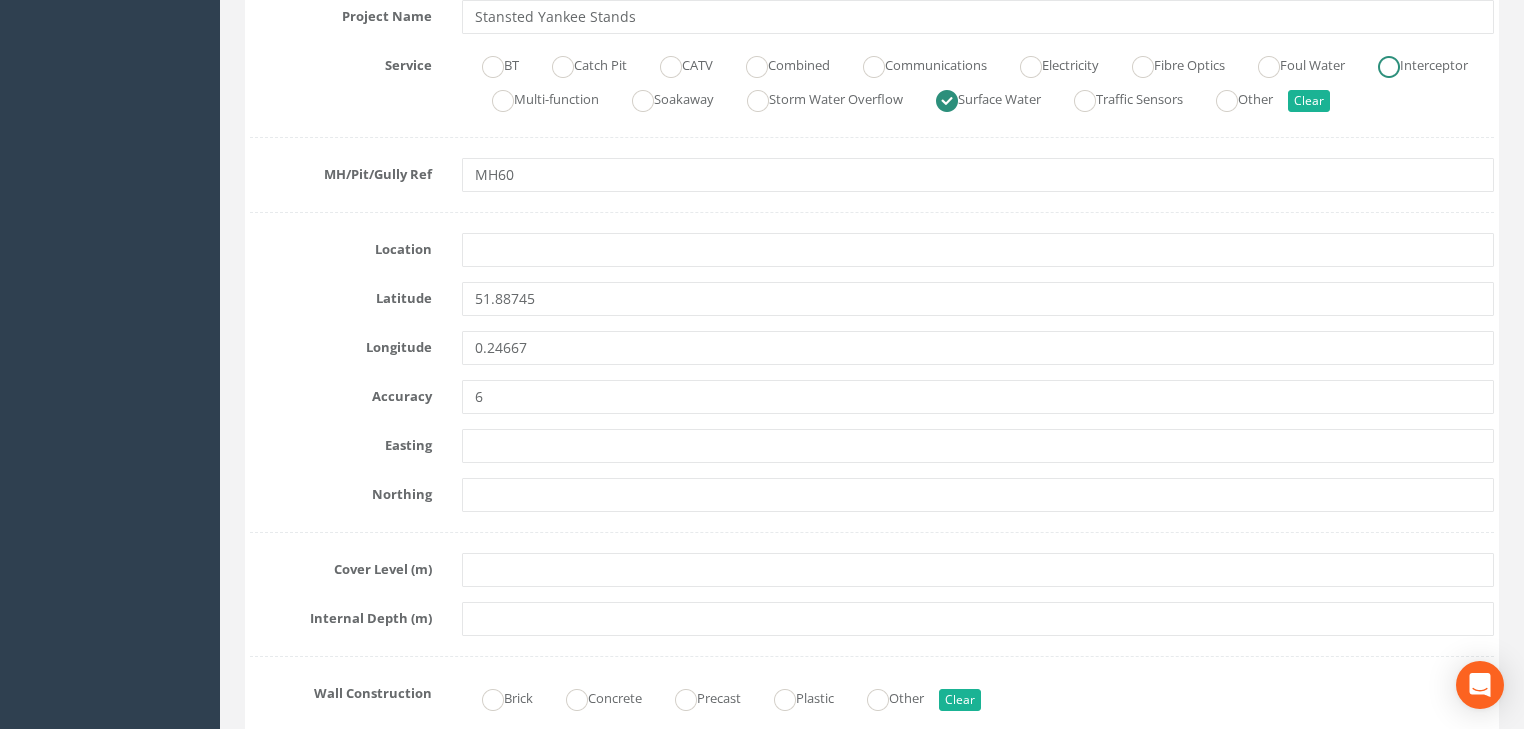 scroll, scrollTop: 560, scrollLeft: 0, axis: vertical 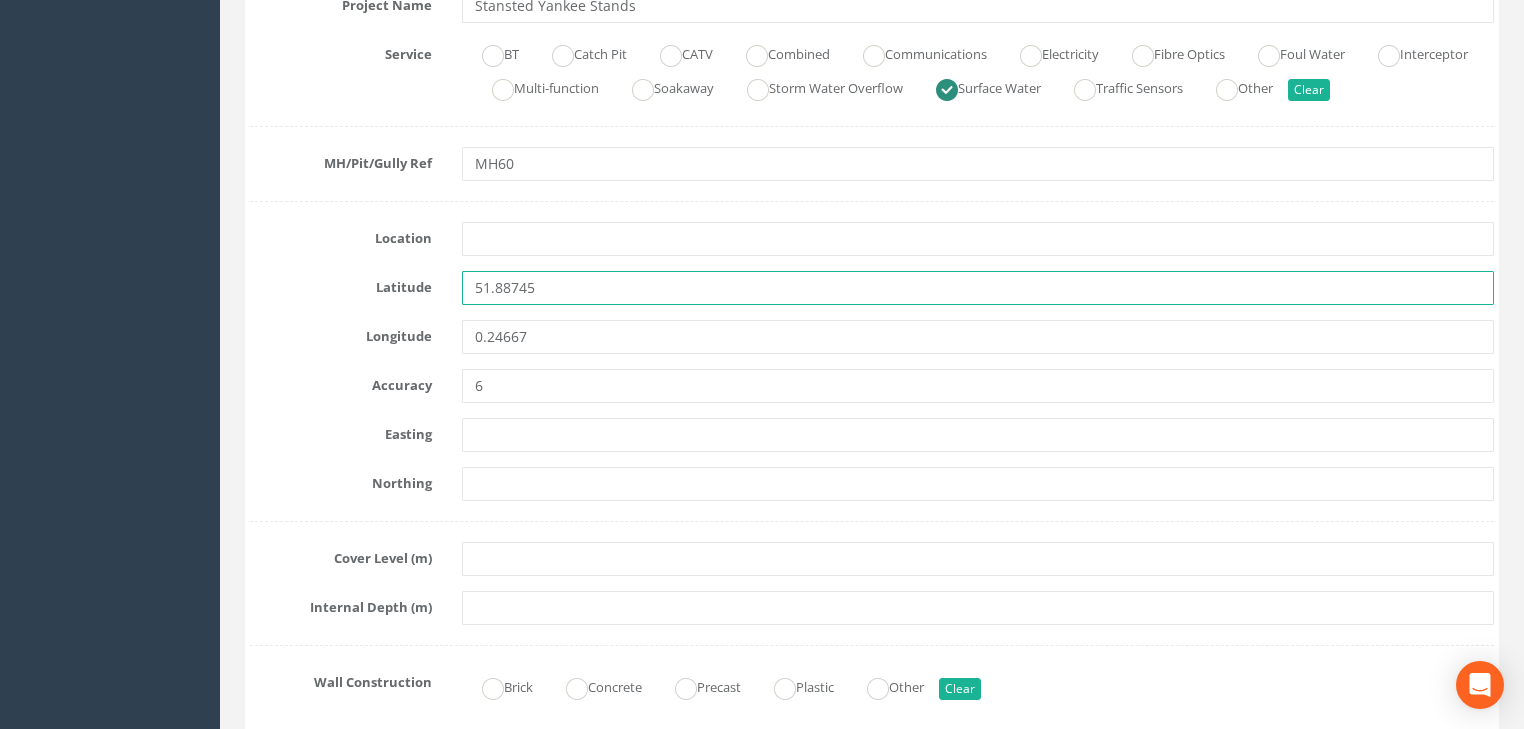 drag, startPoint x: 506, startPoint y: 285, endPoint x: 420, endPoint y: 298, distance: 86.977005 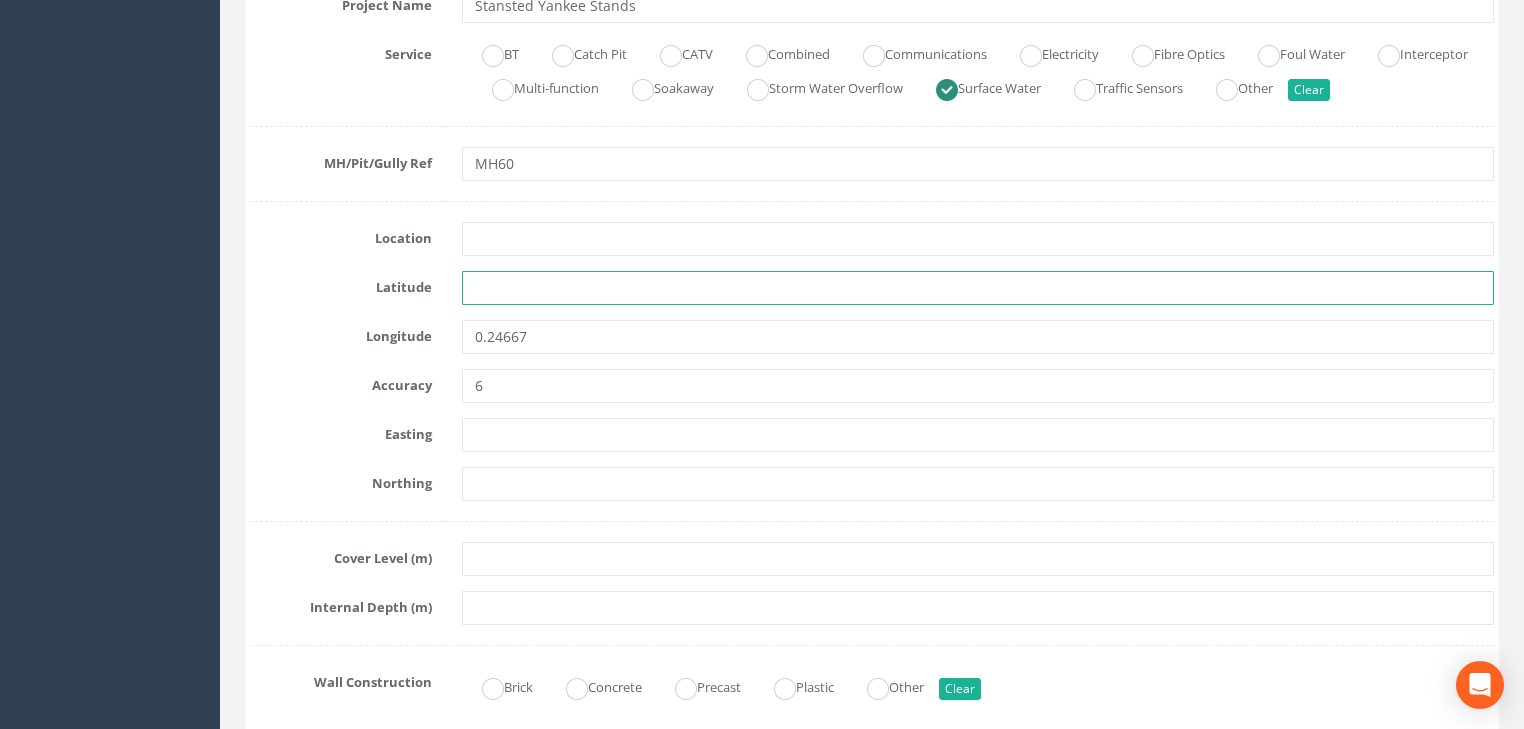 type 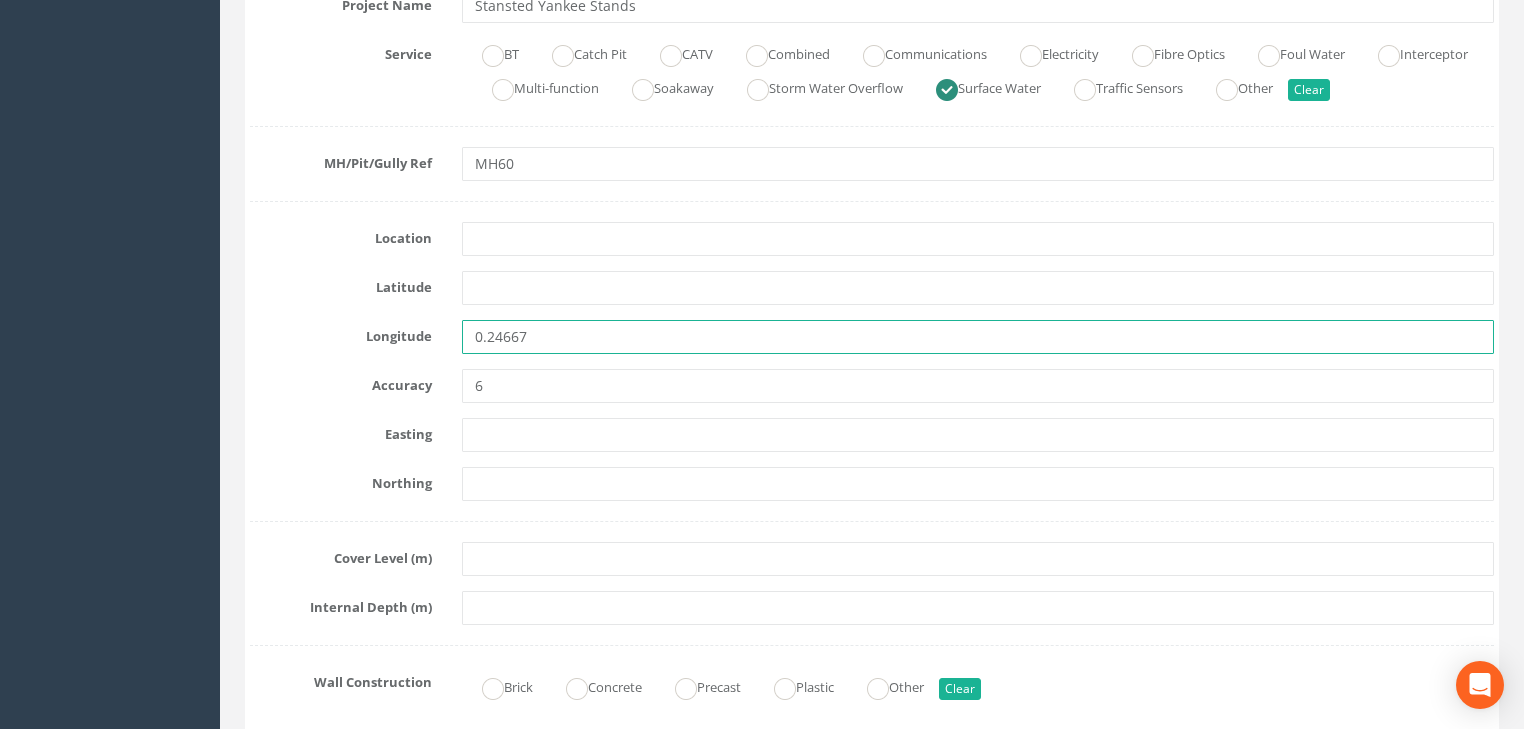 drag, startPoint x: 471, startPoint y: 337, endPoint x: 451, endPoint y: 340, distance: 20.22375 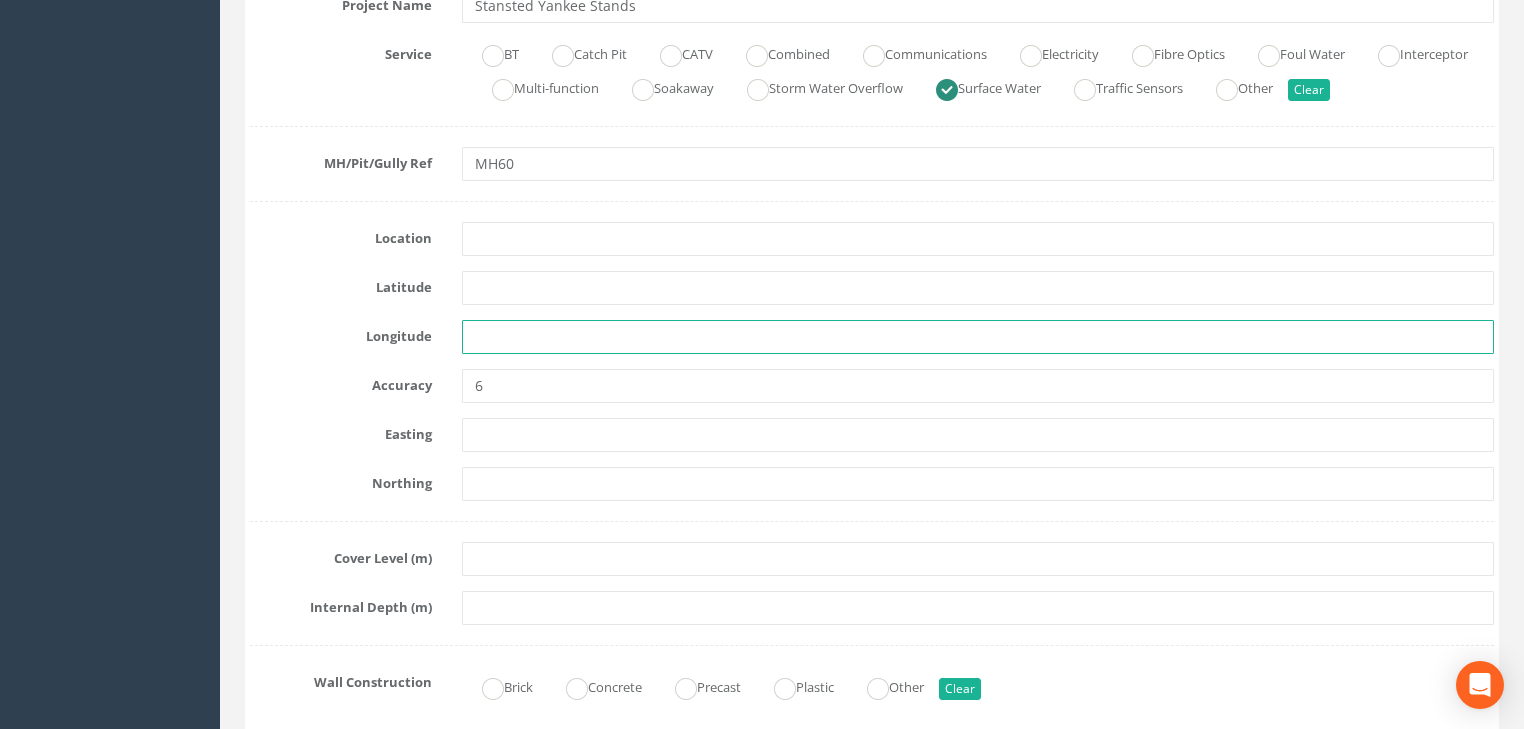 type 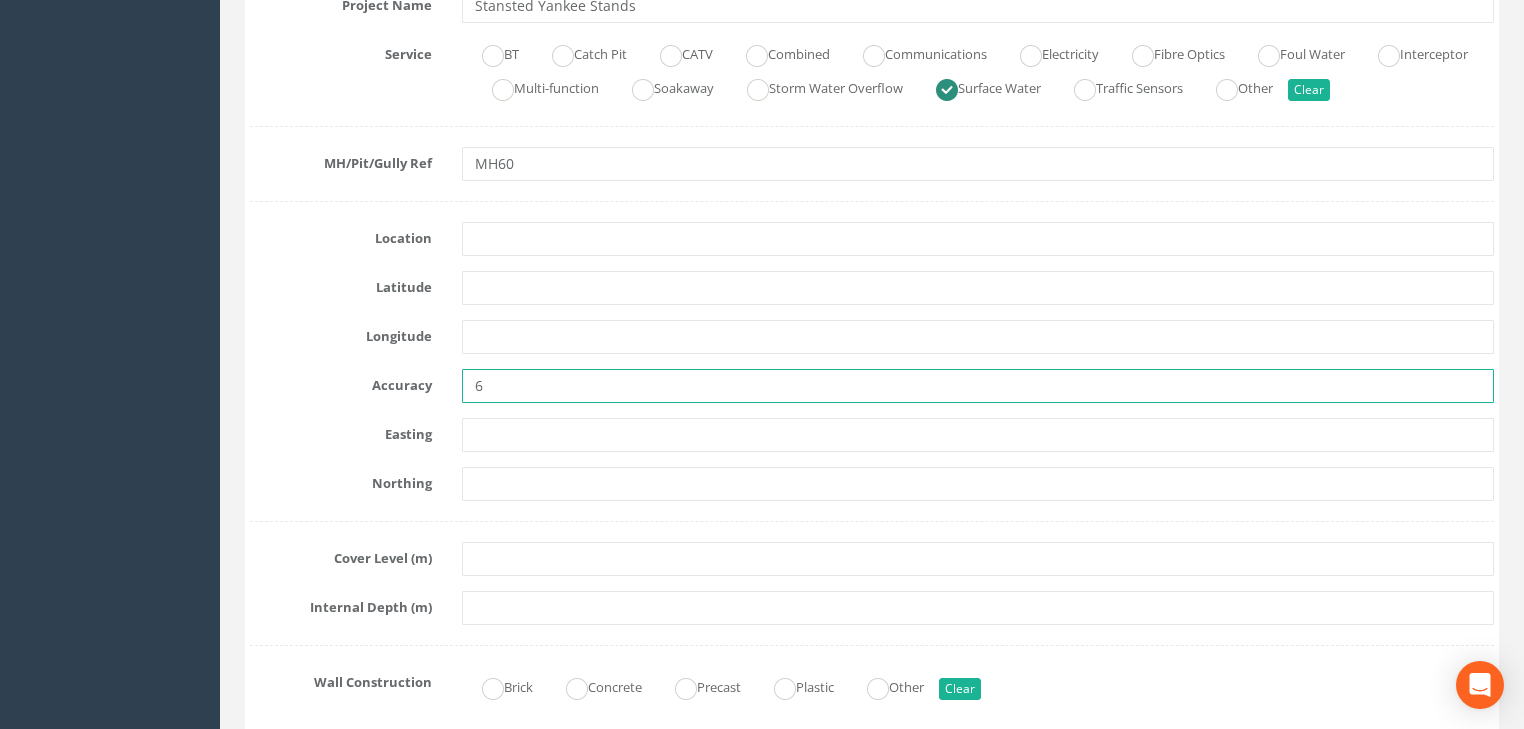 drag, startPoint x: 516, startPoint y: 376, endPoint x: 444, endPoint y: 392, distance: 73.756355 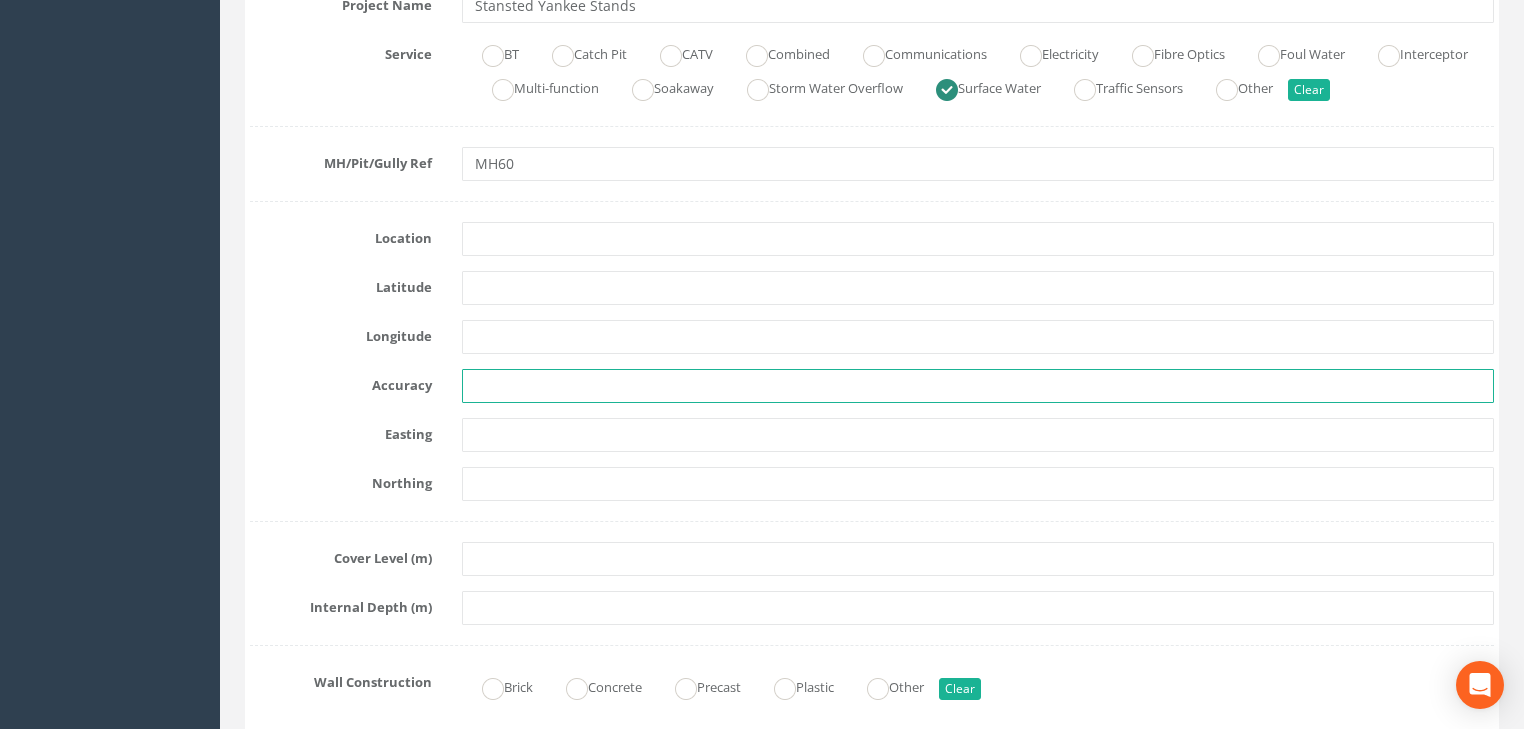 type 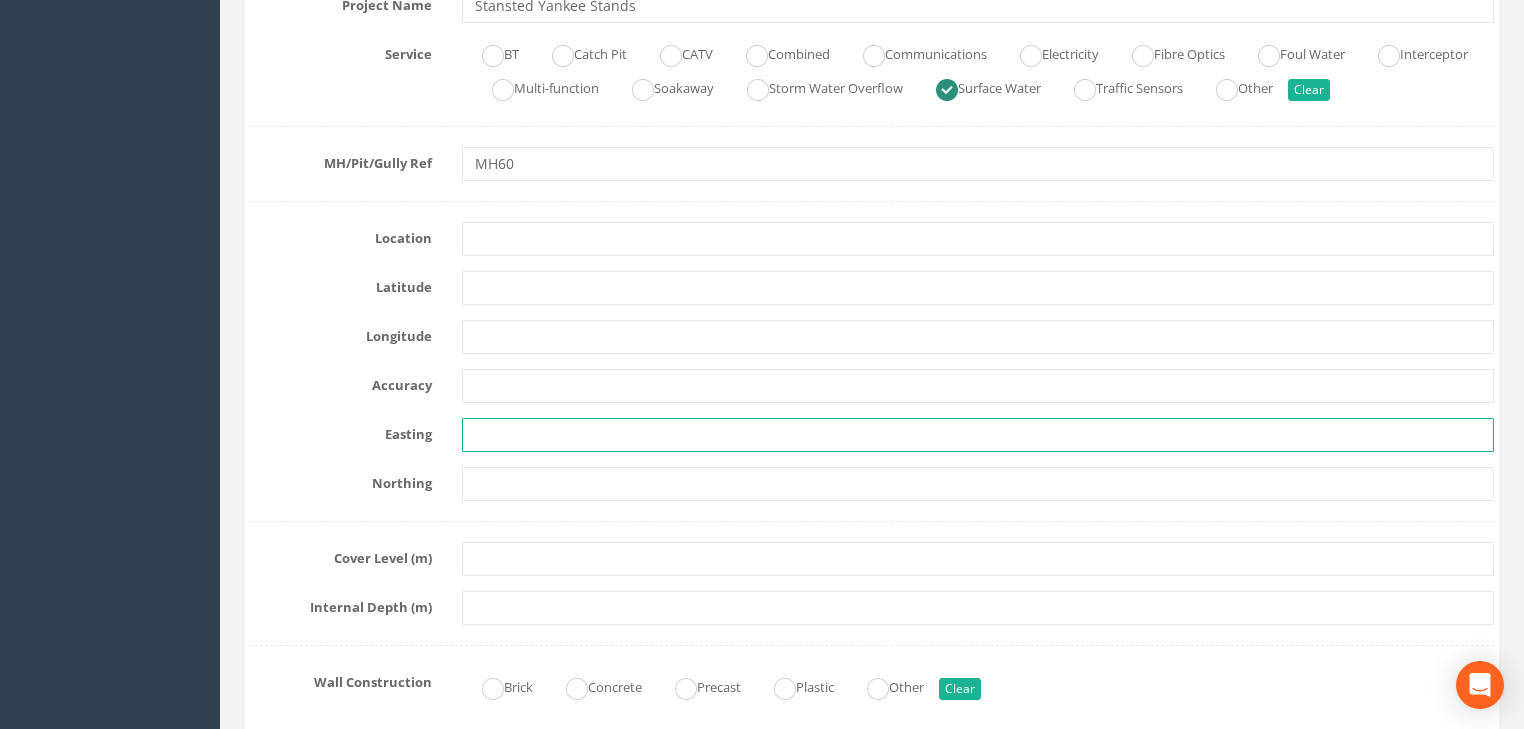 paste on "3770.712" 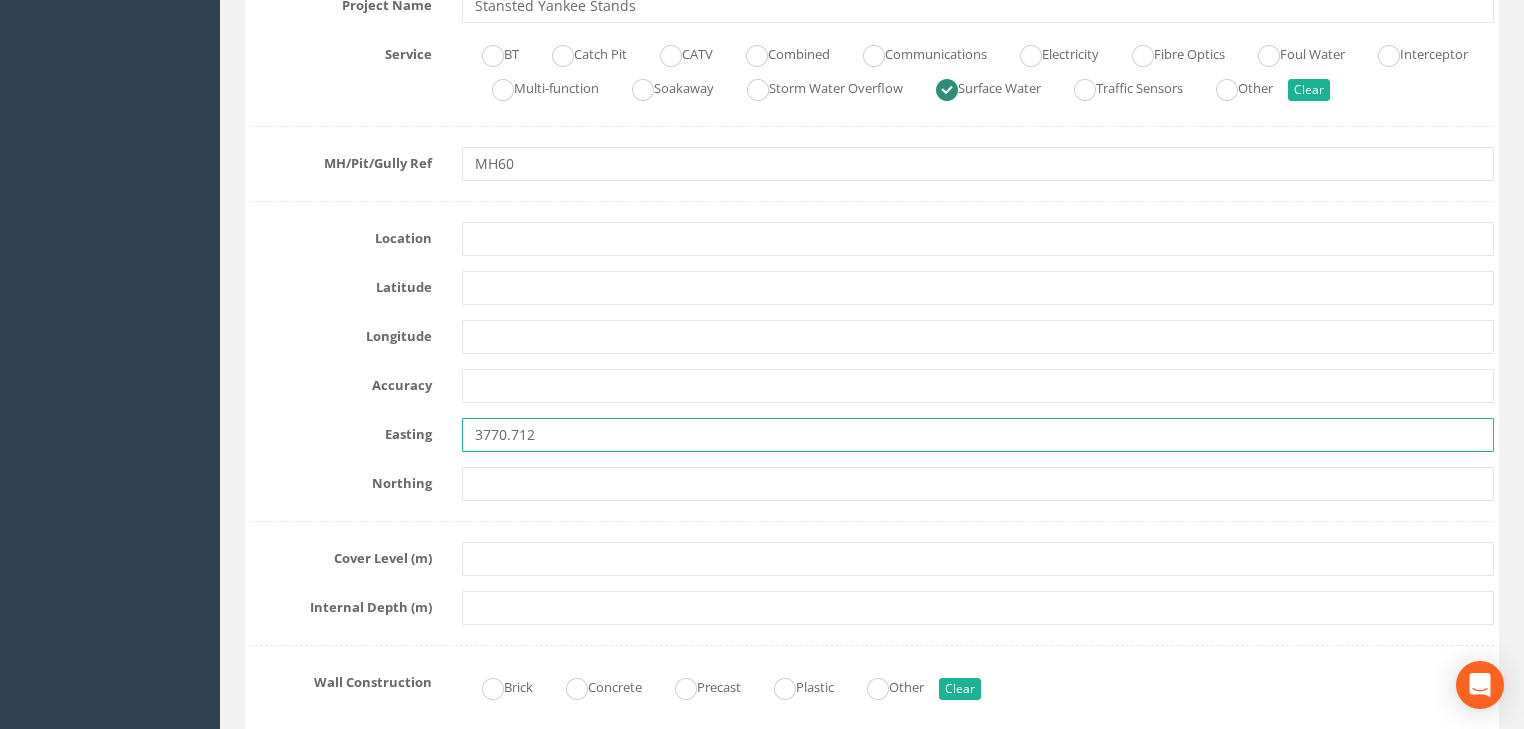 type on "3770.712" 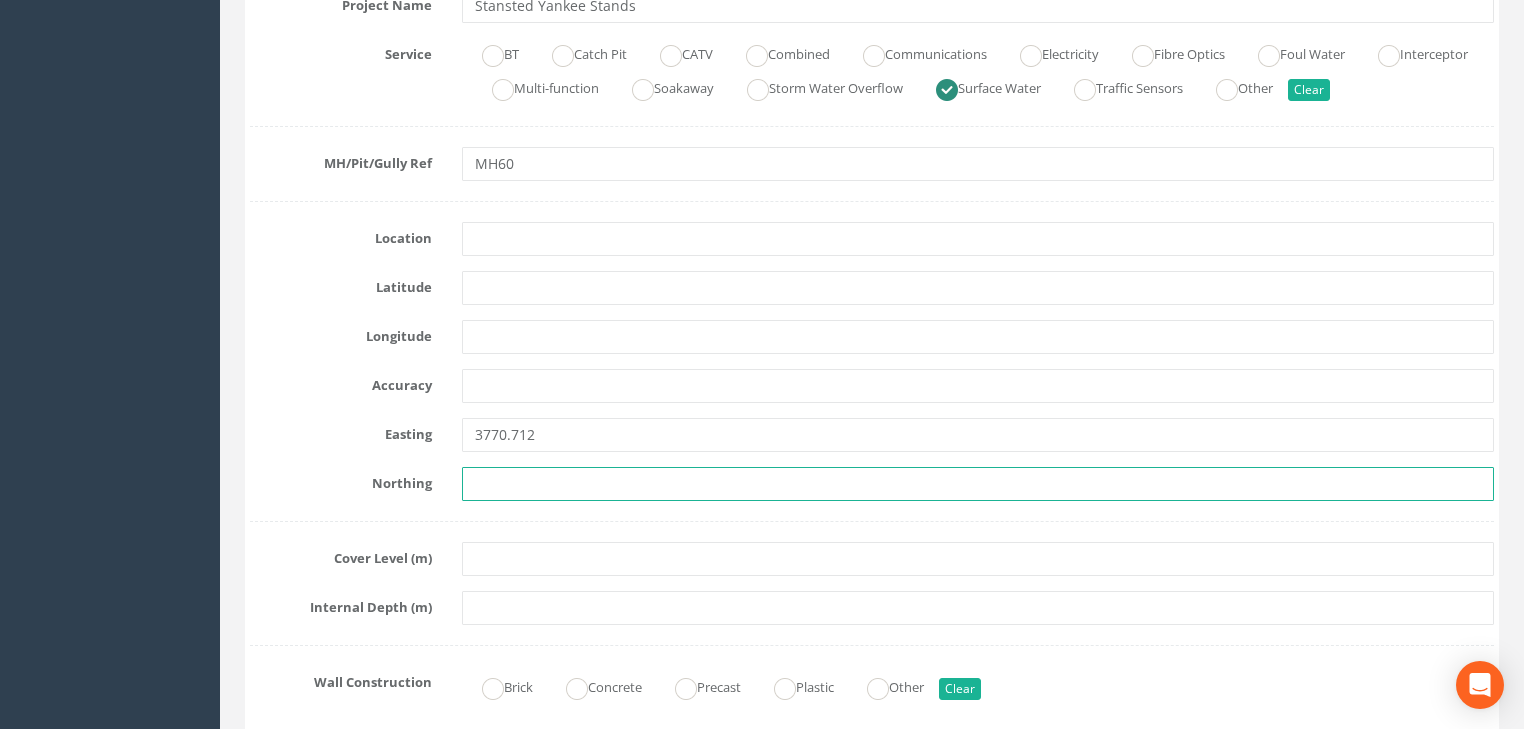 paste on "2583.684" 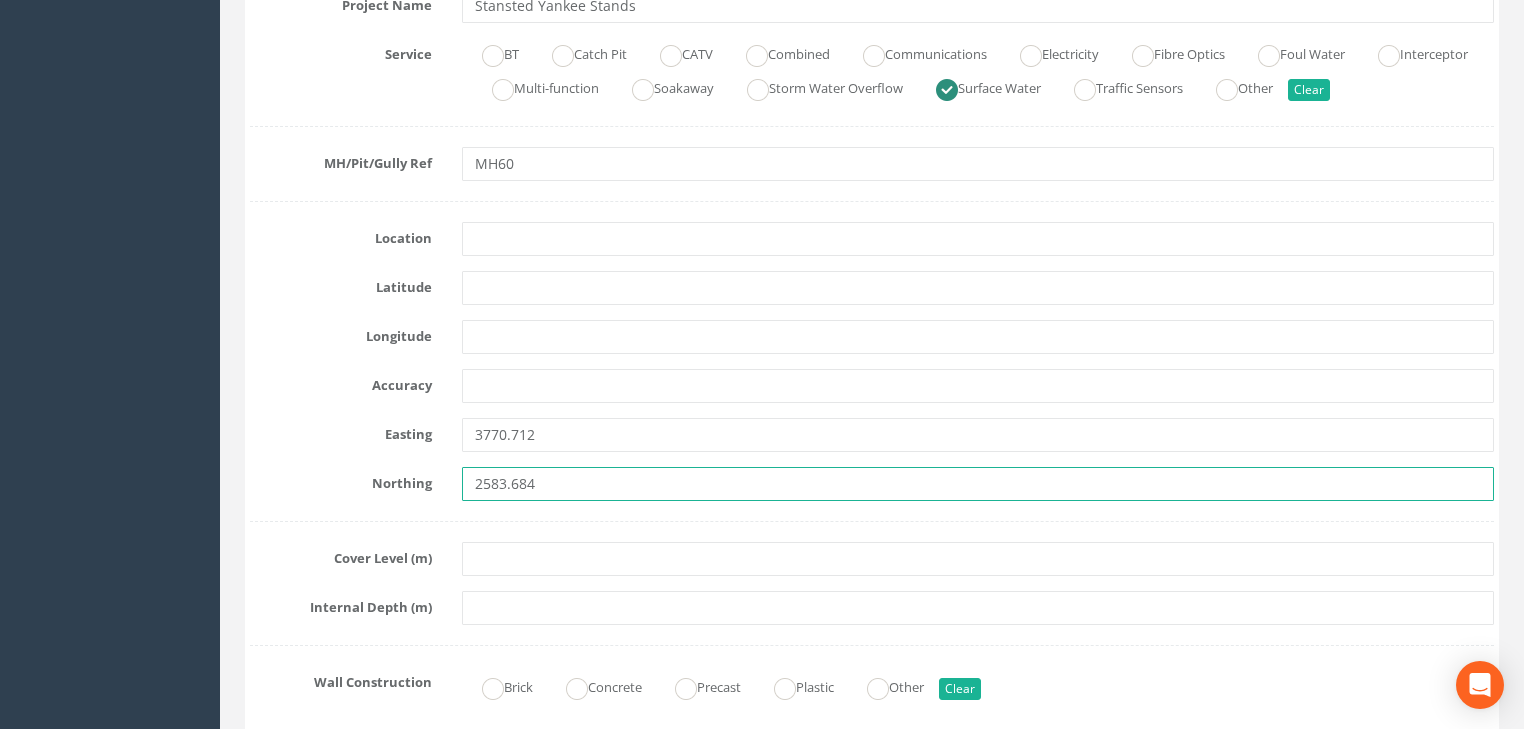type on "2583.684" 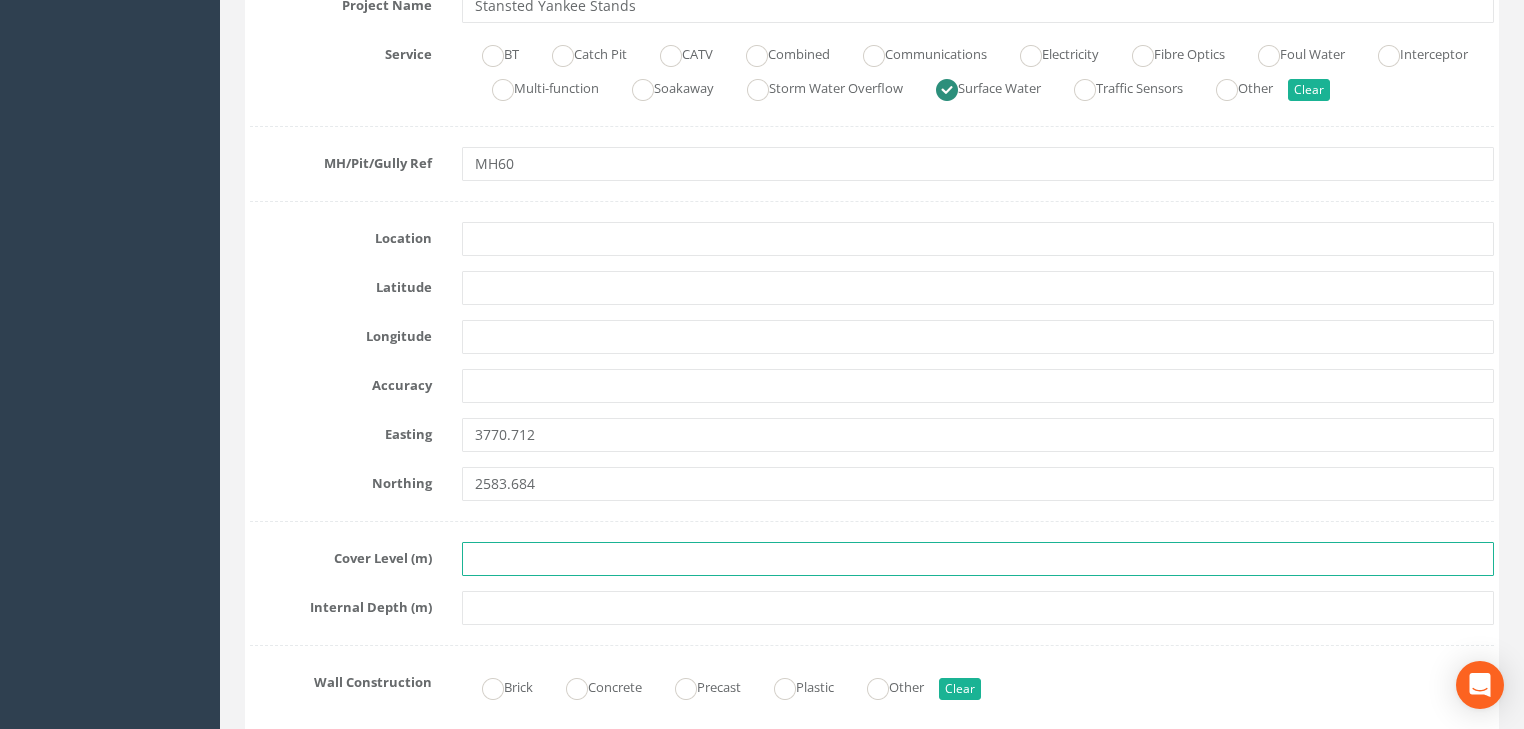 click at bounding box center [978, 559] 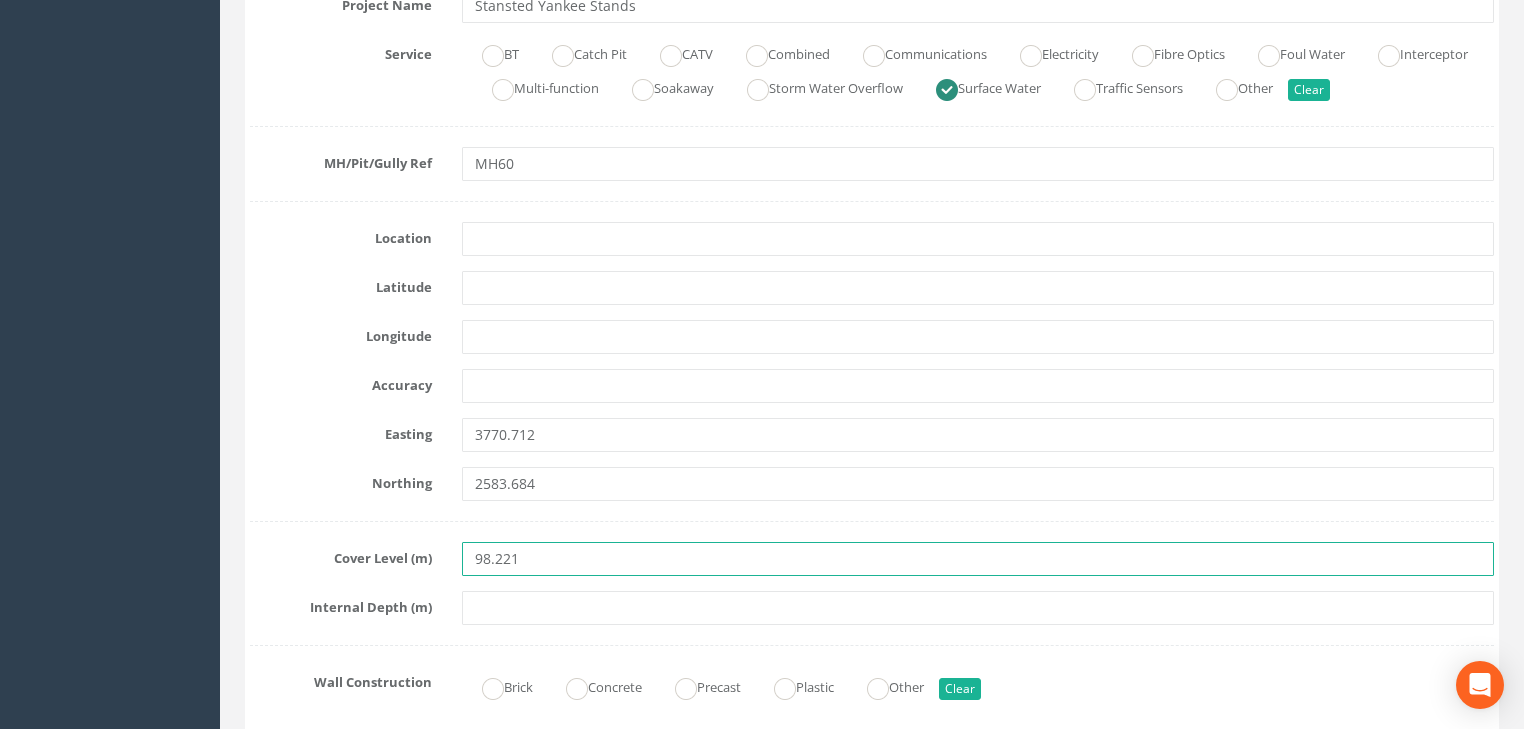 type on "98.221" 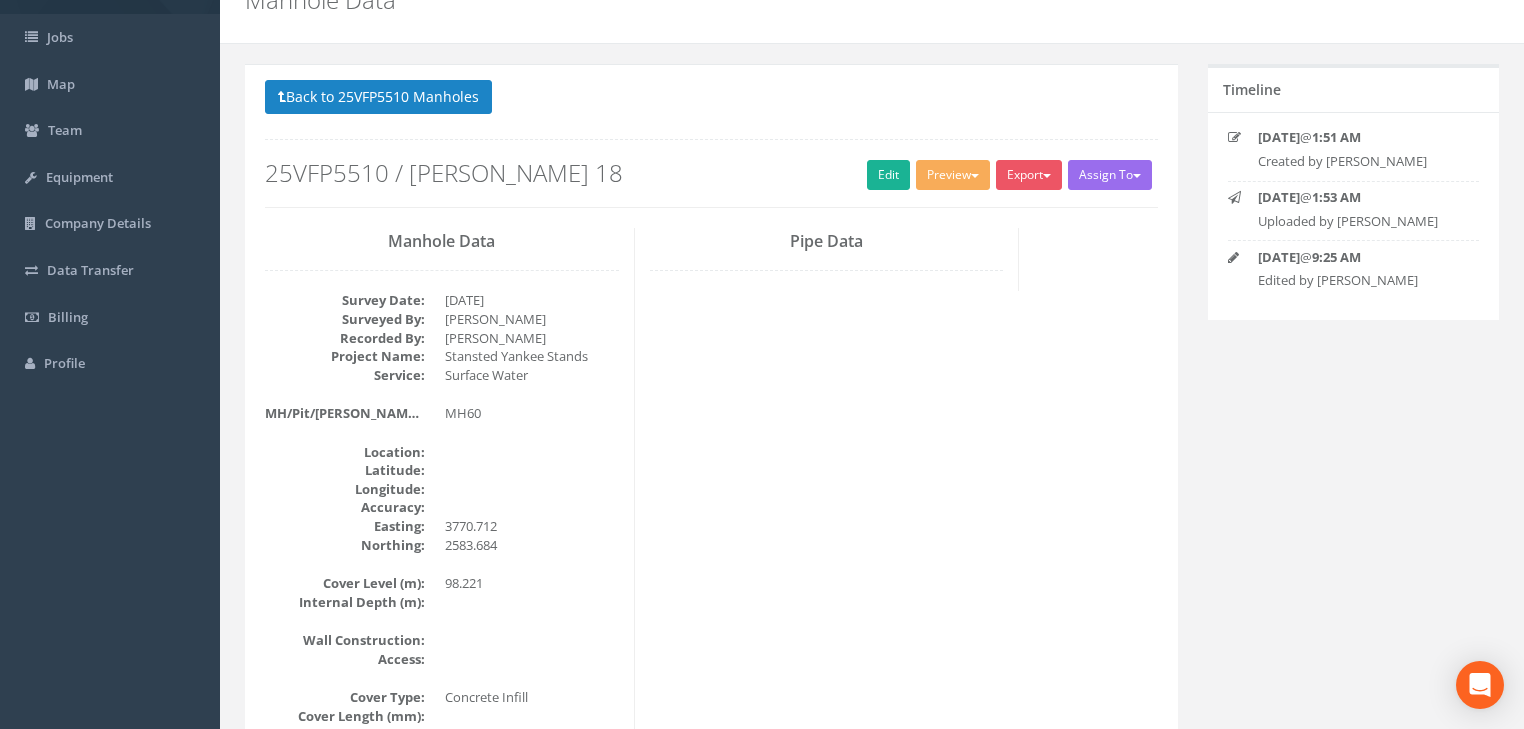 scroll, scrollTop: 88, scrollLeft: 0, axis: vertical 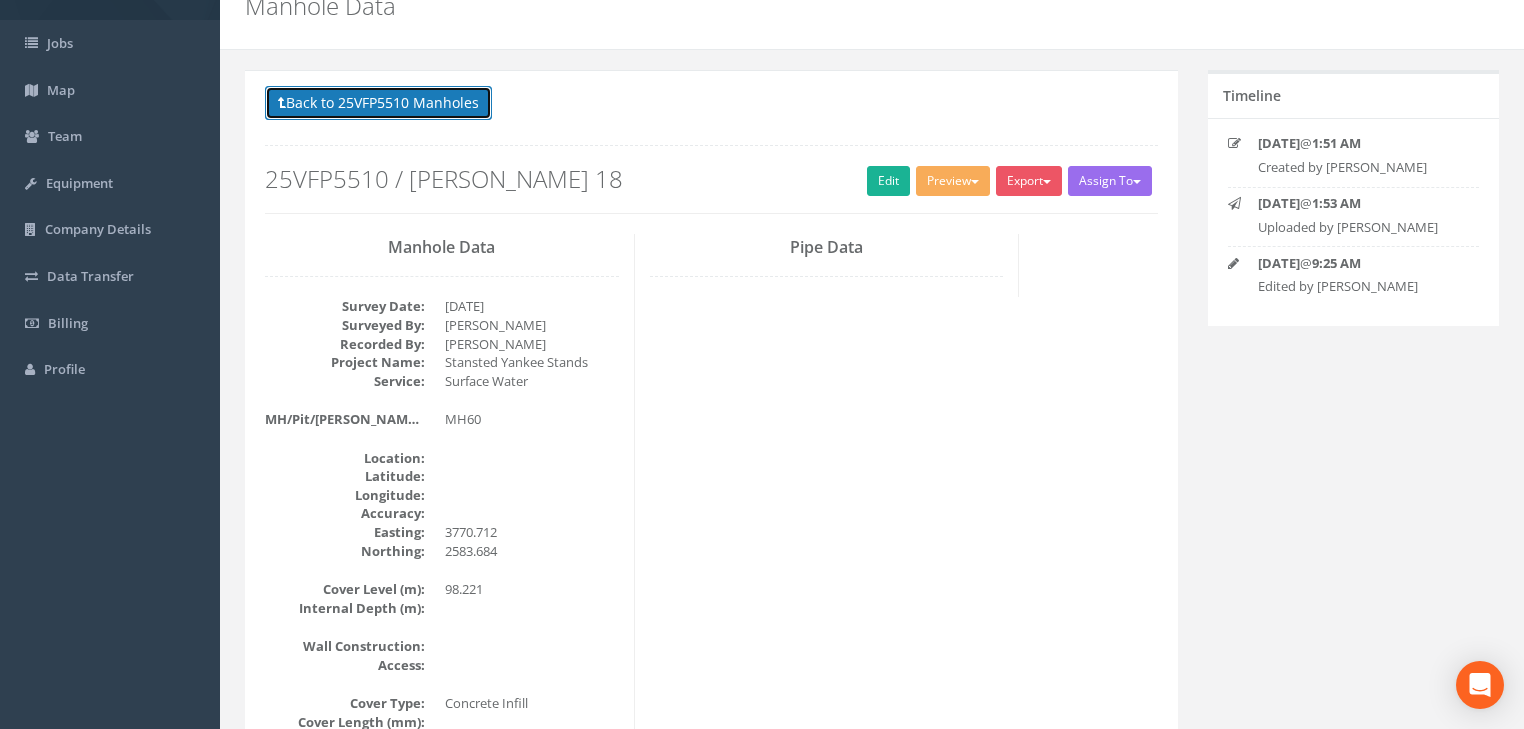click on "Back to 25VFP5510 Manholes" at bounding box center [378, 103] 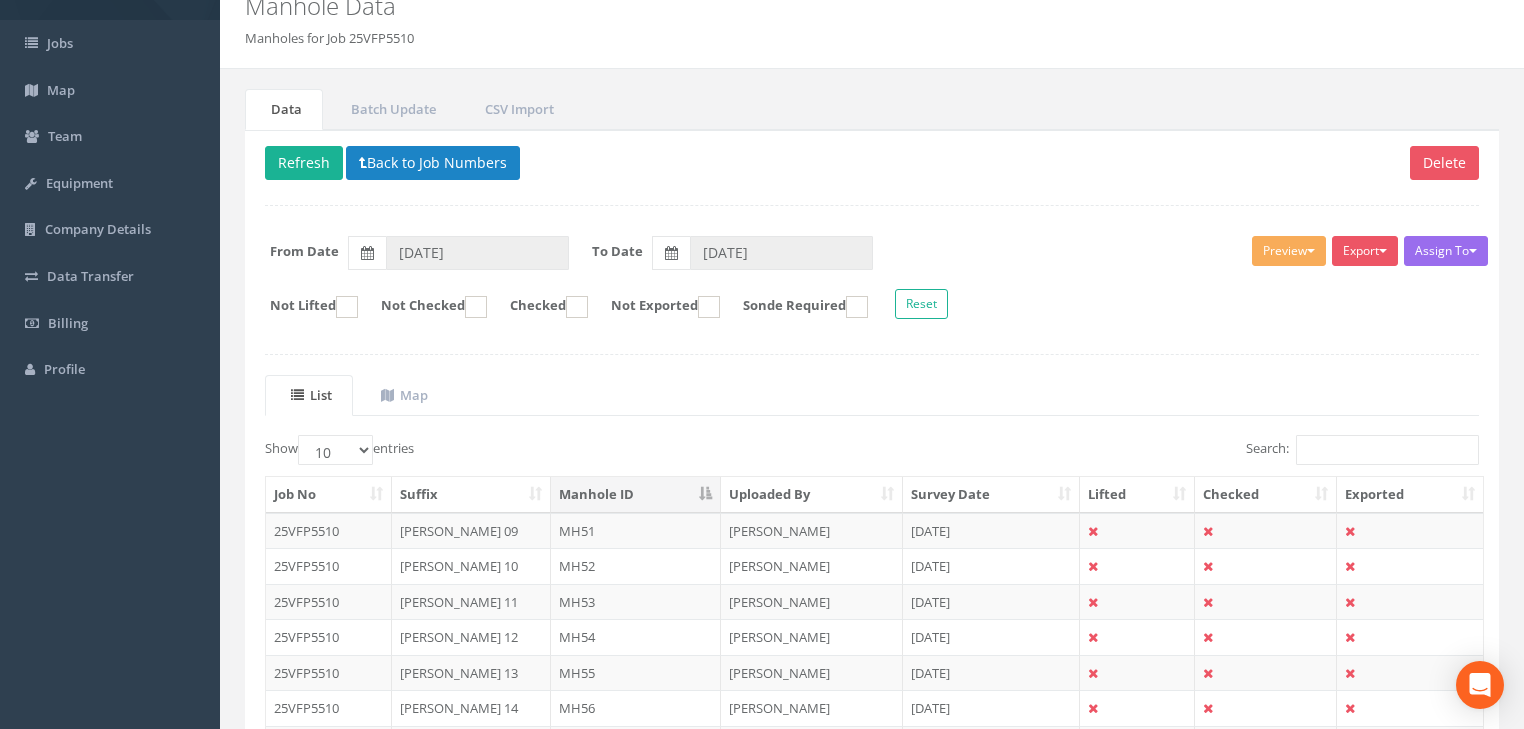 click on "Delete     Refresh         Back to Job Numbers" at bounding box center [872, 165] 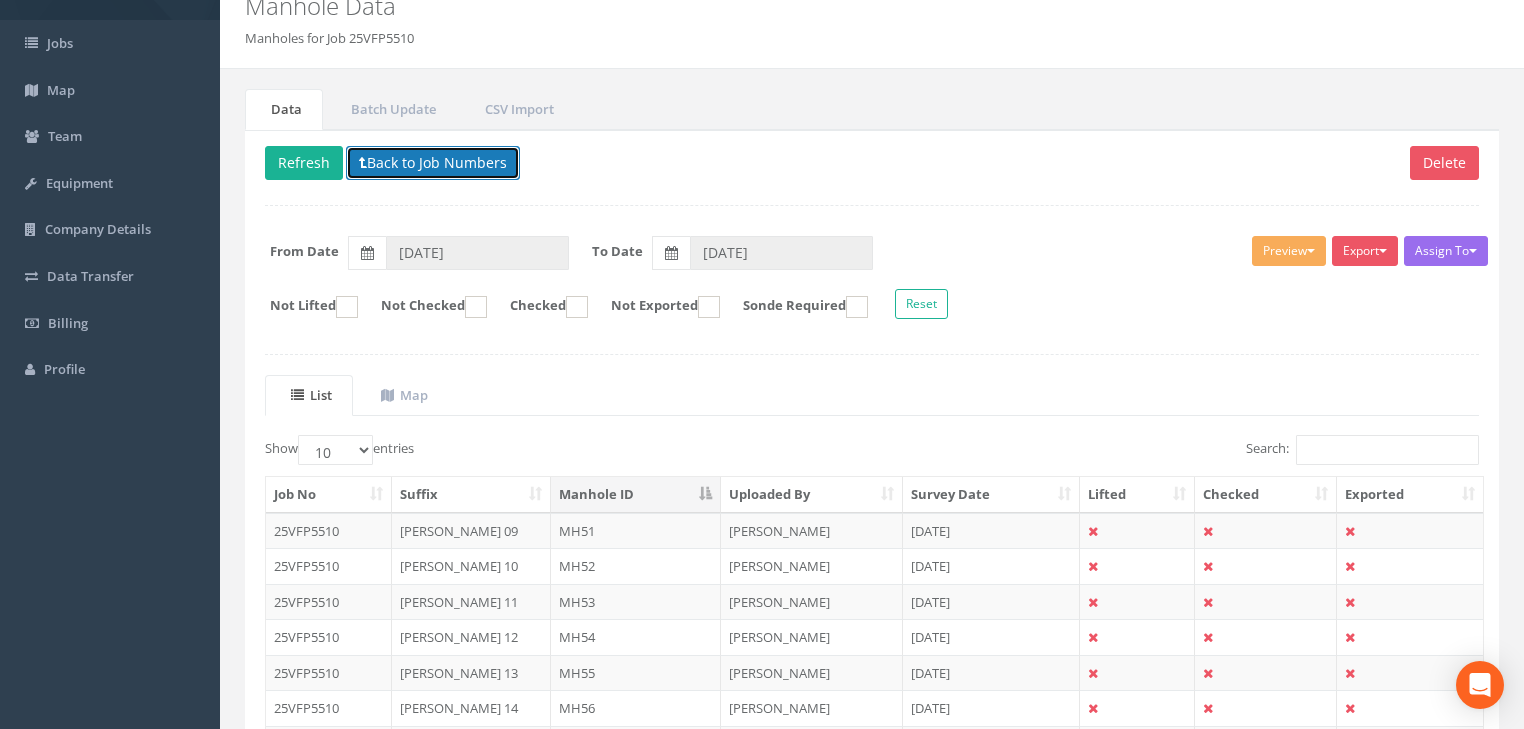 click on "Back to Job Numbers" at bounding box center (433, 163) 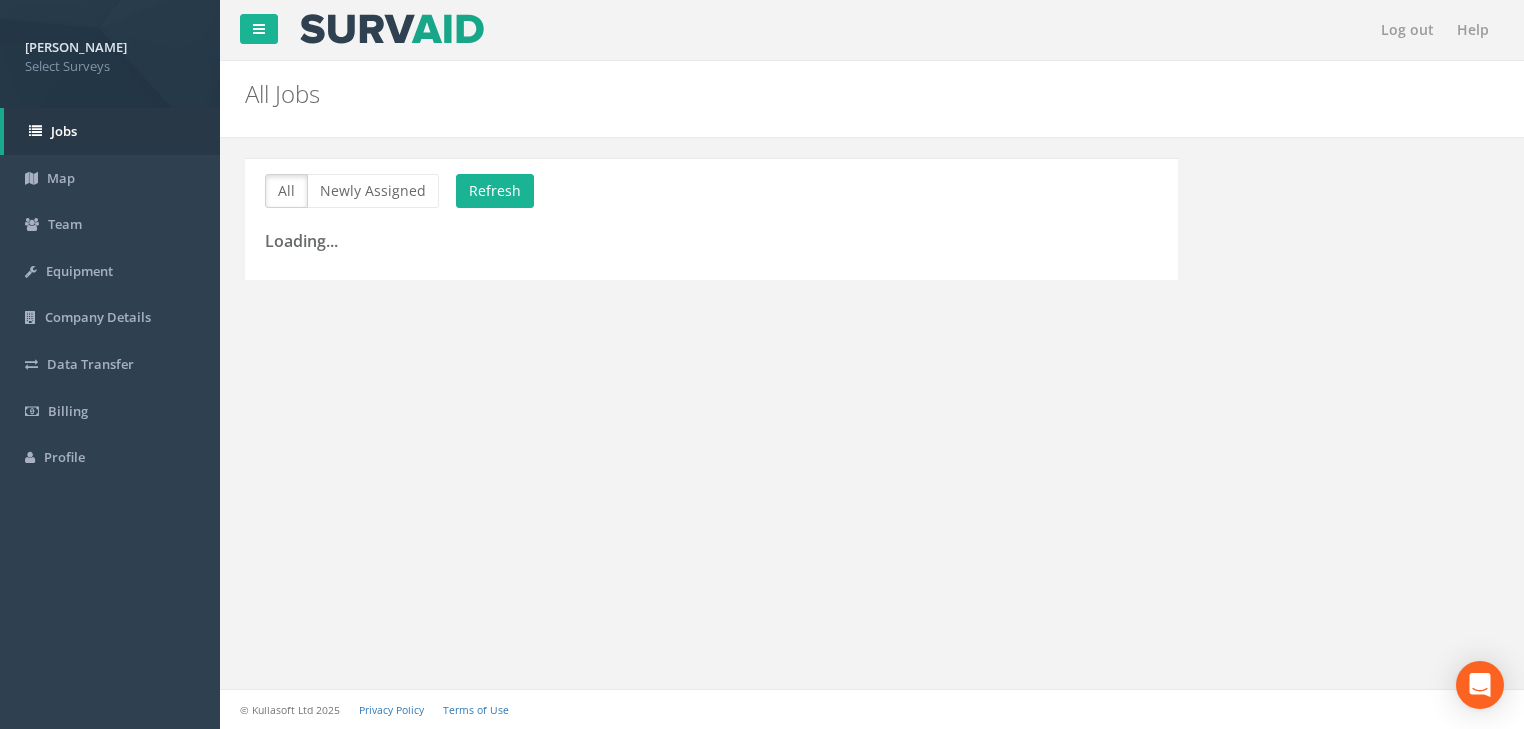 scroll, scrollTop: 0, scrollLeft: 0, axis: both 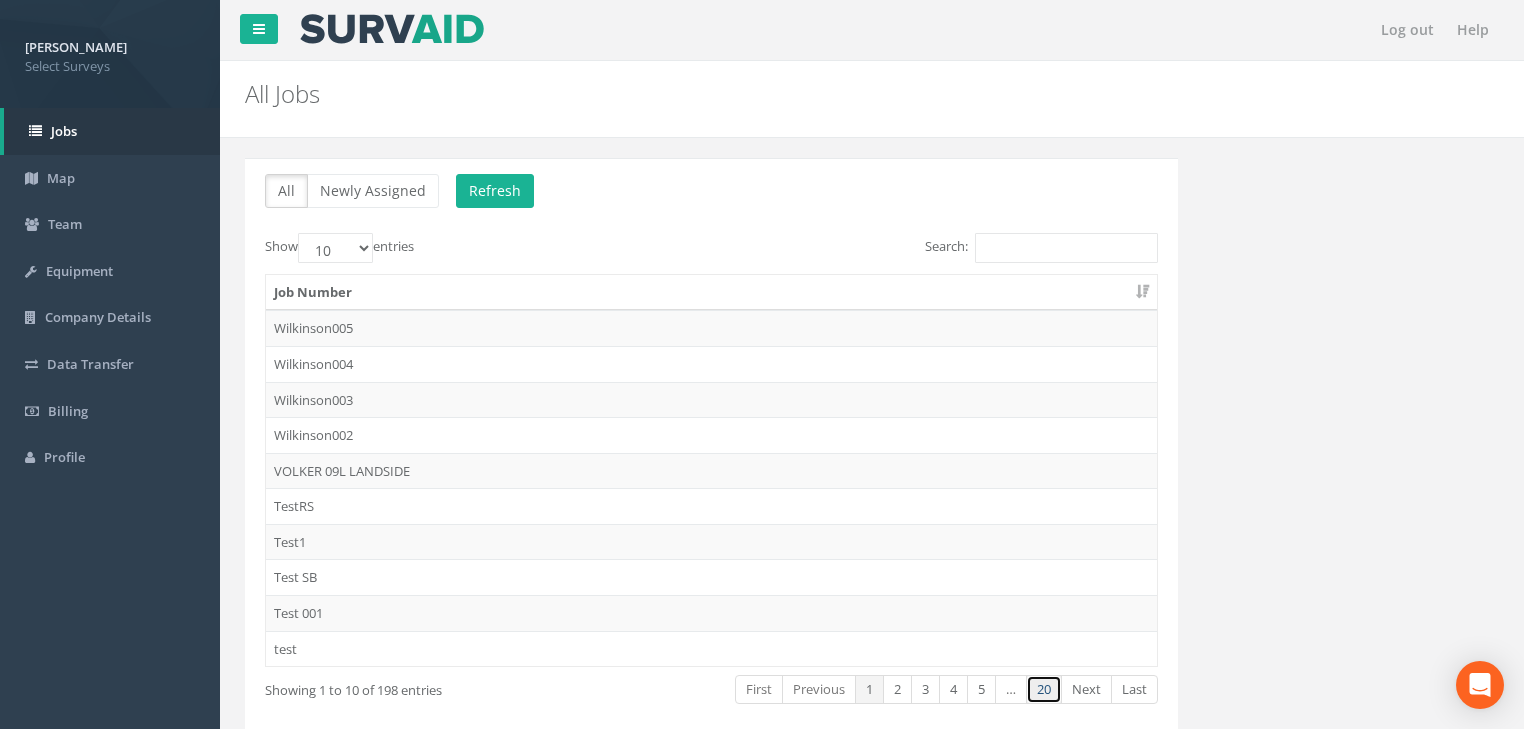 click on "20" at bounding box center [1044, 689] 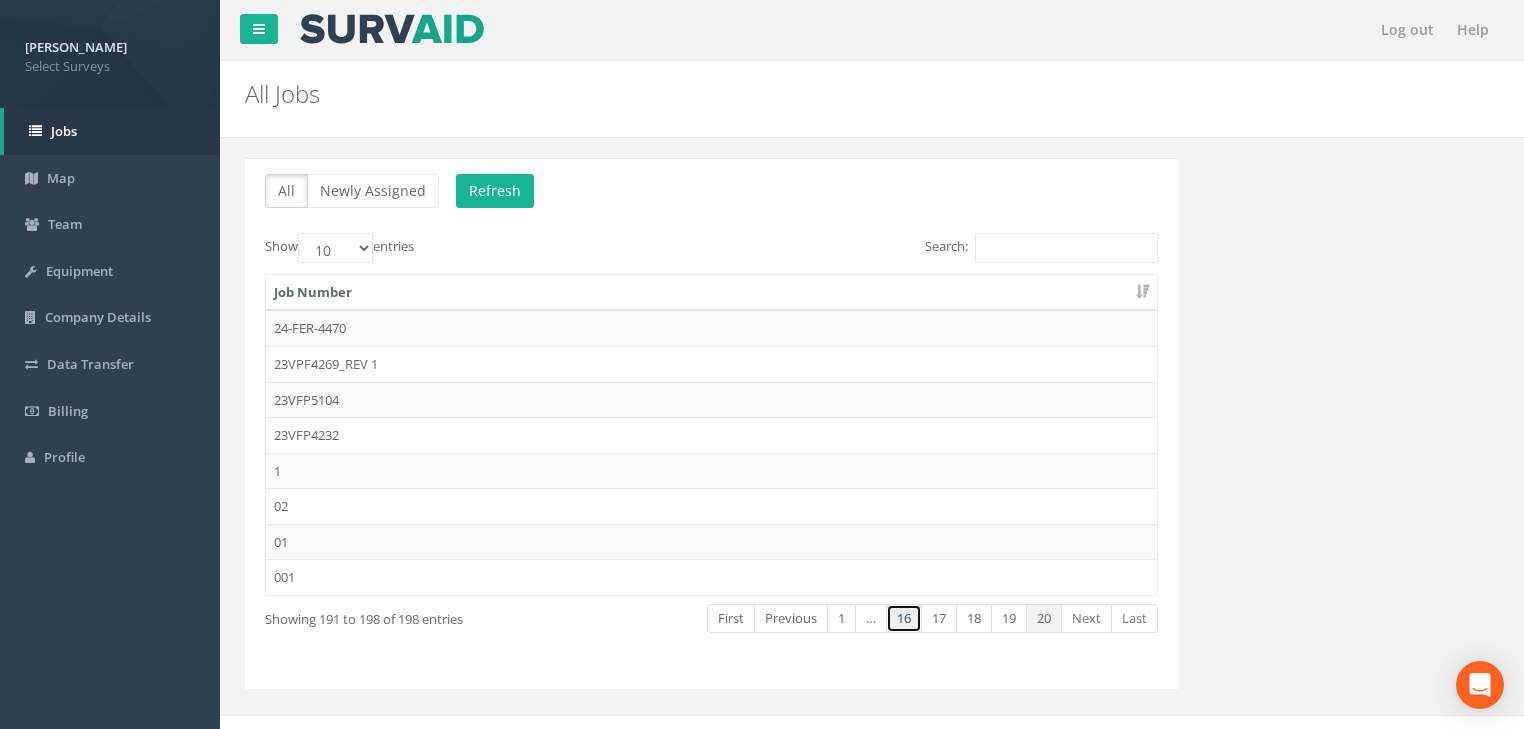 click on "16" at bounding box center [904, 618] 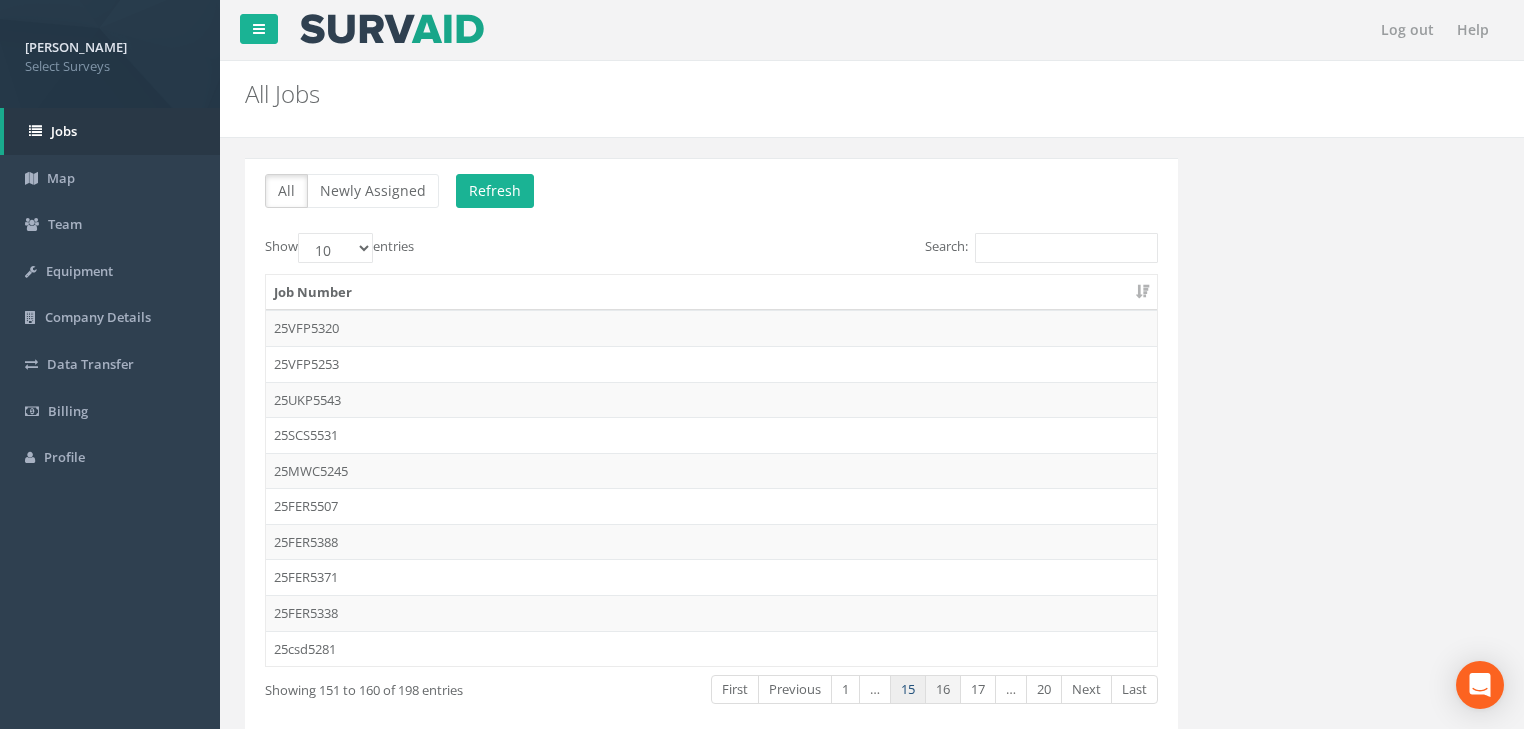 click on "15" at bounding box center [908, 689] 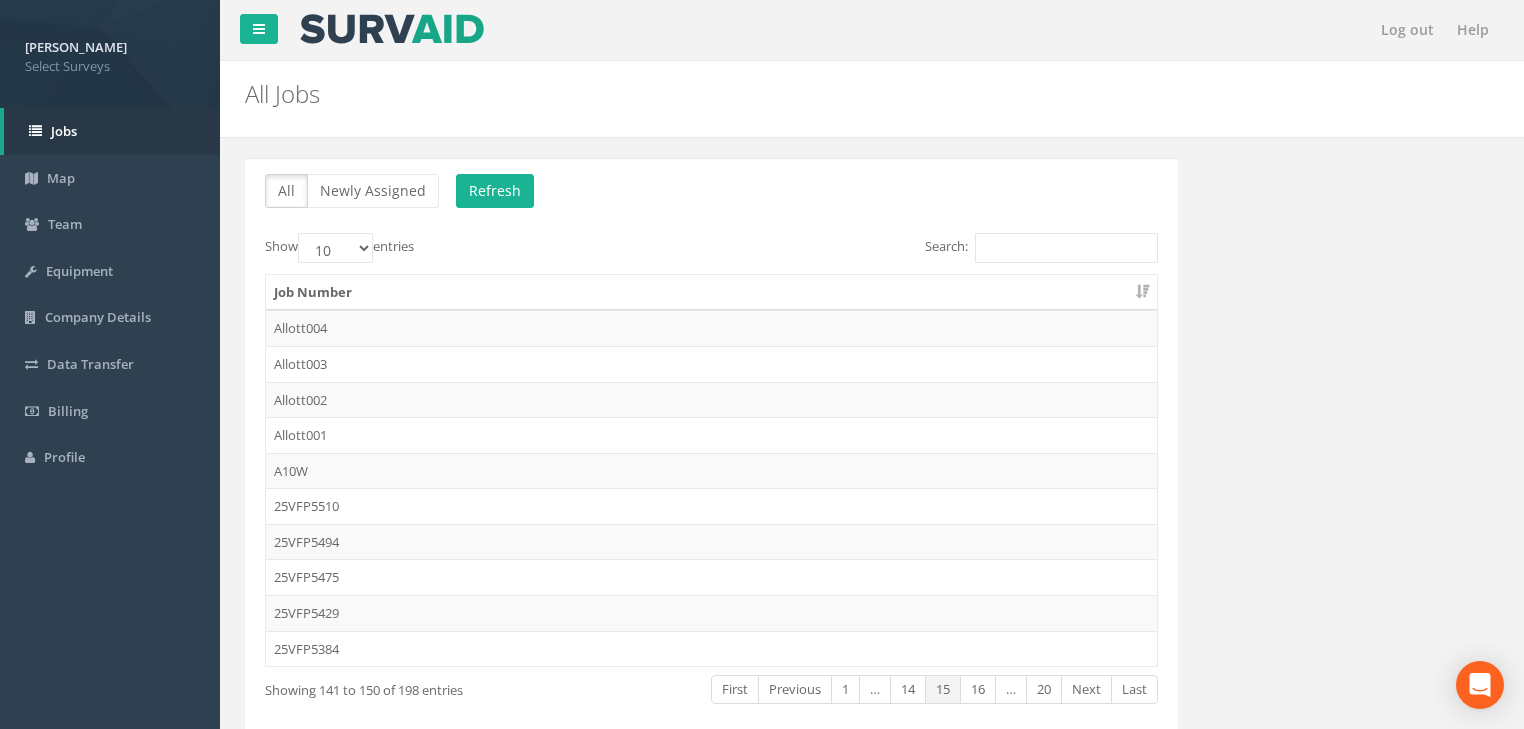 click on "25VFP5510" at bounding box center [711, 506] 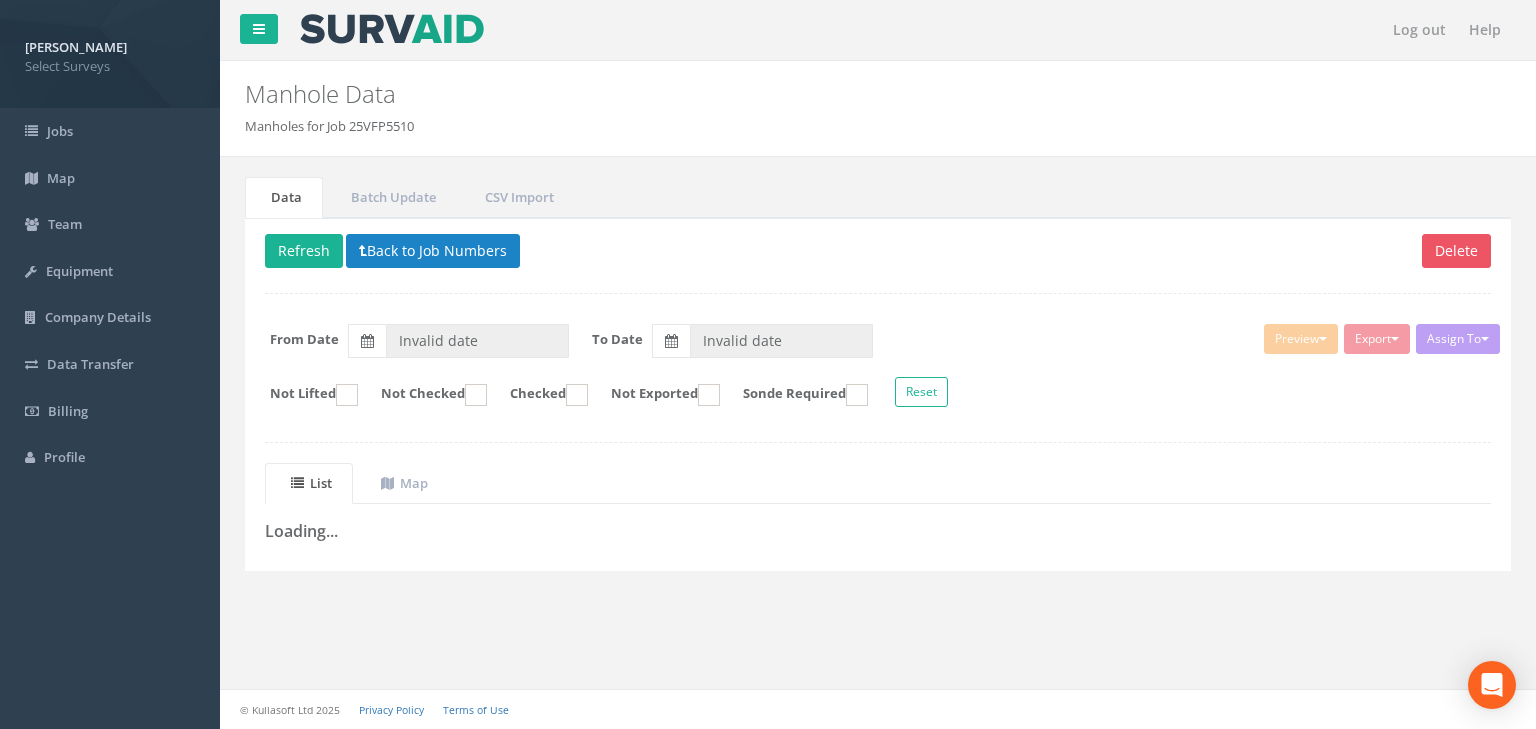 type on "[DATE]" 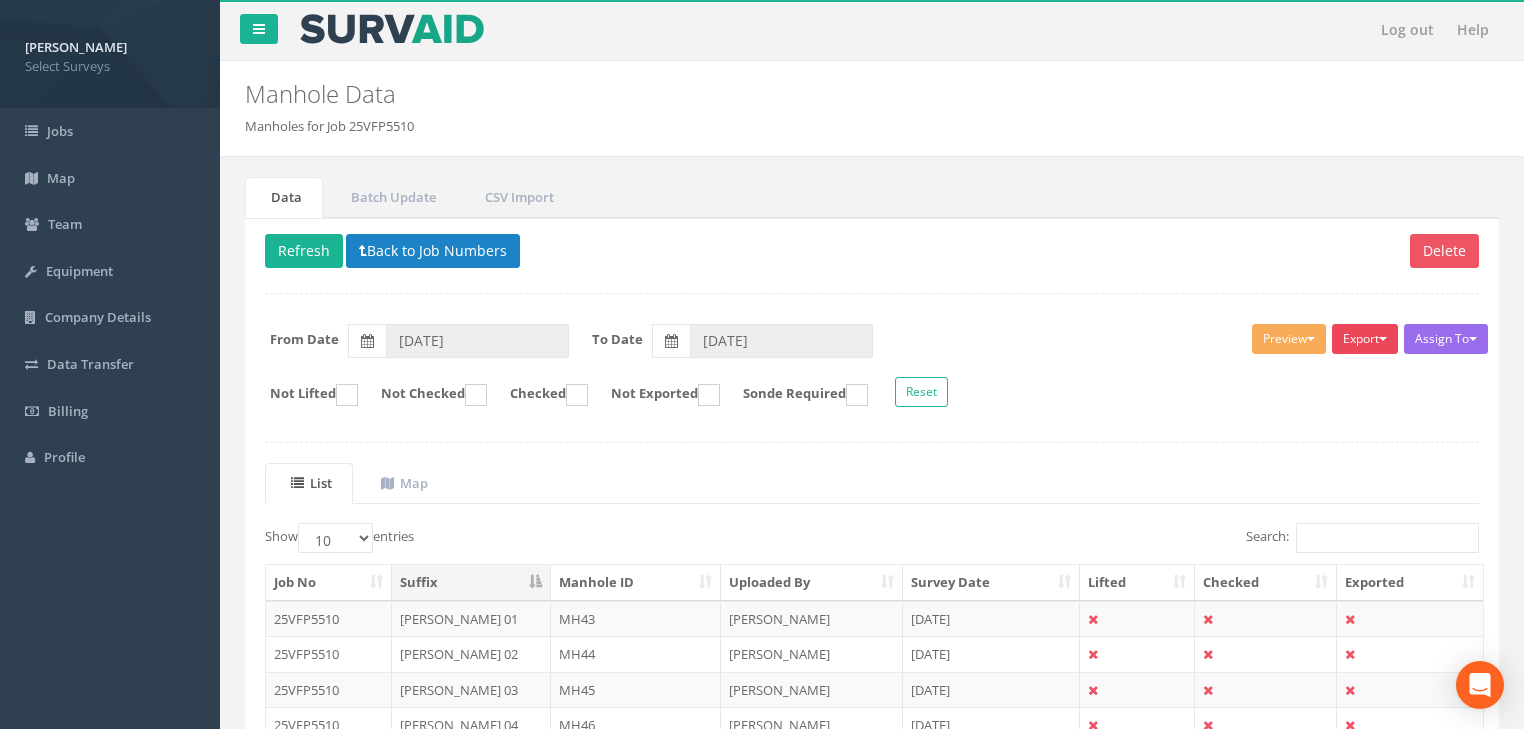 click at bounding box center (1383, 339) 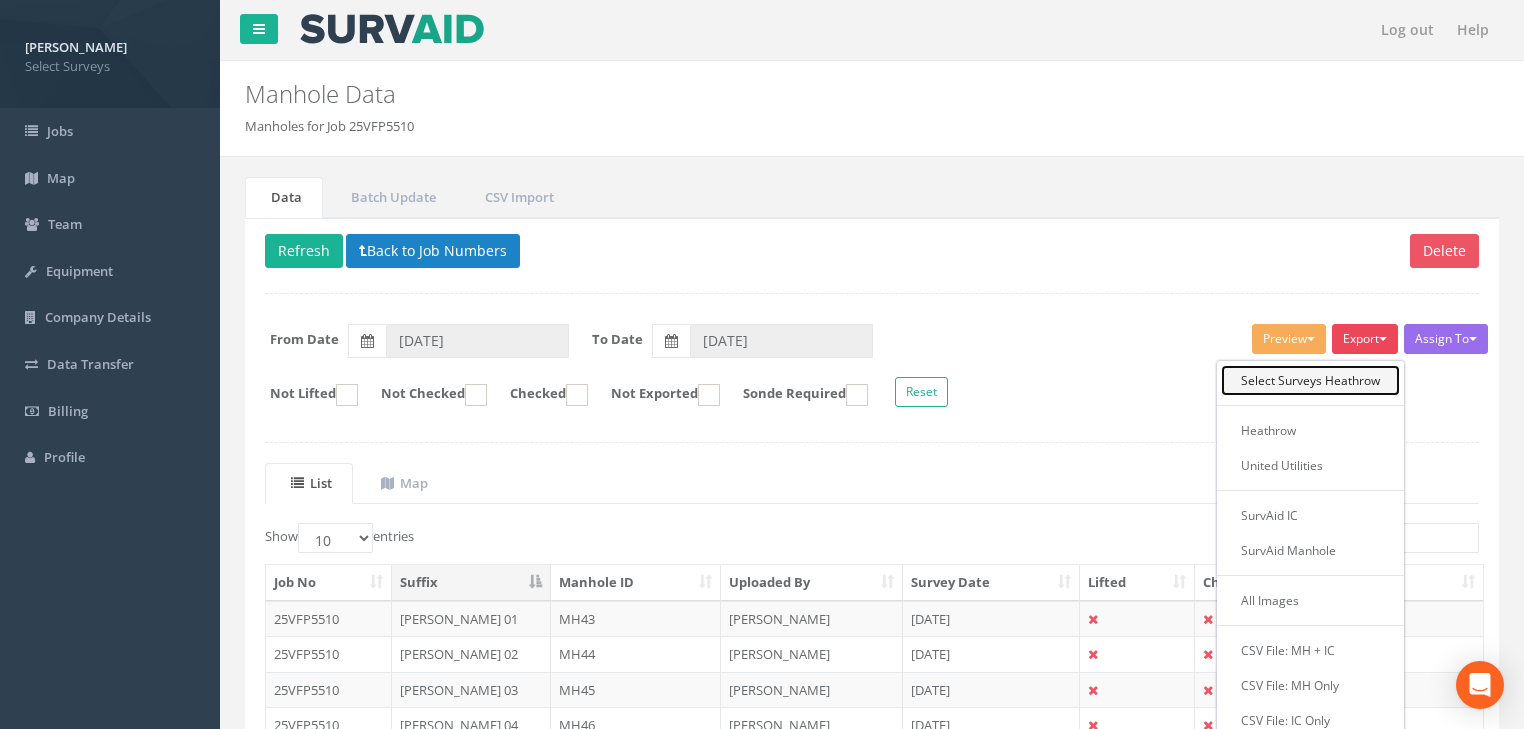 click on "Select Surveys Heathrow" at bounding box center [1310, 380] 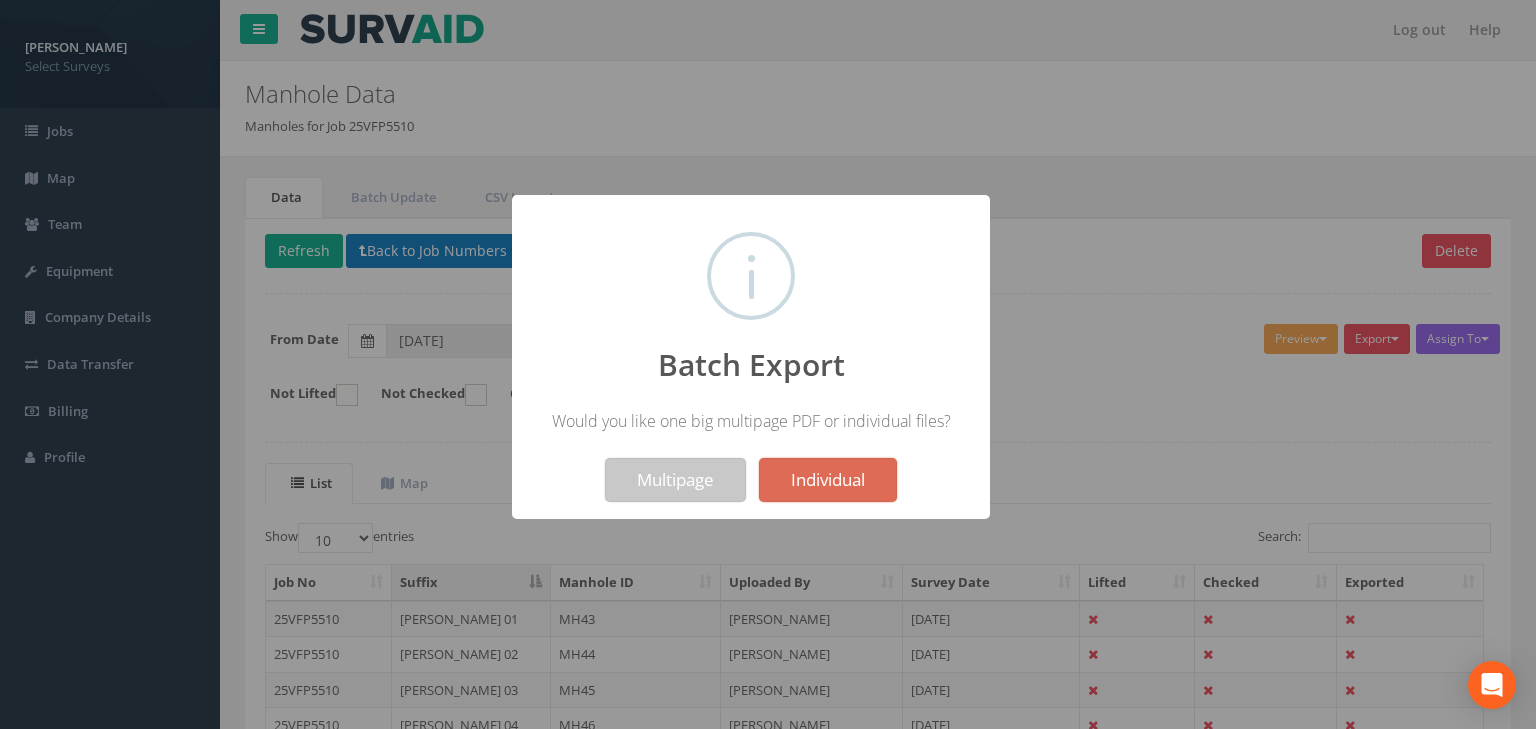 click on "Multipage" at bounding box center [675, 480] 